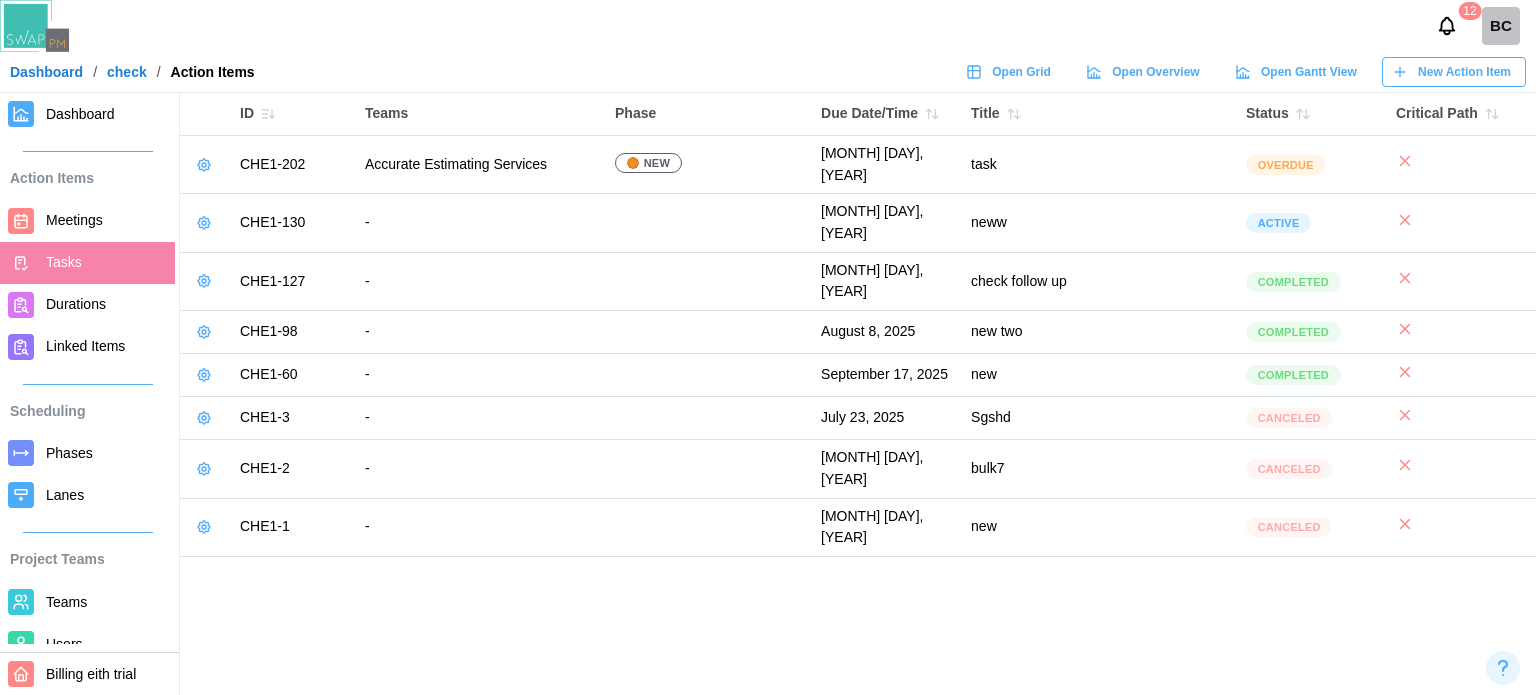 scroll, scrollTop: 0, scrollLeft: 0, axis: both 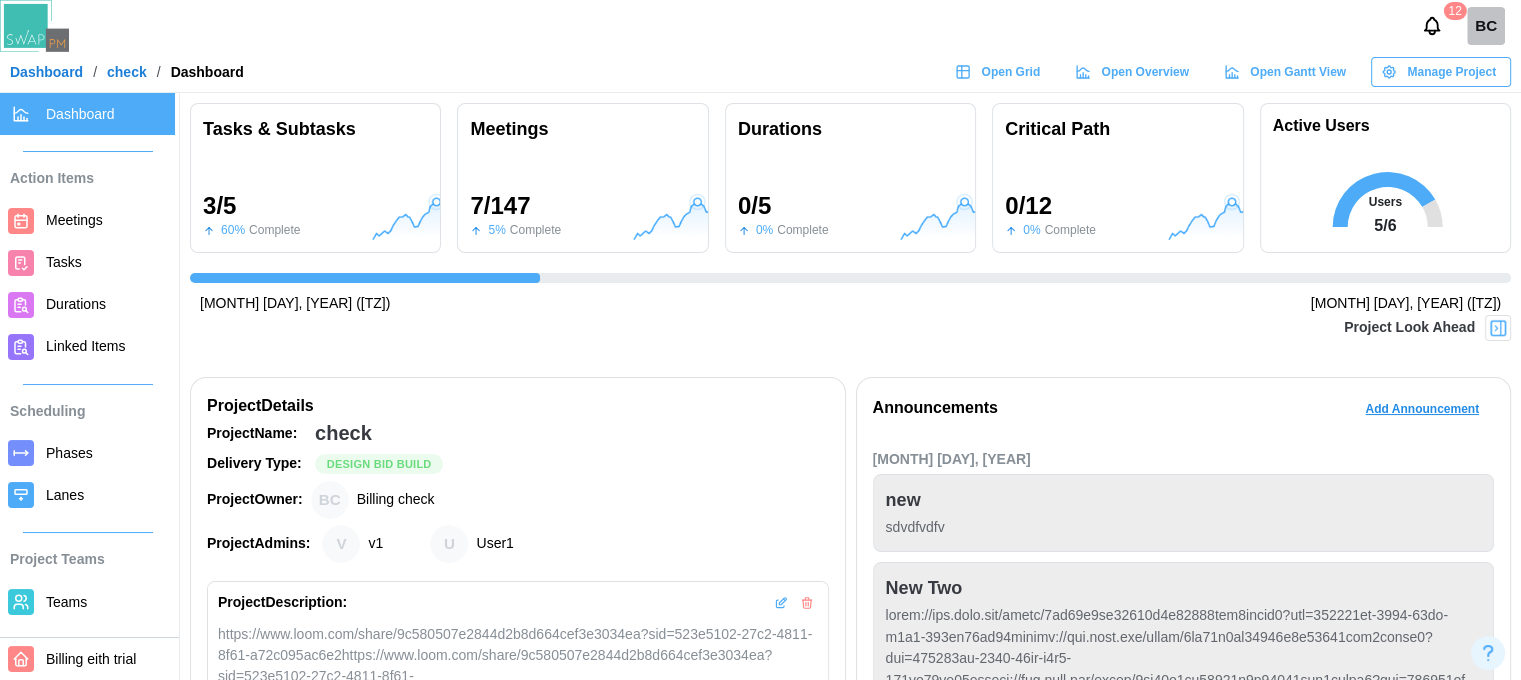 click at bounding box center [1498, 328] 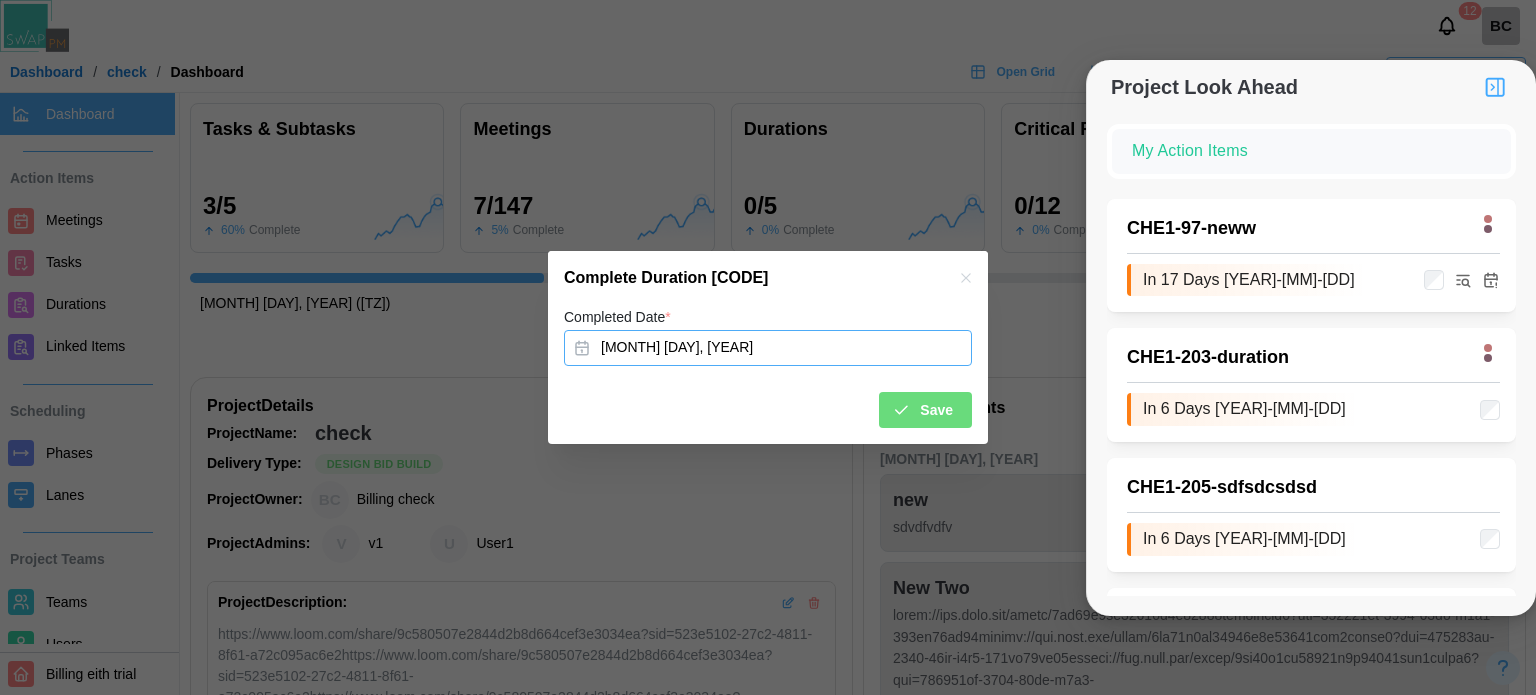 click on "Aug 22, 2025" at bounding box center [768, 348] 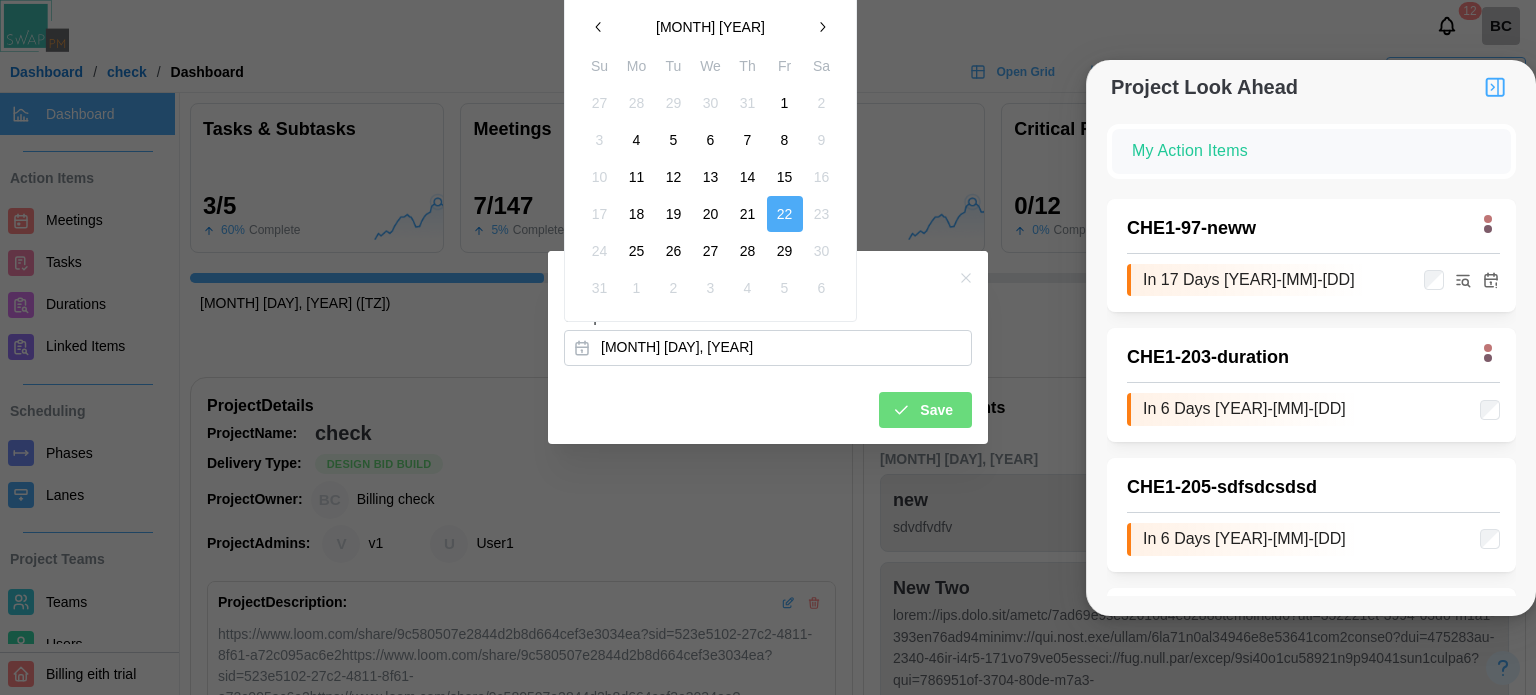 click on "20" at bounding box center (711, 214) 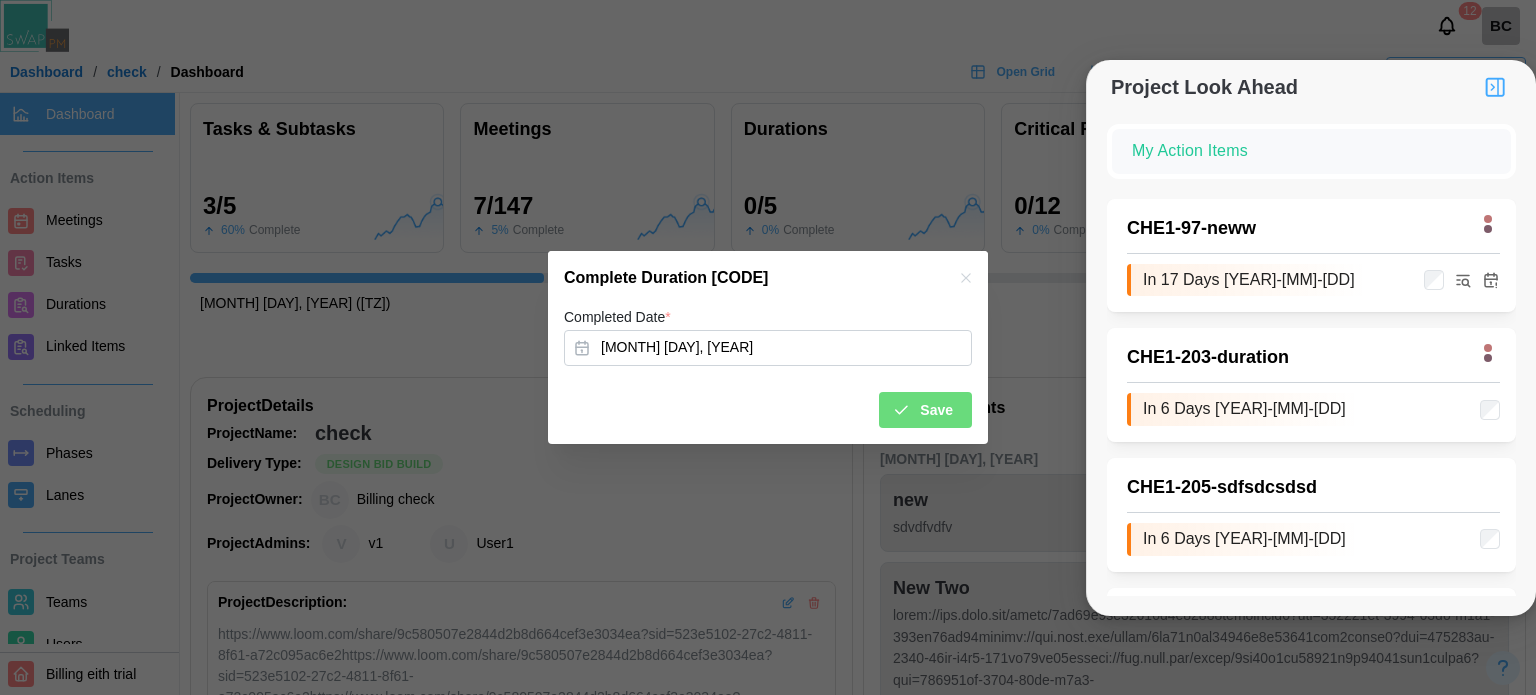 click 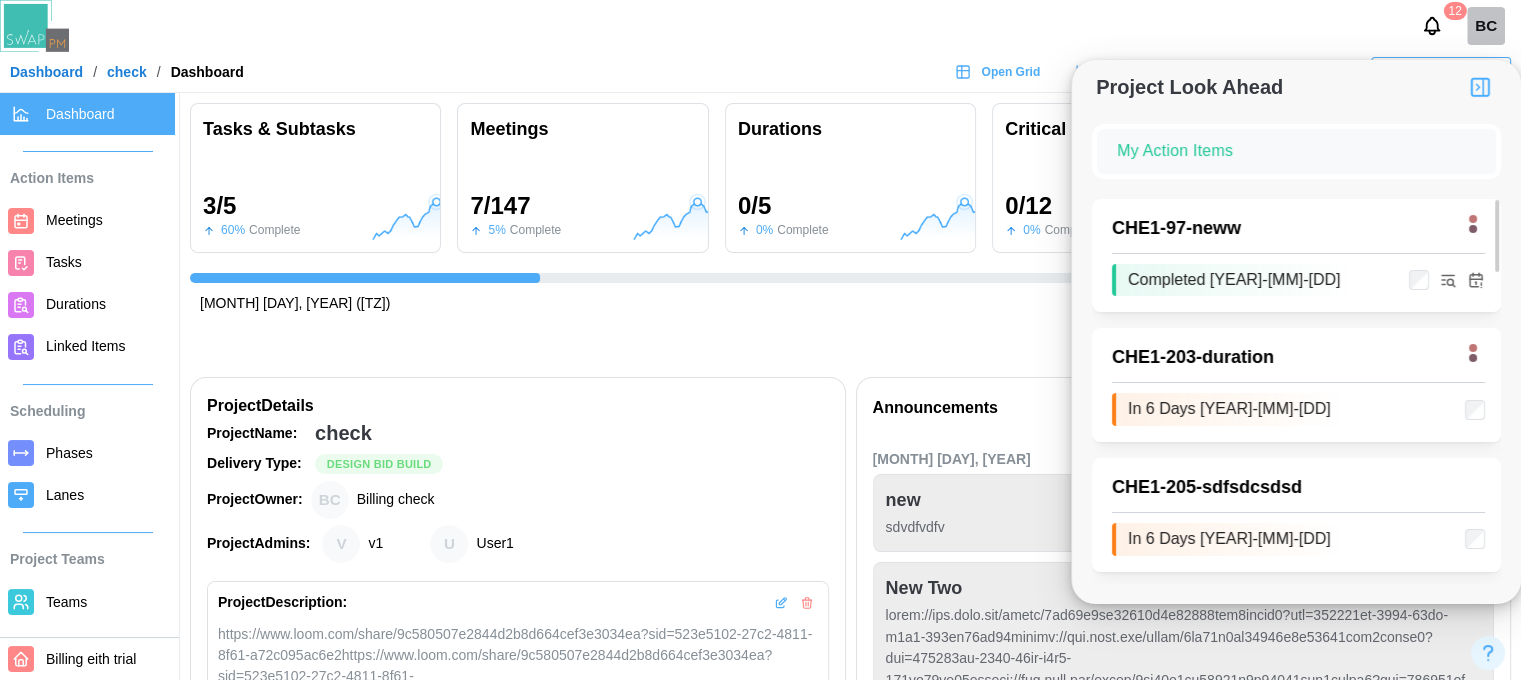 click on "Jul 1, 2025 (MDT) Nov 10, 2025 (MST)" at bounding box center [850, 304] 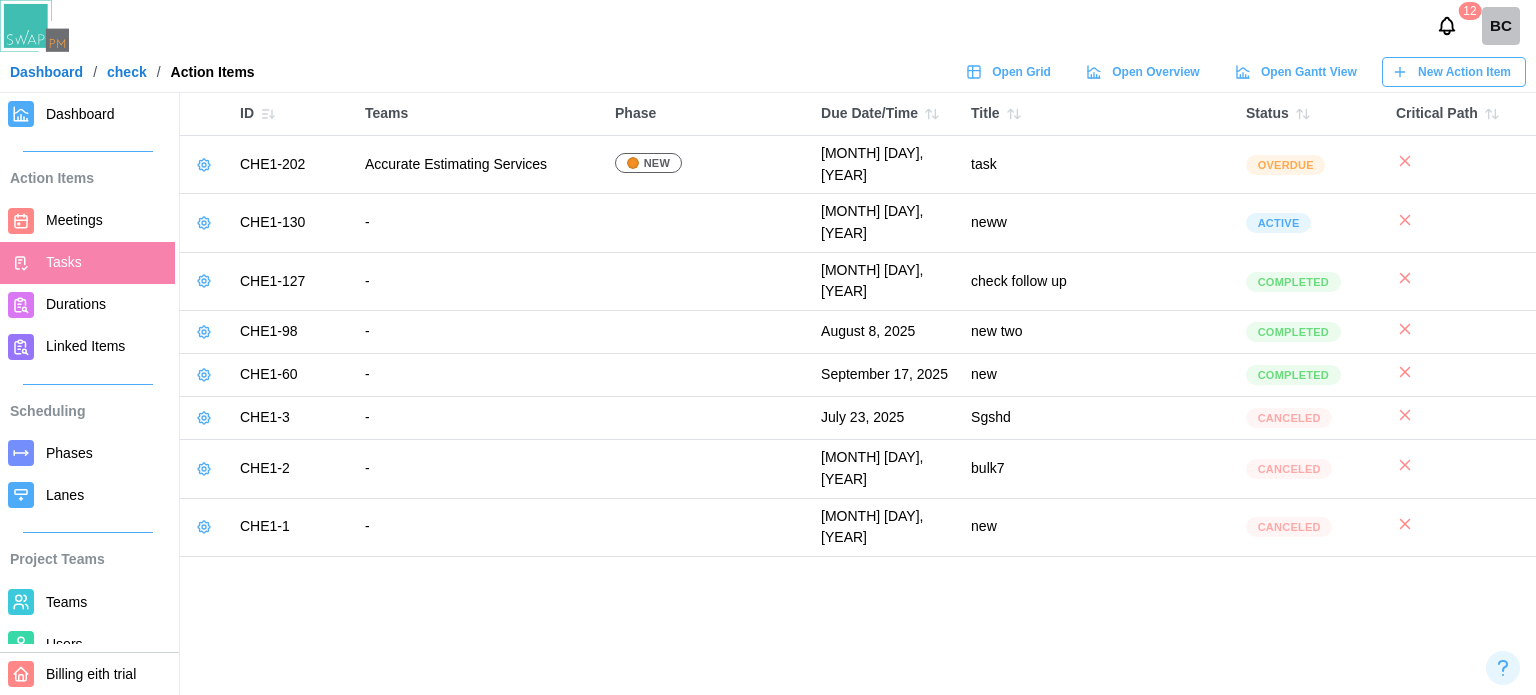 click on "Meetings" at bounding box center (87, 221) 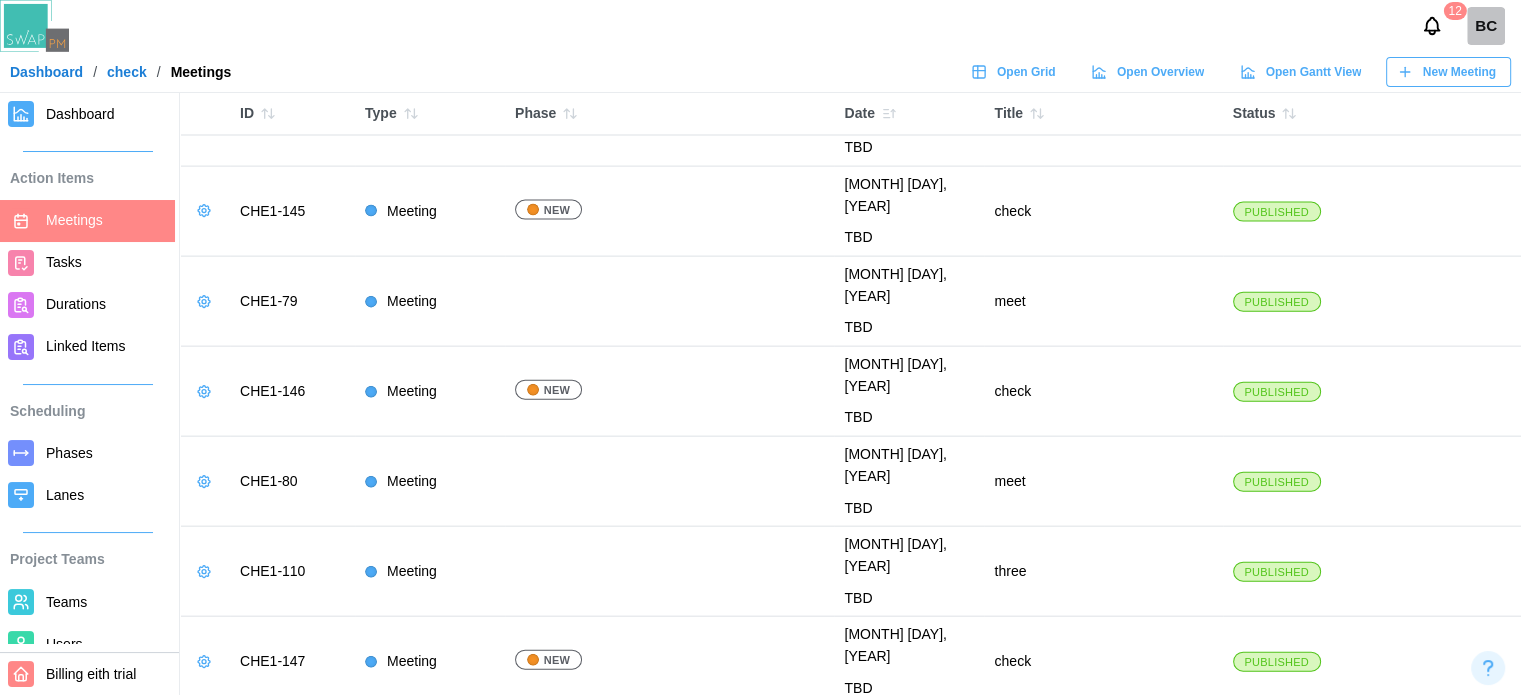 scroll, scrollTop: 4472, scrollLeft: 0, axis: vertical 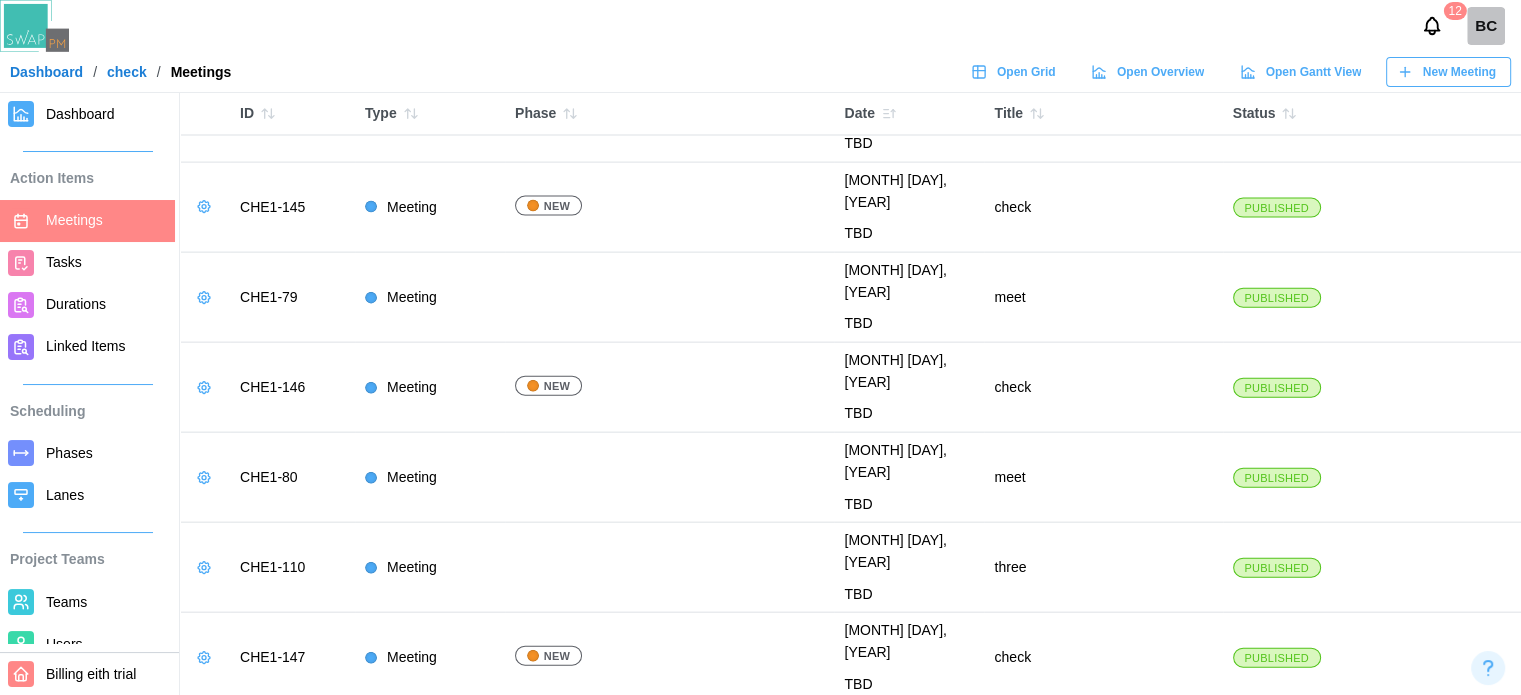 click at bounding box center (268, 114) 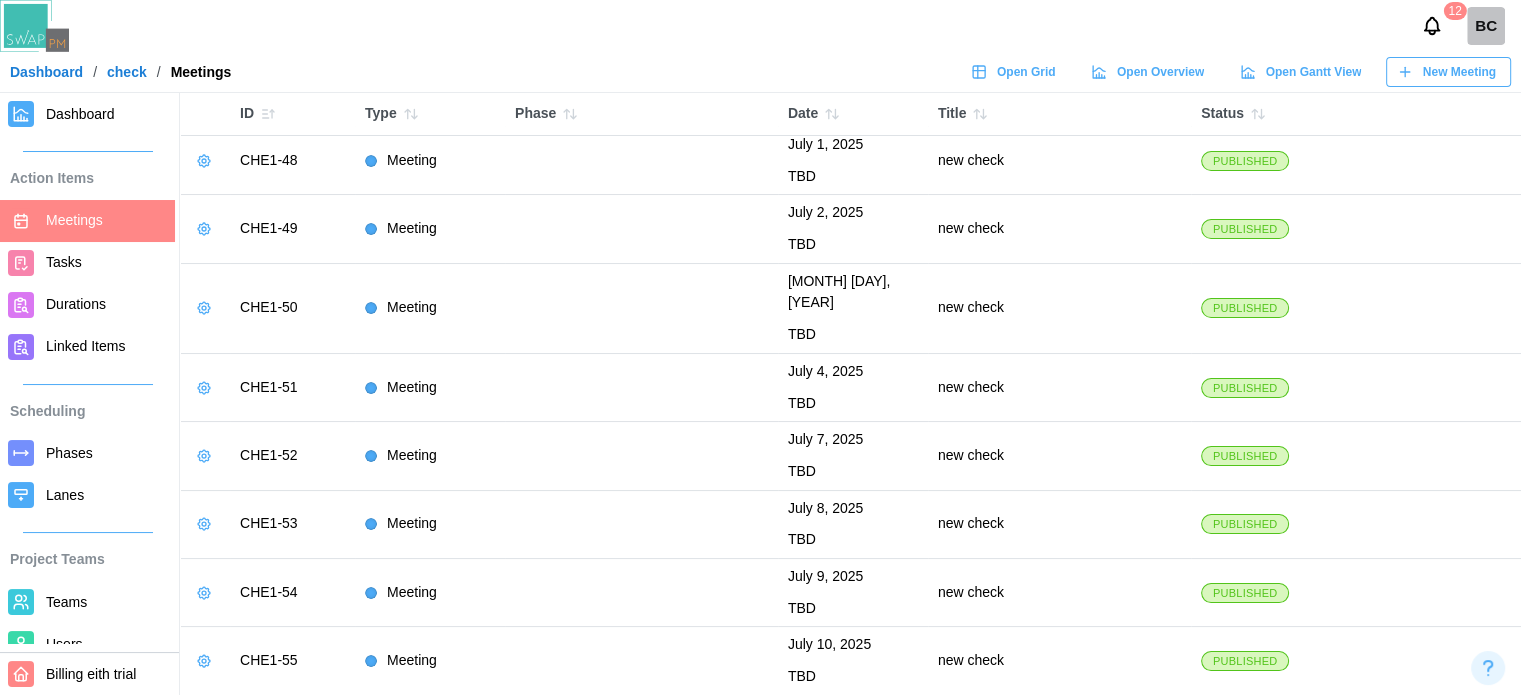 scroll, scrollTop: 0, scrollLeft: 0, axis: both 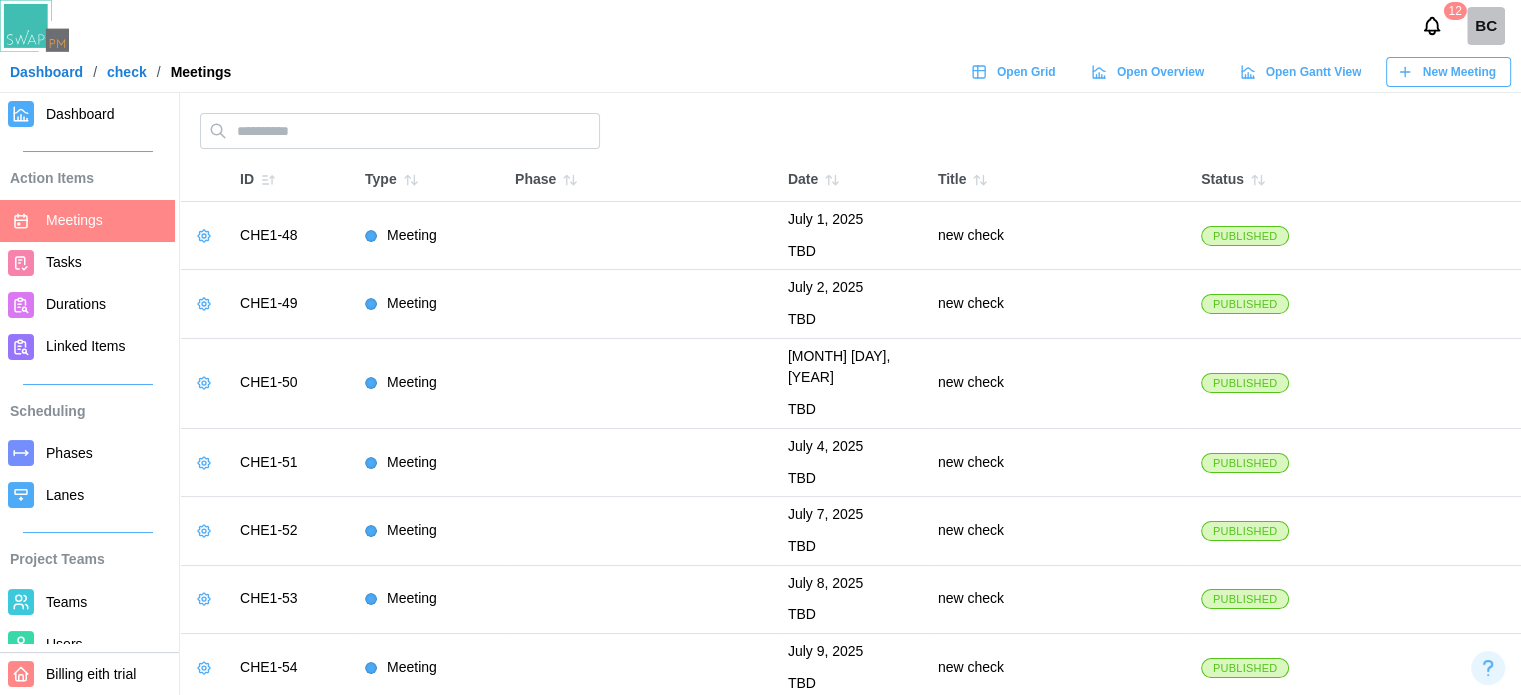 click 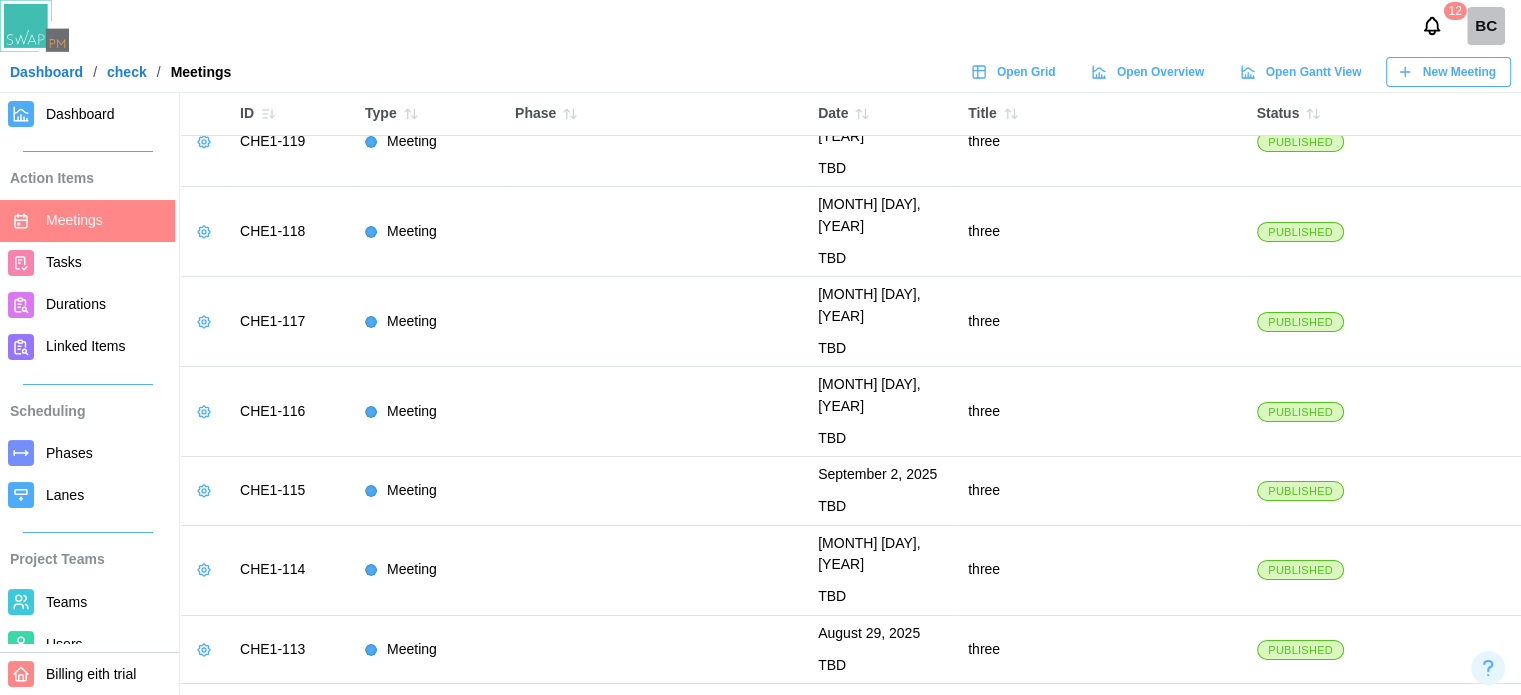 scroll, scrollTop: 6686, scrollLeft: 0, axis: vertical 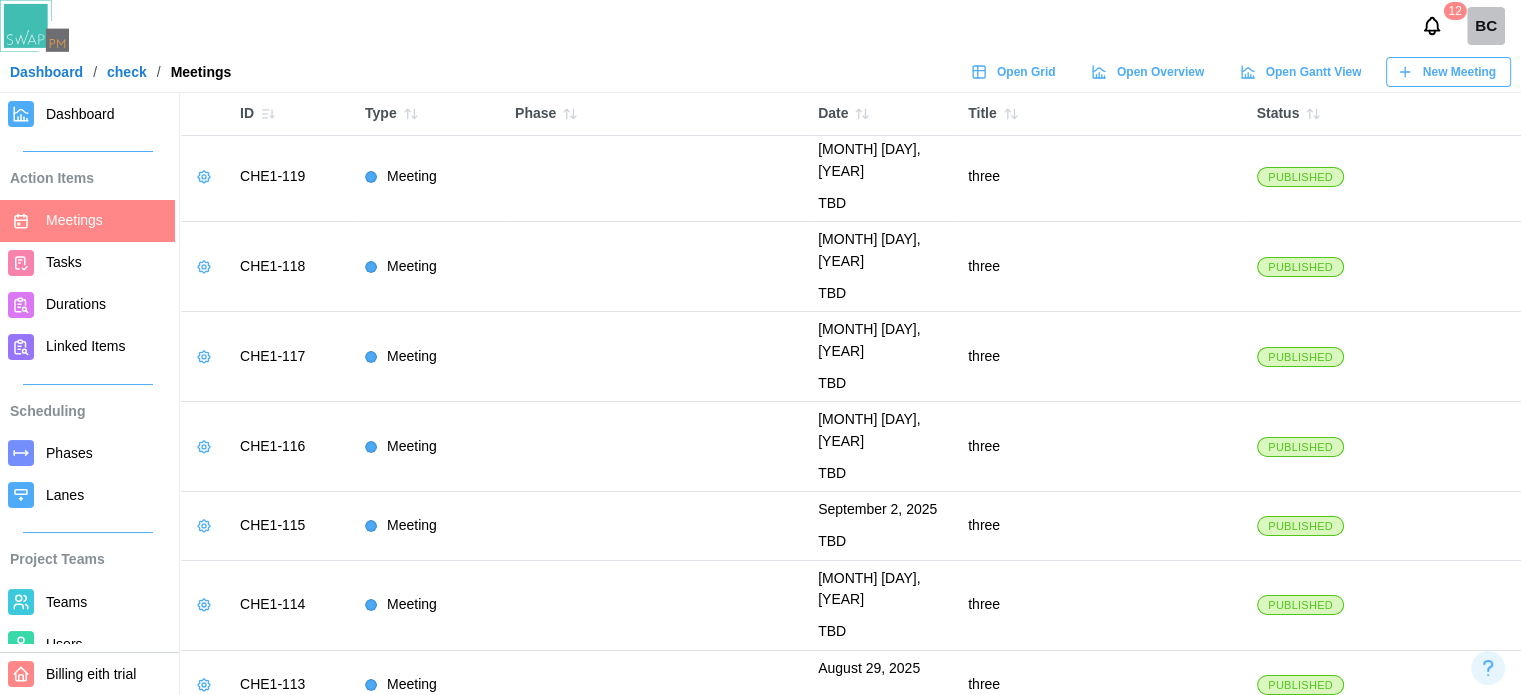 click on "Durations" at bounding box center [76, 304] 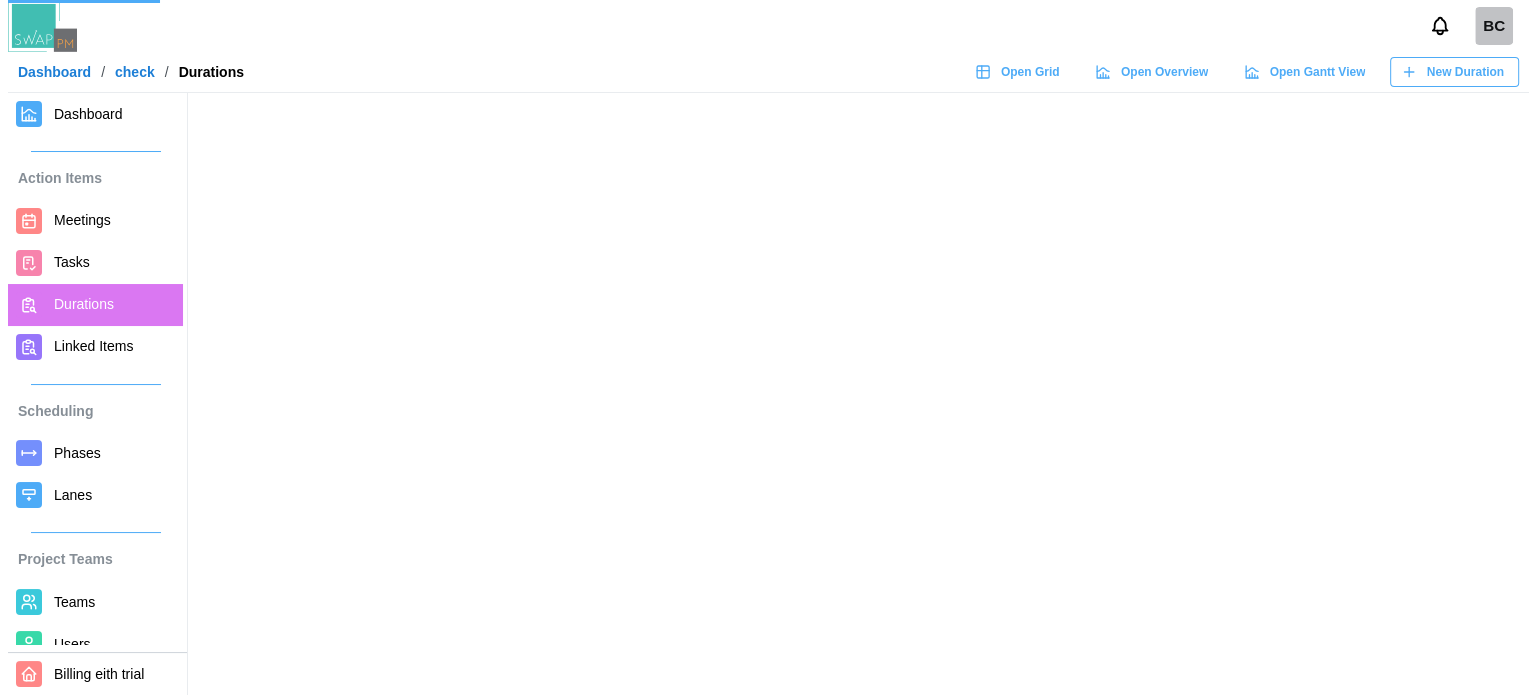 scroll, scrollTop: 0, scrollLeft: 0, axis: both 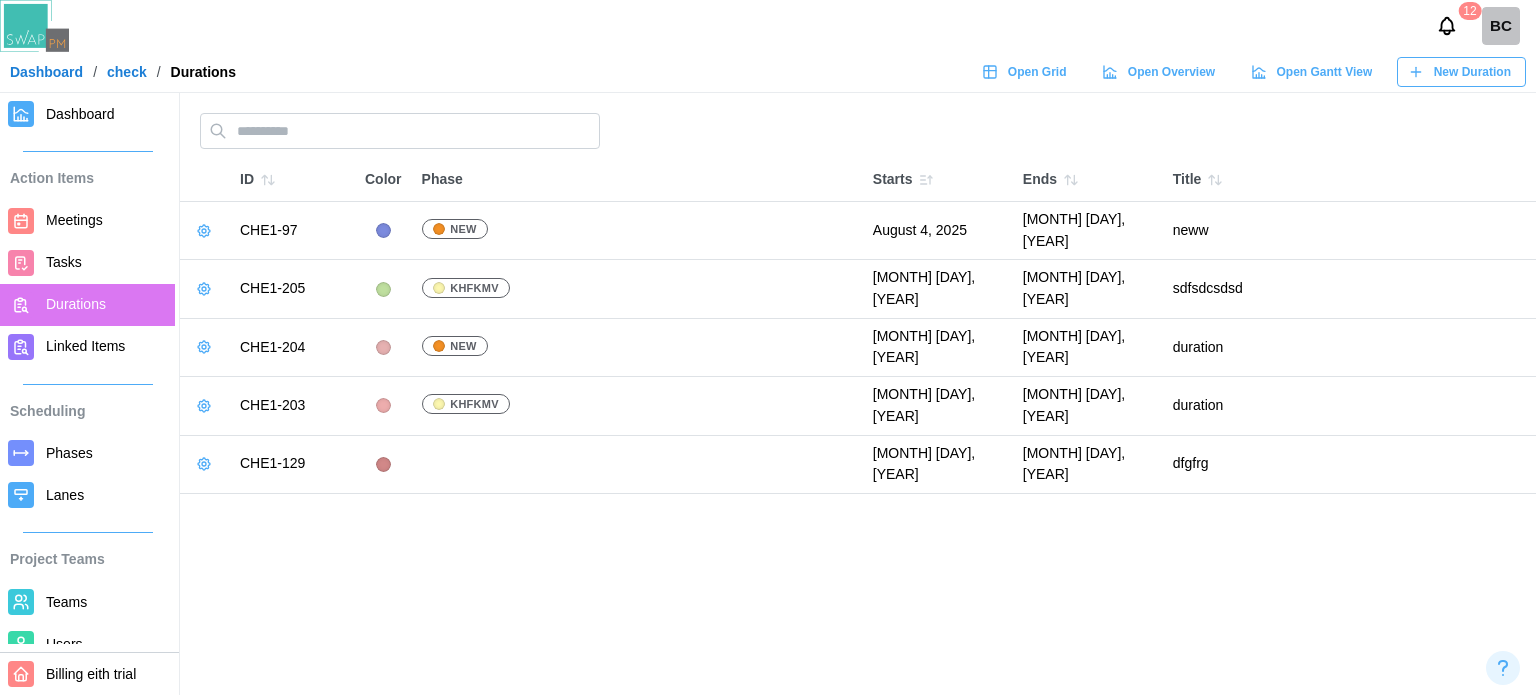 click 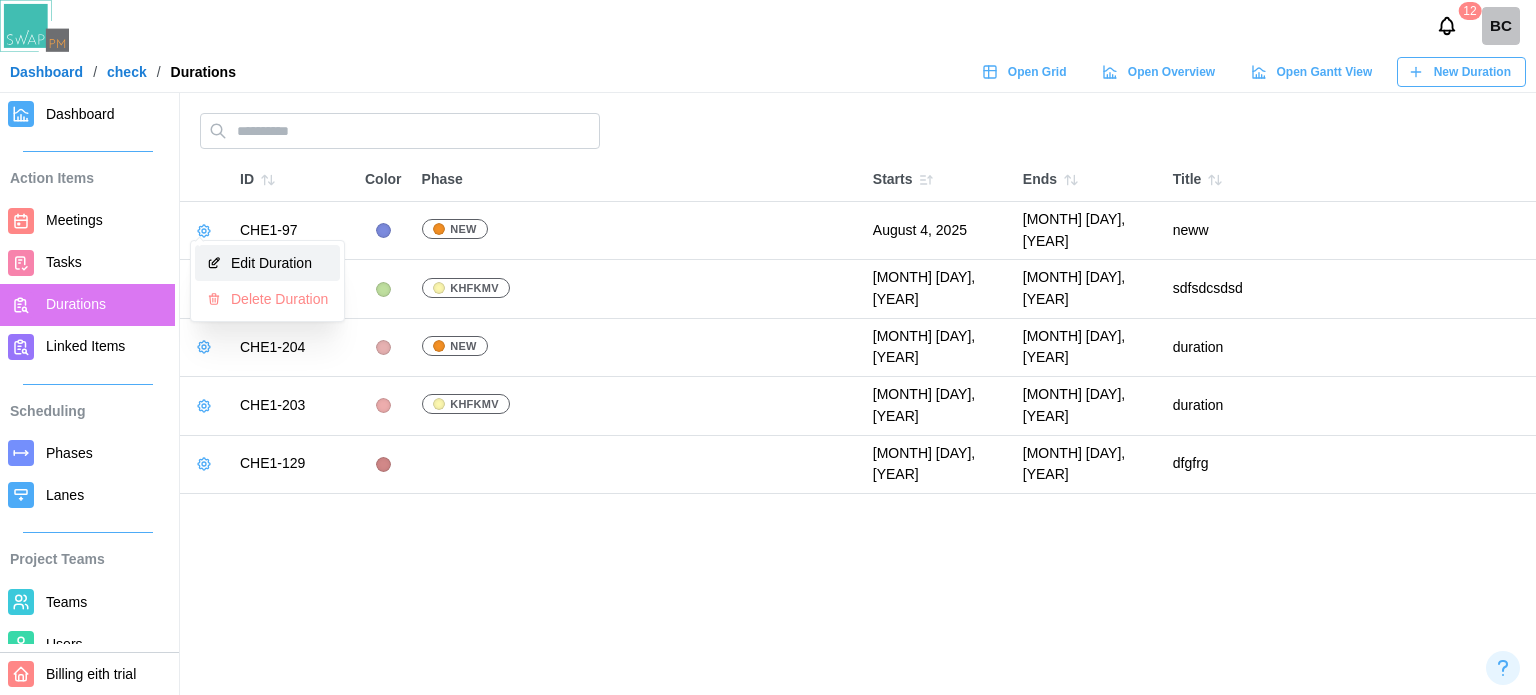 click on "Edit Duration" at bounding box center (267, 263) 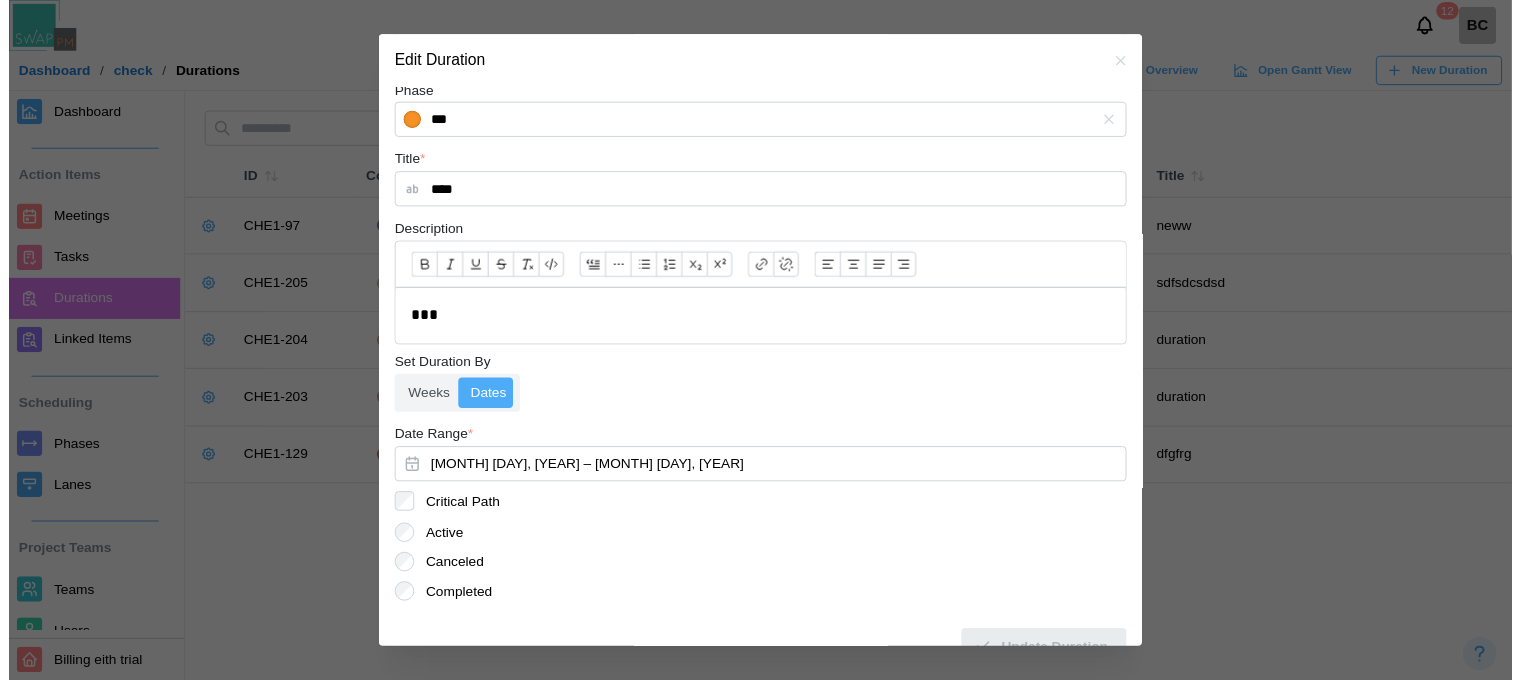 scroll, scrollTop: 348, scrollLeft: 0, axis: vertical 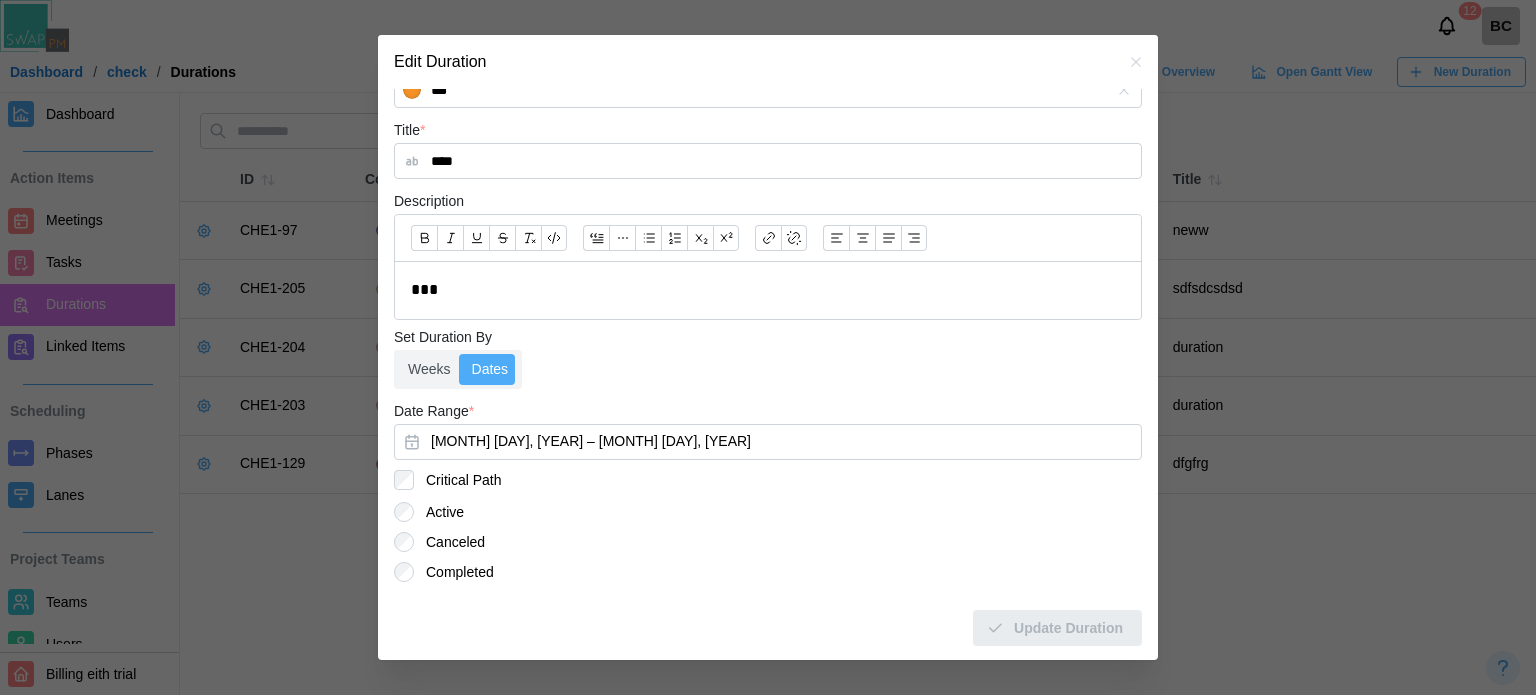 click at bounding box center [768, 347] 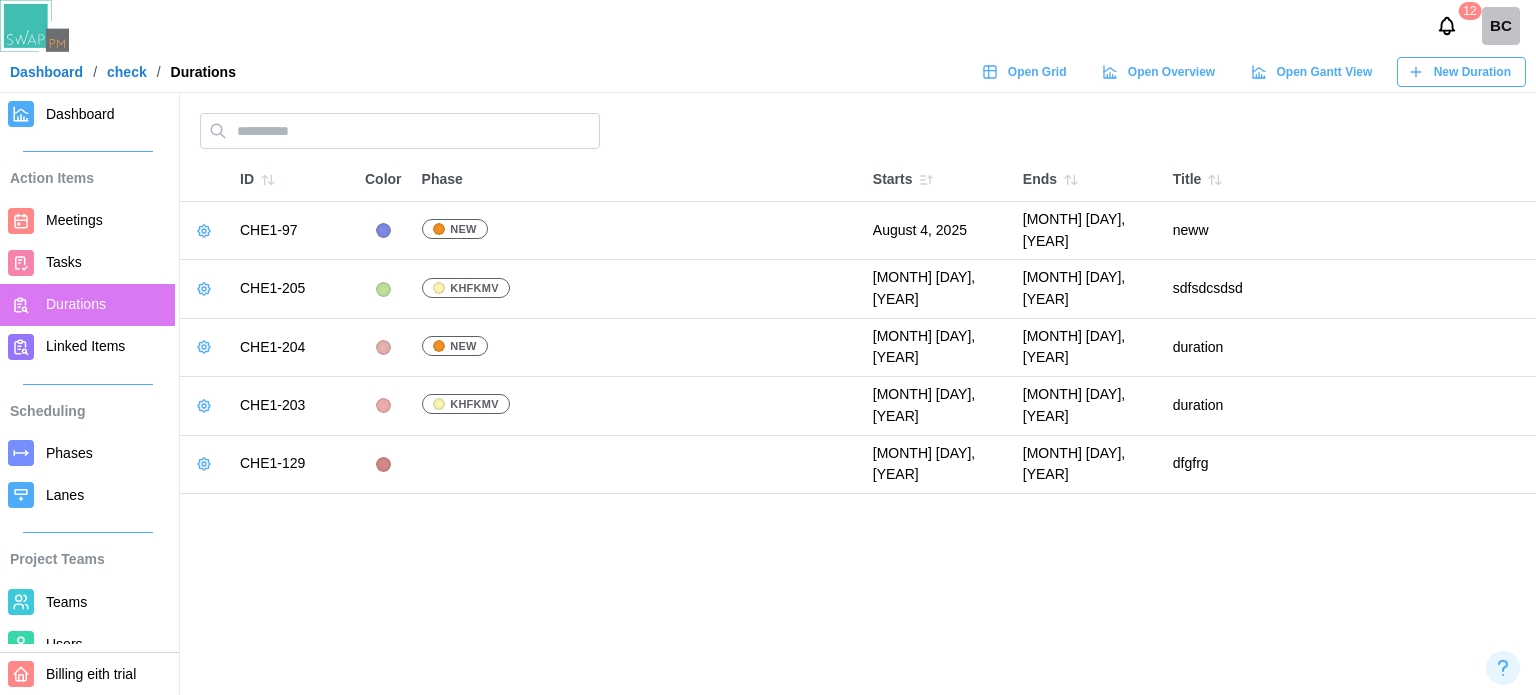 click on "Meetings" at bounding box center [87, 221] 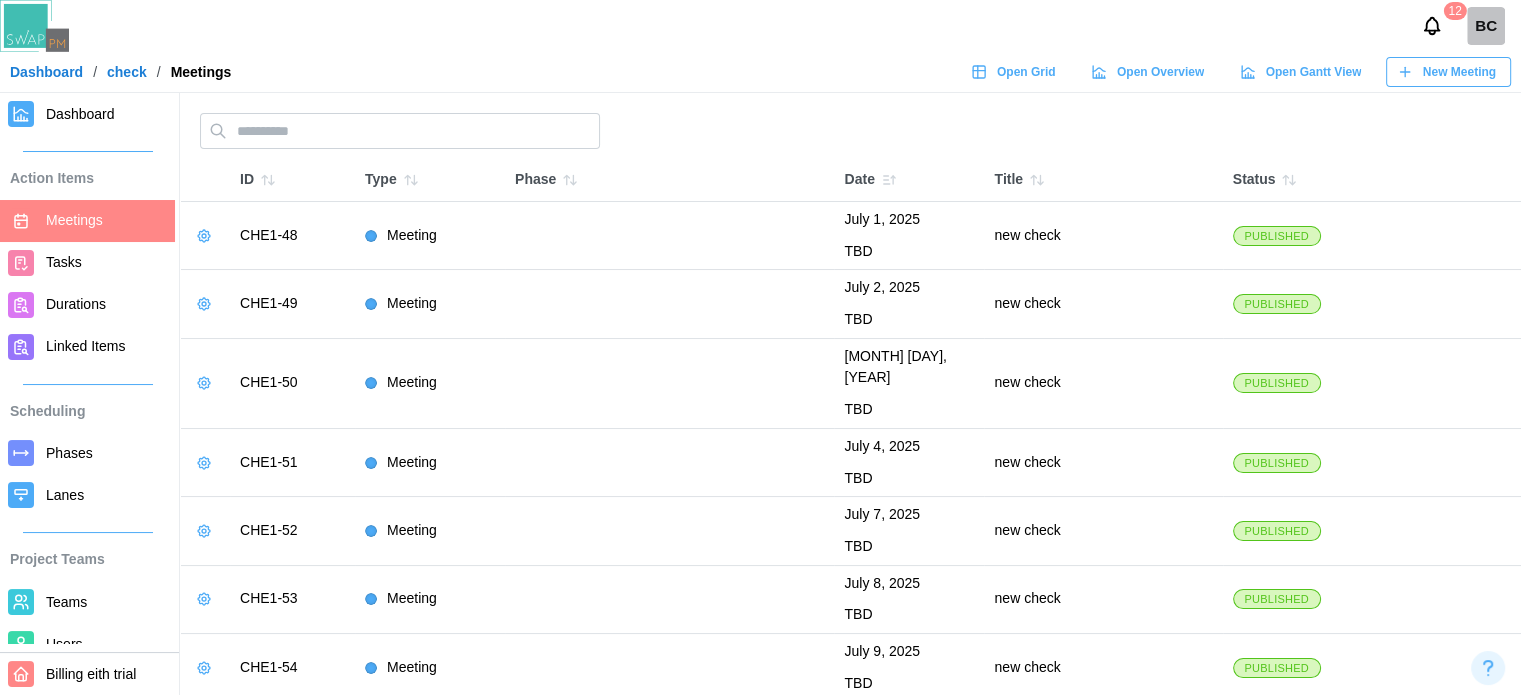click on "Dashboard" at bounding box center (87, 114) 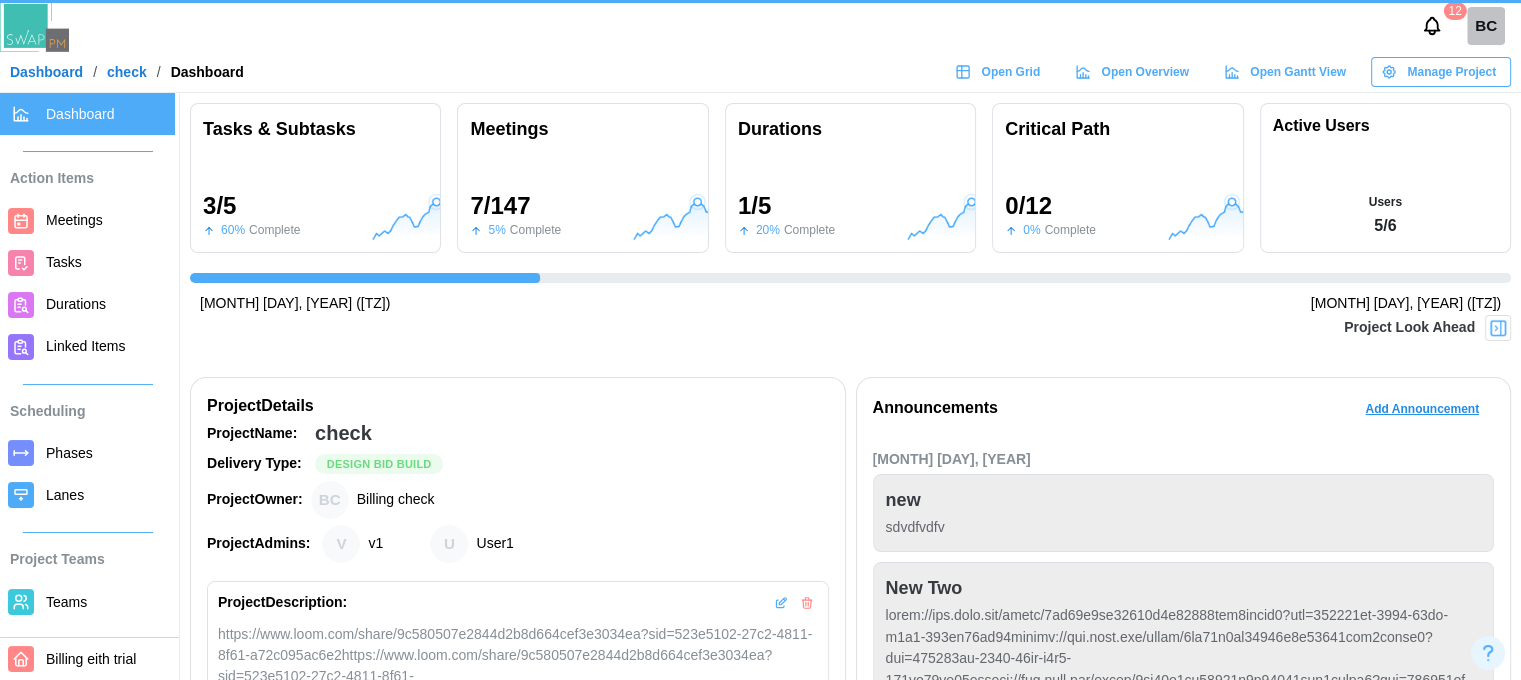 scroll, scrollTop: 0, scrollLeft: 540, axis: horizontal 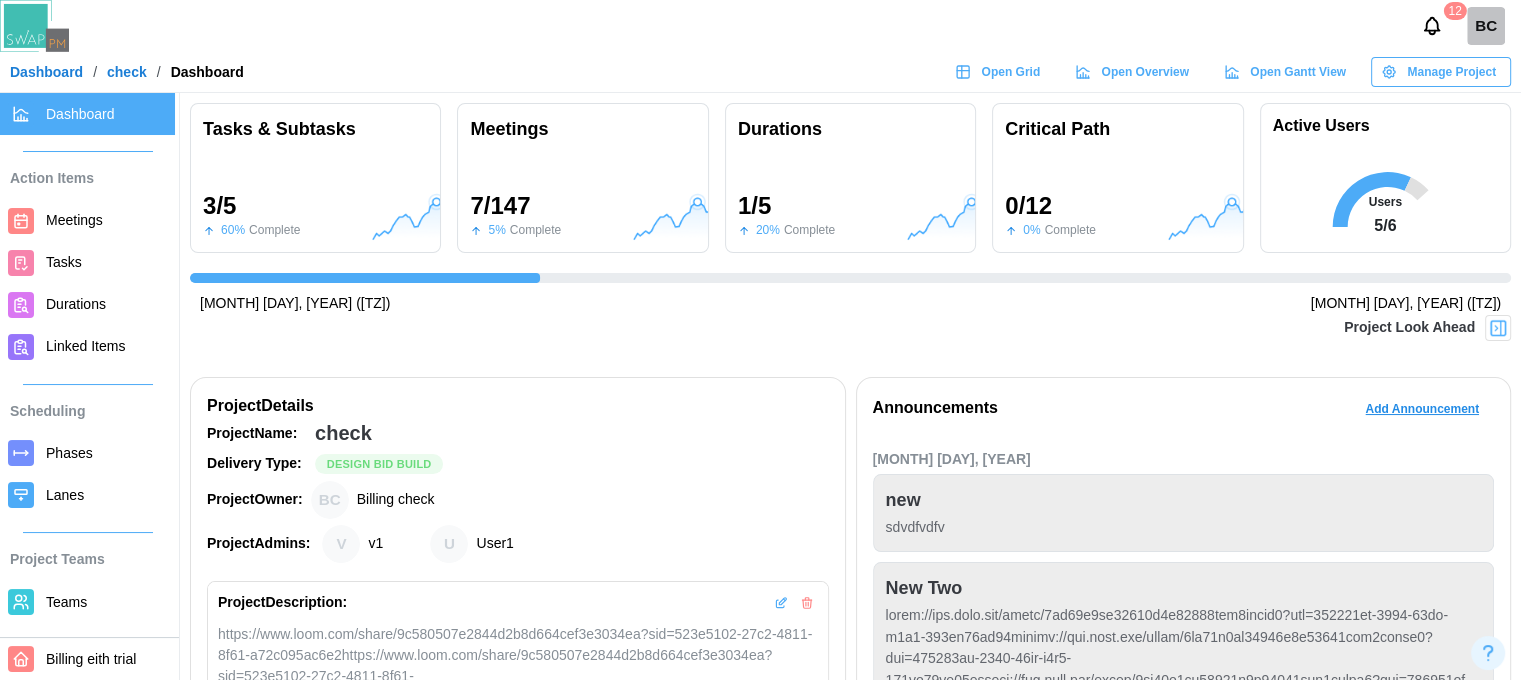 click at bounding box center (1498, 328) 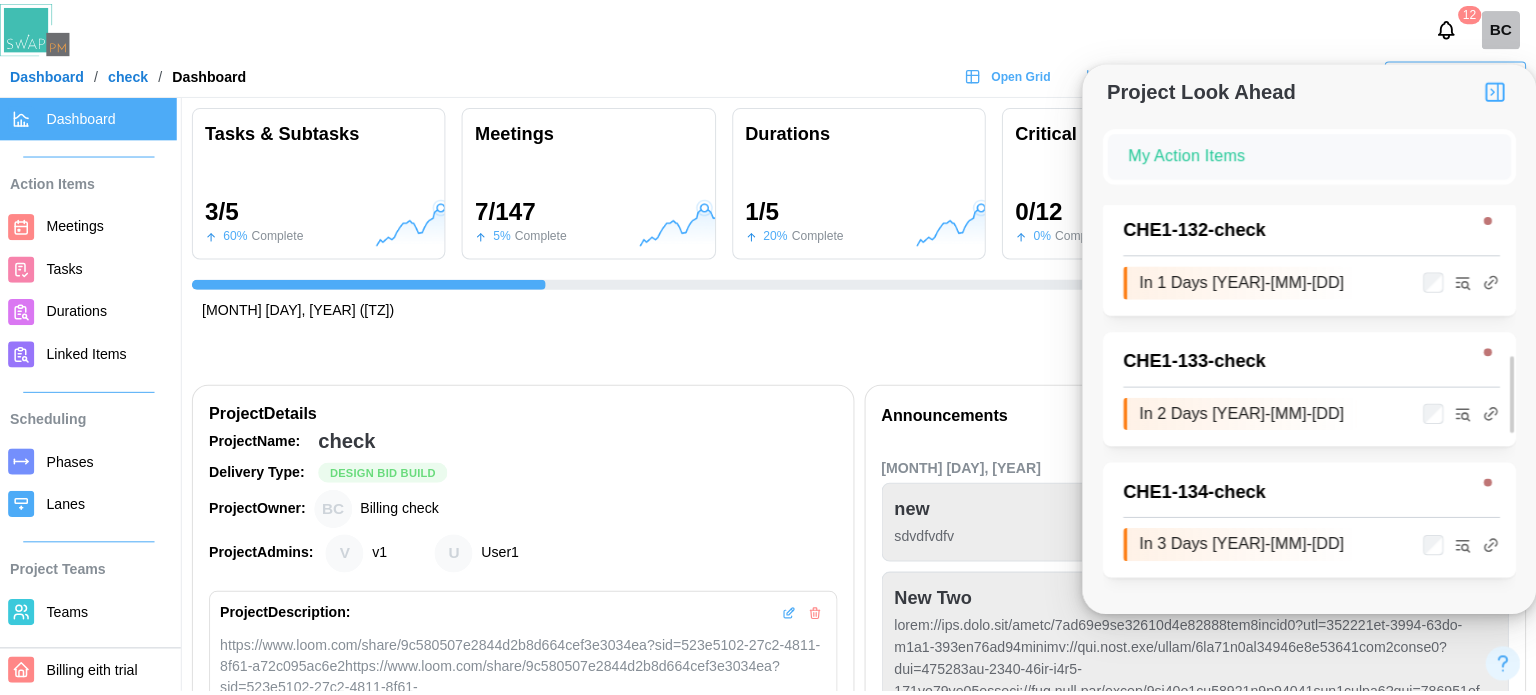 scroll, scrollTop: 0, scrollLeft: 0, axis: both 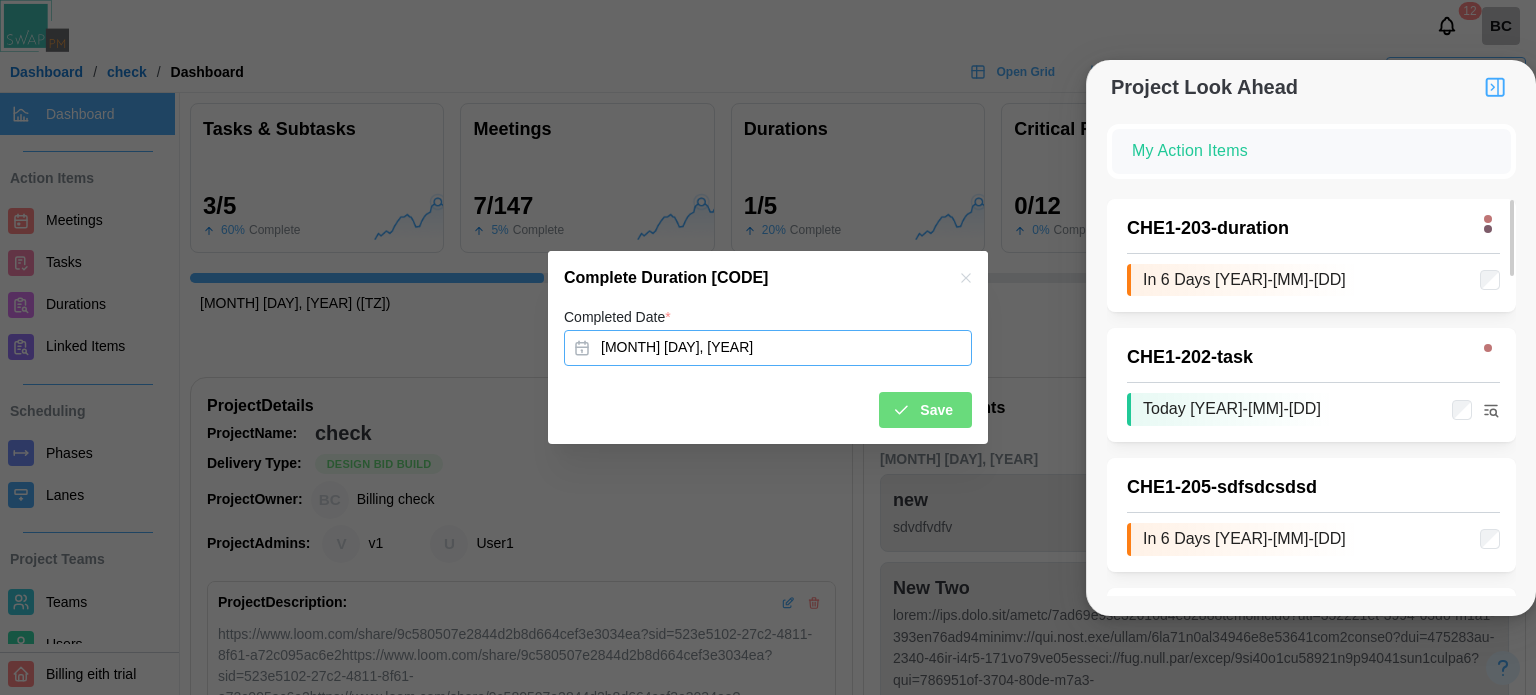click on "Aug 11, 2025" at bounding box center (768, 348) 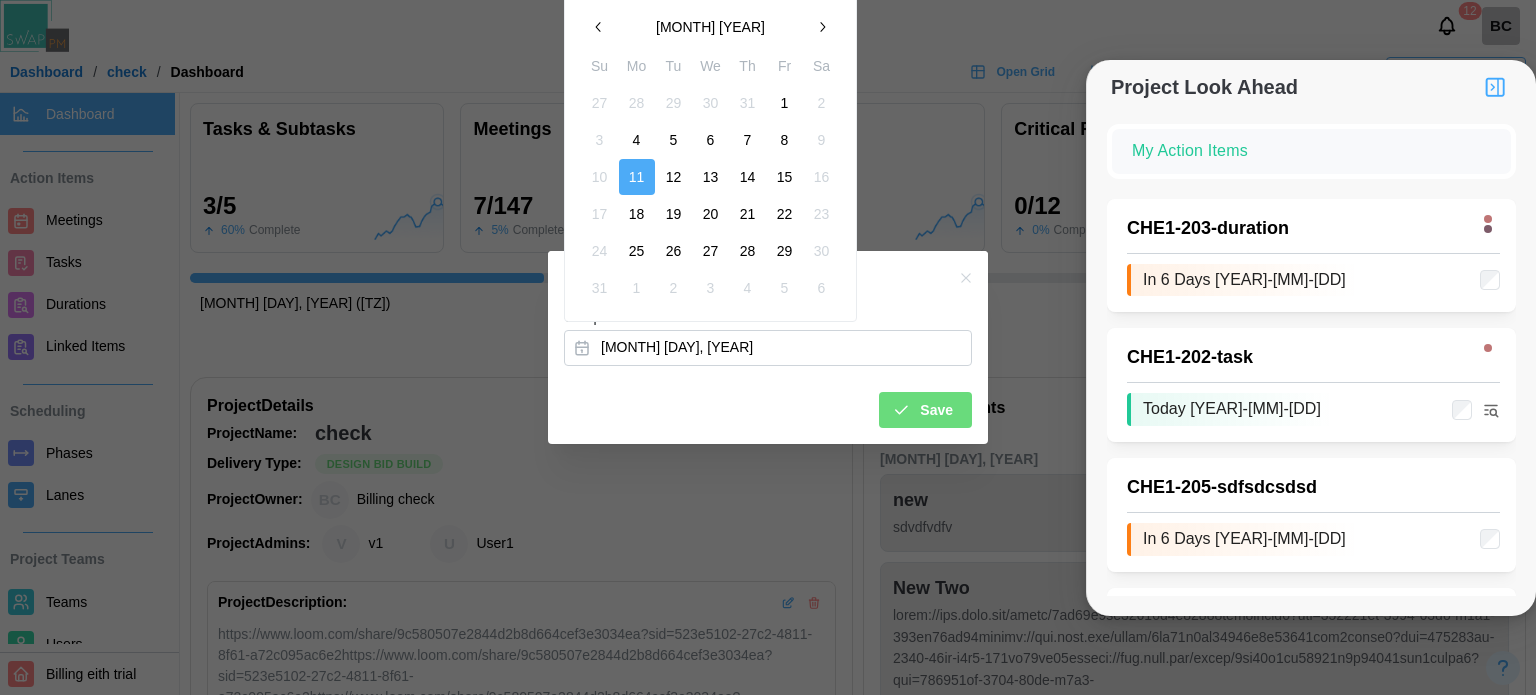 click on "4" at bounding box center (637, 140) 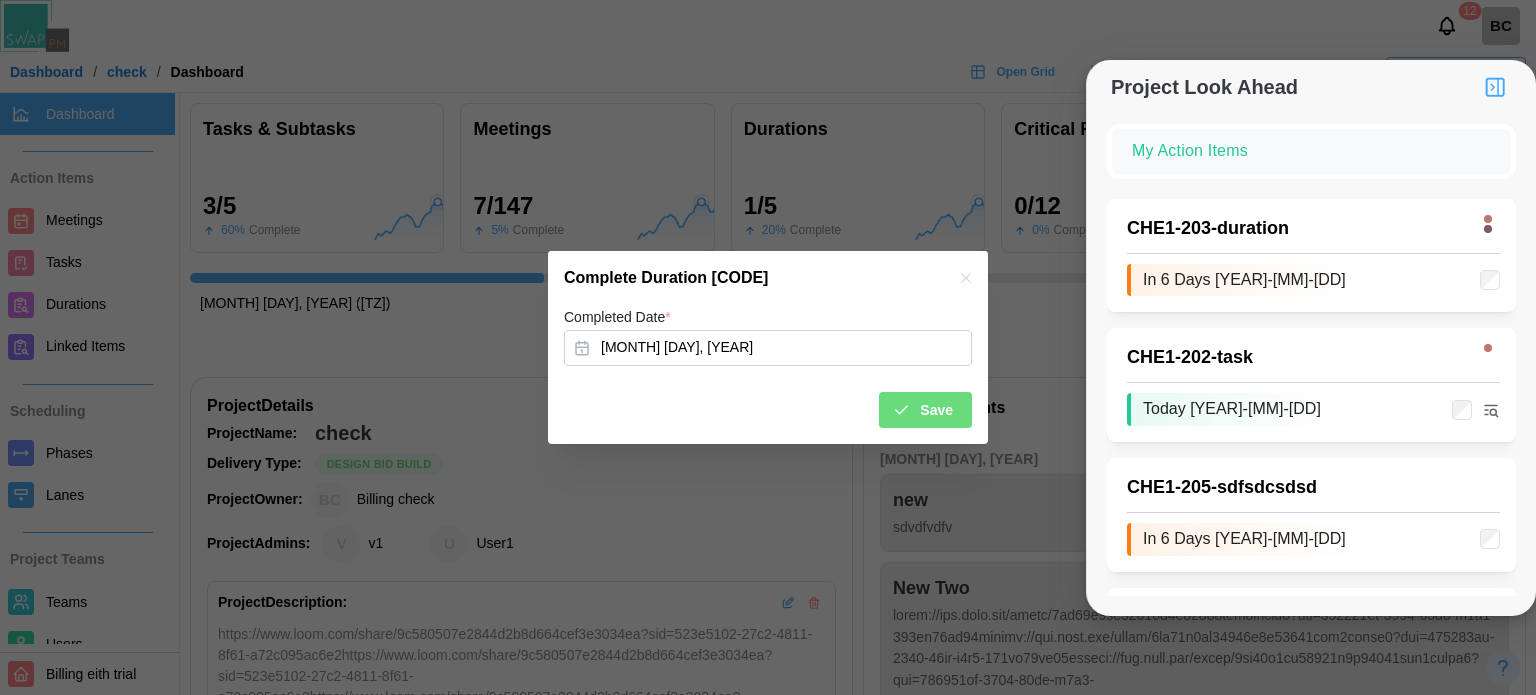 click on "Save" at bounding box center [936, 410] 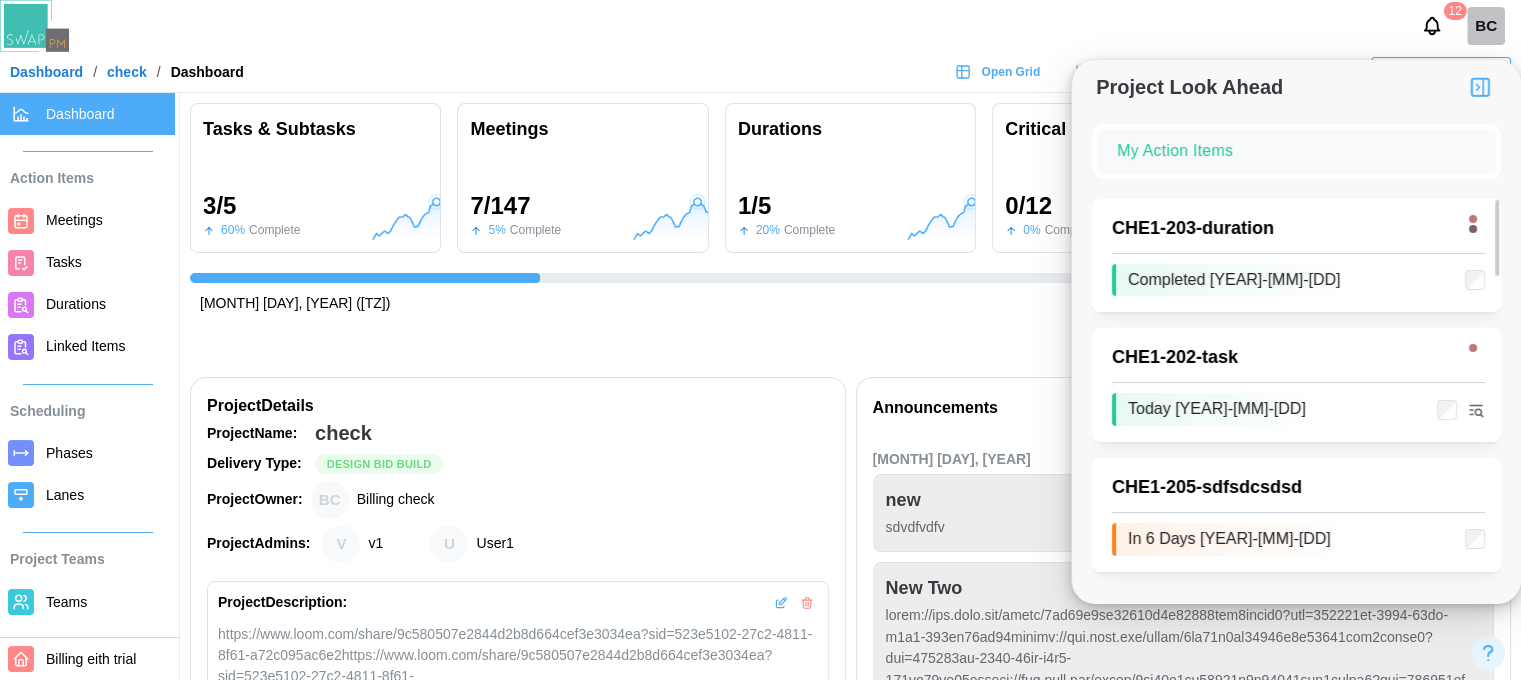click on "Jul 1, 2025 (MDT) Nov 10, 2025 (MST)" at bounding box center [850, 304] 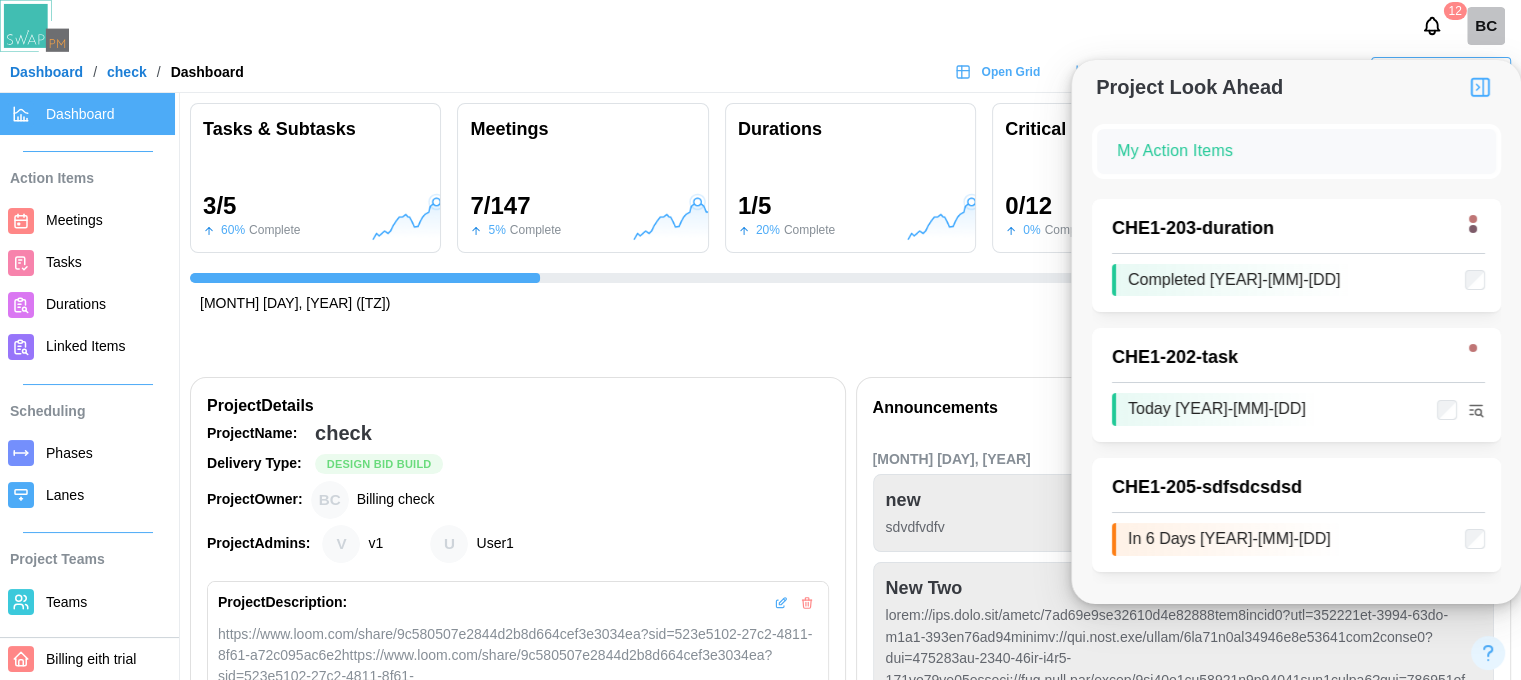 click on "Durations" at bounding box center (76, 304) 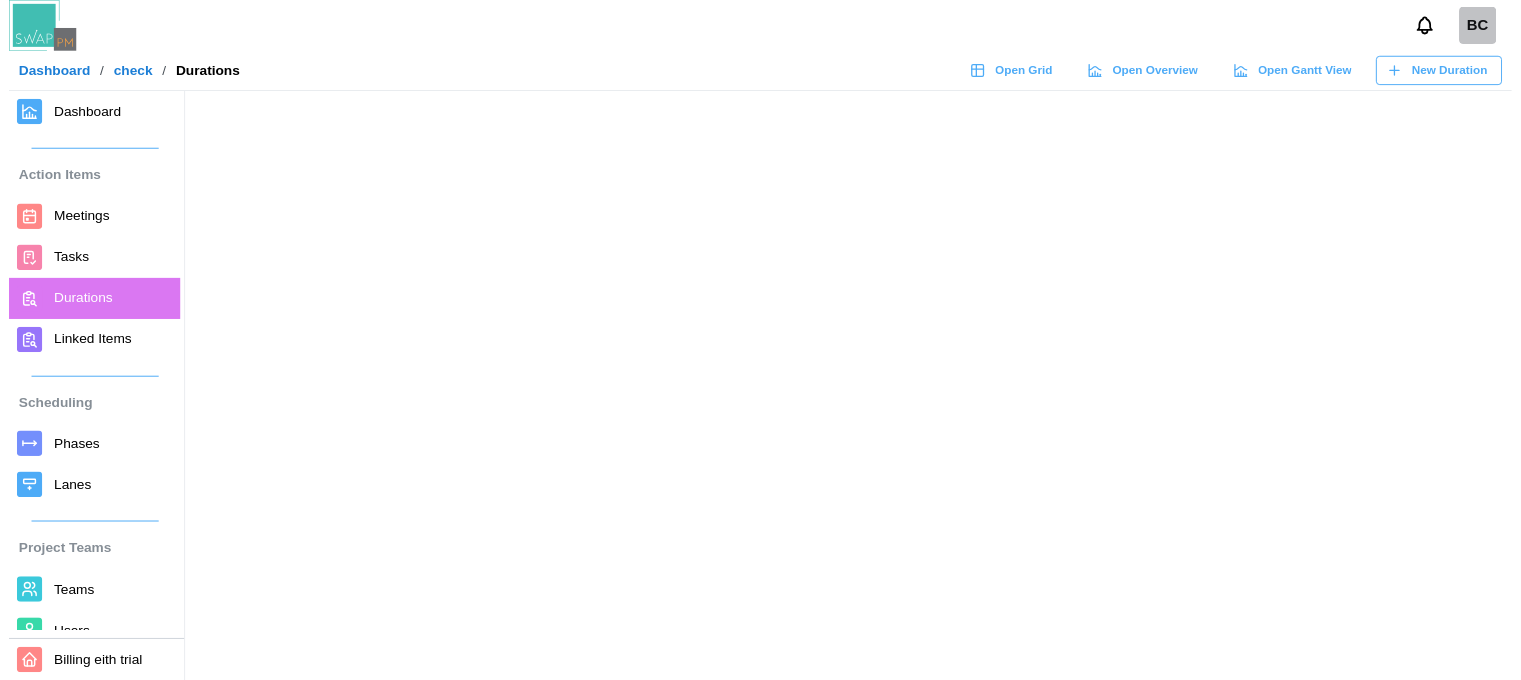 scroll, scrollTop: 0, scrollLeft: 0, axis: both 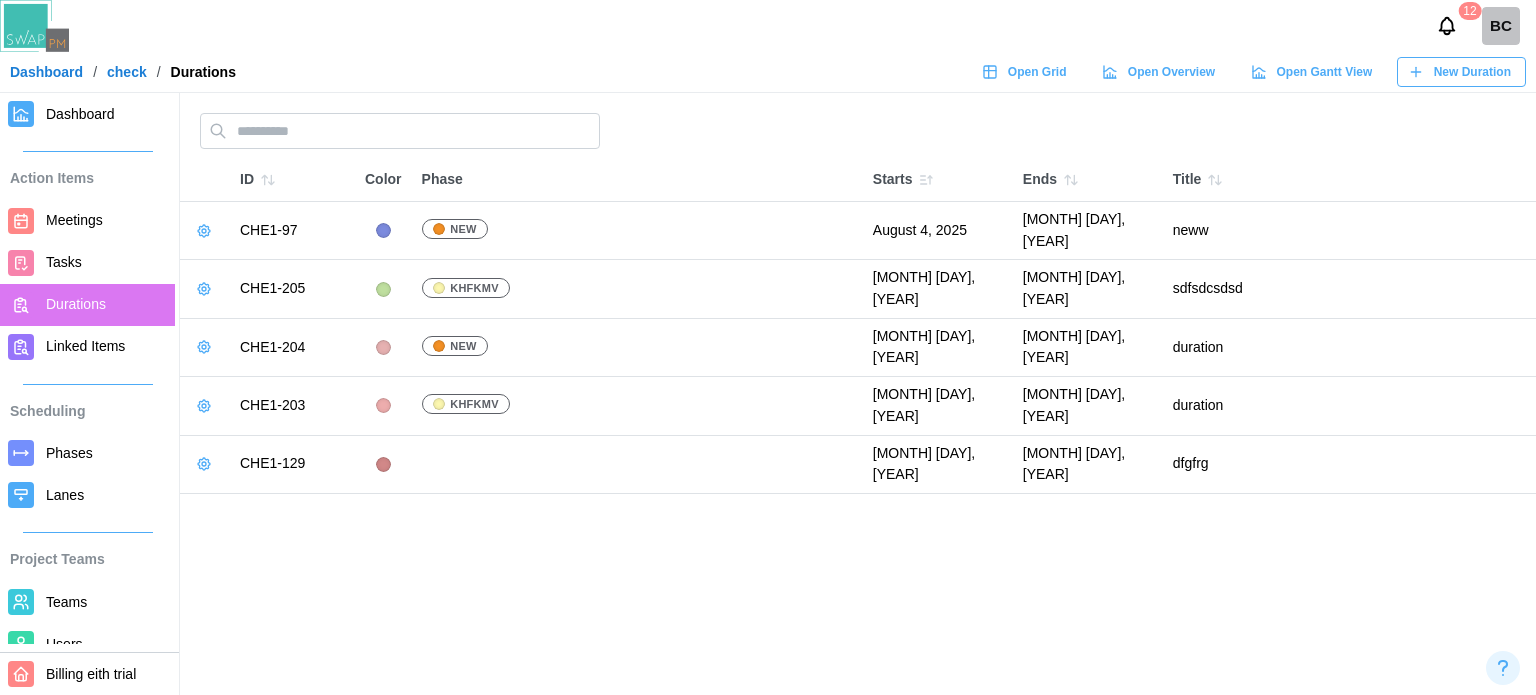 click at bounding box center (205, 406) 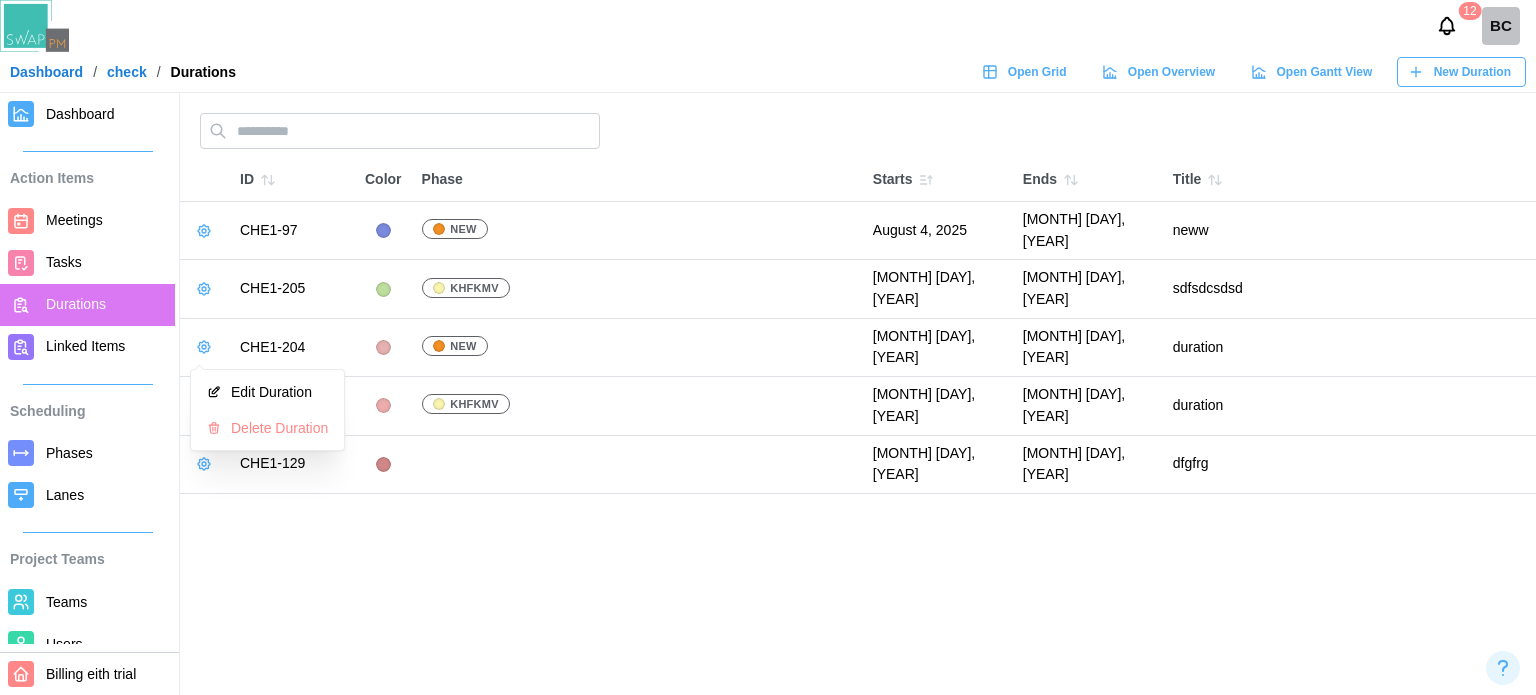 click on "ID Color Phase Starts Ends Title CHE1-97 new August 4, 2025 August 22, 2025 neww CHE1-205 khfkmv August 5, 2025 August 11, 2025 sdfsdcsdsd CHE1-204 new August 5, 2025 August 11, 2025 duration CHE1-203 khfkmv August 5, 2025 August 11, 2025 duration CHE1-129 August 11, 2025 August 12, 2025 dfgfrg" at bounding box center [768, 347] 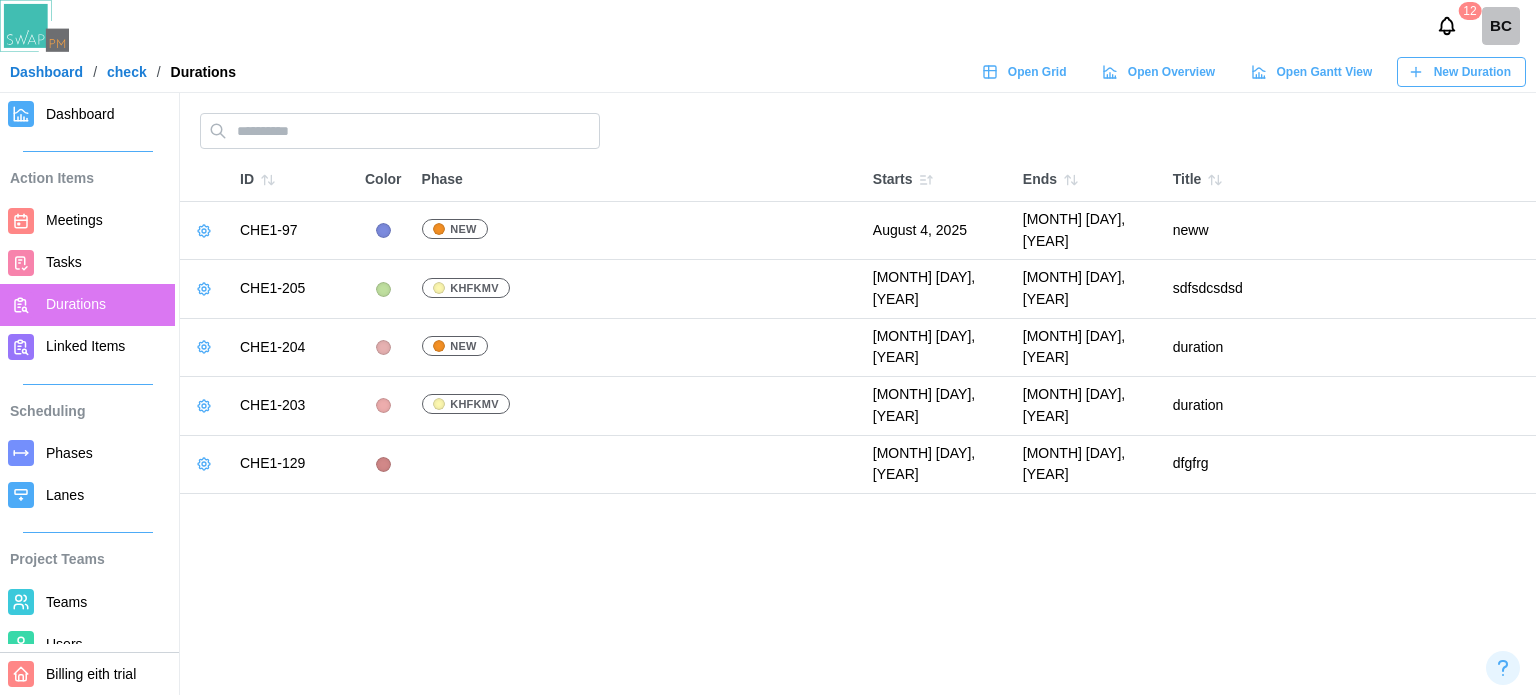 click on "Dashboard" at bounding box center [80, 114] 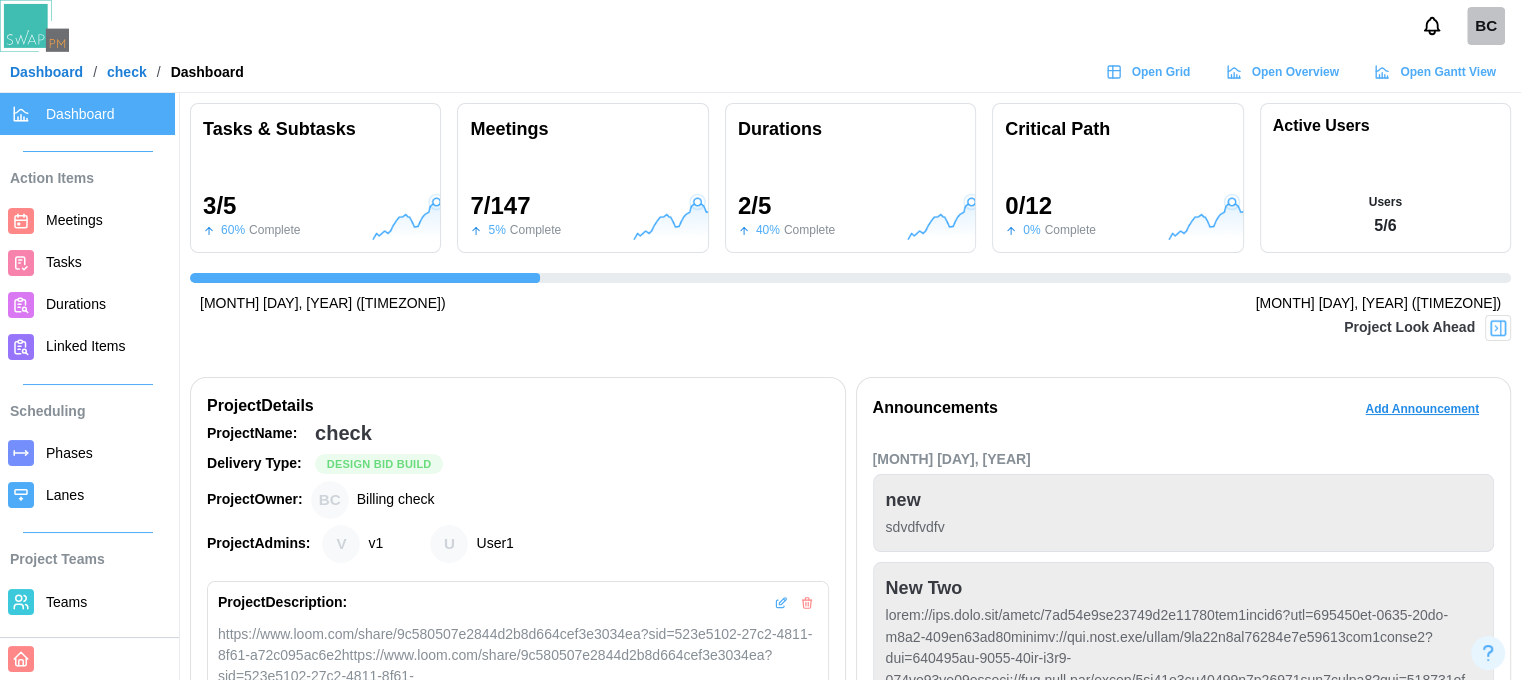 scroll, scrollTop: 0, scrollLeft: 540, axis: horizontal 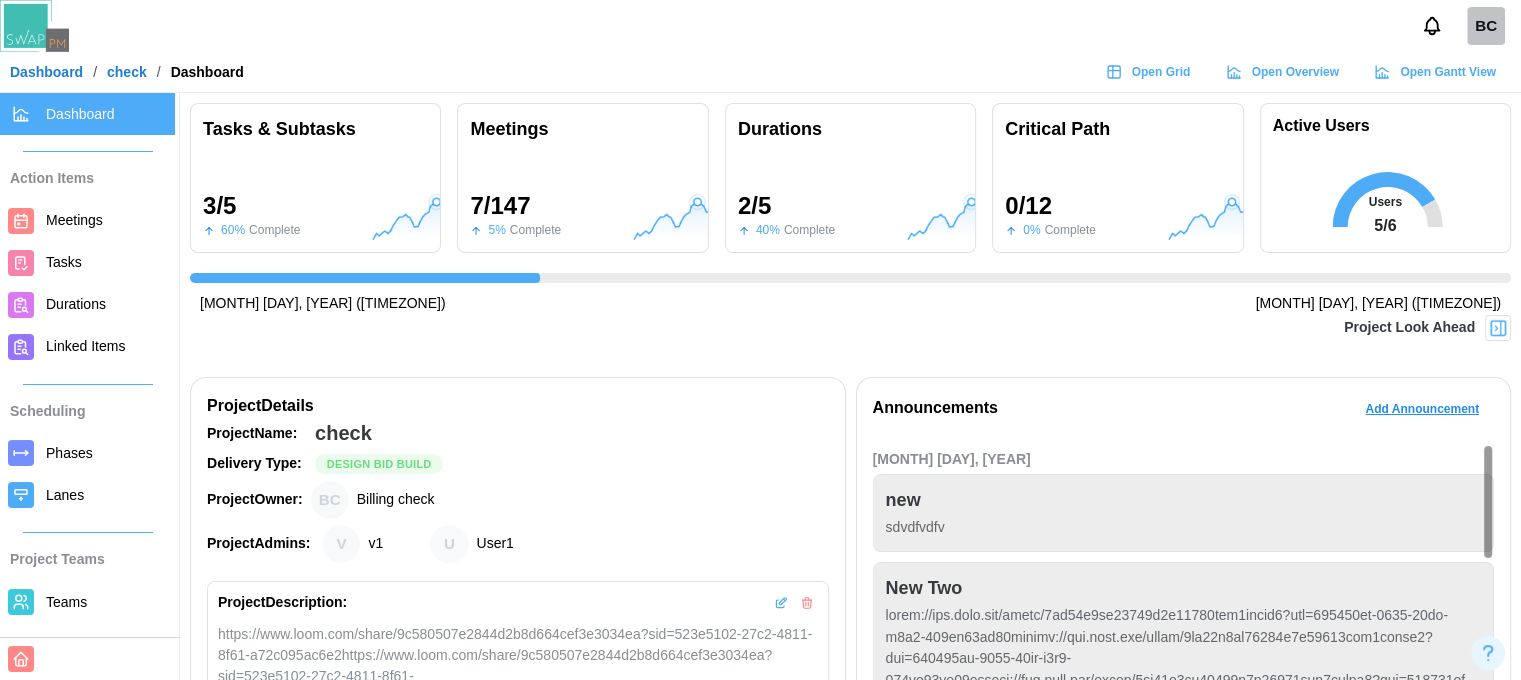 click at bounding box center (1498, 328) 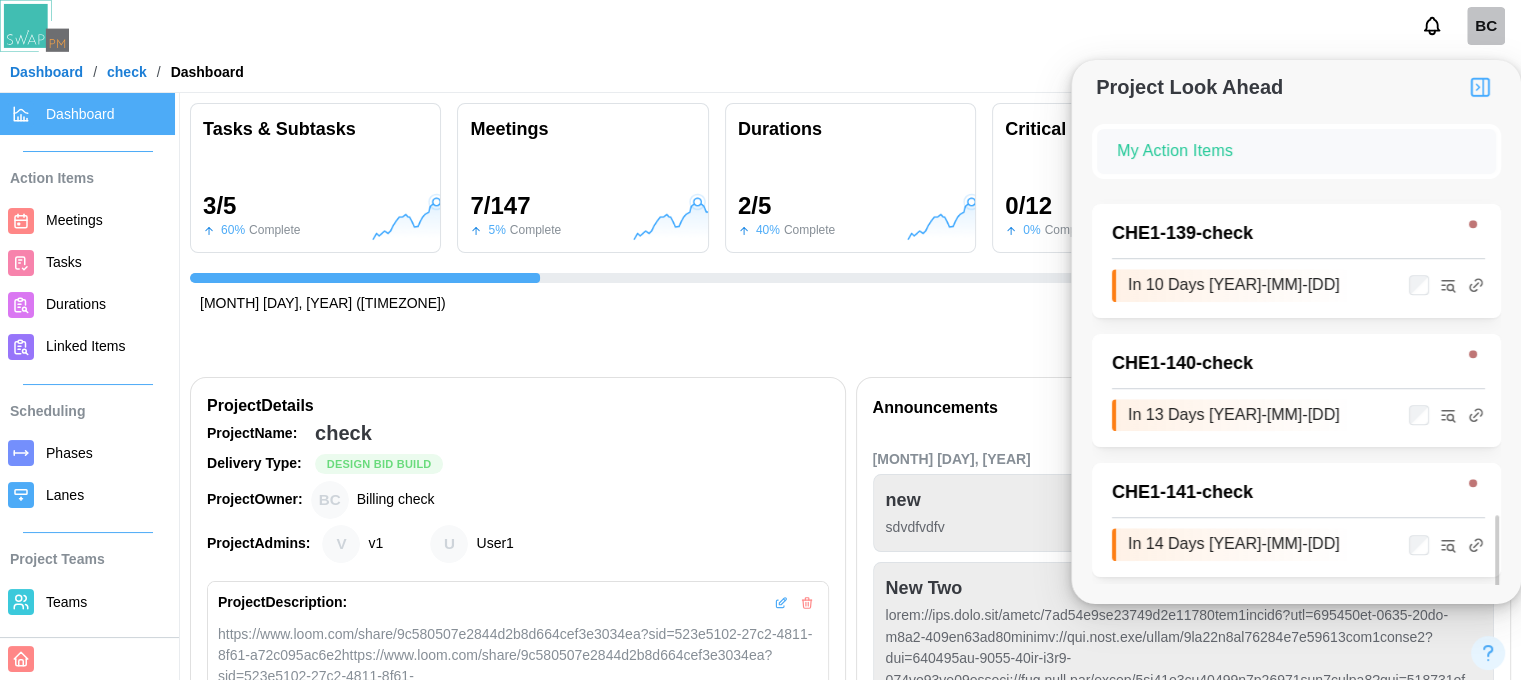 scroll, scrollTop: 1552, scrollLeft: 0, axis: vertical 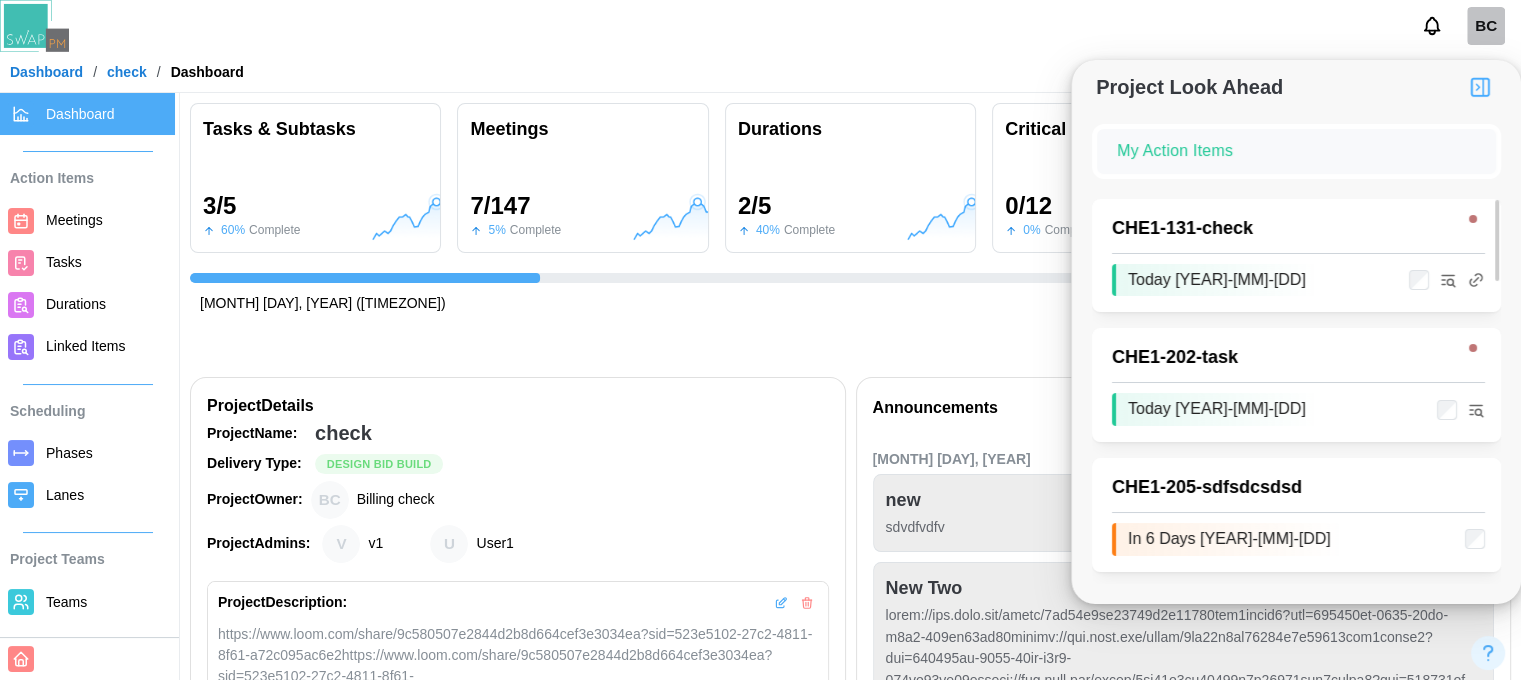 click on "CHE1 - 131 - check" at bounding box center [1282, 229] 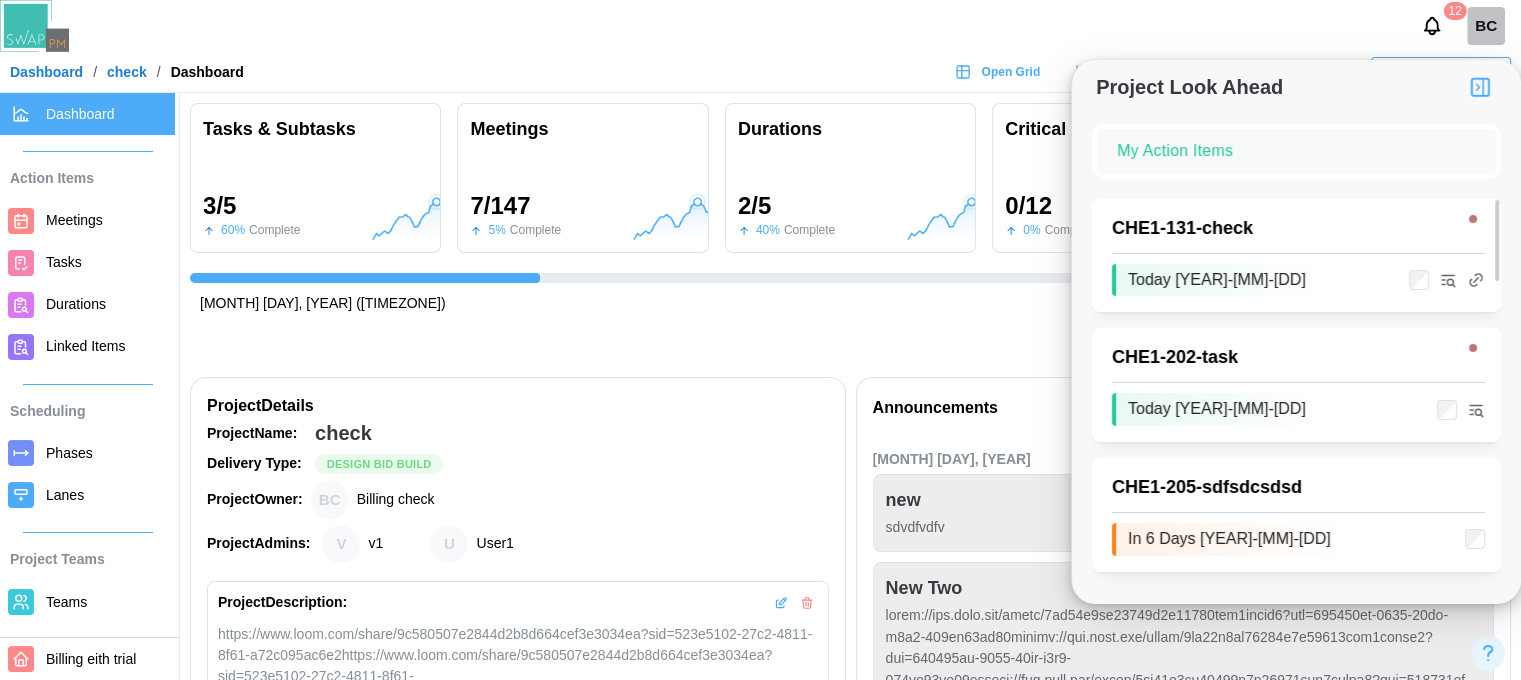 click on "Project Look Ahead" at bounding box center (850, 340) 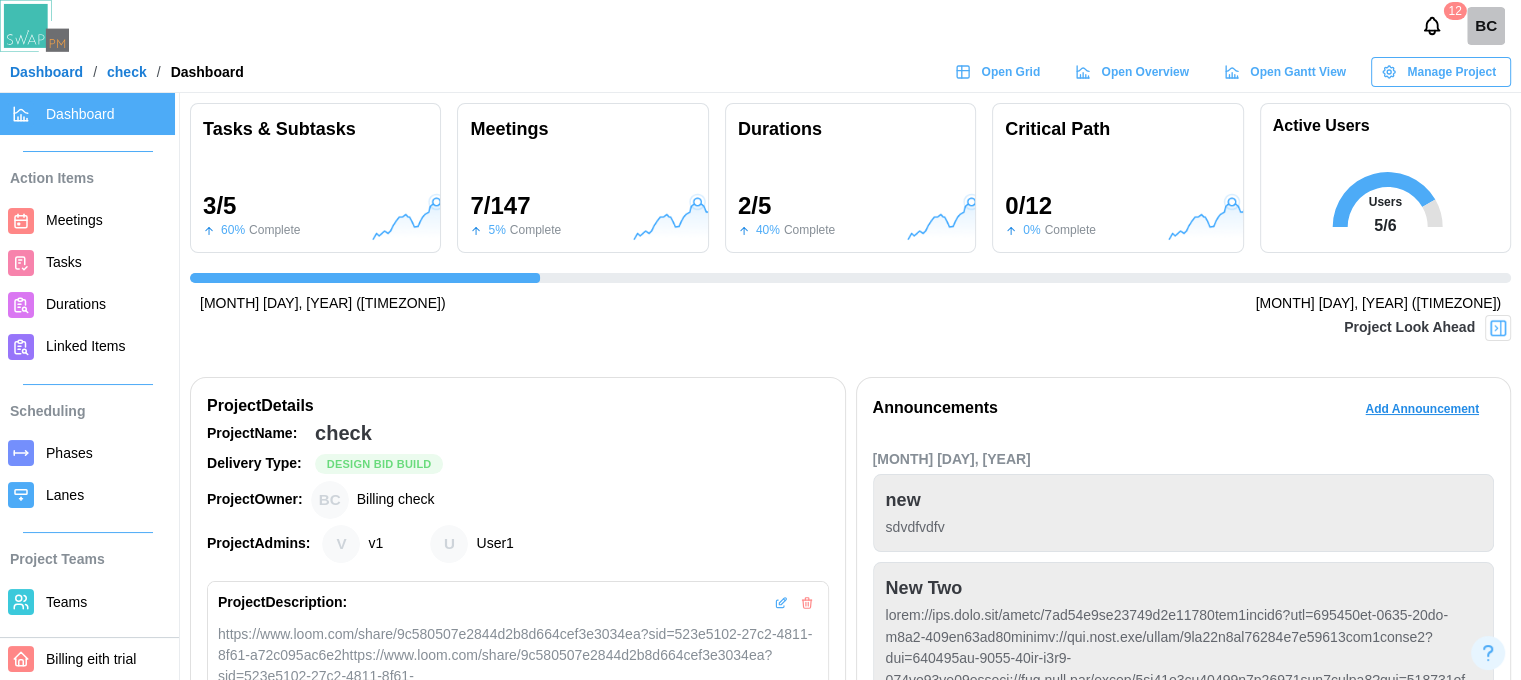 click on "Project Look Ahead" at bounding box center [850, 340] 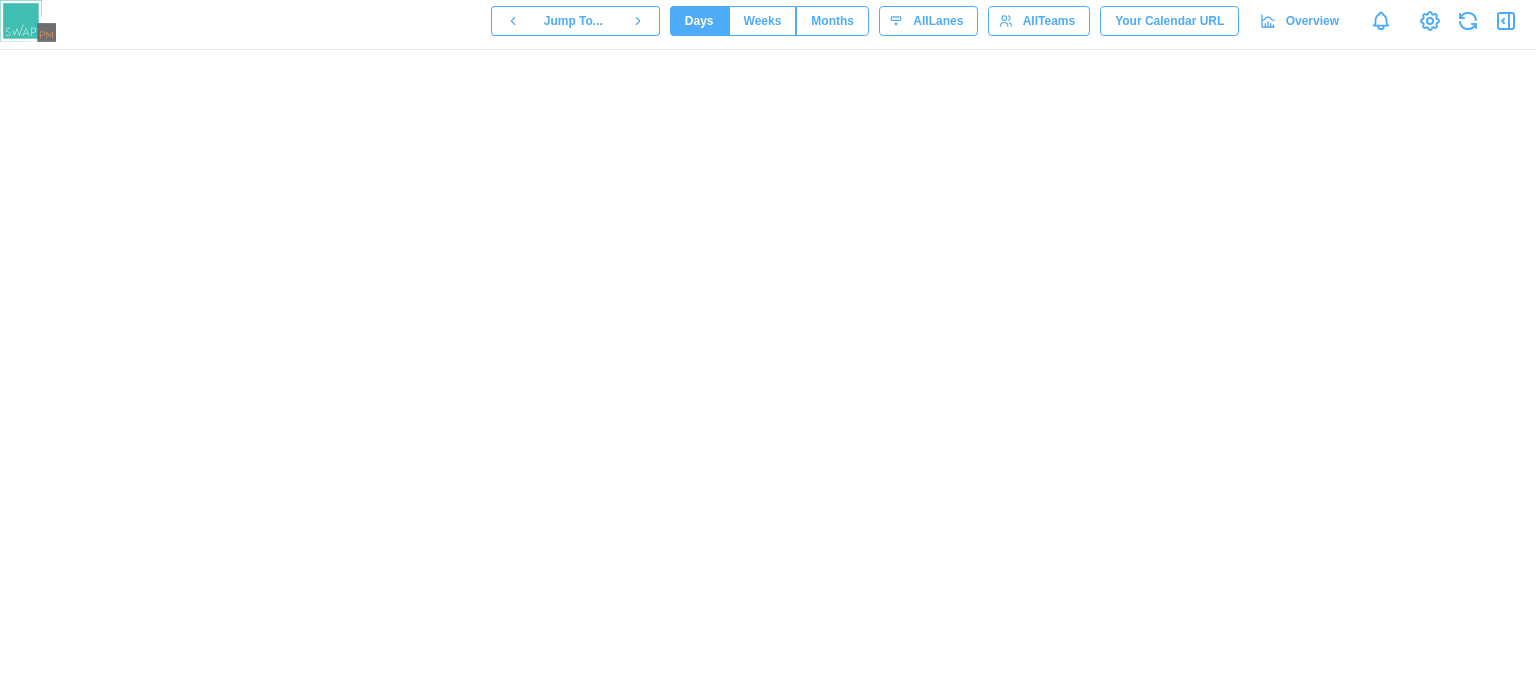scroll, scrollTop: 0, scrollLeft: 0, axis: both 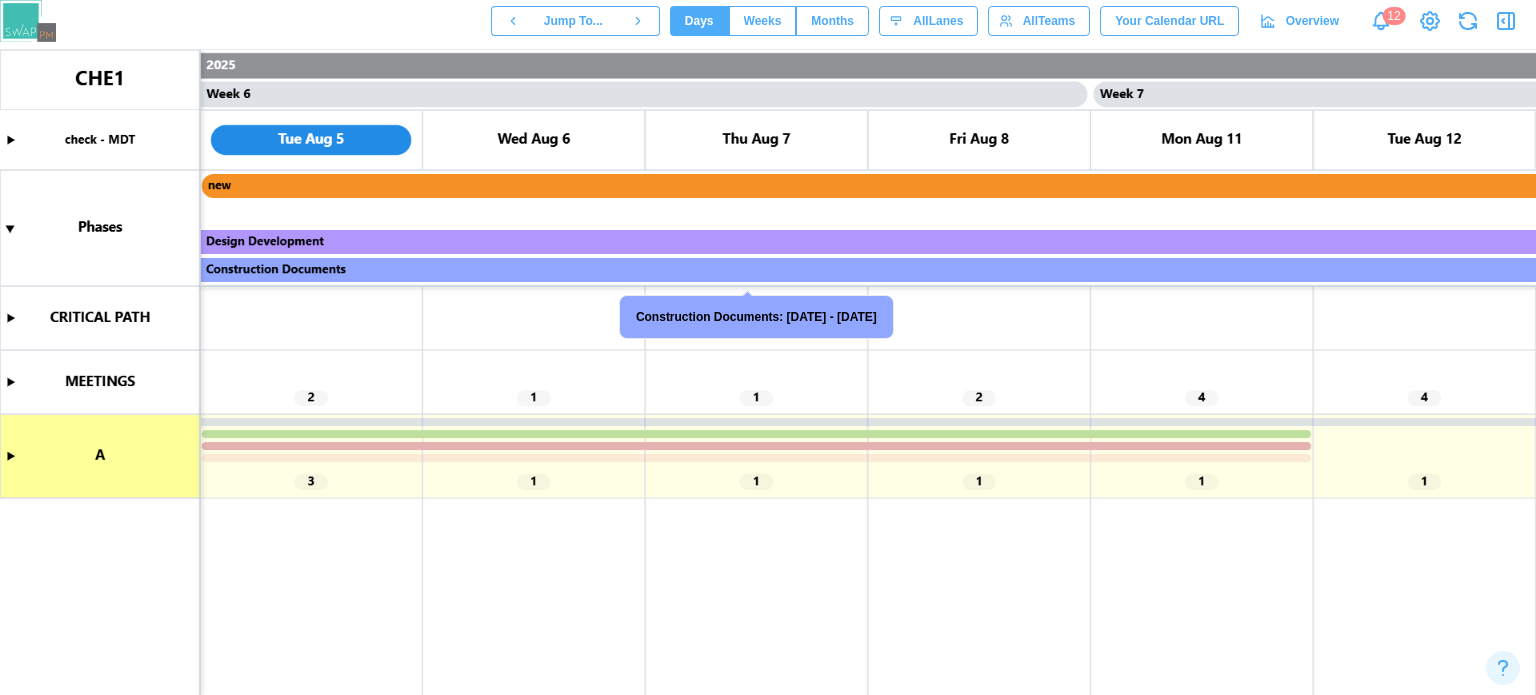 click at bounding box center [768, 372] 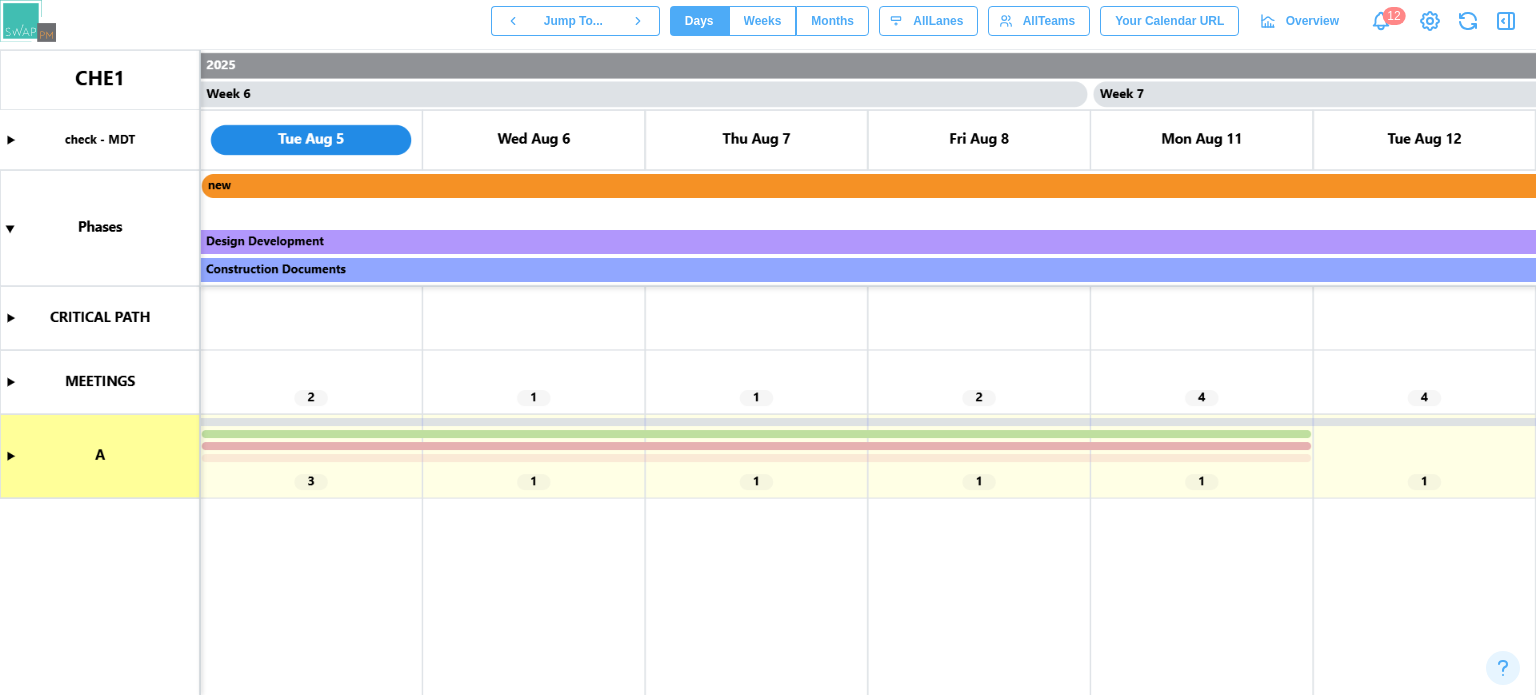 click at bounding box center (768, 372) 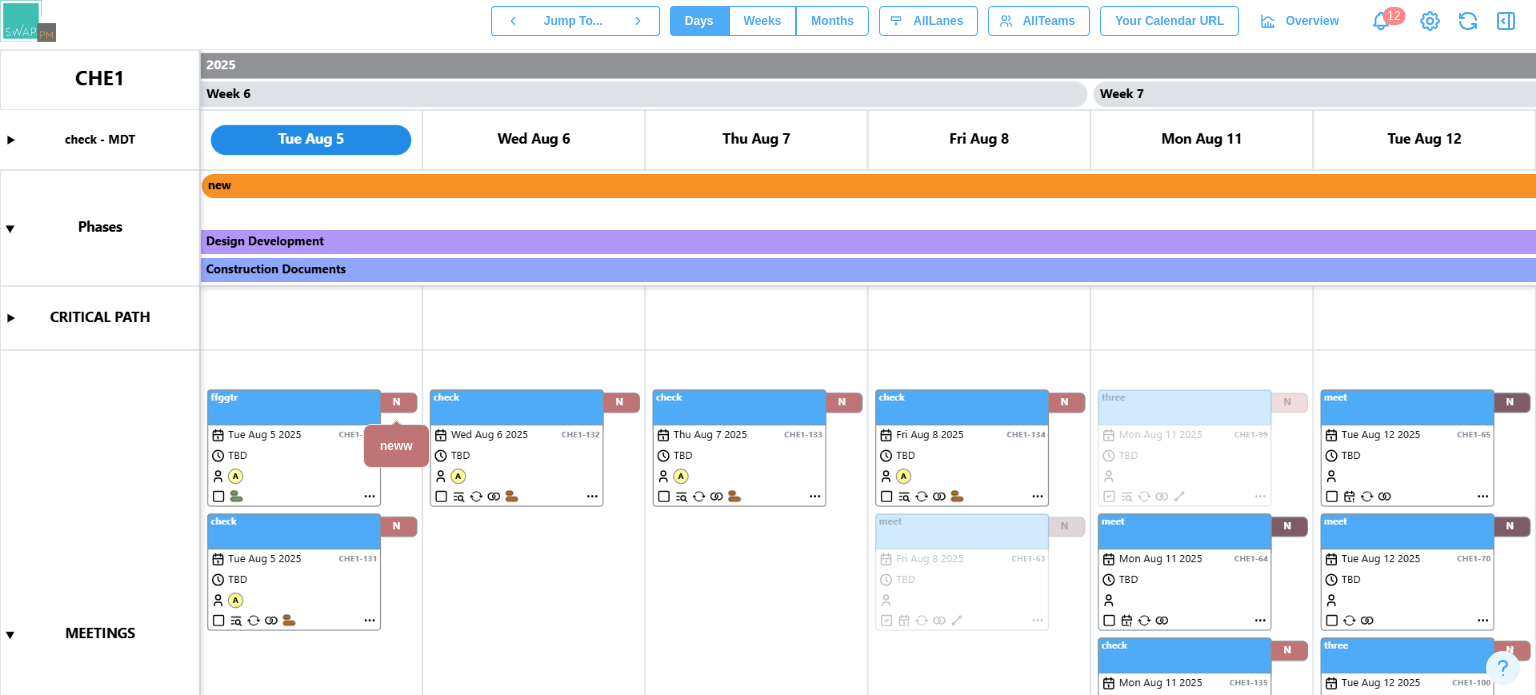 click at bounding box center [768, 372] 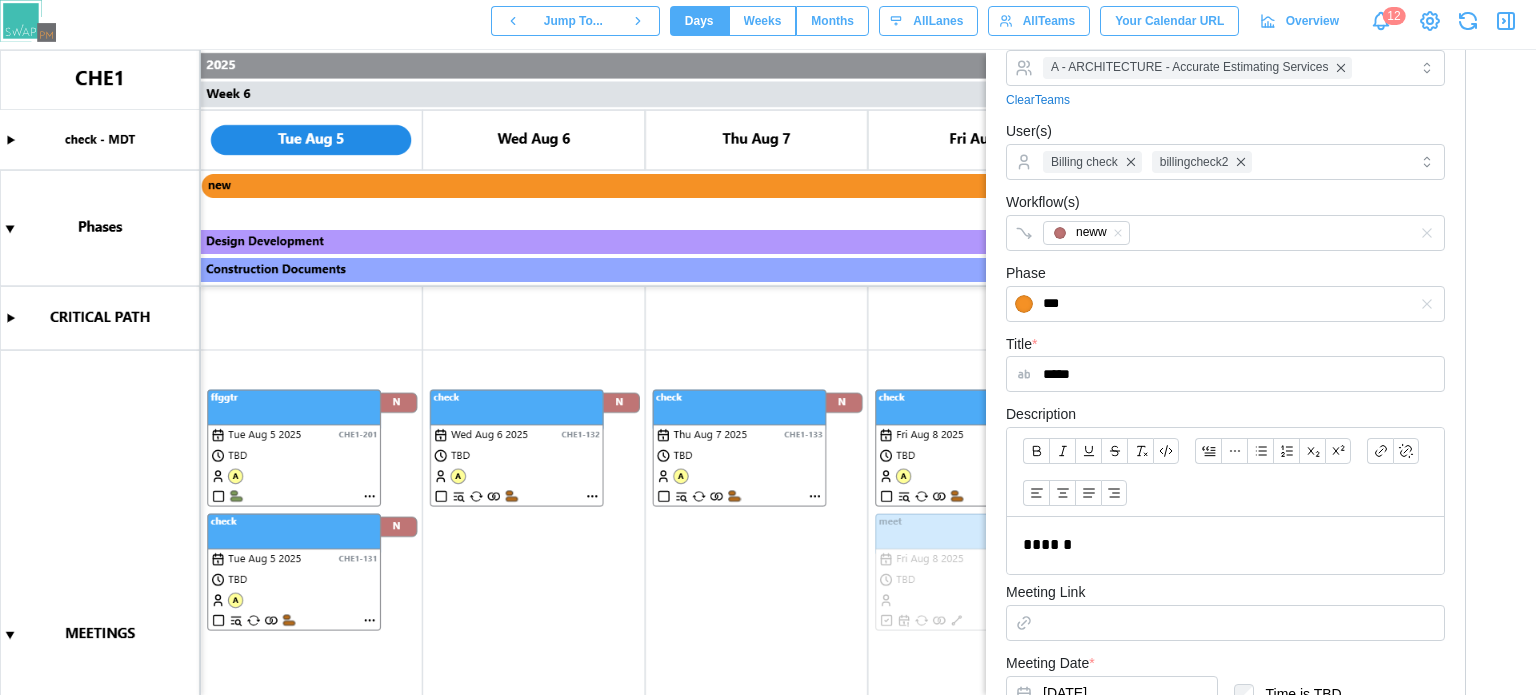 scroll, scrollTop: 564, scrollLeft: 0, axis: vertical 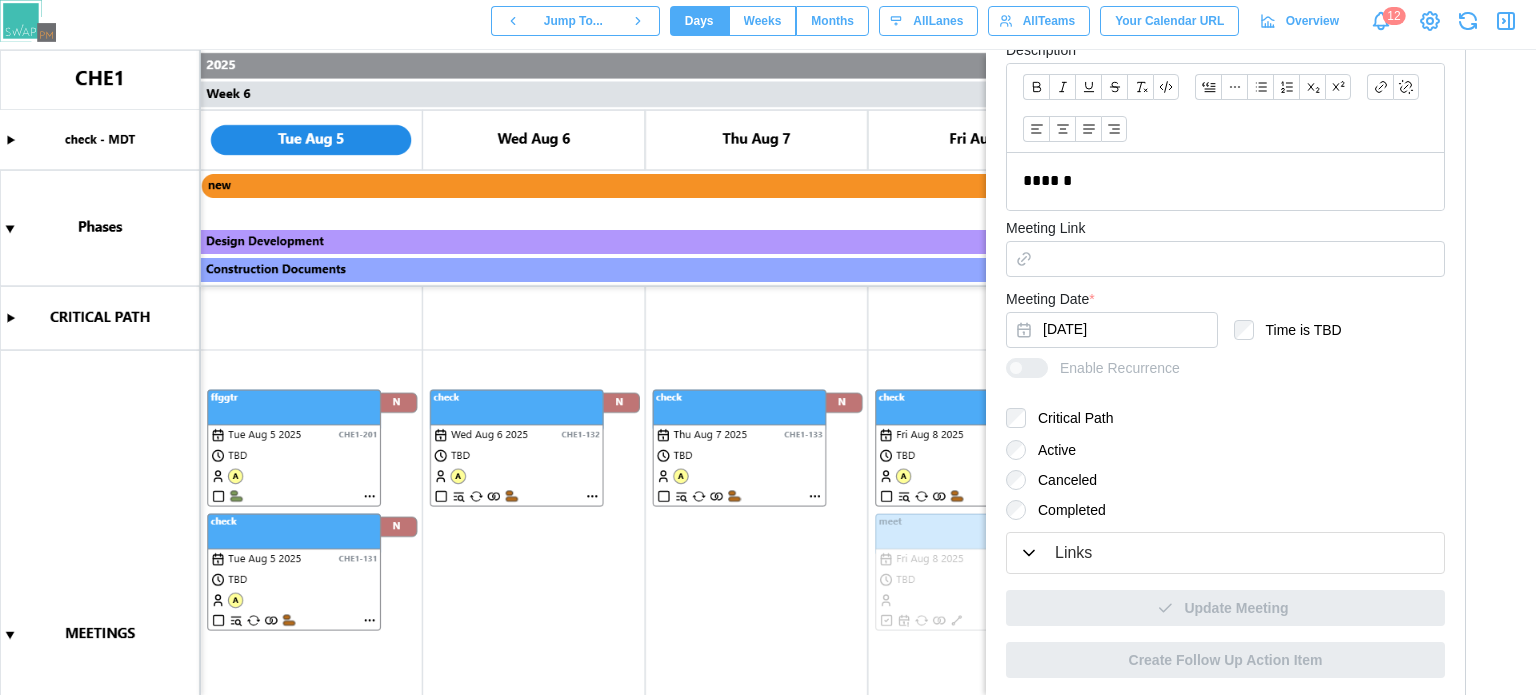 click on "Completed" at bounding box center [1066, 510] 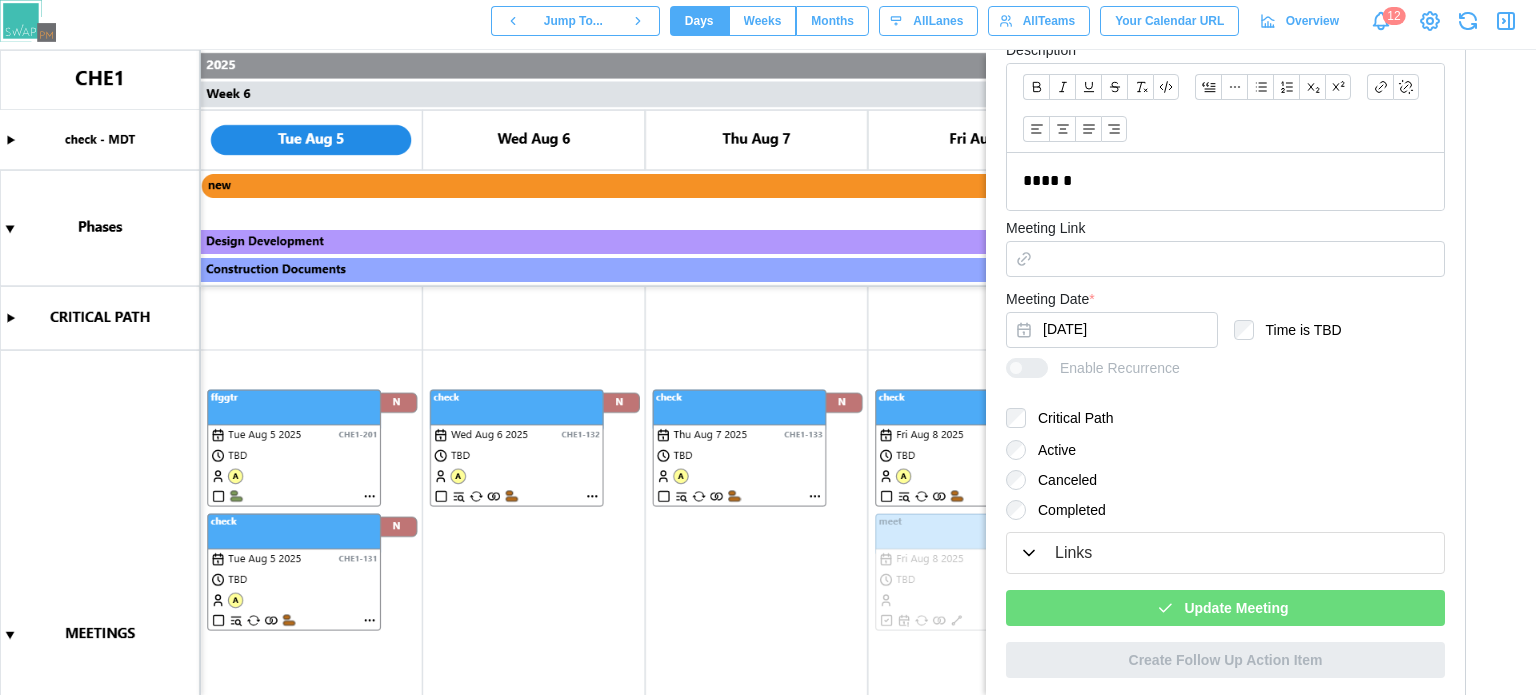 click on "Update   Meeting" at bounding box center (1236, 608) 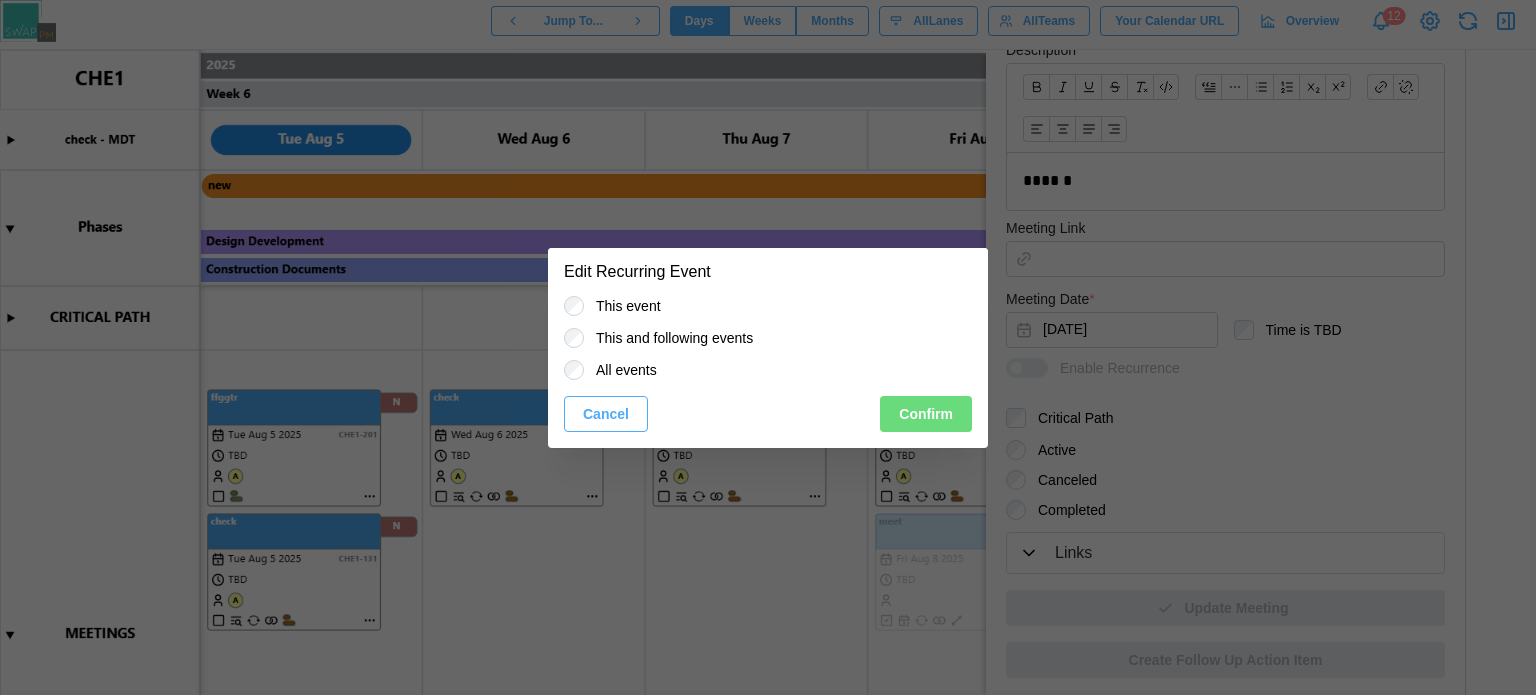 click on "Confirm" at bounding box center (926, 414) 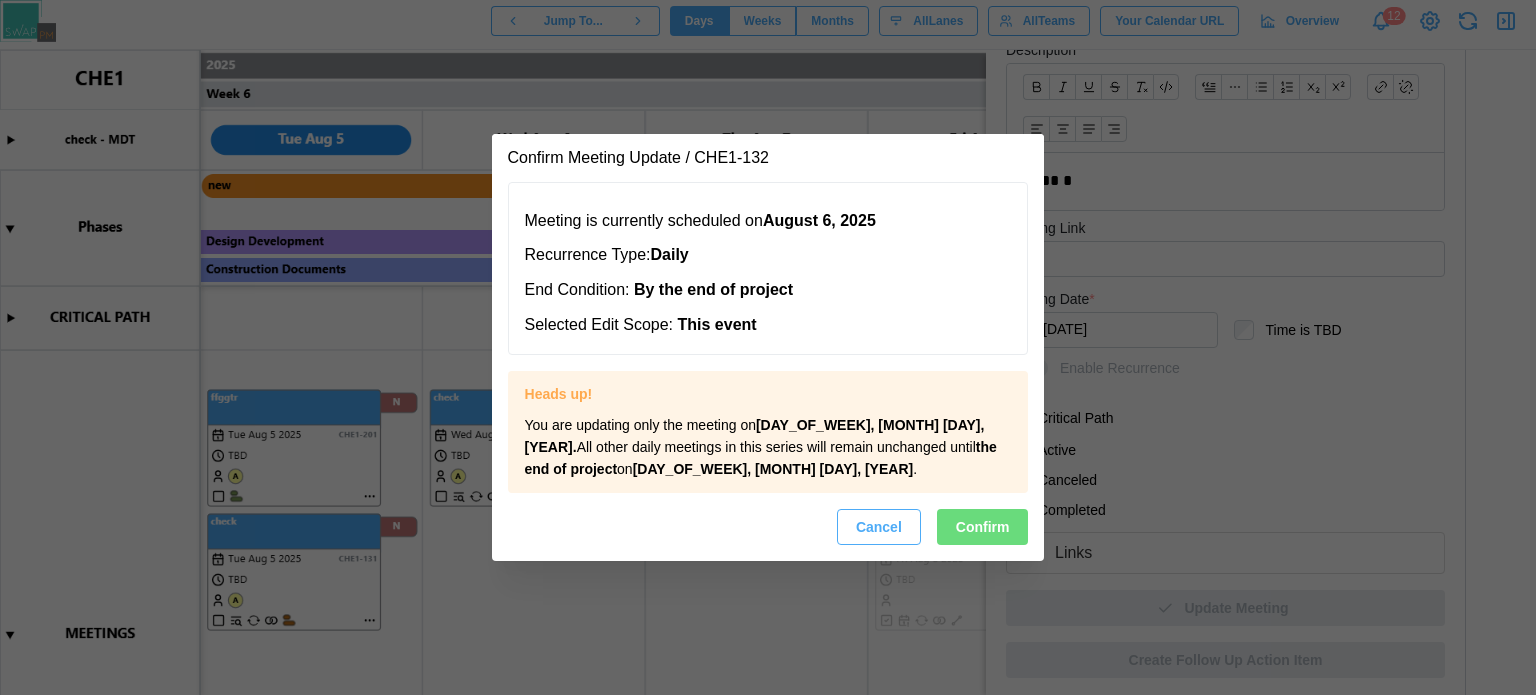 click on "Confirm" at bounding box center [983, 527] 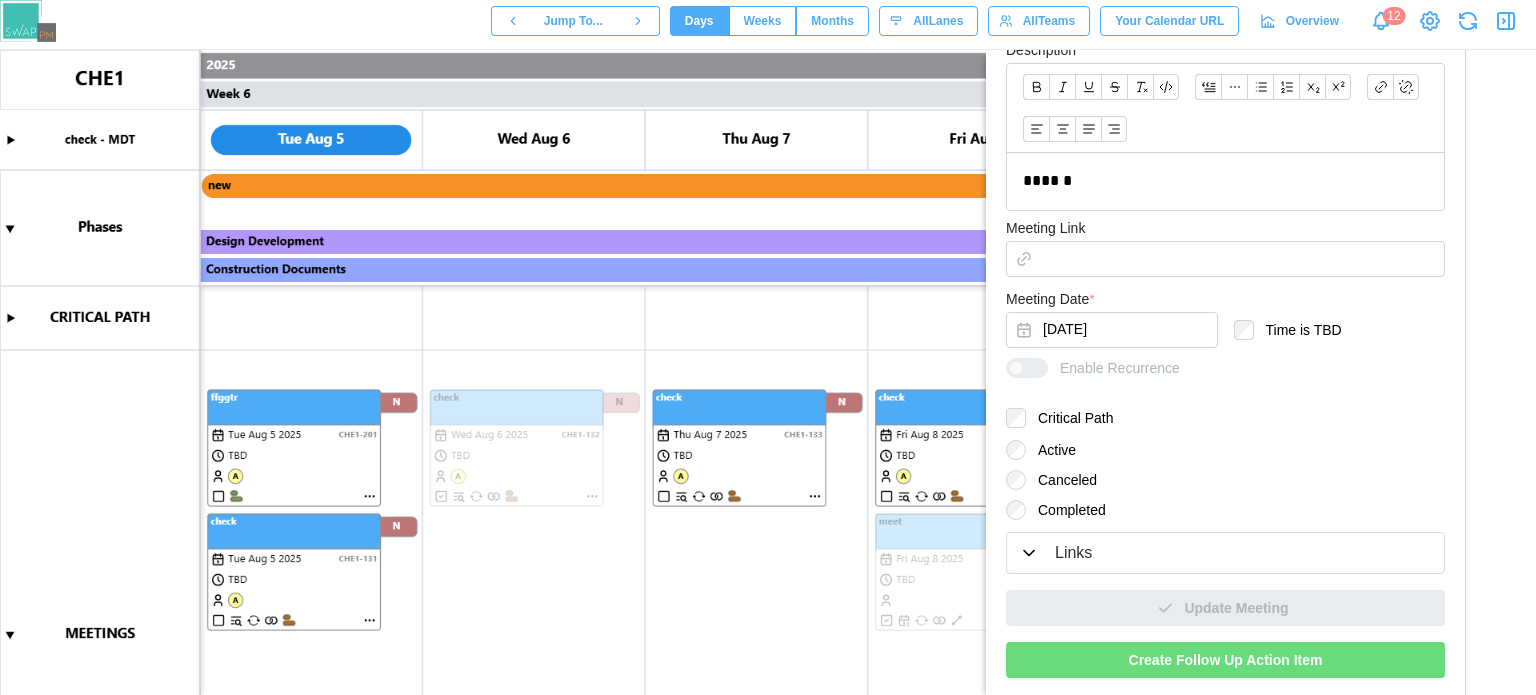click on "Create Follow Up Action Item" at bounding box center [1226, 660] 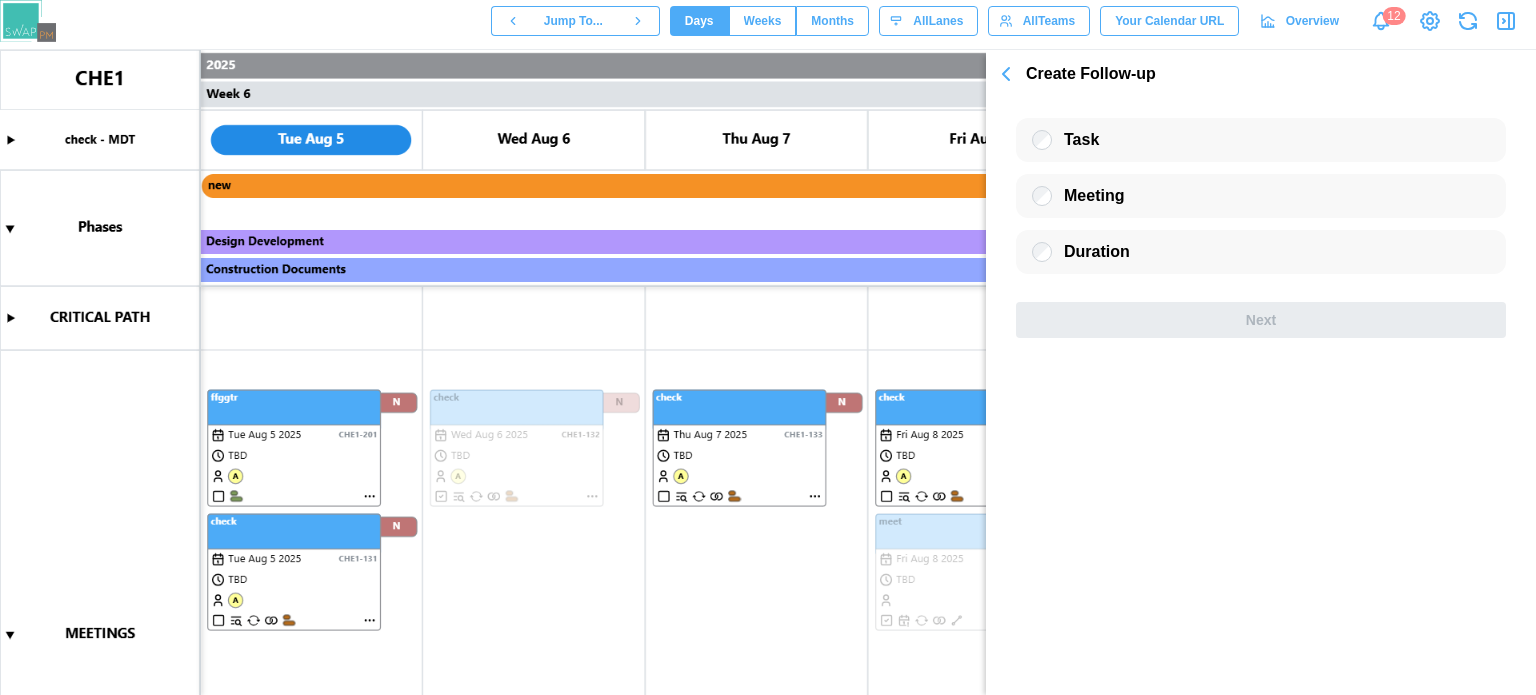 scroll, scrollTop: 0, scrollLeft: 0, axis: both 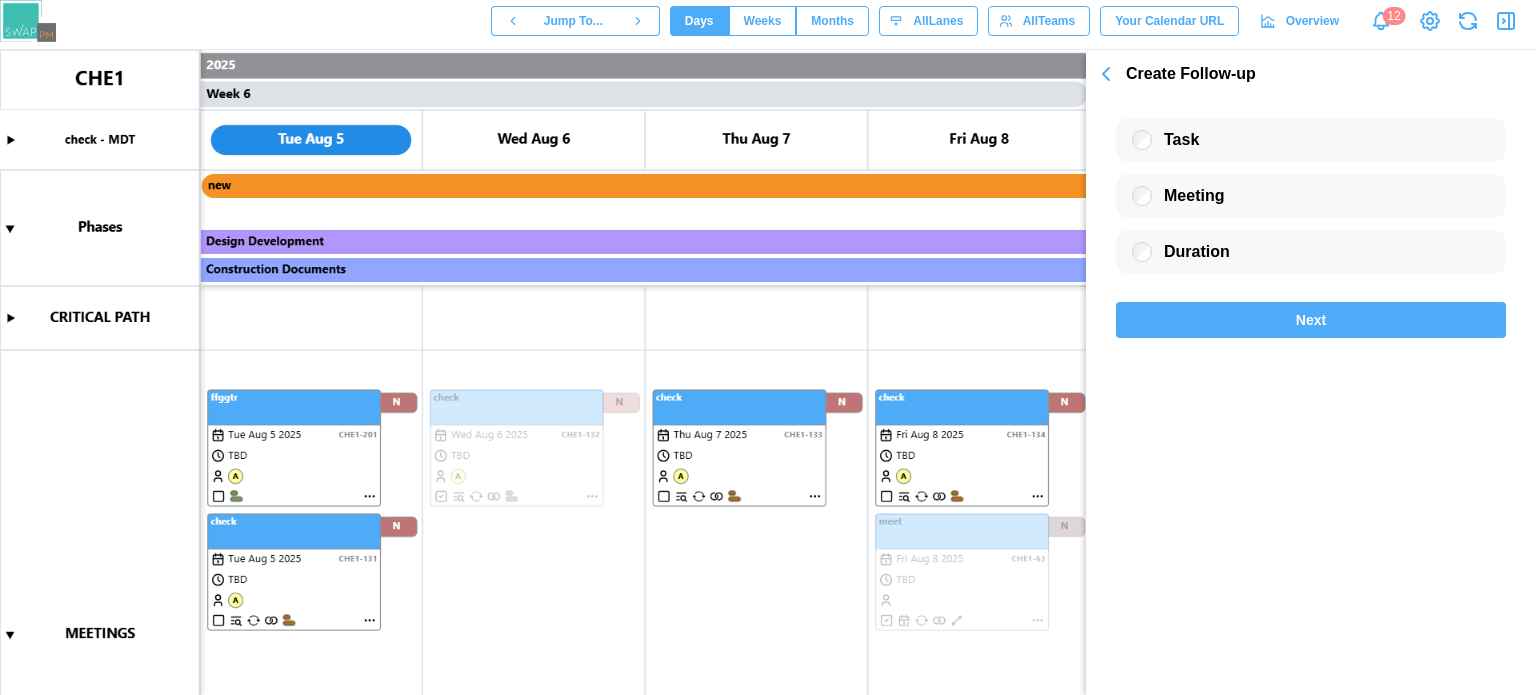 click on "Next" at bounding box center [1311, 320] 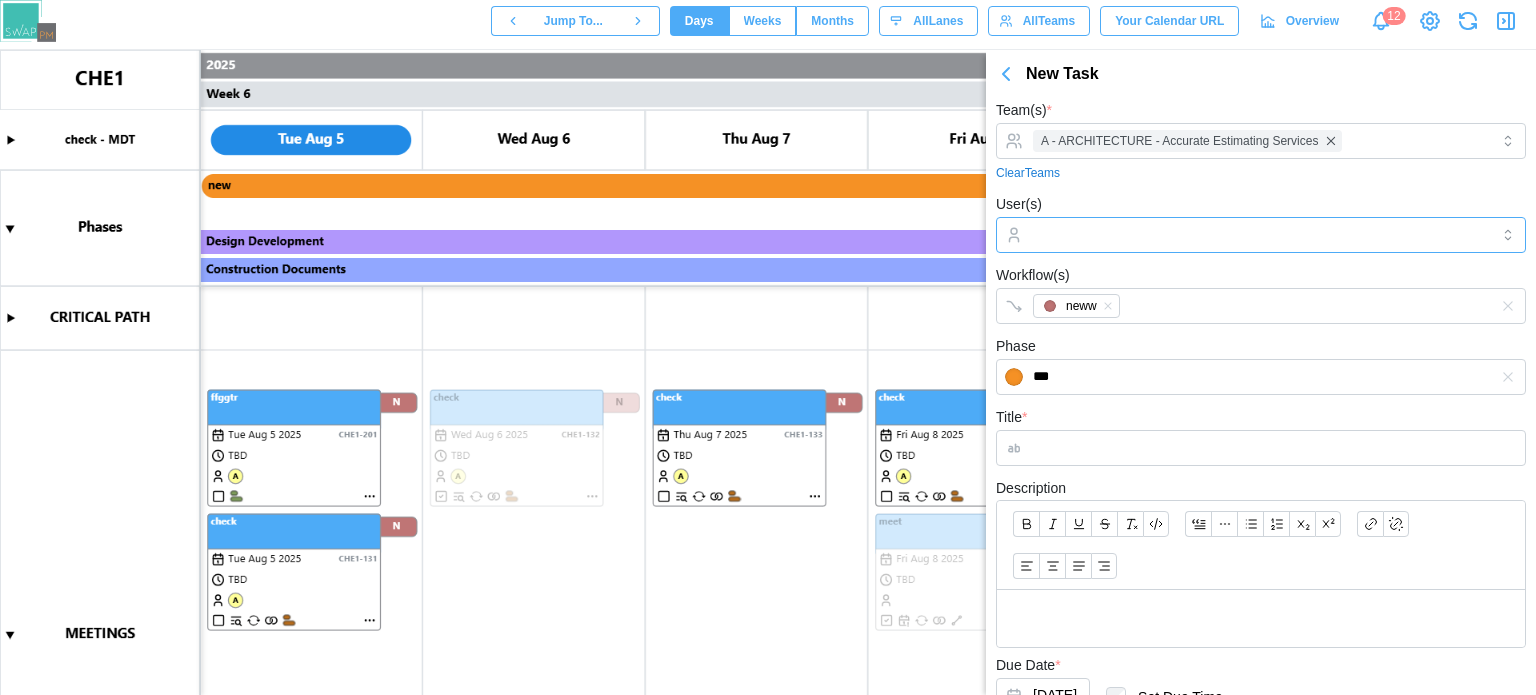 click on "User(s)" at bounding box center [1261, 235] 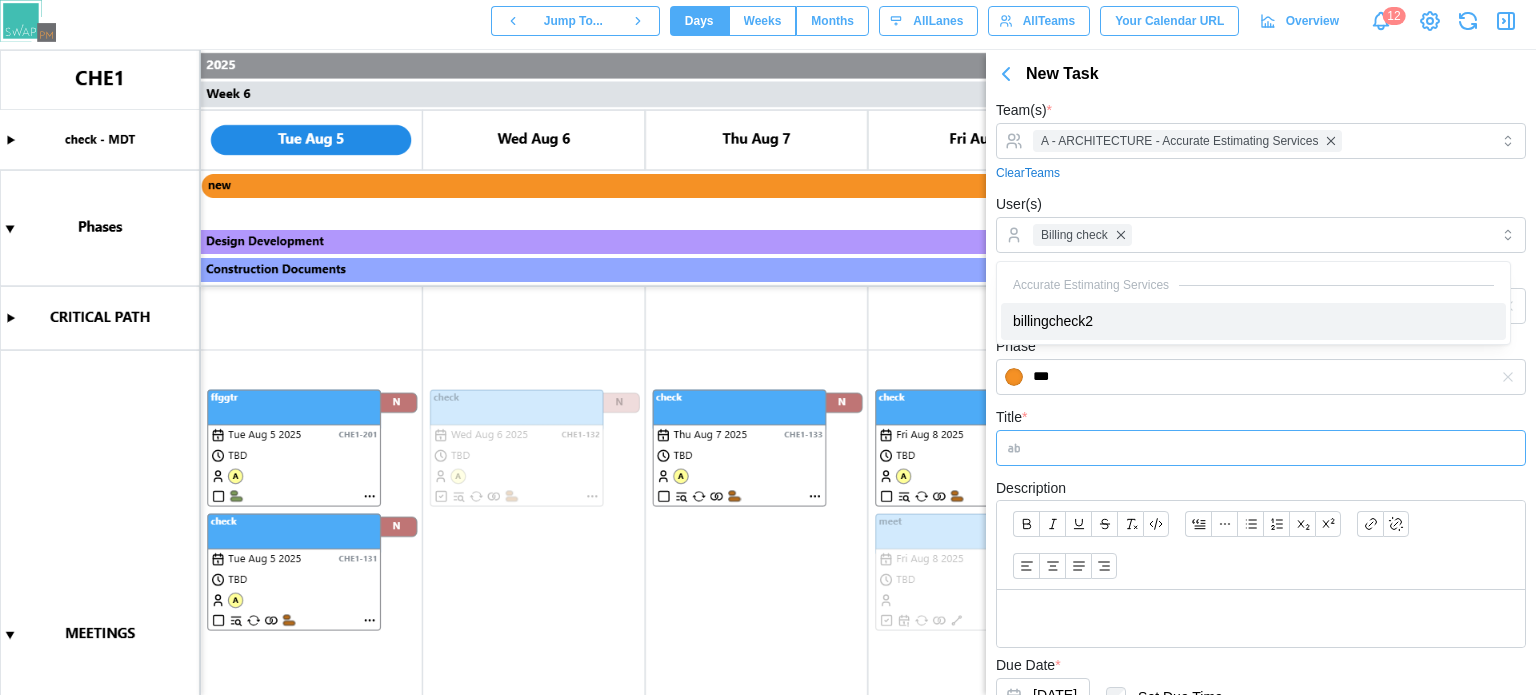 click on "Title  *" at bounding box center (1261, 448) 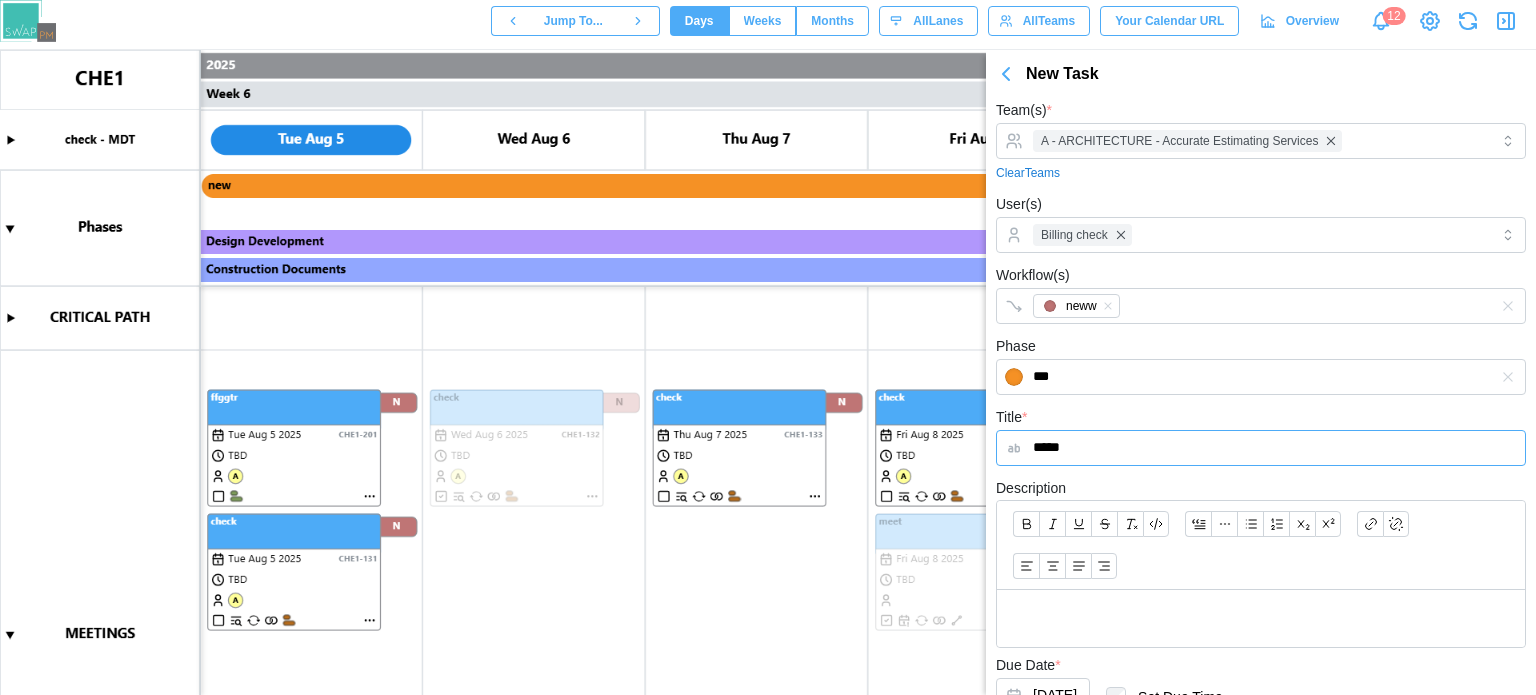 scroll, scrollTop: 141, scrollLeft: 0, axis: vertical 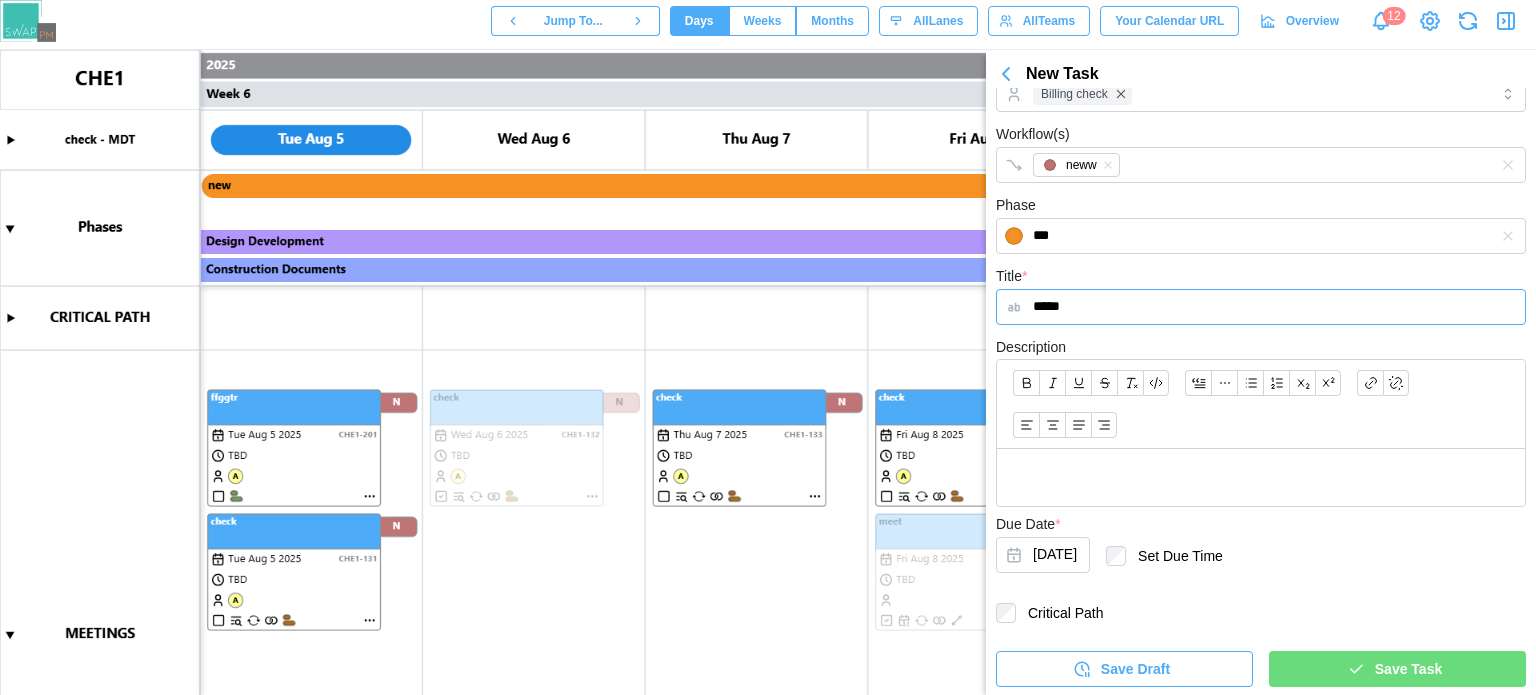 type on "*****" 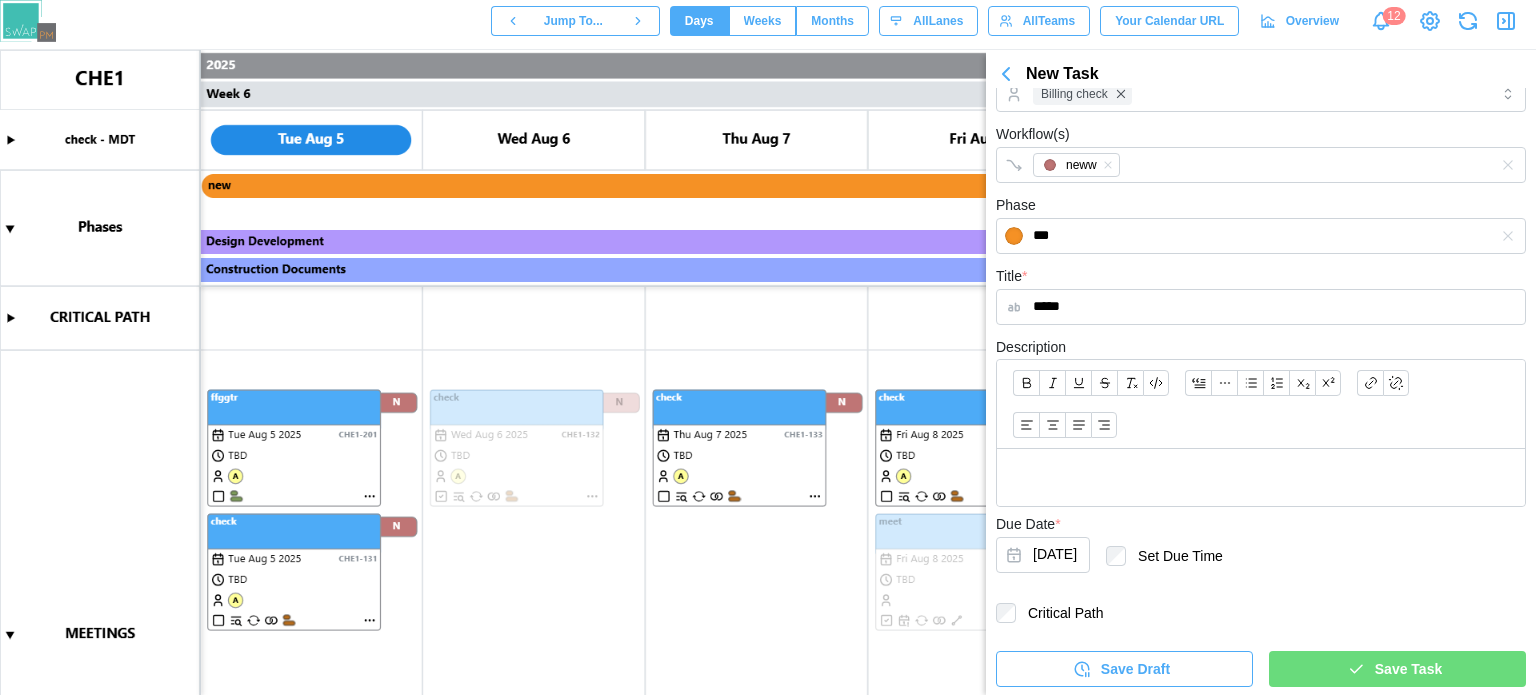 click on "Save Task" at bounding box center (1408, 669) 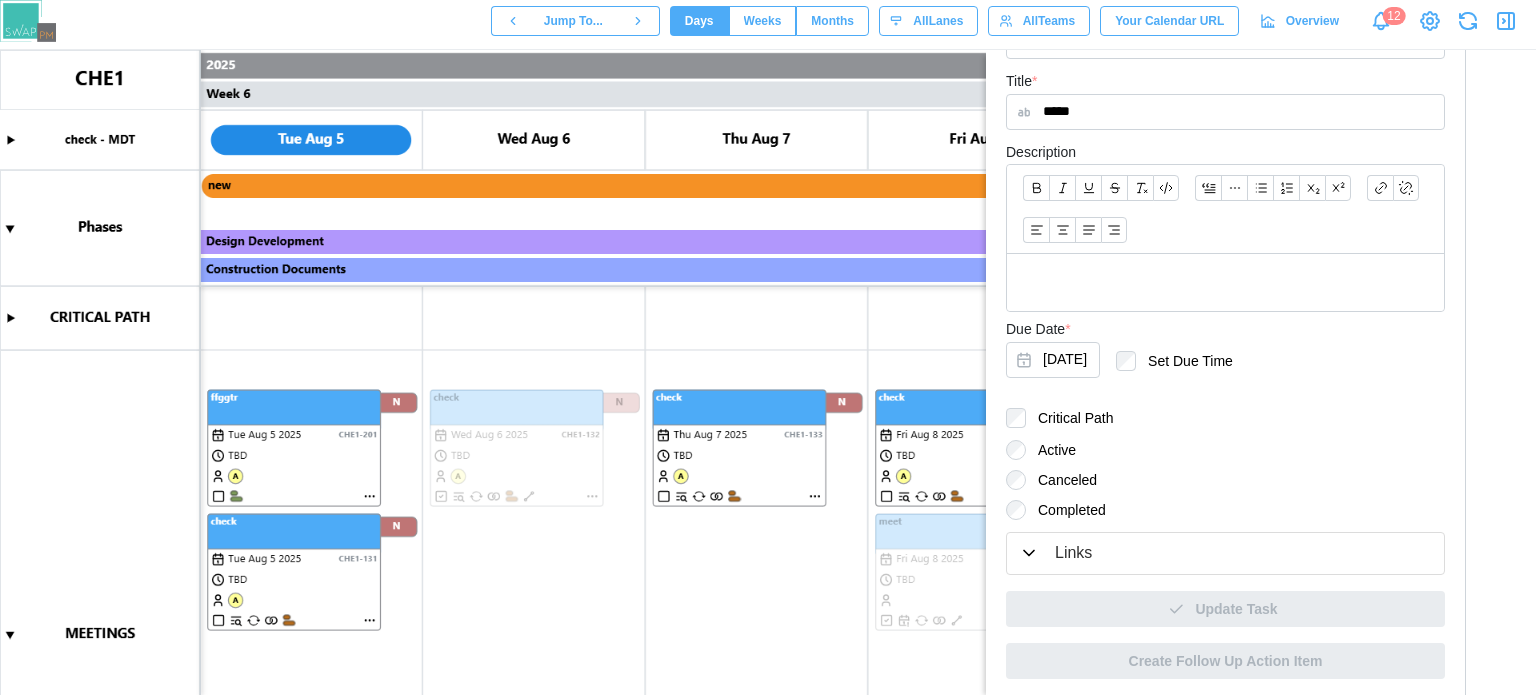 scroll, scrollTop: 393, scrollLeft: 0, axis: vertical 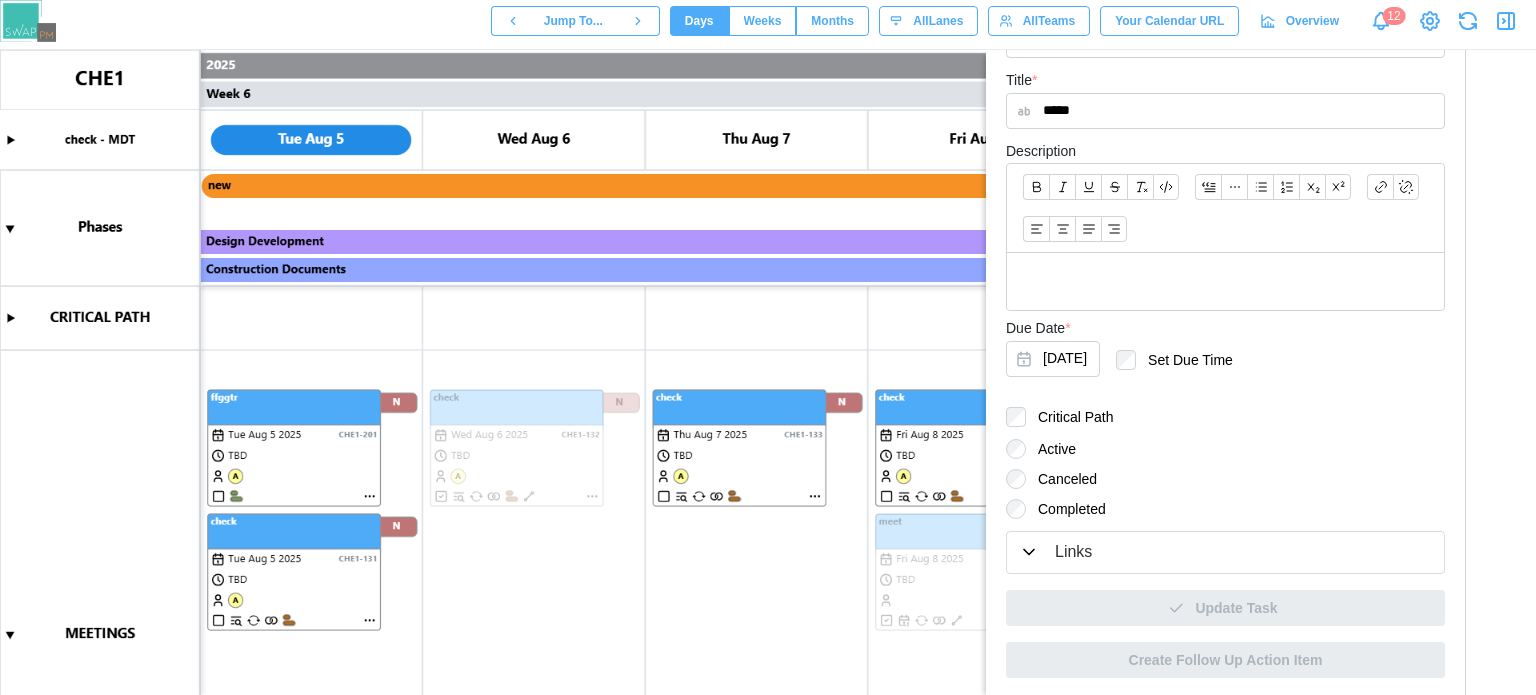 click on "Links" at bounding box center [1225, 552] 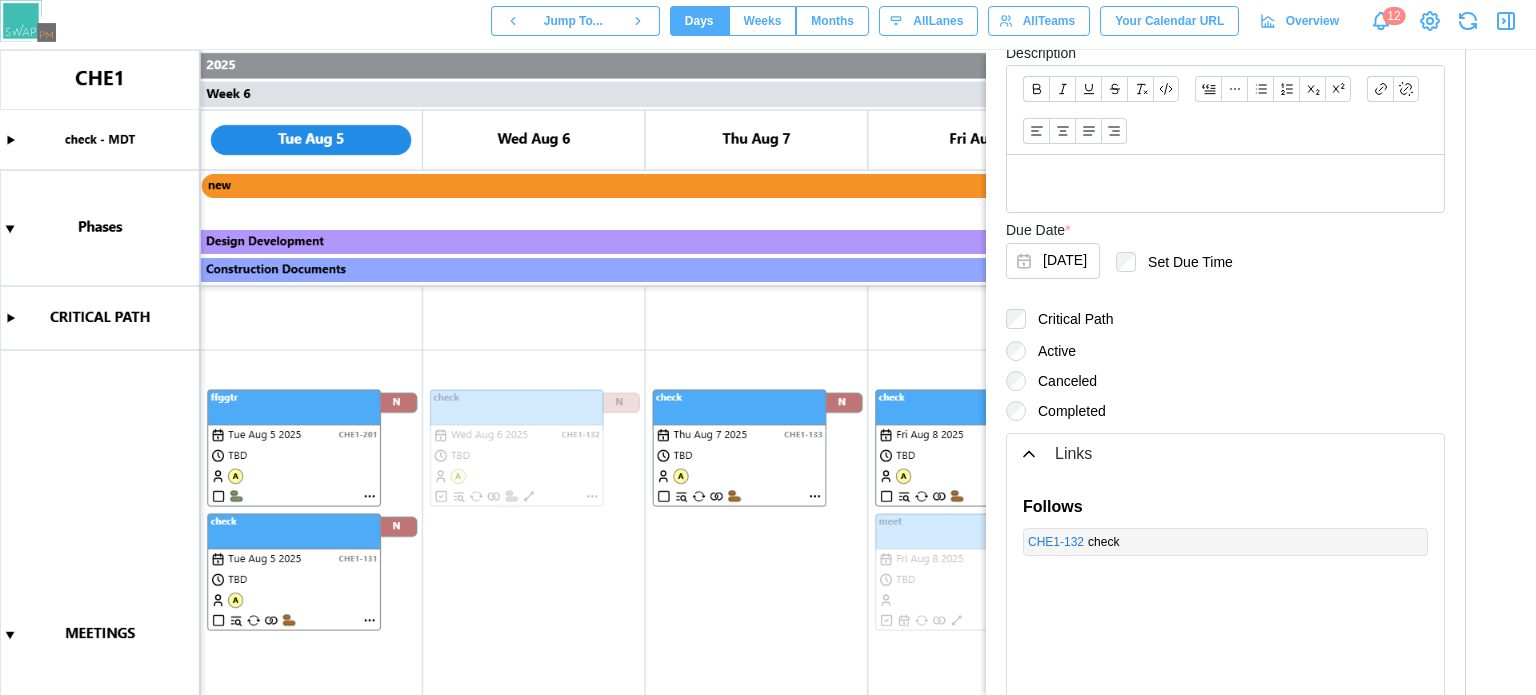 scroll, scrollTop: 645, scrollLeft: 0, axis: vertical 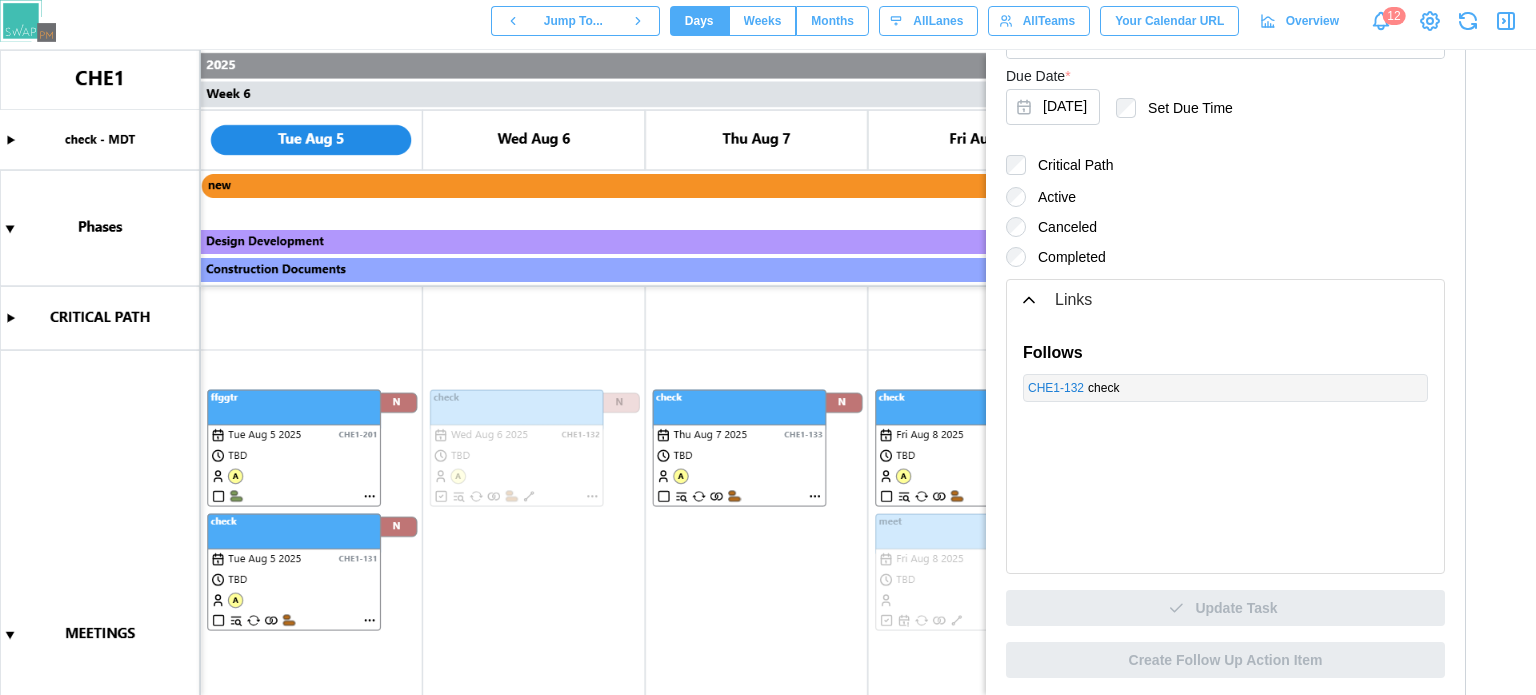 click on "CHE1 - 132" at bounding box center [1056, 388] 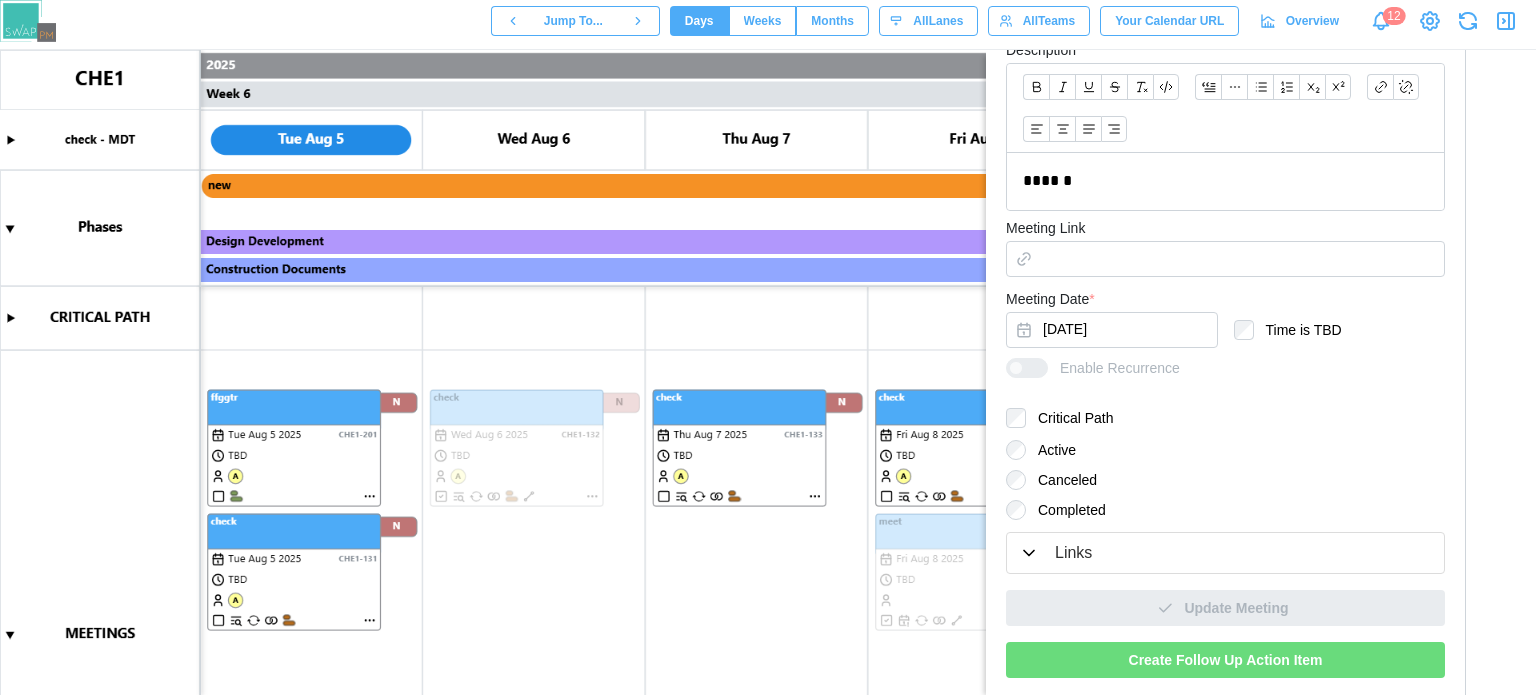 click on "Links" at bounding box center (1073, 553) 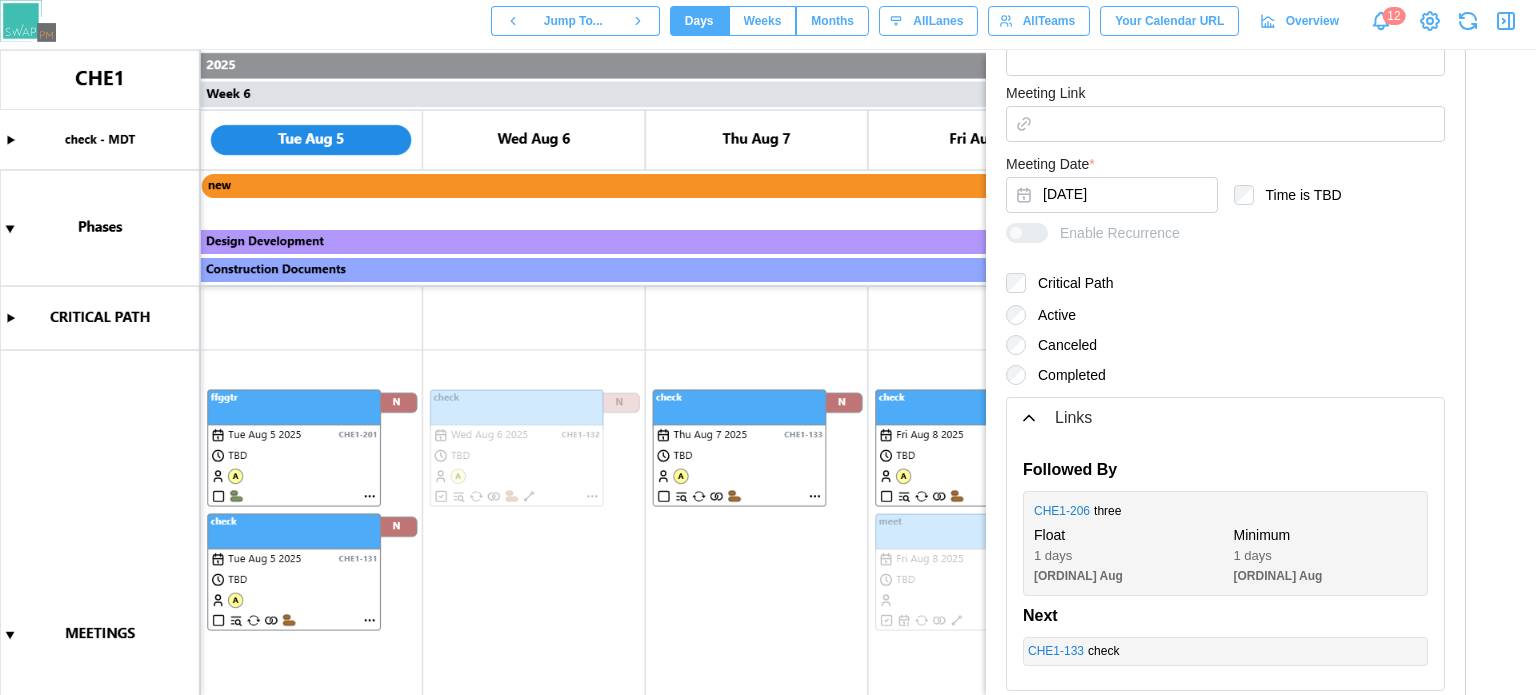 scroll, scrollTop: 816, scrollLeft: 0, axis: vertical 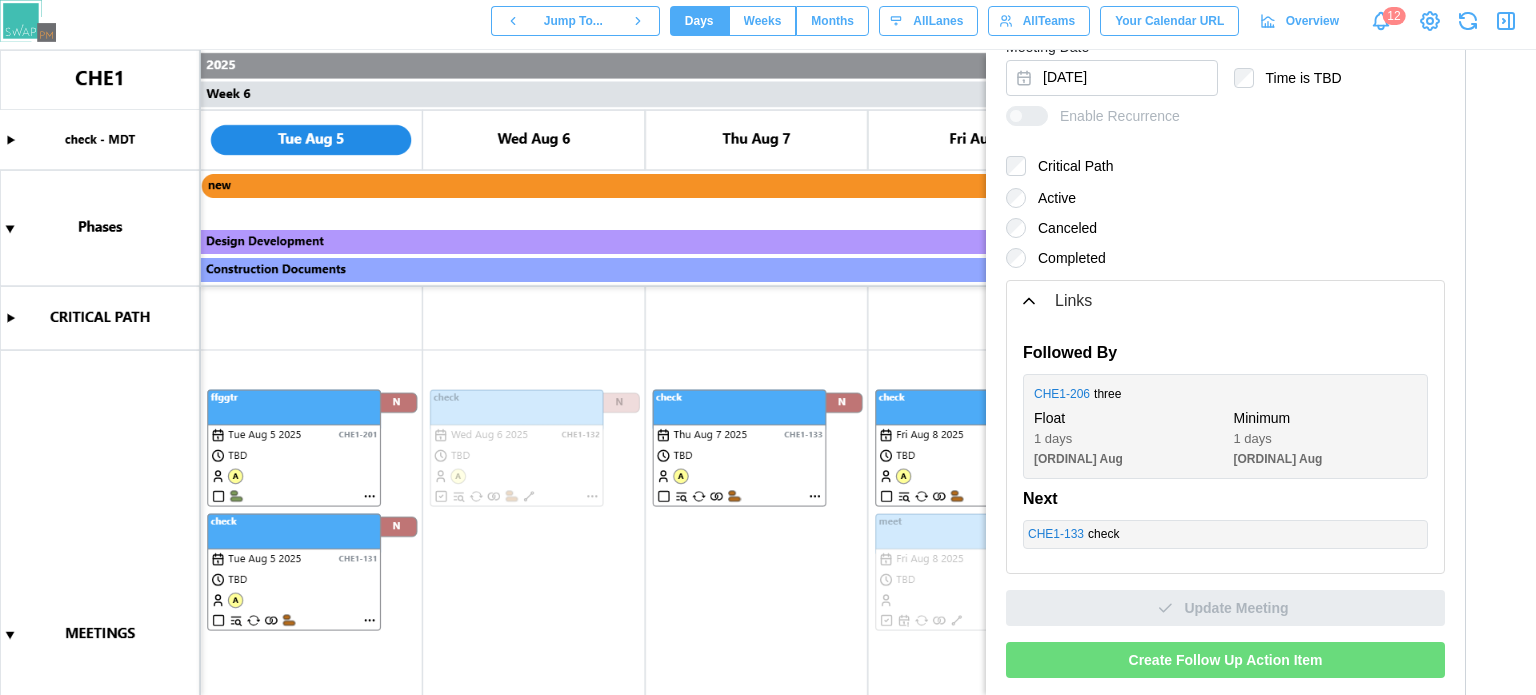 type 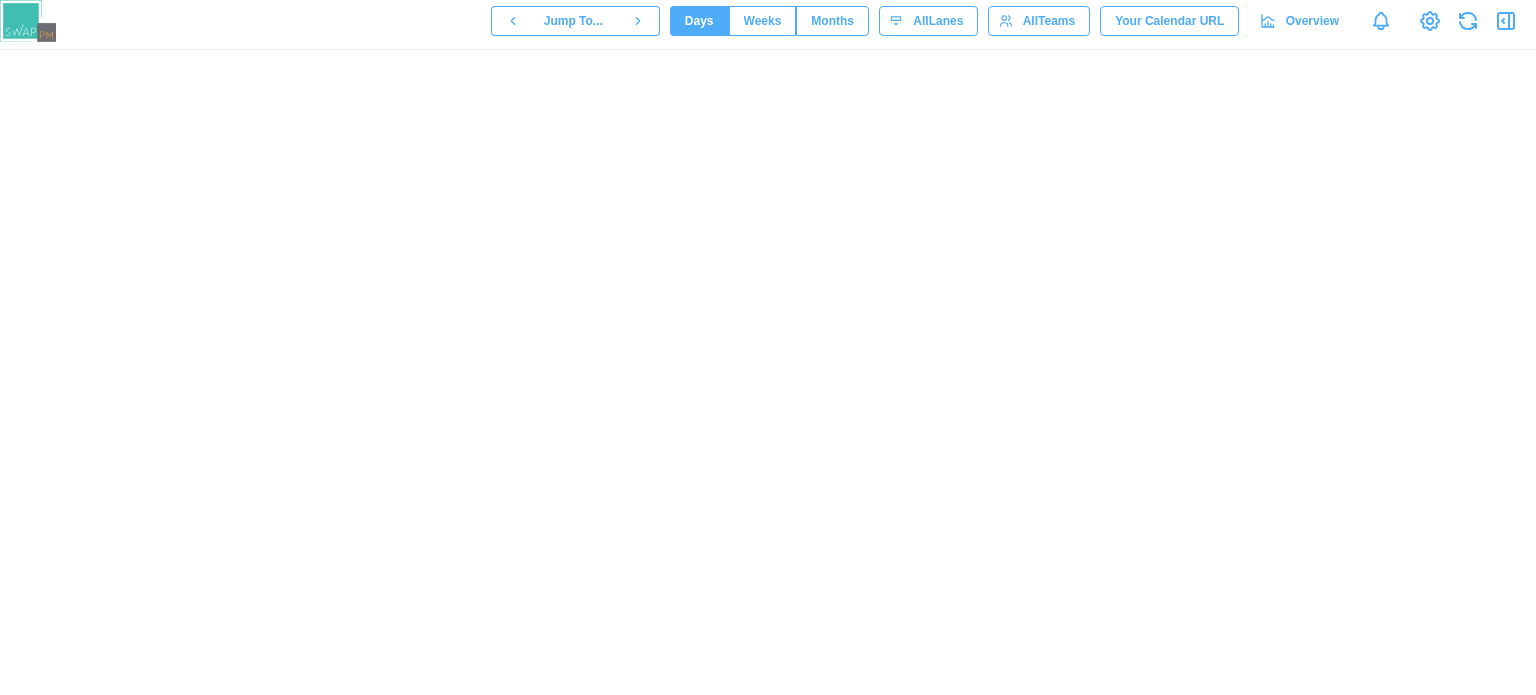 scroll, scrollTop: 0, scrollLeft: 0, axis: both 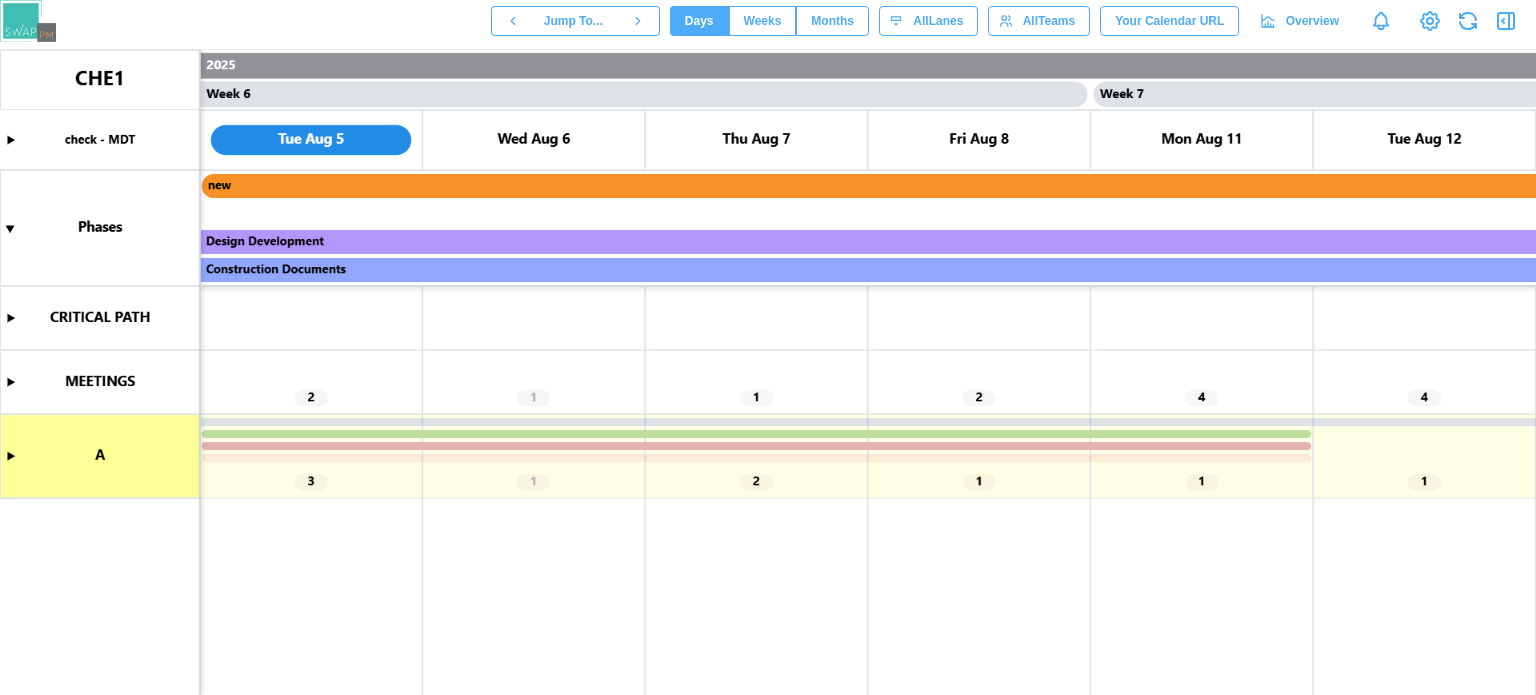 click at bounding box center [768, 372] 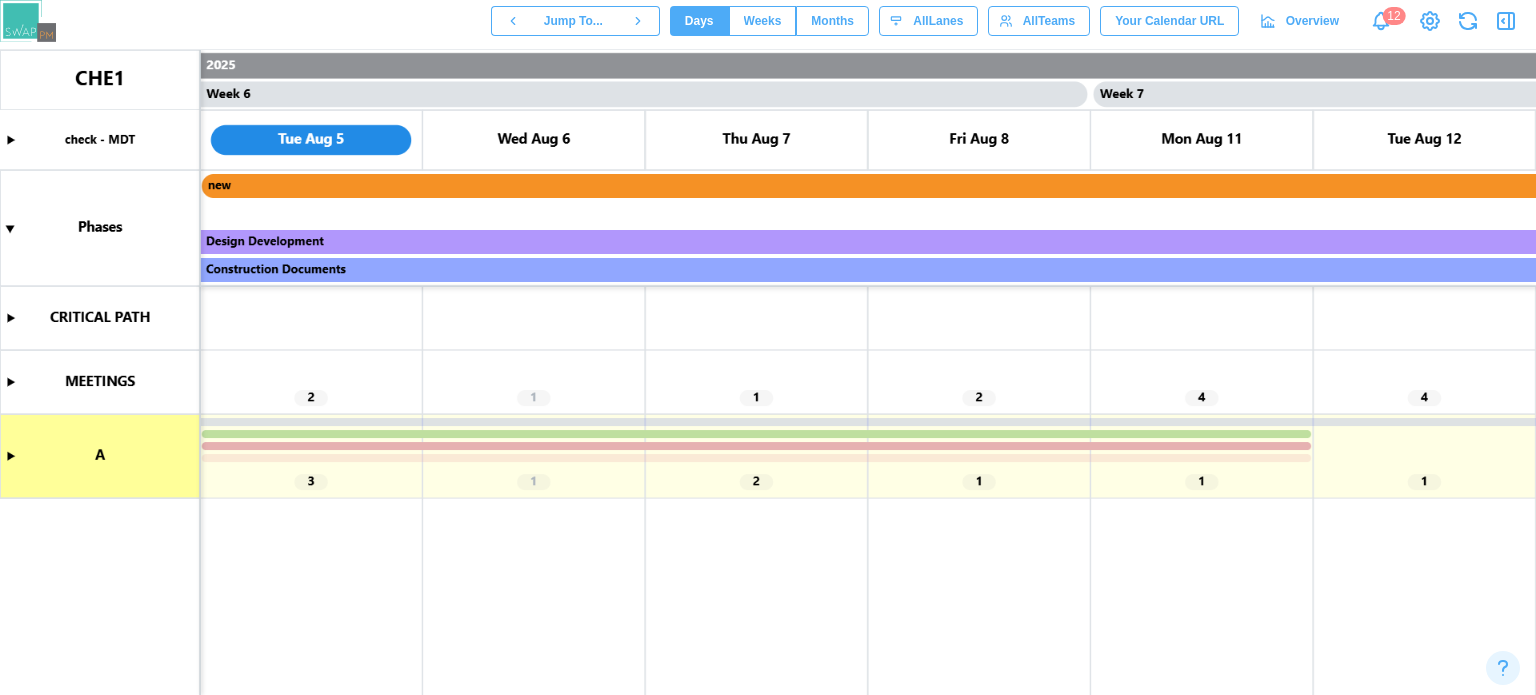 click at bounding box center (768, 372) 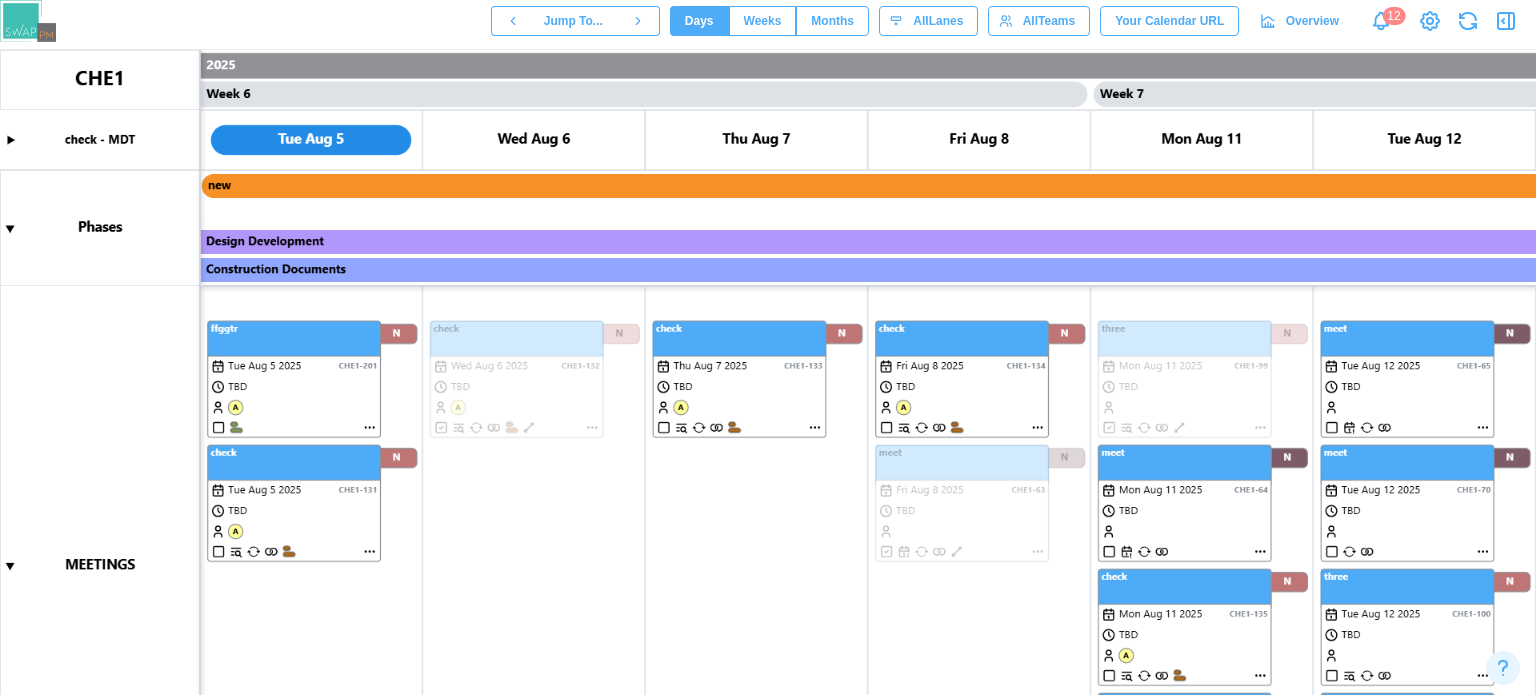 scroll, scrollTop: 92, scrollLeft: 0, axis: vertical 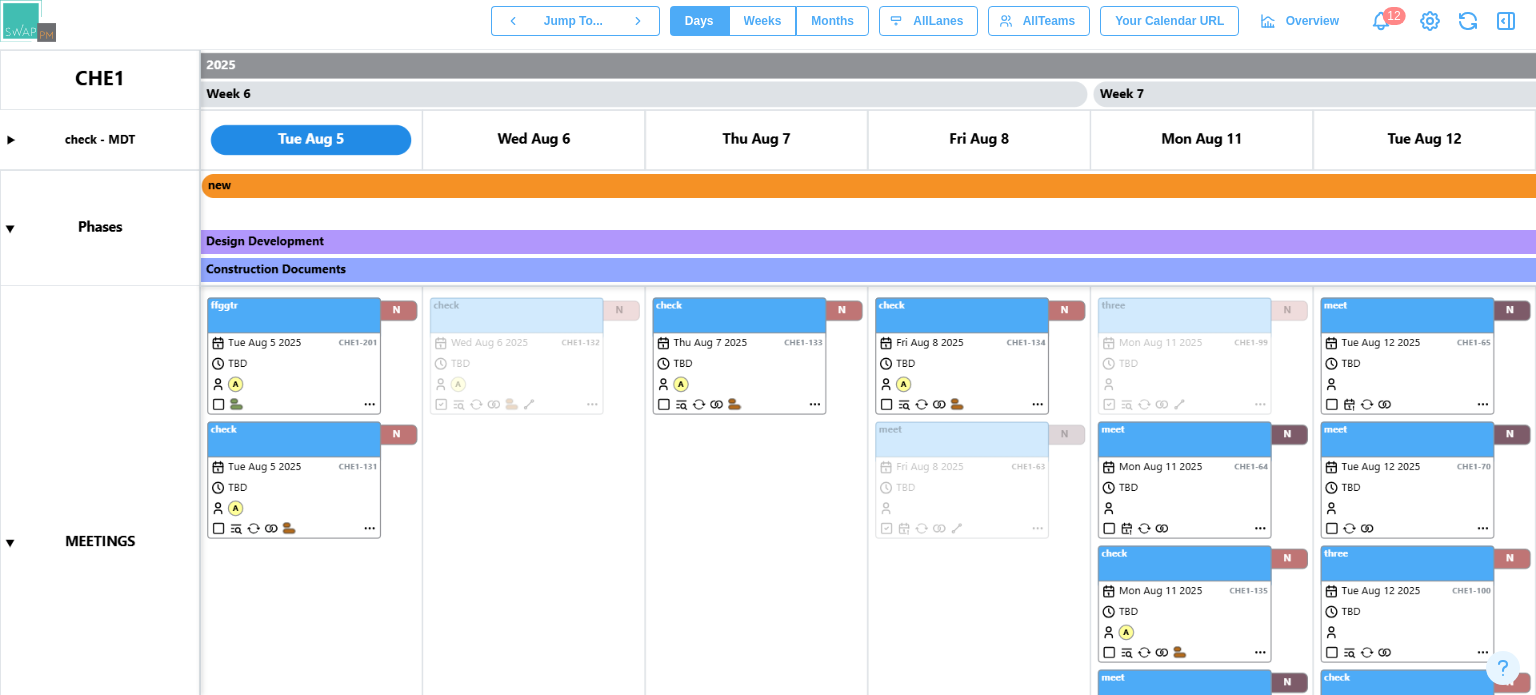 click at bounding box center [768, 372] 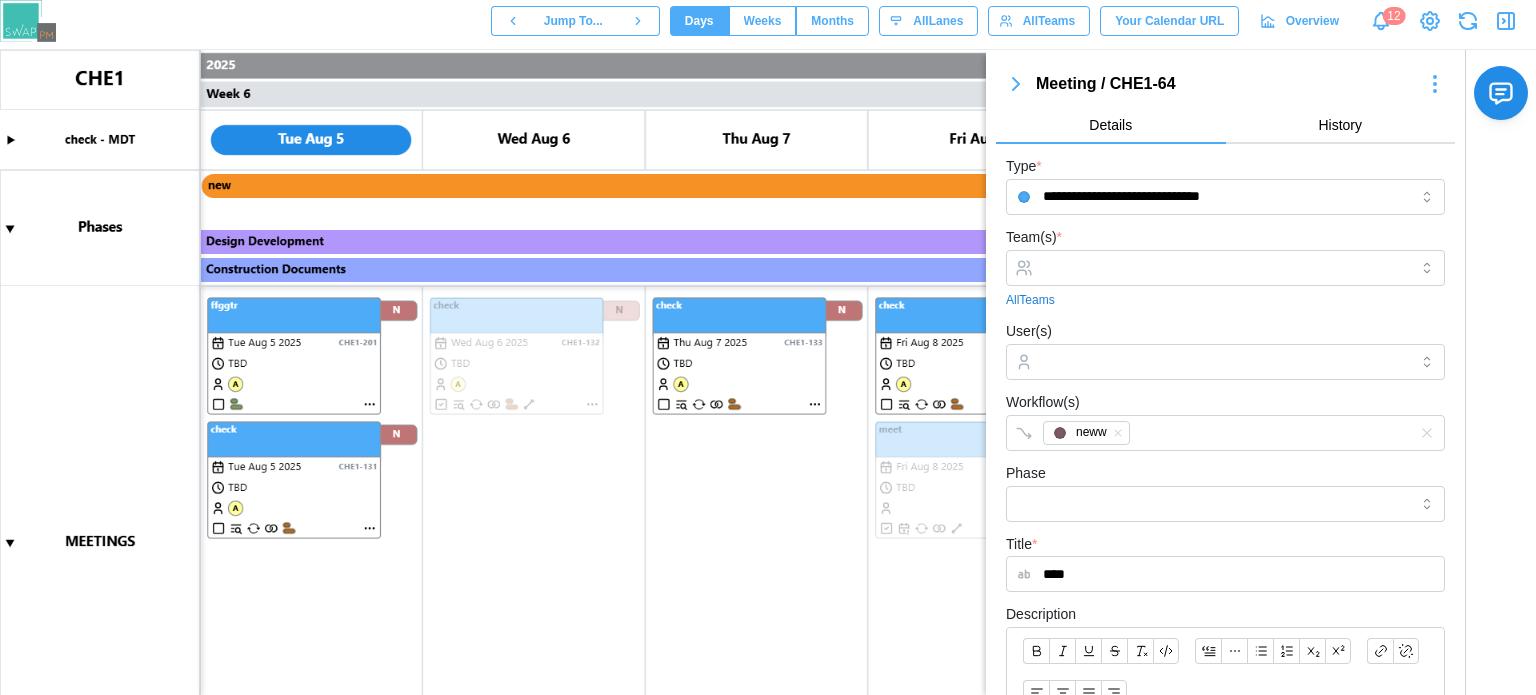 scroll, scrollTop: 300, scrollLeft: 0, axis: vertical 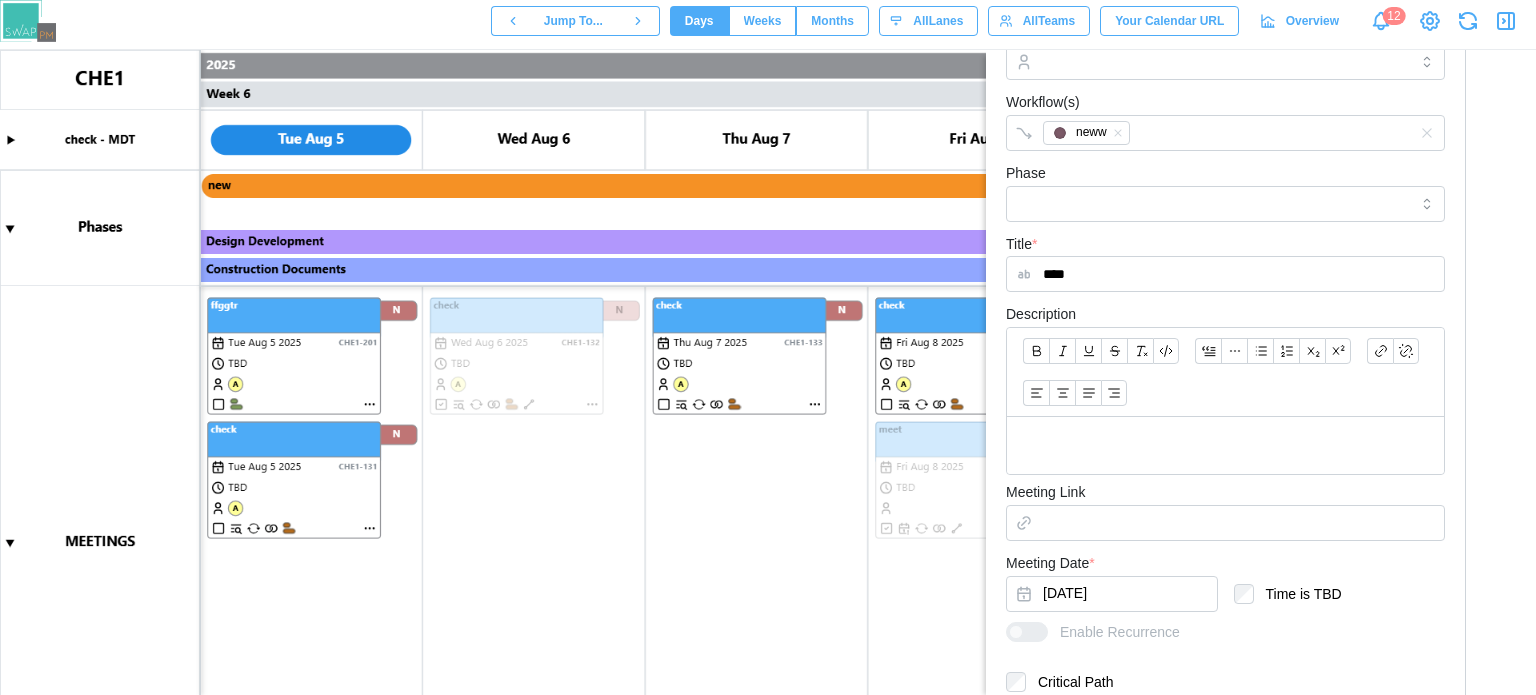 click on "Meeting Link" at bounding box center [1225, 510] 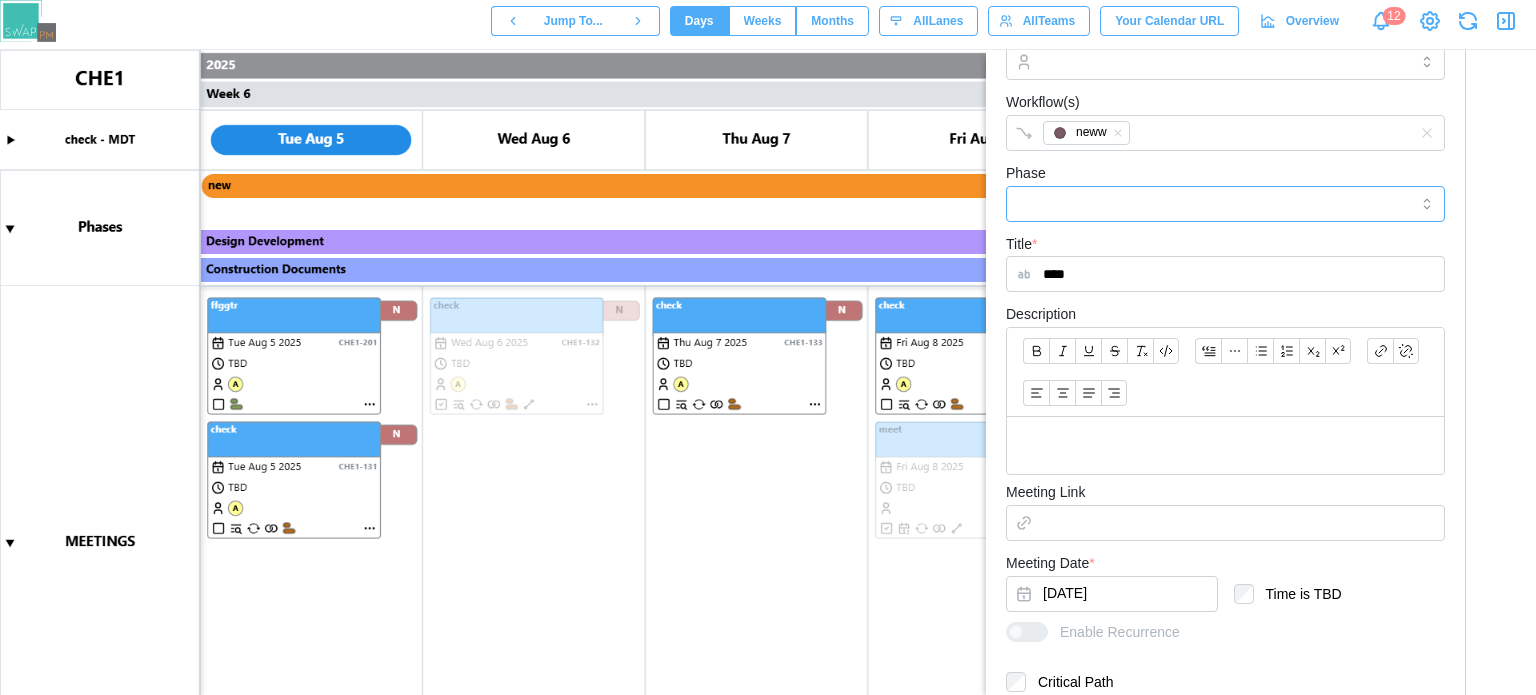 click on "Phase" at bounding box center (1225, 204) 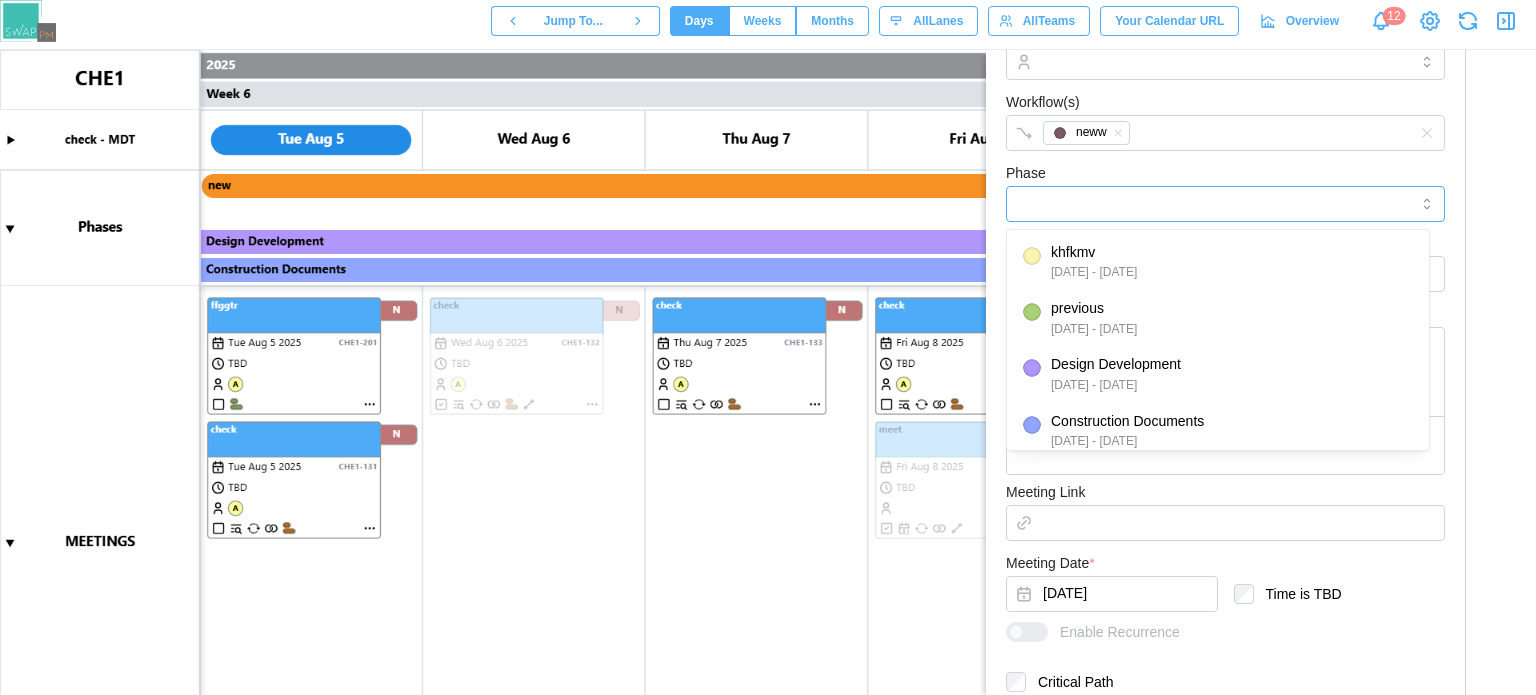 type on "******" 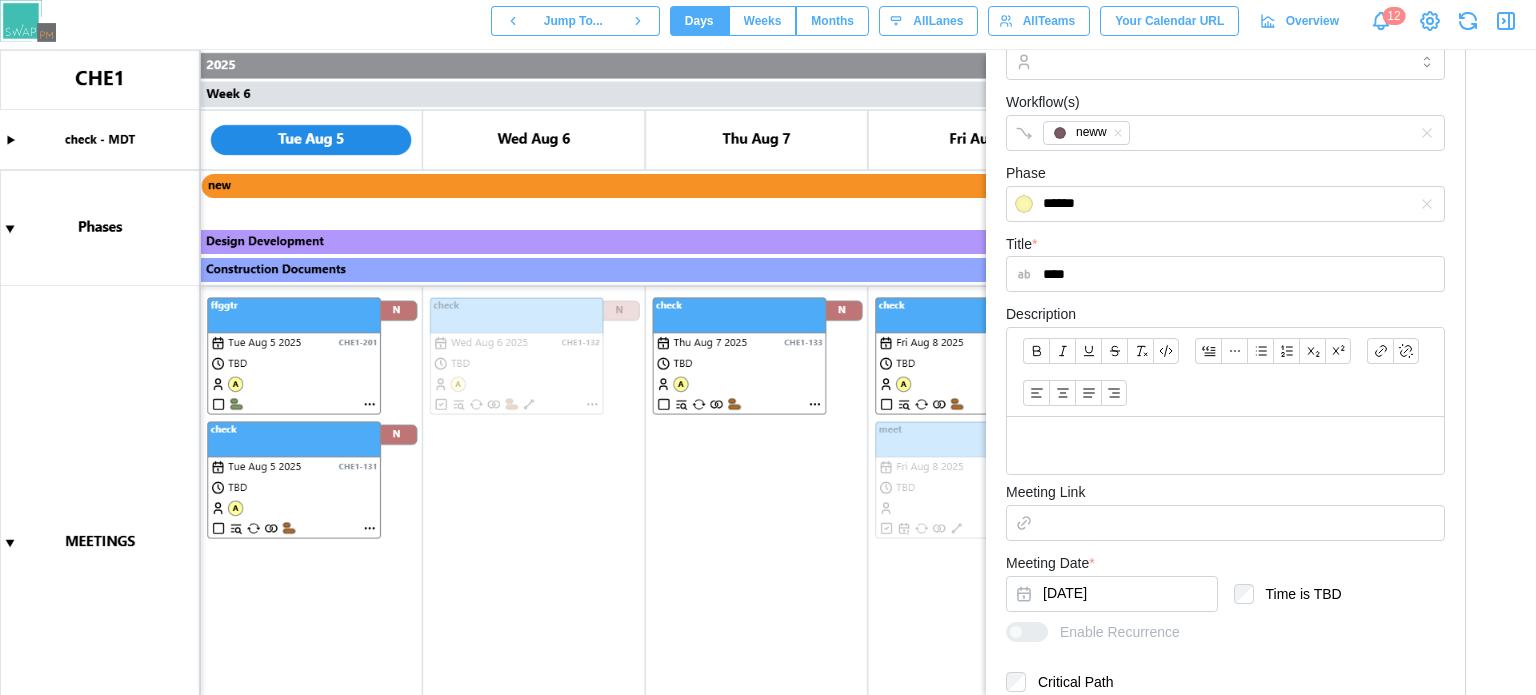click on "Phase ******" at bounding box center (1225, 191) 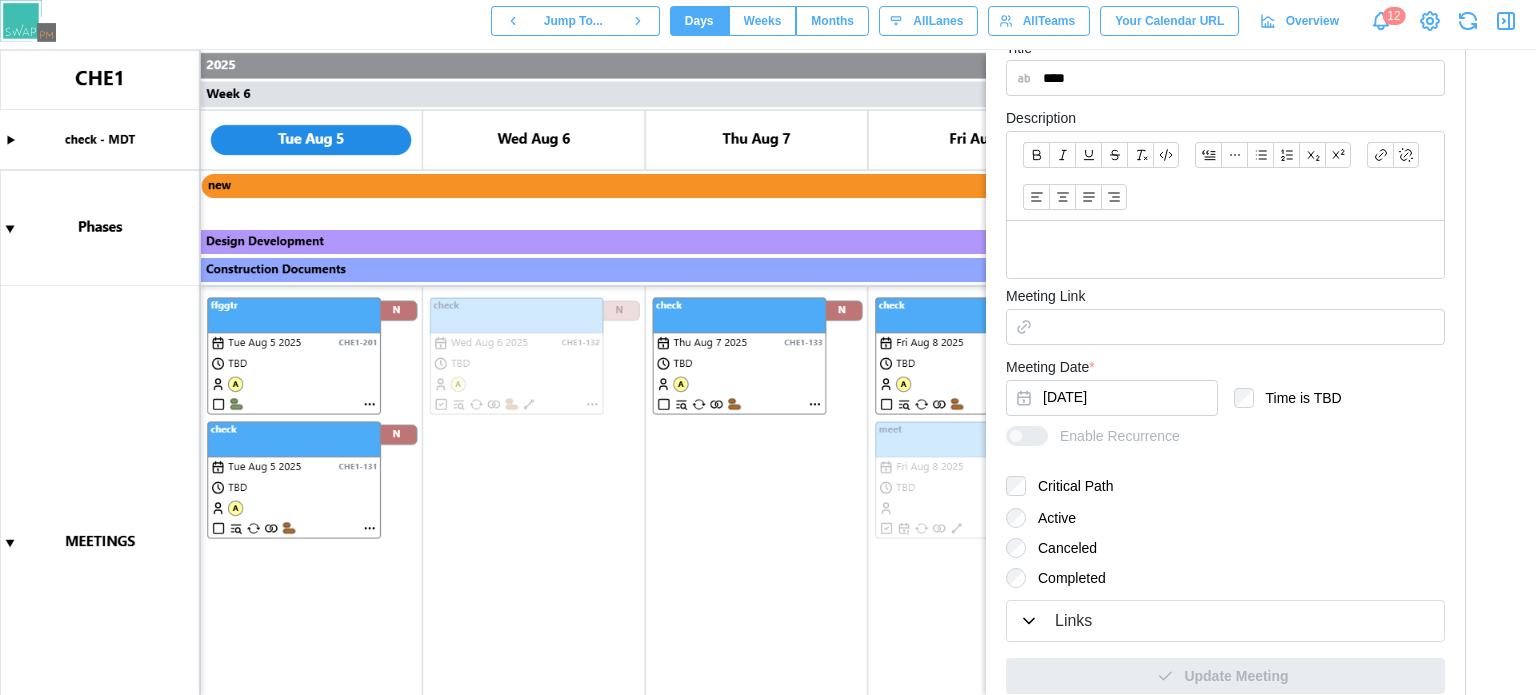 scroll, scrollTop: 500, scrollLeft: 0, axis: vertical 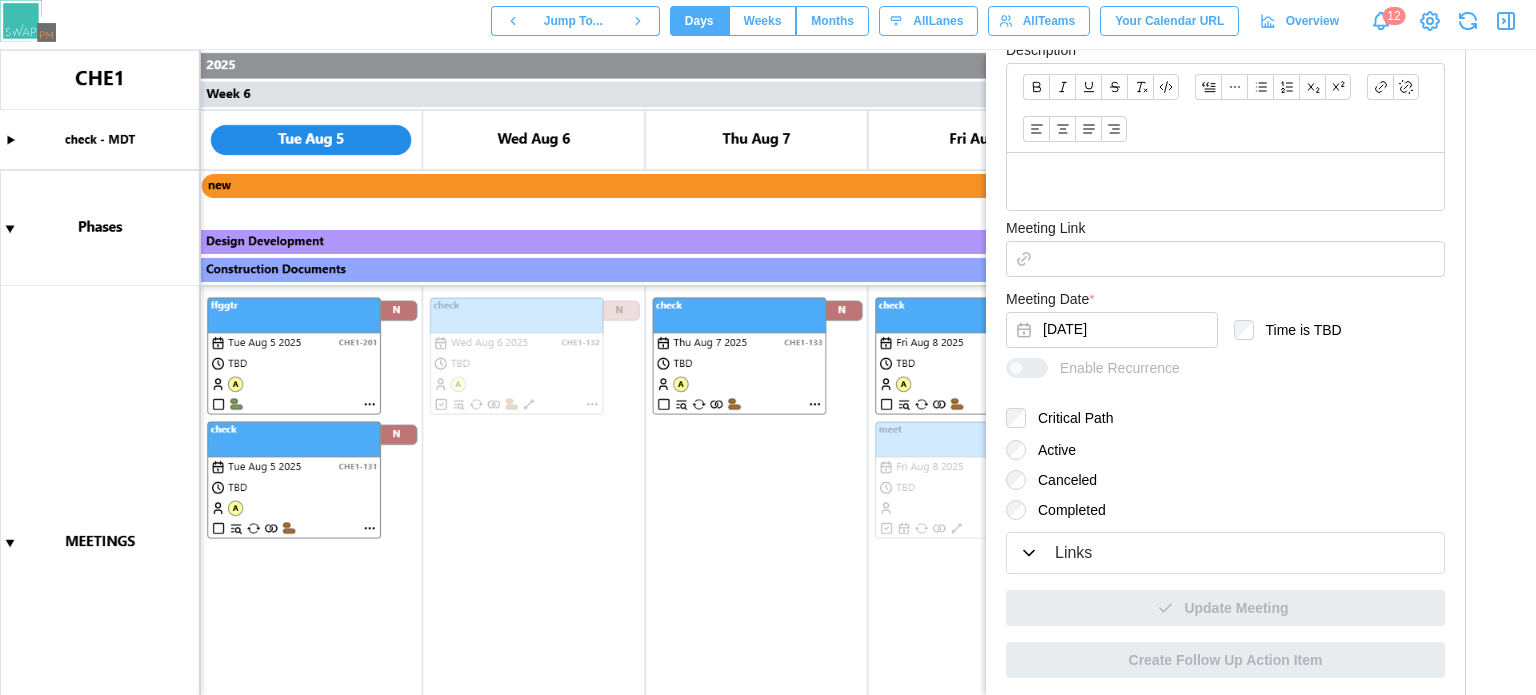click on "Links" at bounding box center [1225, 553] 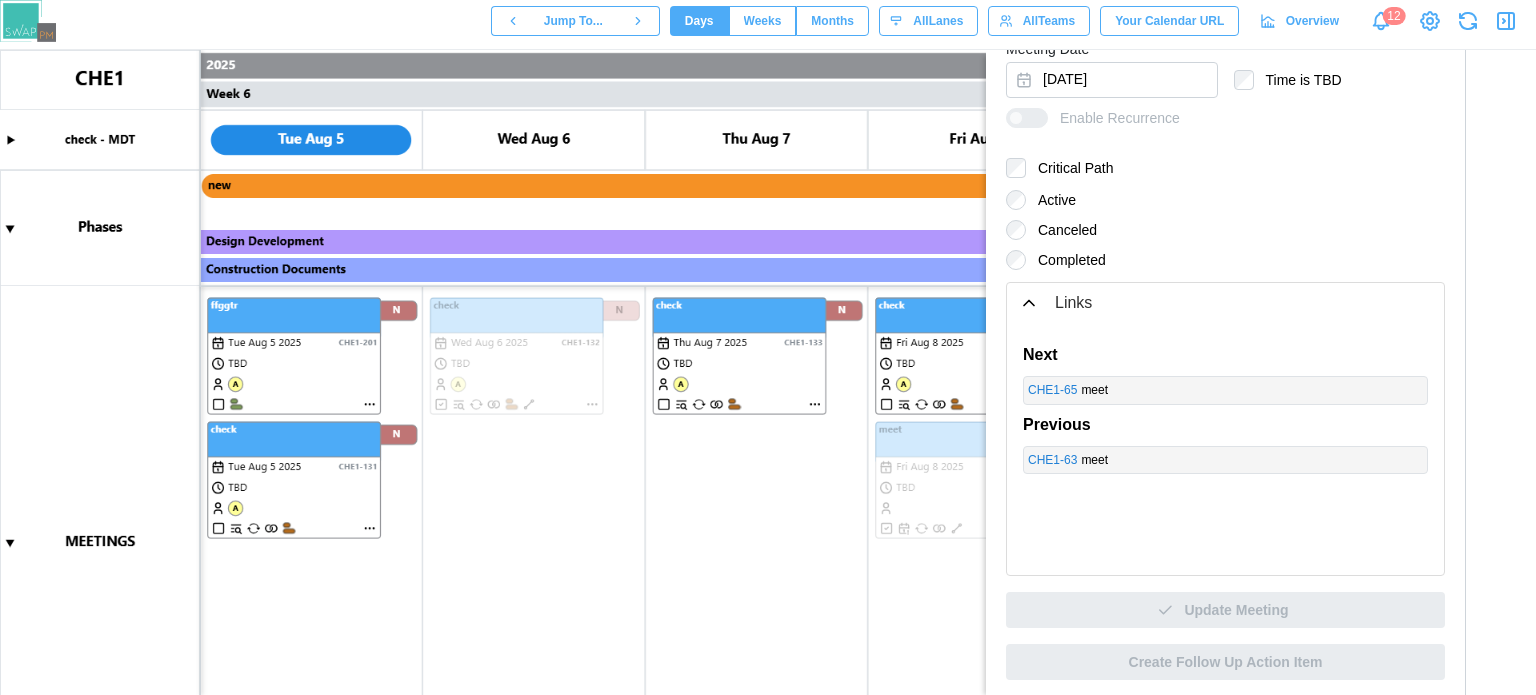 scroll, scrollTop: 816, scrollLeft: 0, axis: vertical 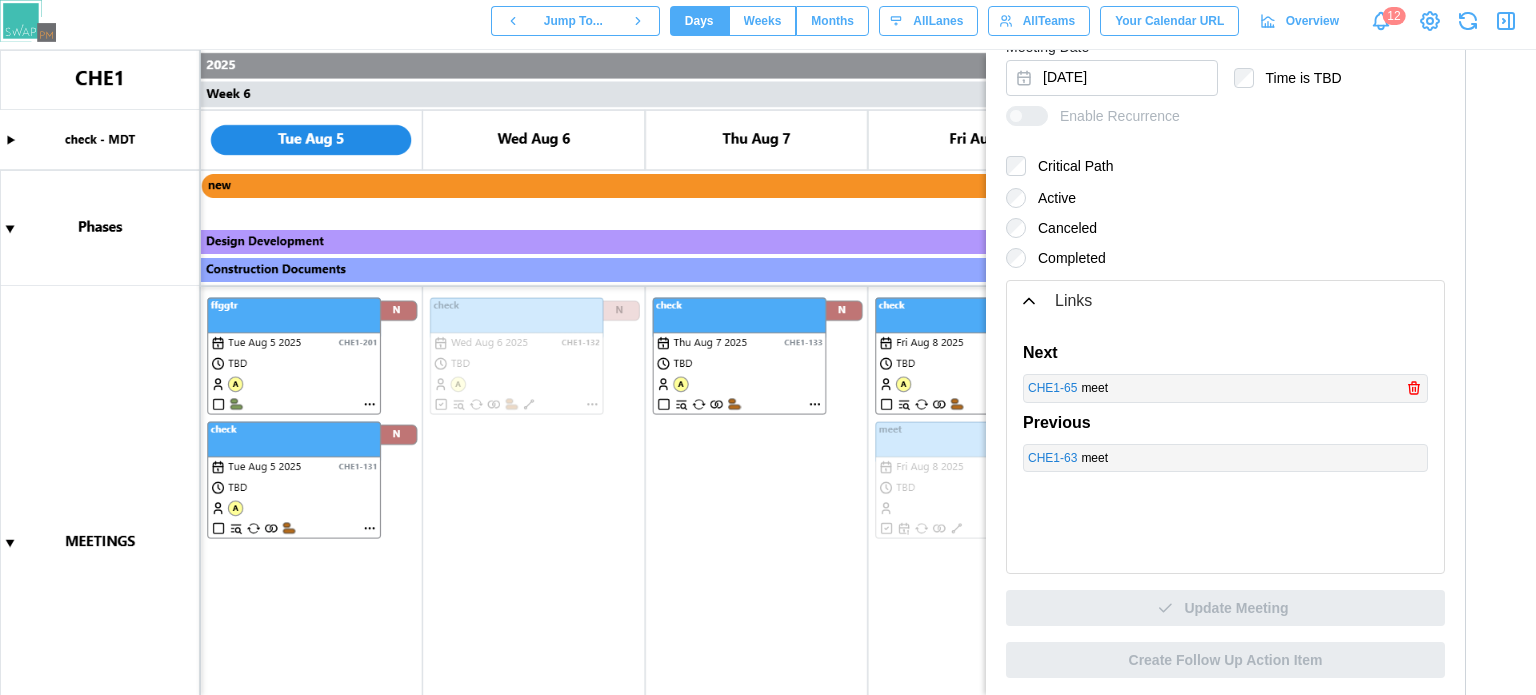 click on "CHE1 - 65" at bounding box center [1052, 388] 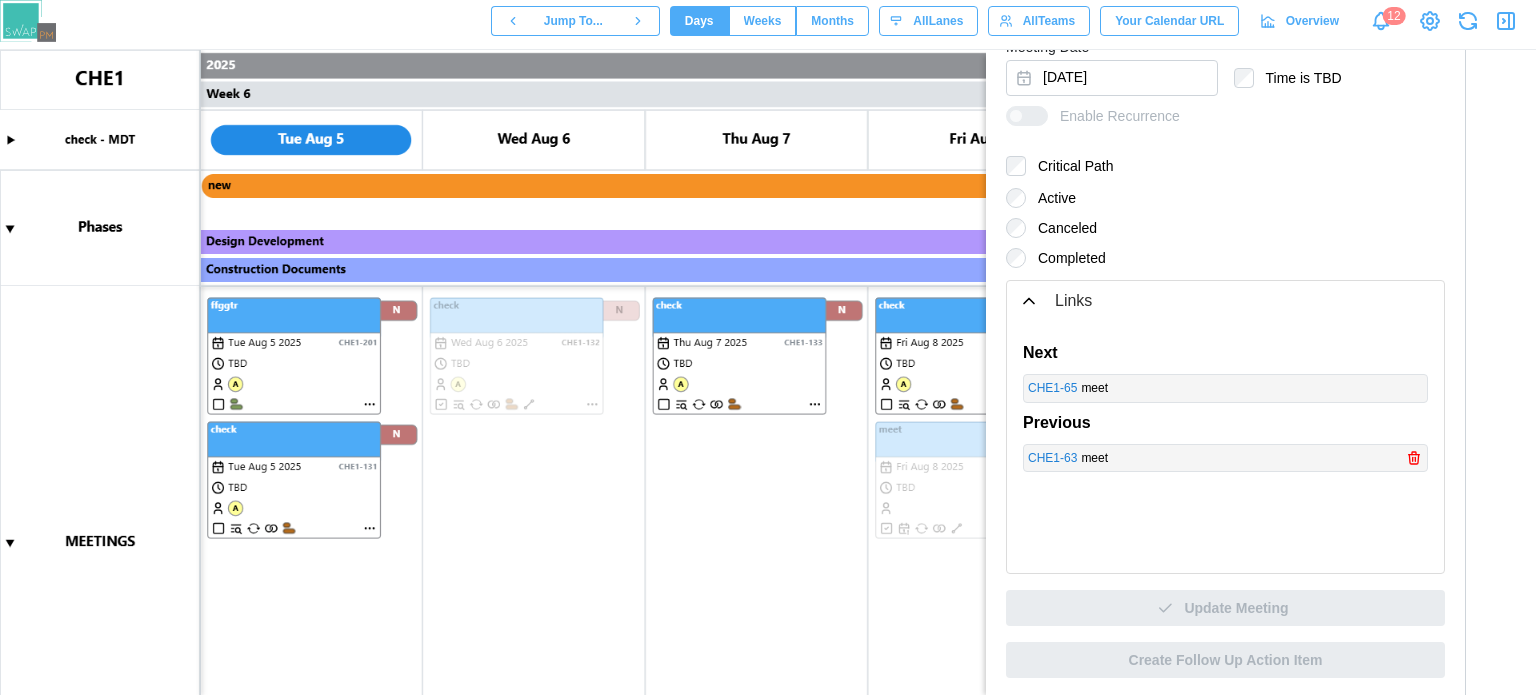 click on "CHE1 - 63" at bounding box center (1052, 458) 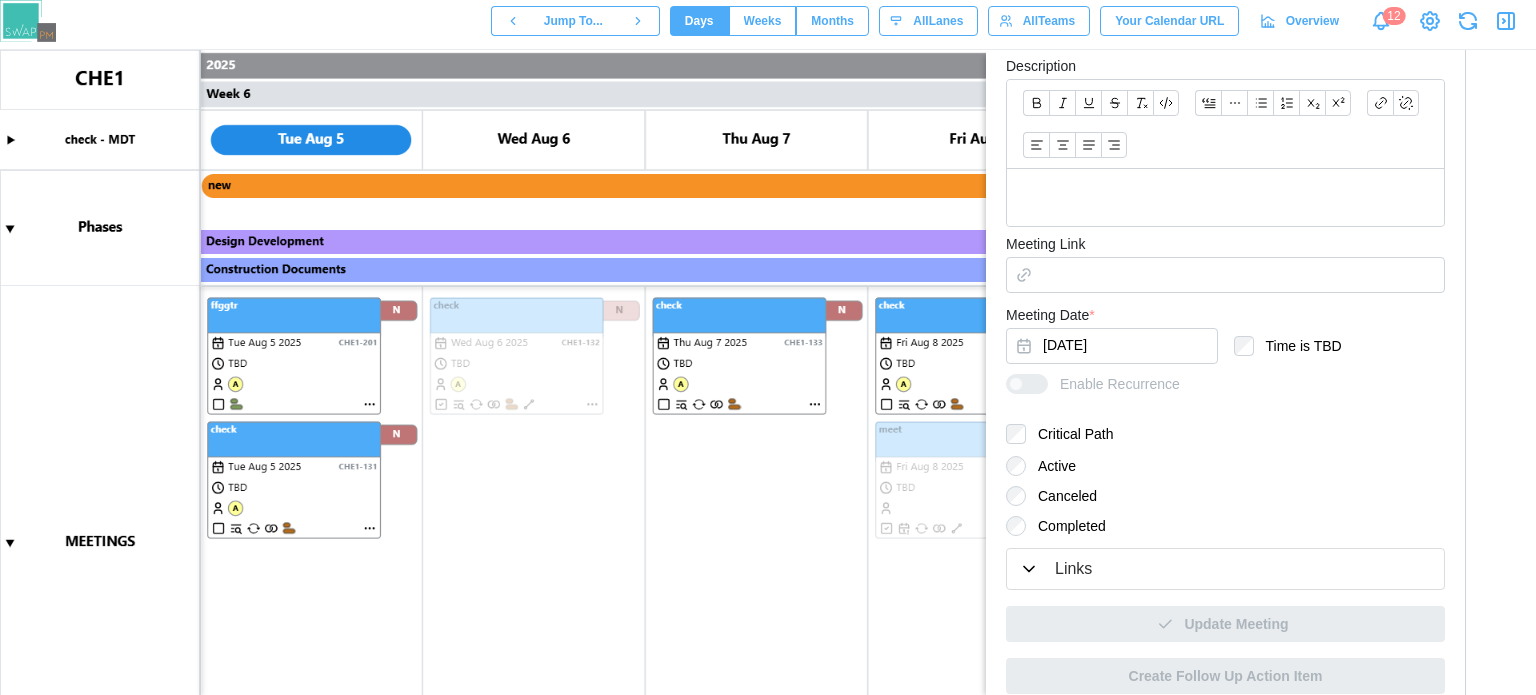 scroll, scrollTop: 564, scrollLeft: 0, axis: vertical 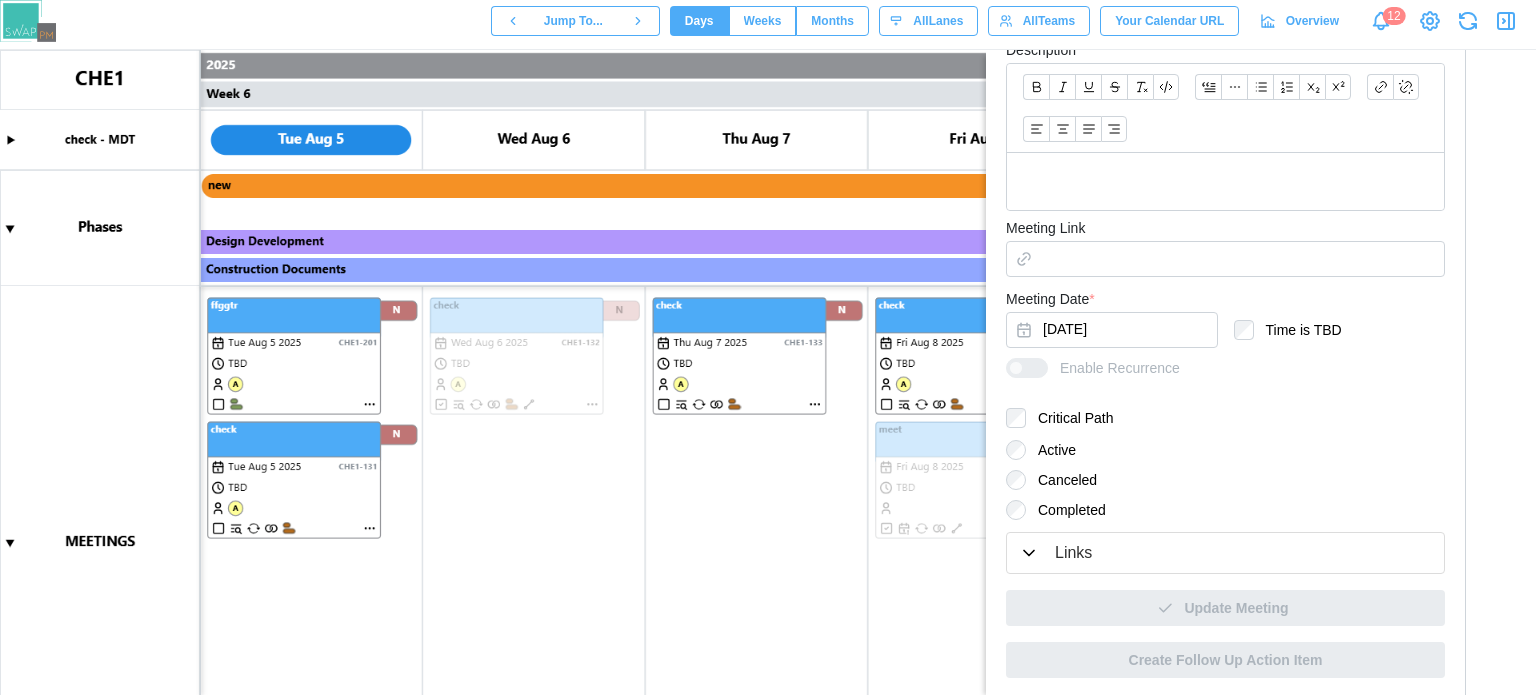 click on "Links" at bounding box center (1073, 553) 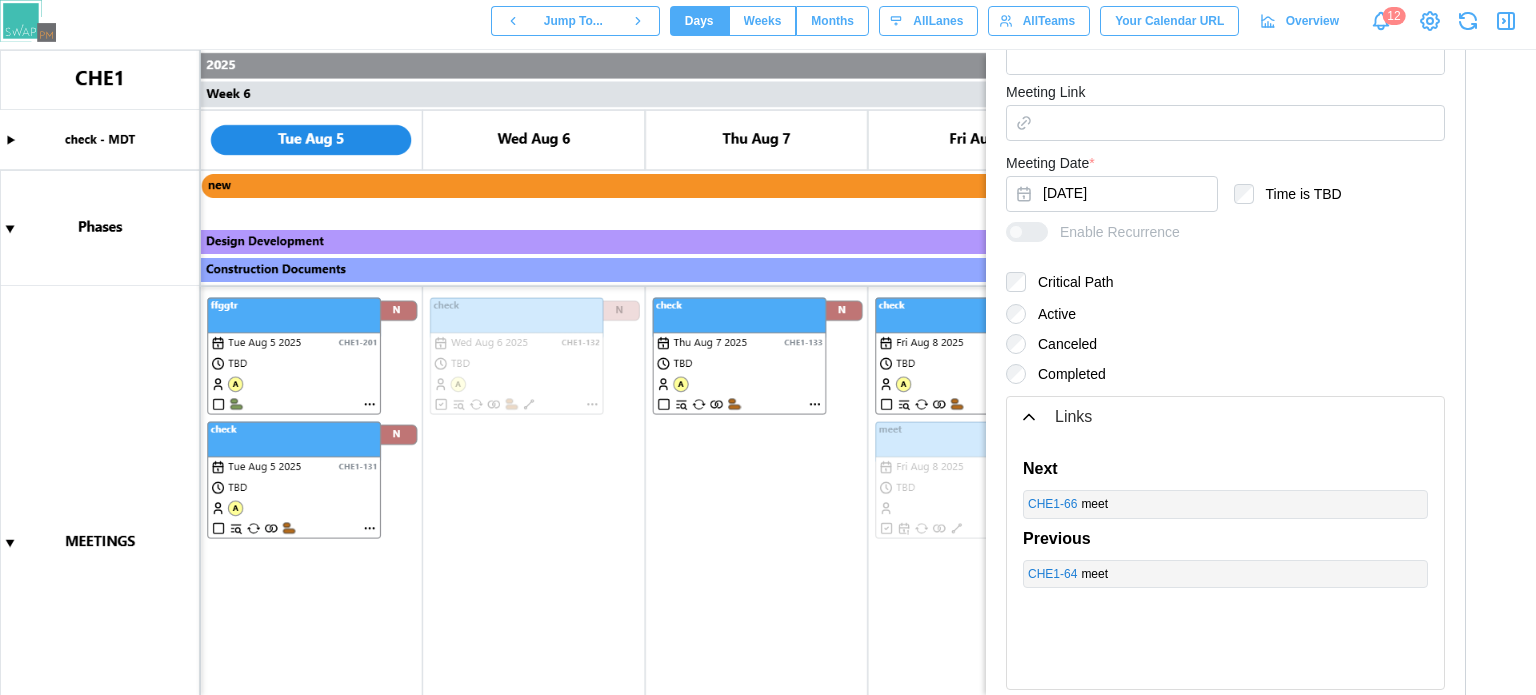 scroll, scrollTop: 816, scrollLeft: 0, axis: vertical 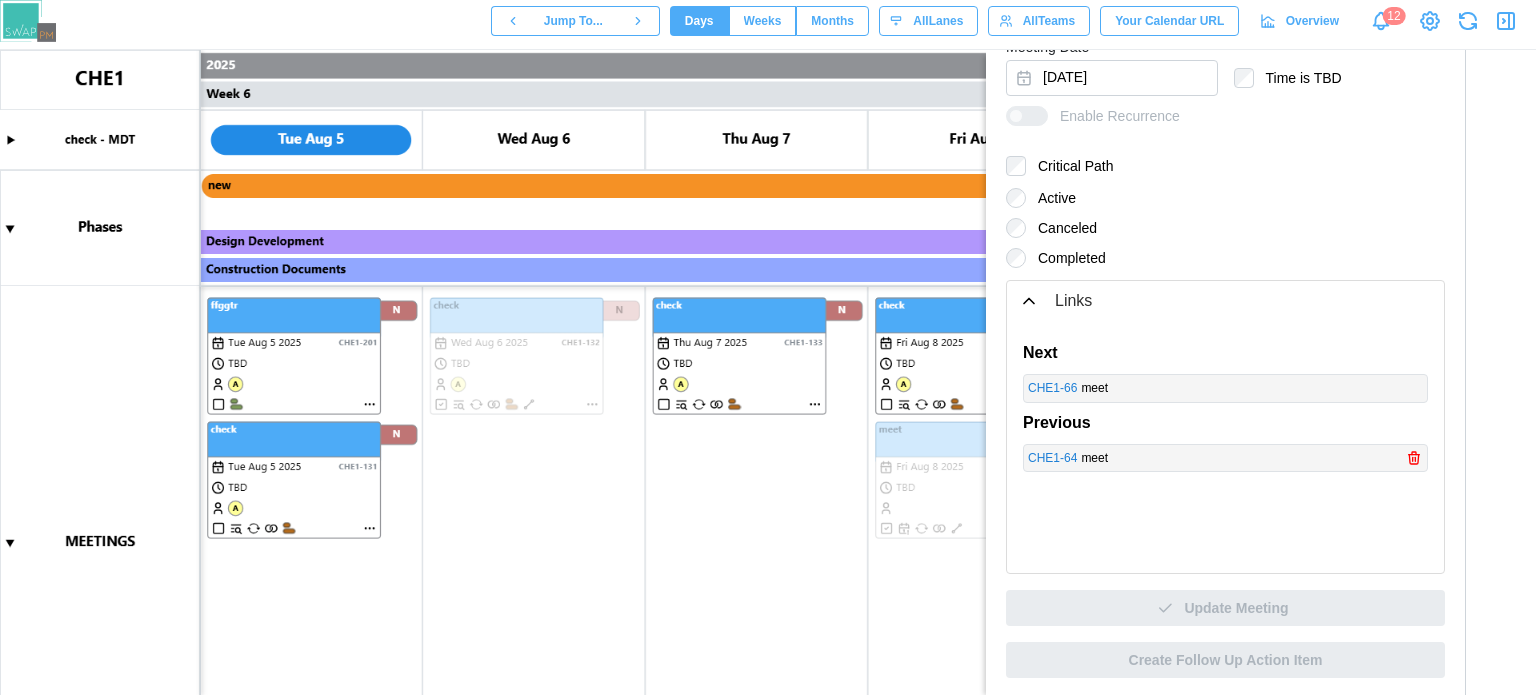 click 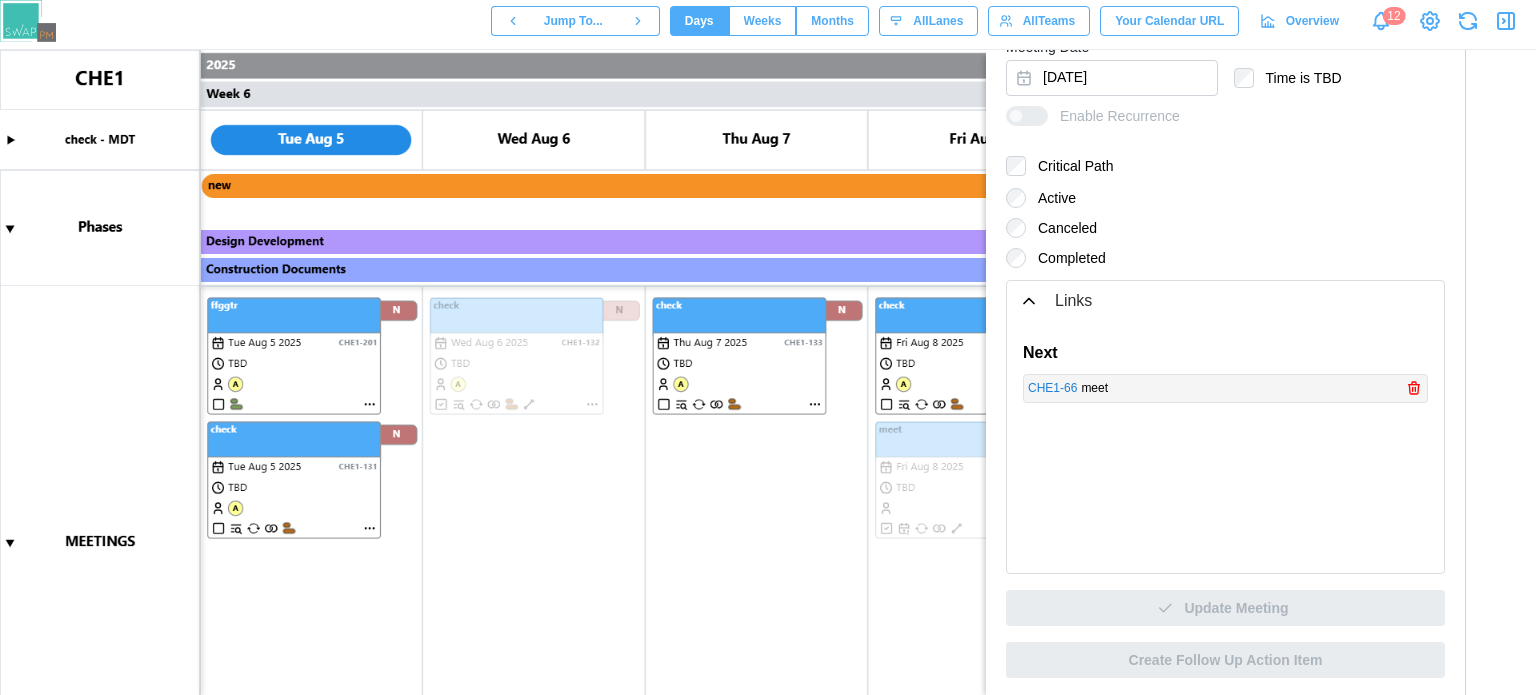 click 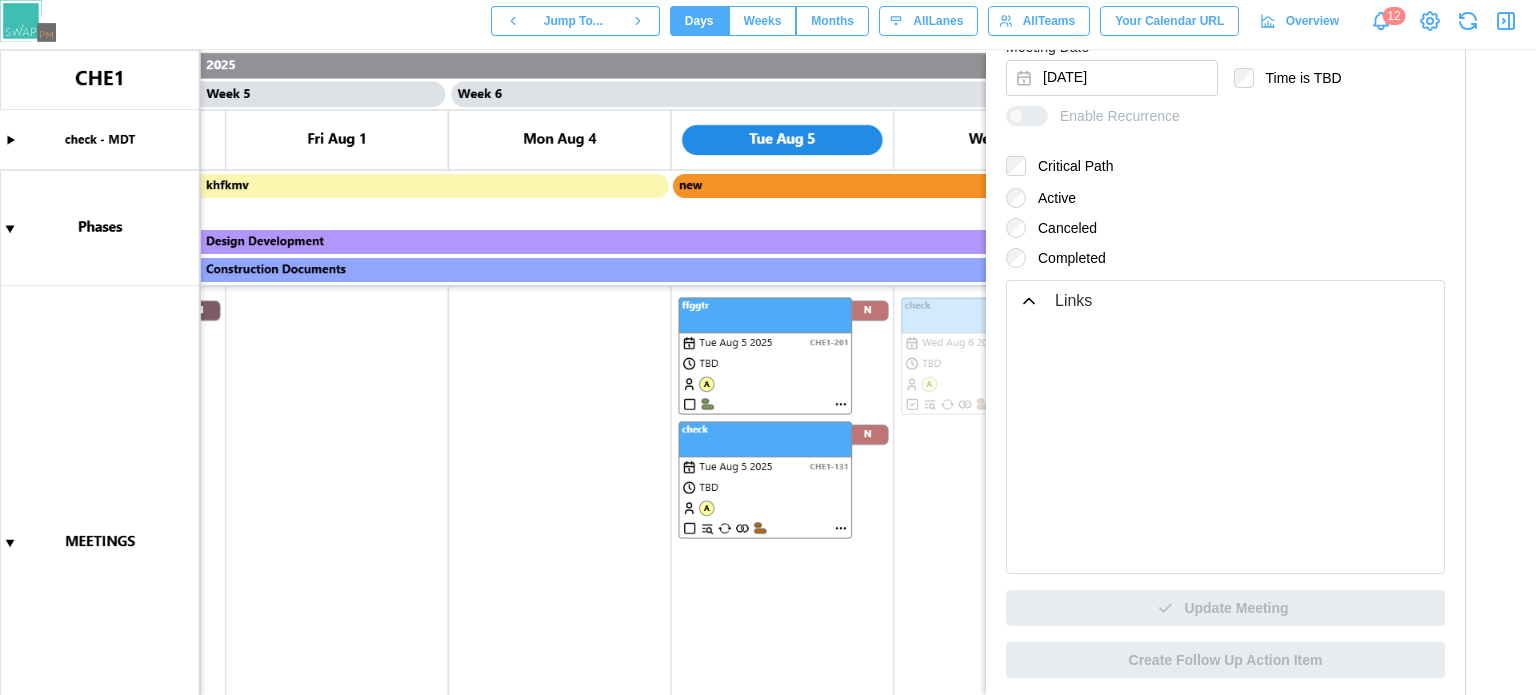 scroll, scrollTop: 0, scrollLeft: 5386, axis: horizontal 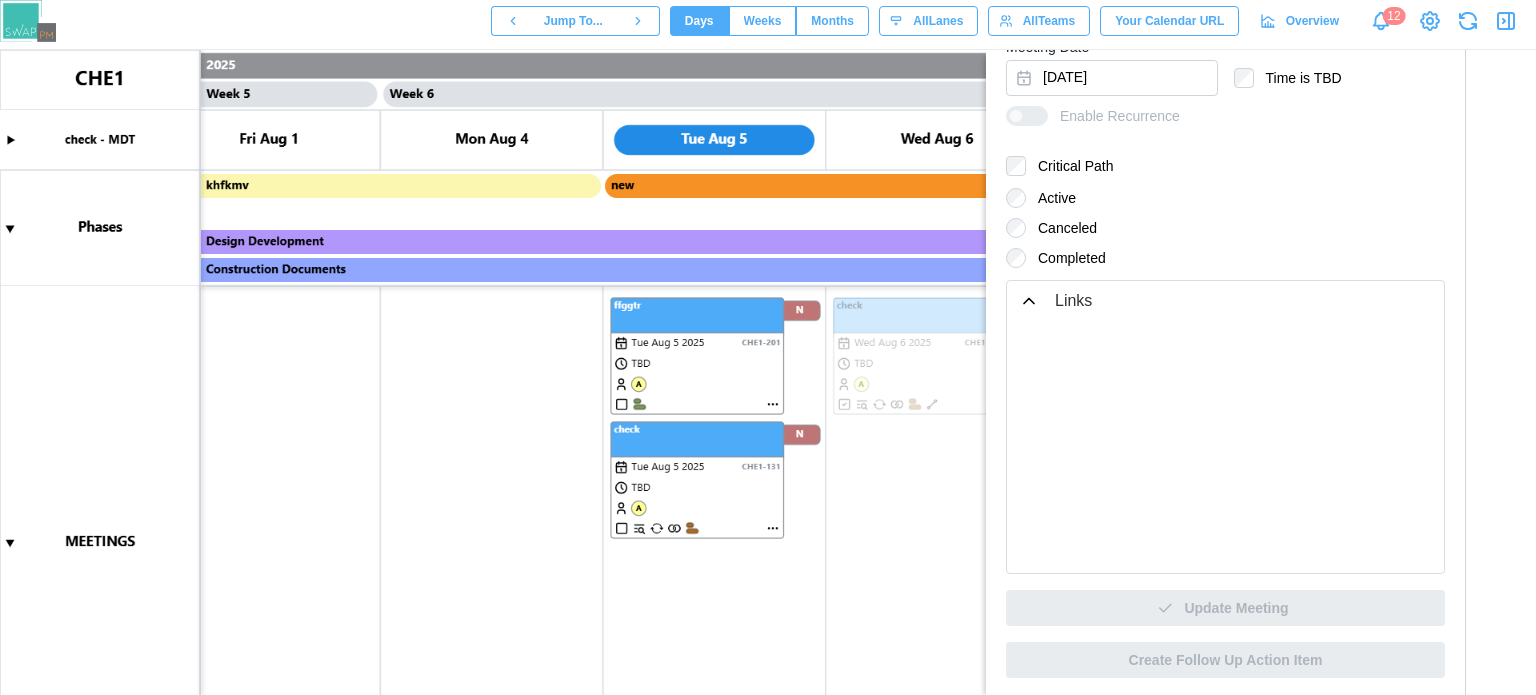 click at bounding box center (768, 372) 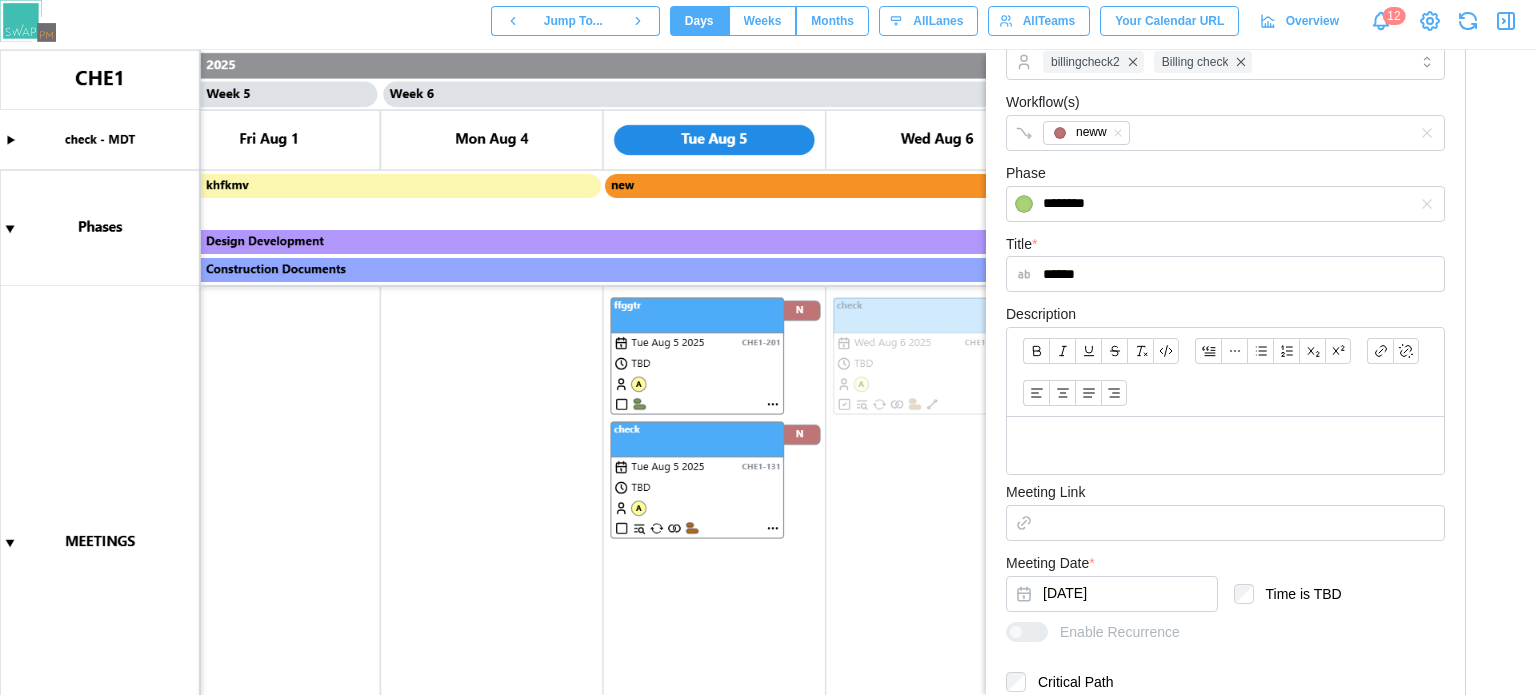 scroll, scrollTop: 564, scrollLeft: 0, axis: vertical 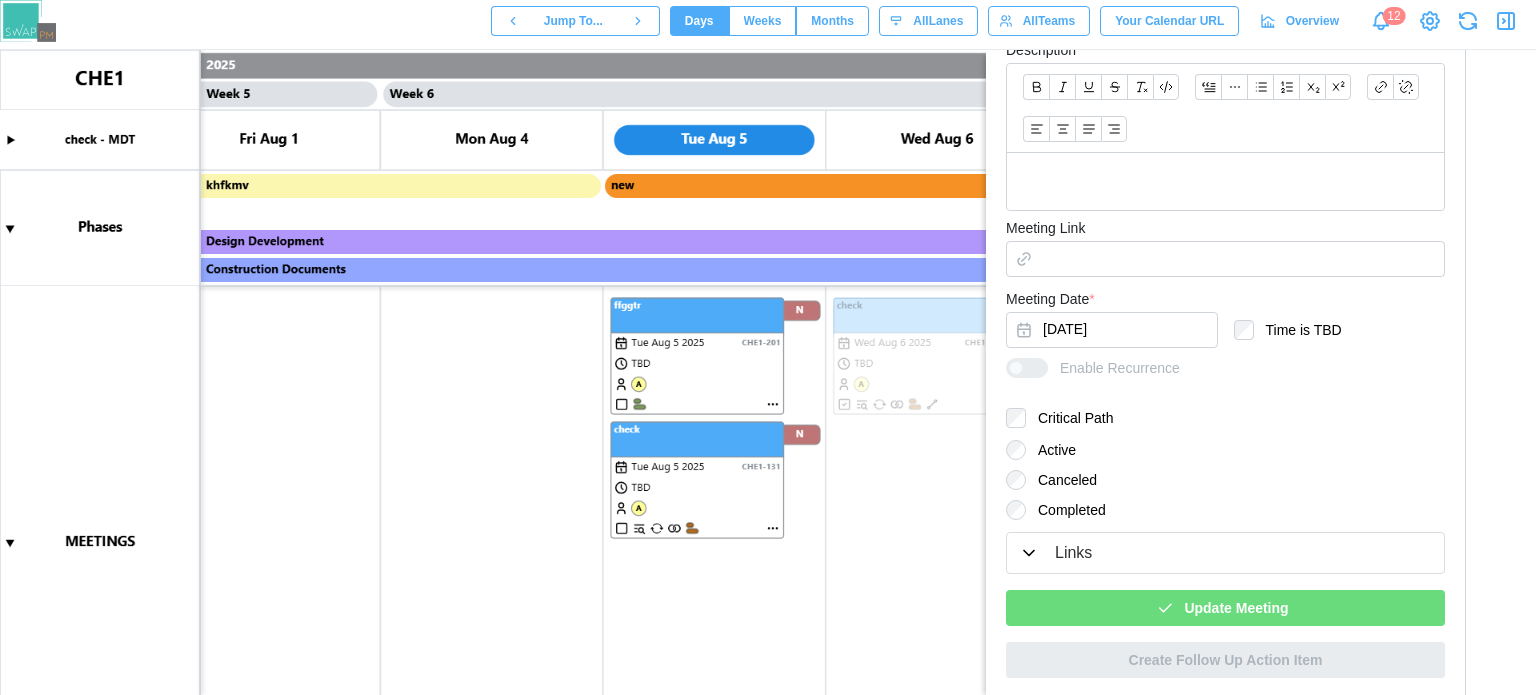 click 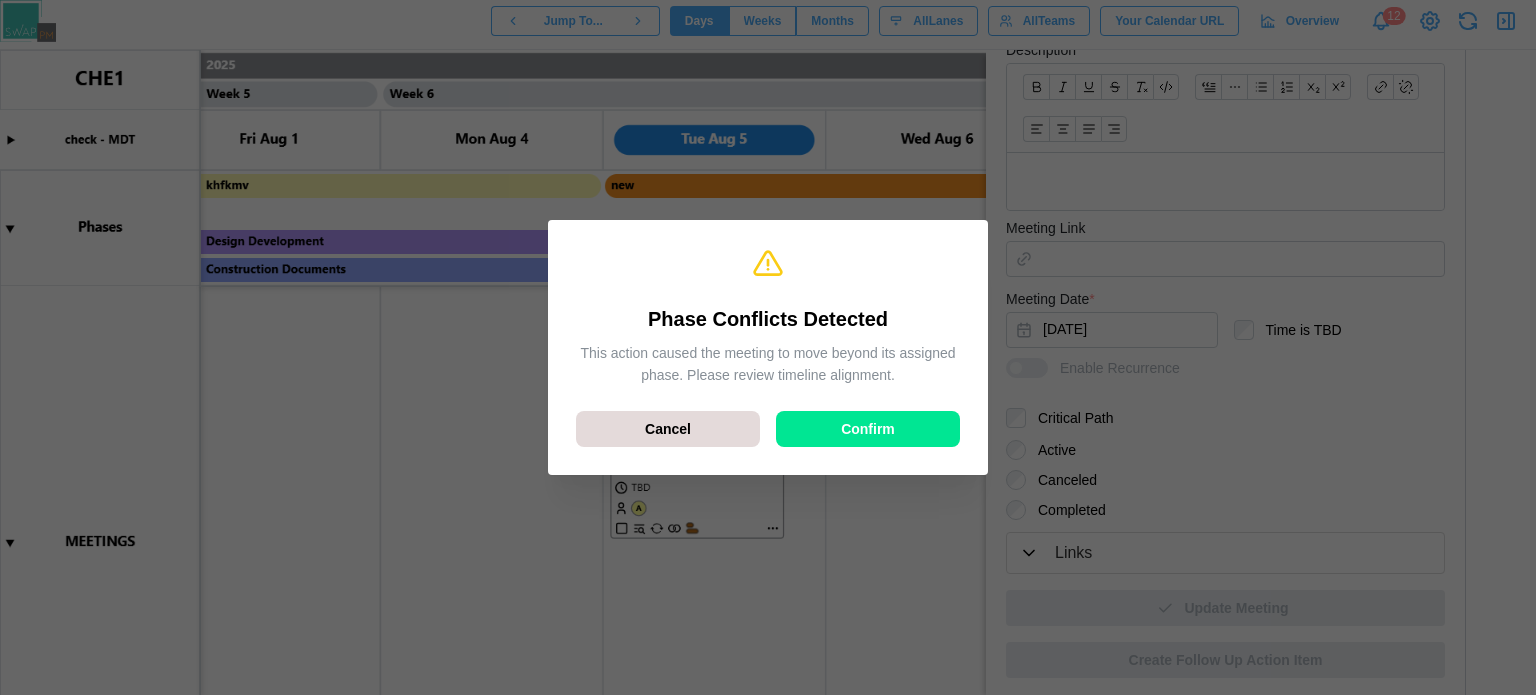 click on "Confirm" at bounding box center [868, 429] 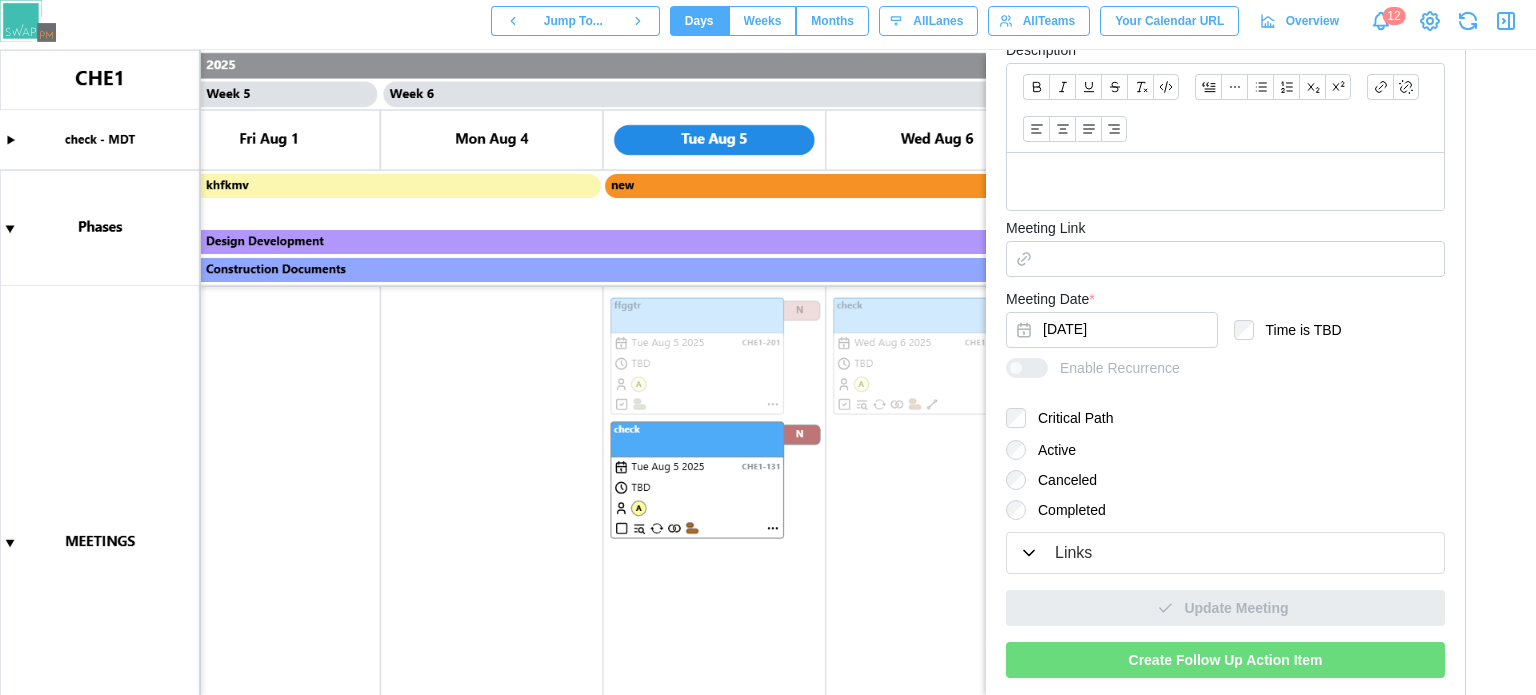 click on "Create Follow Up Action Item" at bounding box center (1226, 660) 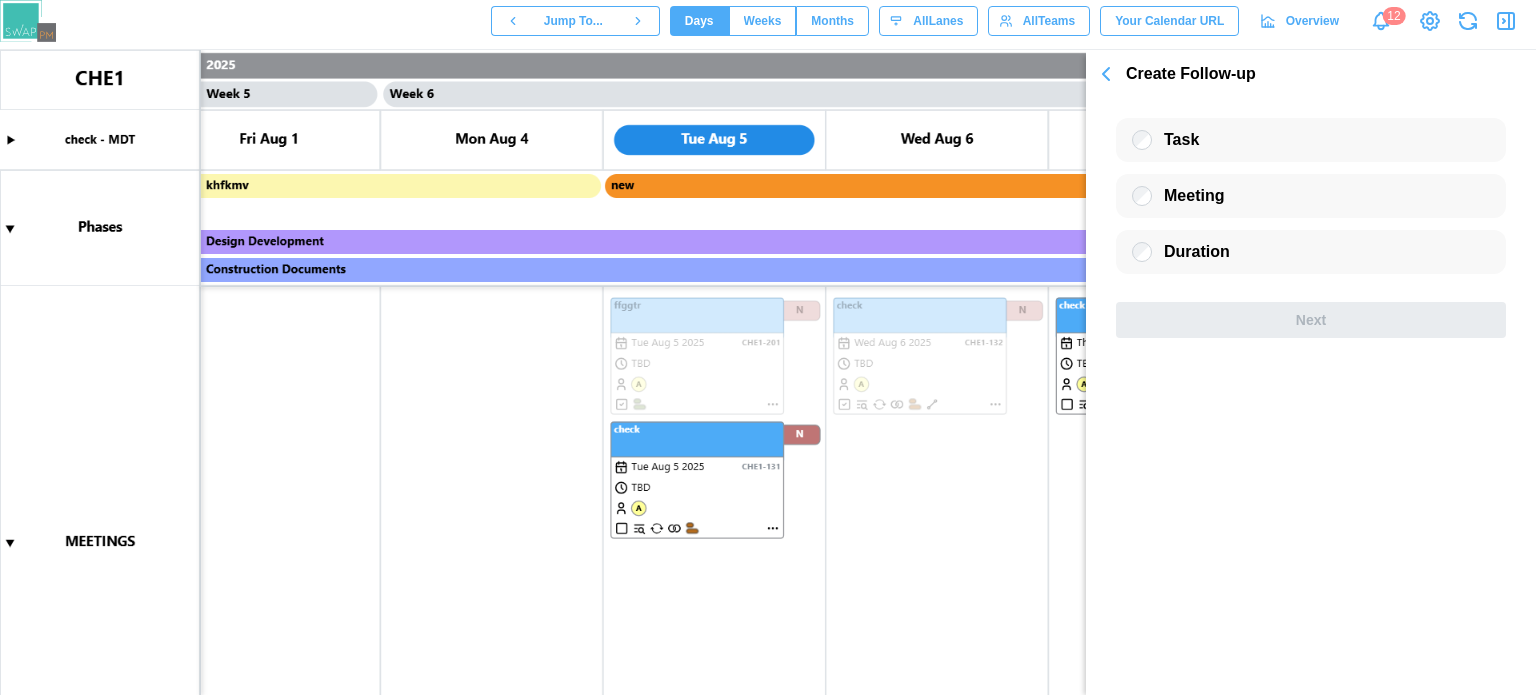 scroll, scrollTop: 0, scrollLeft: 0, axis: both 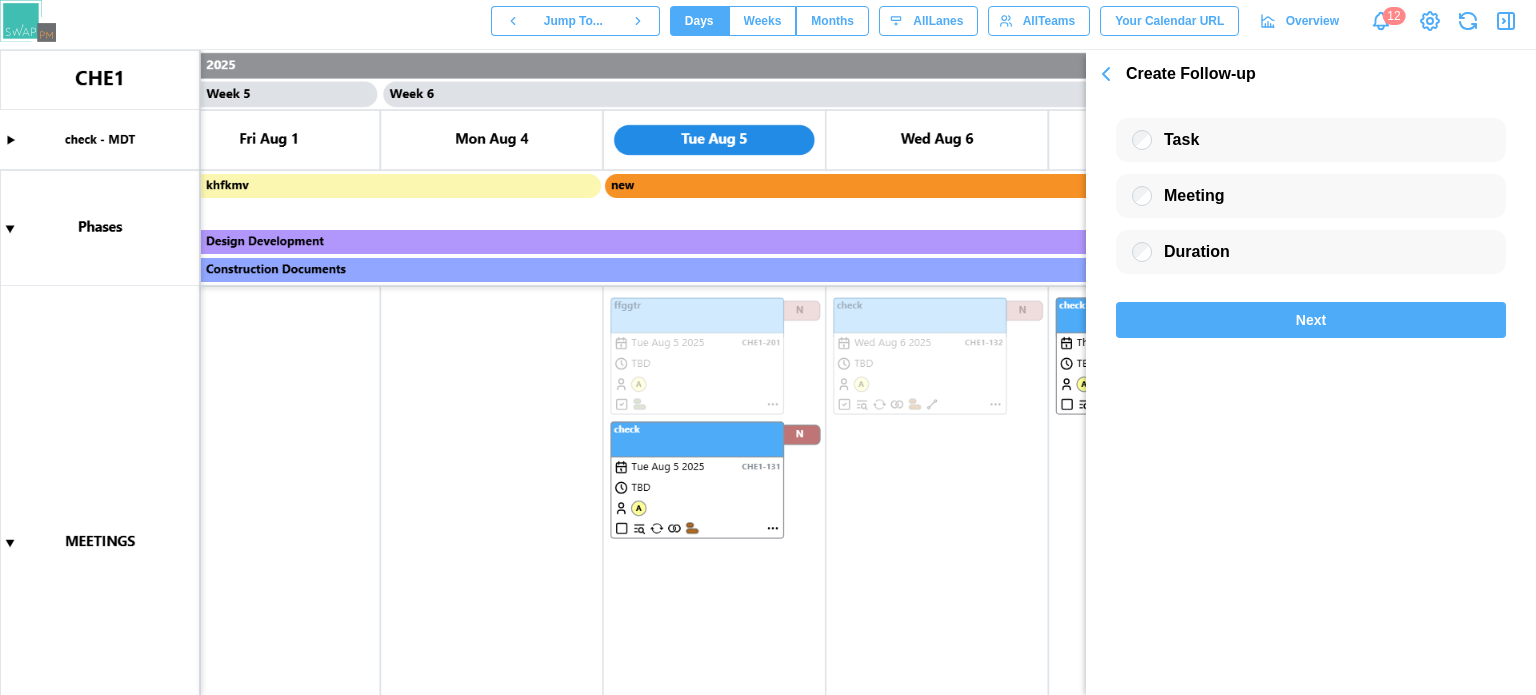 click on "Next" at bounding box center [1311, 320] 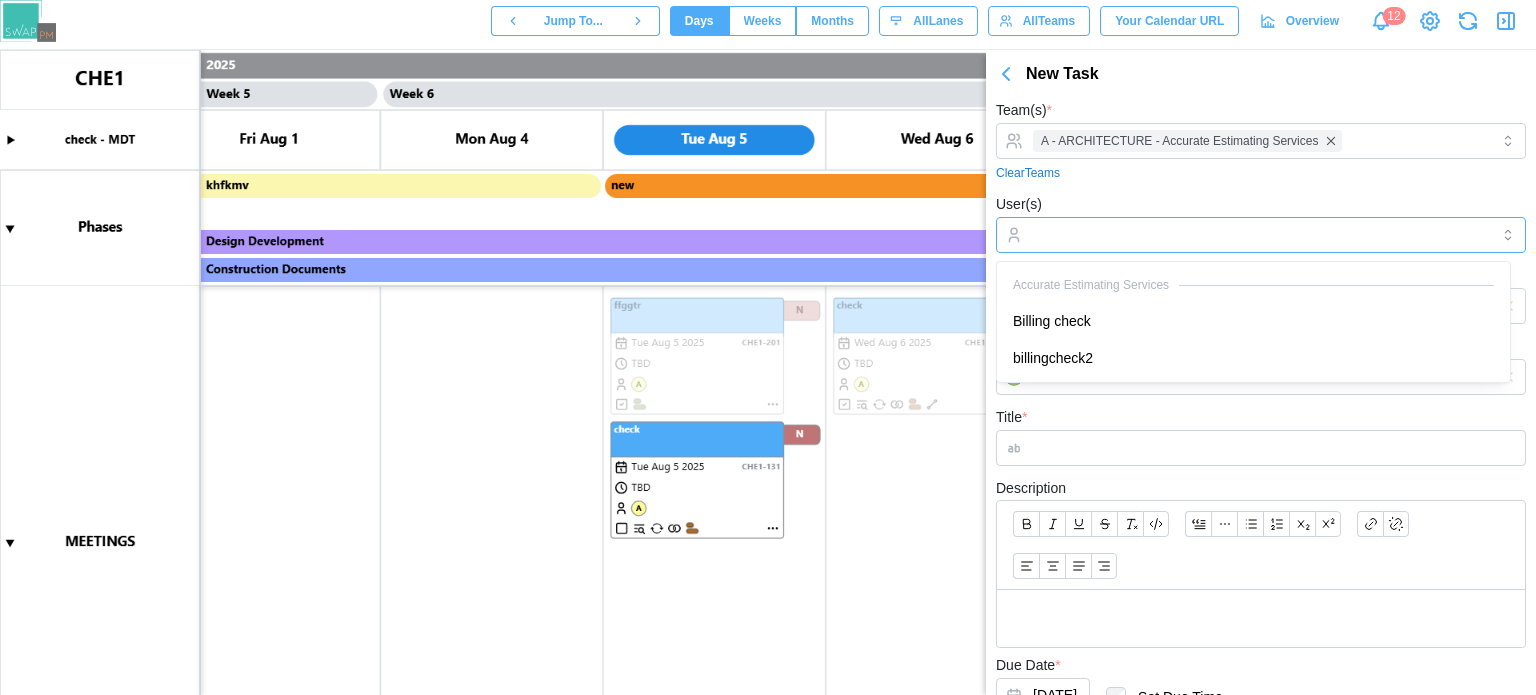 click on "User(s)" at bounding box center (1261, 235) 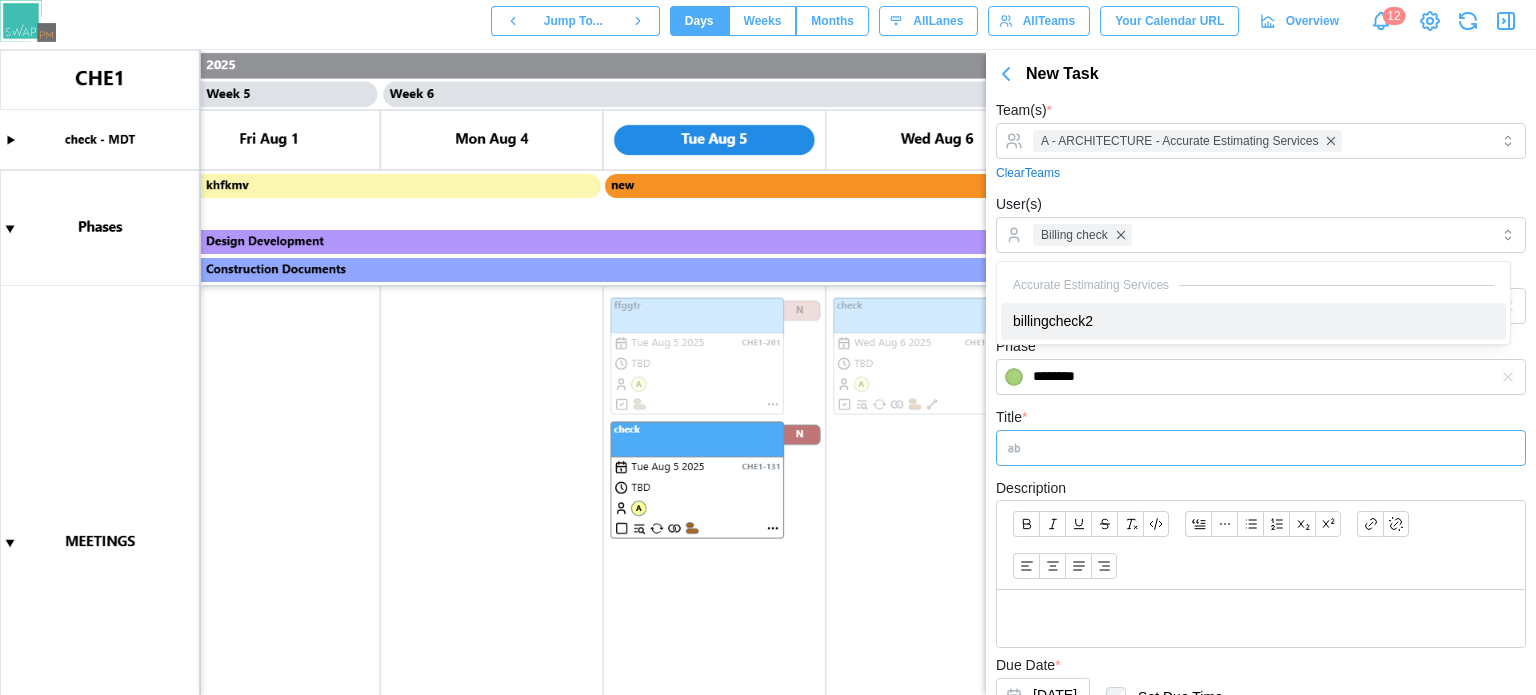 click on "Title  *" at bounding box center [1261, 448] 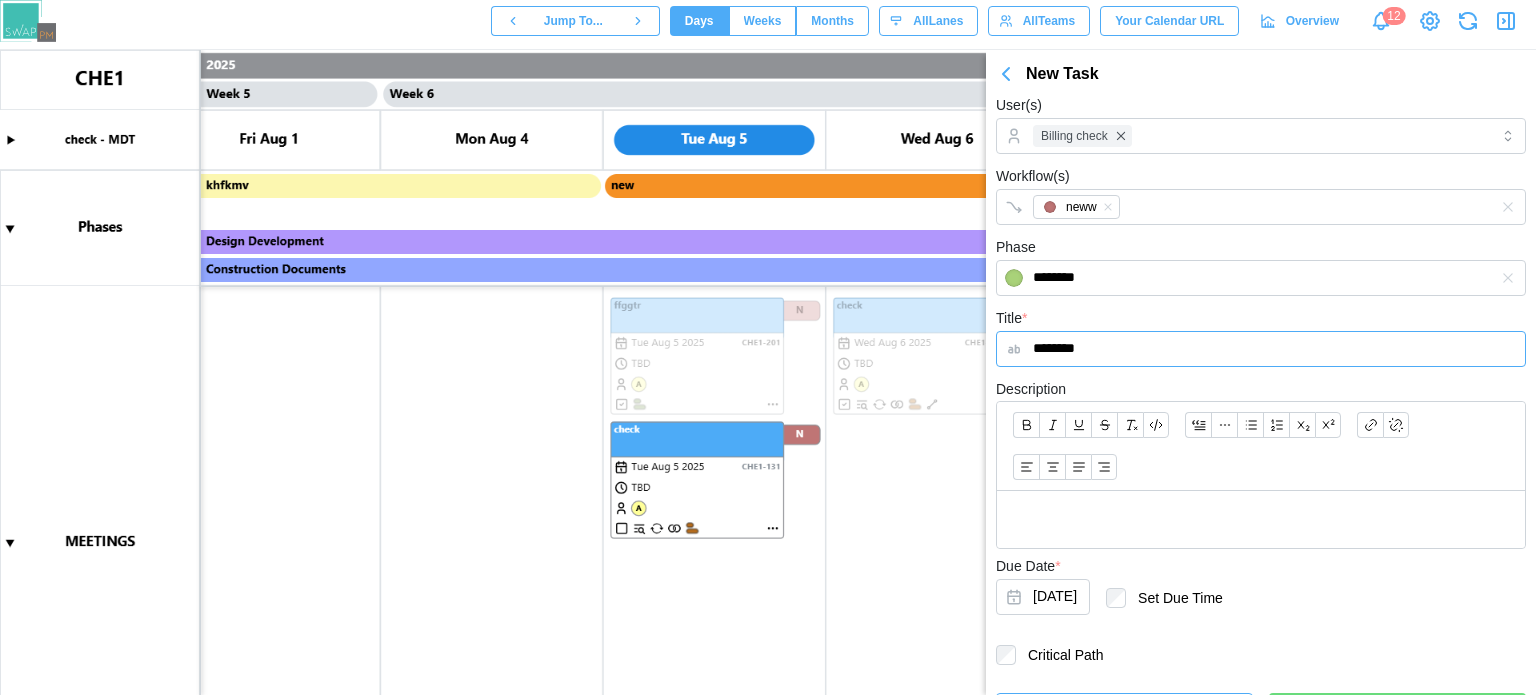 scroll, scrollTop: 141, scrollLeft: 0, axis: vertical 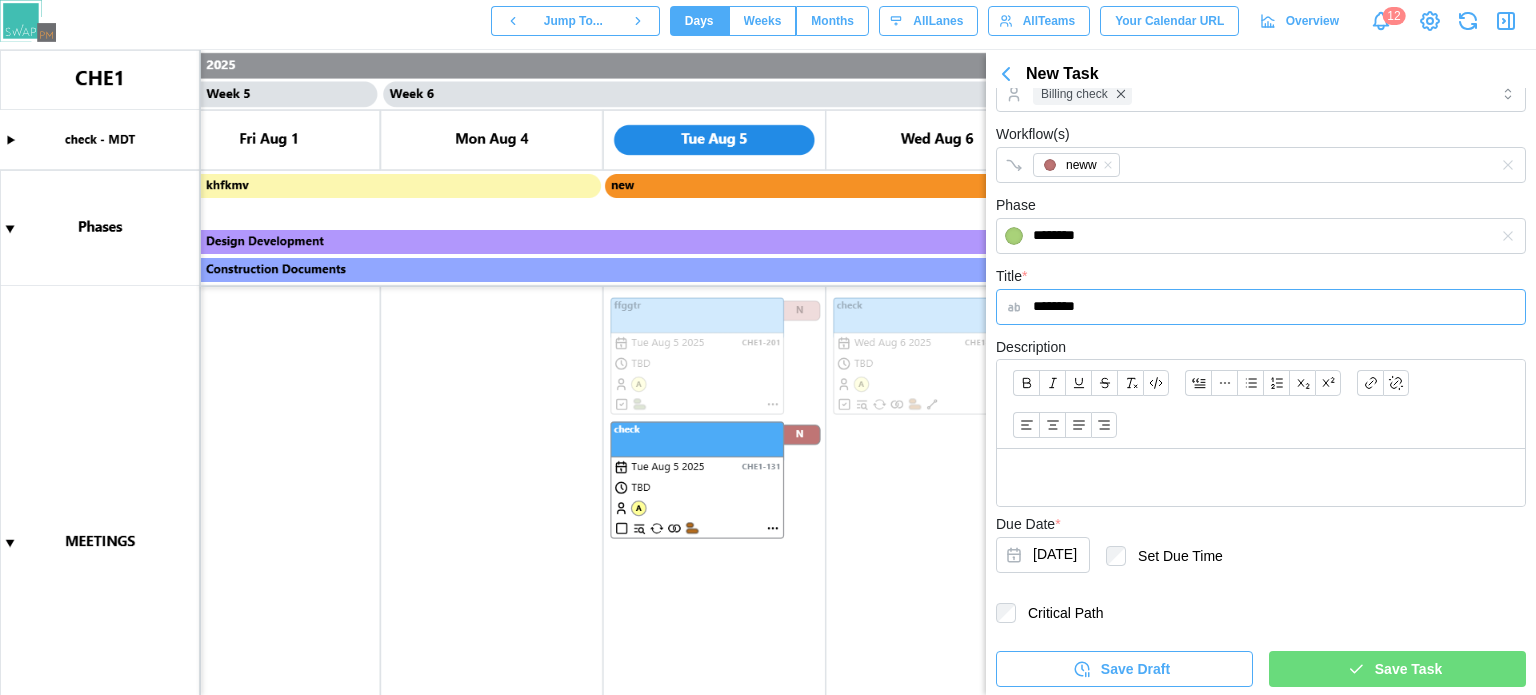 type on "********" 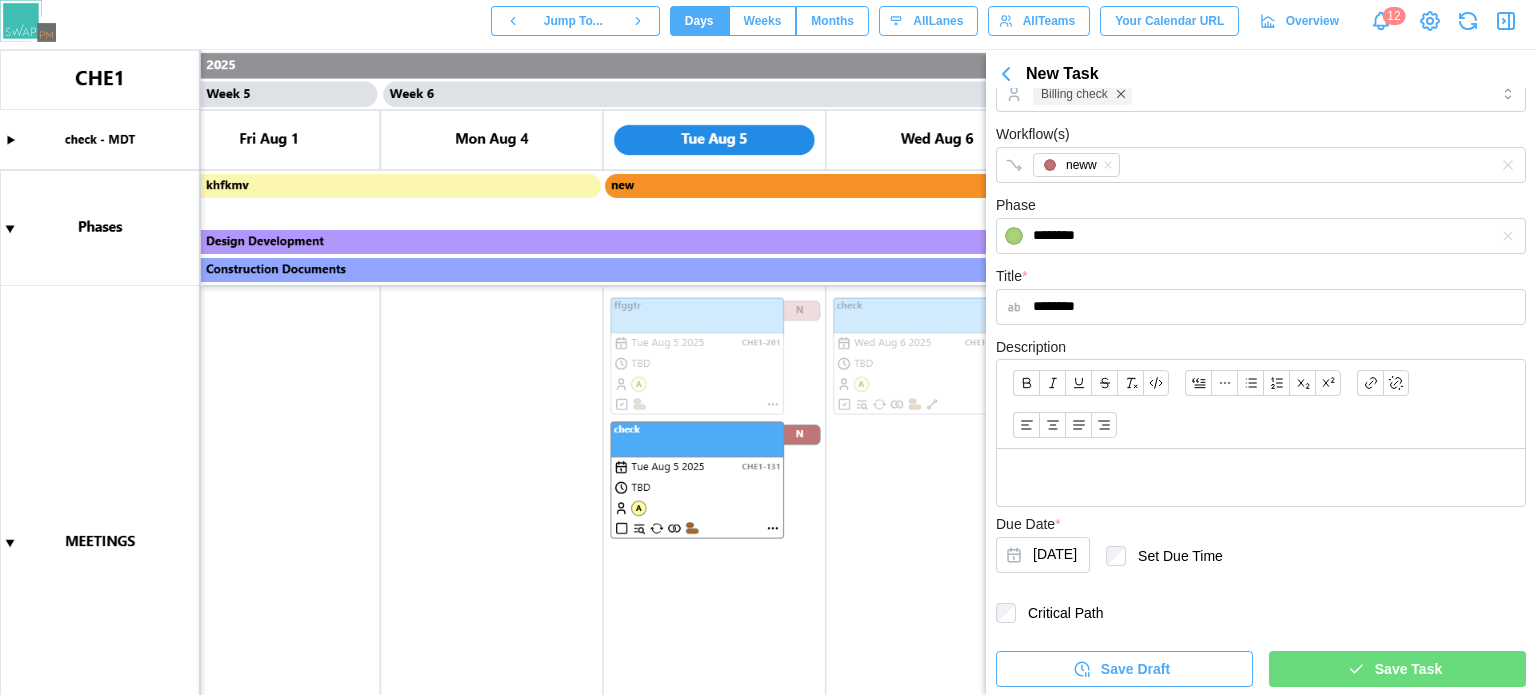 click on "Save Task" at bounding box center (1394, 669) 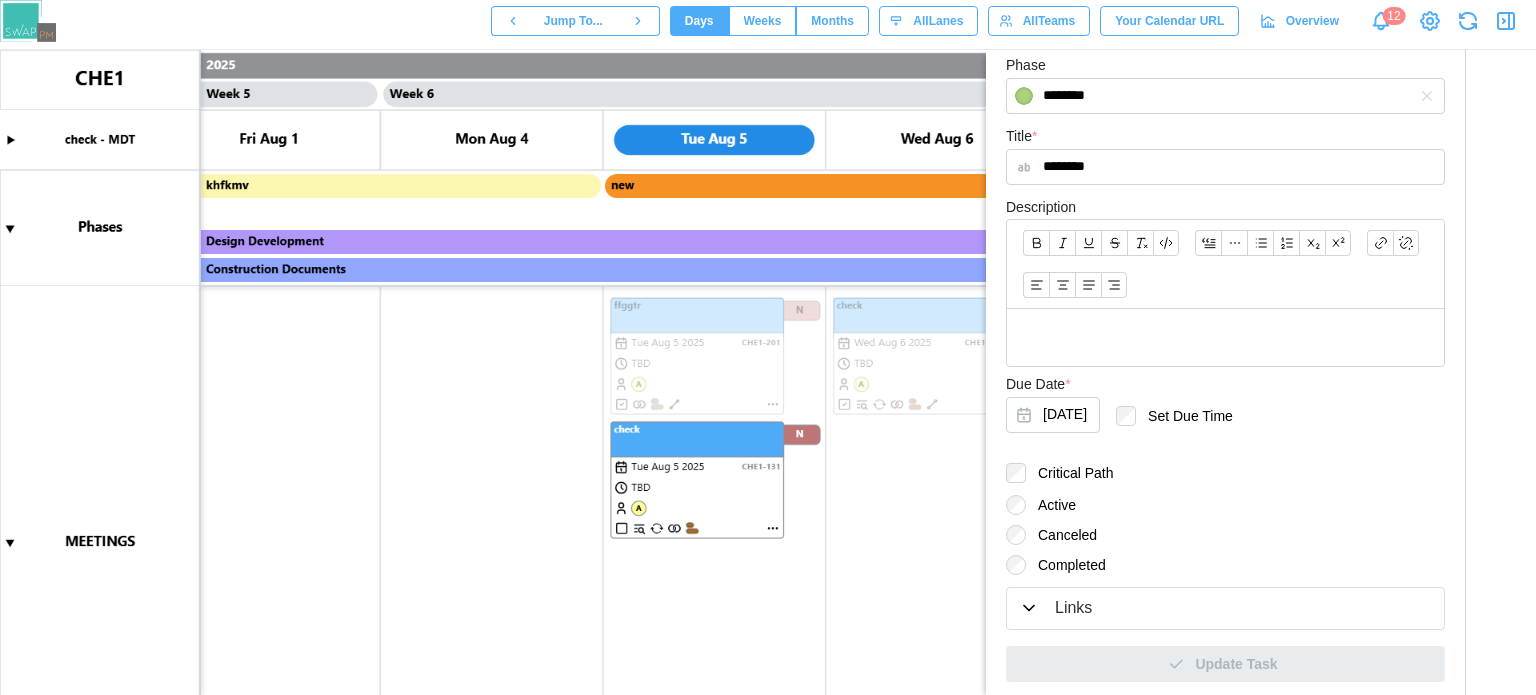 scroll, scrollTop: 393, scrollLeft: 0, axis: vertical 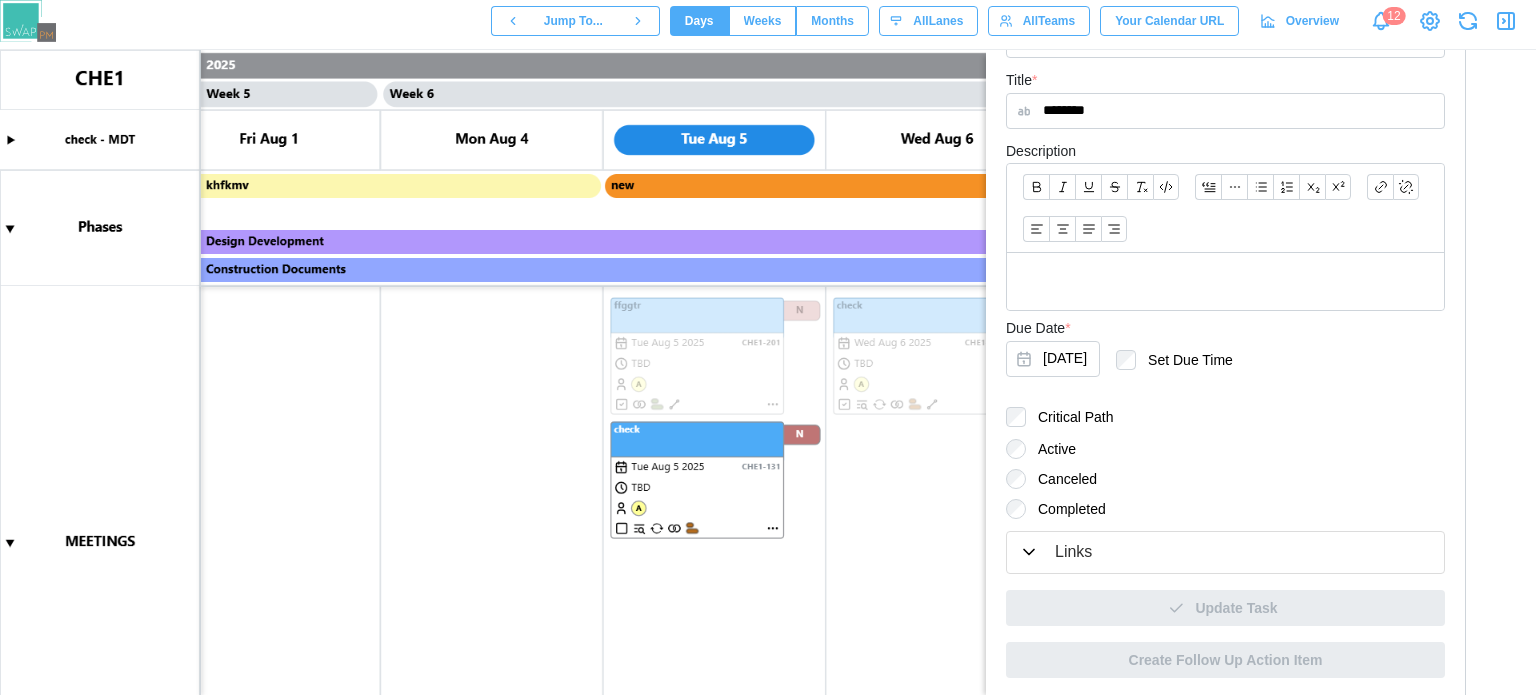 click on "Links" at bounding box center [1225, 552] 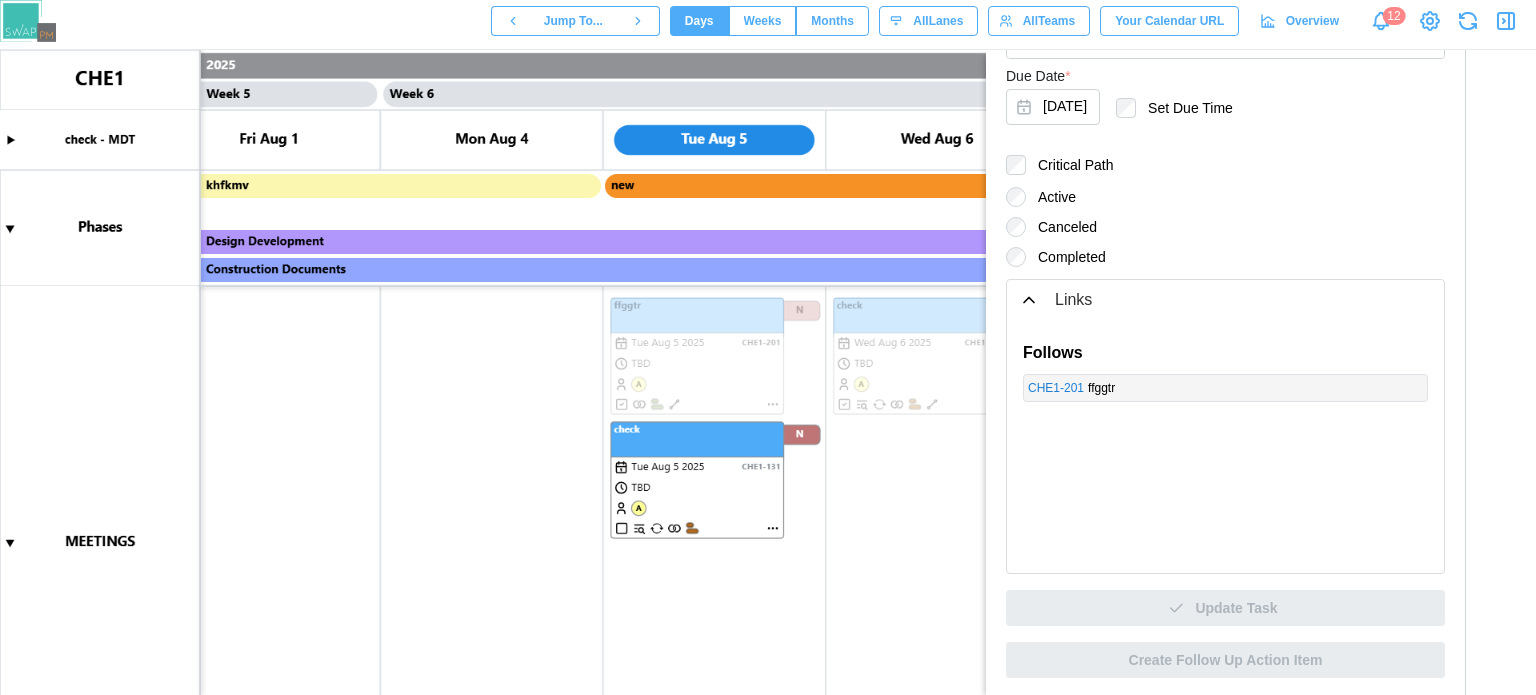 click on "CHE1 - 201" at bounding box center (1056, 388) 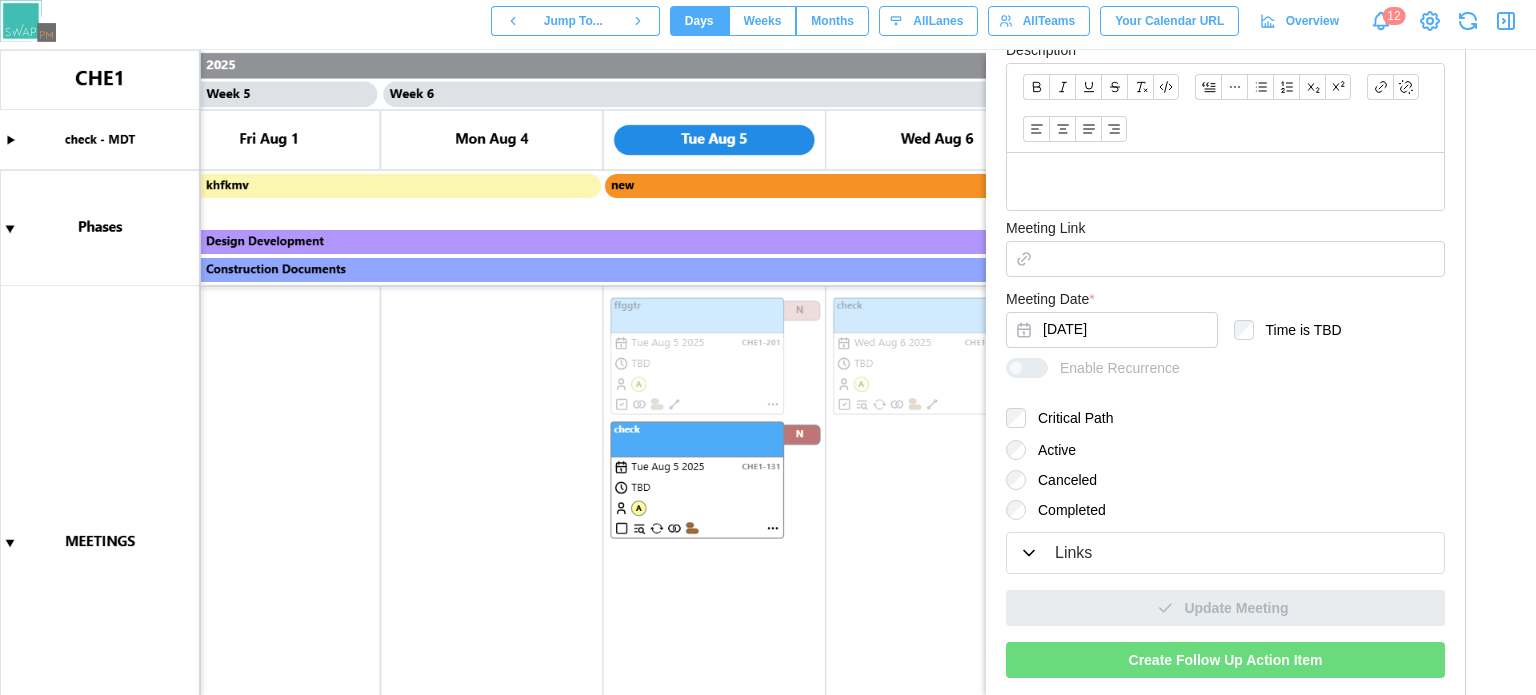 click on "Links" at bounding box center [1073, 553] 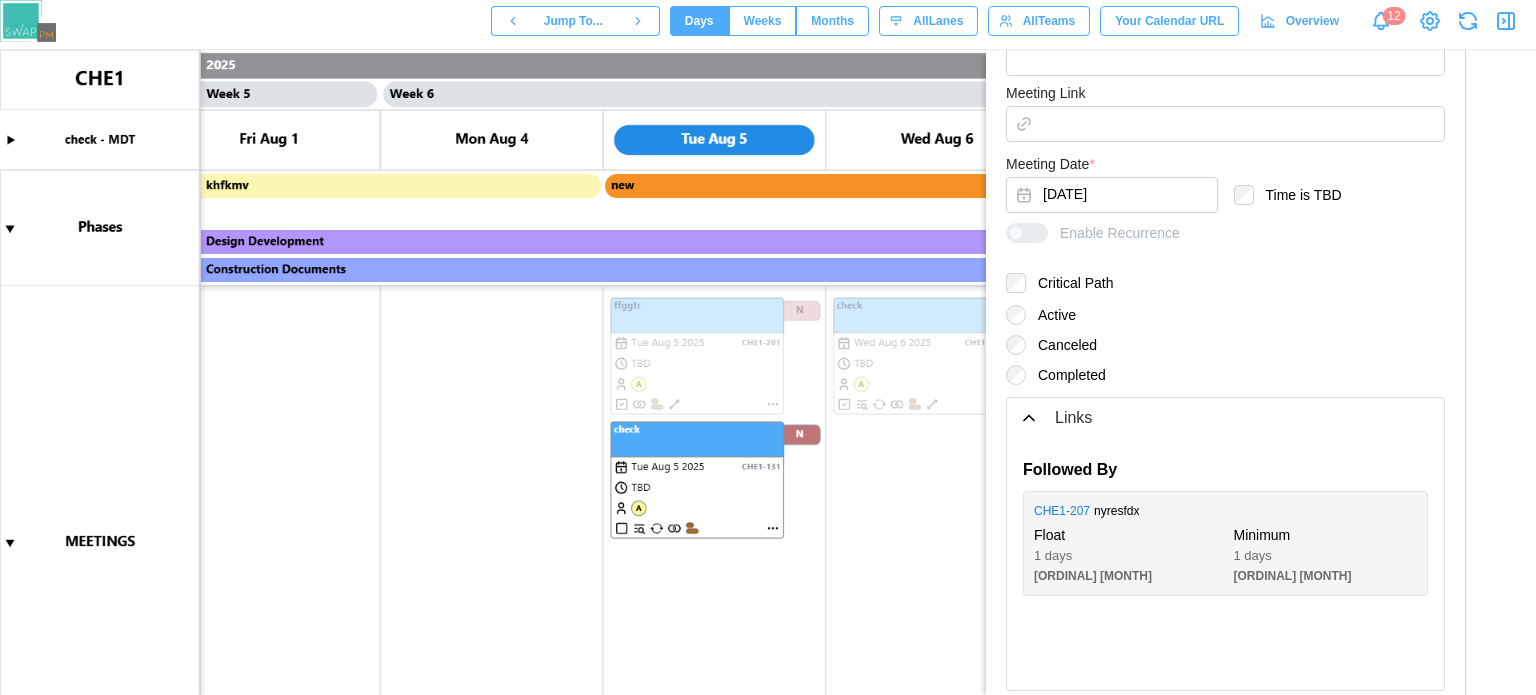 scroll, scrollTop: 816, scrollLeft: 0, axis: vertical 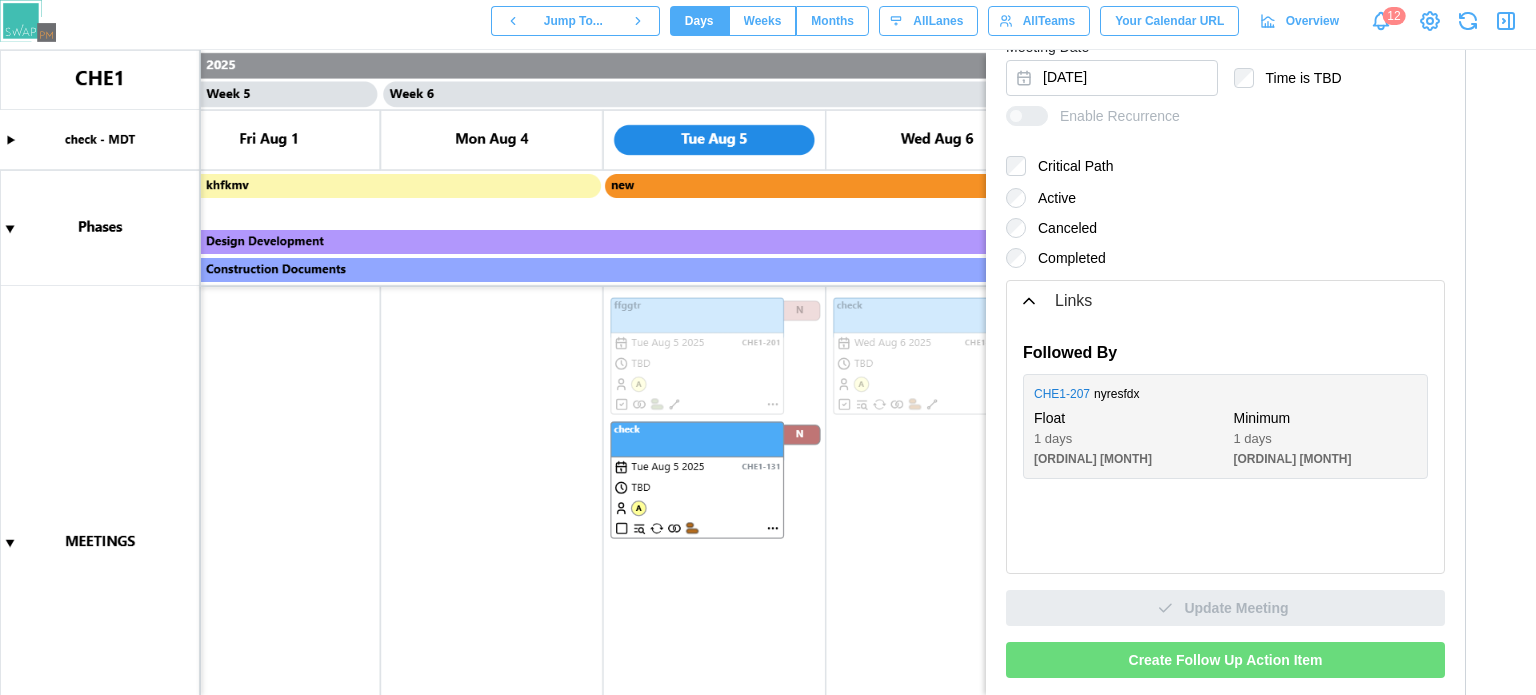 click on "Followed By CHE1 - 207 nyresfdx Float   1 days   6th Aug Minimum   1 days   7th Aug" at bounding box center (1225, 447) 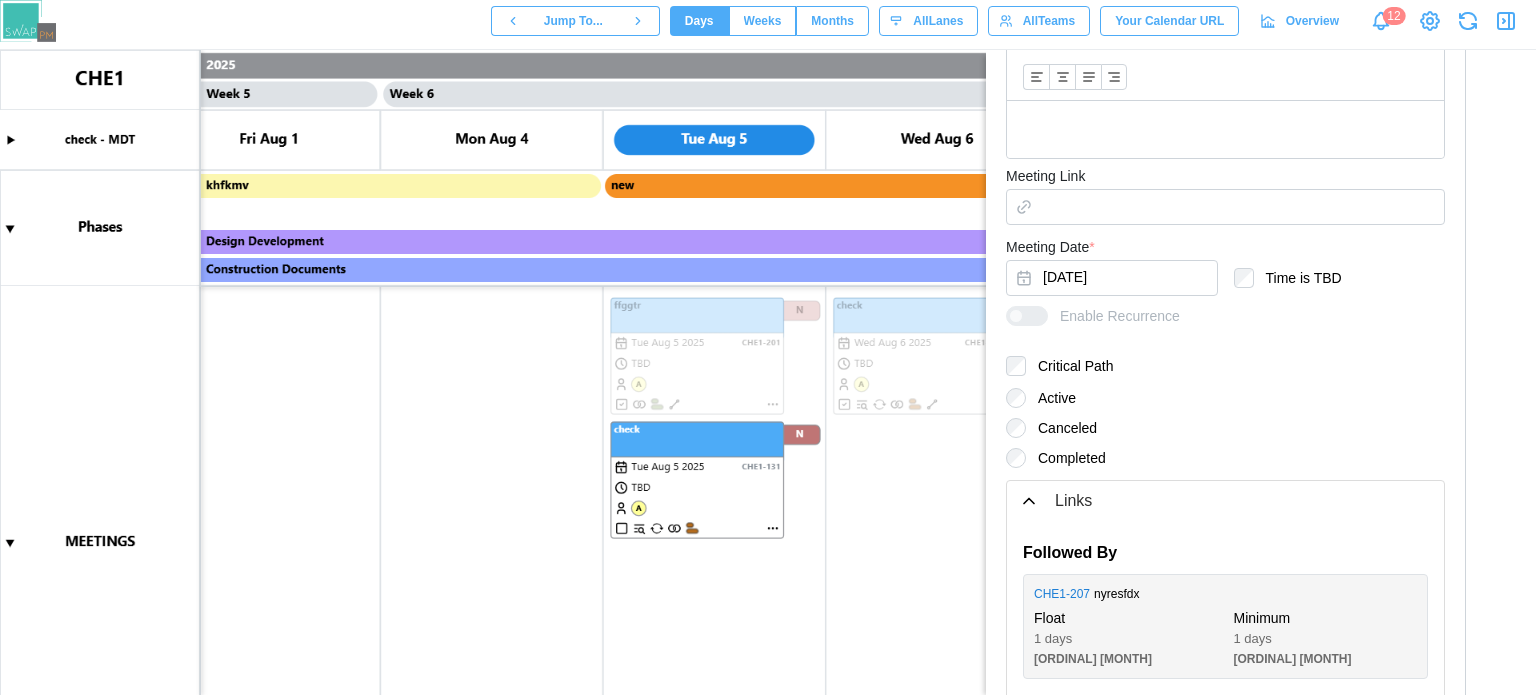 click on "Overview" at bounding box center [1312, 21] 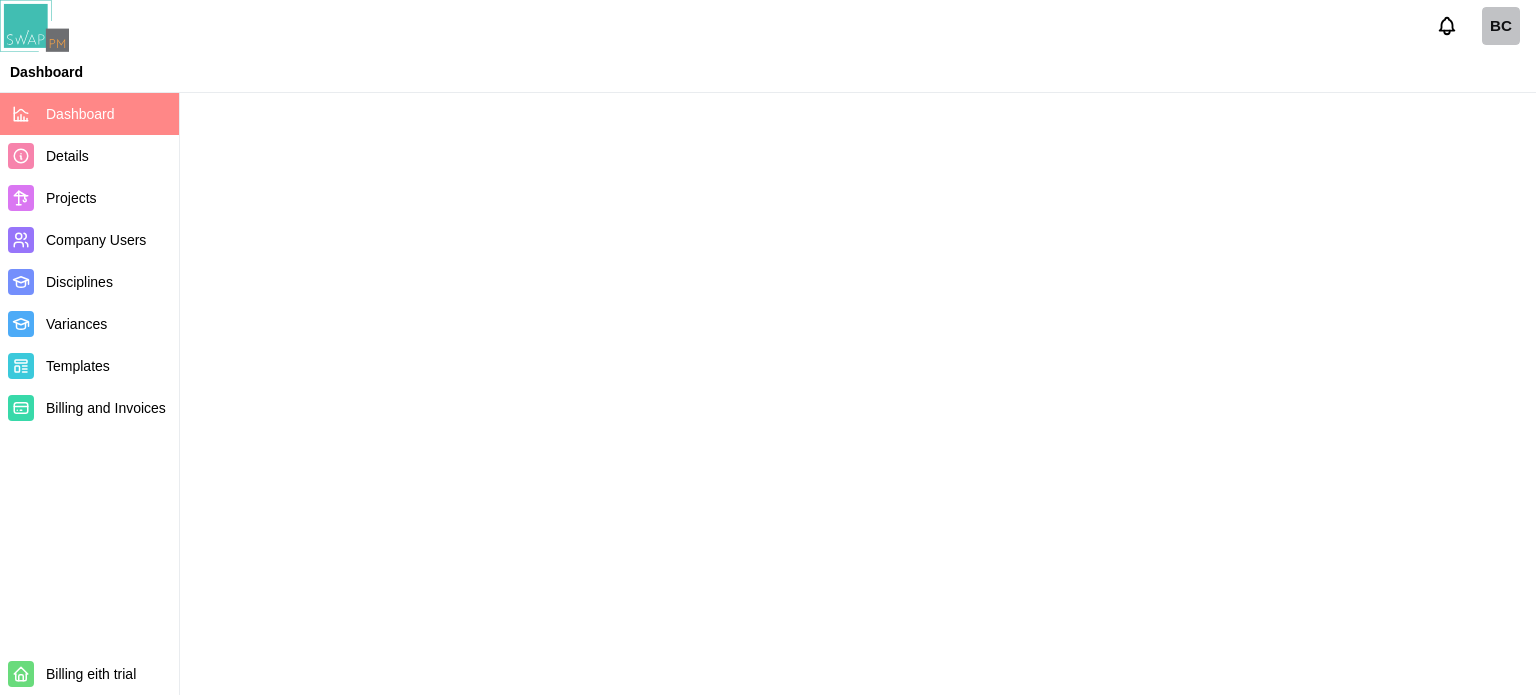 scroll, scrollTop: 0, scrollLeft: 0, axis: both 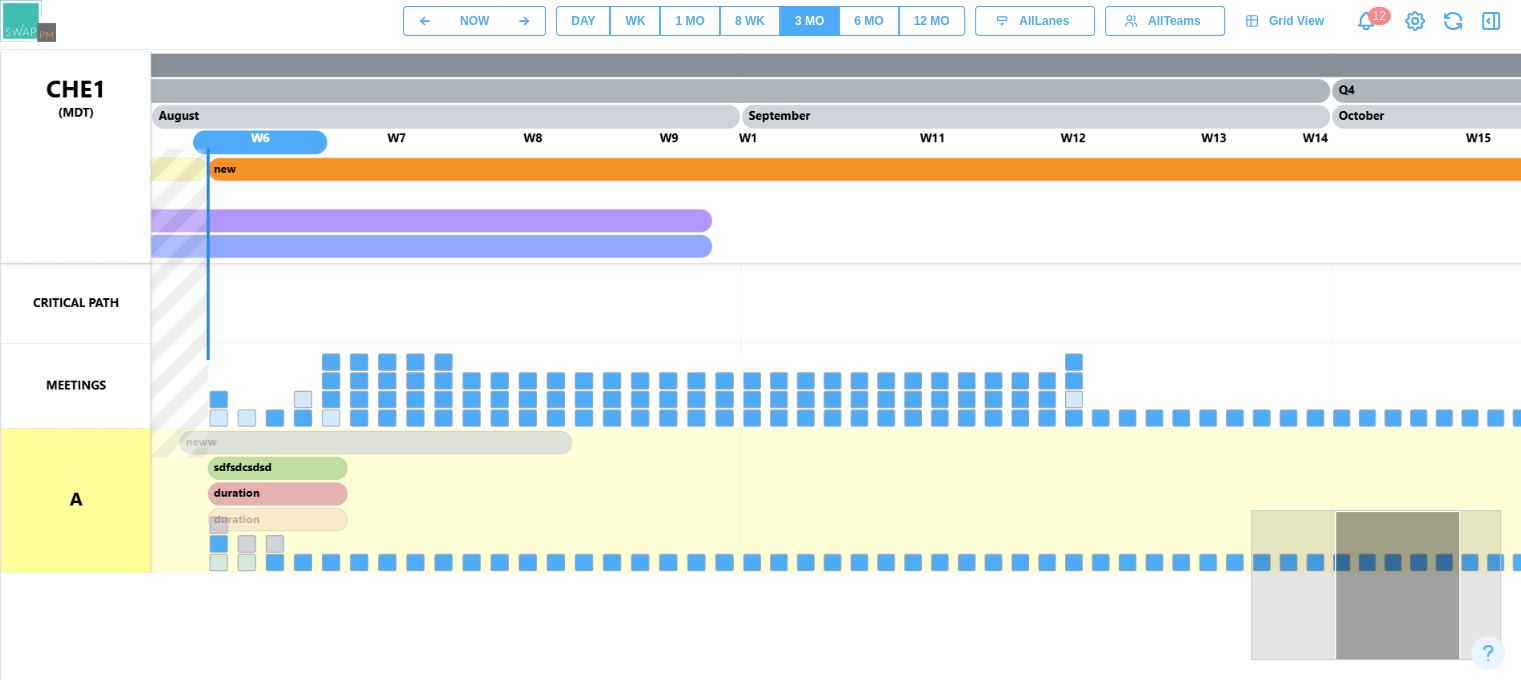 click at bounding box center (961, 551) 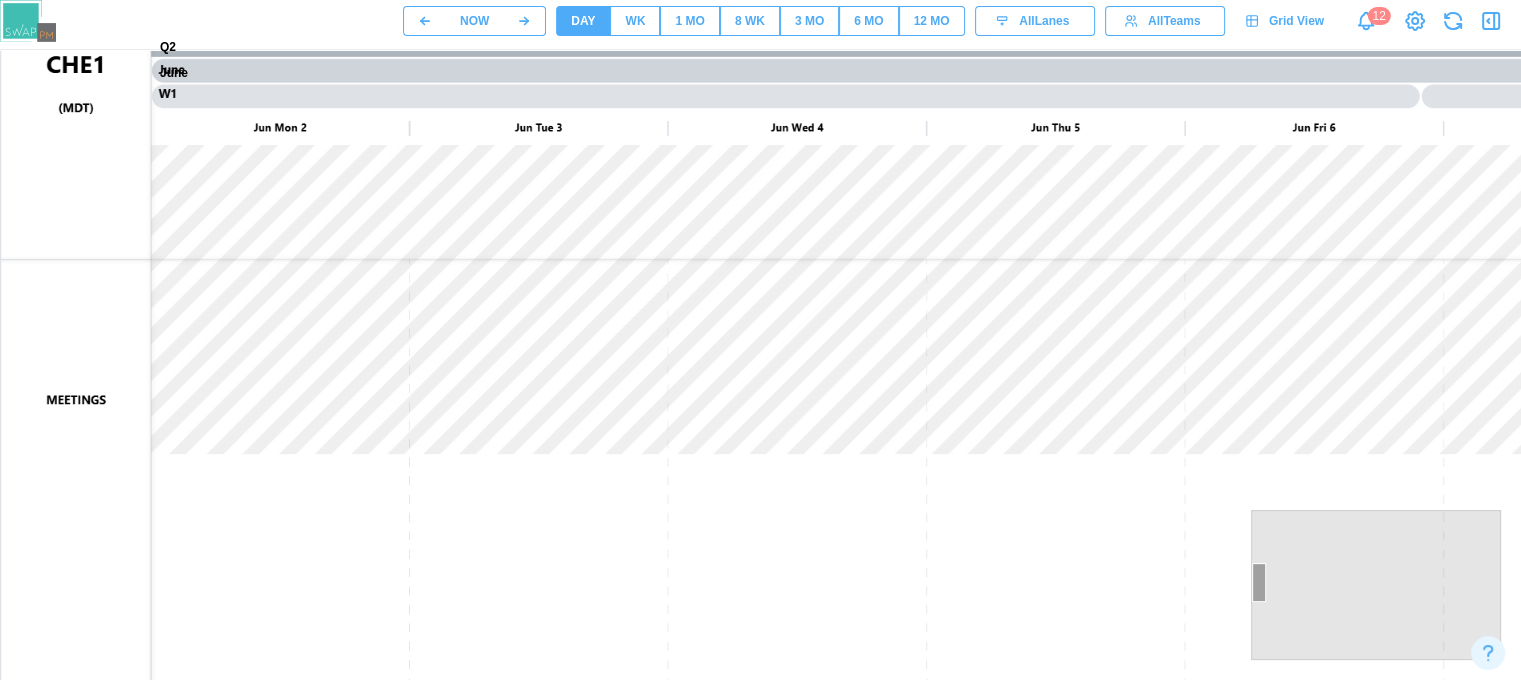 scroll, scrollTop: 48, scrollLeft: 0, axis: vertical 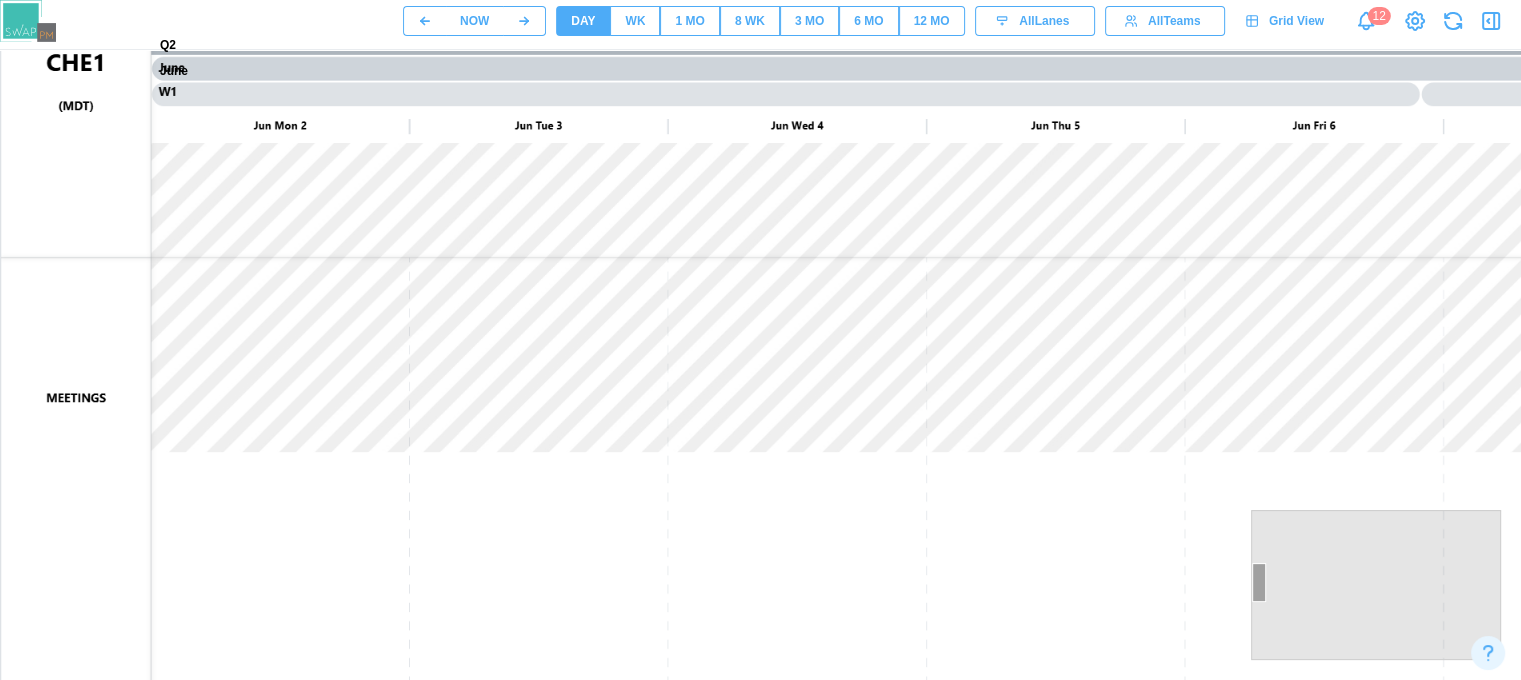 click on "WK" at bounding box center [635, 21] 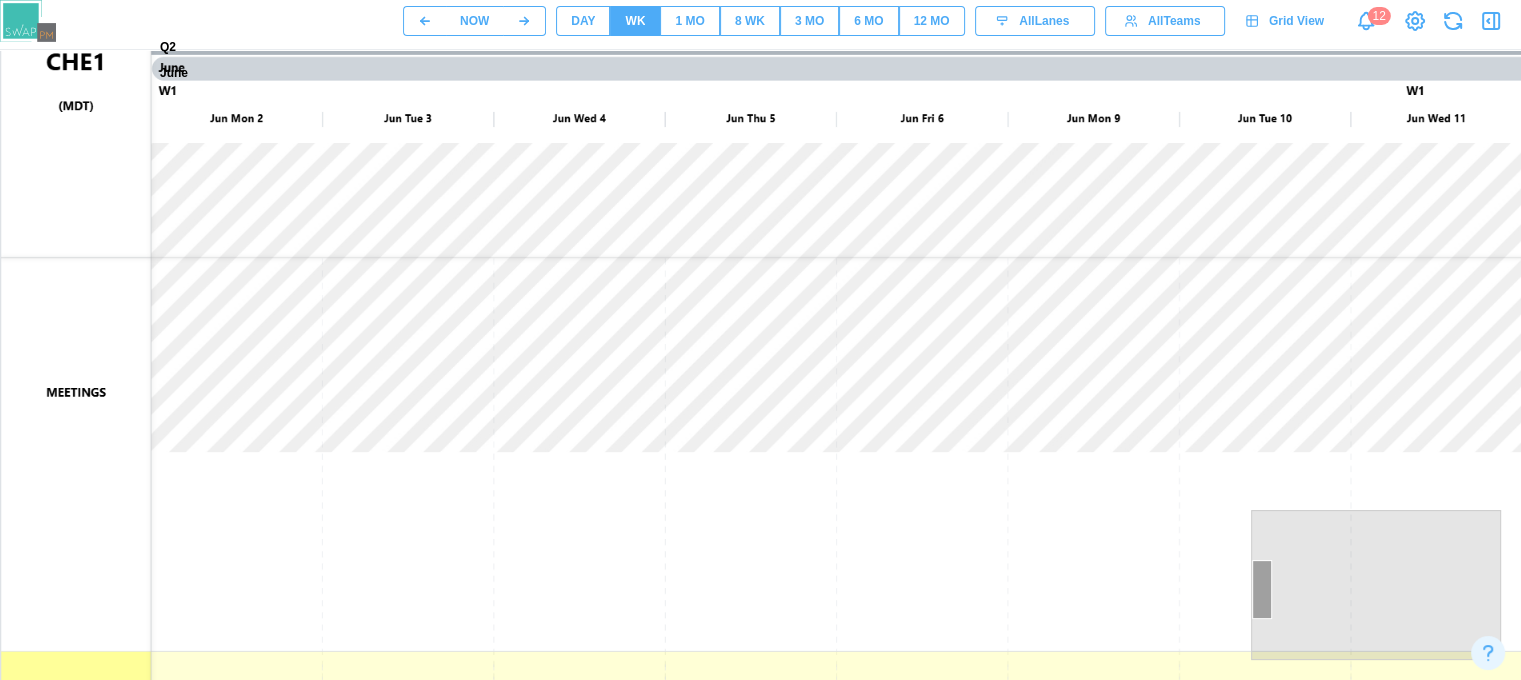 click on "1 MO" at bounding box center [689, 21] 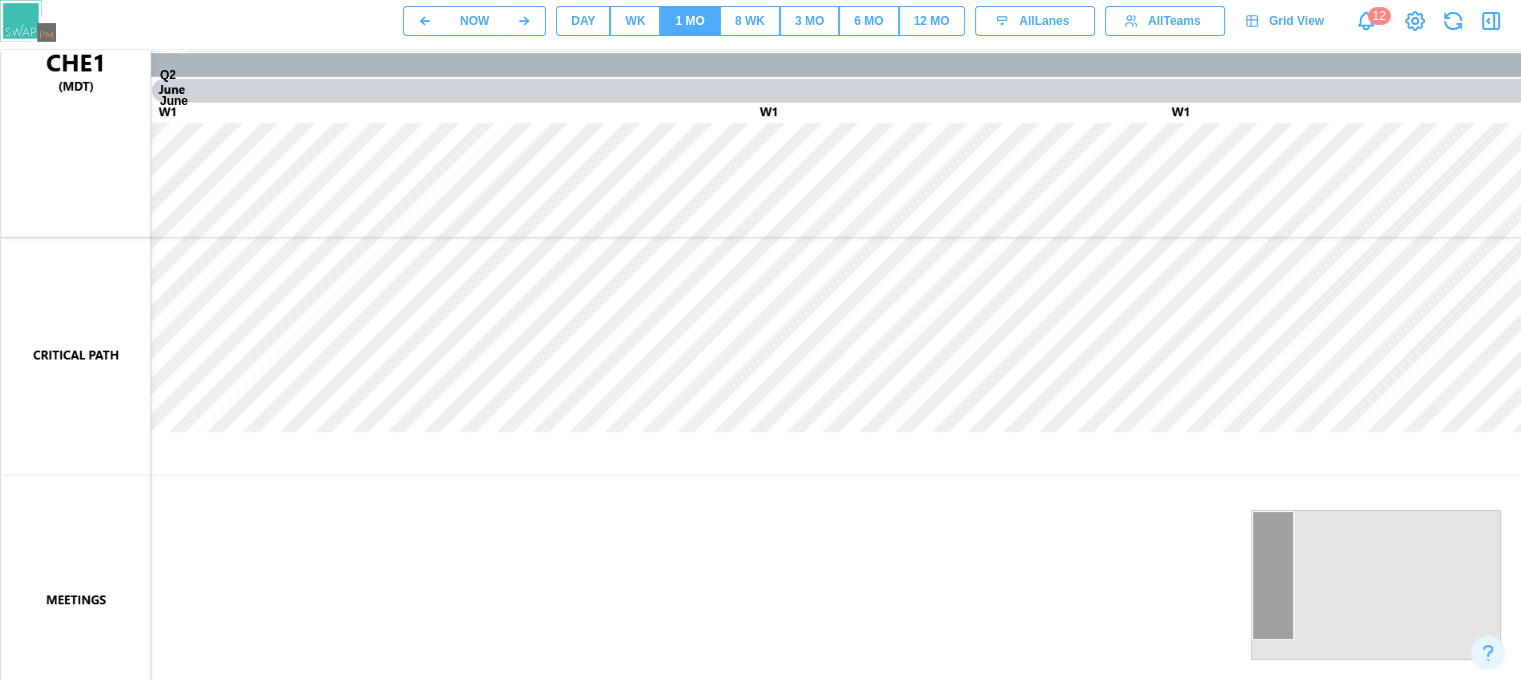 scroll, scrollTop: 0, scrollLeft: 0, axis: both 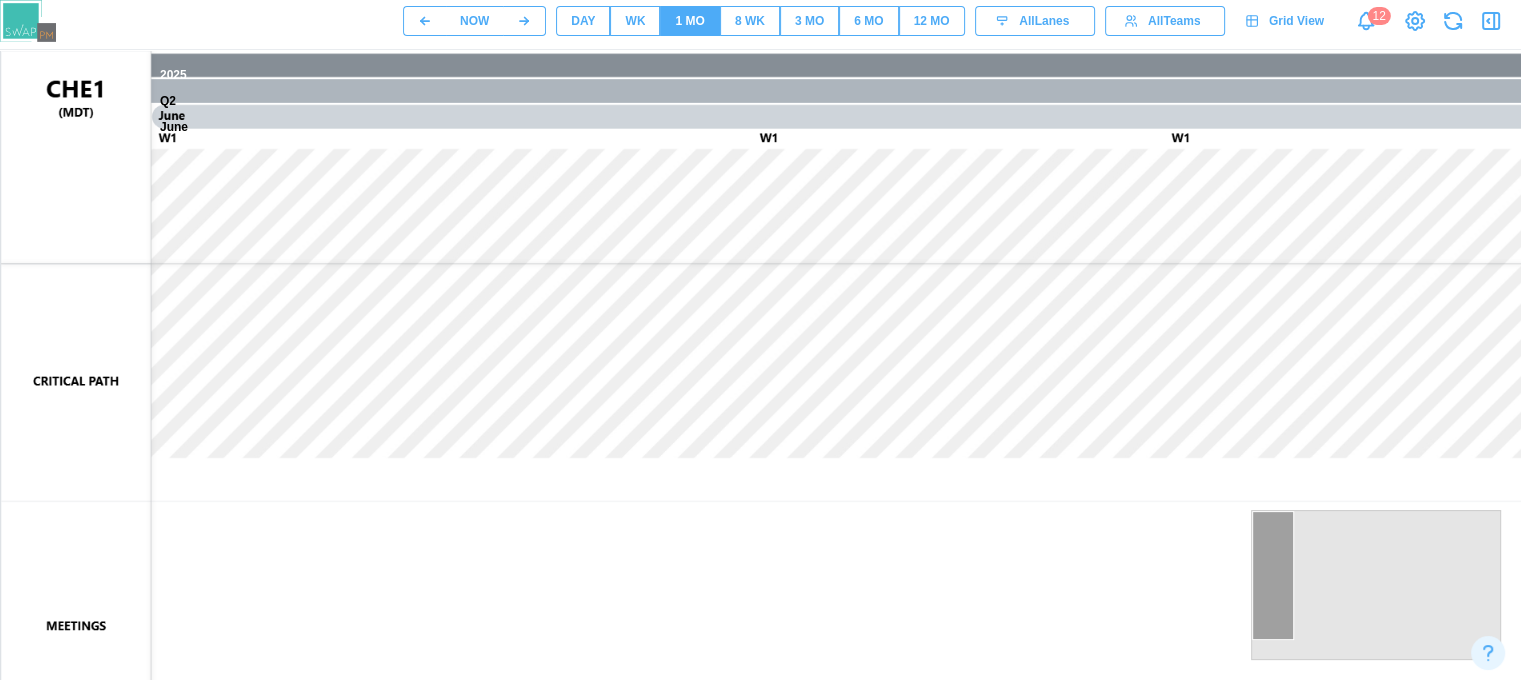 click on "8 WK" at bounding box center [750, 21] 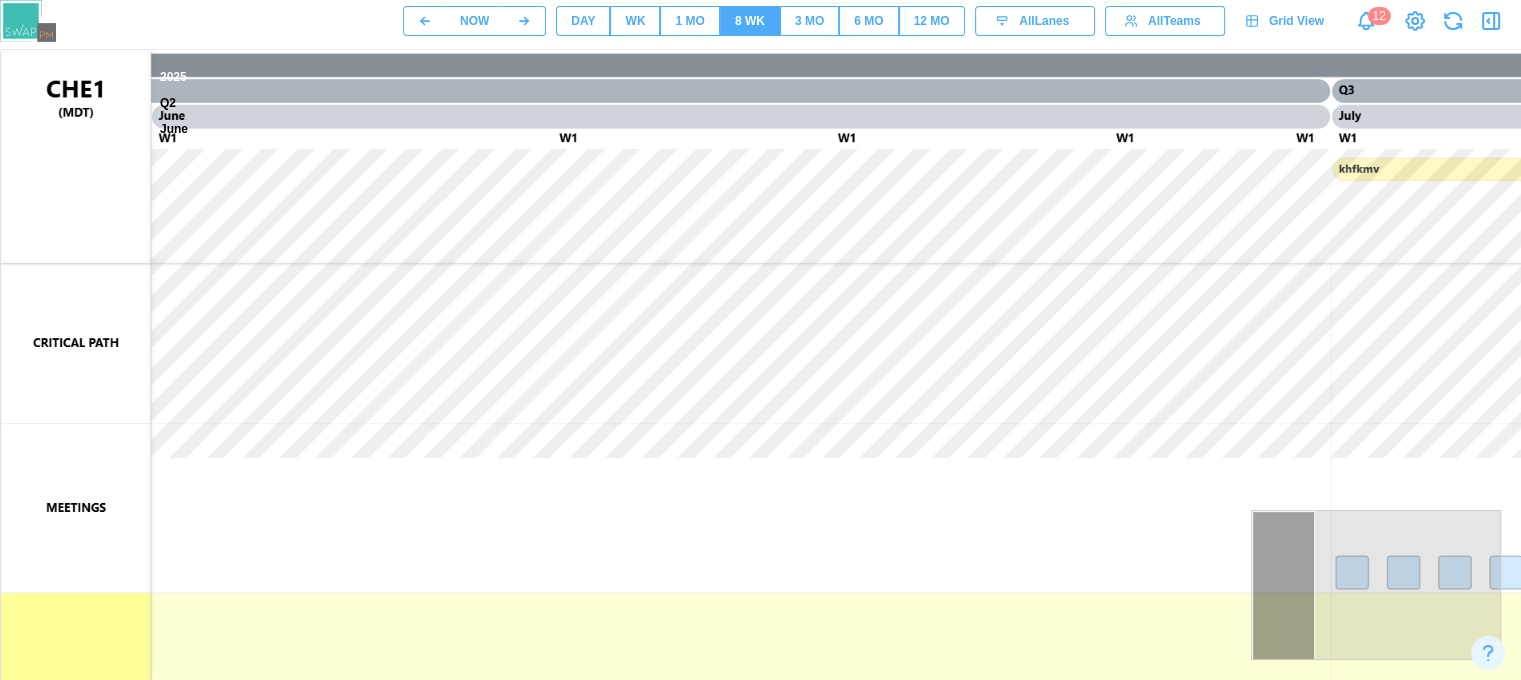 click on "3 MO" at bounding box center (809, 21) 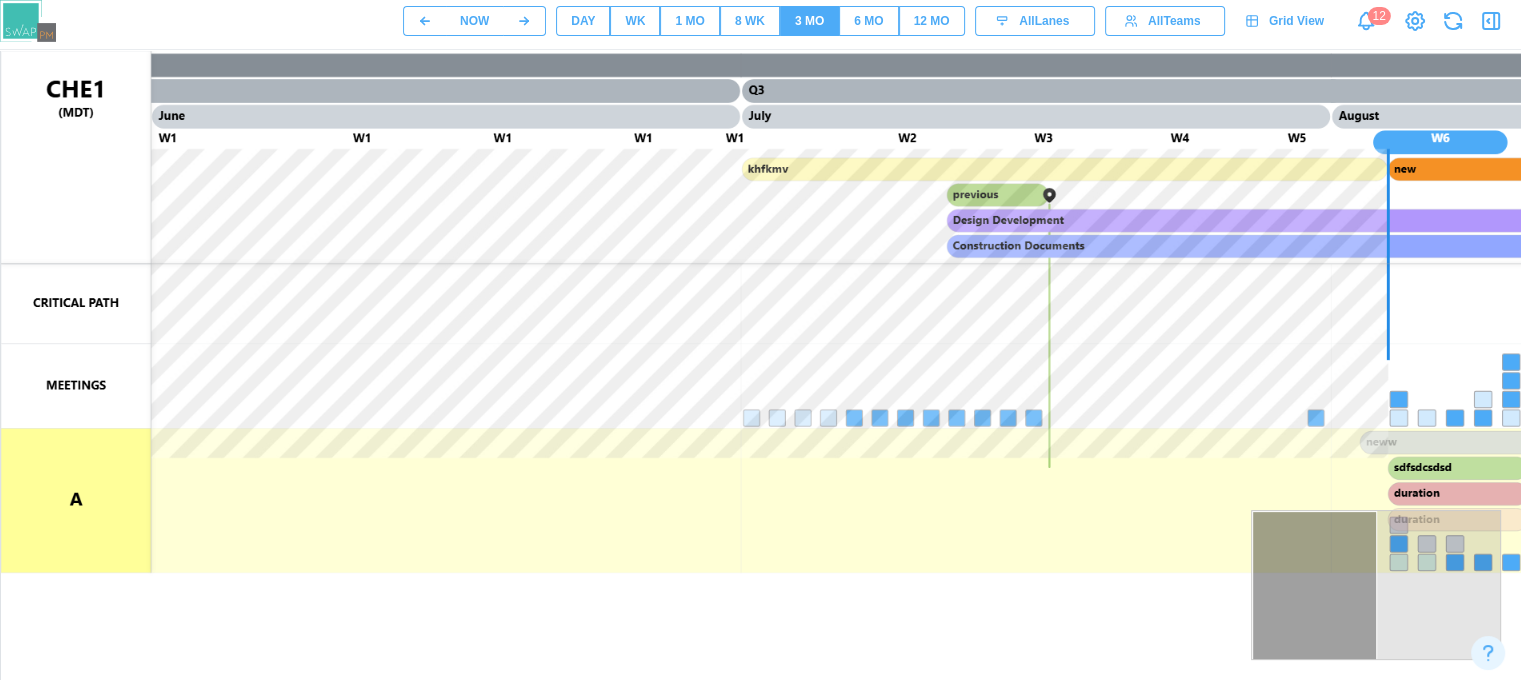 click on "8 WK" at bounding box center [750, 21] 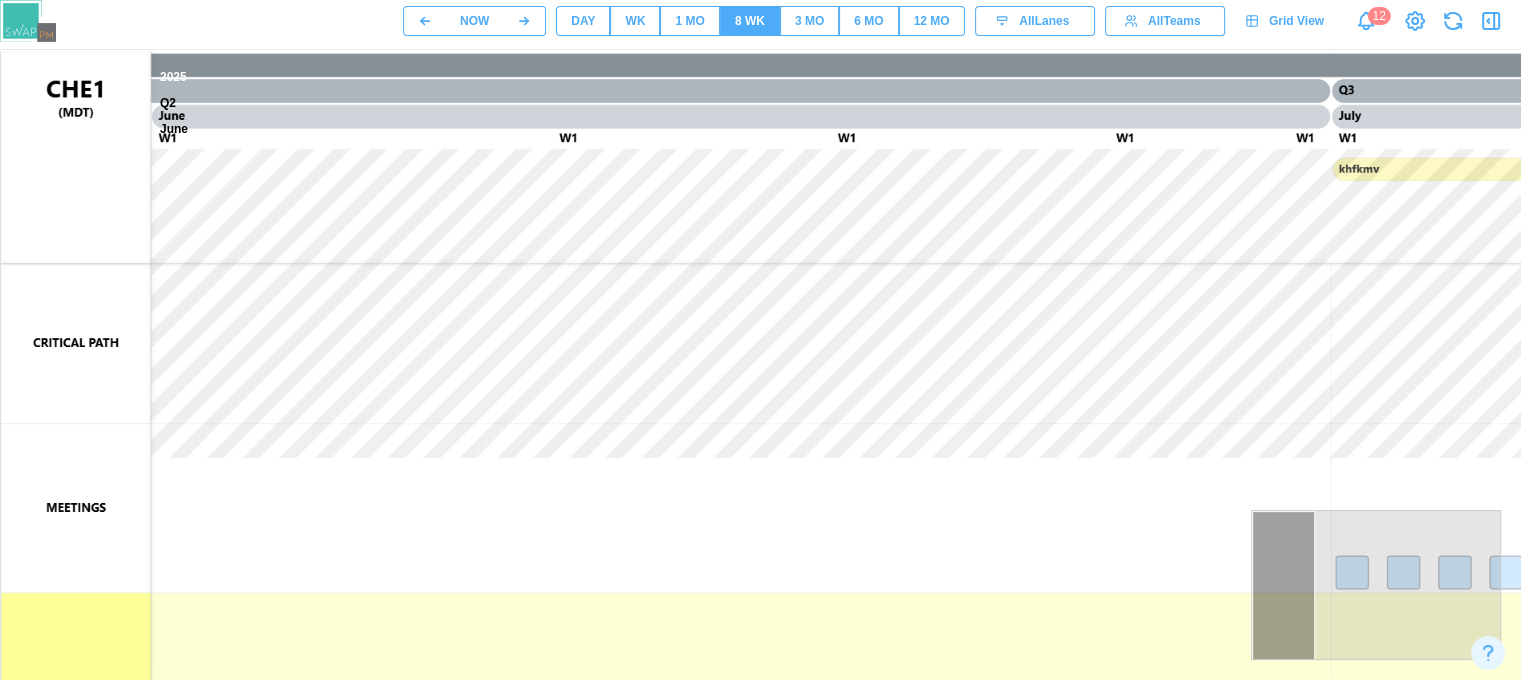 click on "3 MO" at bounding box center (809, 21) 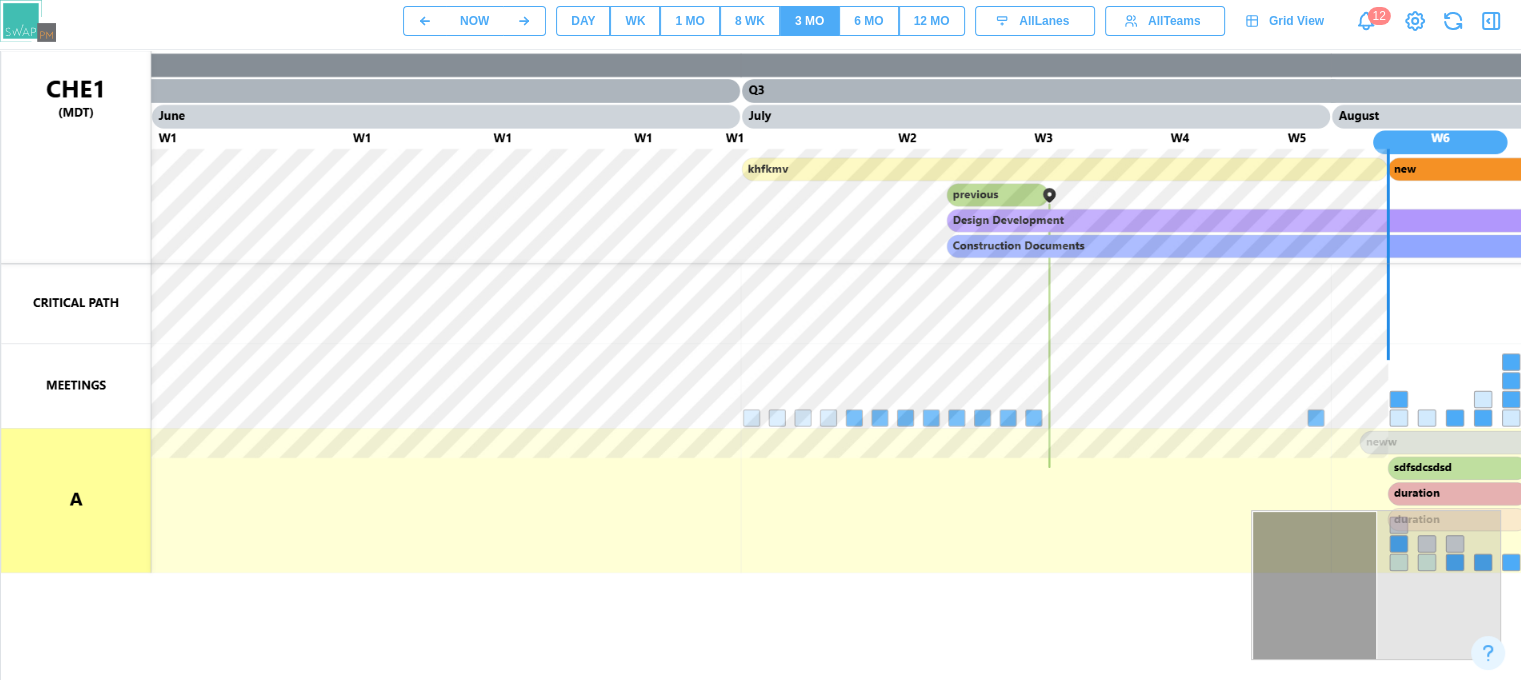 click on "8 WK" at bounding box center [750, 21] 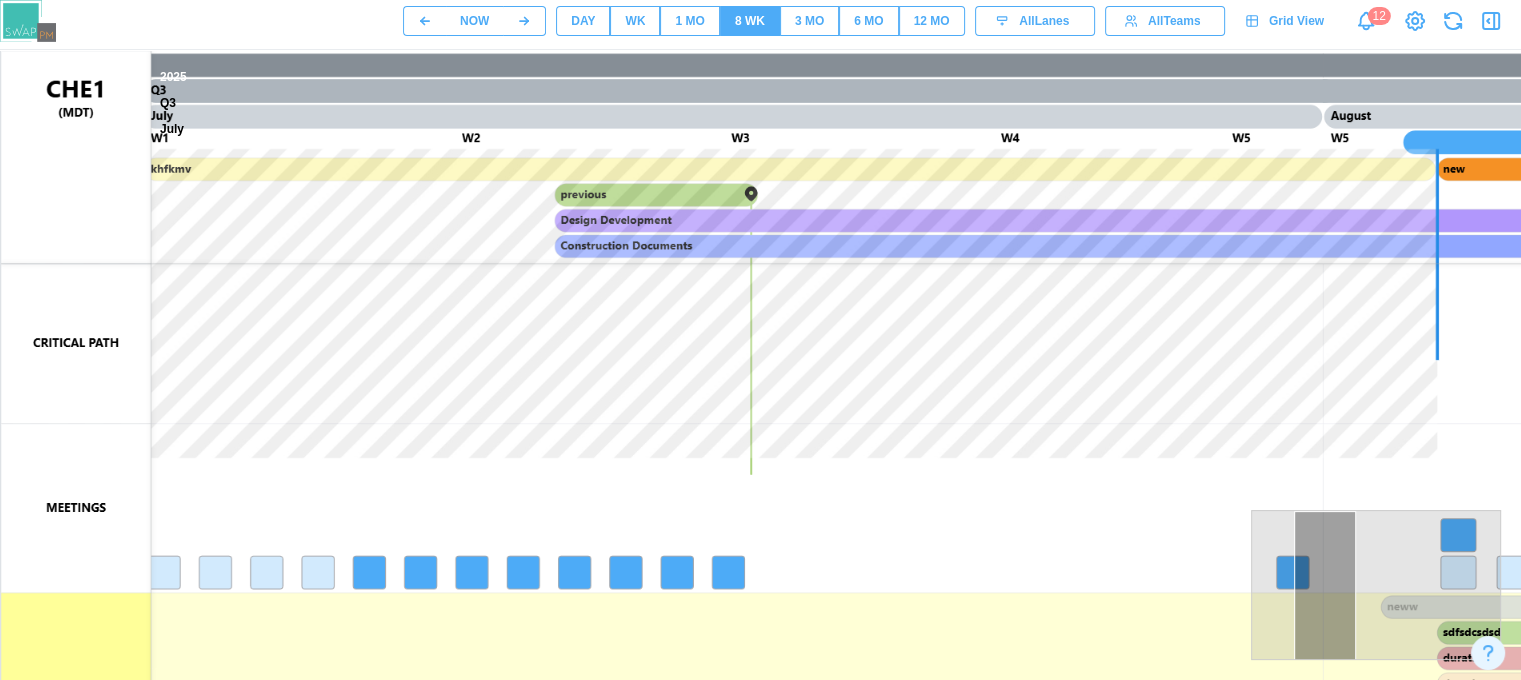click on "DAY" at bounding box center [583, 21] 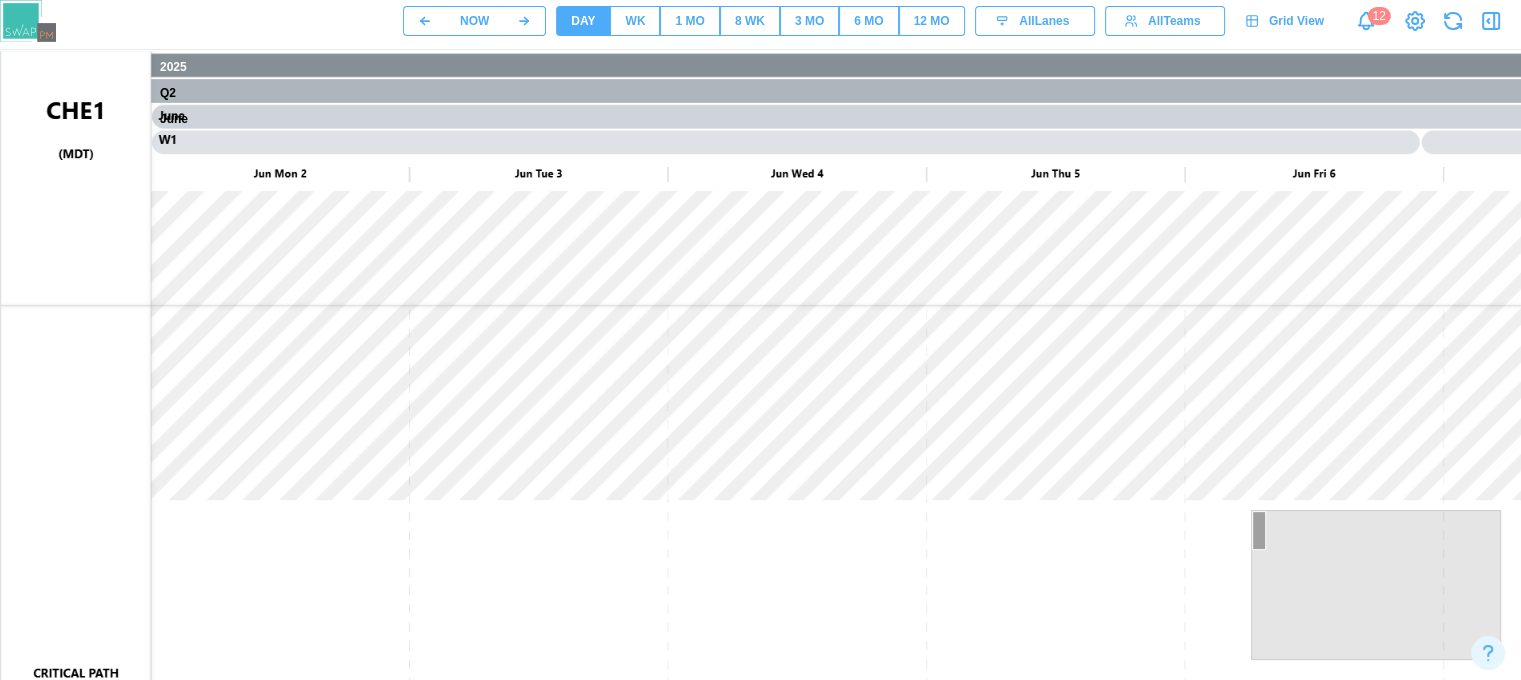 click on "WK" at bounding box center (635, 21) 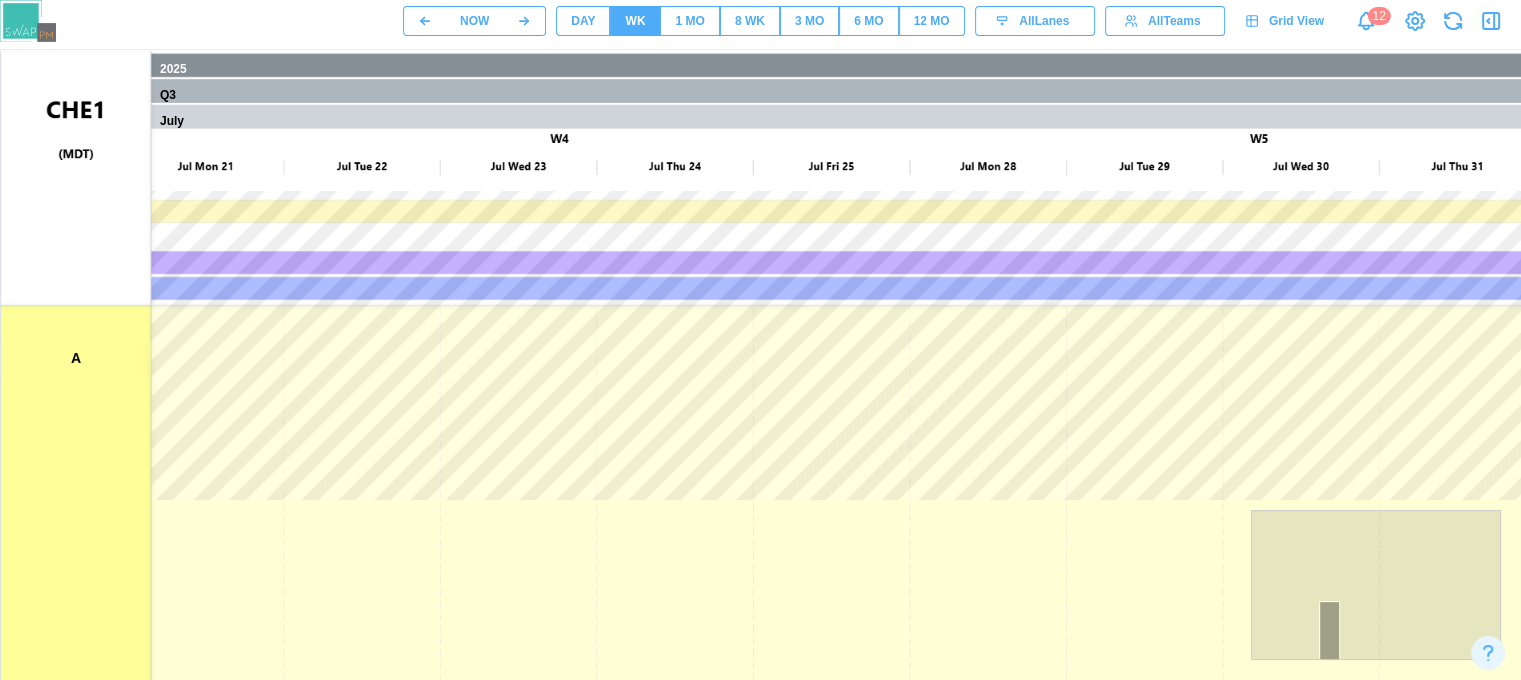 click on "1 MO" at bounding box center (689, 21) 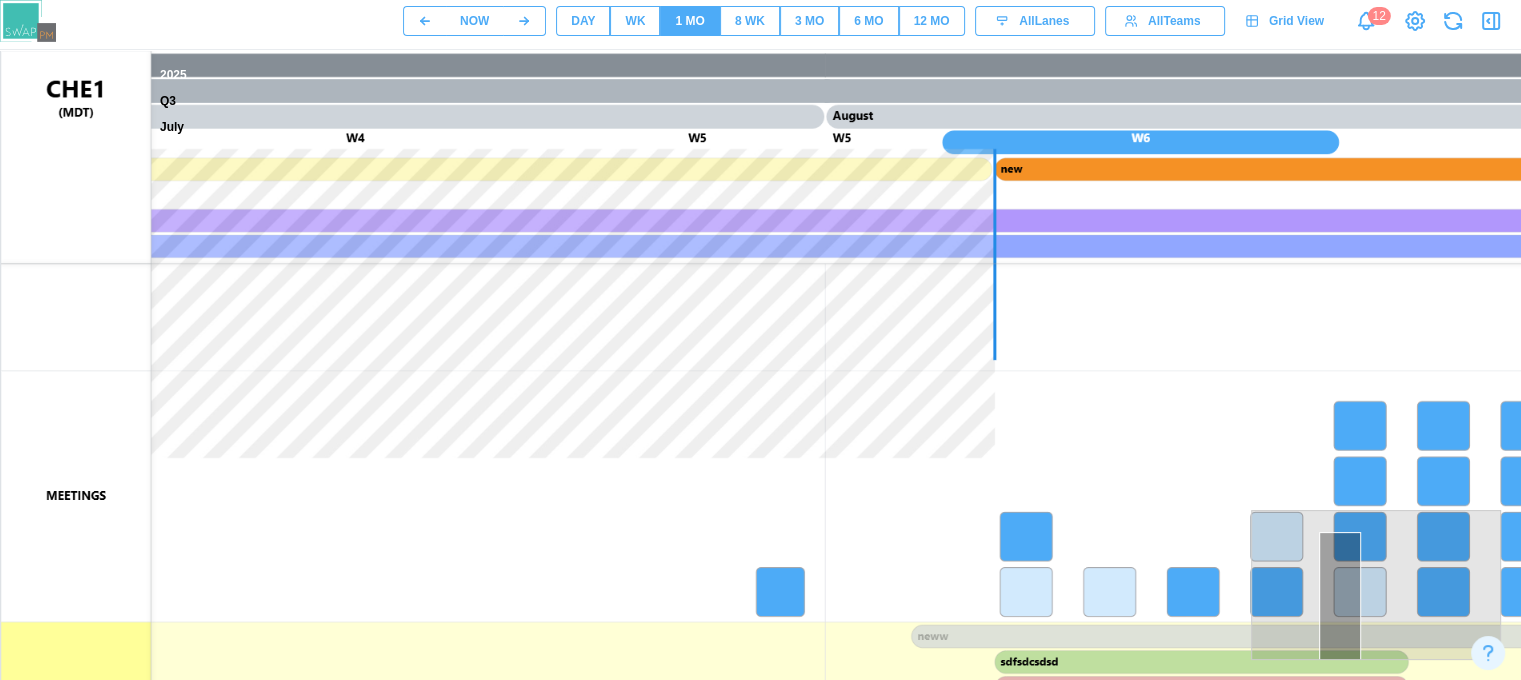click on "WK" at bounding box center (635, 21) 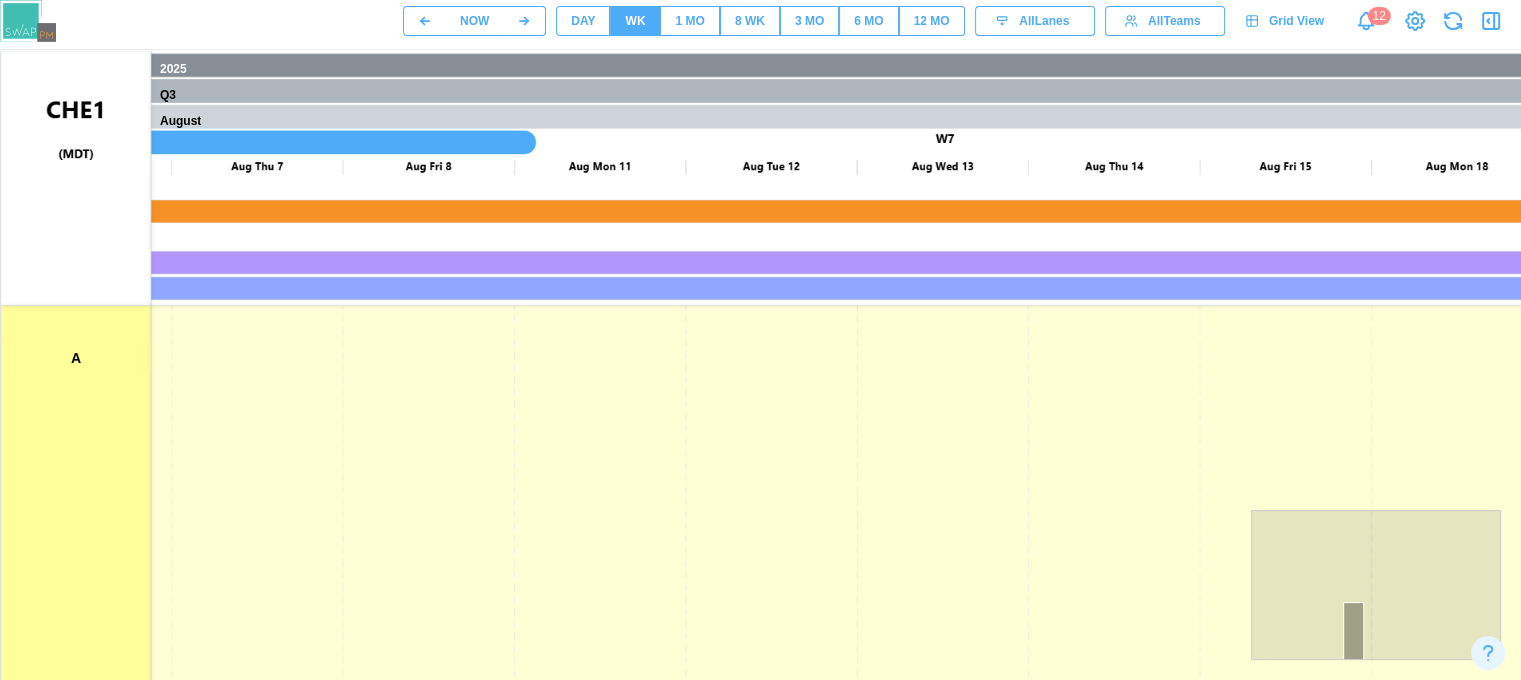 scroll, scrollTop: 0, scrollLeft: 0, axis: both 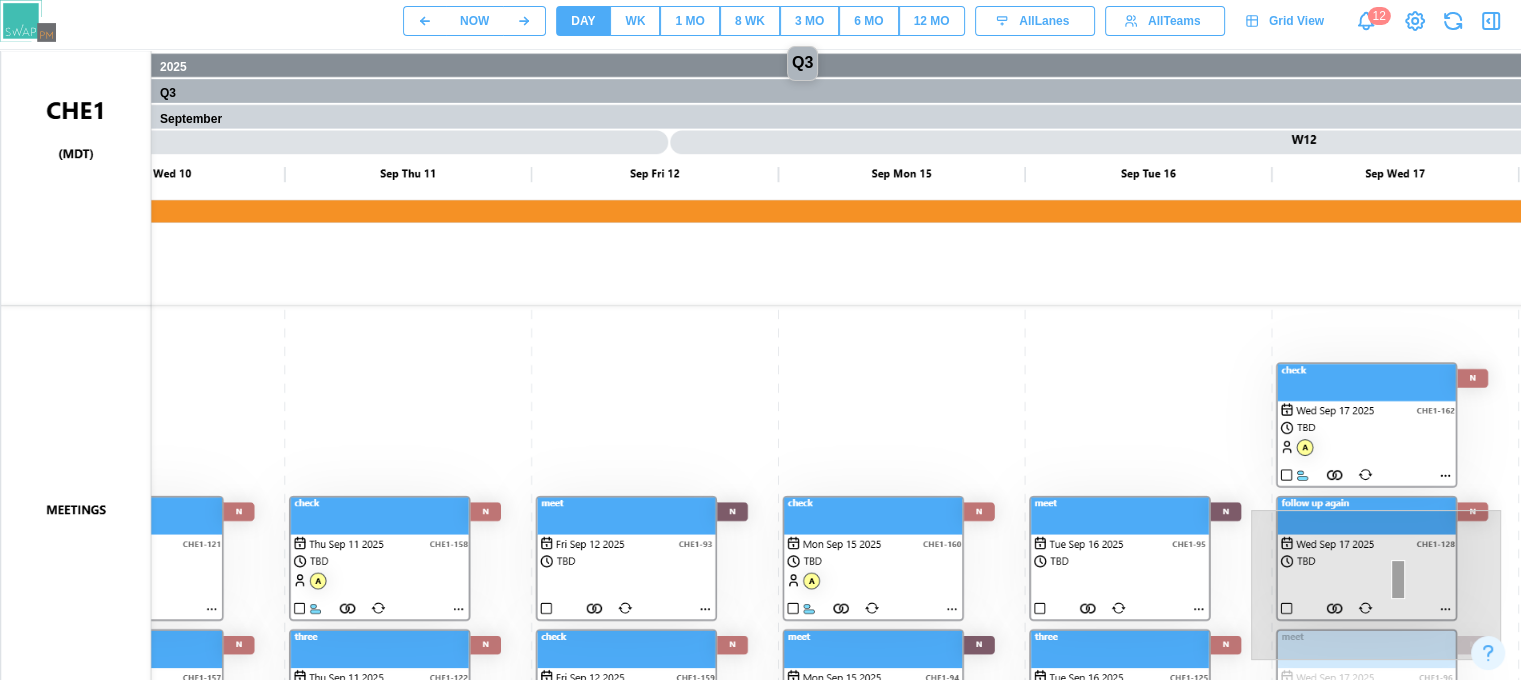 click at bounding box center (961, 551) 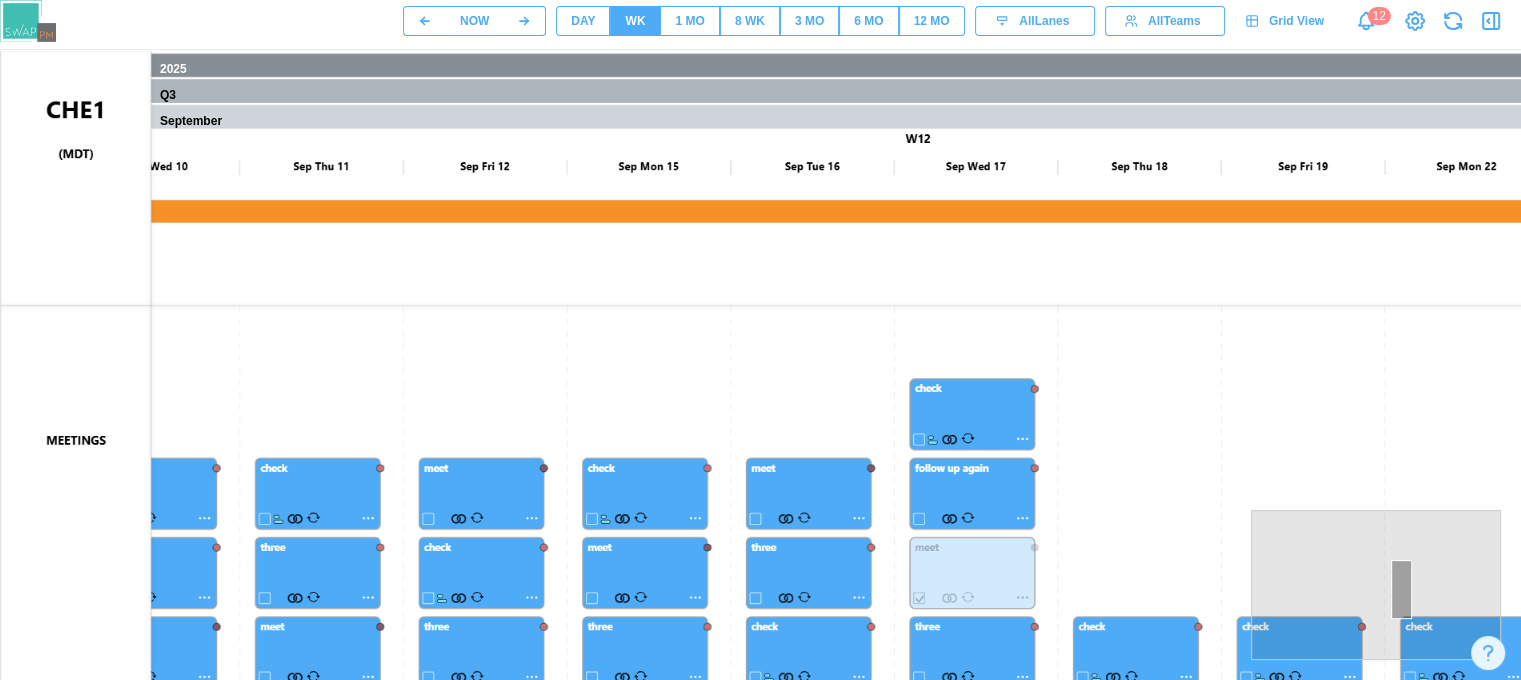 click on "1 MO" at bounding box center [689, 21] 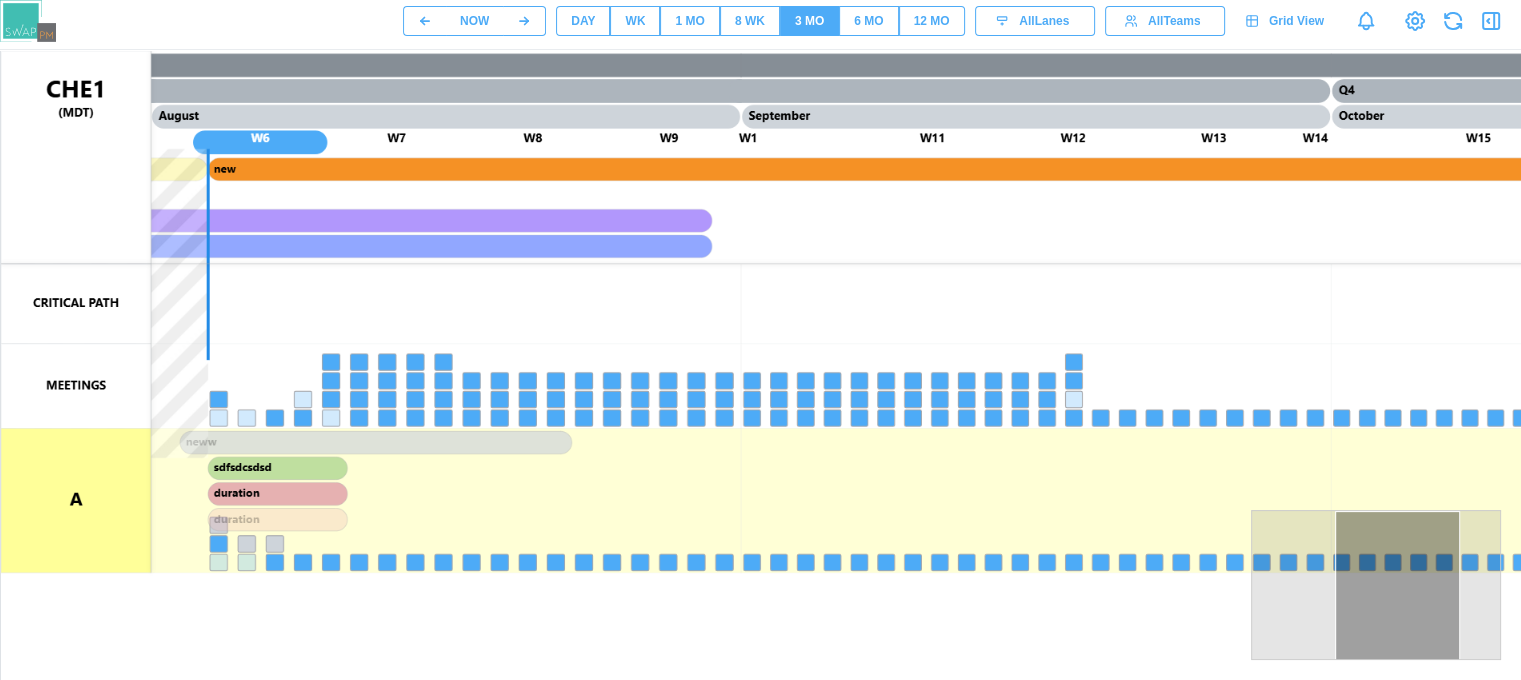 scroll, scrollTop: 0, scrollLeft: 0, axis: both 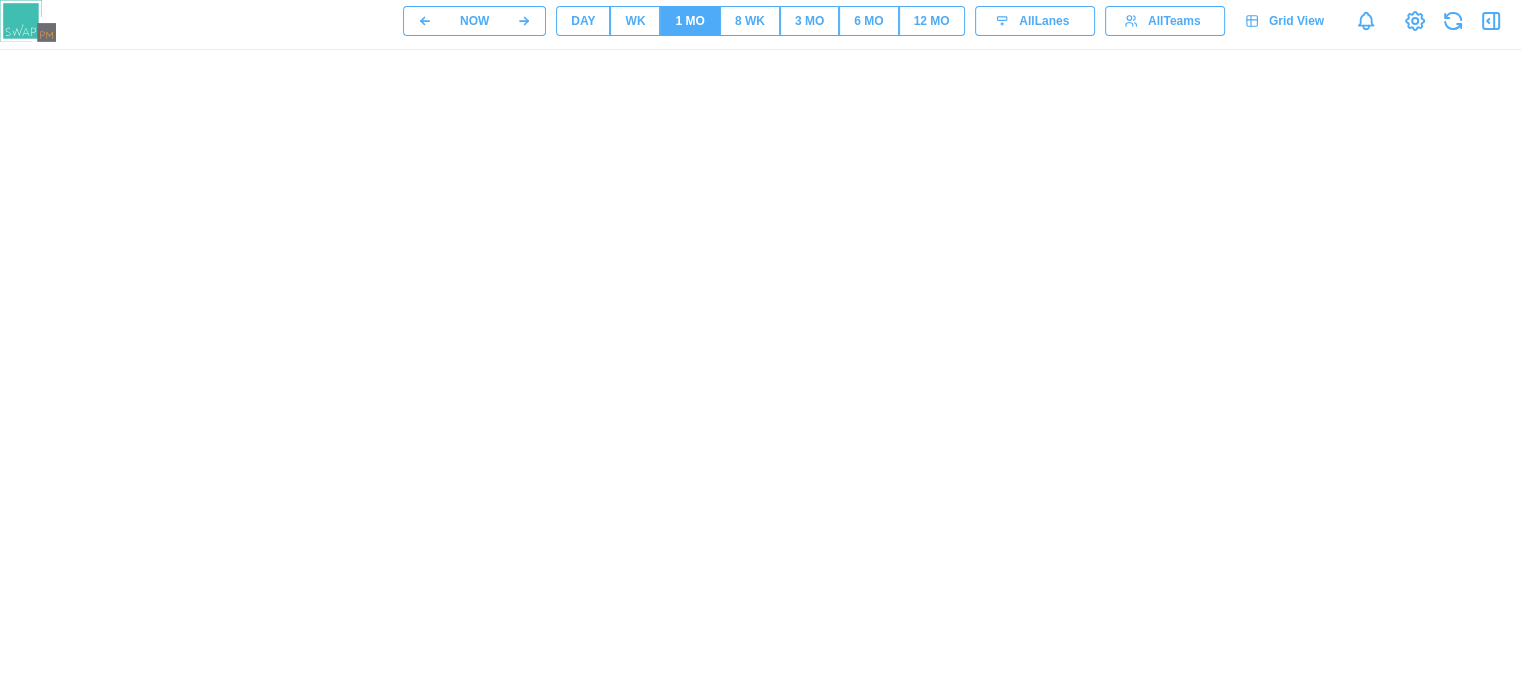 click at bounding box center (960, 550) 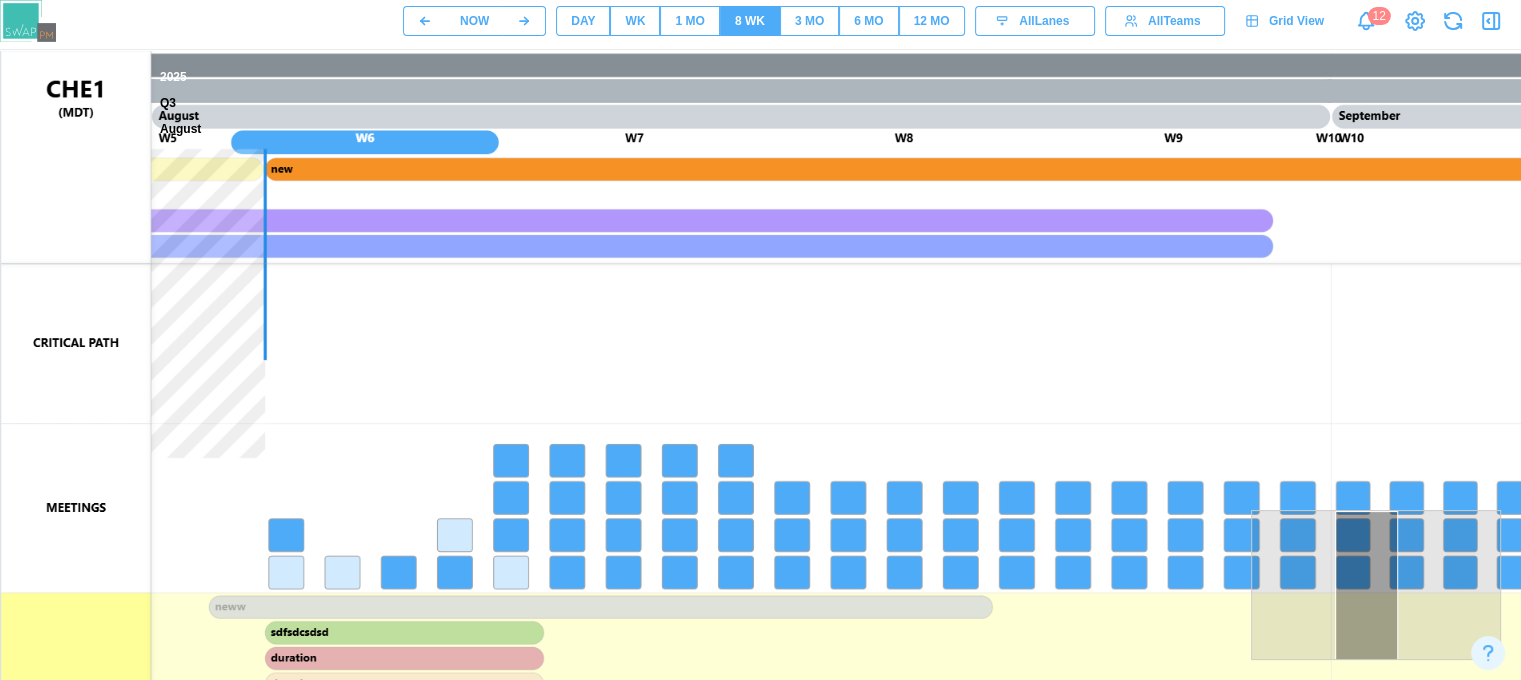 drag, startPoint x: 825, startPoint y: 20, endPoint x: 837, endPoint y: 85, distance: 66.09841 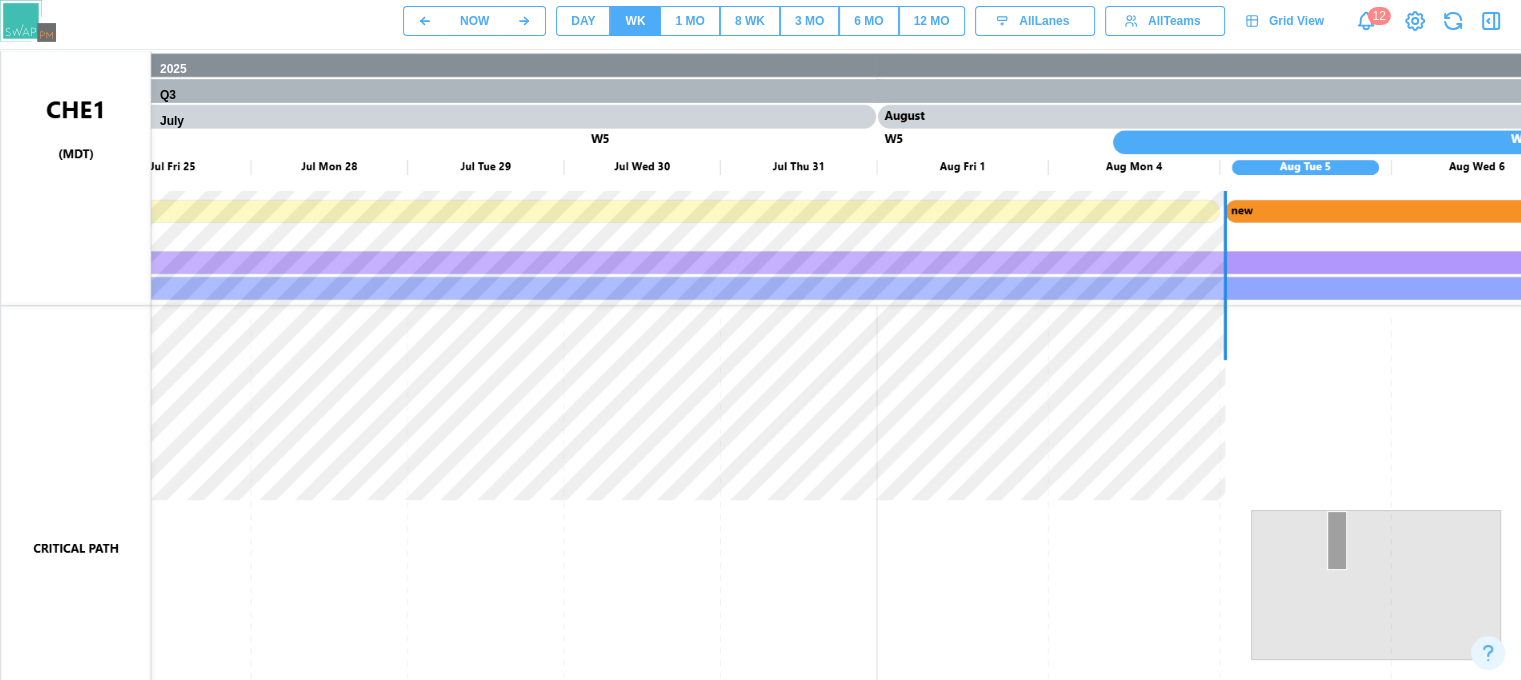click on "3 MO" at bounding box center (809, 21) 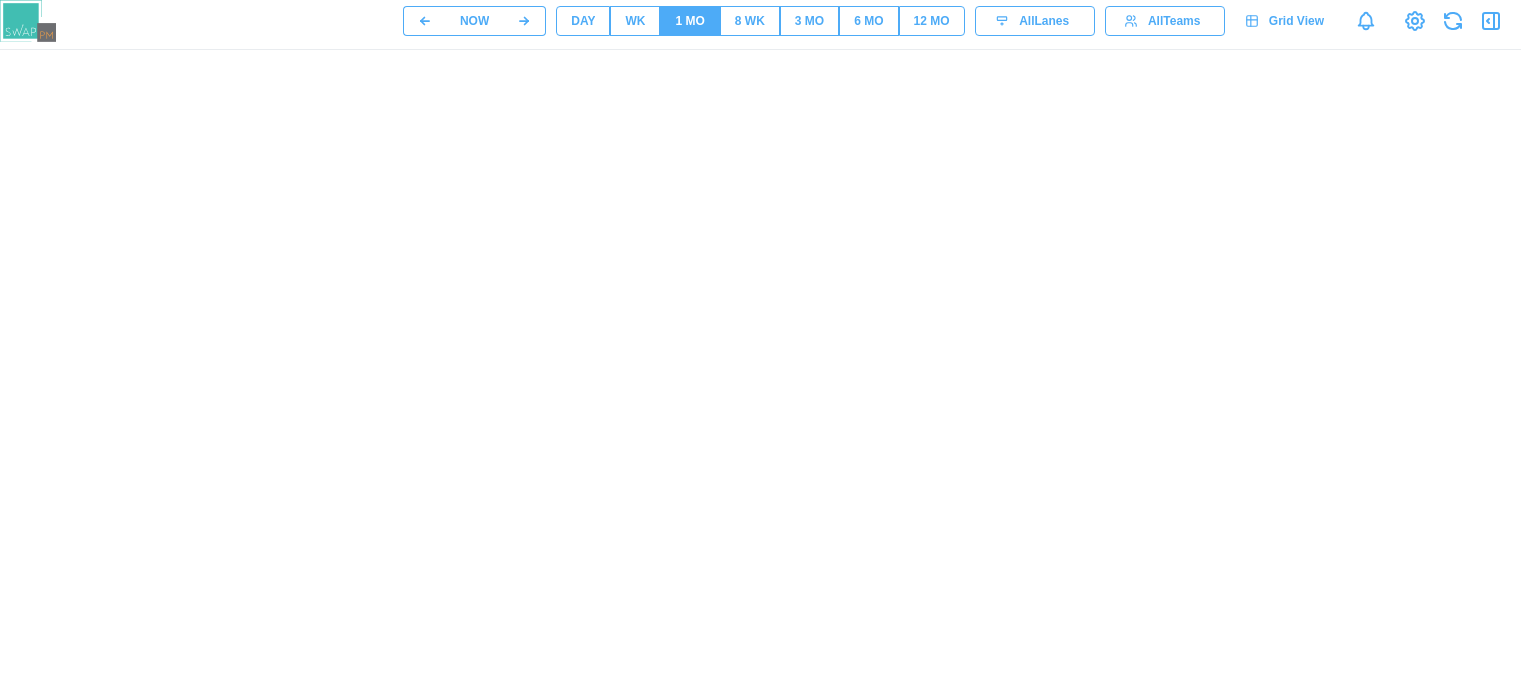 scroll, scrollTop: 0, scrollLeft: 0, axis: both 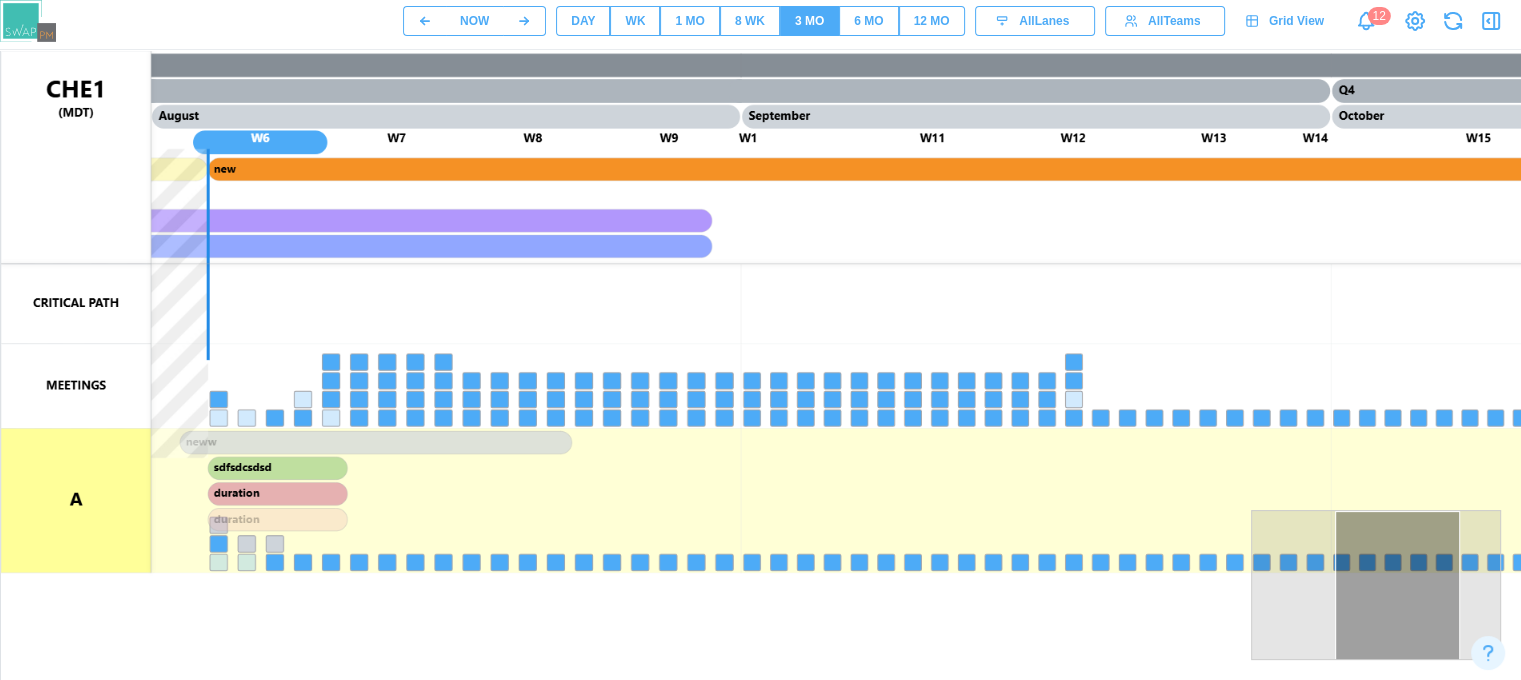 click on "WK" at bounding box center (635, 21) 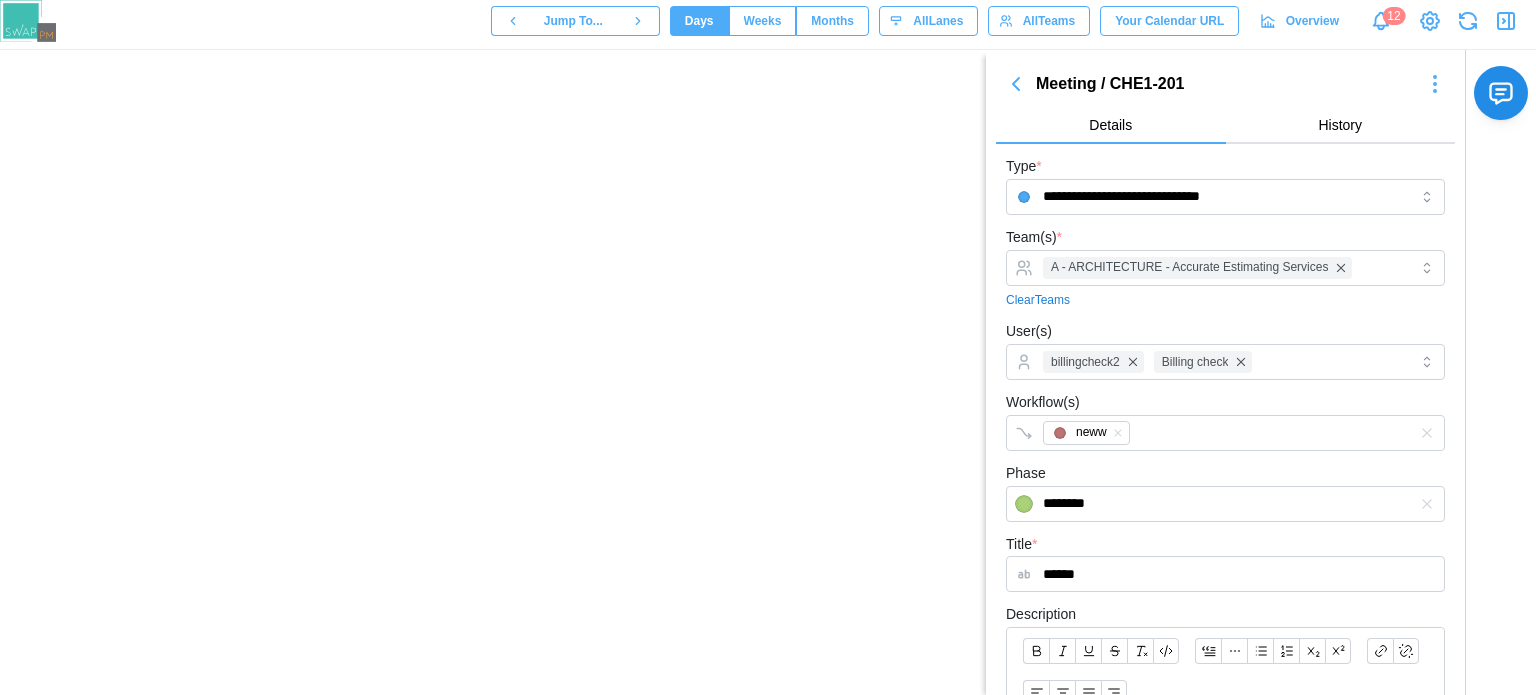 scroll, scrollTop: 0, scrollLeft: 0, axis: both 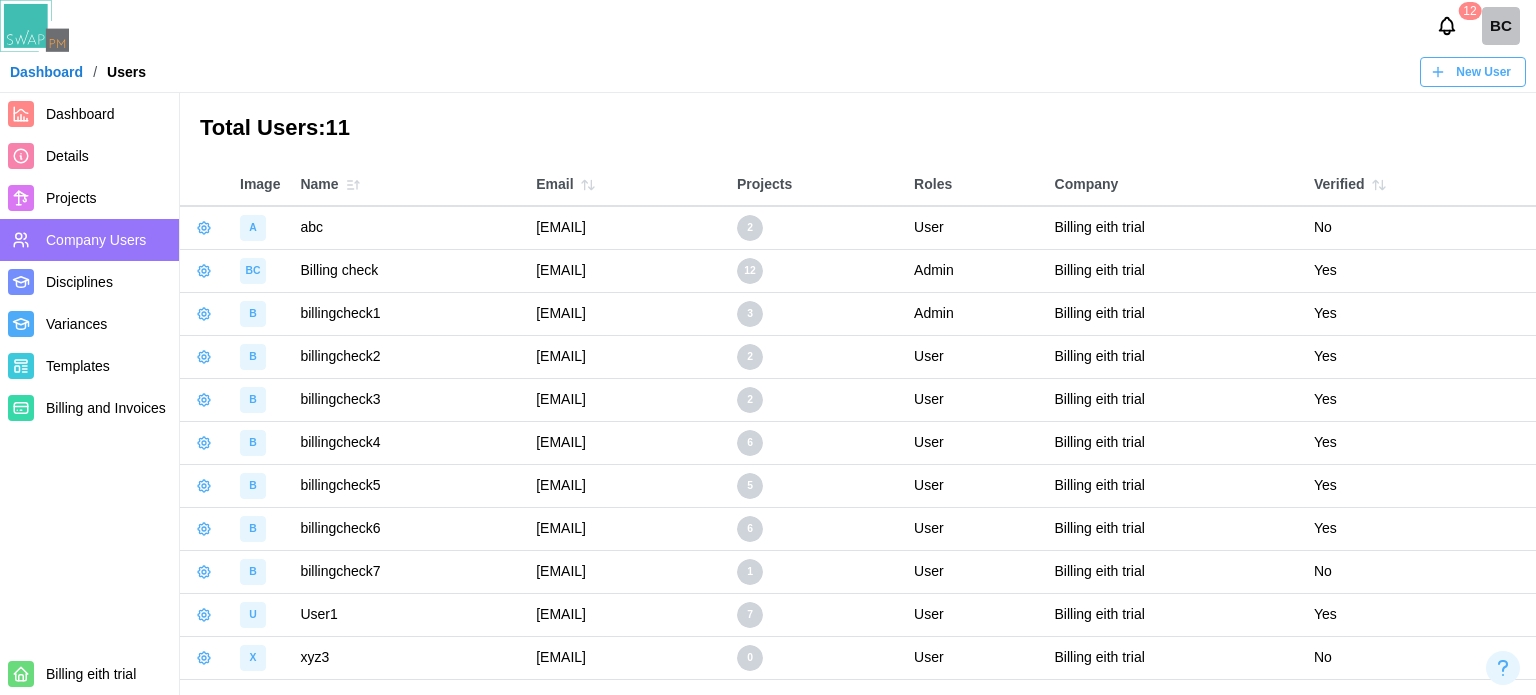 click on "Projects" at bounding box center [71, 198] 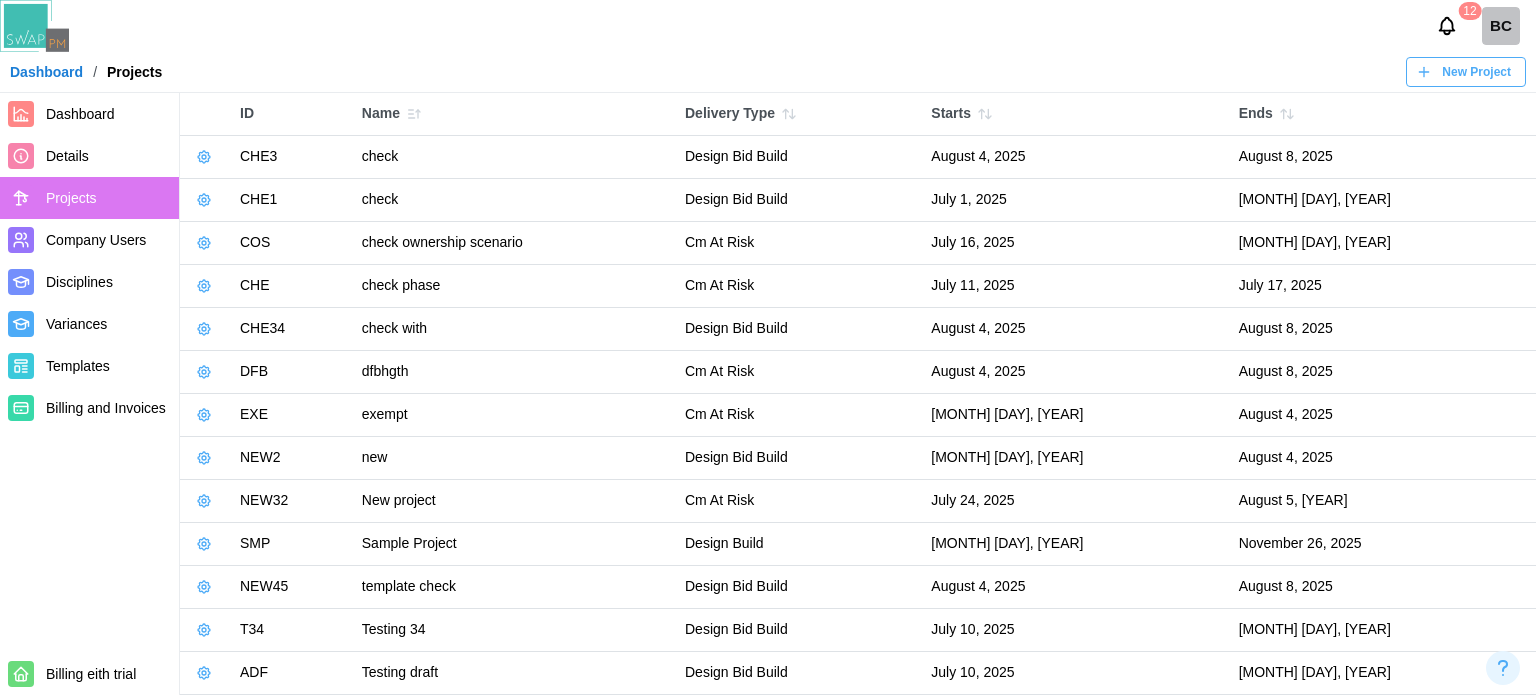 click 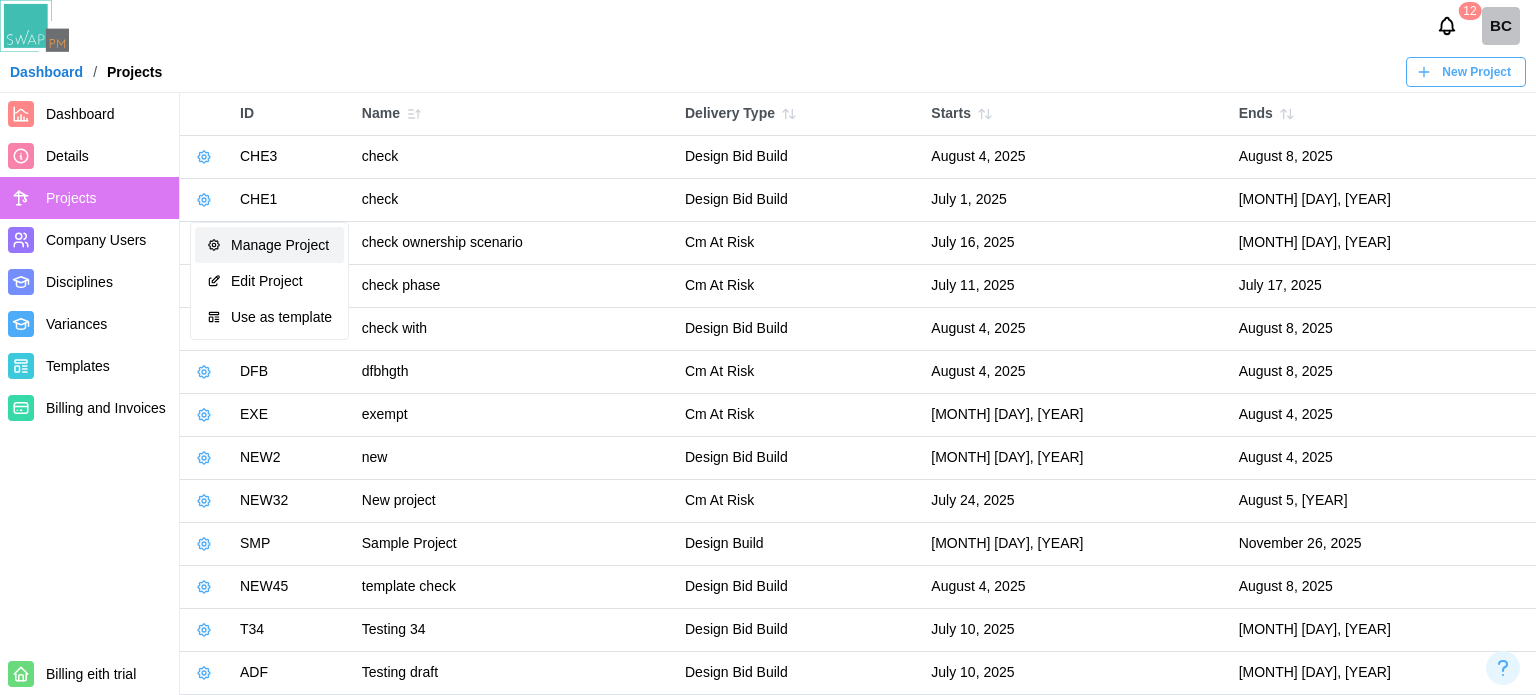 click on "Manage Project" at bounding box center [269, 245] 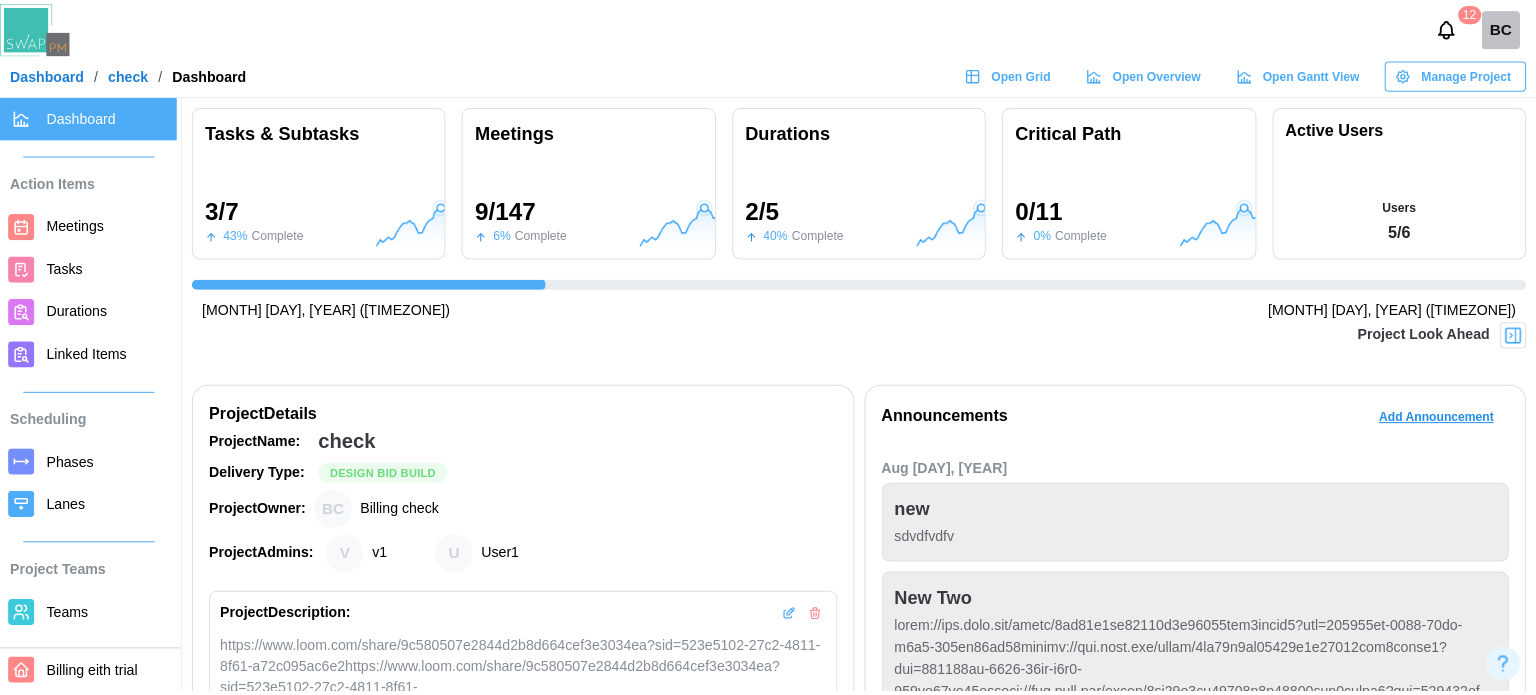 scroll, scrollTop: 0, scrollLeft: 540, axis: horizontal 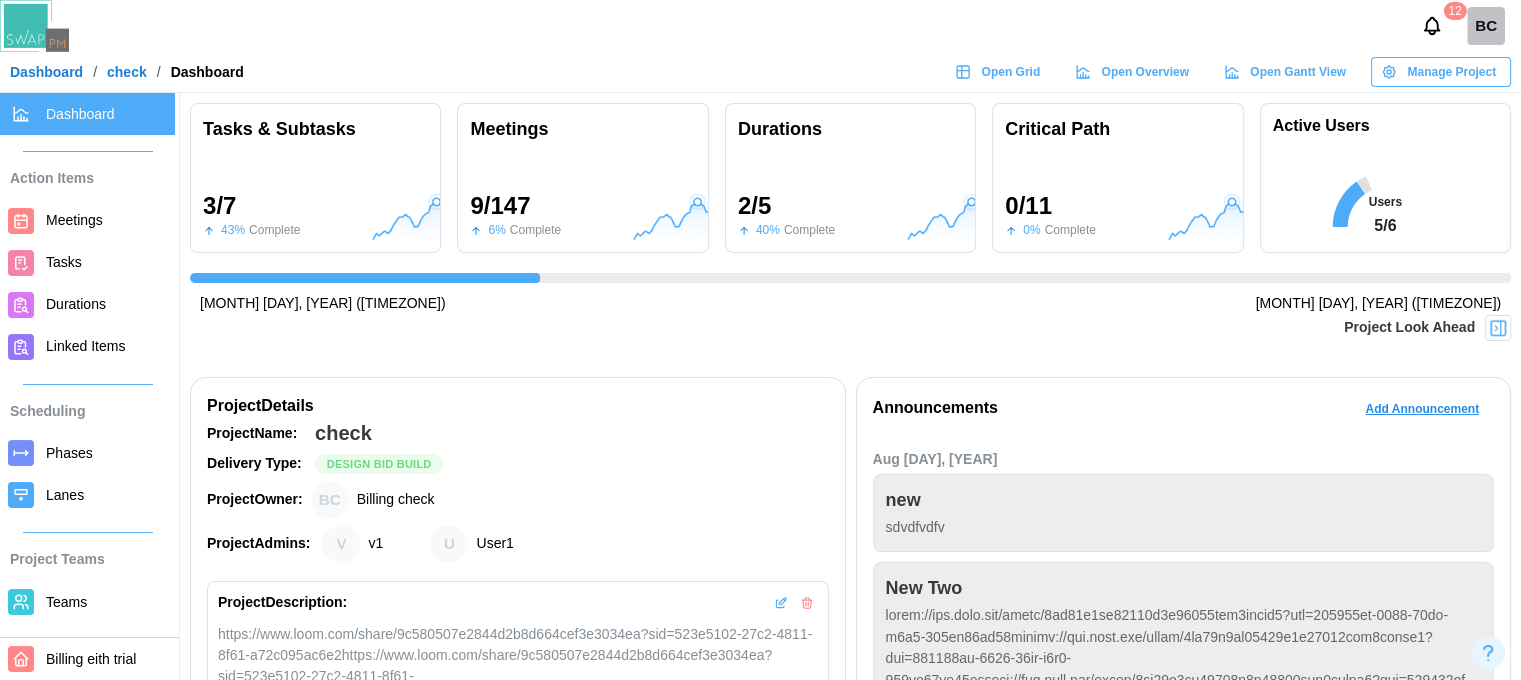 click on "Lanes" at bounding box center (106, 495) 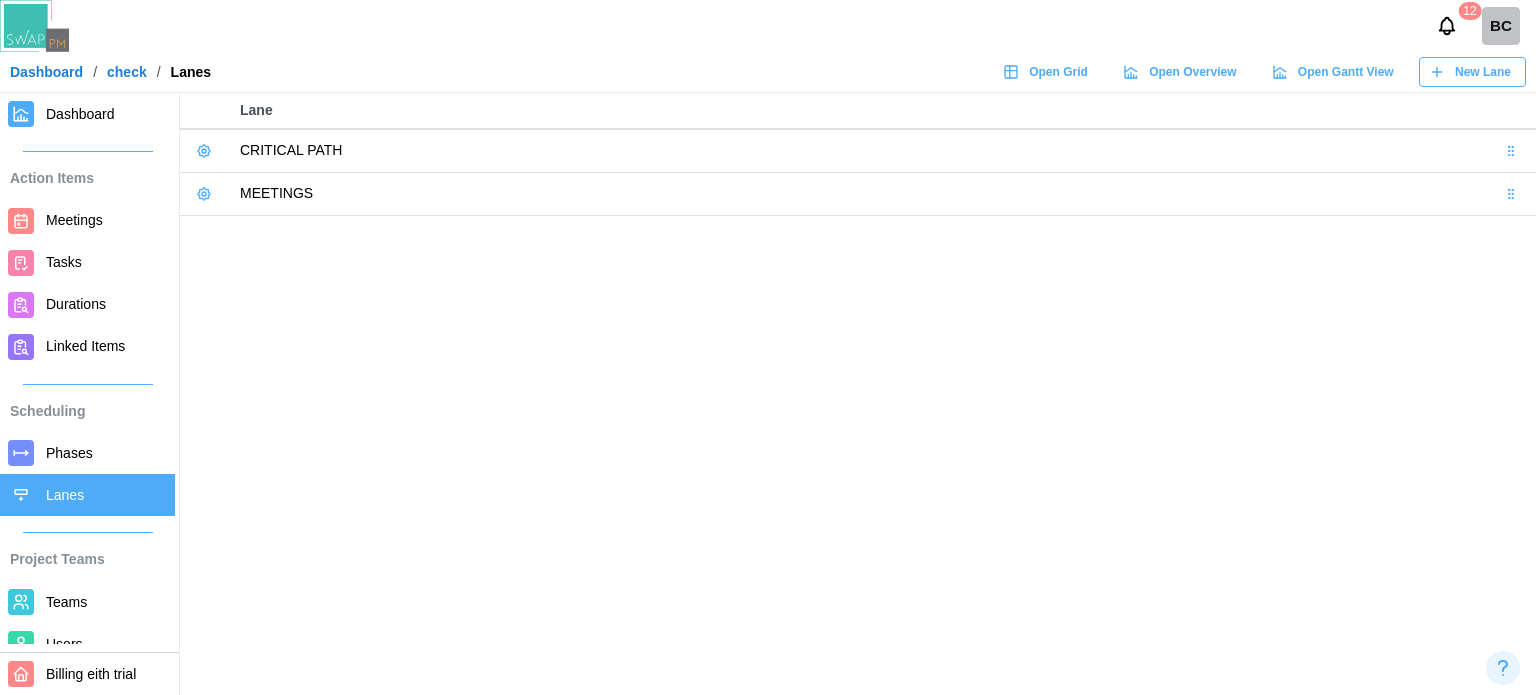 click on "New Lane" at bounding box center (1483, 72) 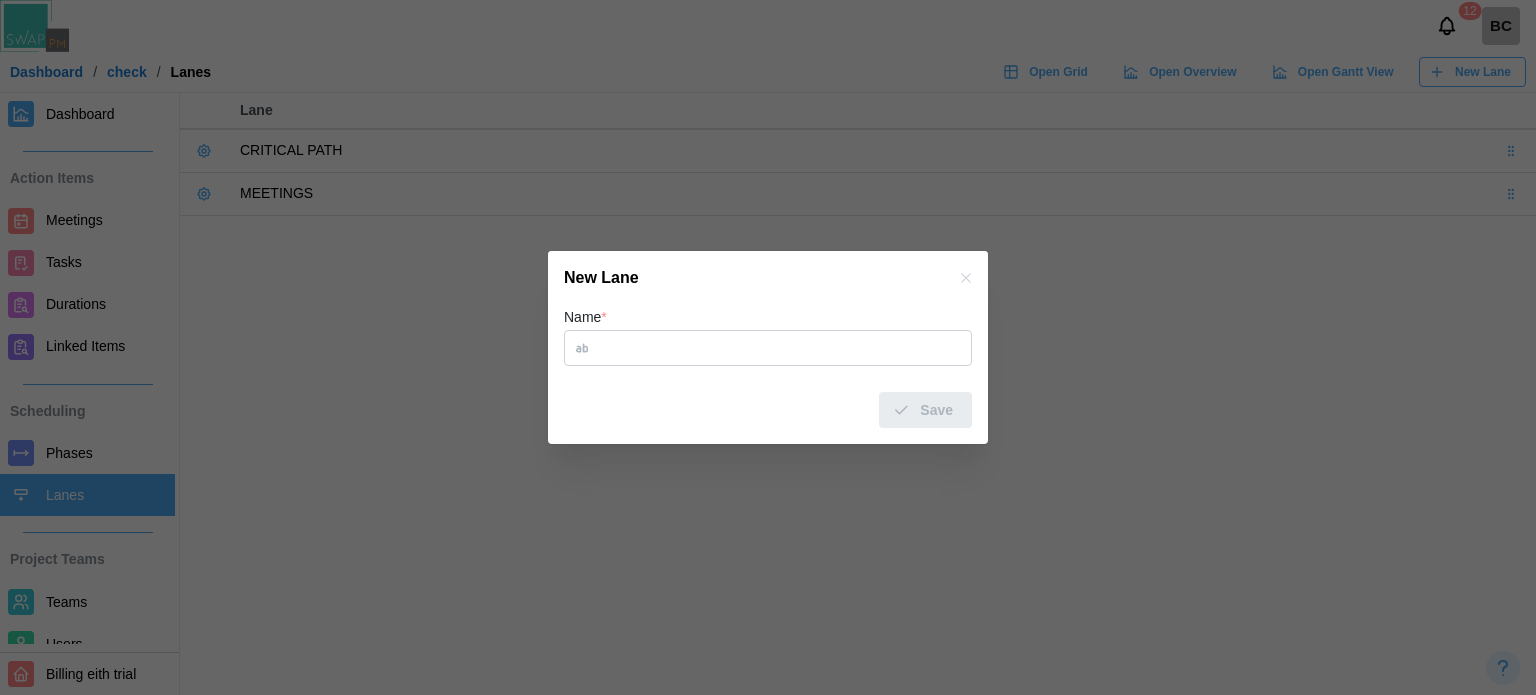 click on "Name  *" at bounding box center (768, 348) 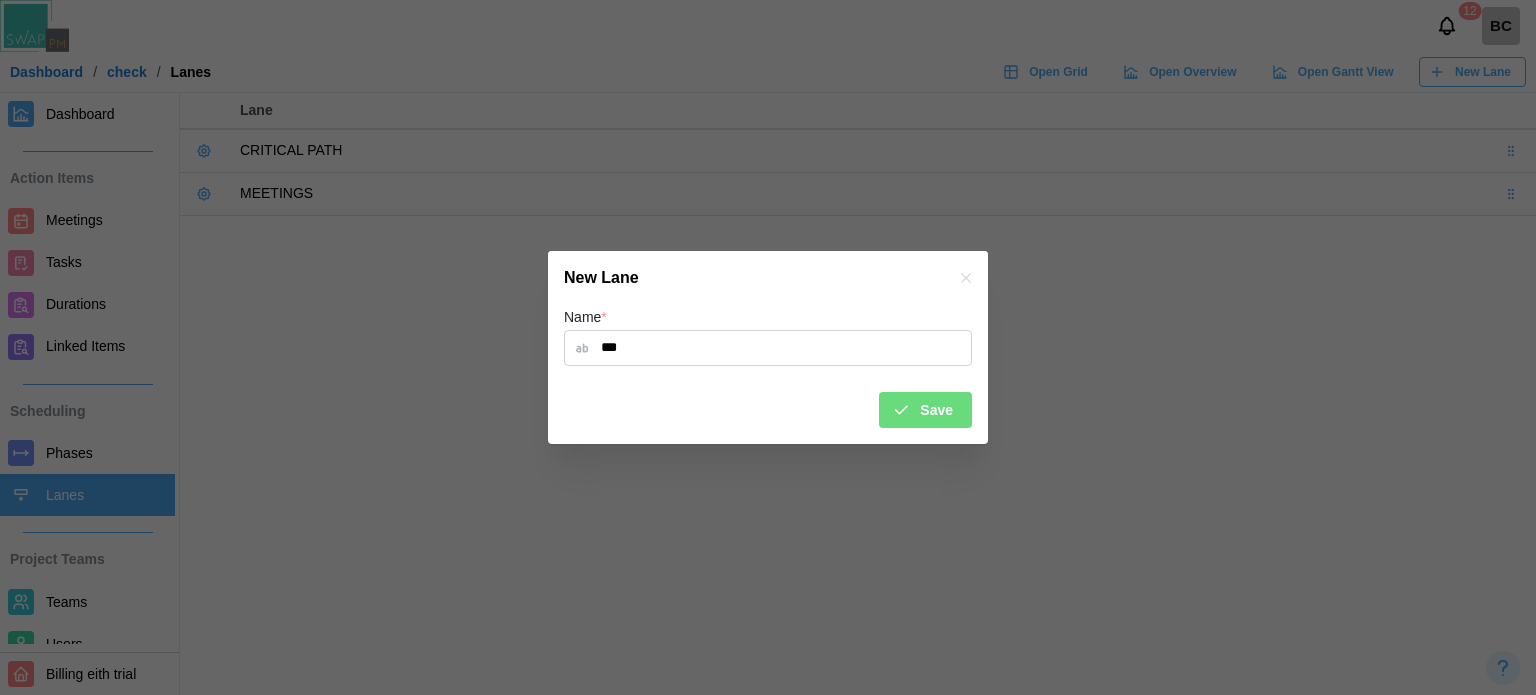 type on "***" 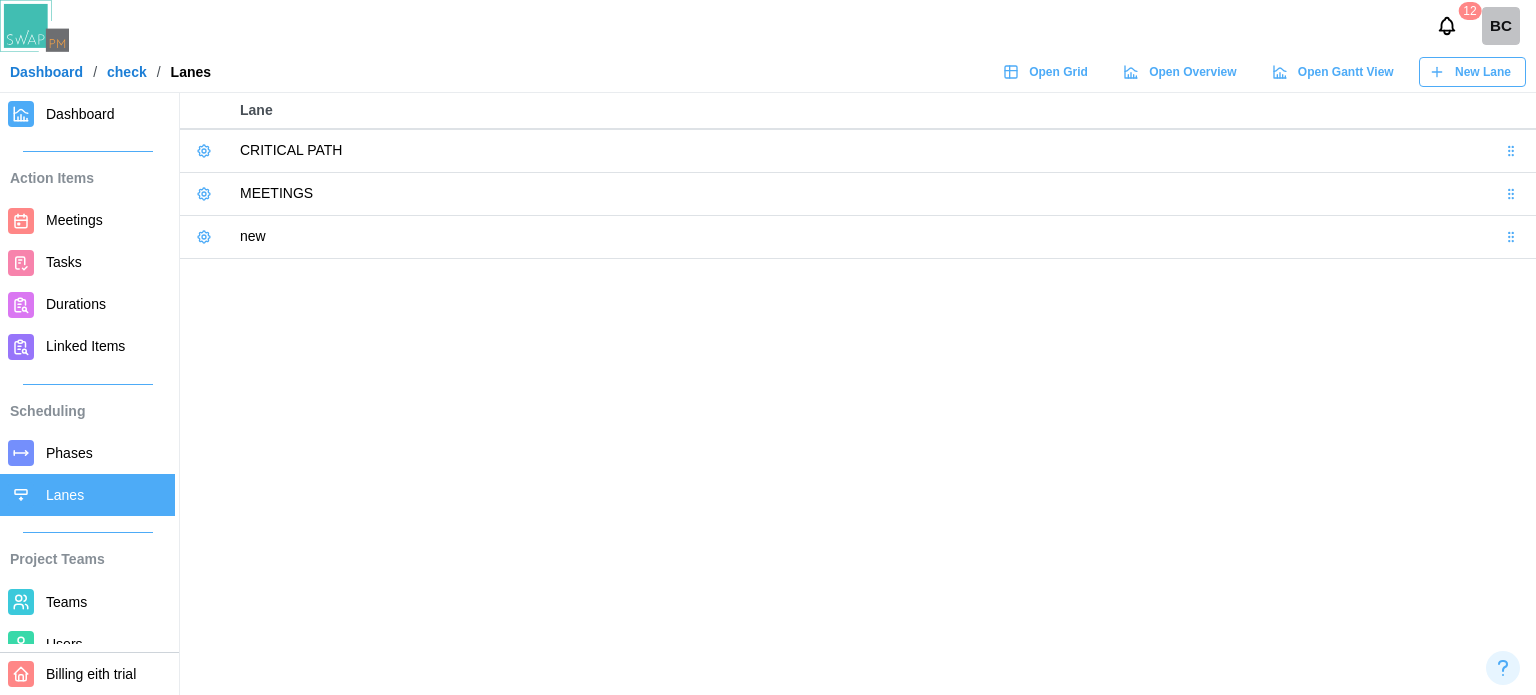 click on "New Lane" at bounding box center [1483, 72] 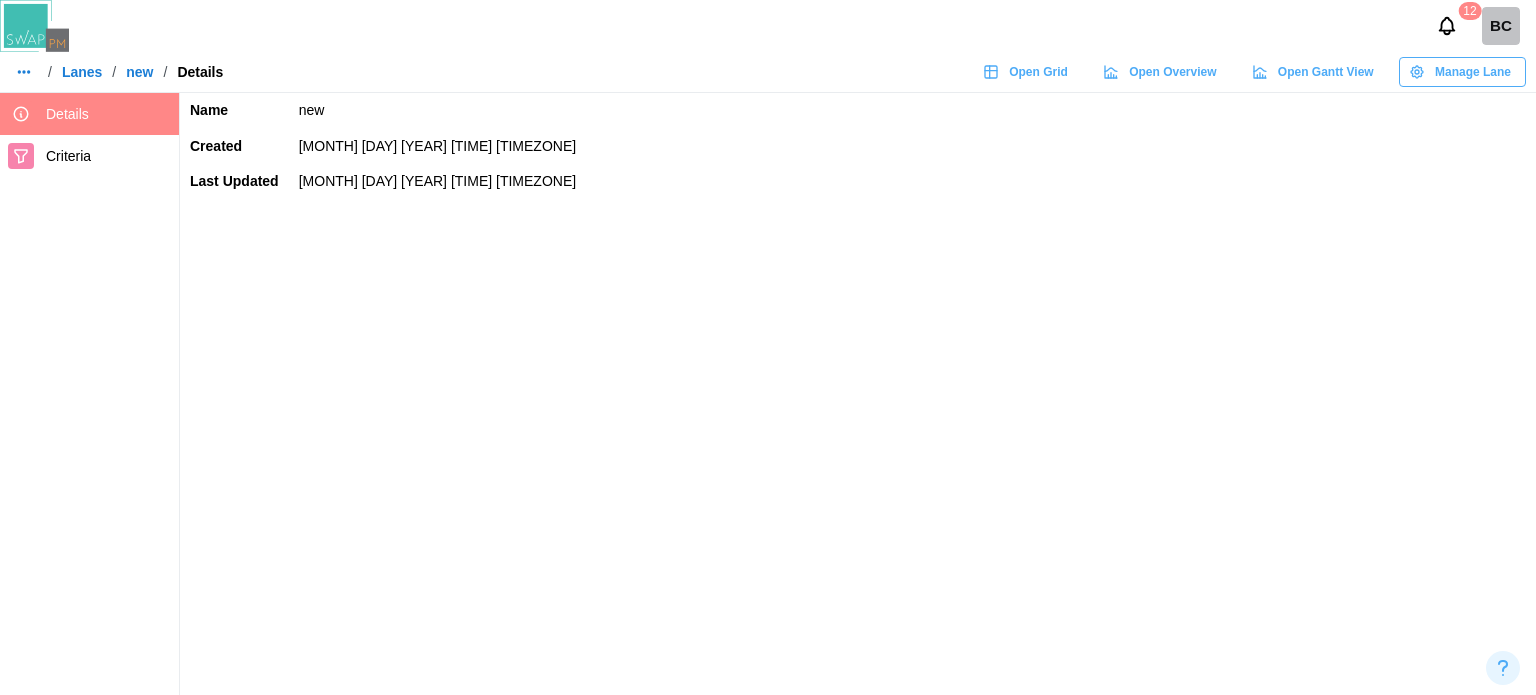 click on "new" at bounding box center [139, 72] 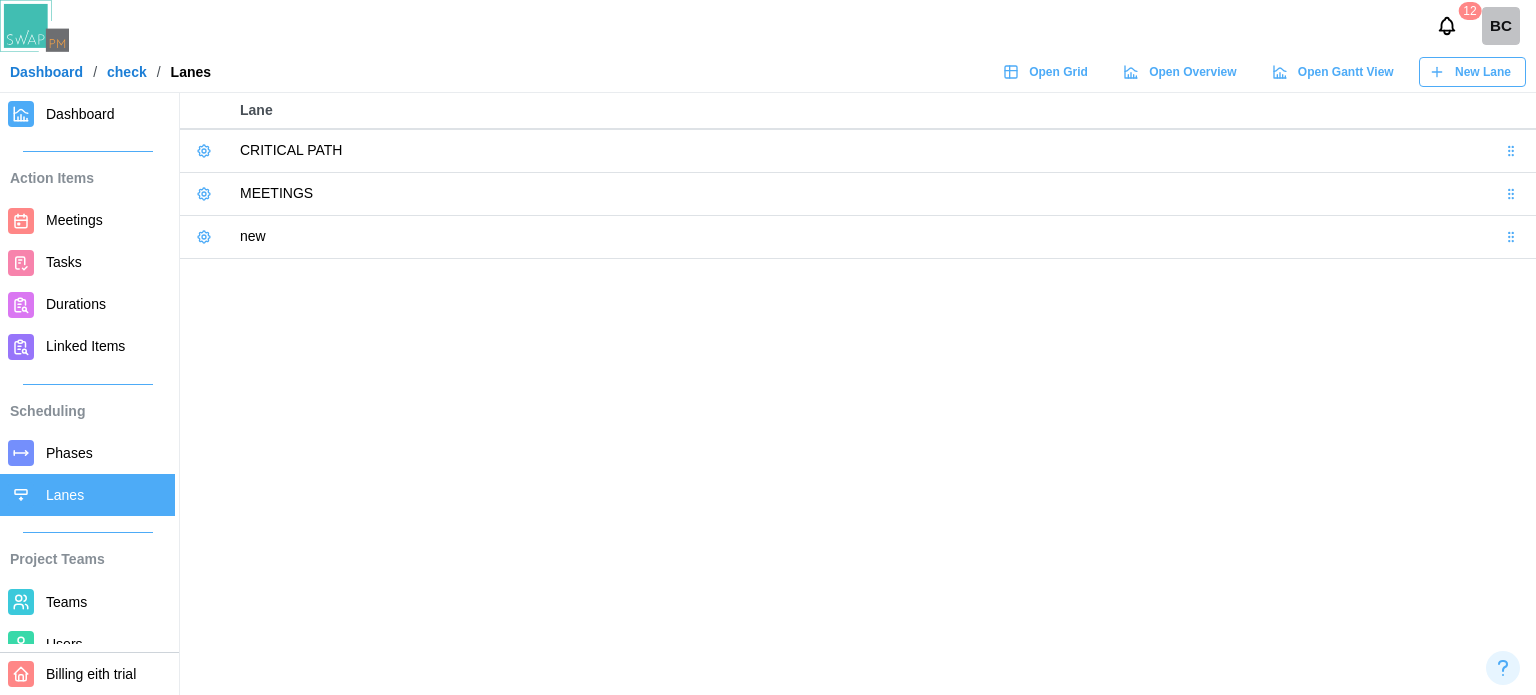 click 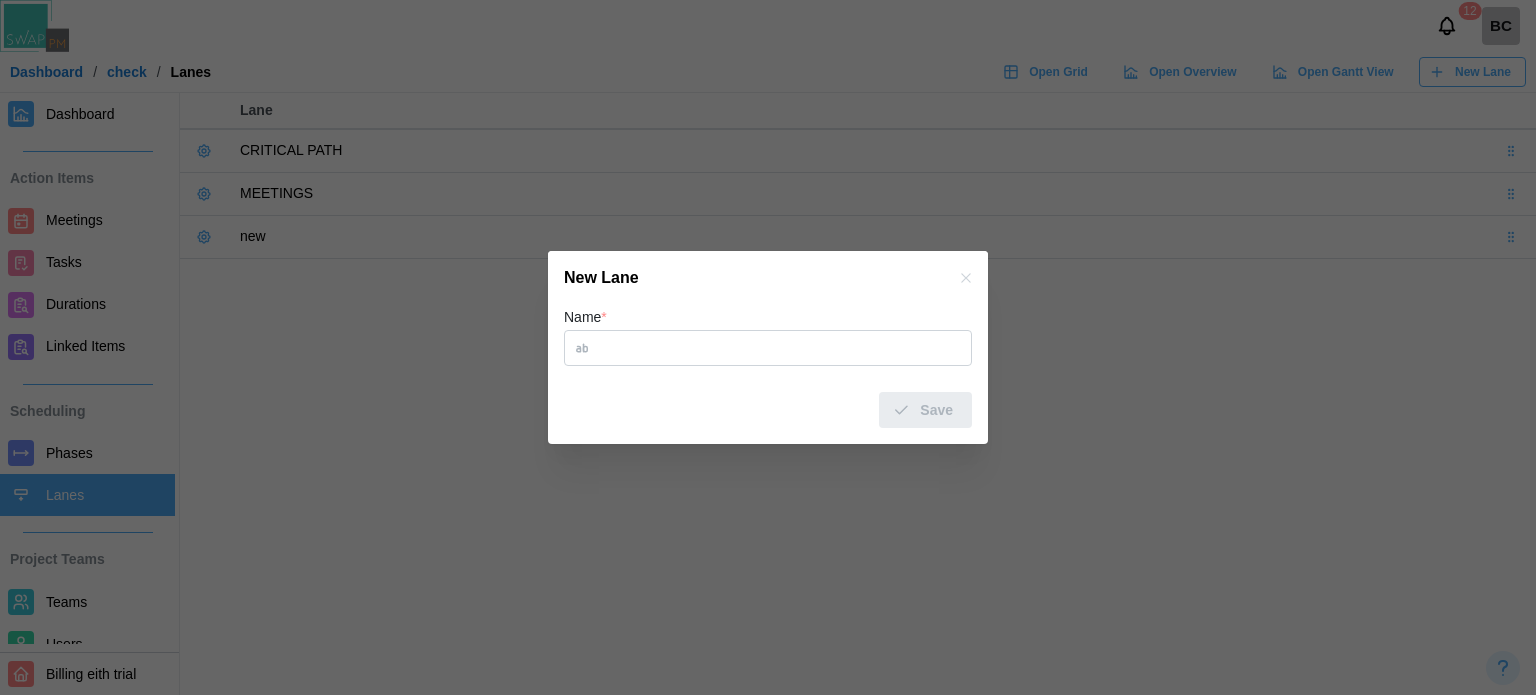click on "Name  *" at bounding box center [768, 348] 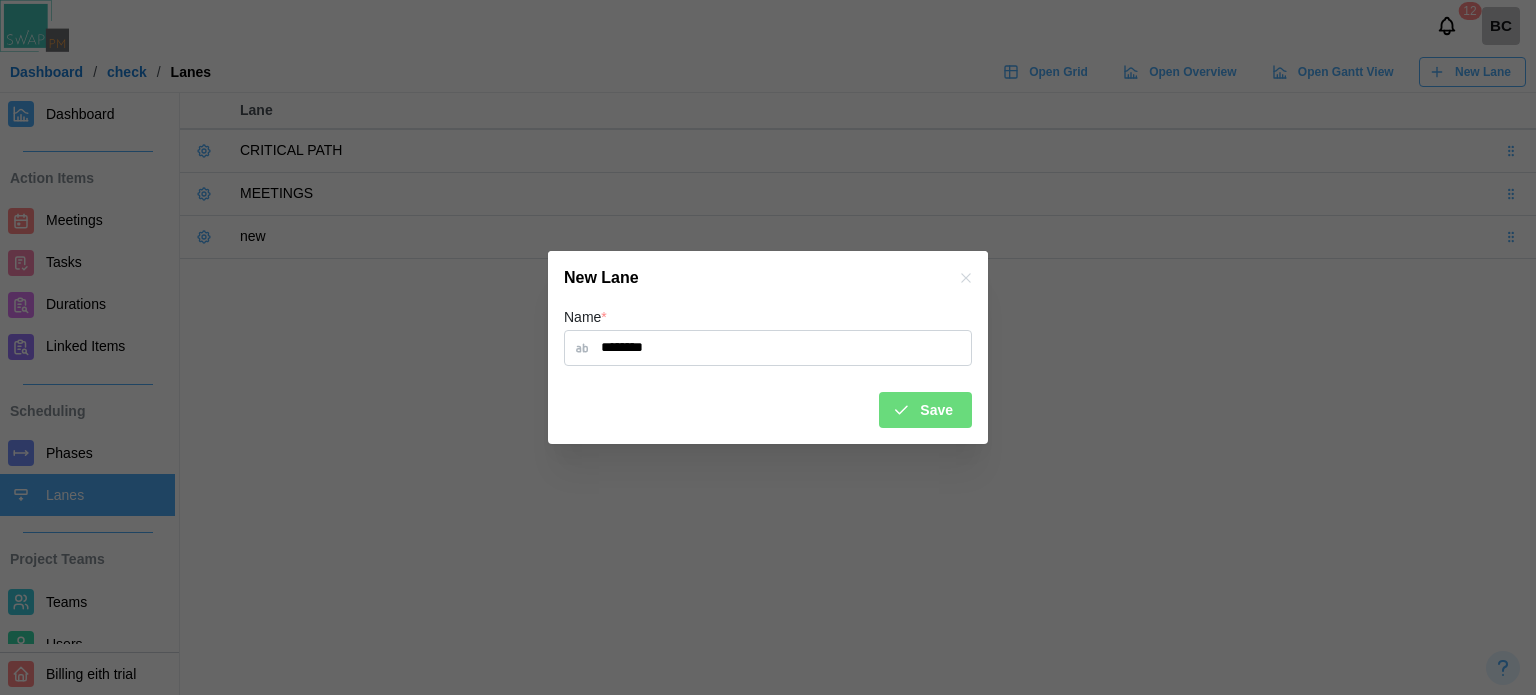 type on "********" 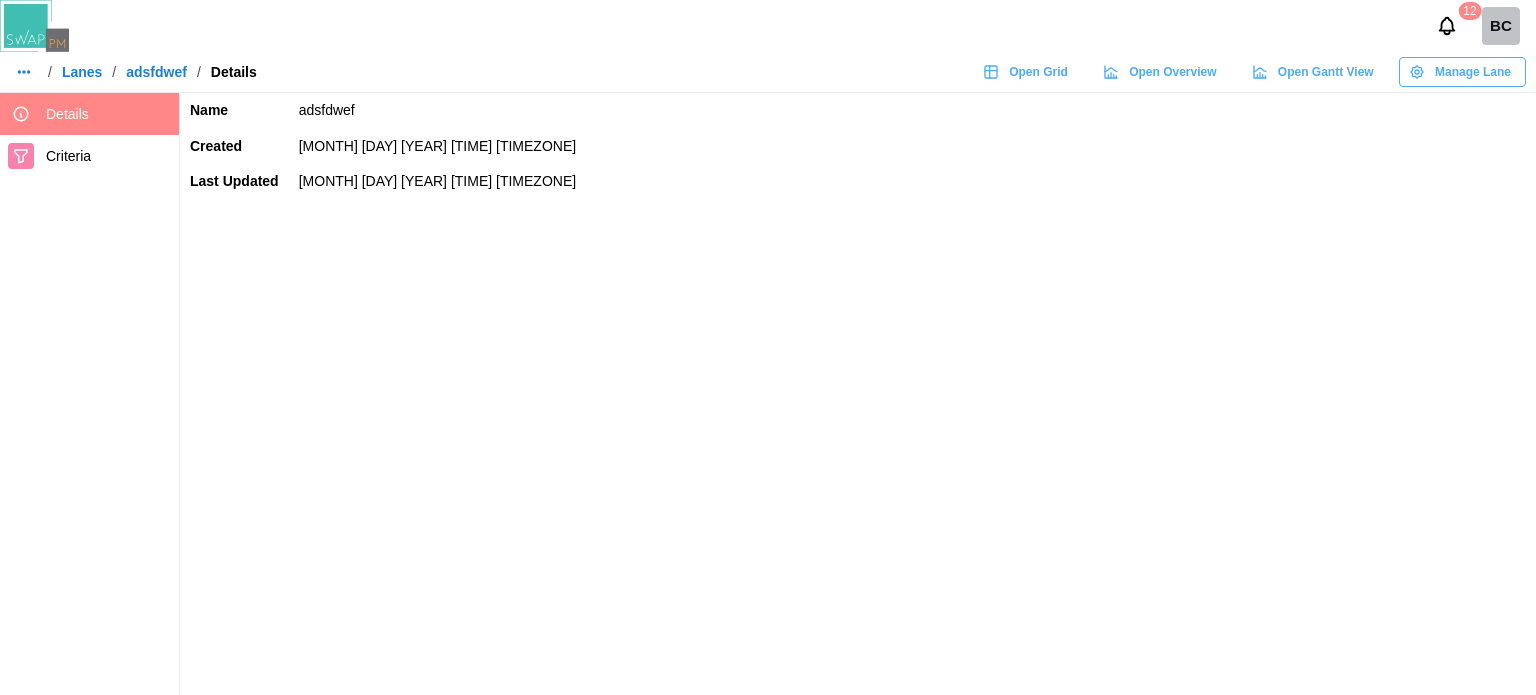 click on "Lanes" at bounding box center (82, 72) 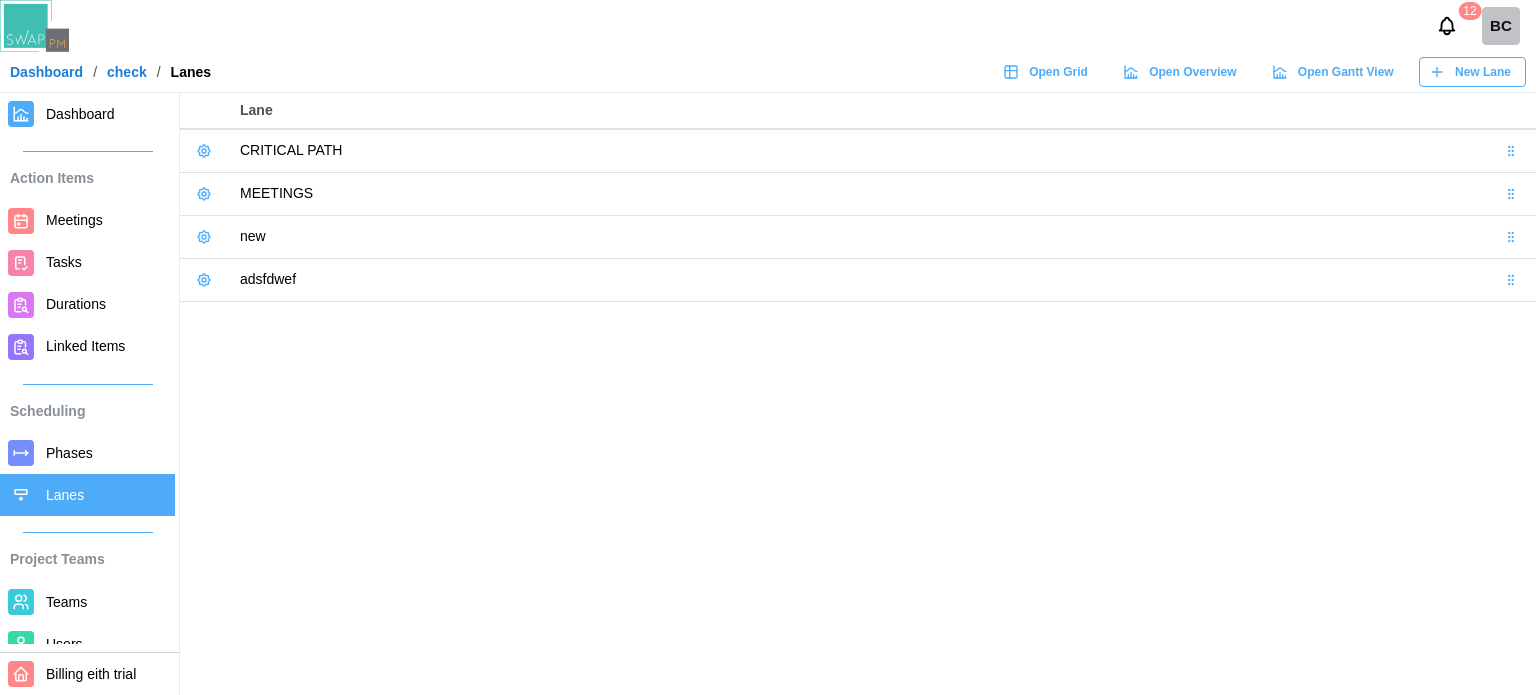 click on "New Lane" at bounding box center (1470, 72) 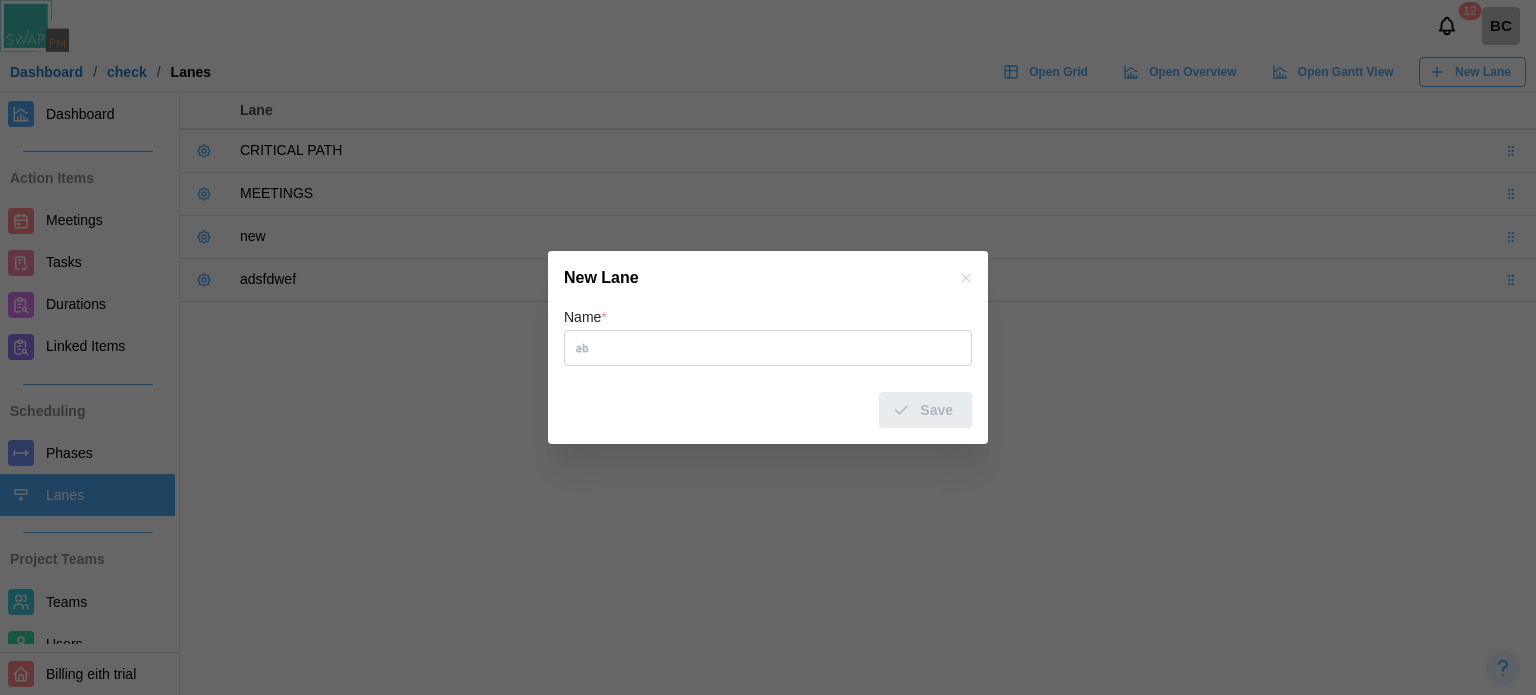 click on "Name  *" at bounding box center [768, 348] 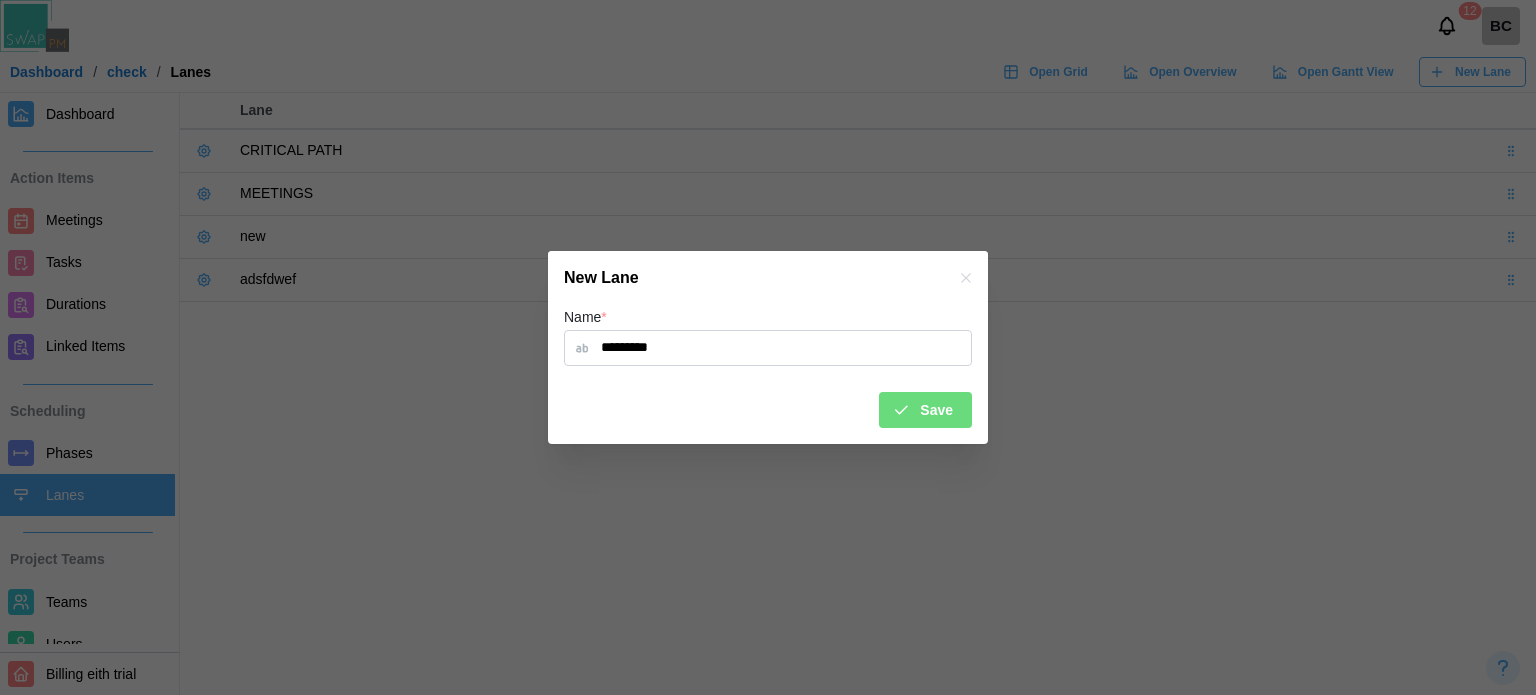 type on "*********" 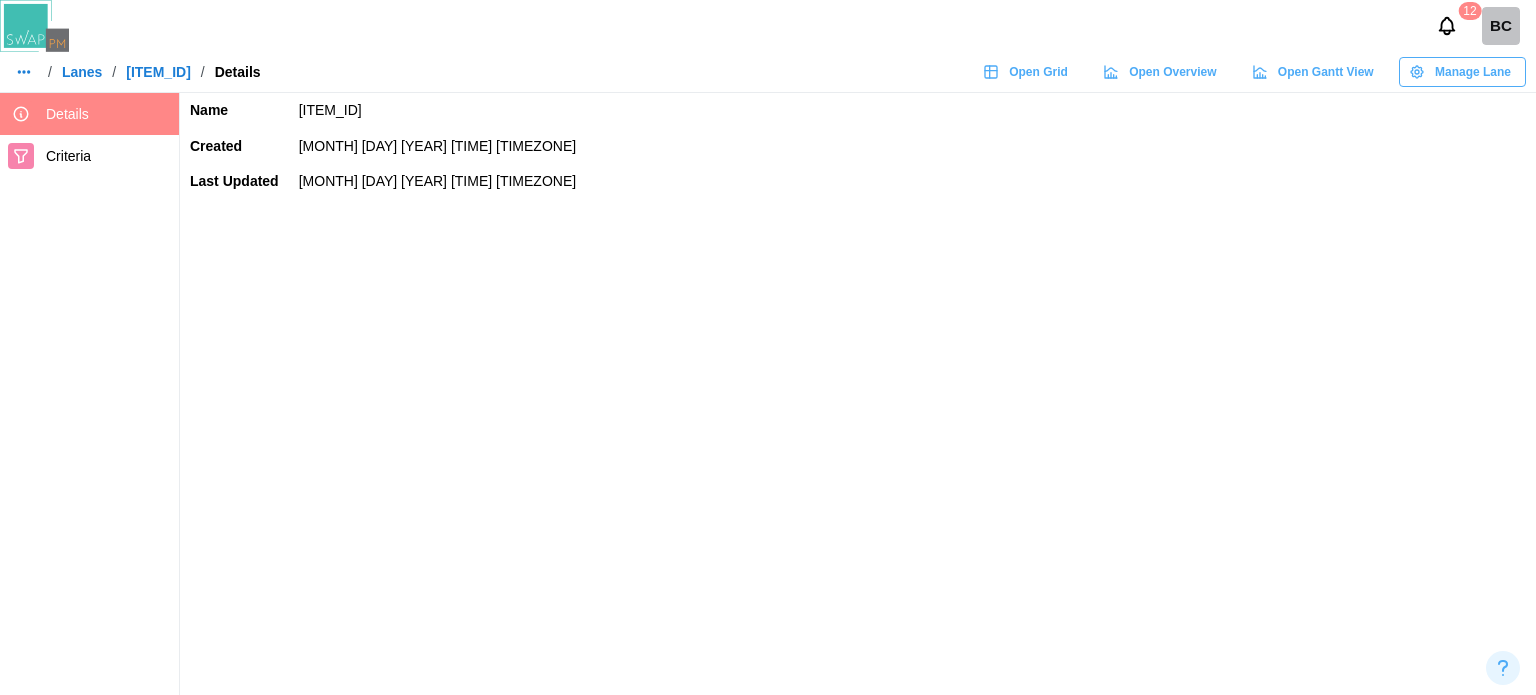 click on "Lanes" at bounding box center (82, 72) 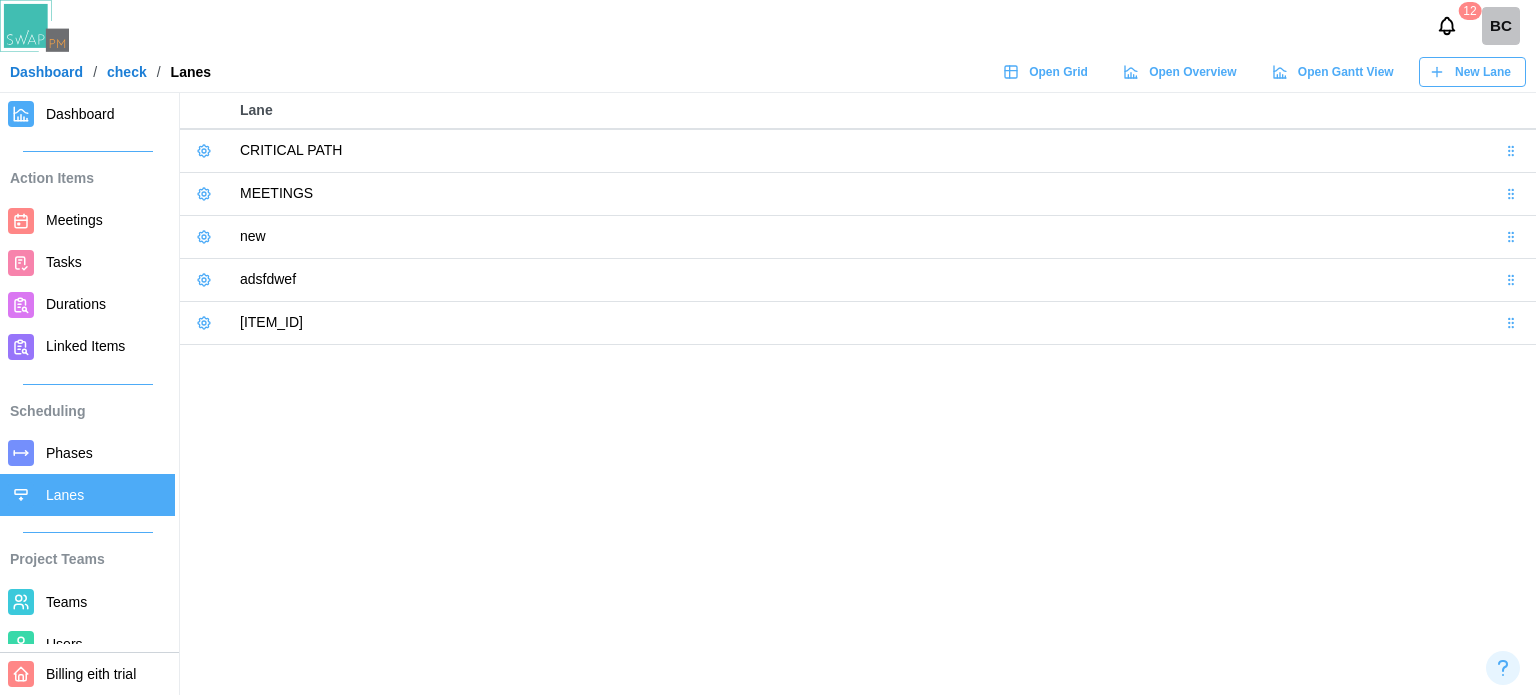 click on "Tasks" at bounding box center [87, 263] 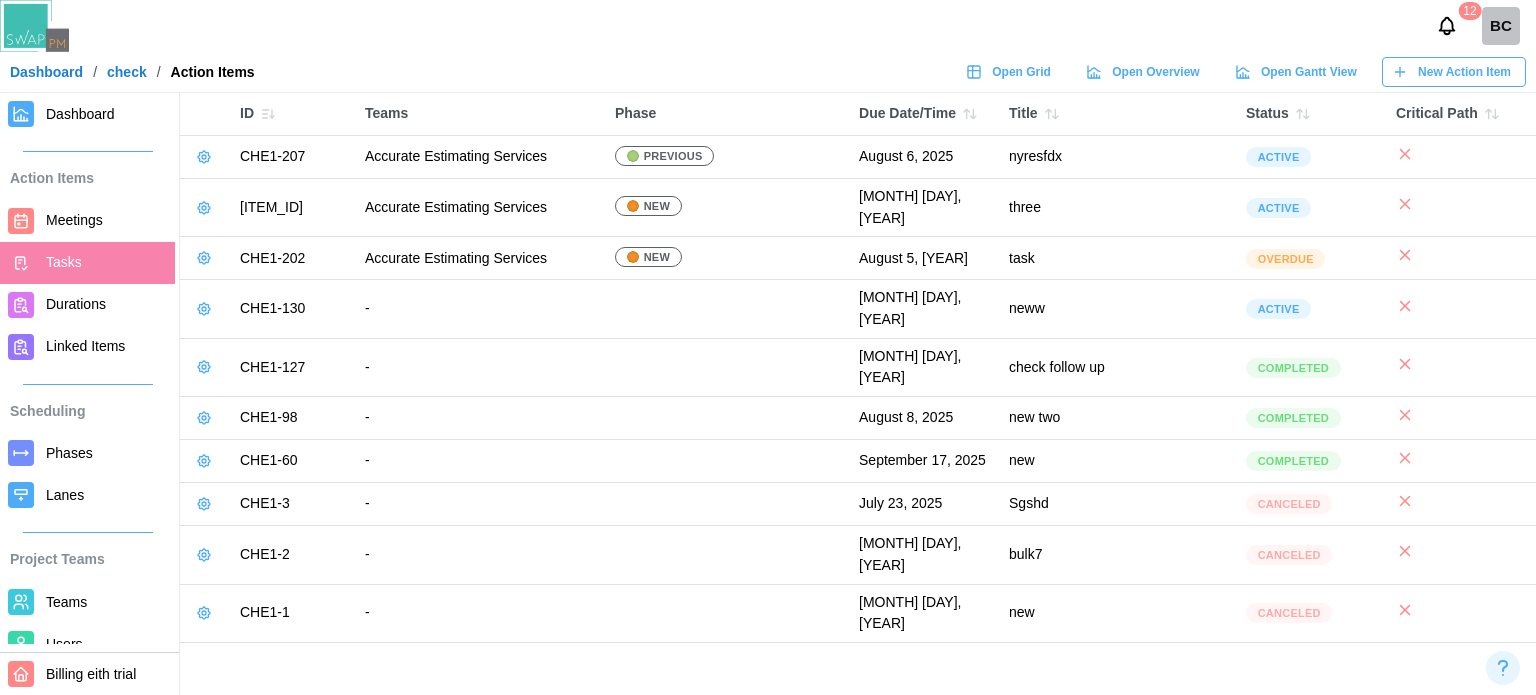 click 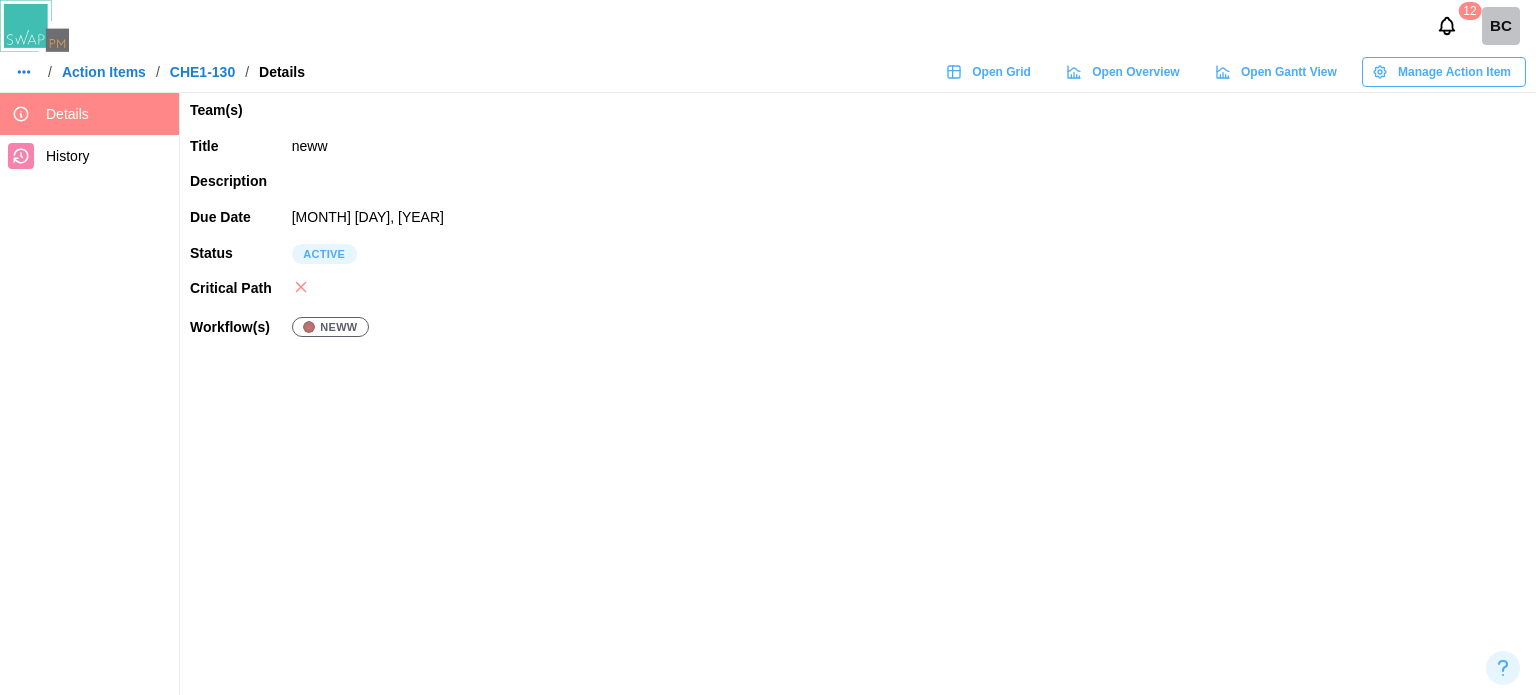 click on "Manage Action Item" at bounding box center [1454, 72] 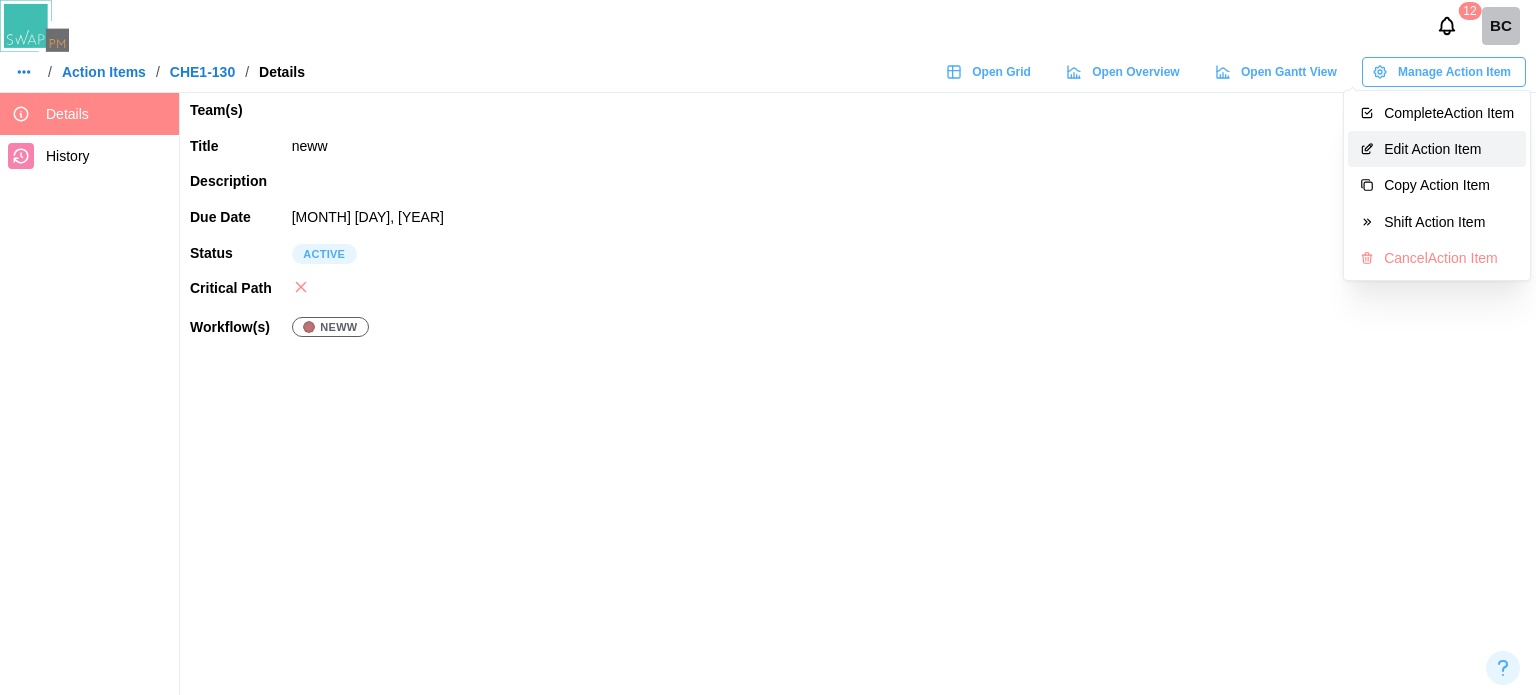 click on "Edit Action Item" at bounding box center (1449, 149) 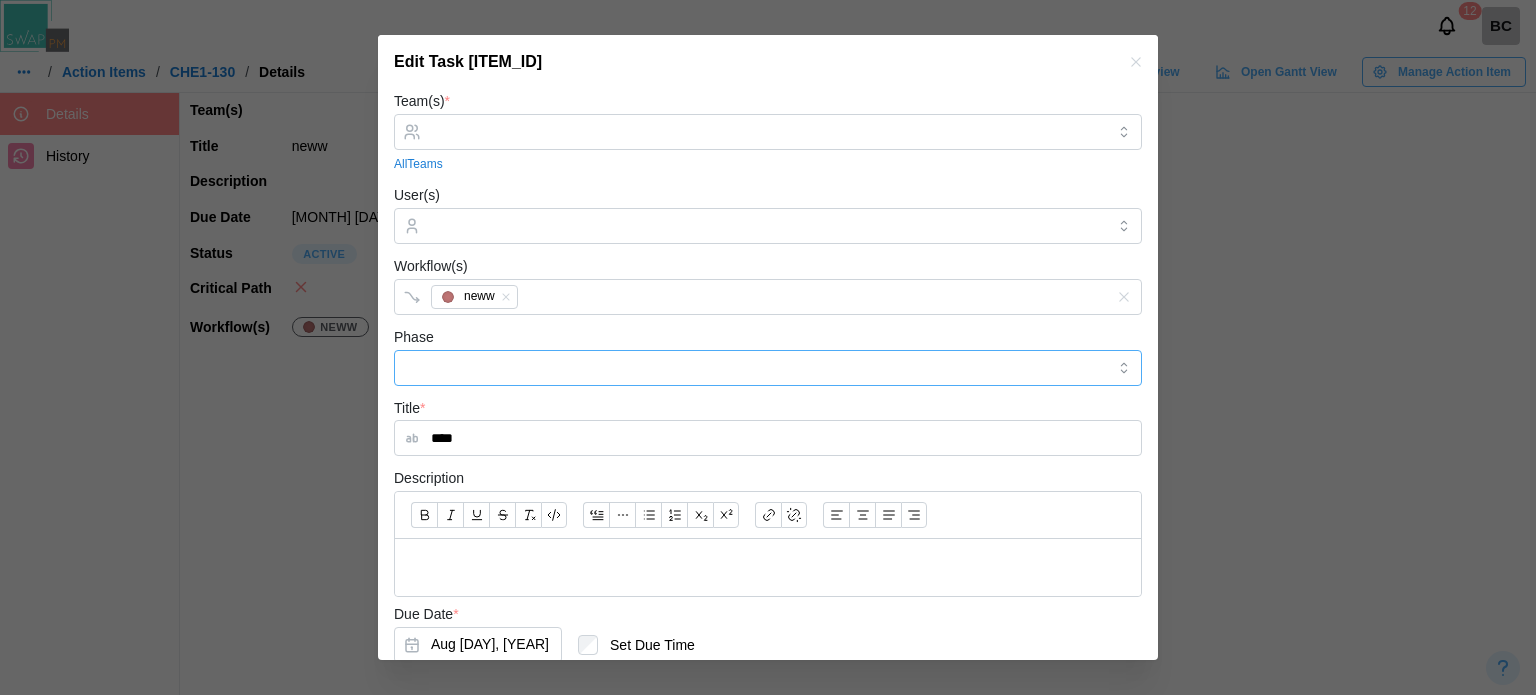 click on "Phase" at bounding box center (768, 368) 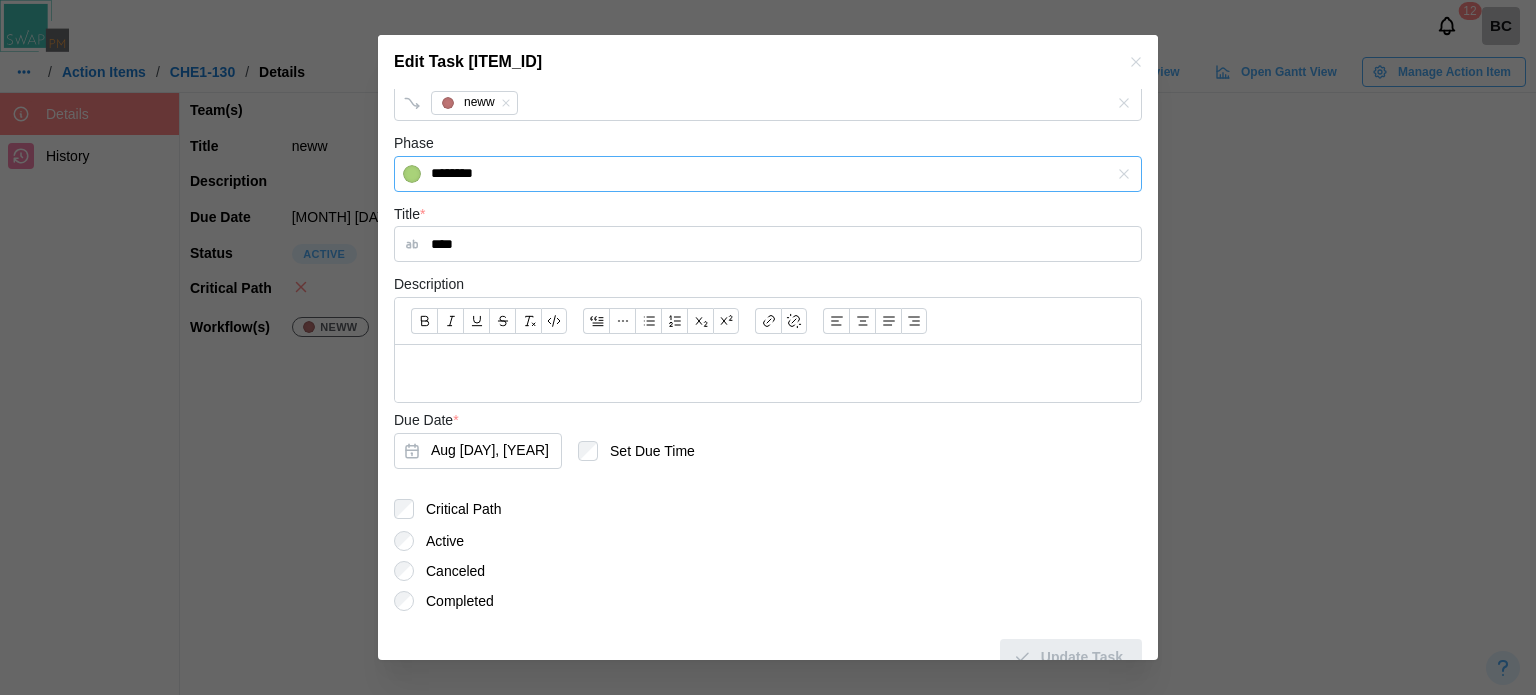 scroll, scrollTop: 223, scrollLeft: 0, axis: vertical 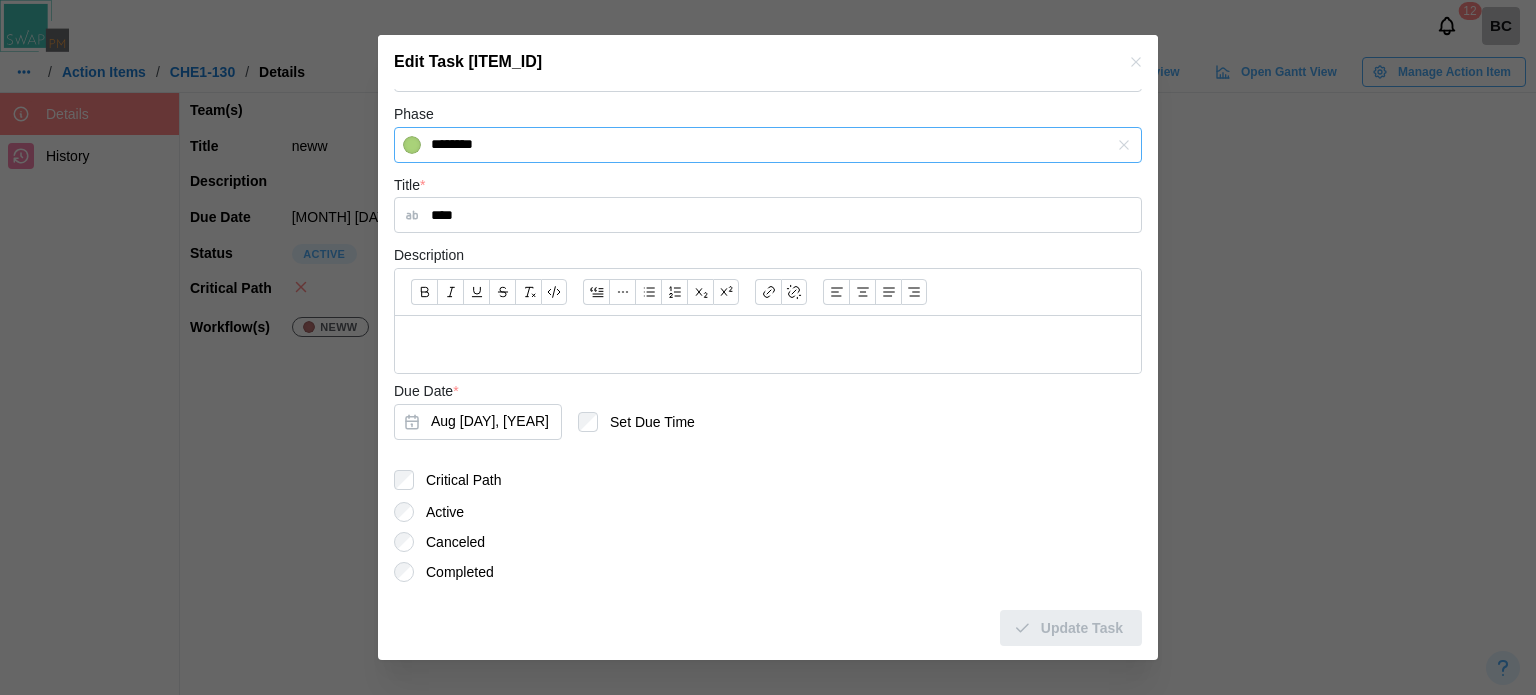 click on "********" at bounding box center [768, 145] 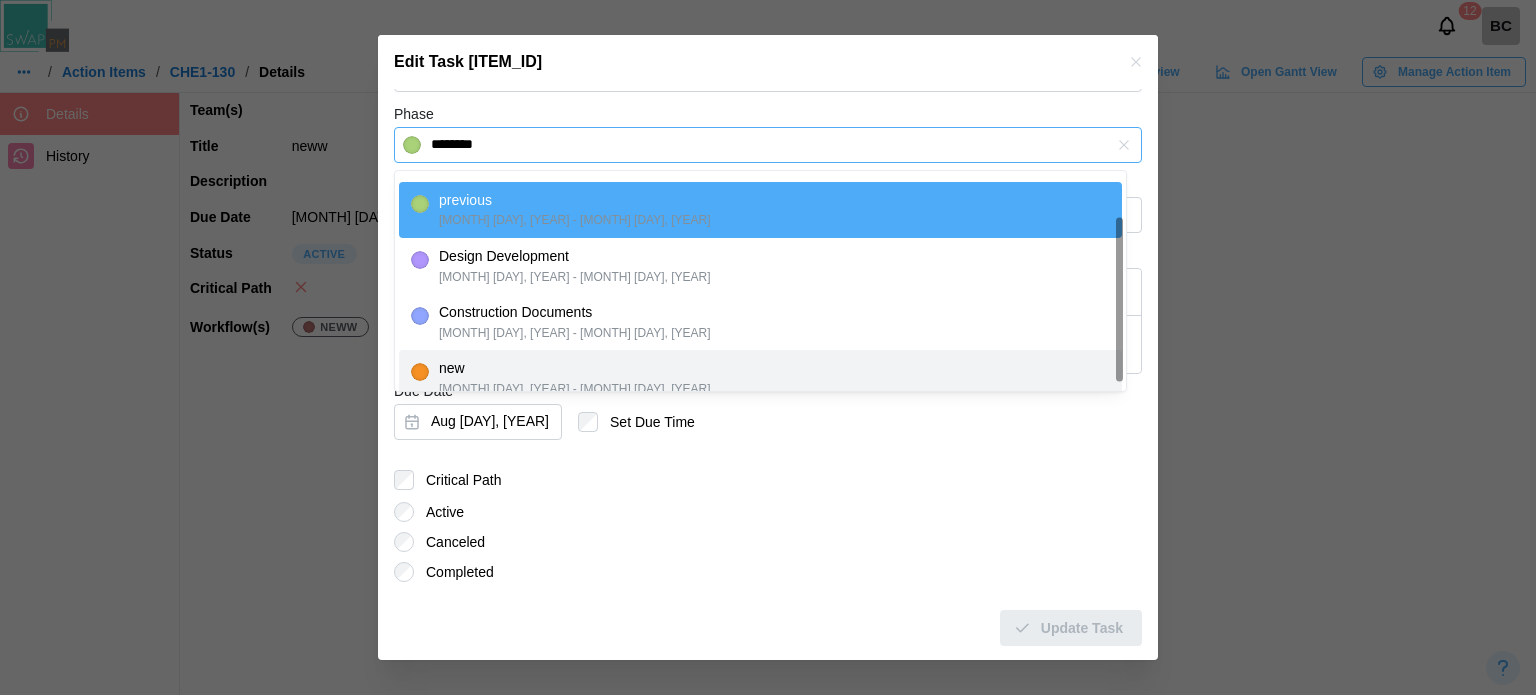 scroll, scrollTop: 69, scrollLeft: 0, axis: vertical 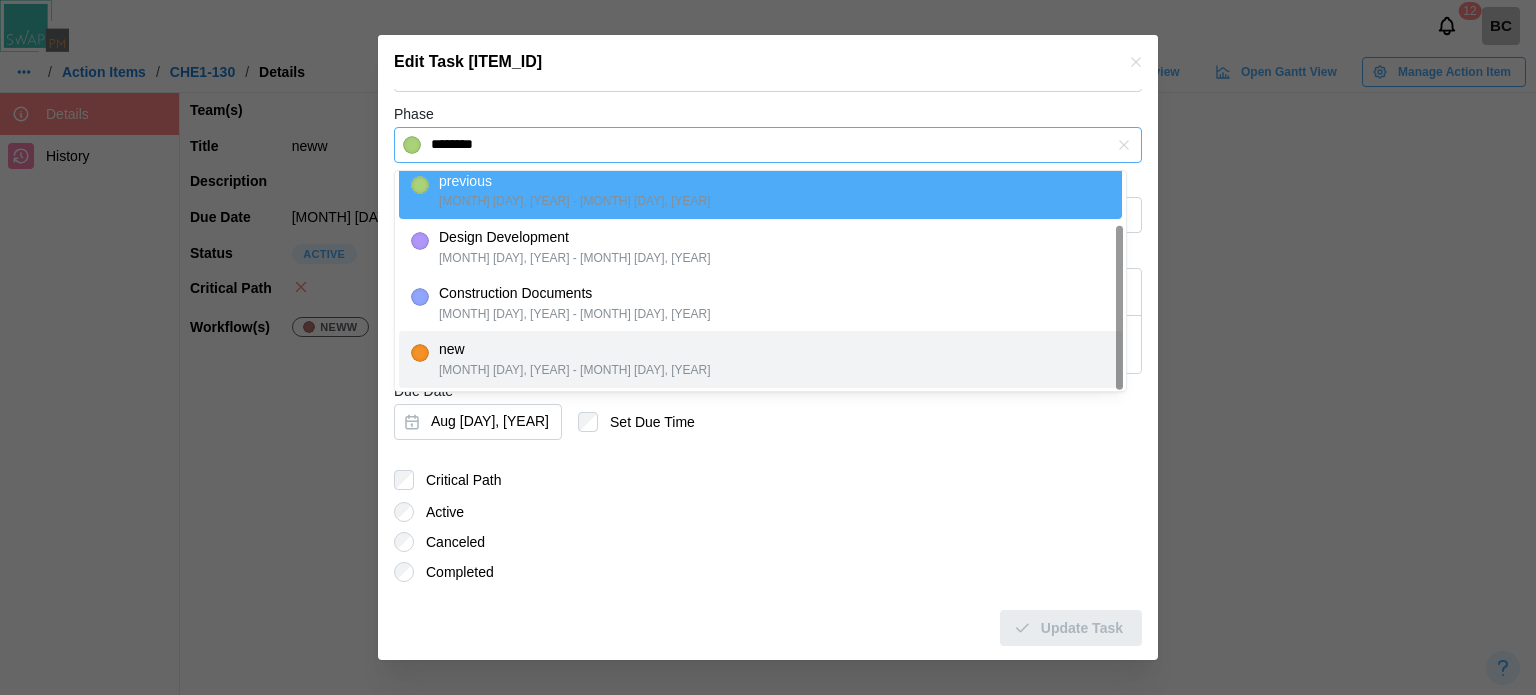 type on "***" 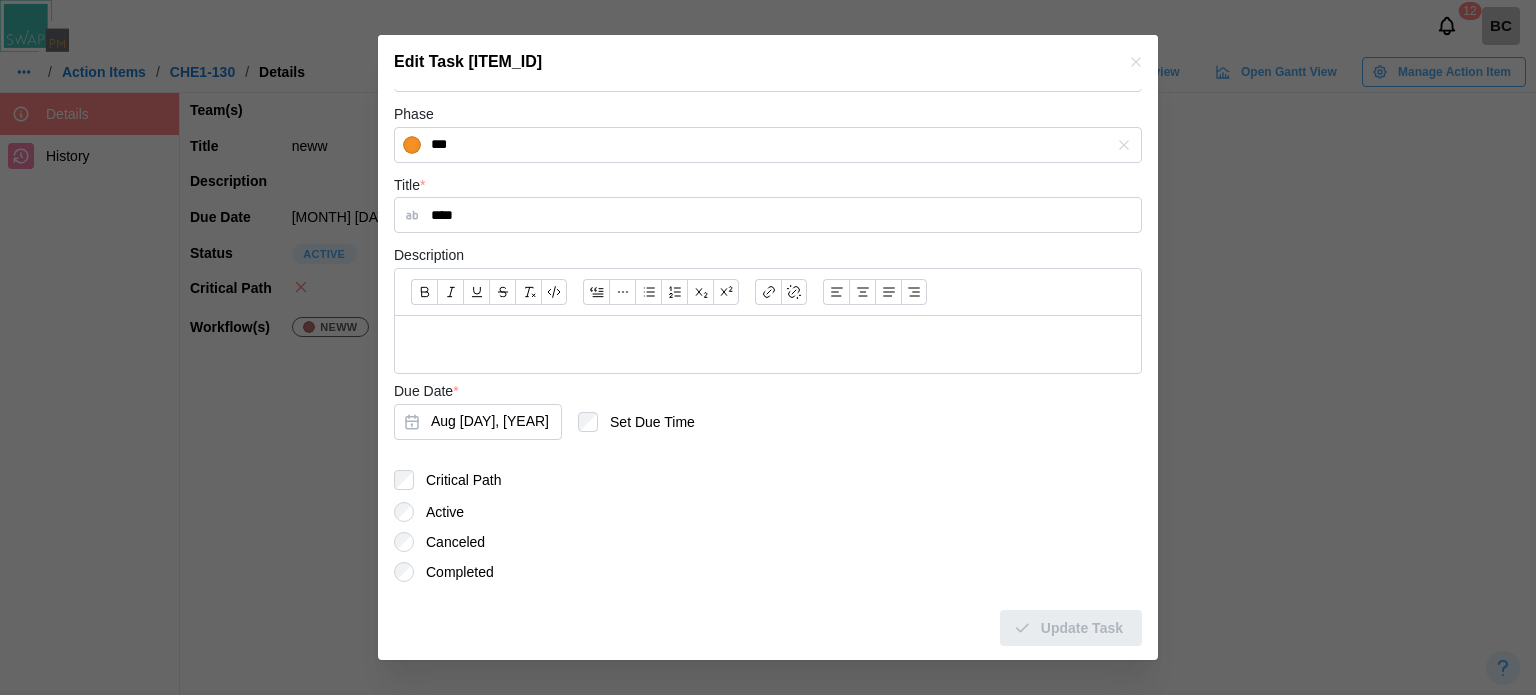 click at bounding box center (768, 344) 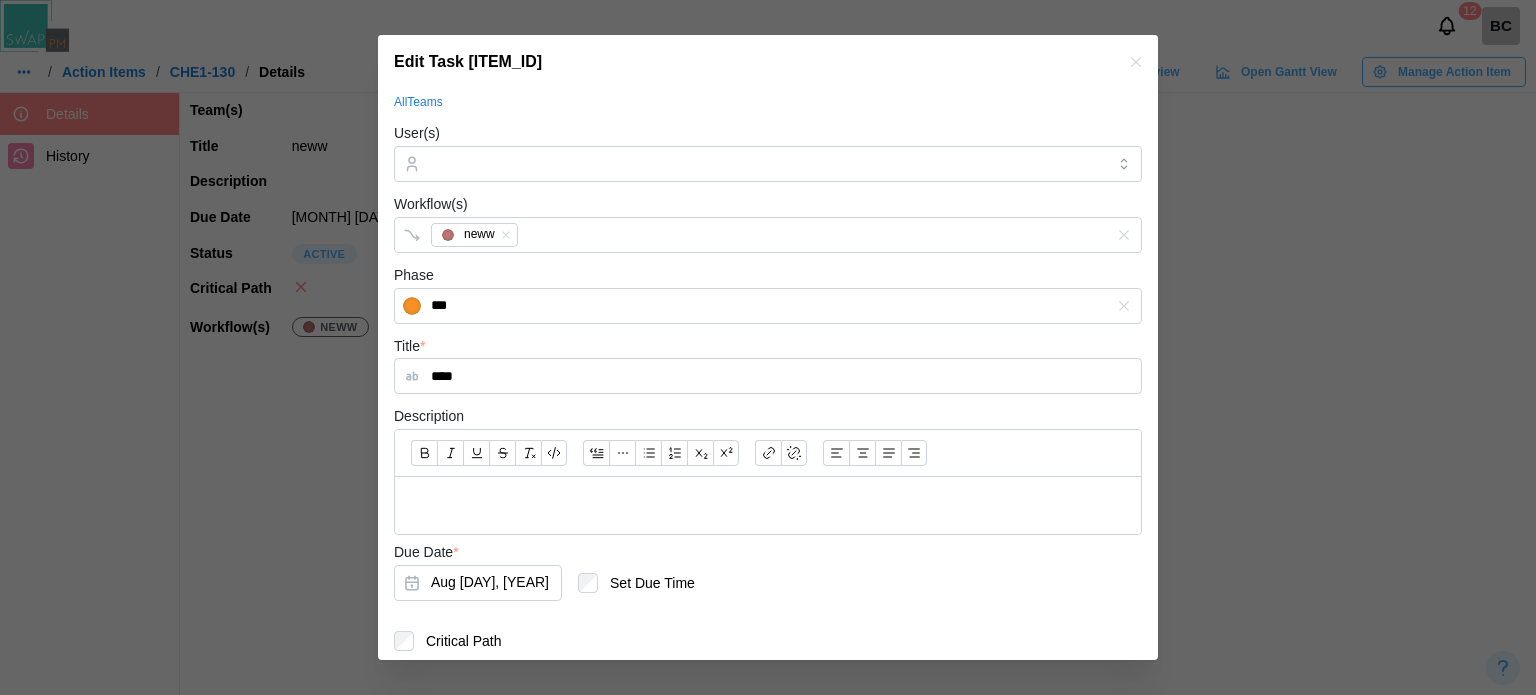 scroll, scrollTop: 0, scrollLeft: 0, axis: both 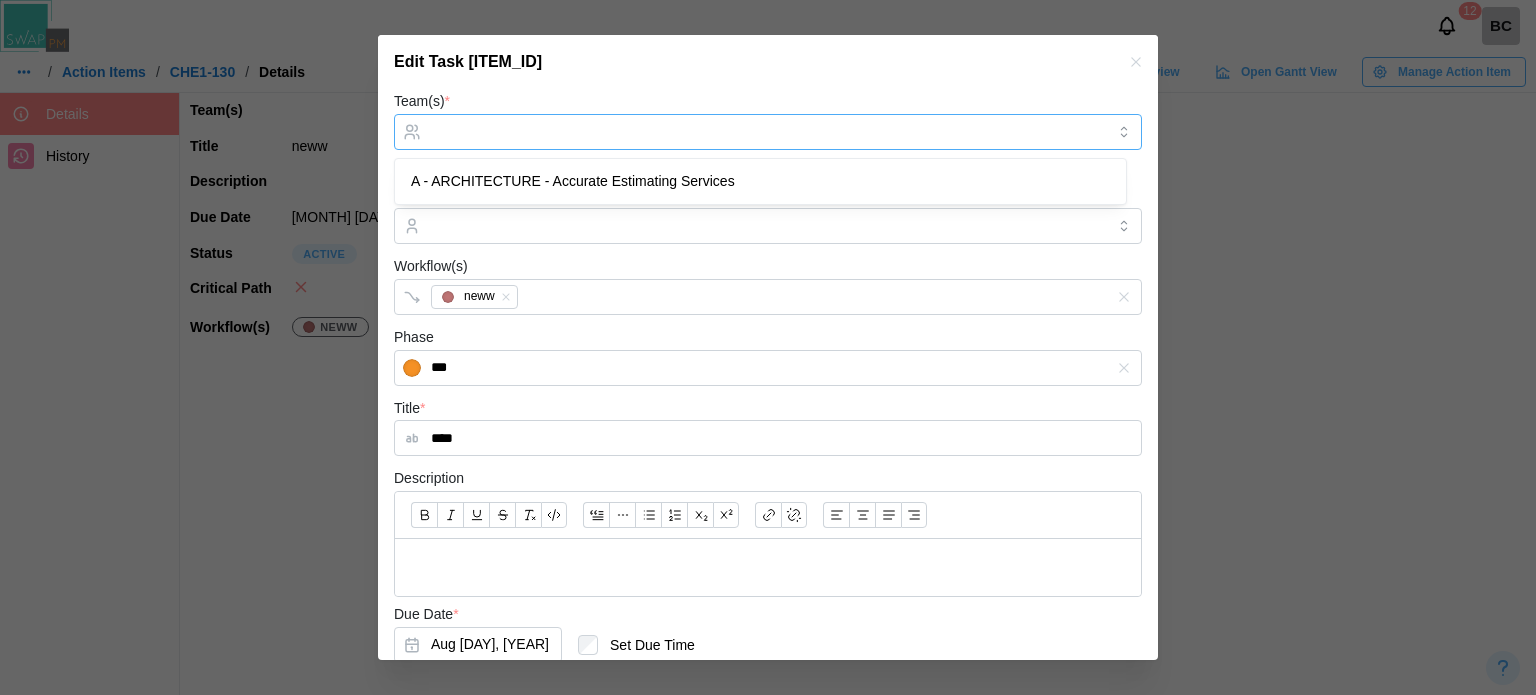 click at bounding box center (765, 132) 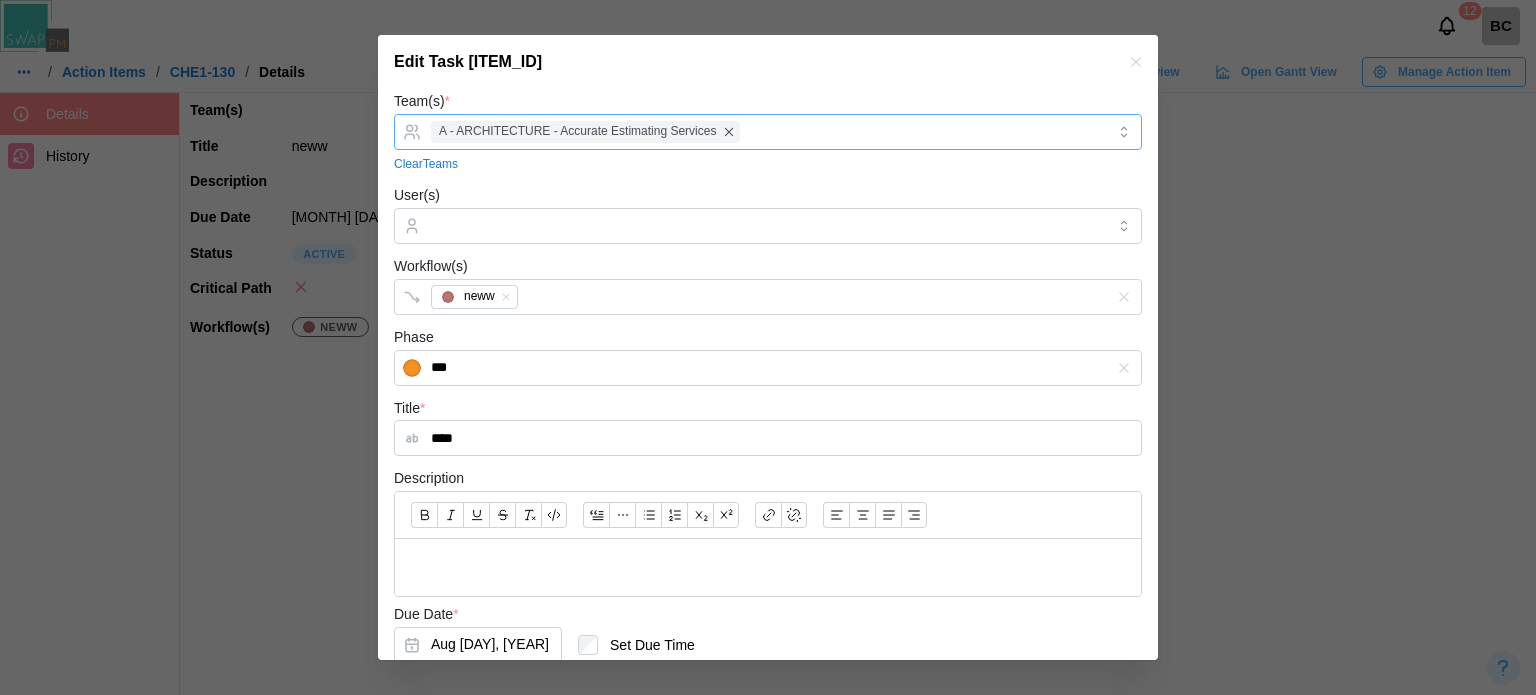 scroll, scrollTop: 223, scrollLeft: 0, axis: vertical 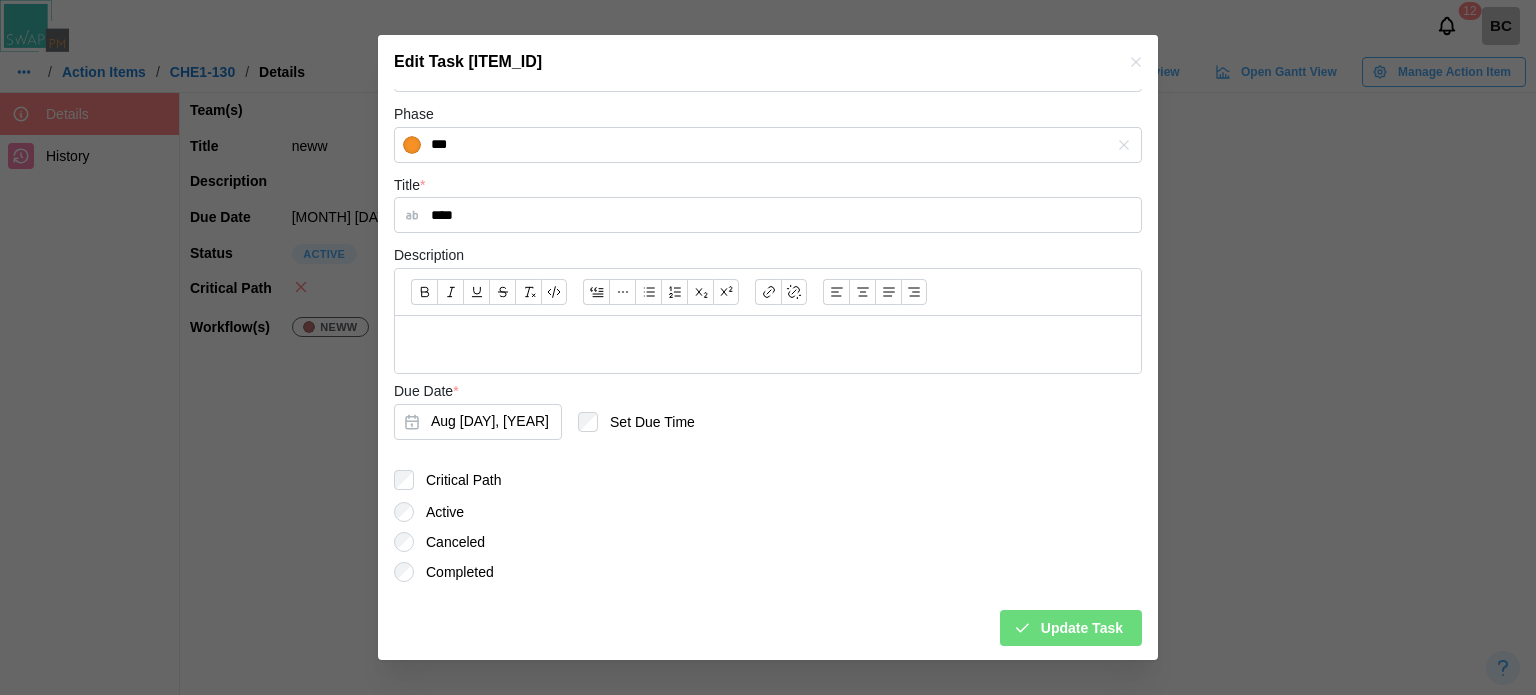 click on "Update Task" at bounding box center (1082, 628) 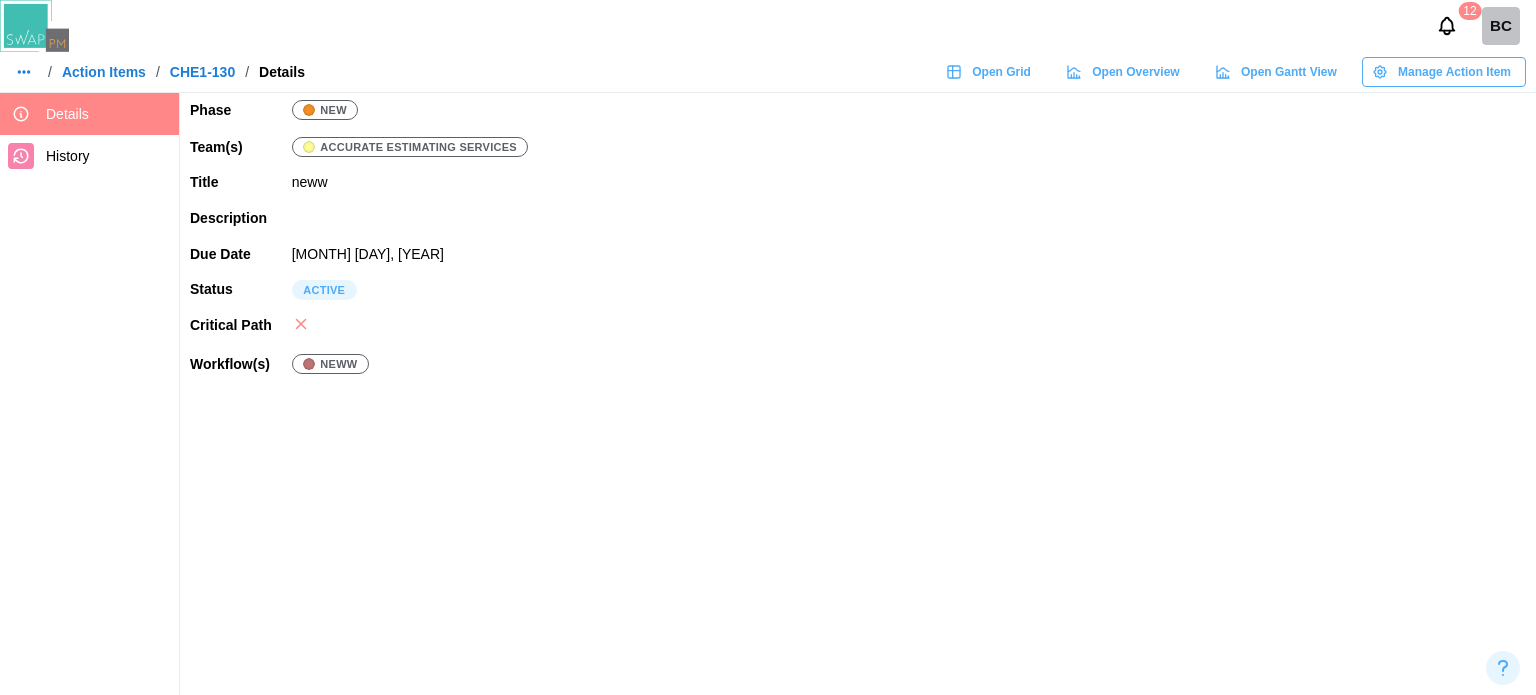 click on "Action Items" at bounding box center (104, 72) 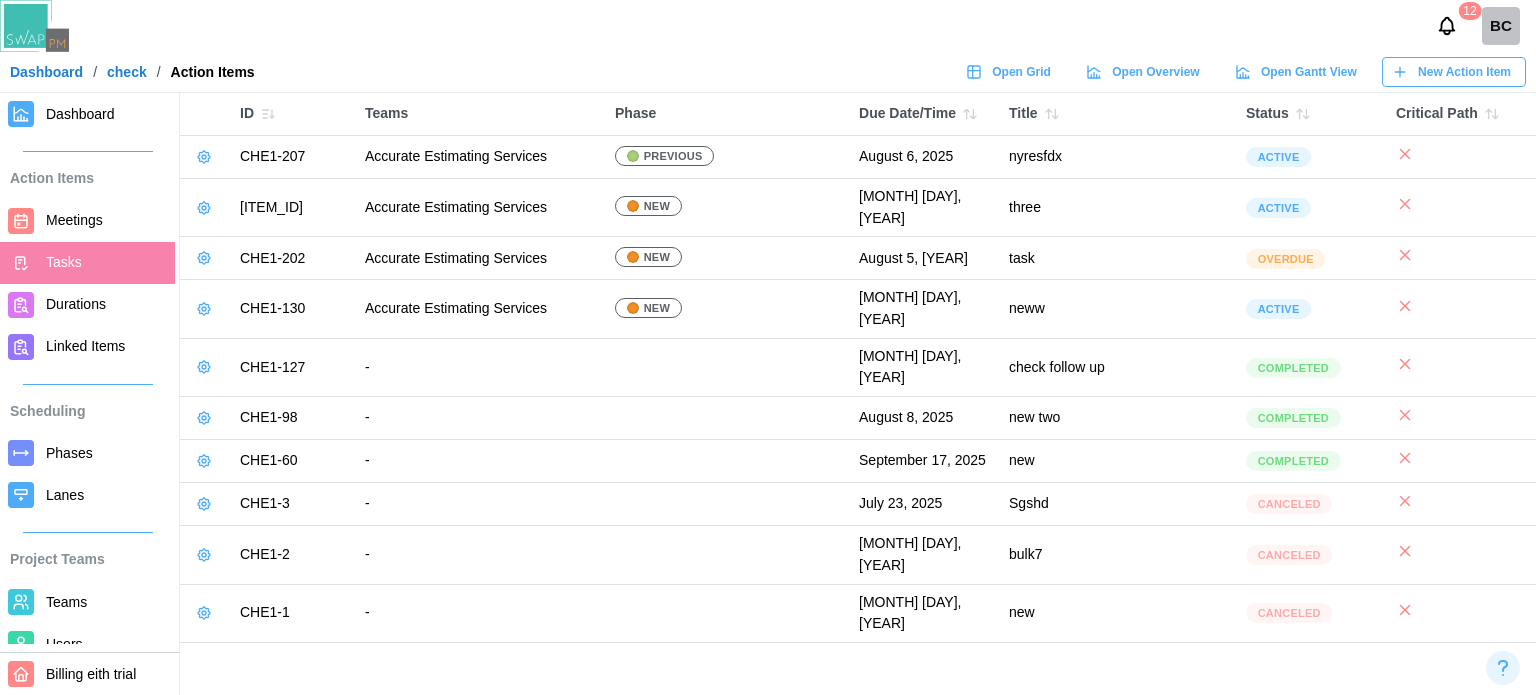 click on "New Action Item" at bounding box center [1464, 72] 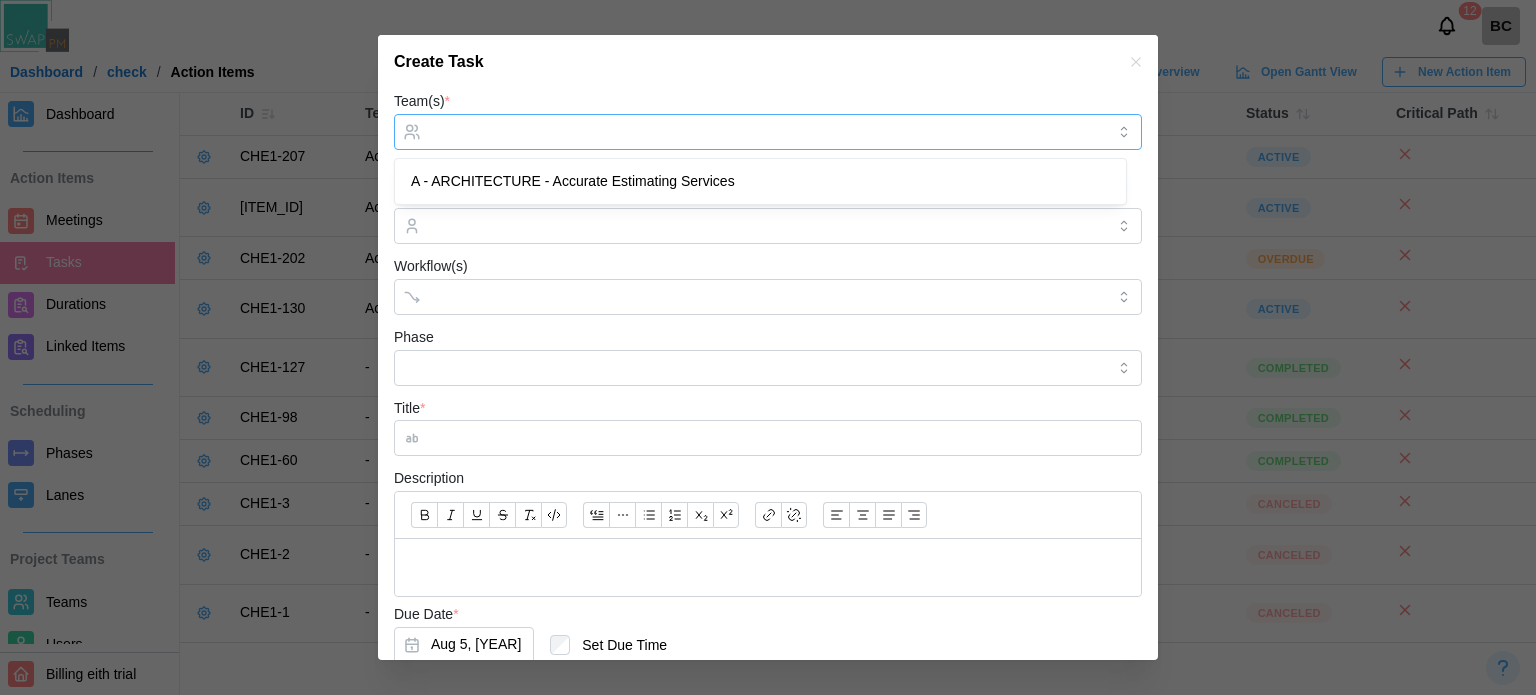 click on "Team(s)  *" at bounding box center (768, 132) 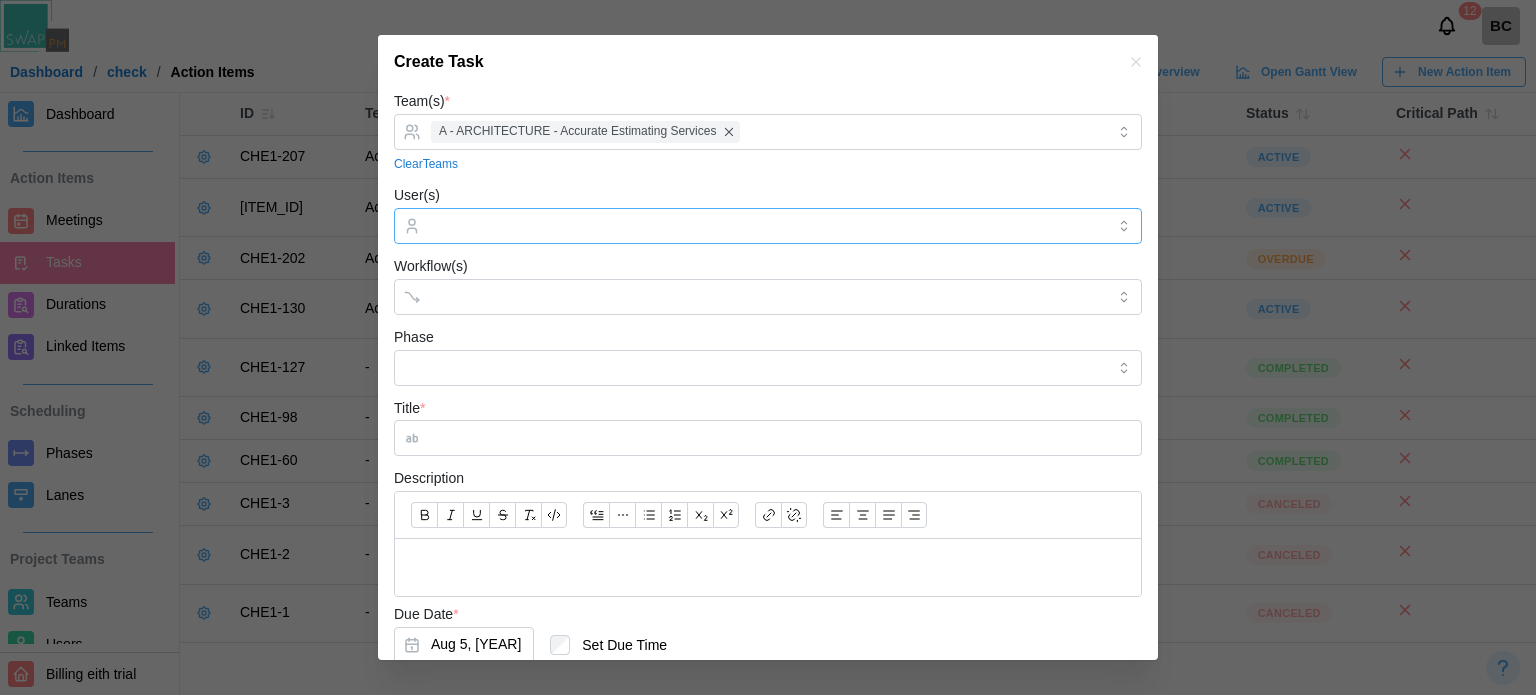 click on "User(s)" at bounding box center (768, 226) 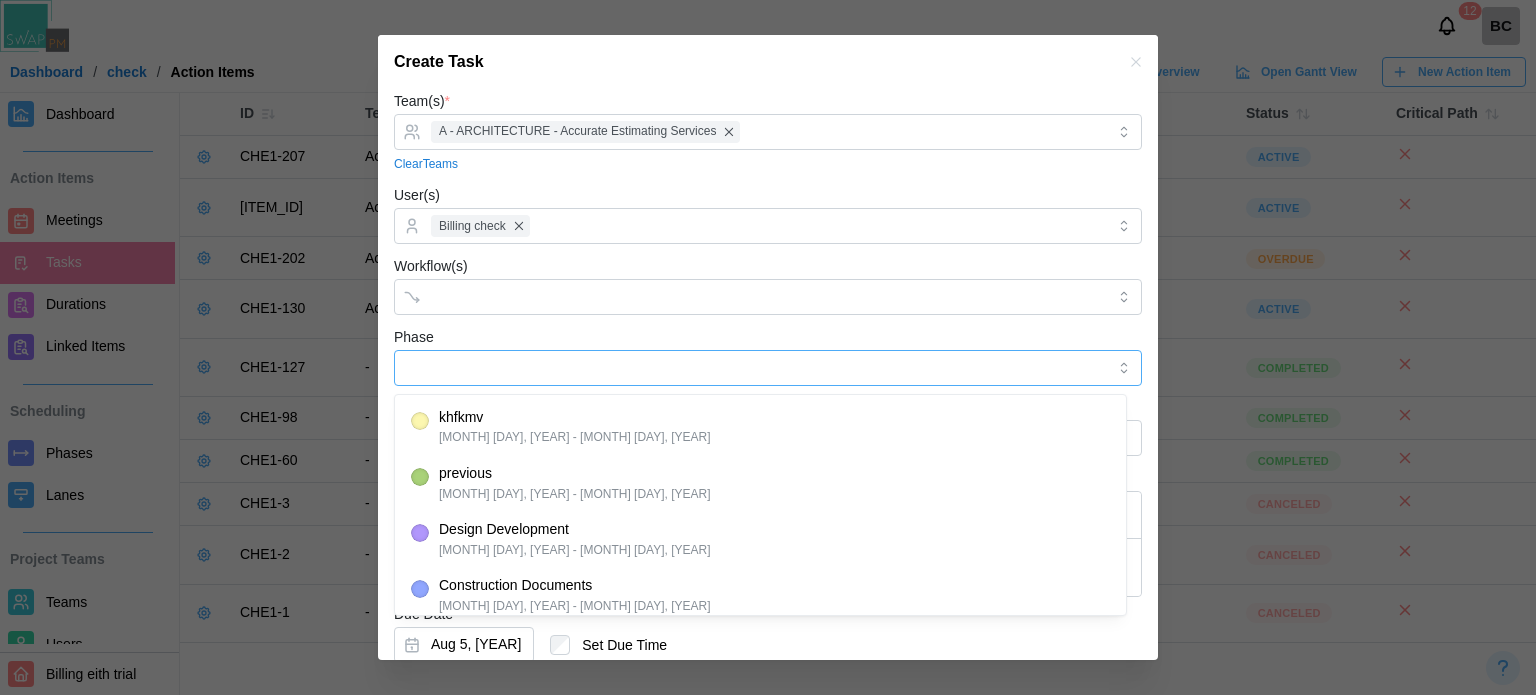 click on "Phase" at bounding box center (768, 368) 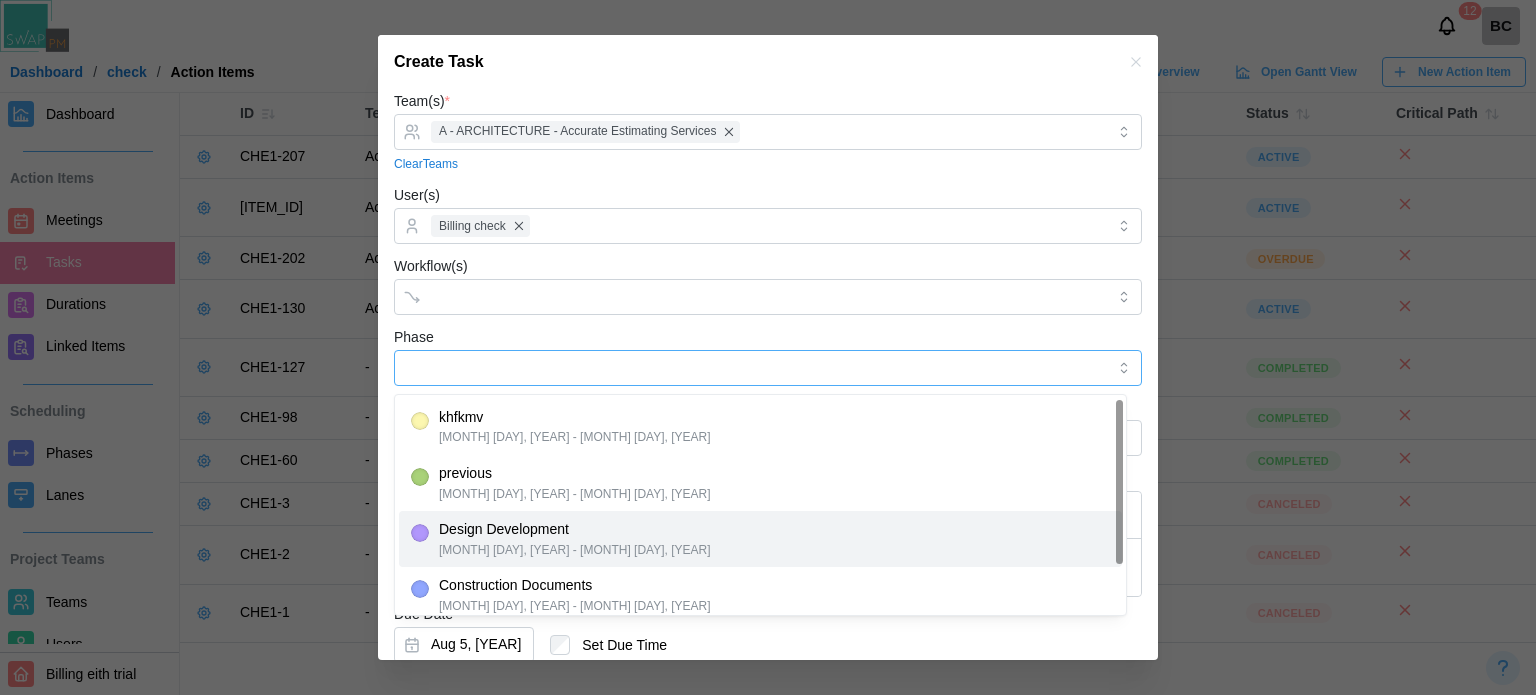 scroll, scrollTop: 69, scrollLeft: 0, axis: vertical 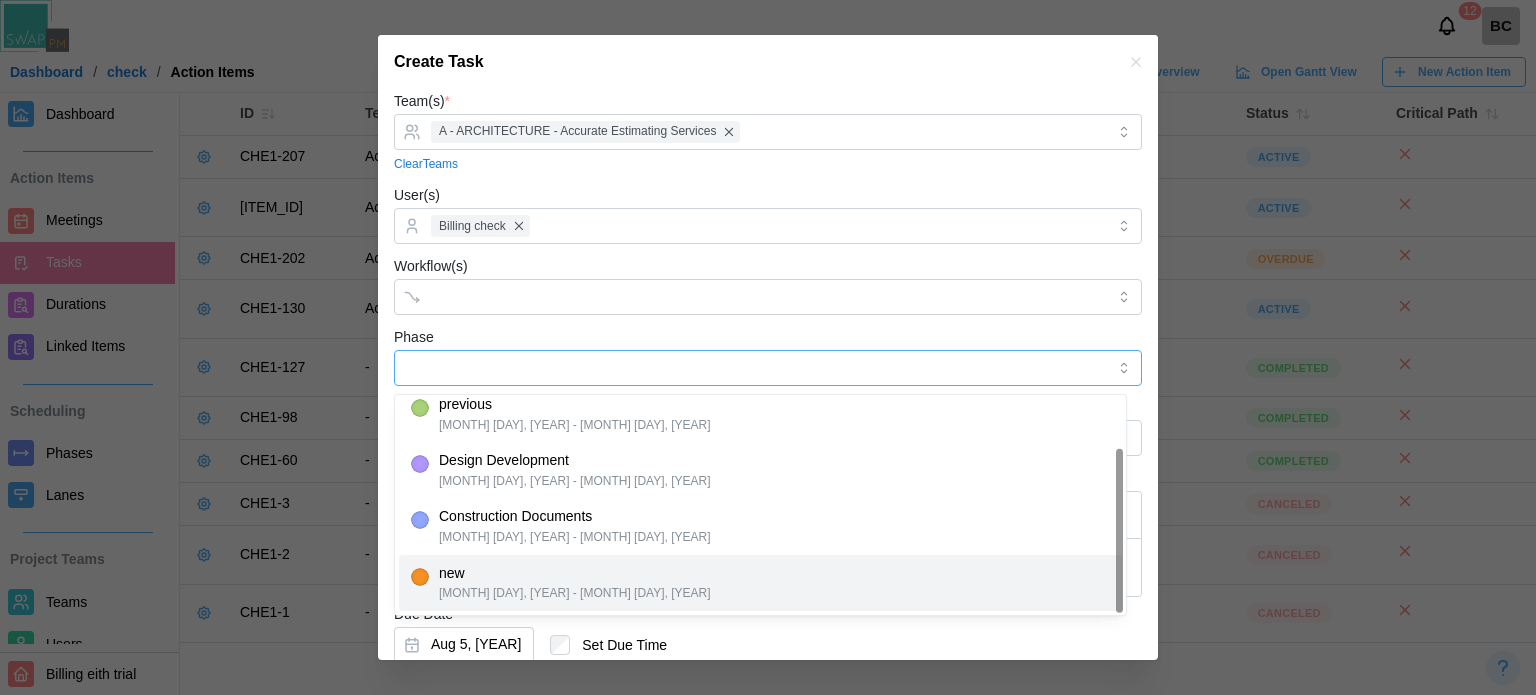 type on "***" 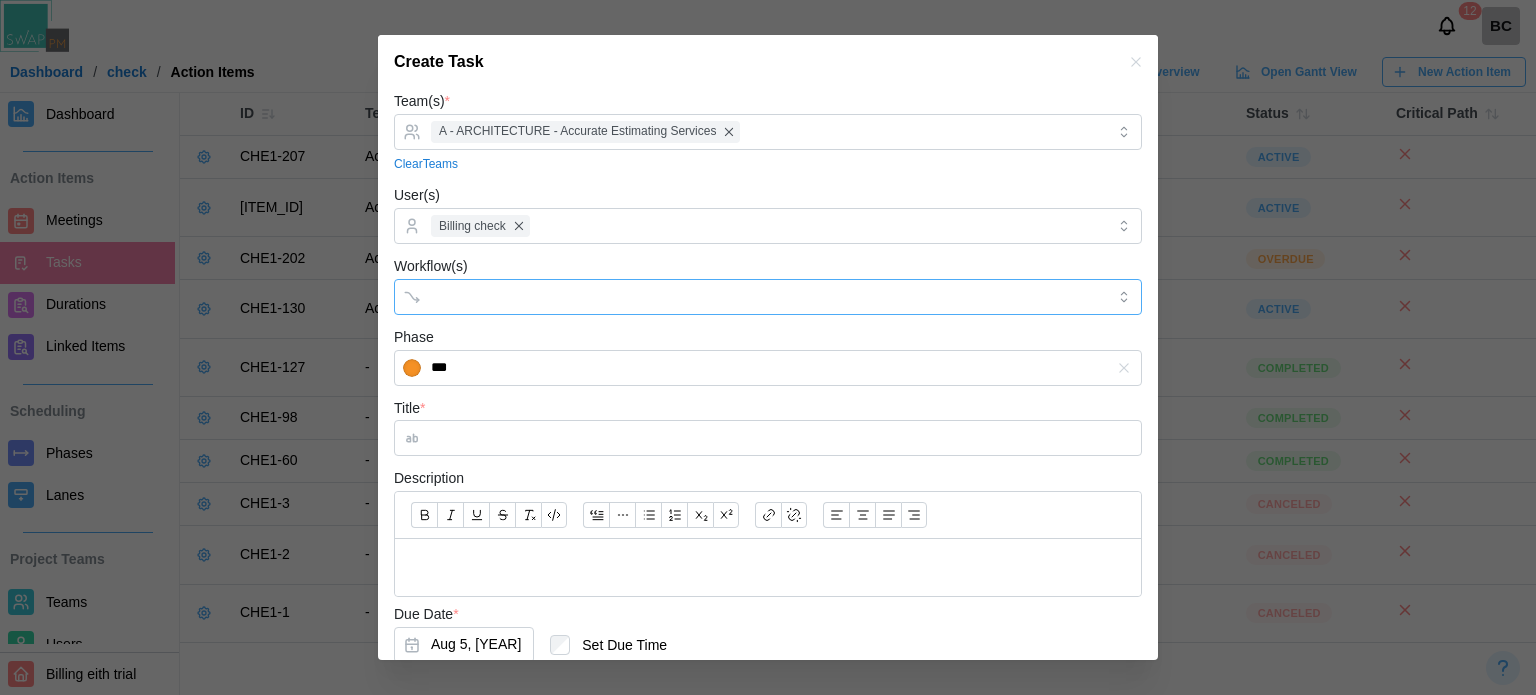click on "Workflow(s)" at bounding box center [750, 297] 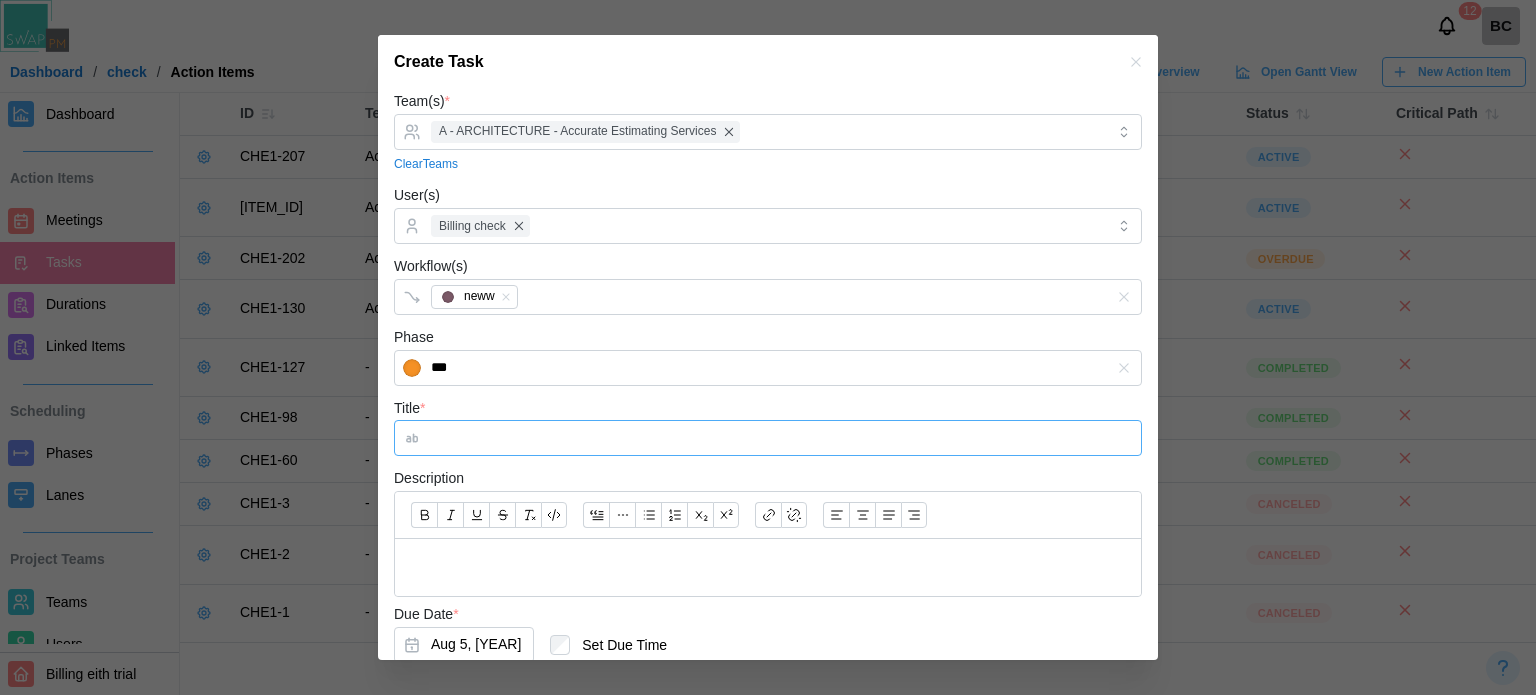 click on "Title  *" at bounding box center [768, 438] 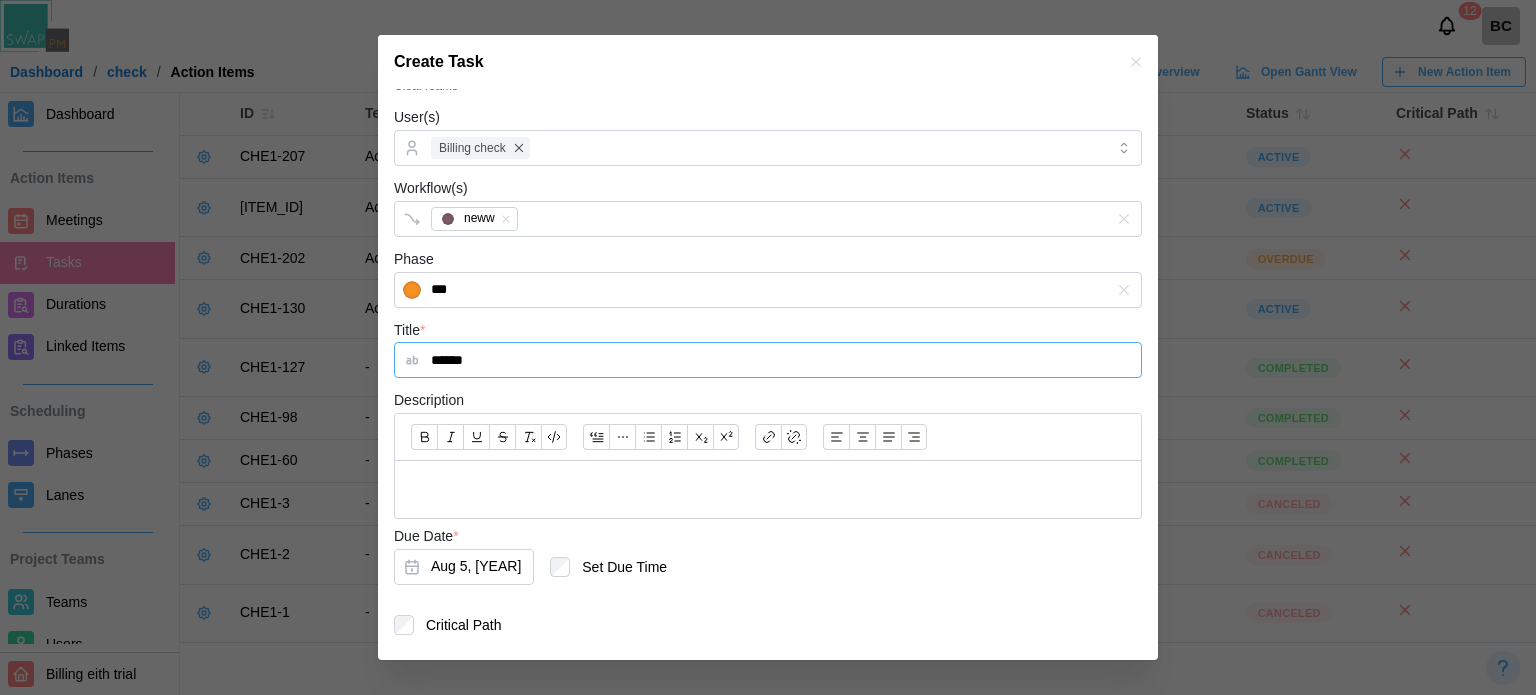 scroll, scrollTop: 131, scrollLeft: 0, axis: vertical 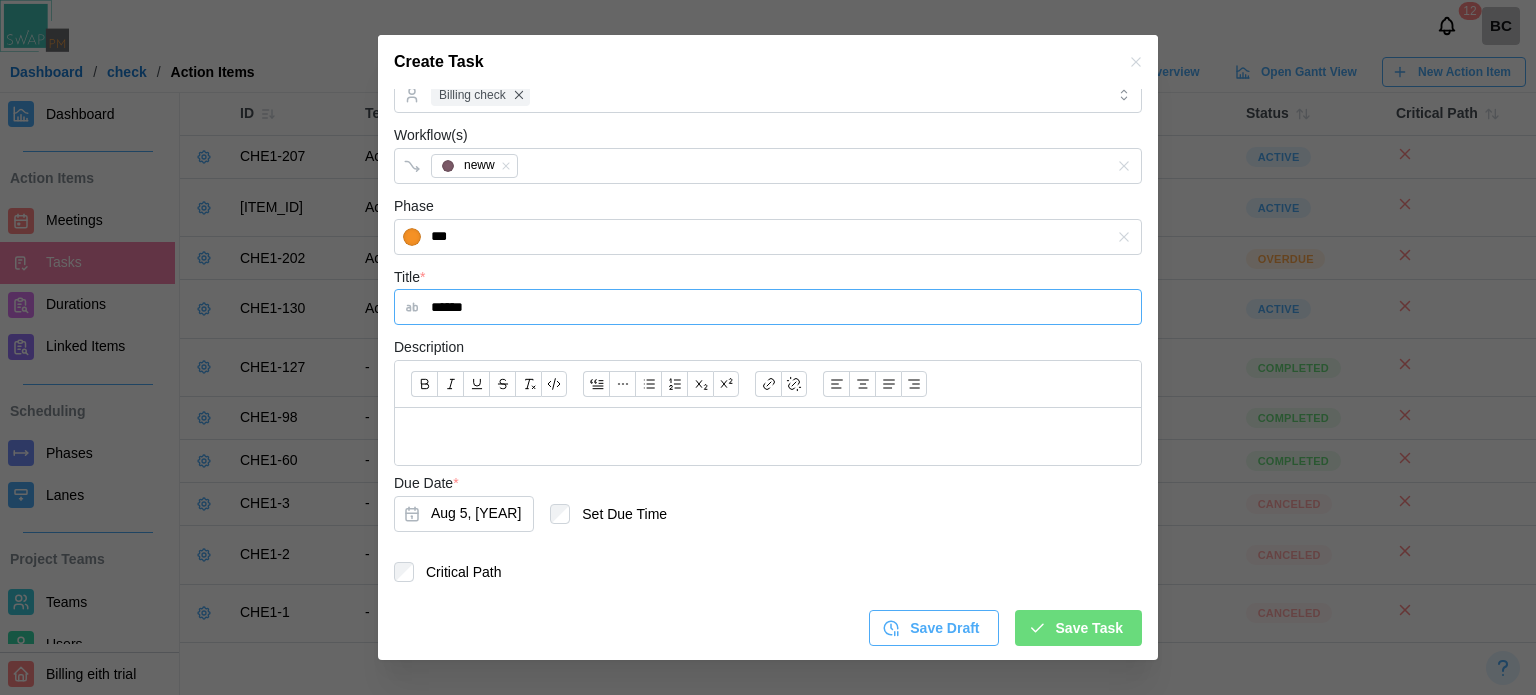 type on "******" 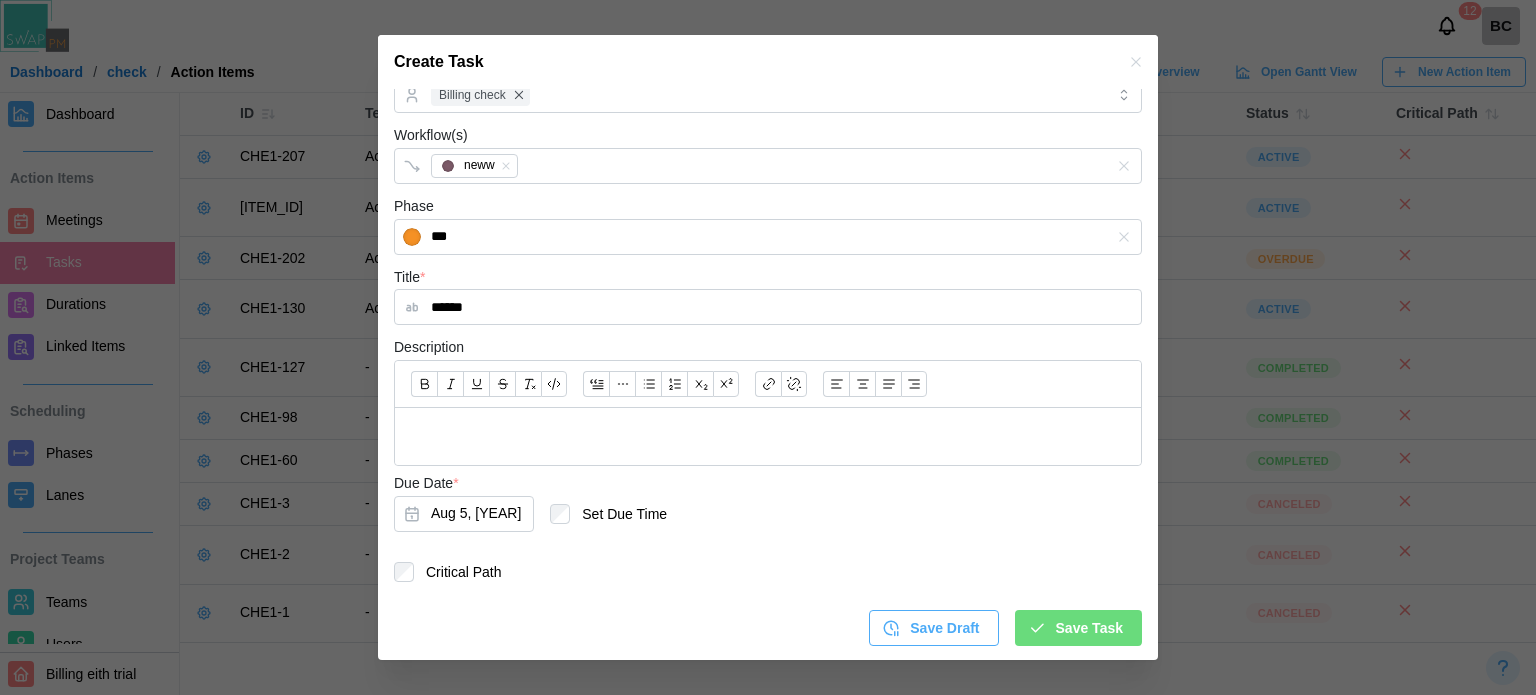 click on "Save Task" at bounding box center [1078, 628] 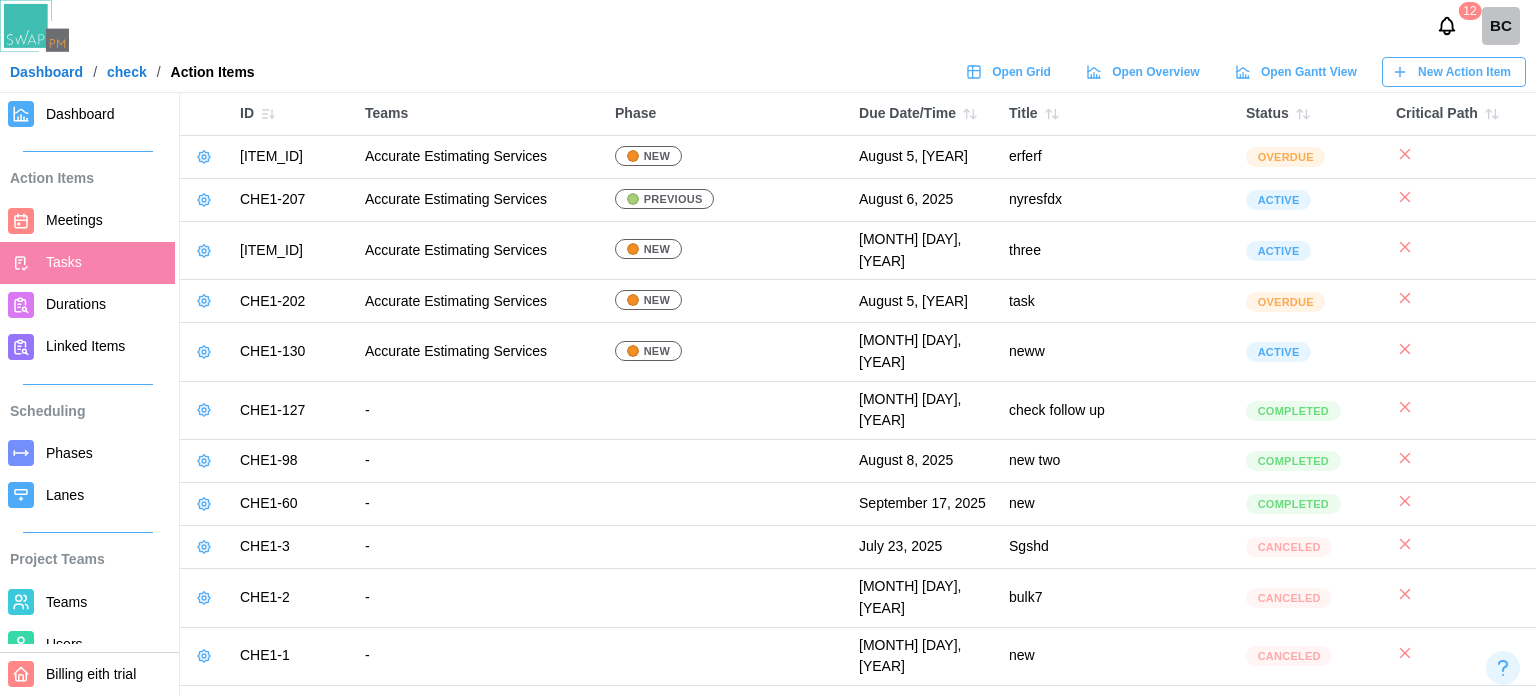 click on "New Action Item" at bounding box center [1464, 72] 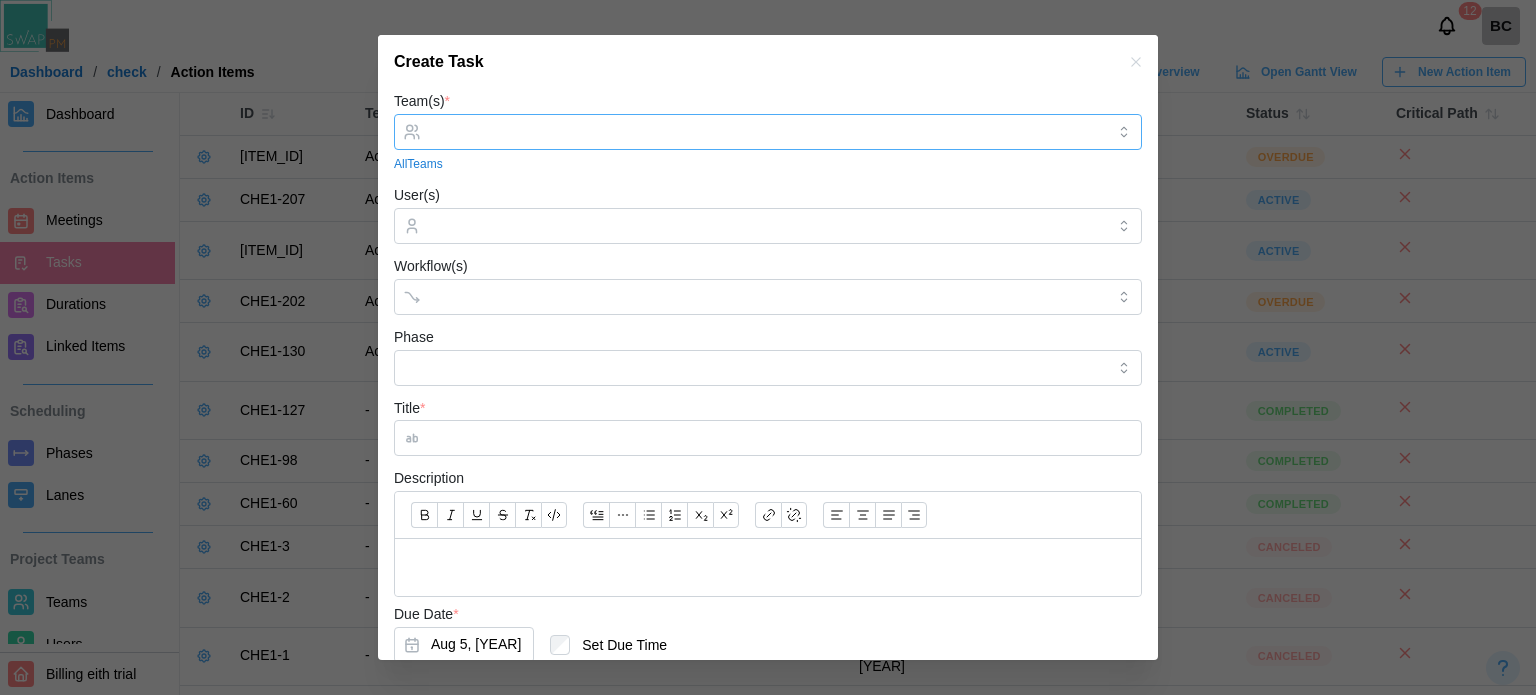 click on "Team(s)  *" at bounding box center [768, 132] 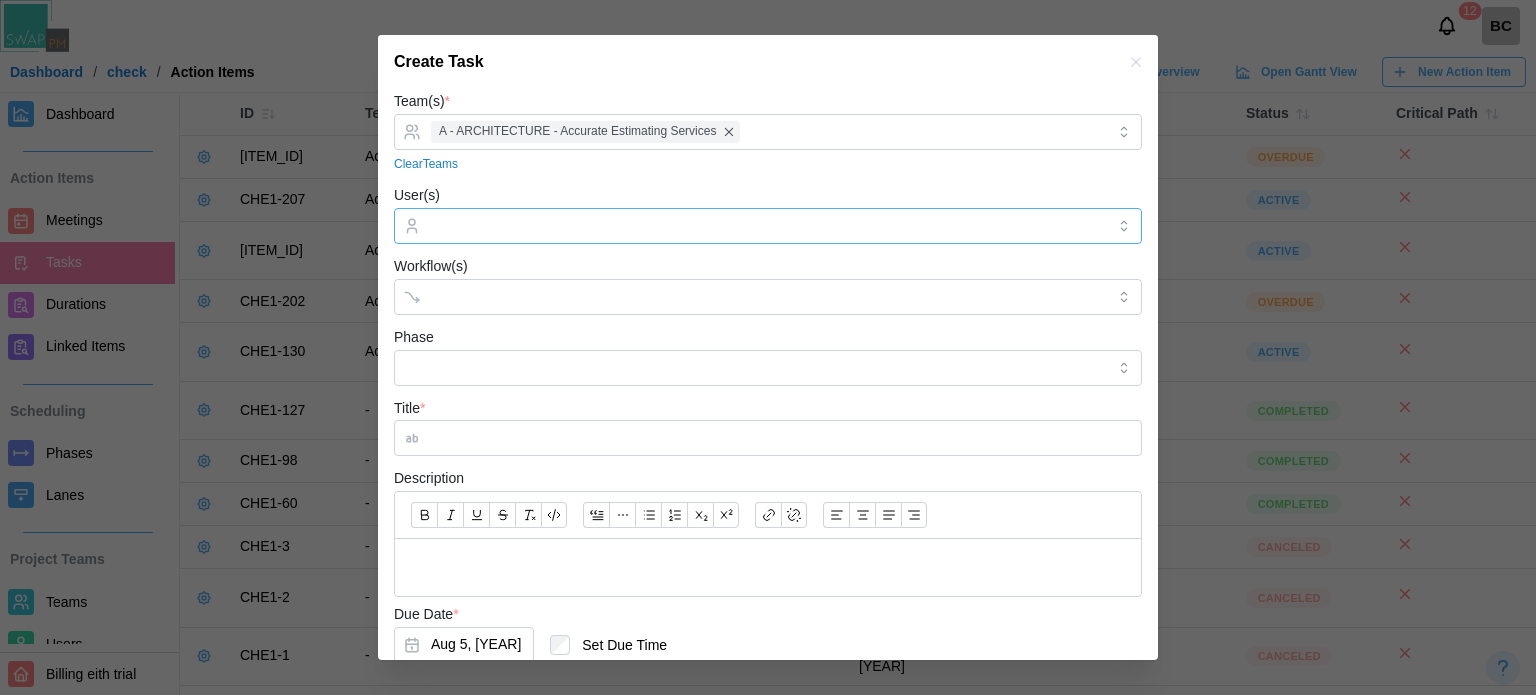click on "User(s)" at bounding box center [768, 226] 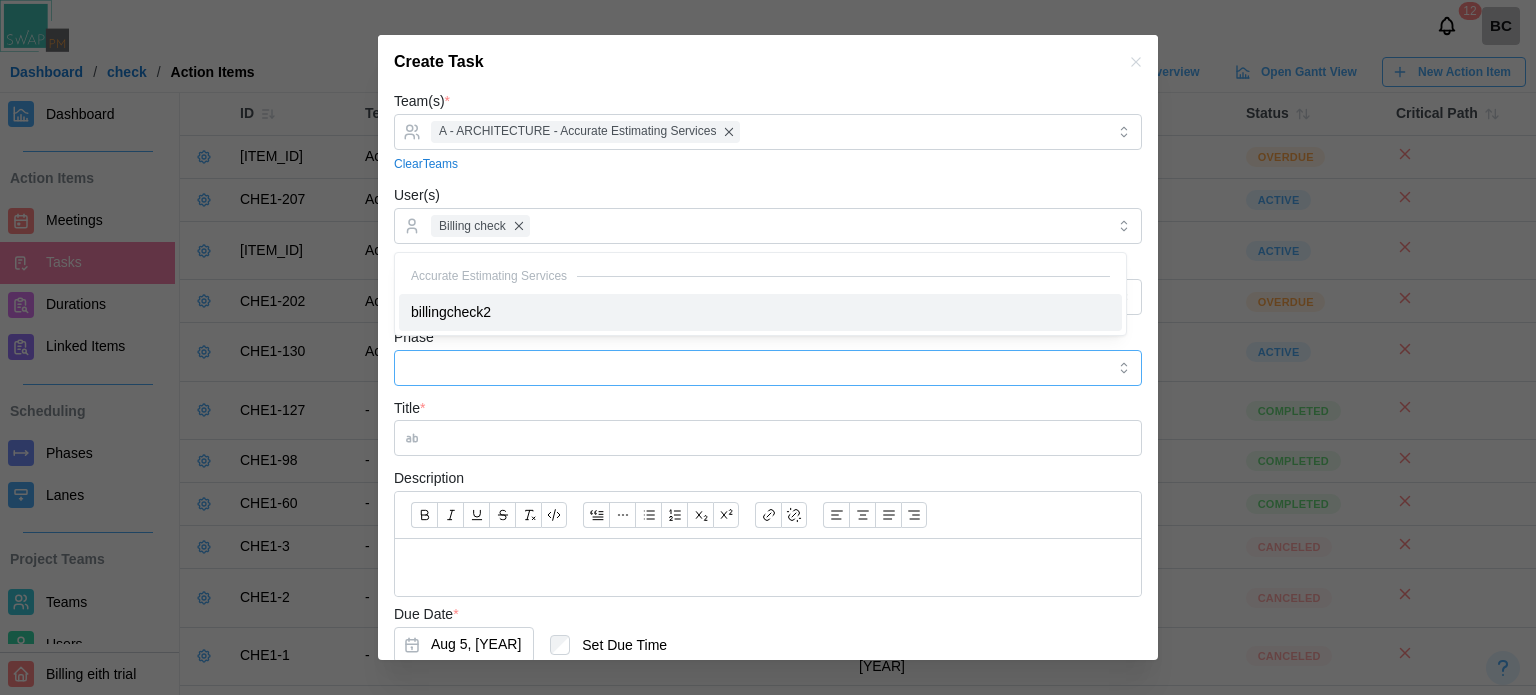click on "Phase" at bounding box center (768, 368) 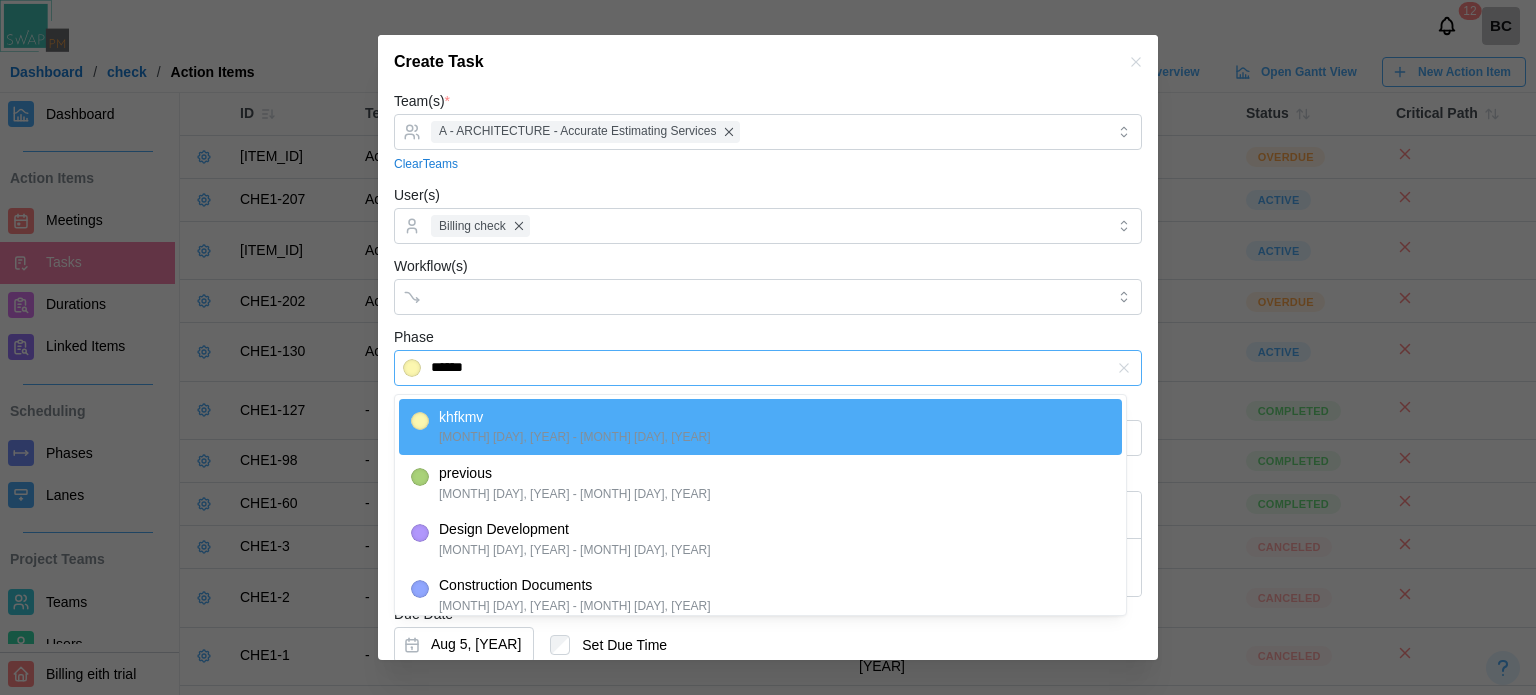 click on "******" at bounding box center (768, 368) 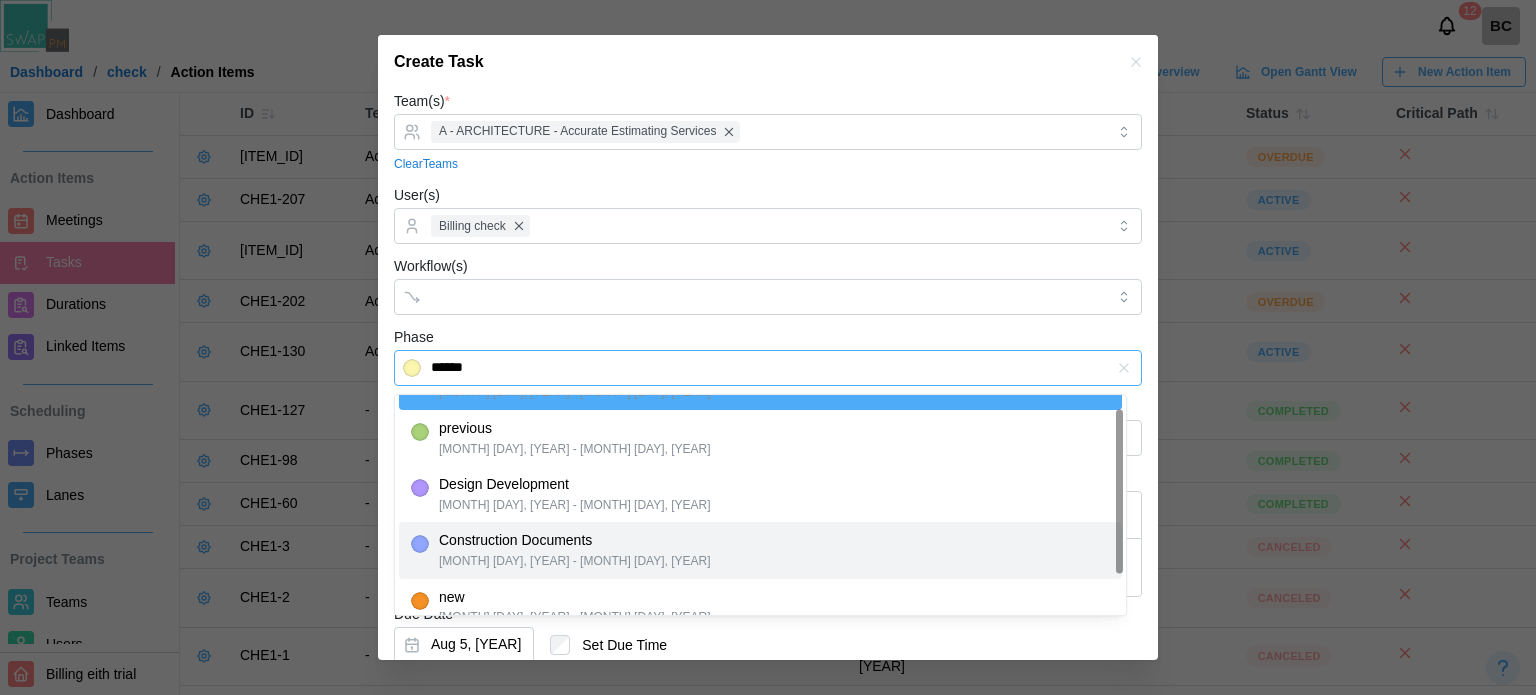scroll, scrollTop: 69, scrollLeft: 0, axis: vertical 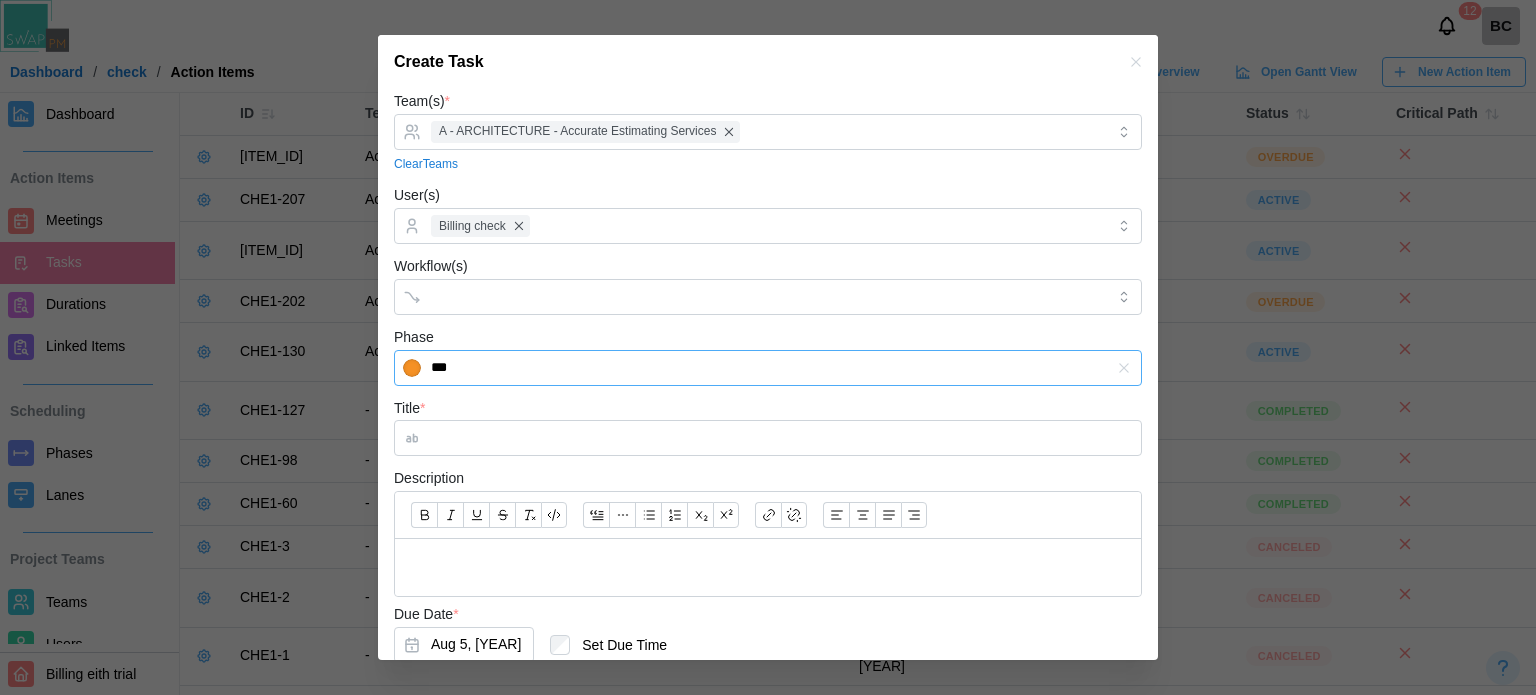 click on "***" at bounding box center (768, 368) 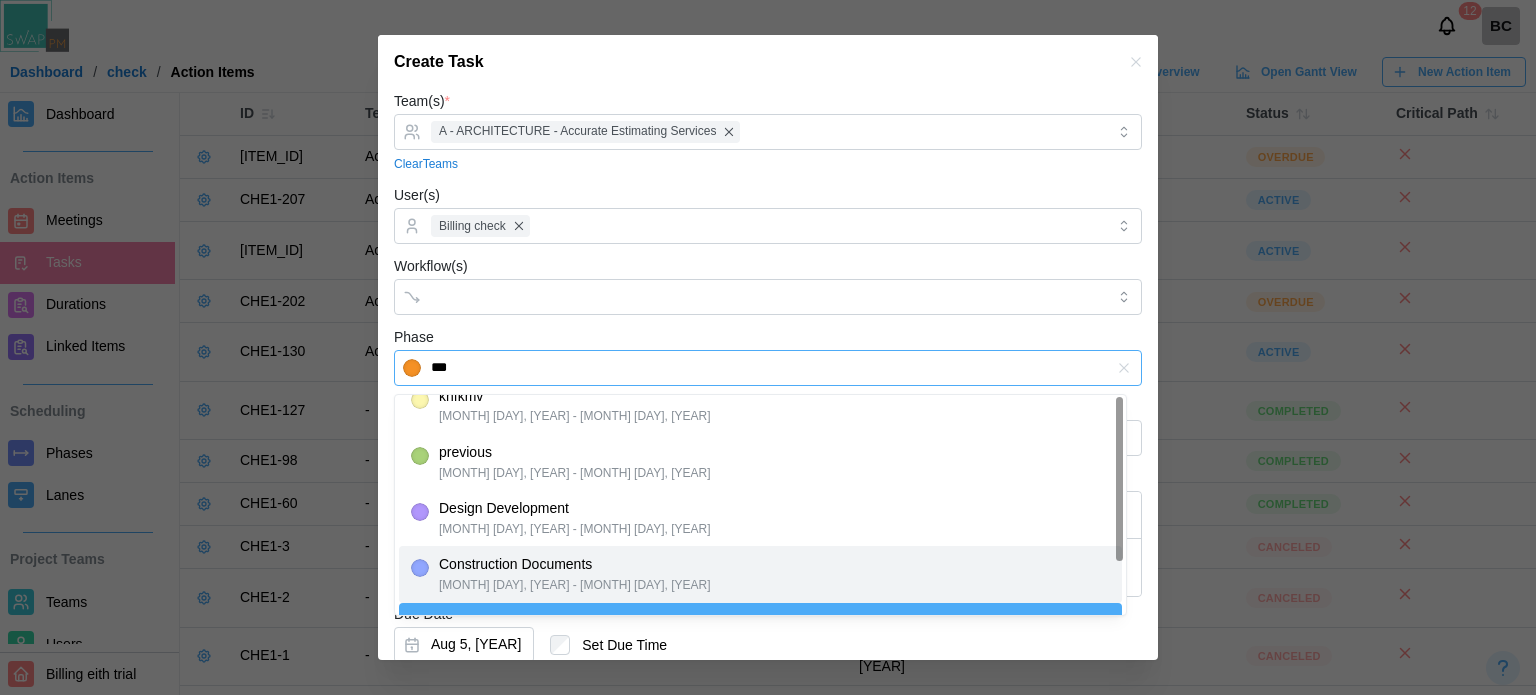 scroll, scrollTop: 0, scrollLeft: 0, axis: both 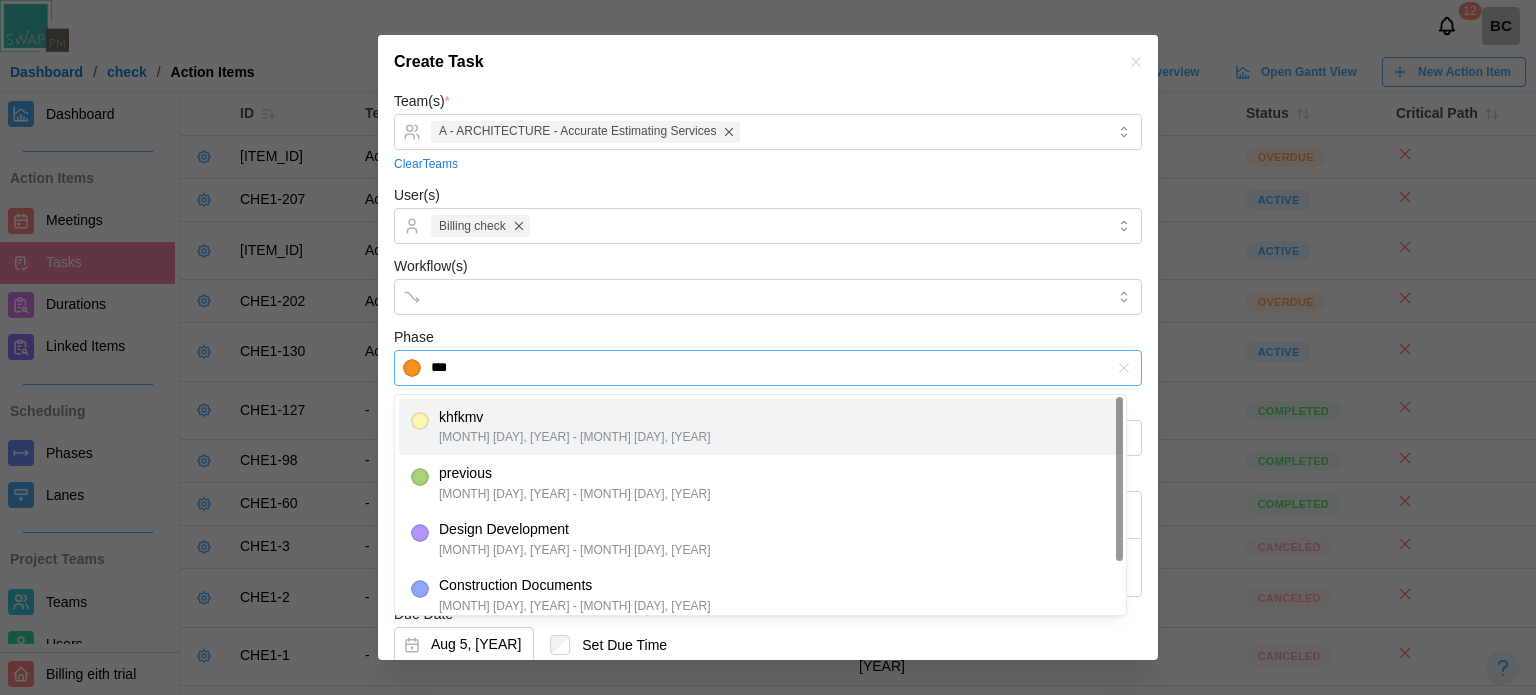 type on "******" 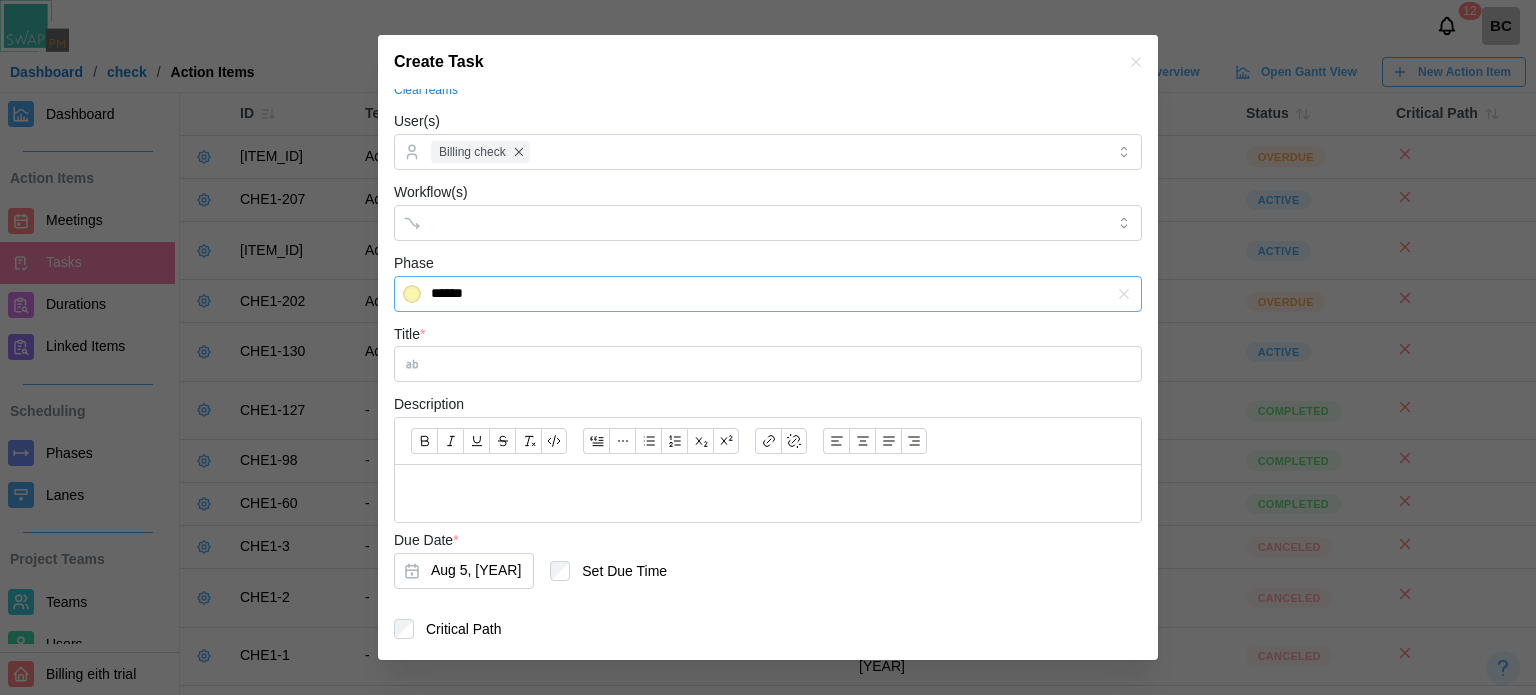 scroll, scrollTop: 131, scrollLeft: 0, axis: vertical 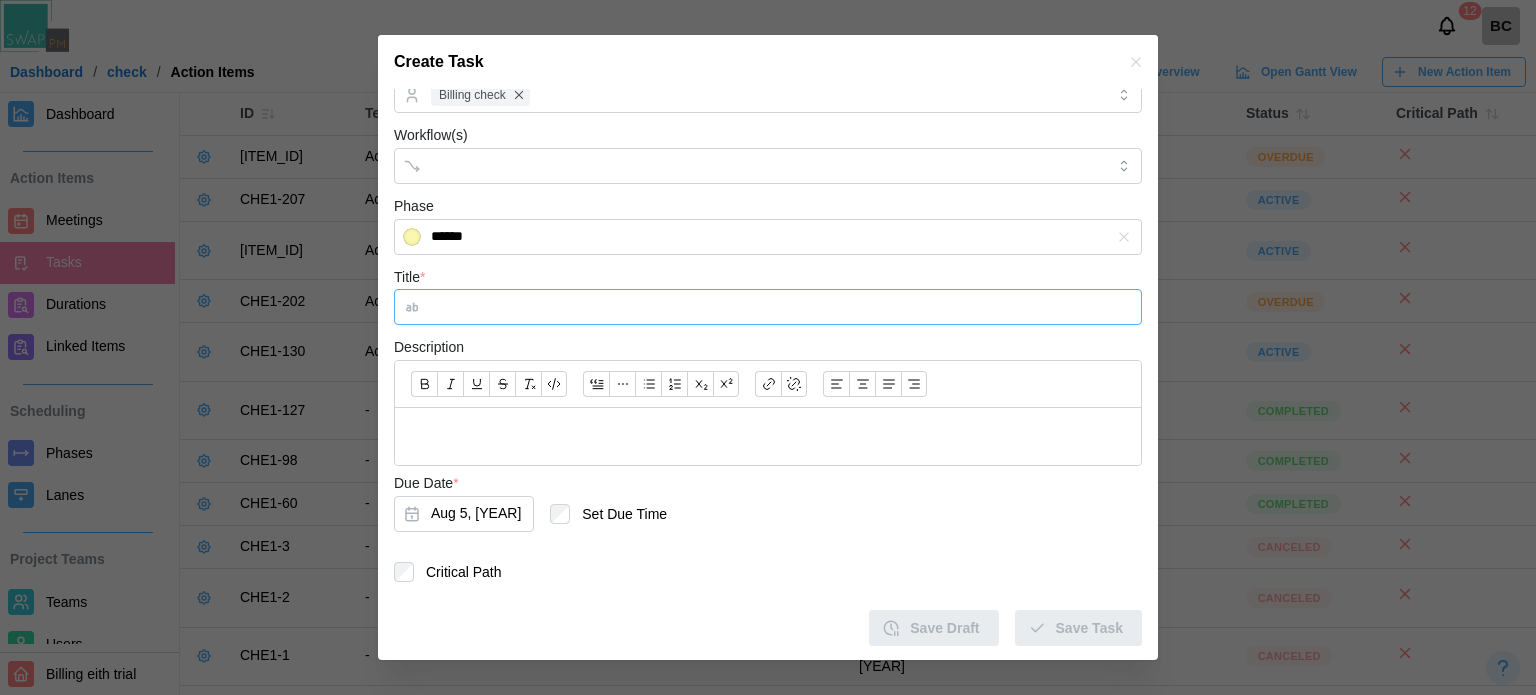click on "Title  *" at bounding box center [768, 307] 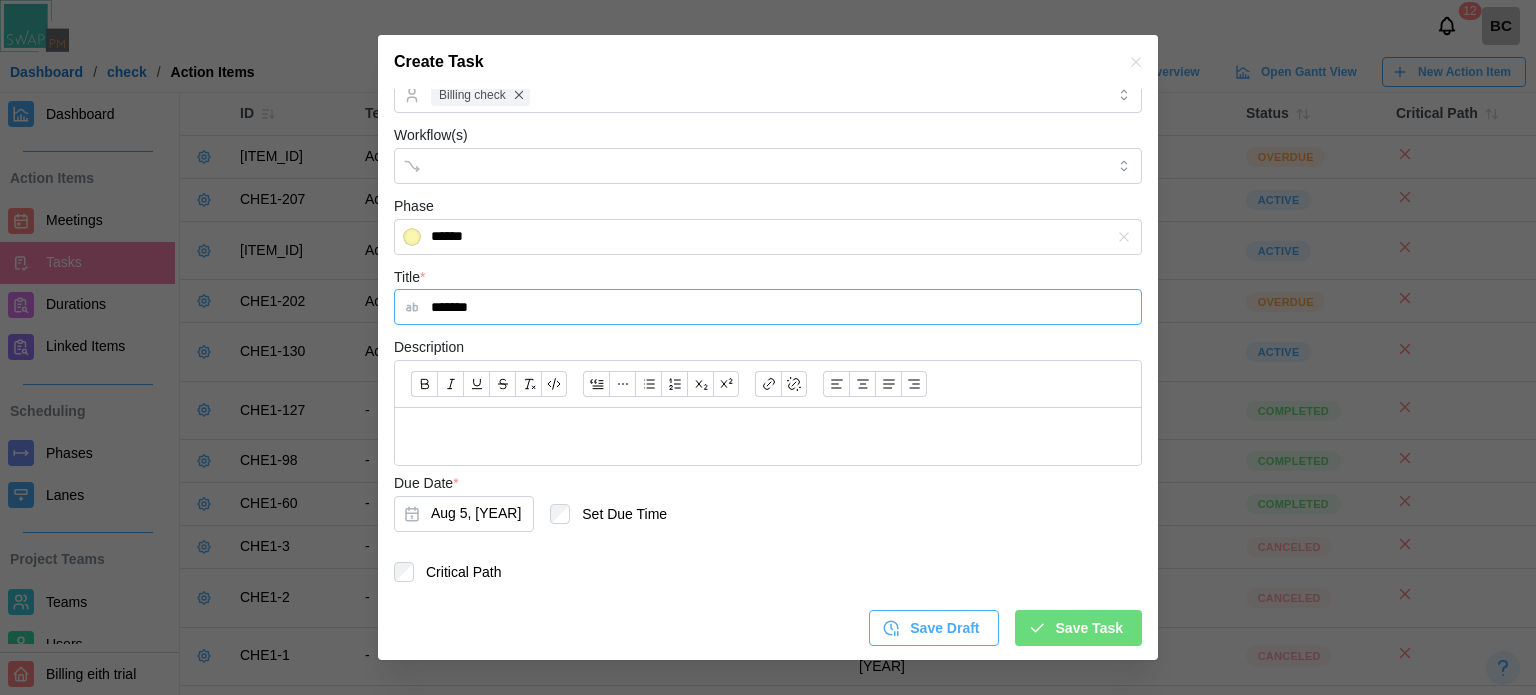 type on "*******" 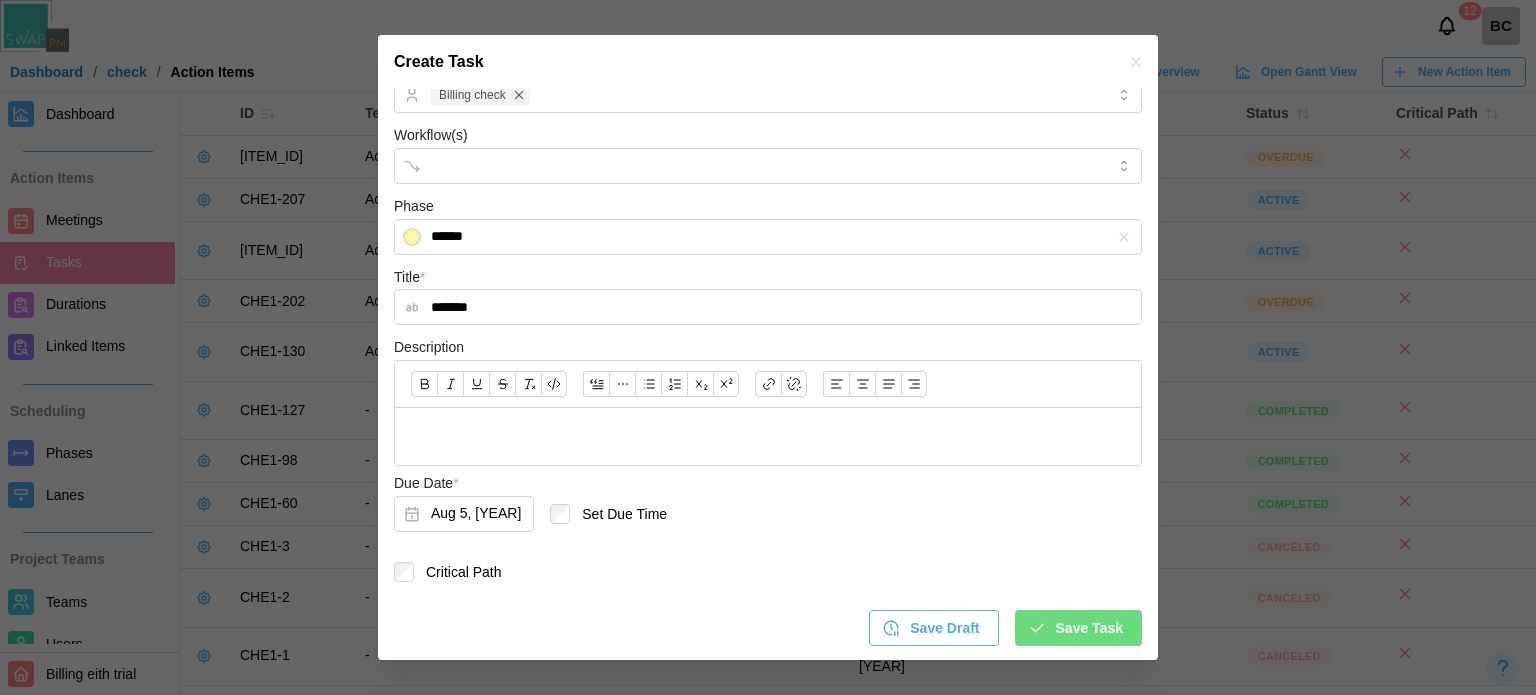 click 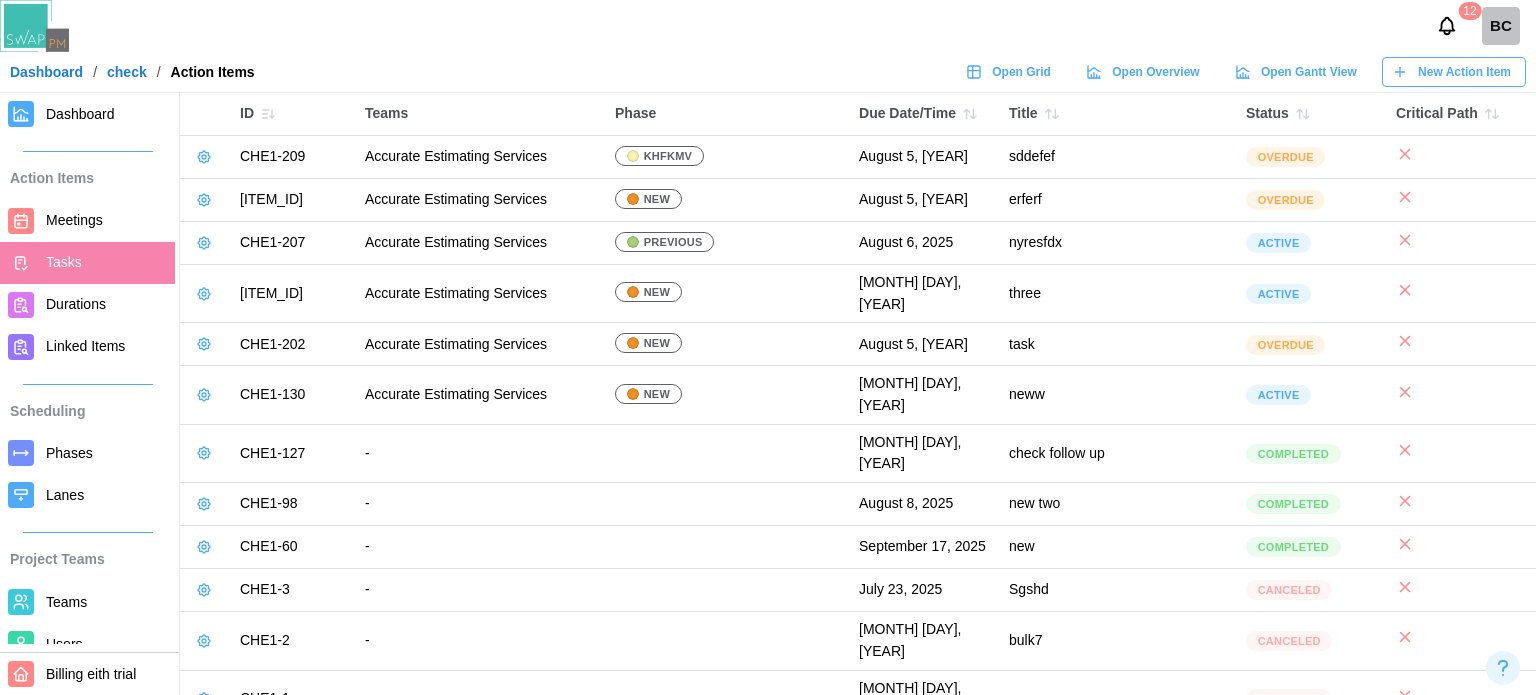 click on "Meetings" at bounding box center [74, 220] 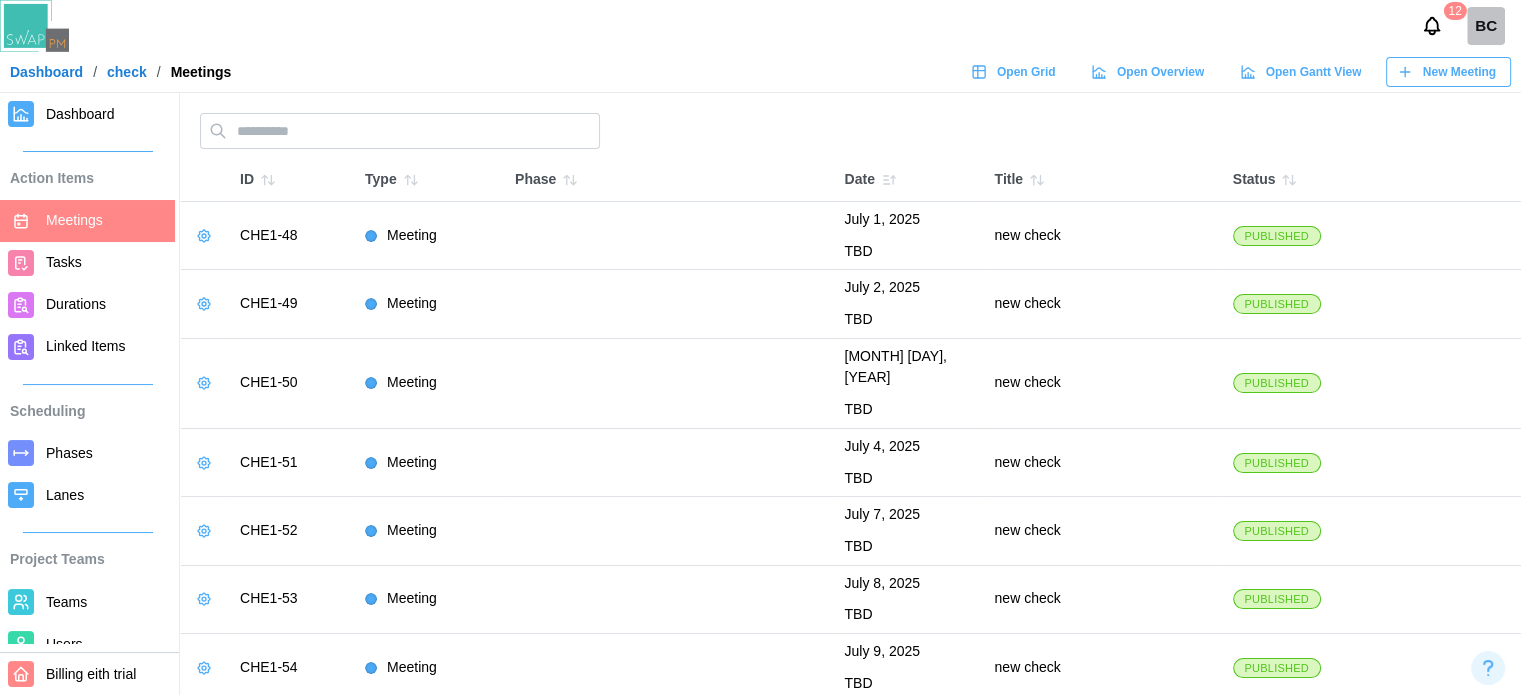 click on "New Meeting" at bounding box center (1446, 72) 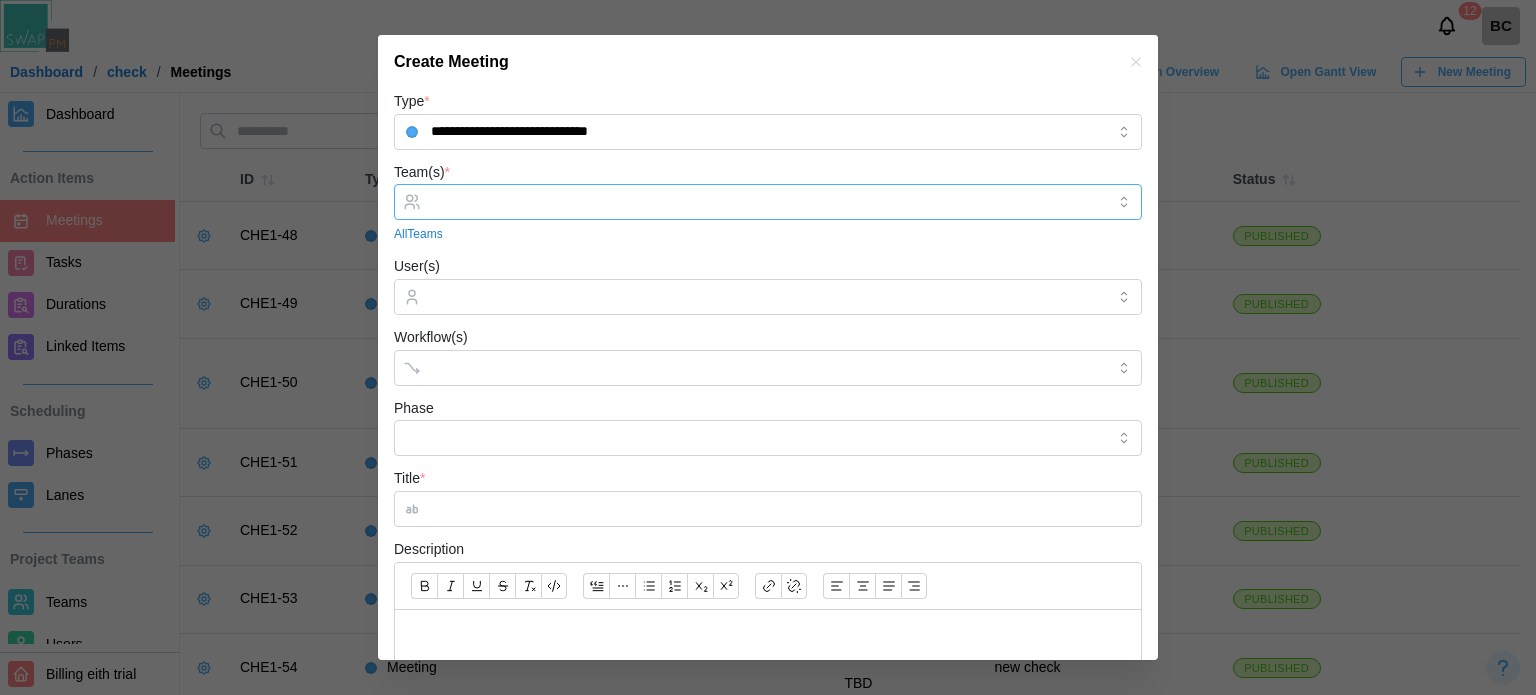 click at bounding box center (765, 202) 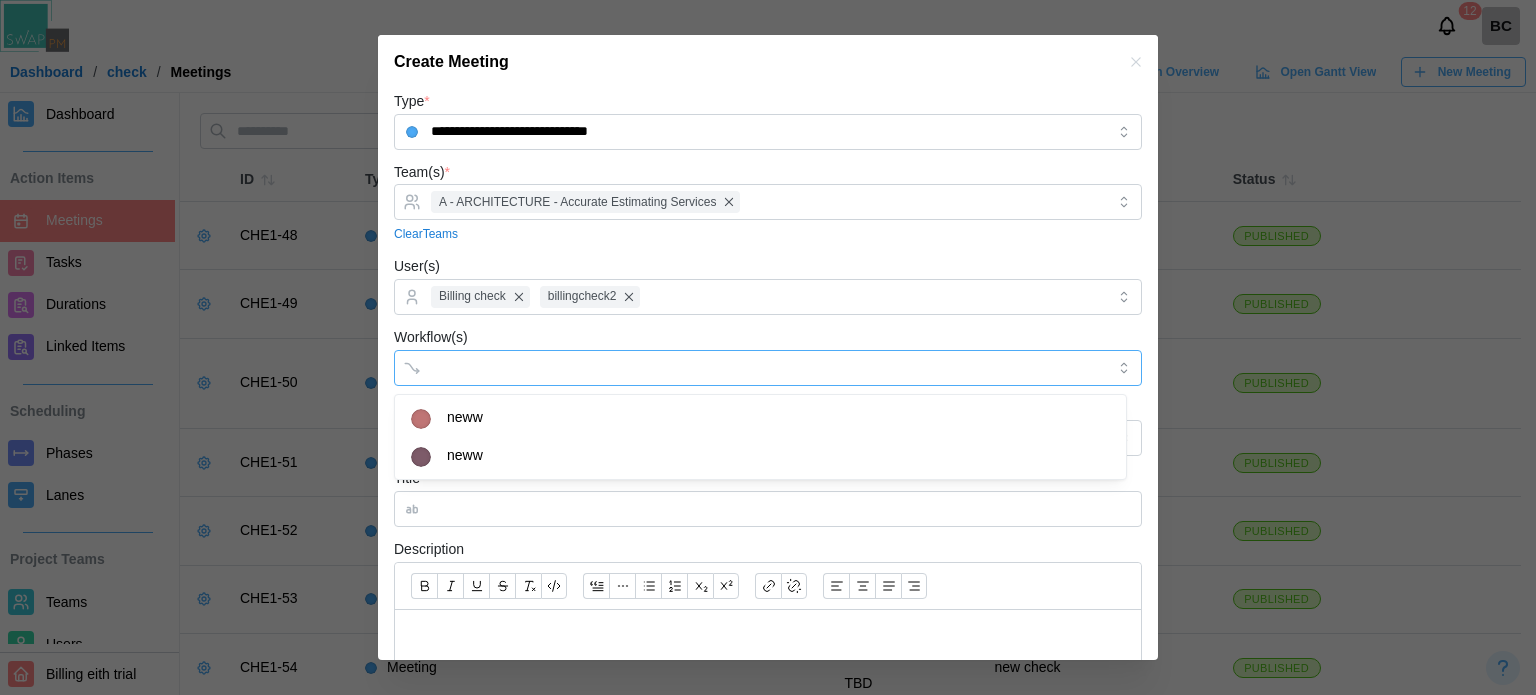 click on "Workflow(s)" at bounding box center (750, 367) 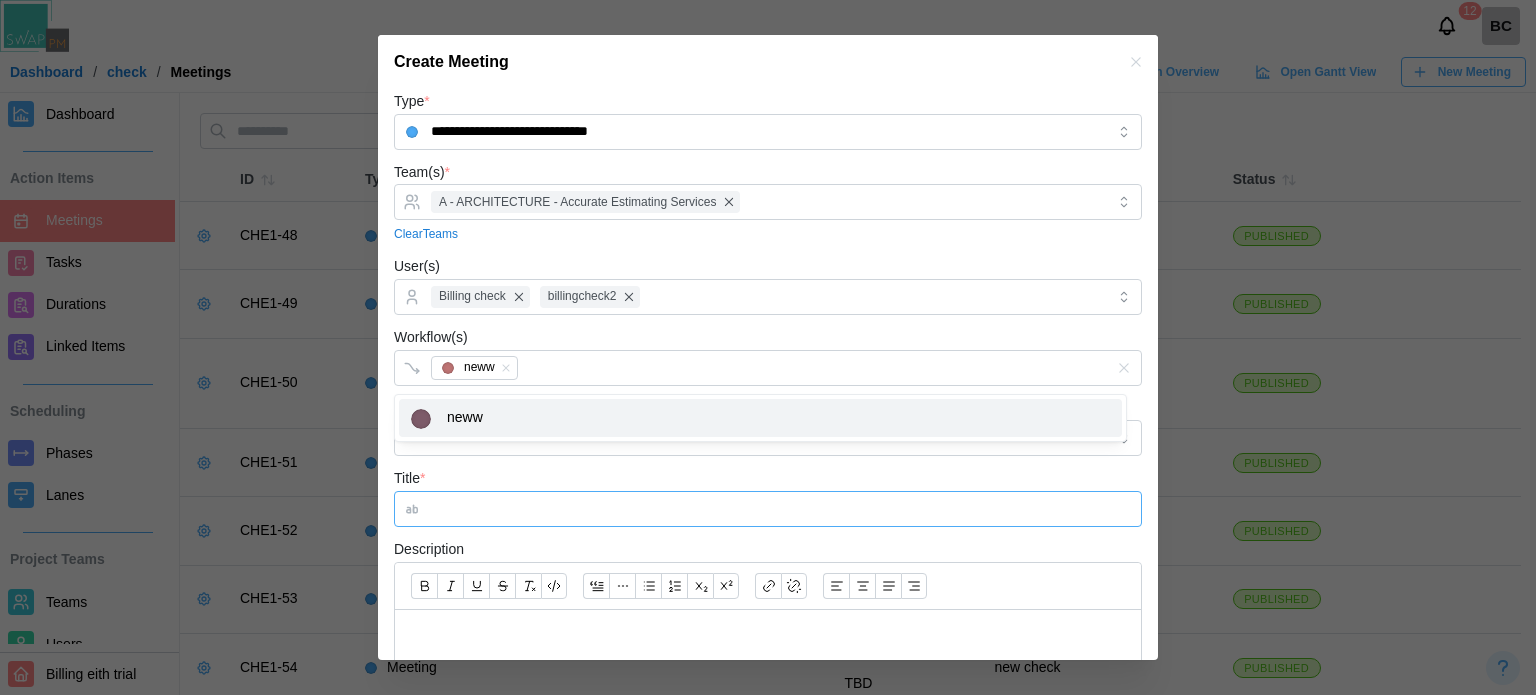 click on "Title  *" at bounding box center [768, 509] 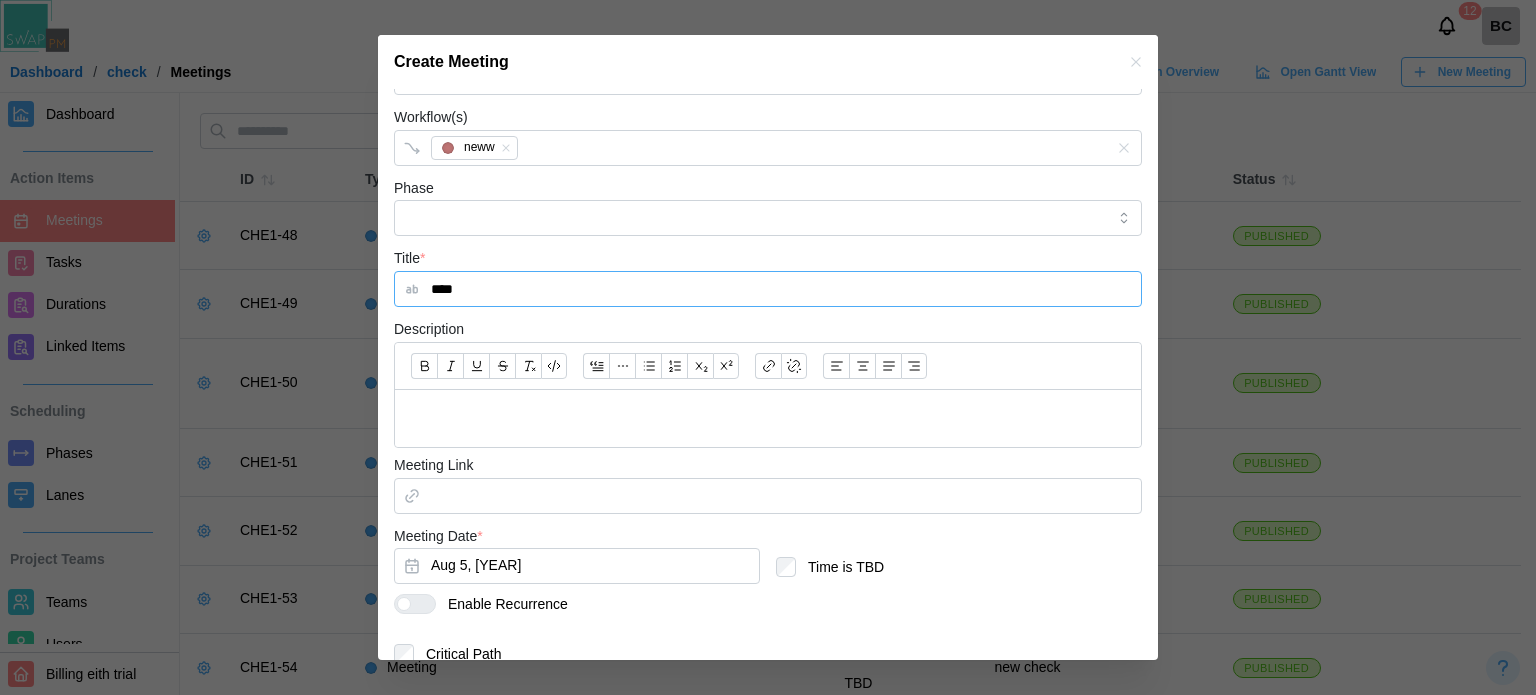 scroll, scrollTop: 303, scrollLeft: 0, axis: vertical 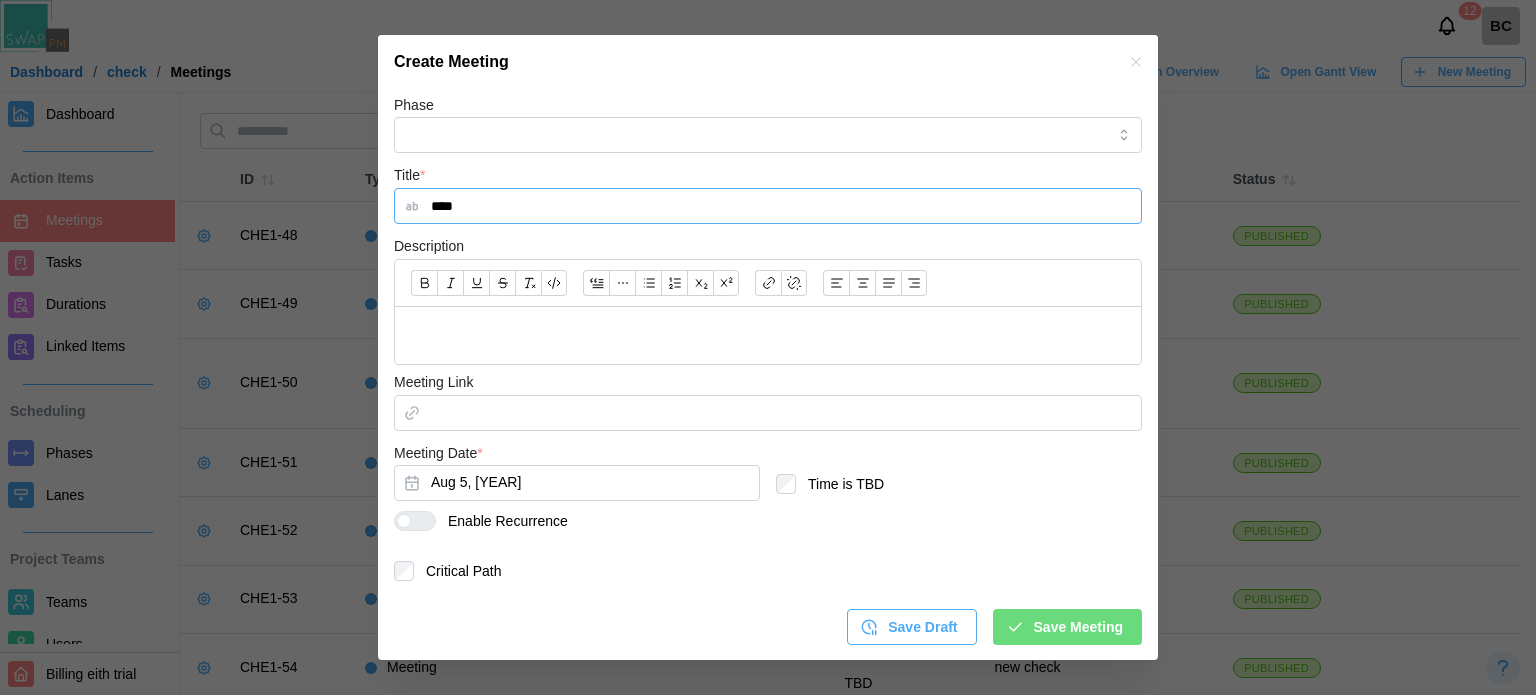 type on "****" 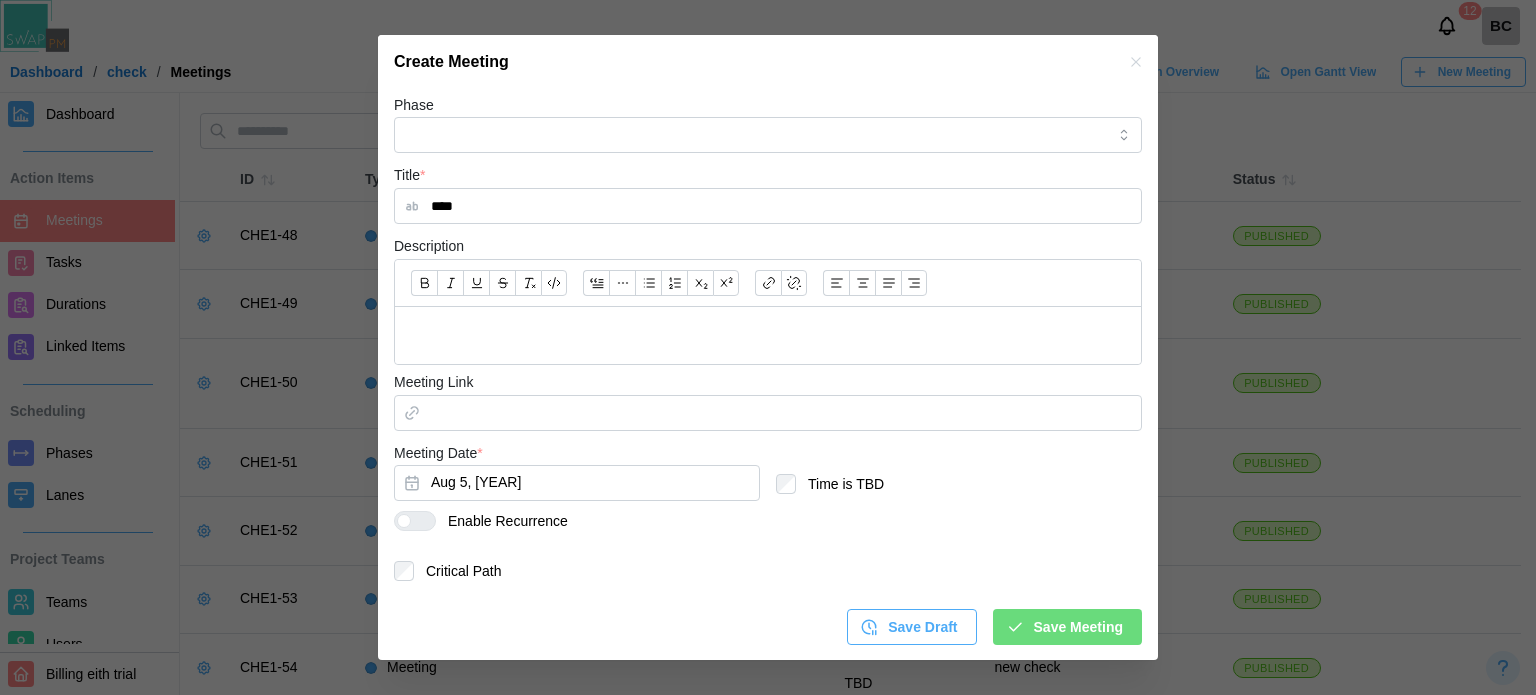 click at bounding box center (768, 335) 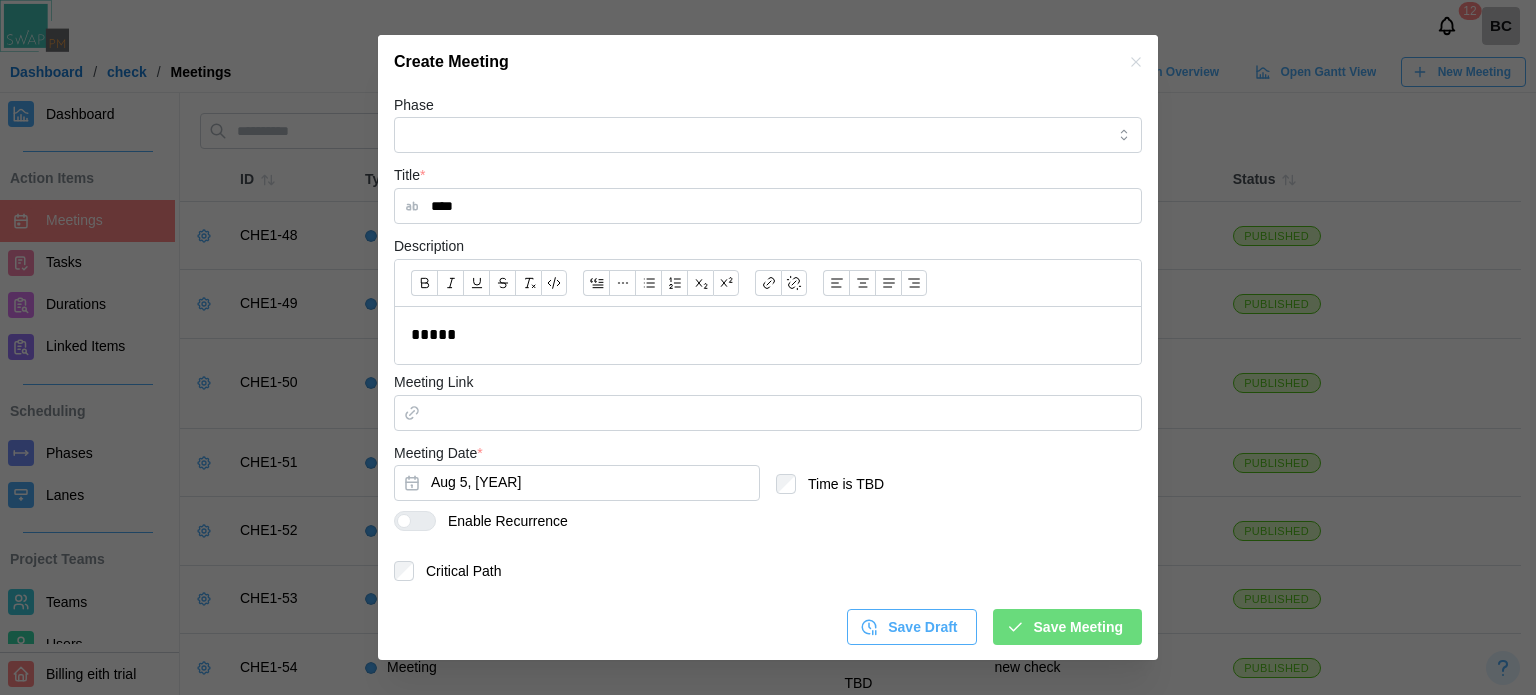 scroll, scrollTop: 203, scrollLeft: 0, axis: vertical 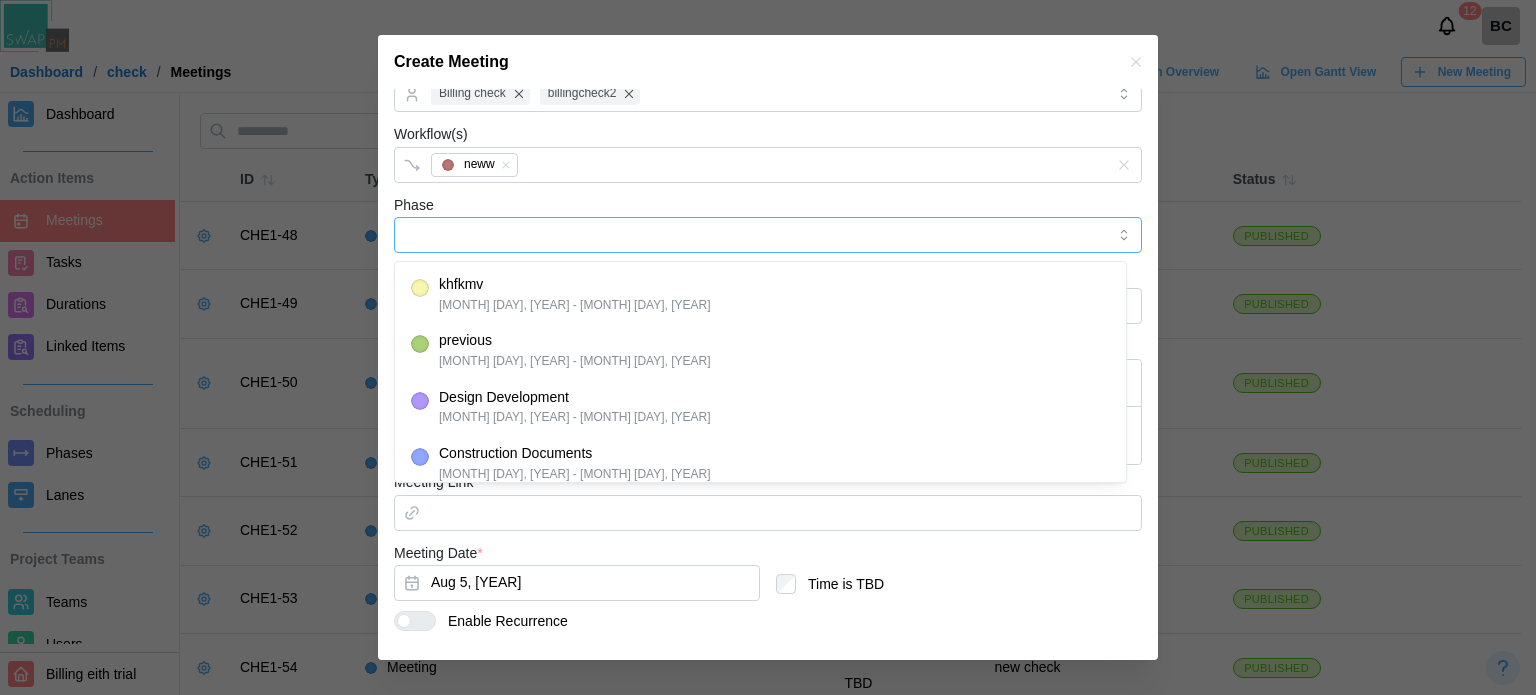 click on "Phase" at bounding box center (768, 235) 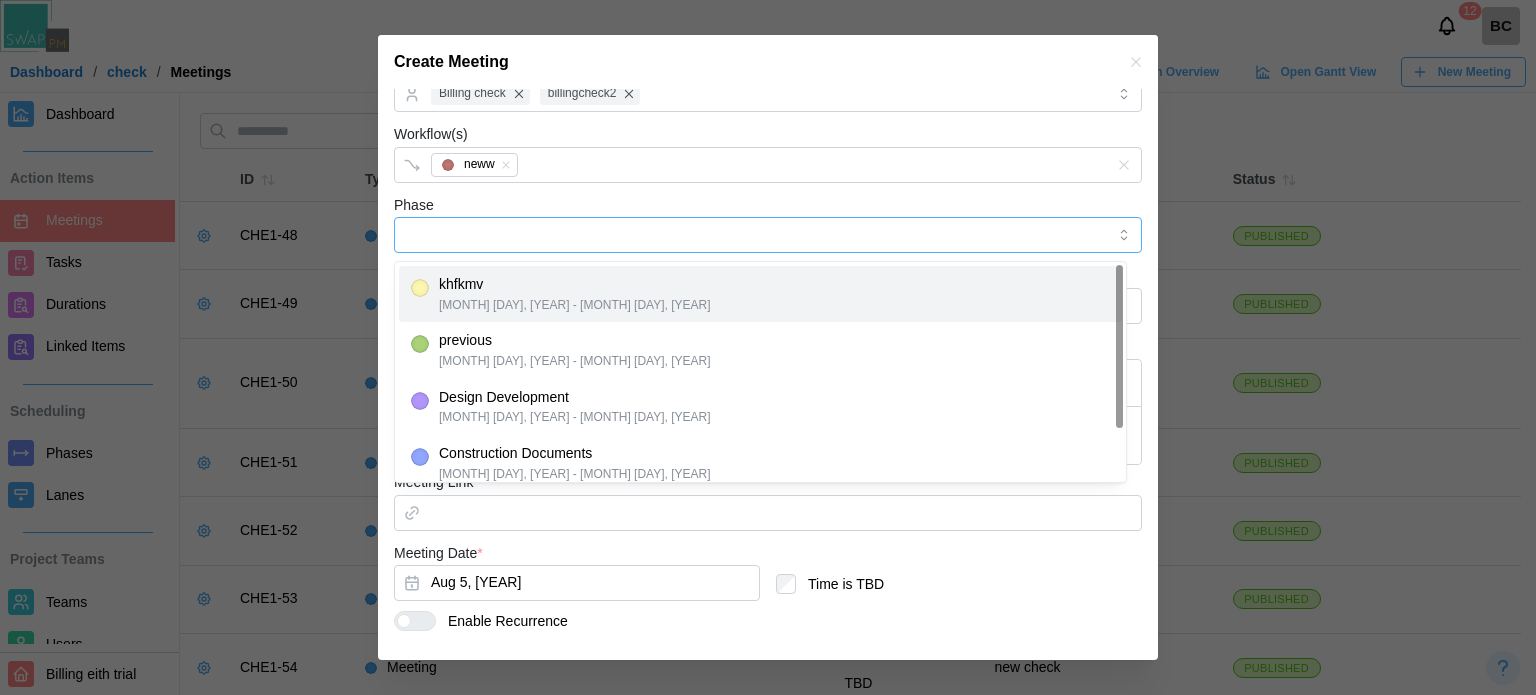 type on "********" 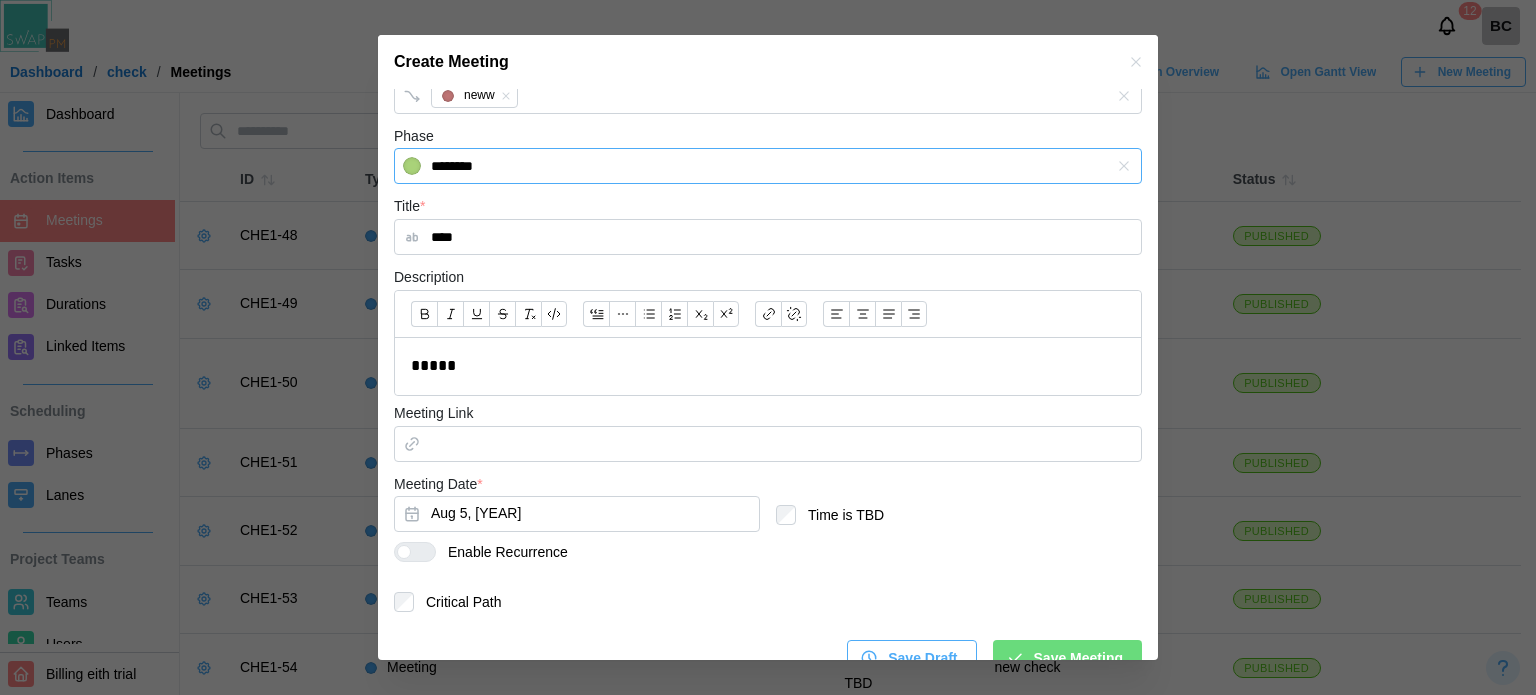 scroll, scrollTop: 303, scrollLeft: 0, axis: vertical 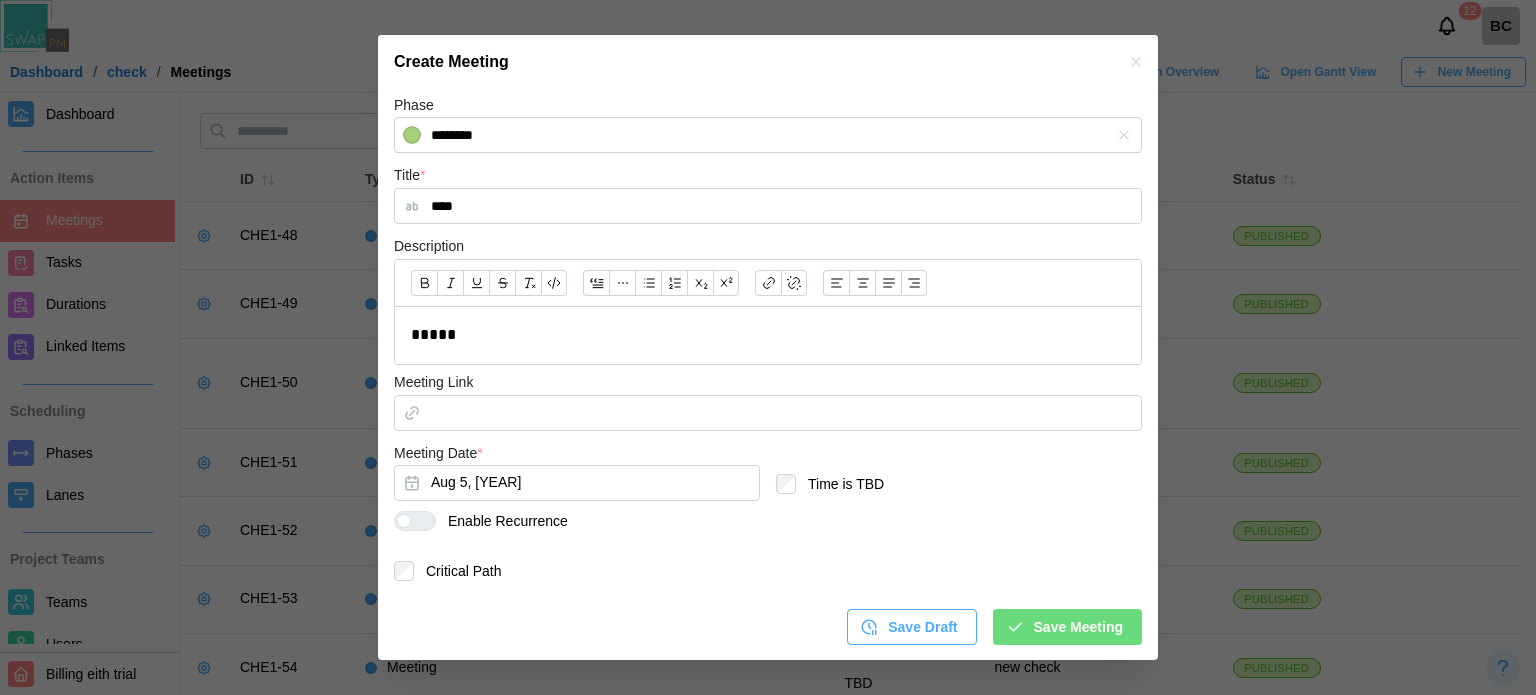 click on "Enable Recurrence" at bounding box center [502, 521] 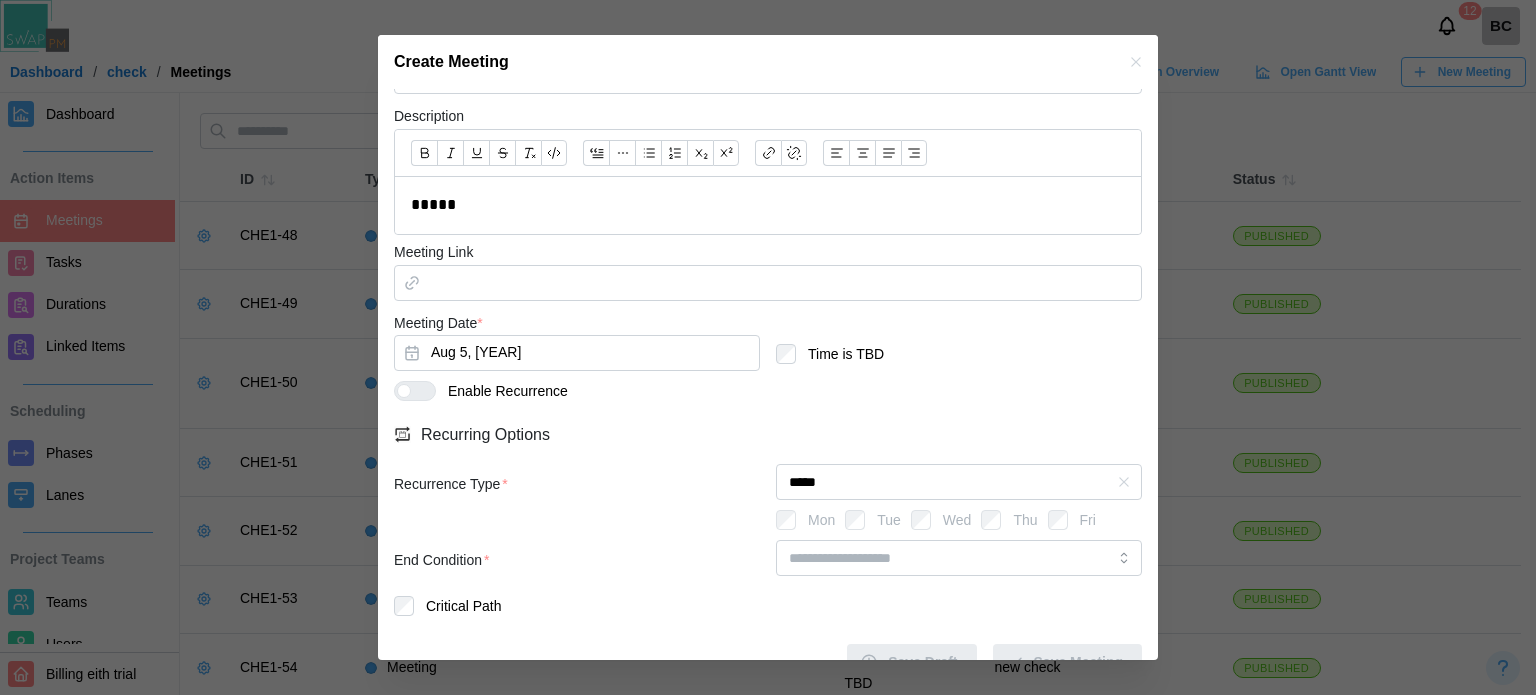 scroll, scrollTop: 468, scrollLeft: 0, axis: vertical 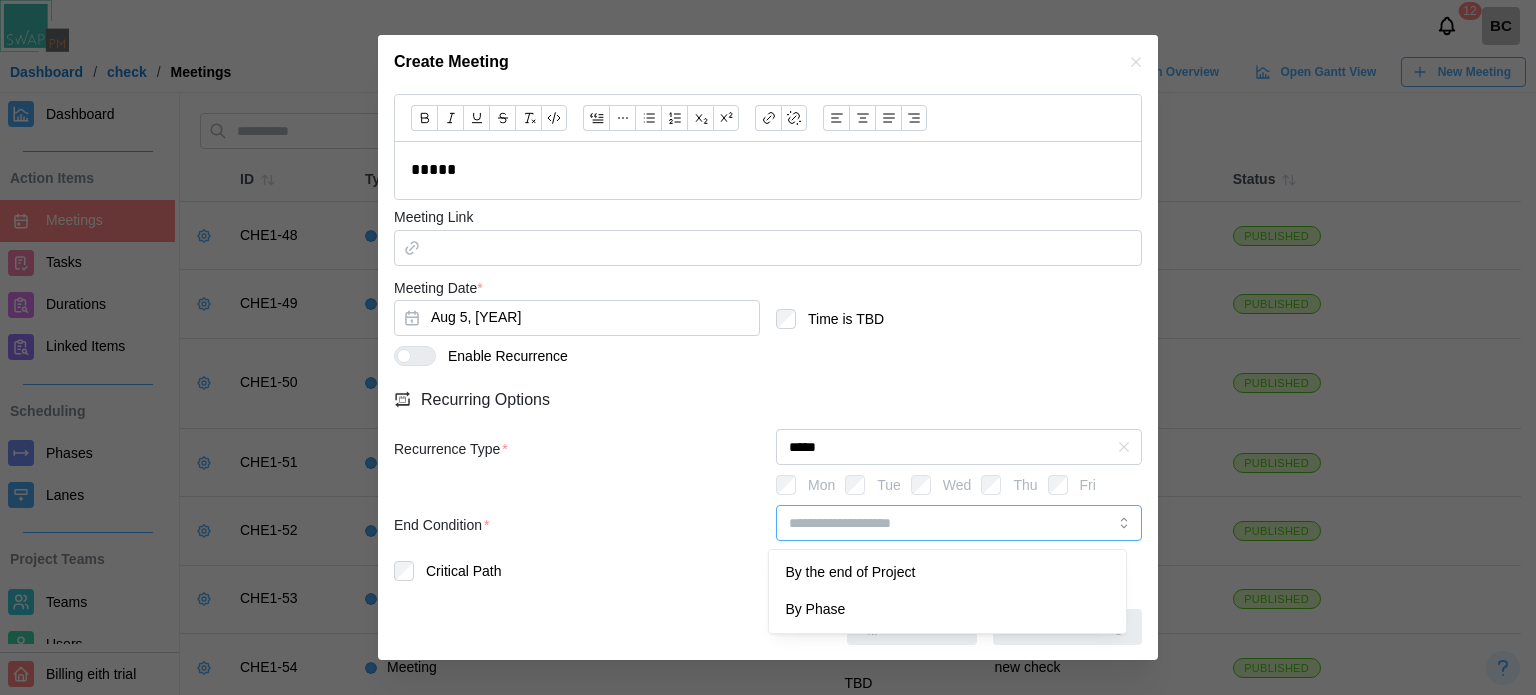click at bounding box center [959, 523] 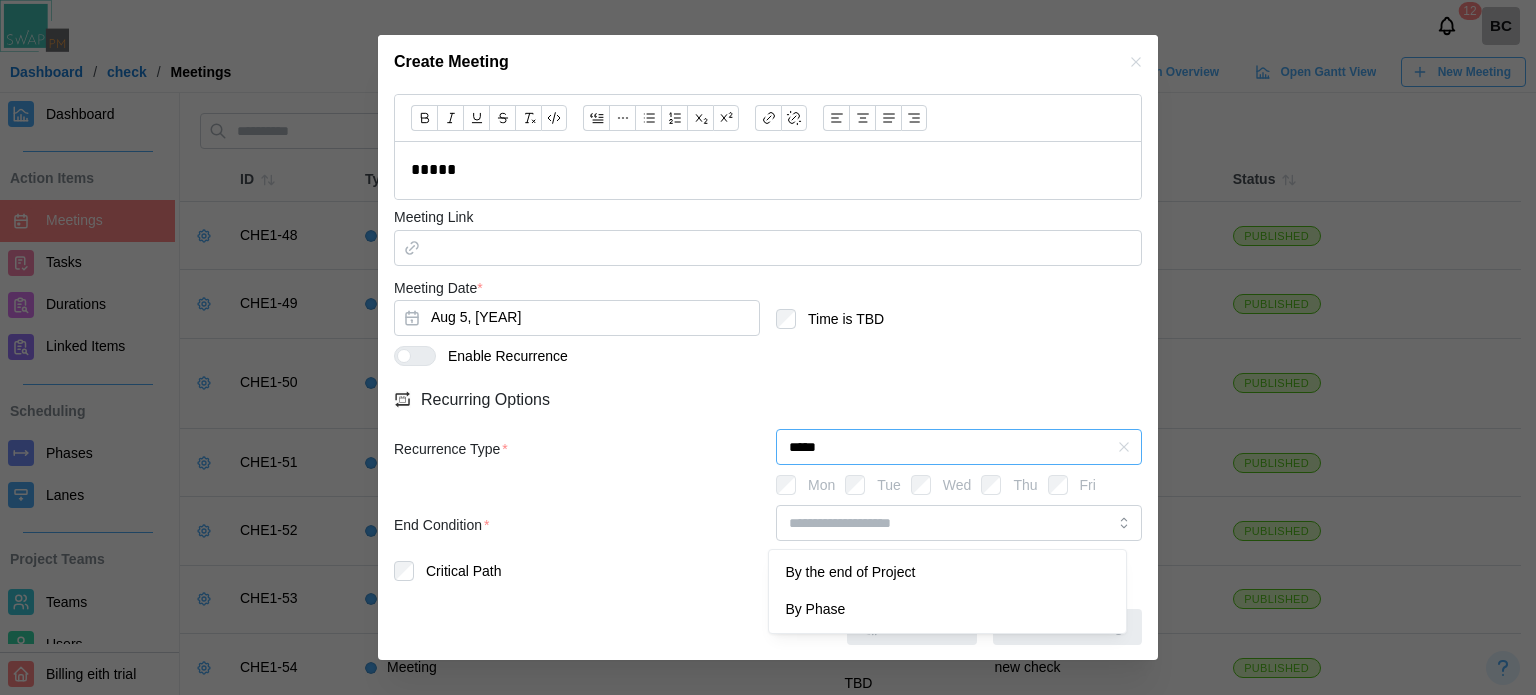 click on "*****" at bounding box center [959, 447] 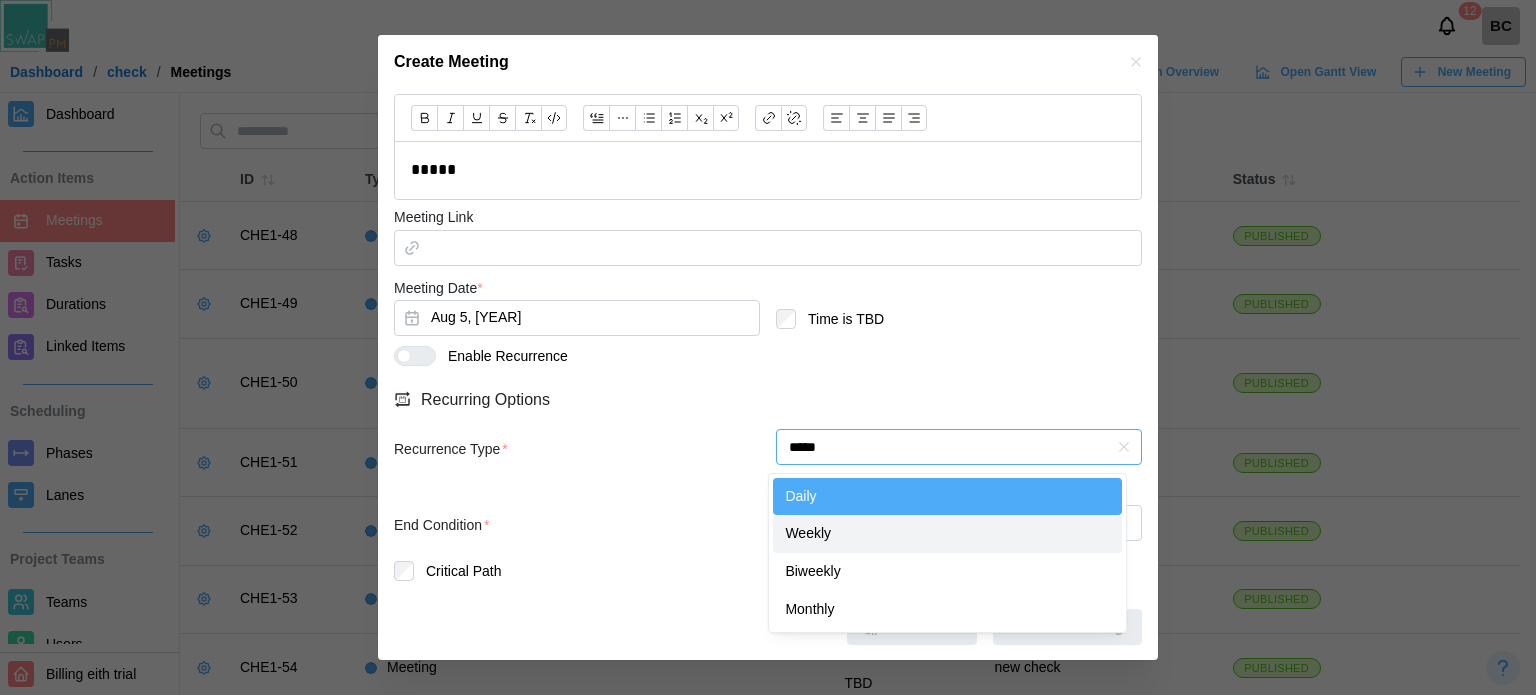 type on "******" 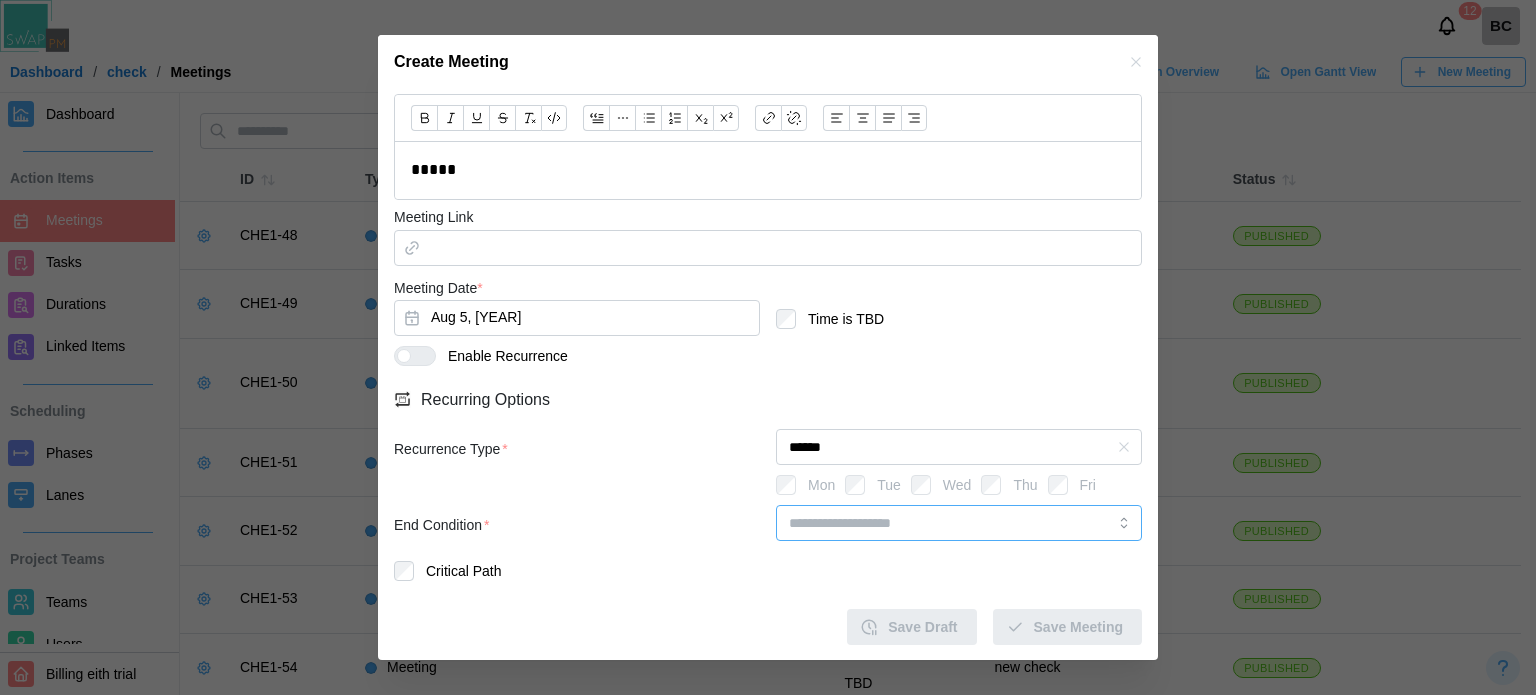 click at bounding box center [959, 523] 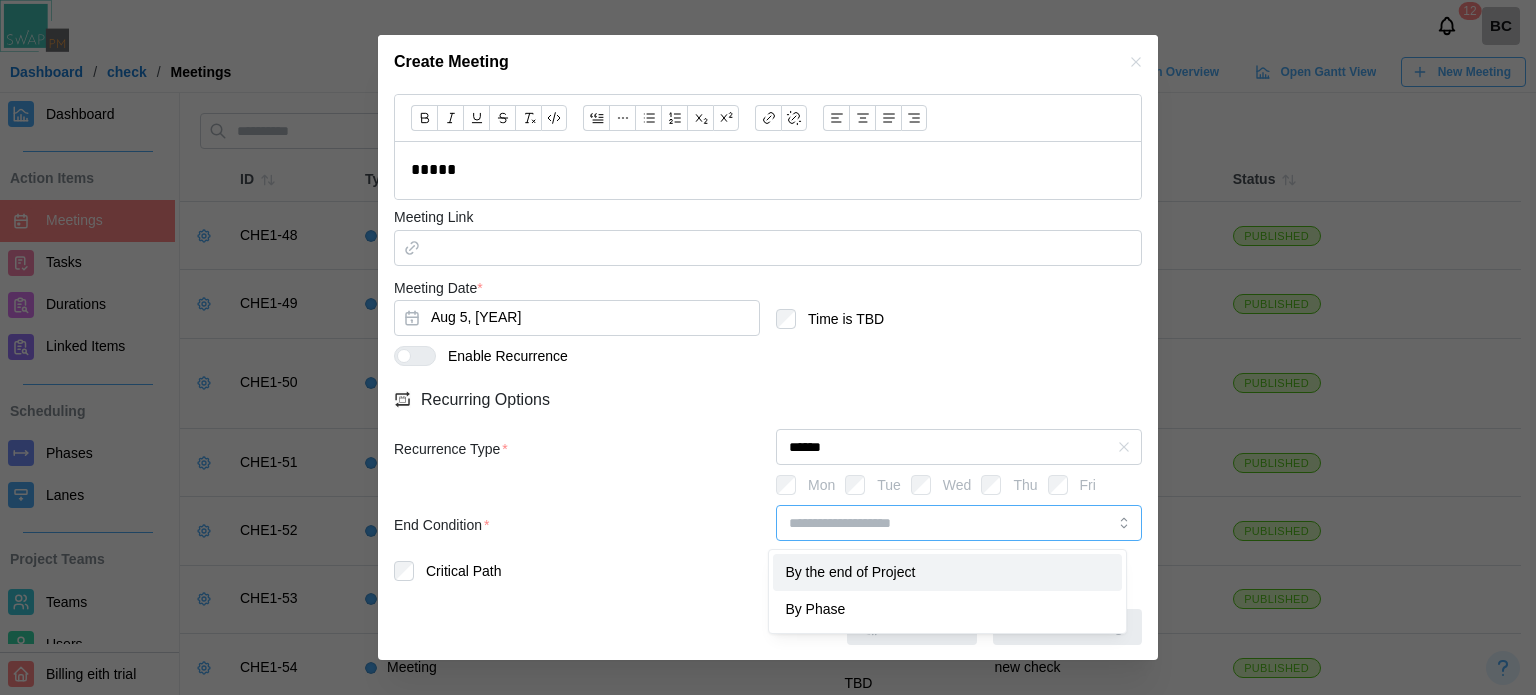 type on "**********" 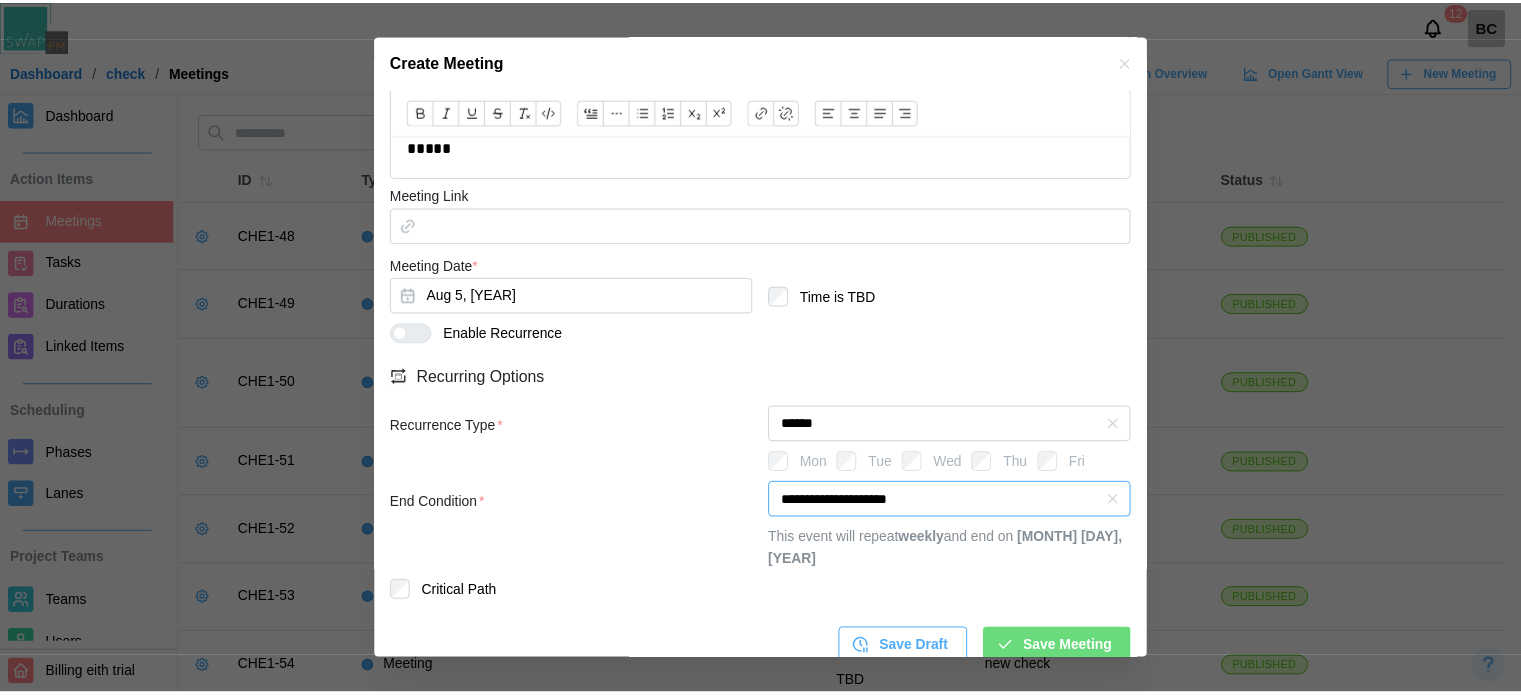 scroll, scrollTop: 511, scrollLeft: 0, axis: vertical 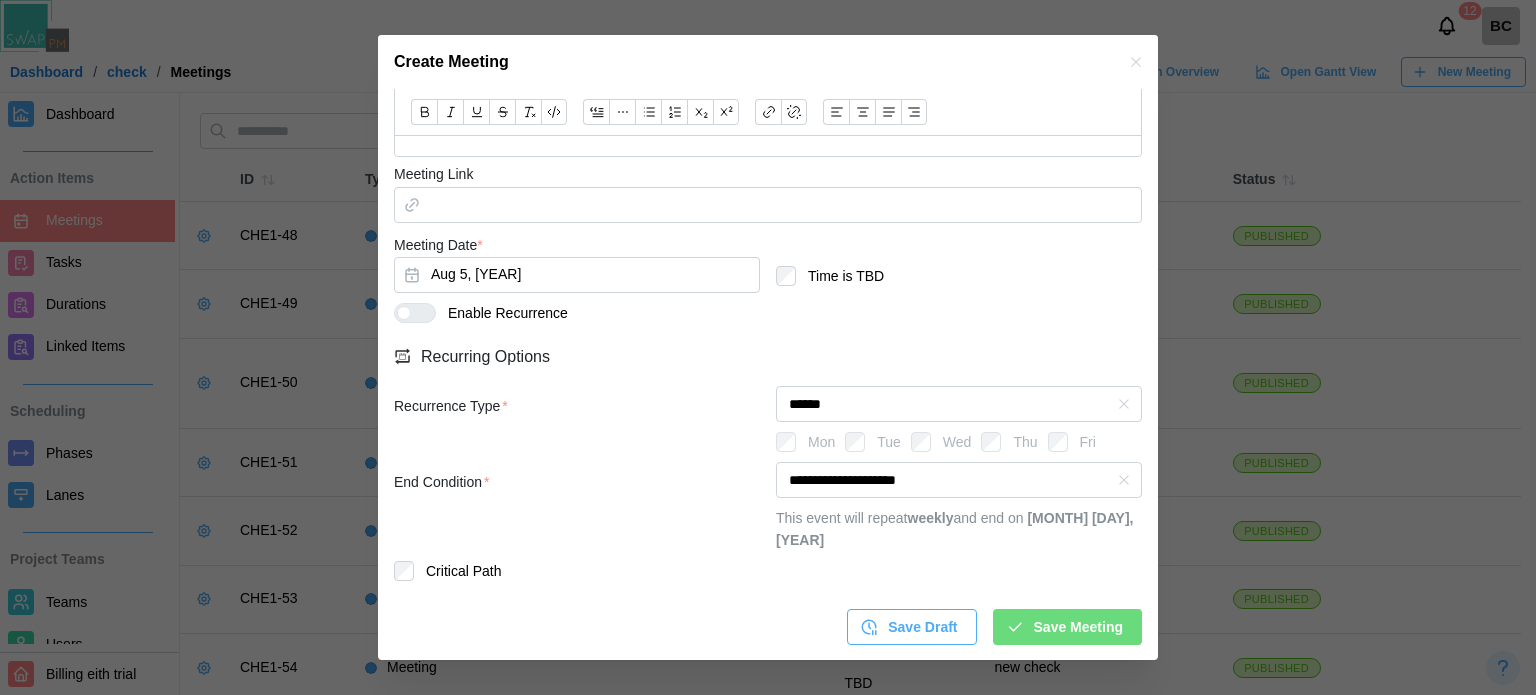click on "Save Draft Save   Meeting" at bounding box center (768, 619) 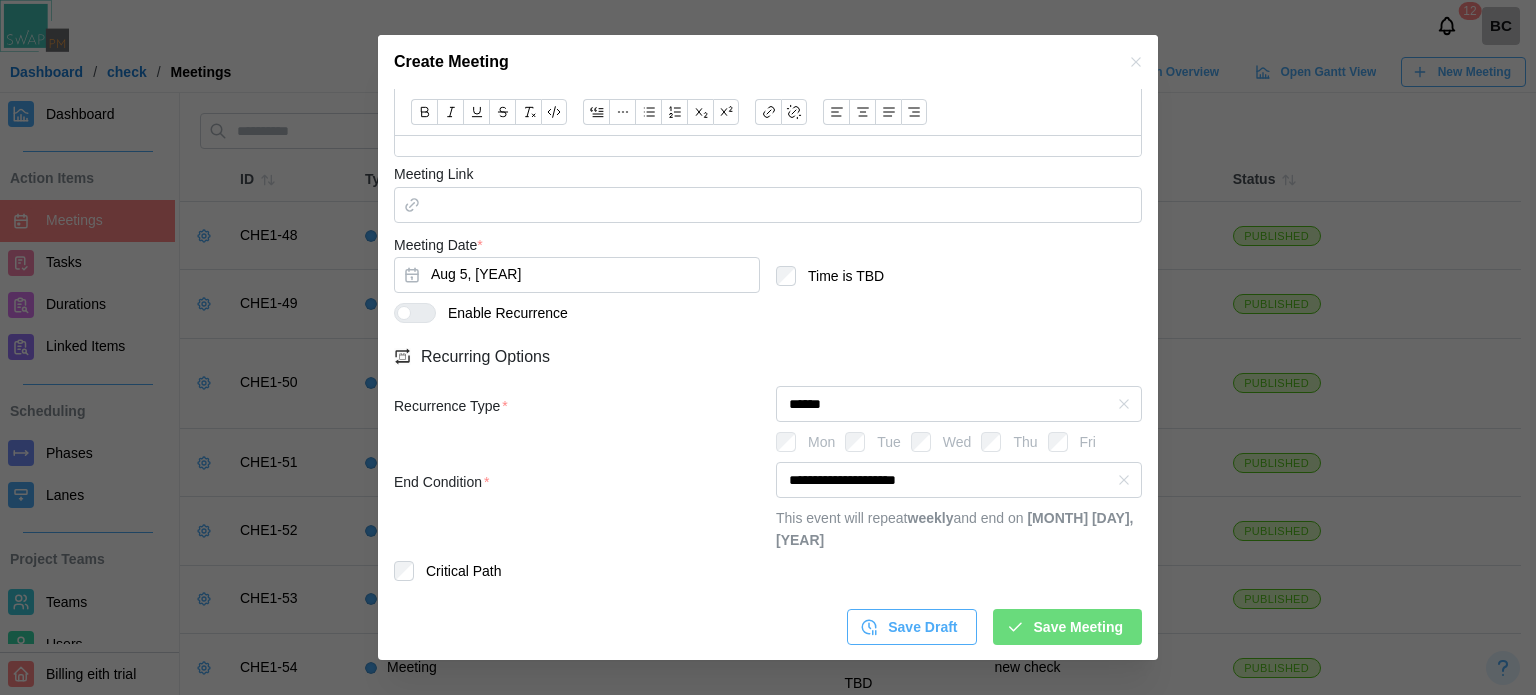 click on "Save   Meeting" at bounding box center (1078, 627) 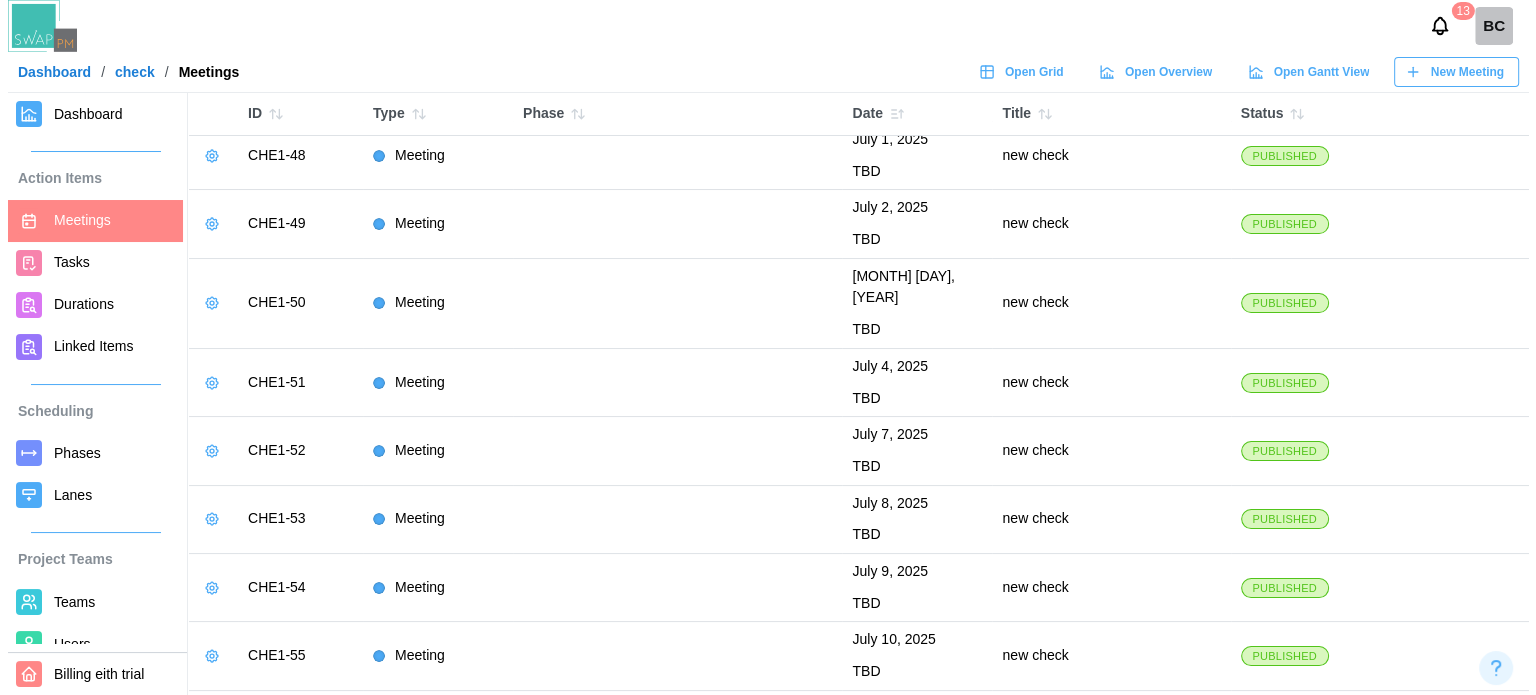 scroll, scrollTop: 0, scrollLeft: 0, axis: both 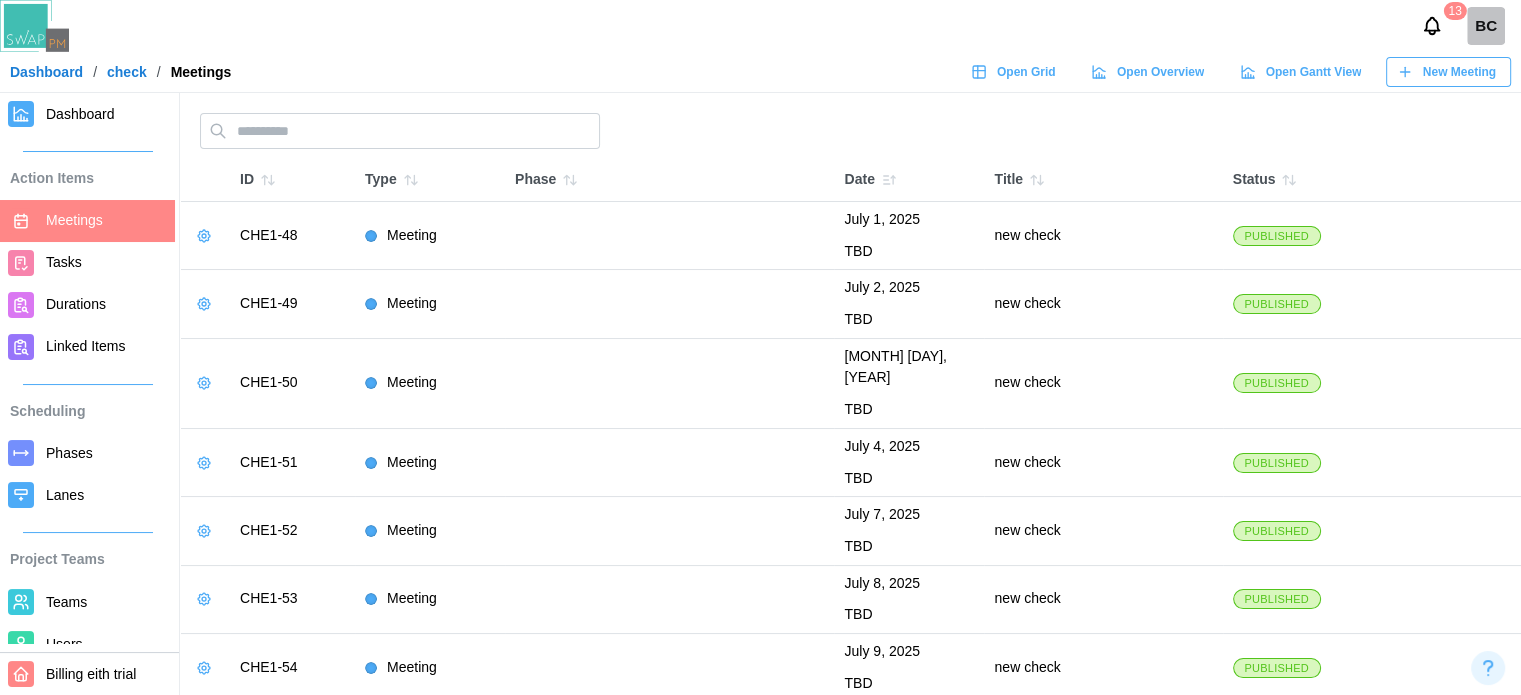 click 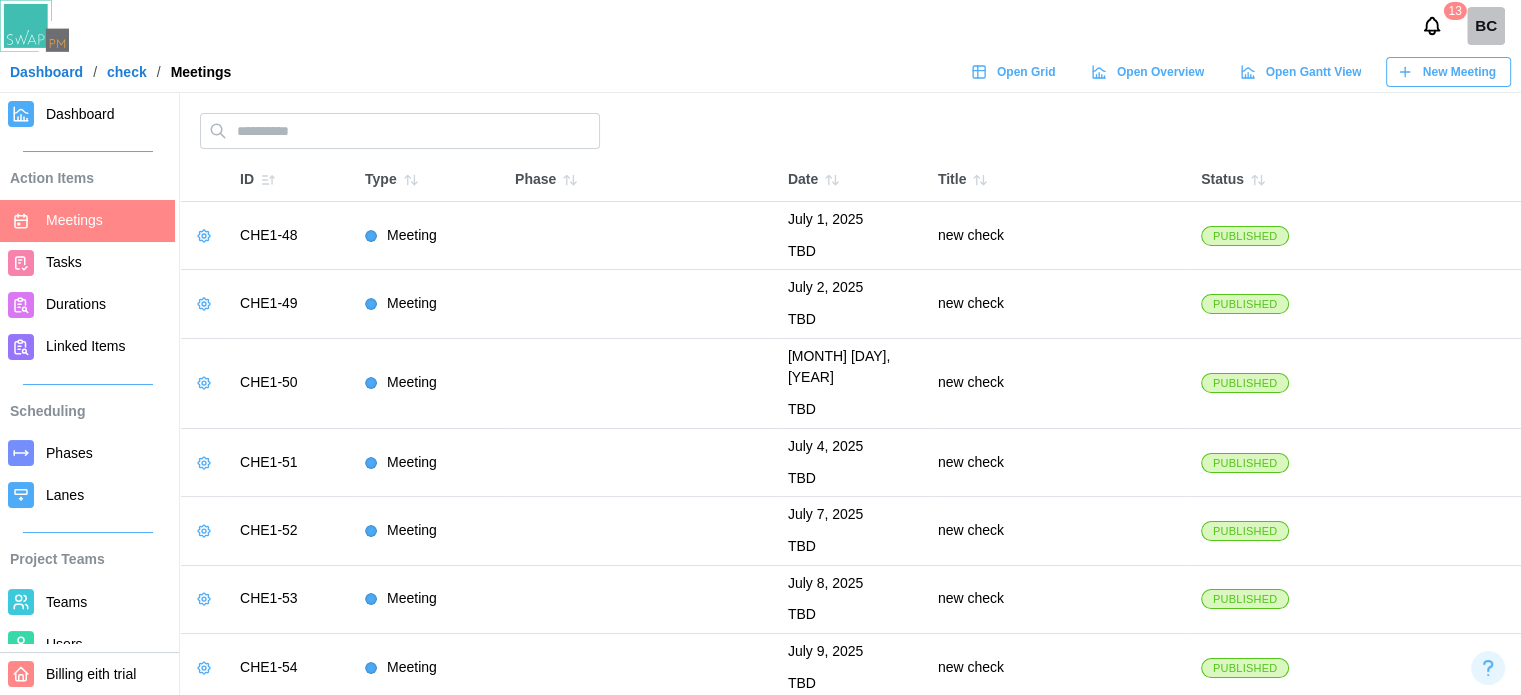 click 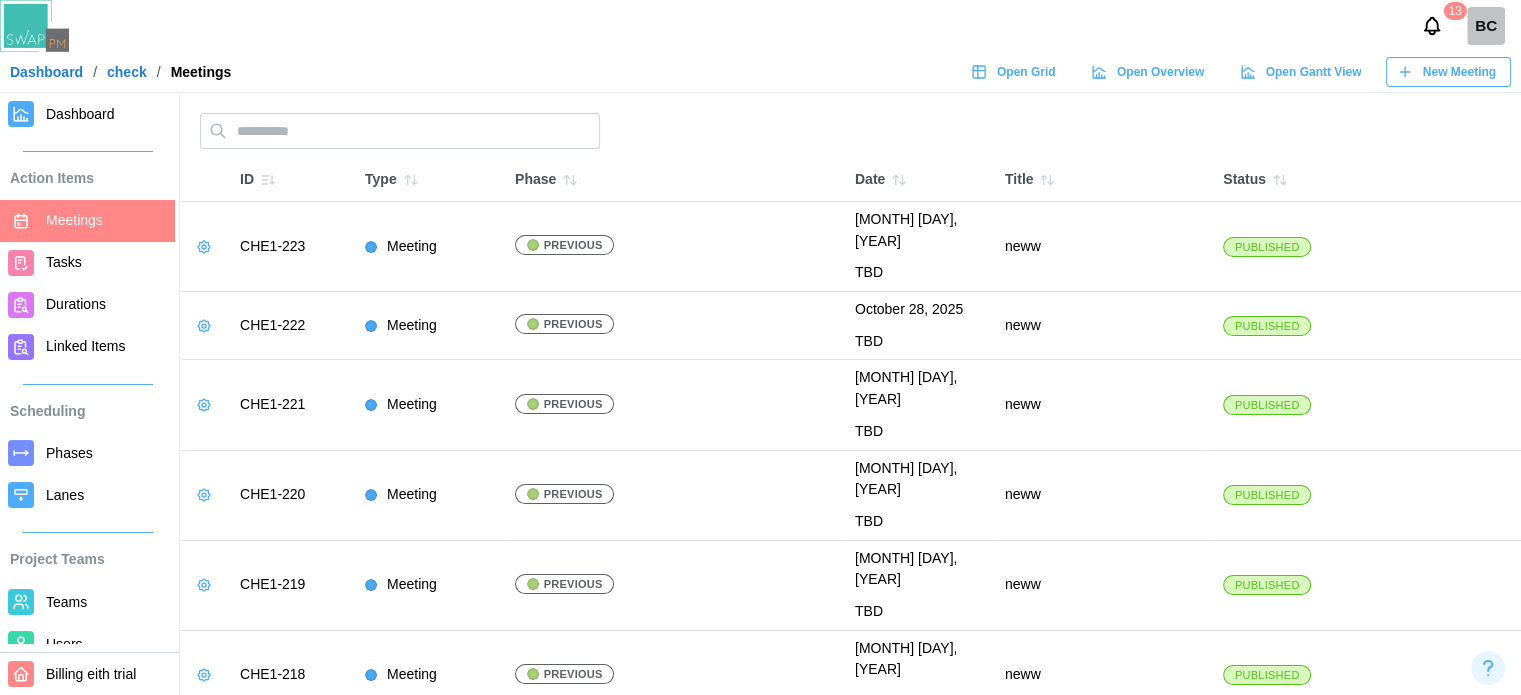 click on "Open Gantt View" at bounding box center (1314, 72) 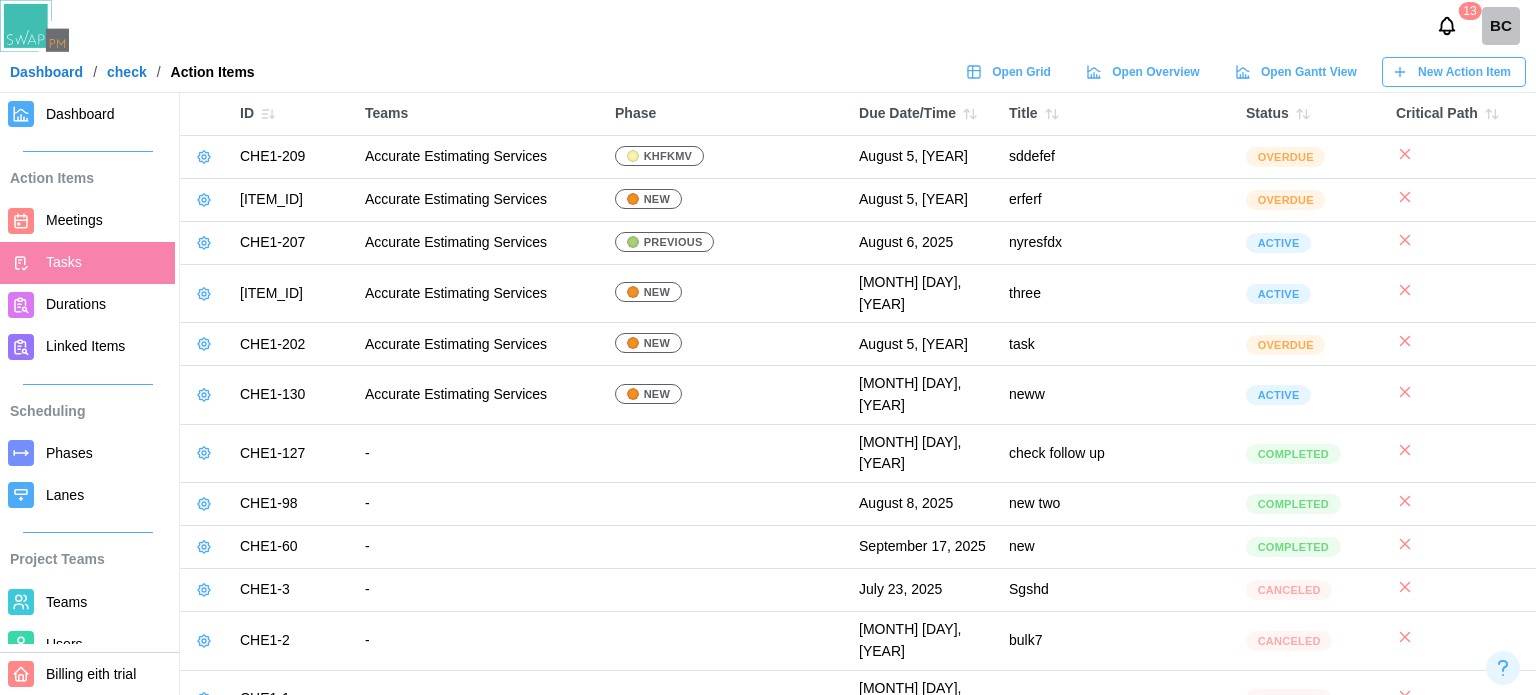 click 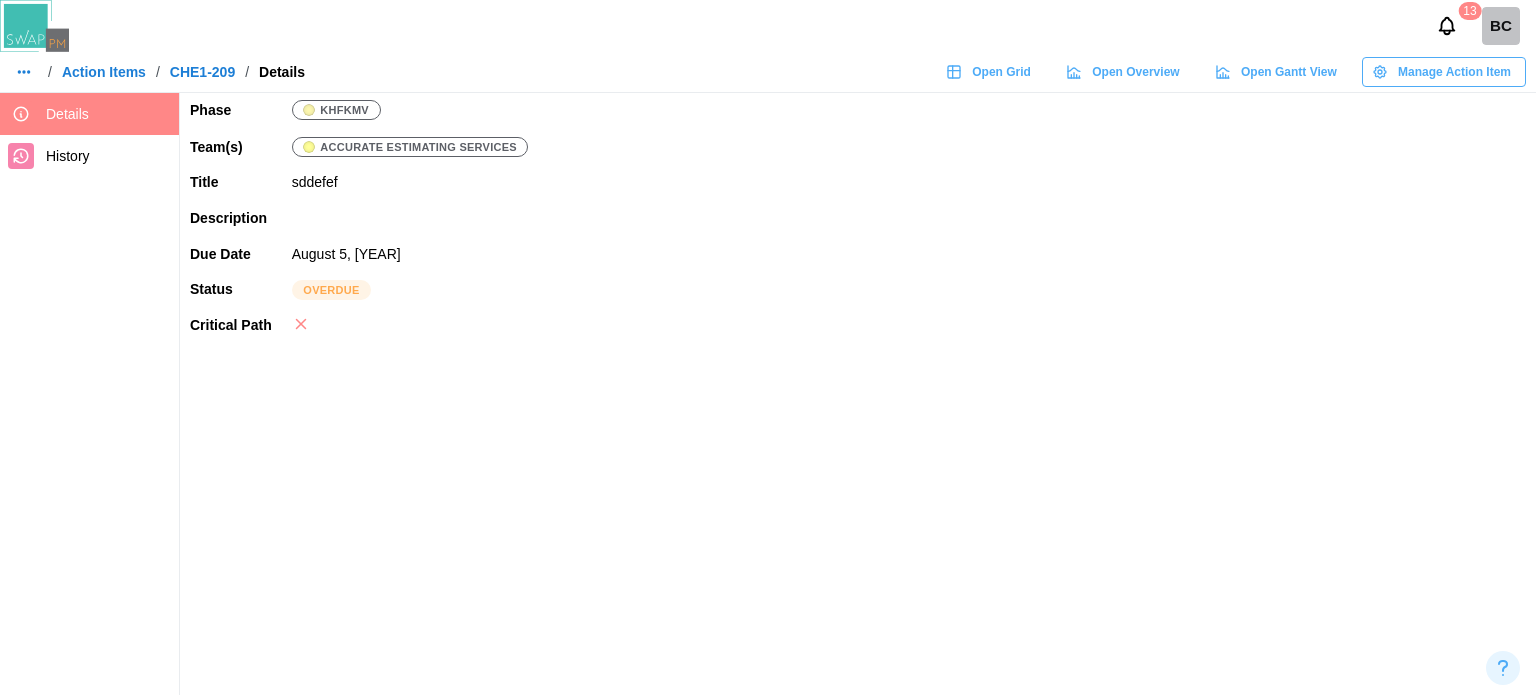 click on "Manage Action Item" at bounding box center (1454, 72) 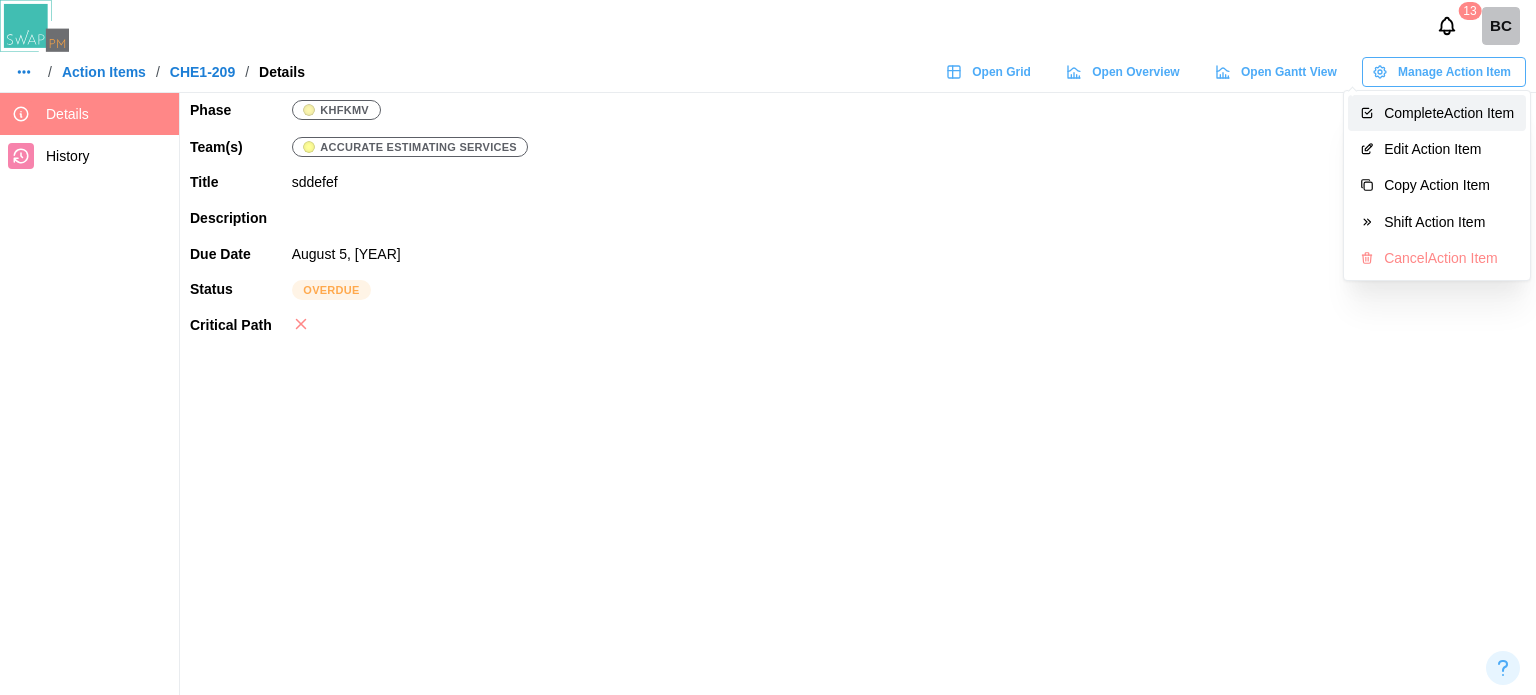click on "Complete  Action Item" at bounding box center [1437, 113] 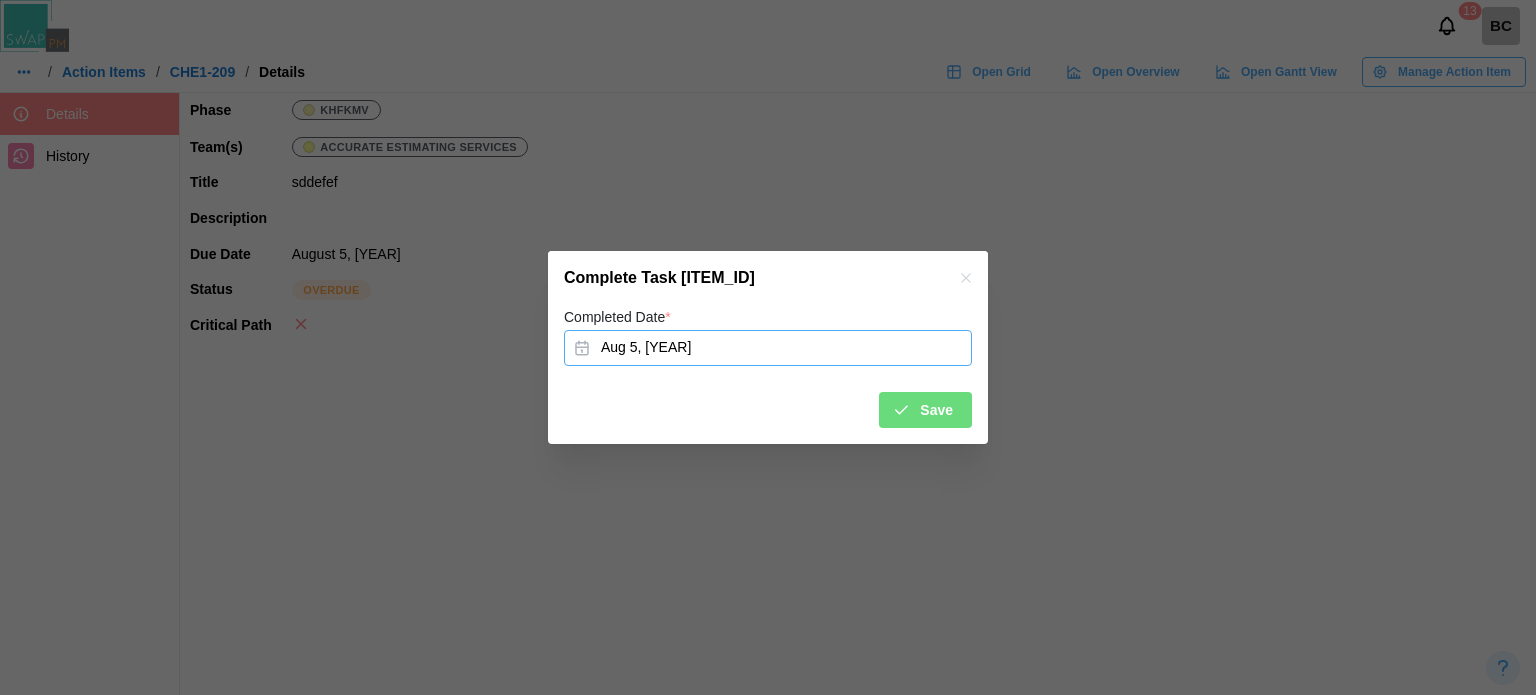 click on "Aug 5, 2025" at bounding box center [768, 348] 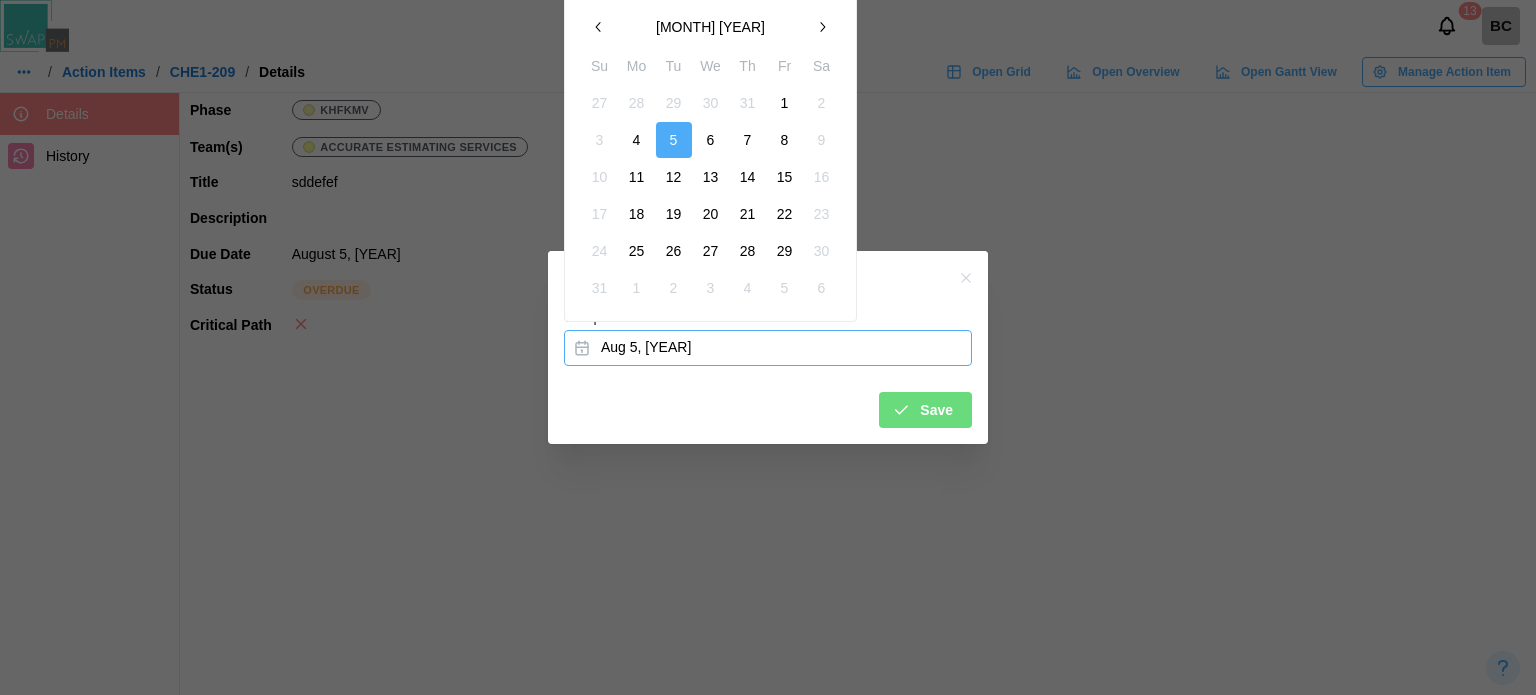 click at bounding box center (768, 347) 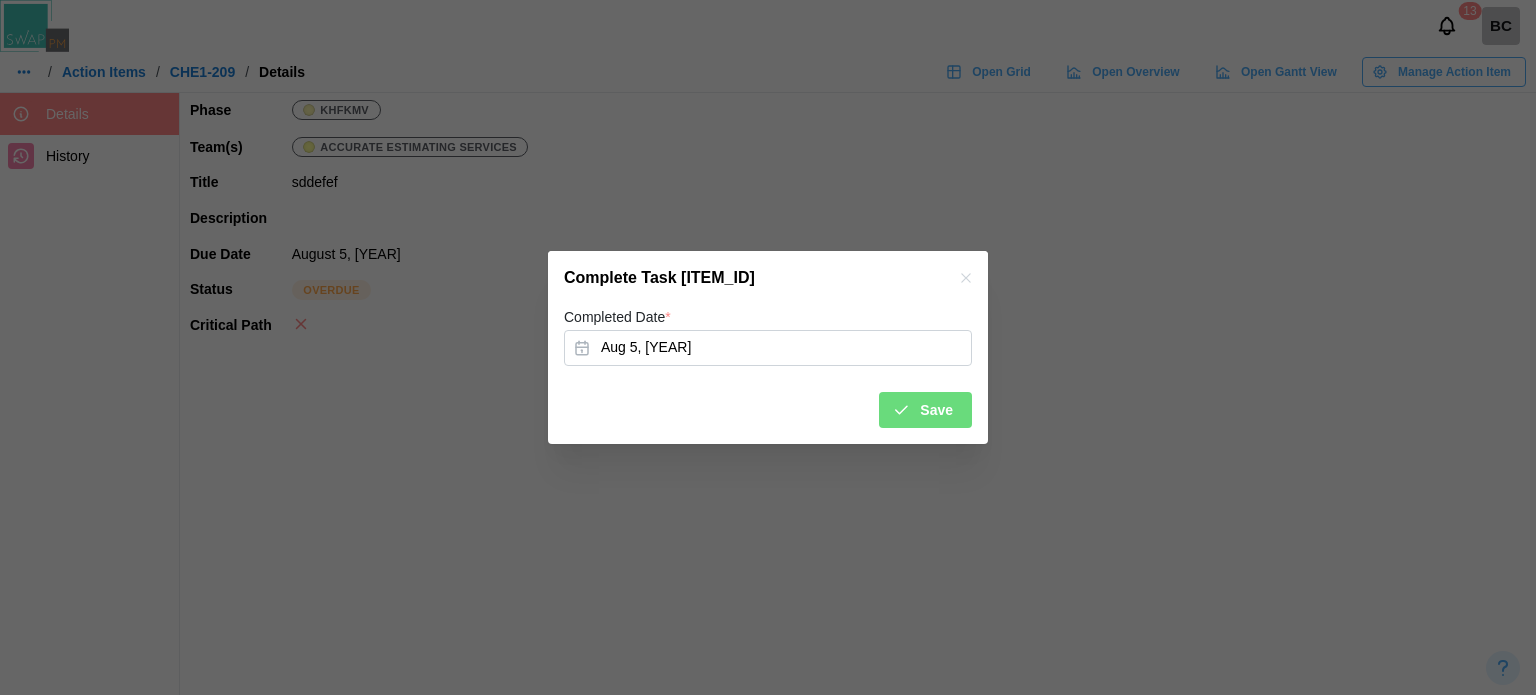 click at bounding box center [768, 347] 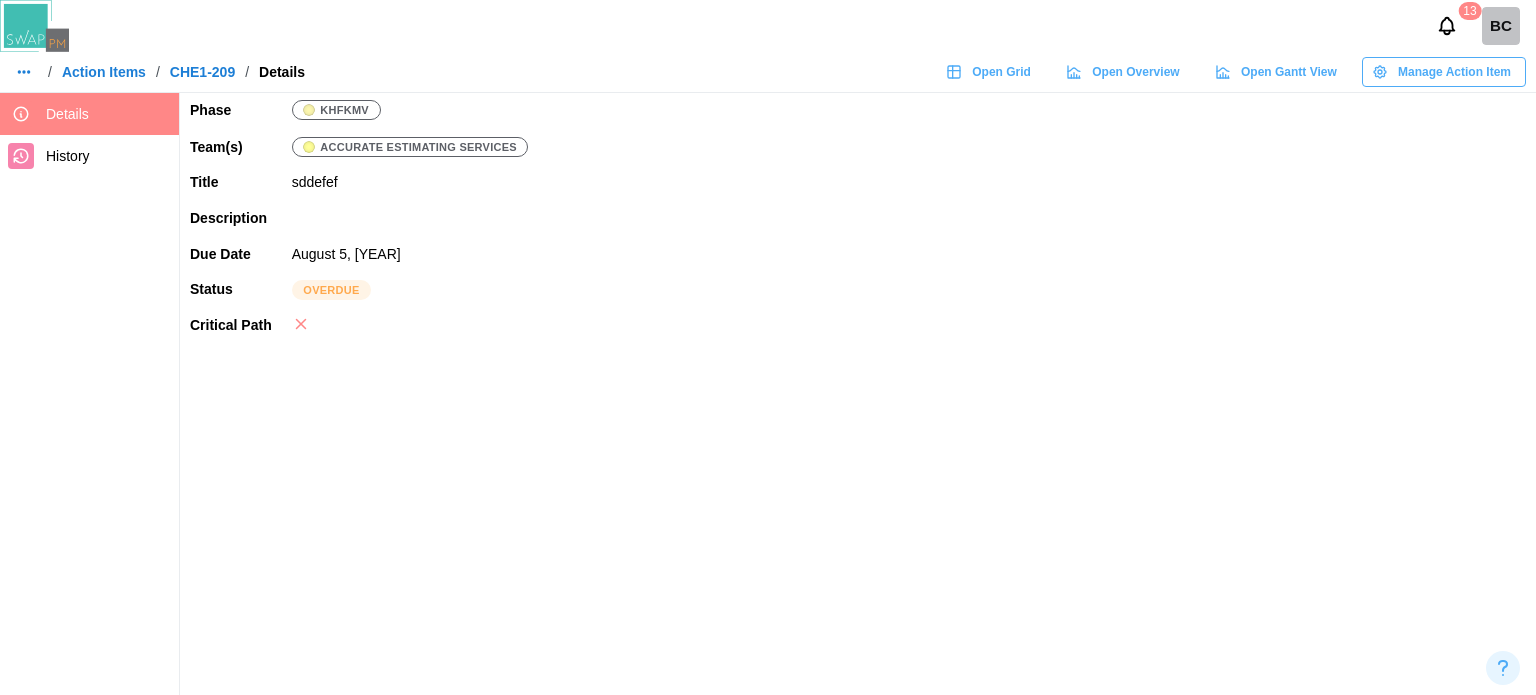 click on "13 BC / Action Items / CHE1-209 / Details Open Grid Open Overview Open Gantt View Manage Action Item" at bounding box center [768, 46] 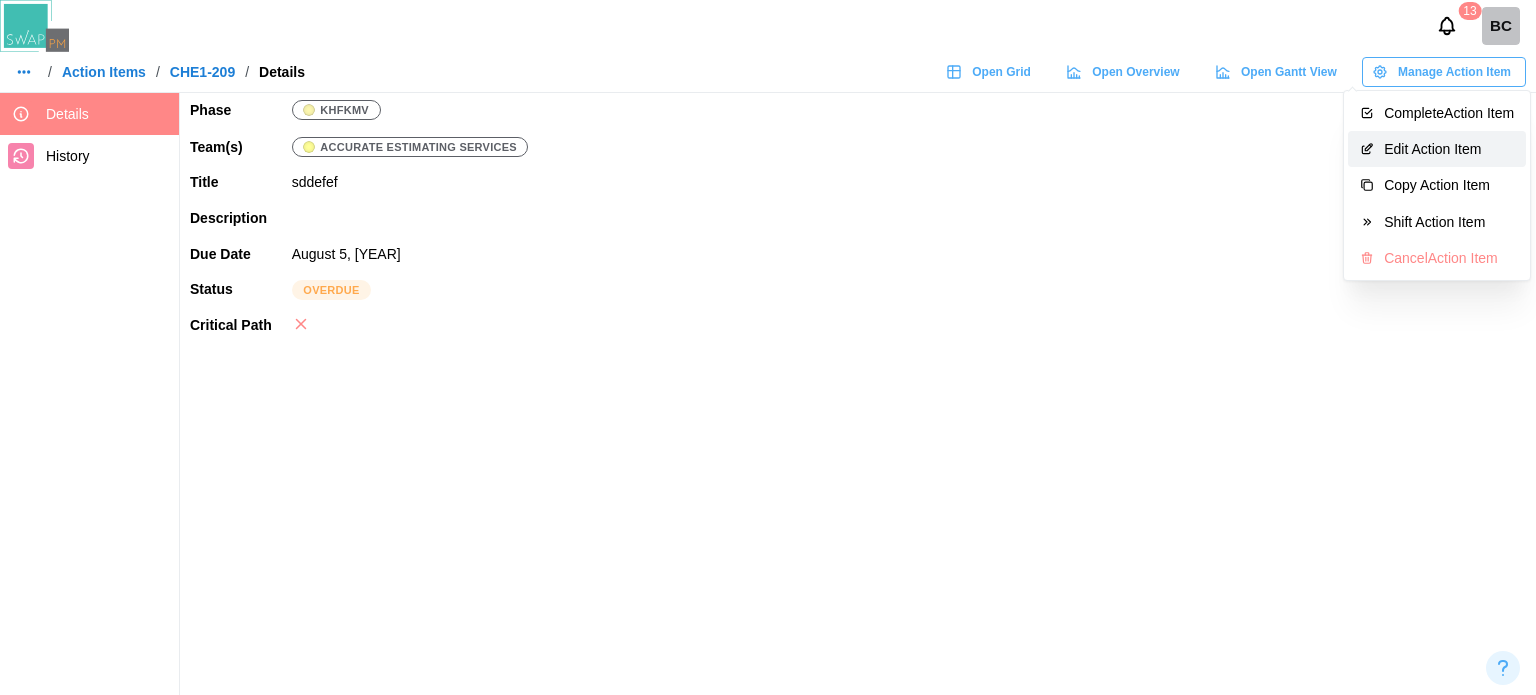 click on "Edit Action Item" at bounding box center [1449, 149] 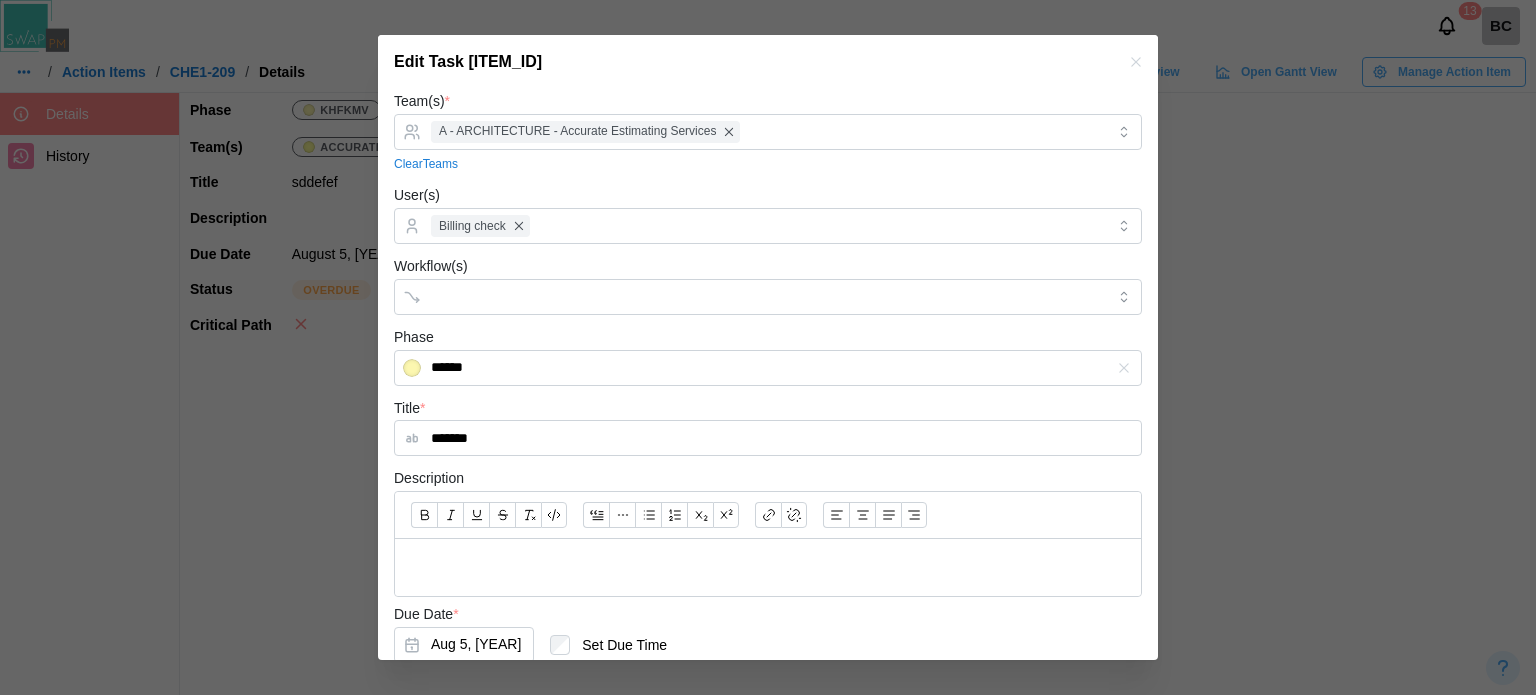 scroll, scrollTop: 223, scrollLeft: 0, axis: vertical 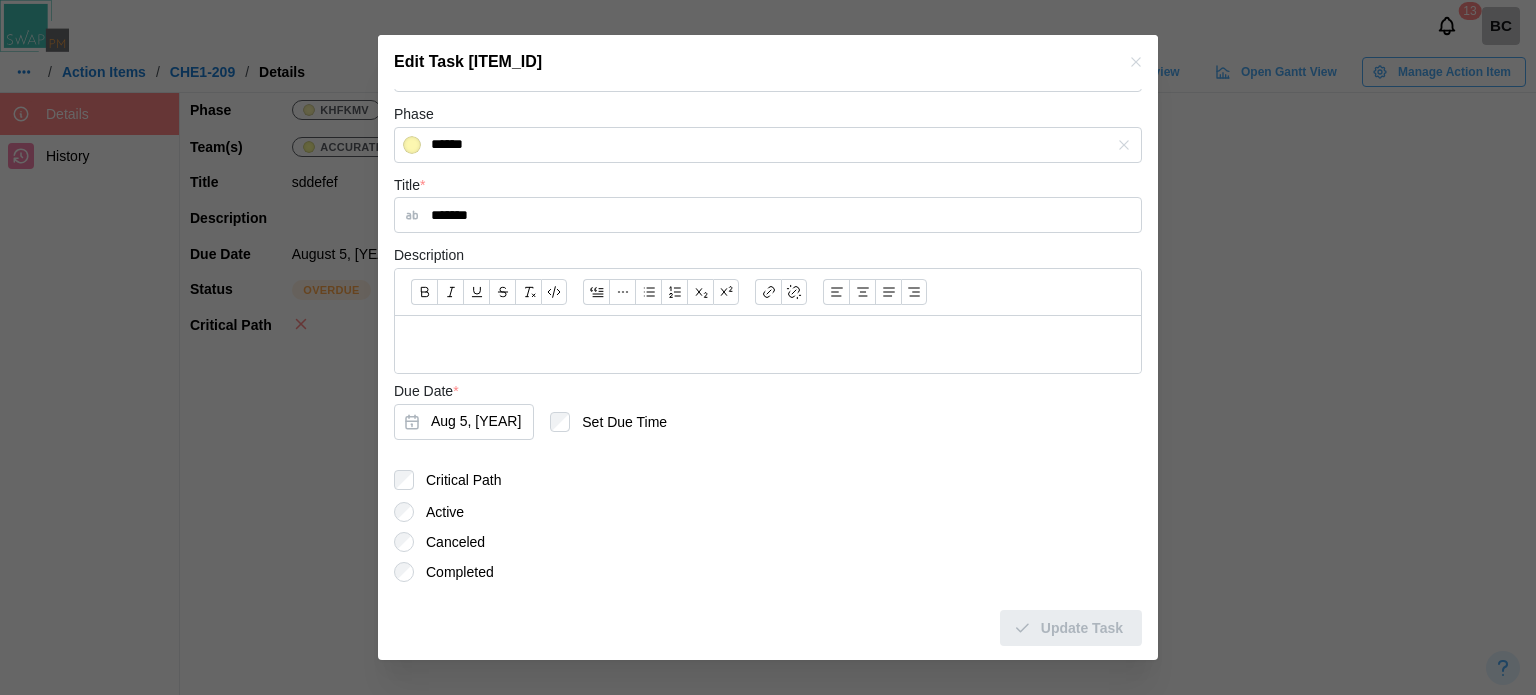 click 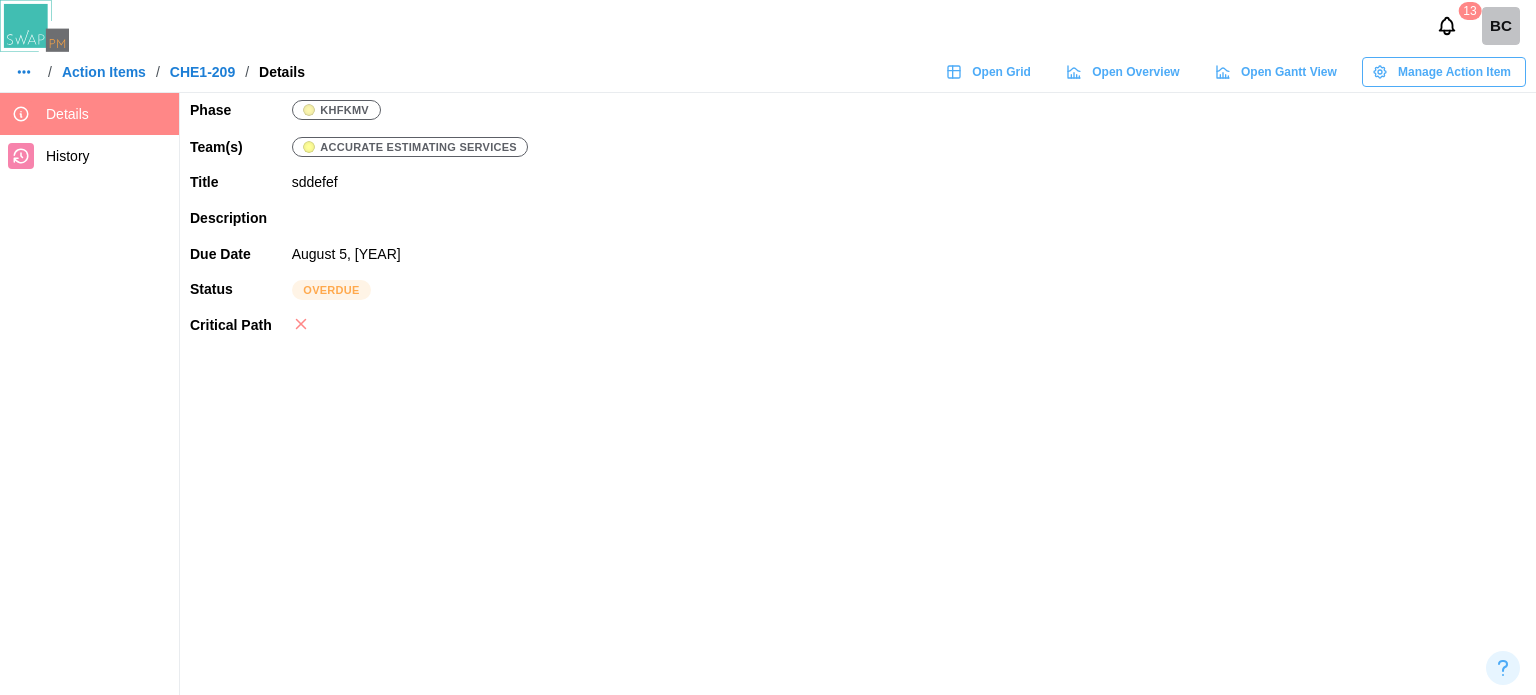 click on "Manage Action Item" at bounding box center (1454, 72) 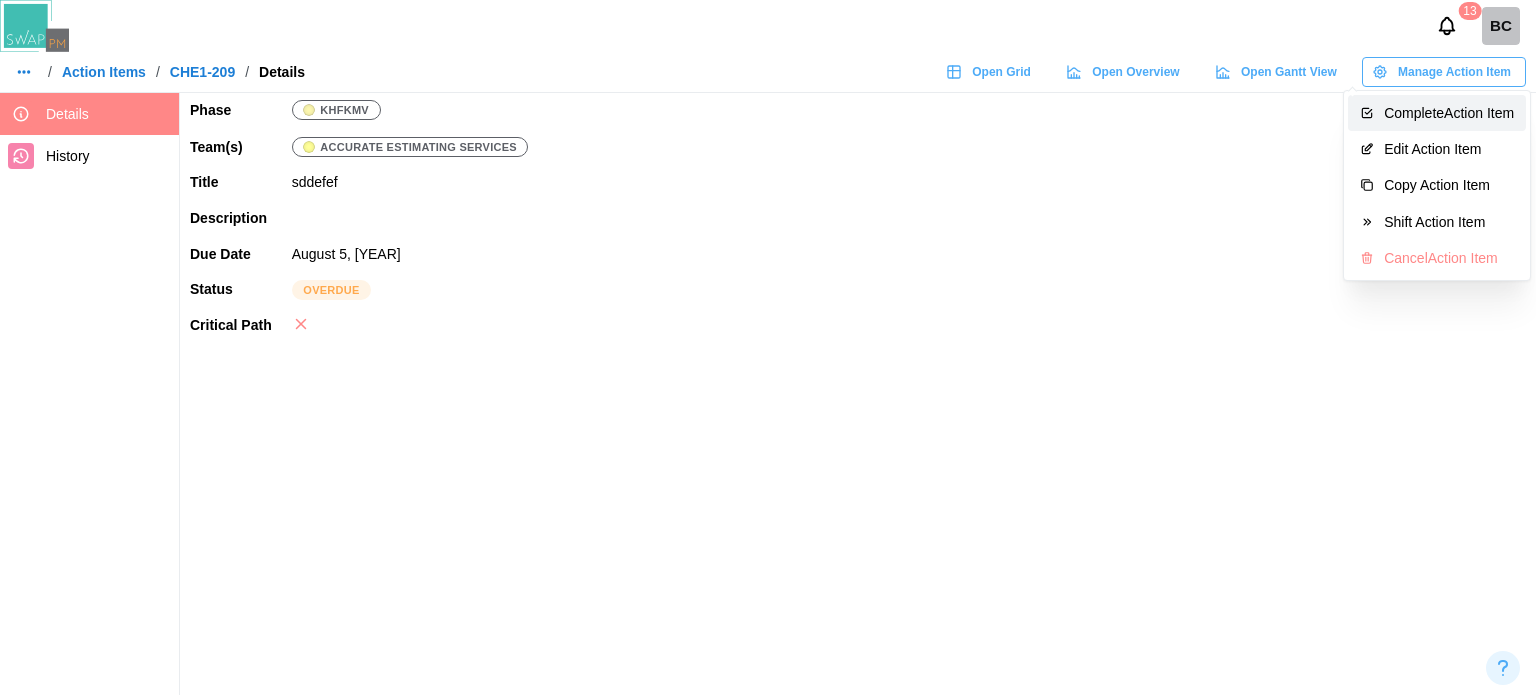 click on "Complete  Action Item" at bounding box center (1437, 113) 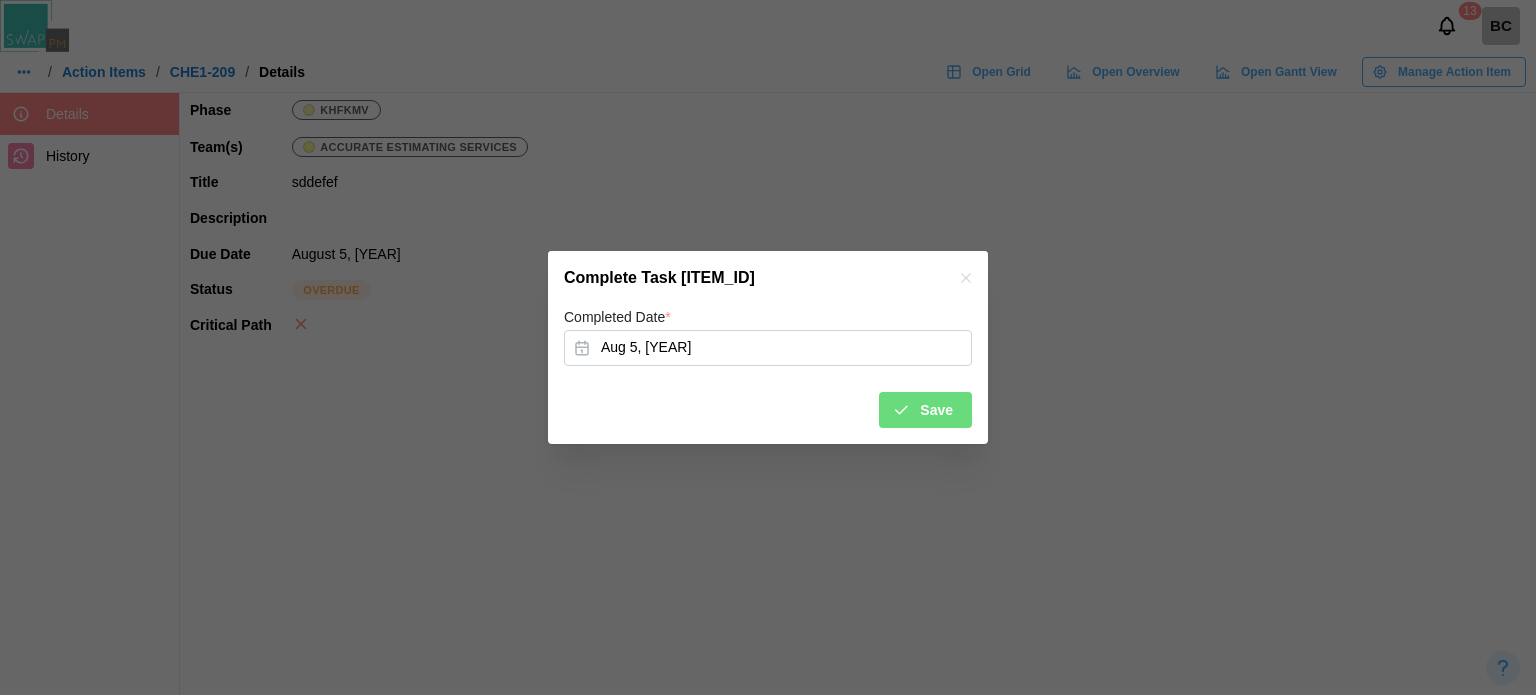 click on "Save" at bounding box center (936, 410) 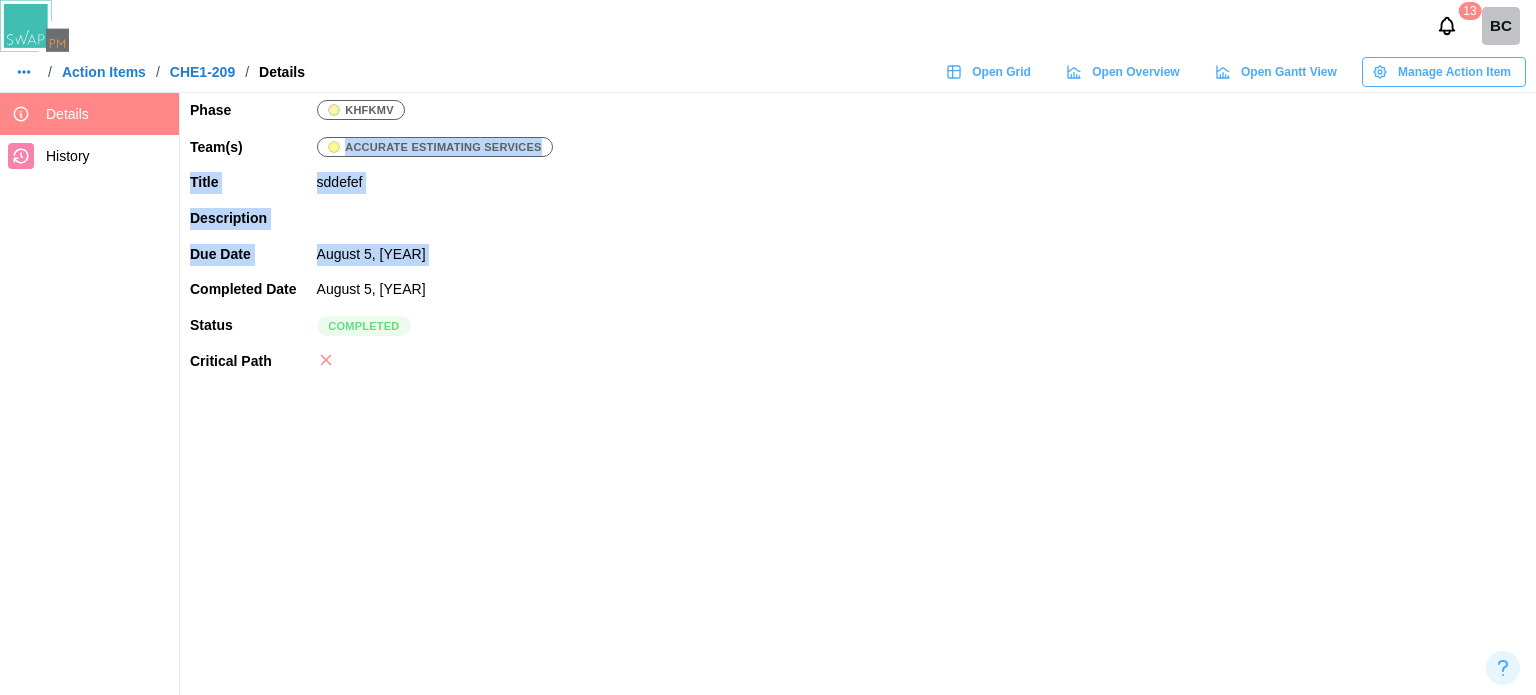 drag, startPoint x: 272, startPoint y: 183, endPoint x: 124, endPoint y: 243, distance: 159.69972 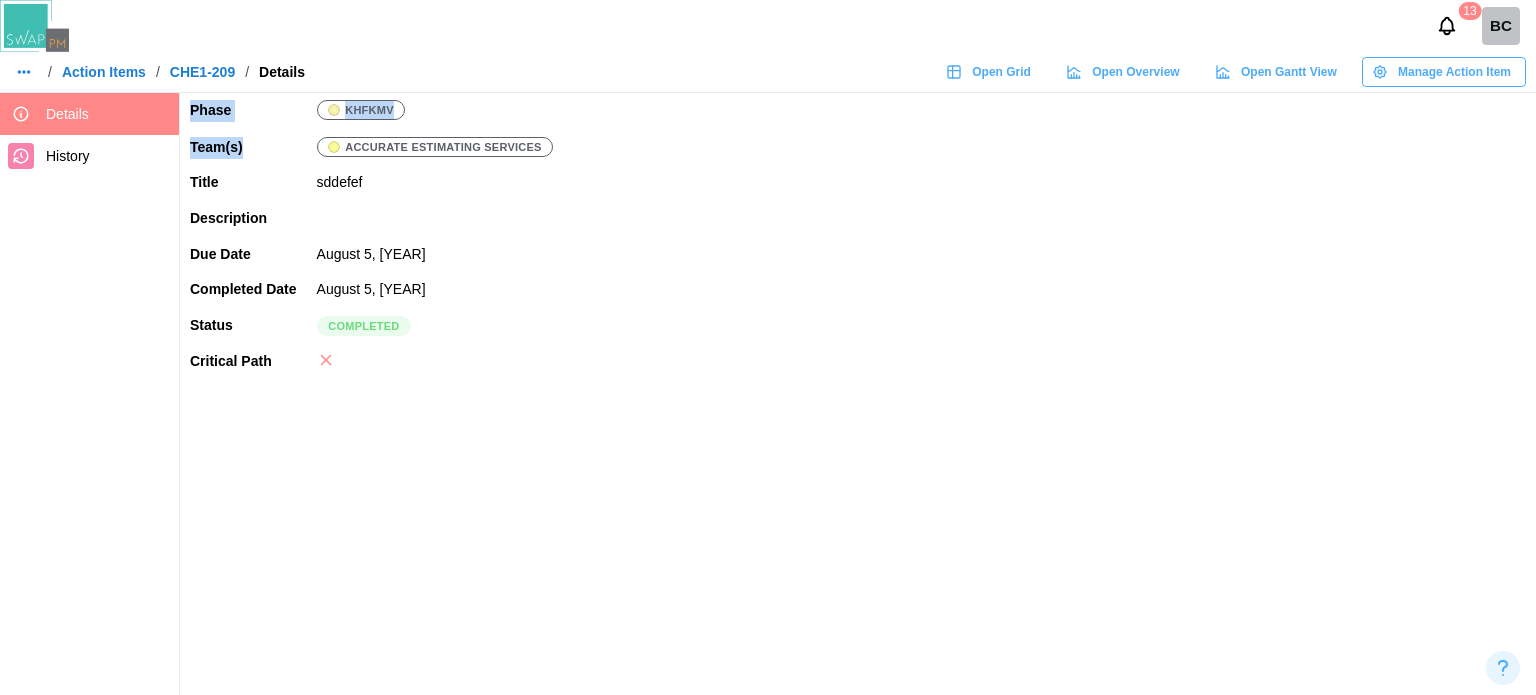 click on "Action Items" at bounding box center (104, 72) 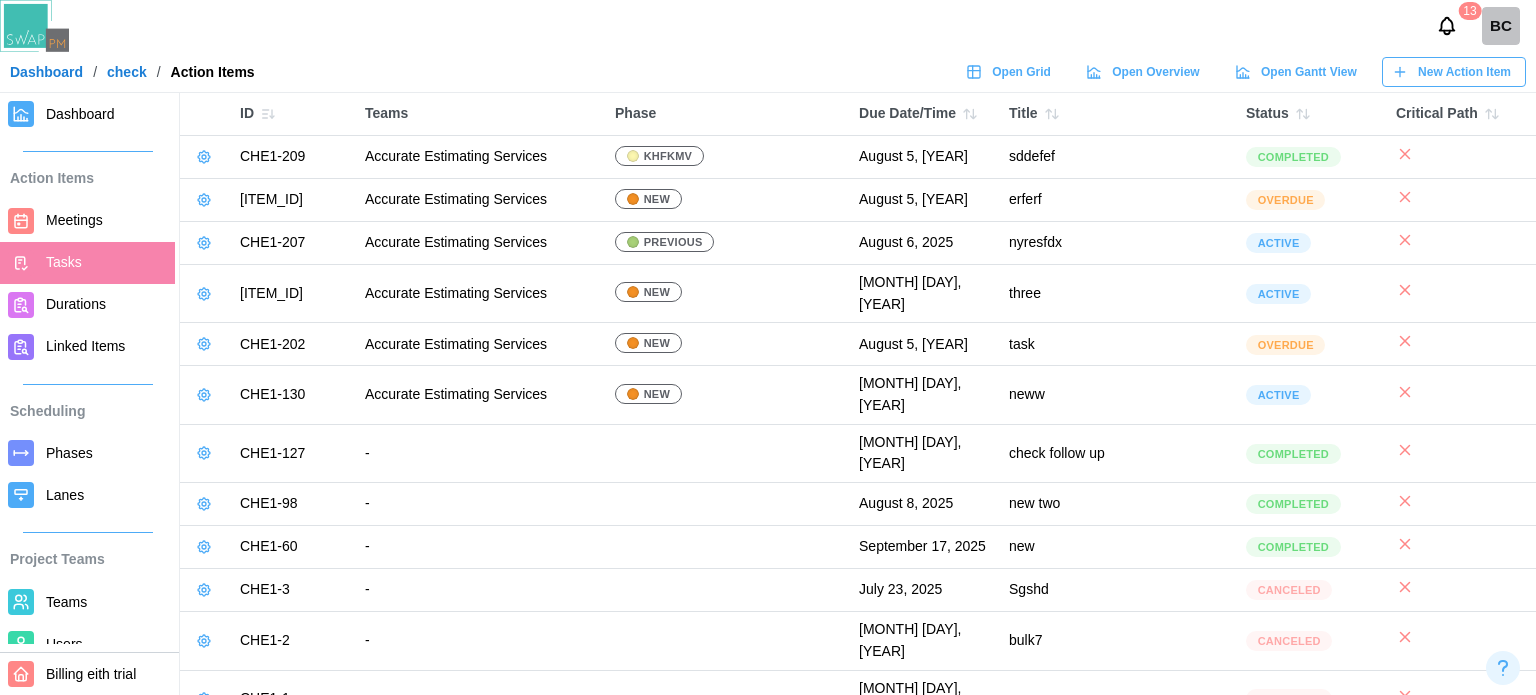 click on "Teams" at bounding box center [106, 602] 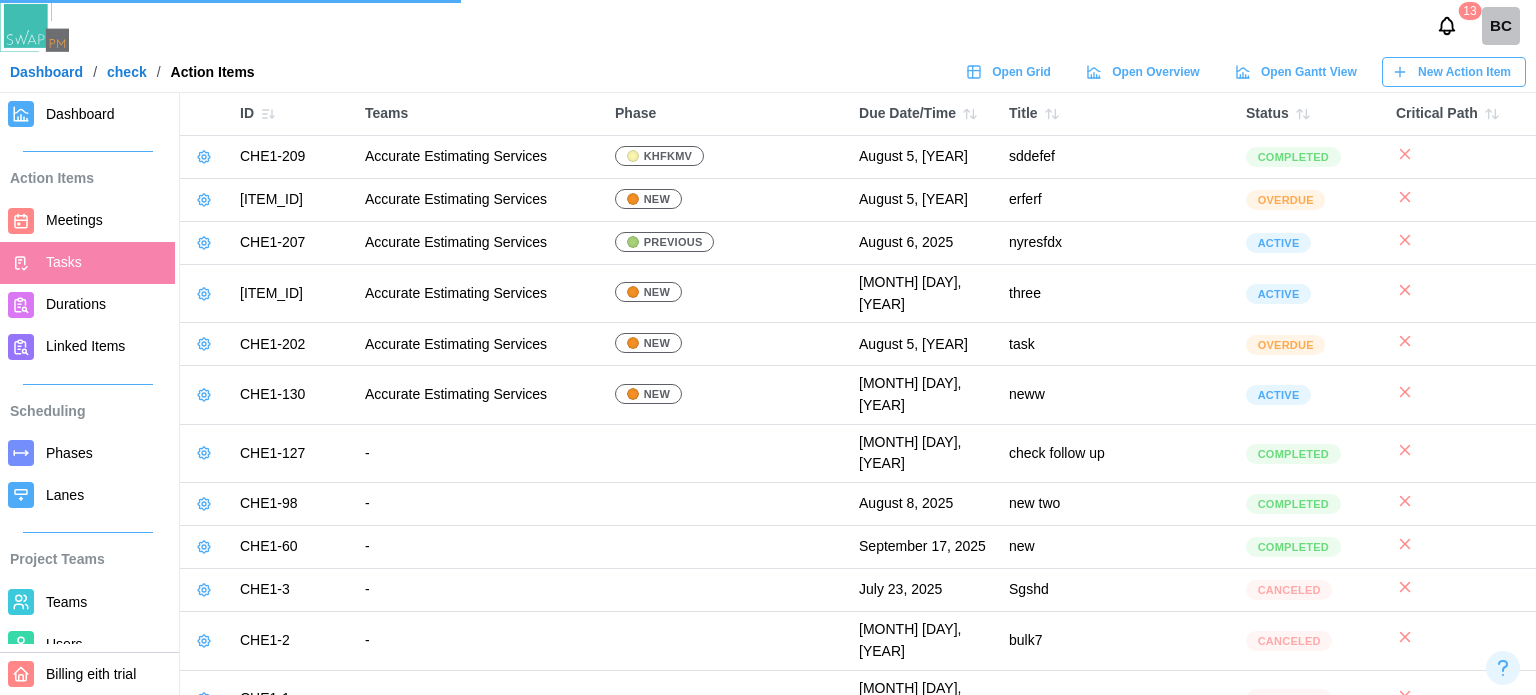 click on "August 7, 2025" at bounding box center [924, 294] 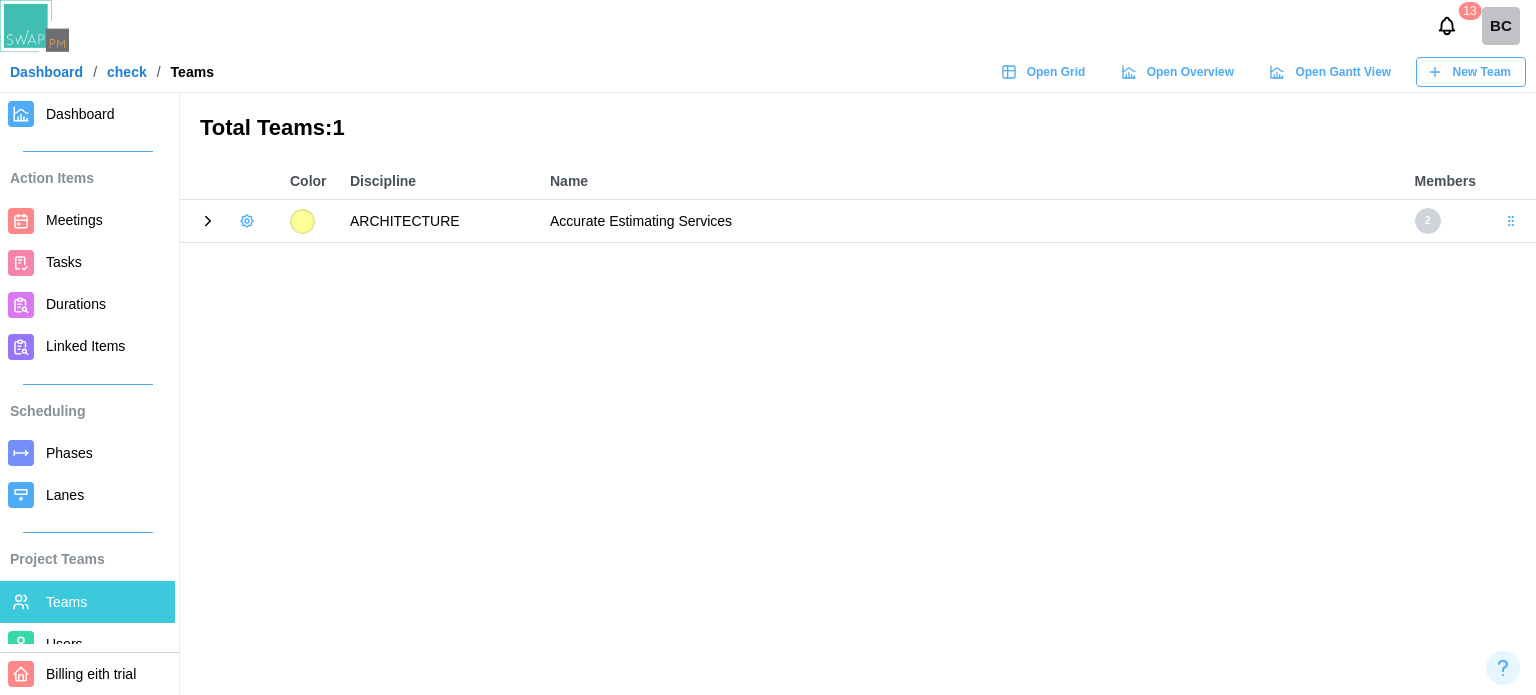 click on "New Team" at bounding box center [1482, 72] 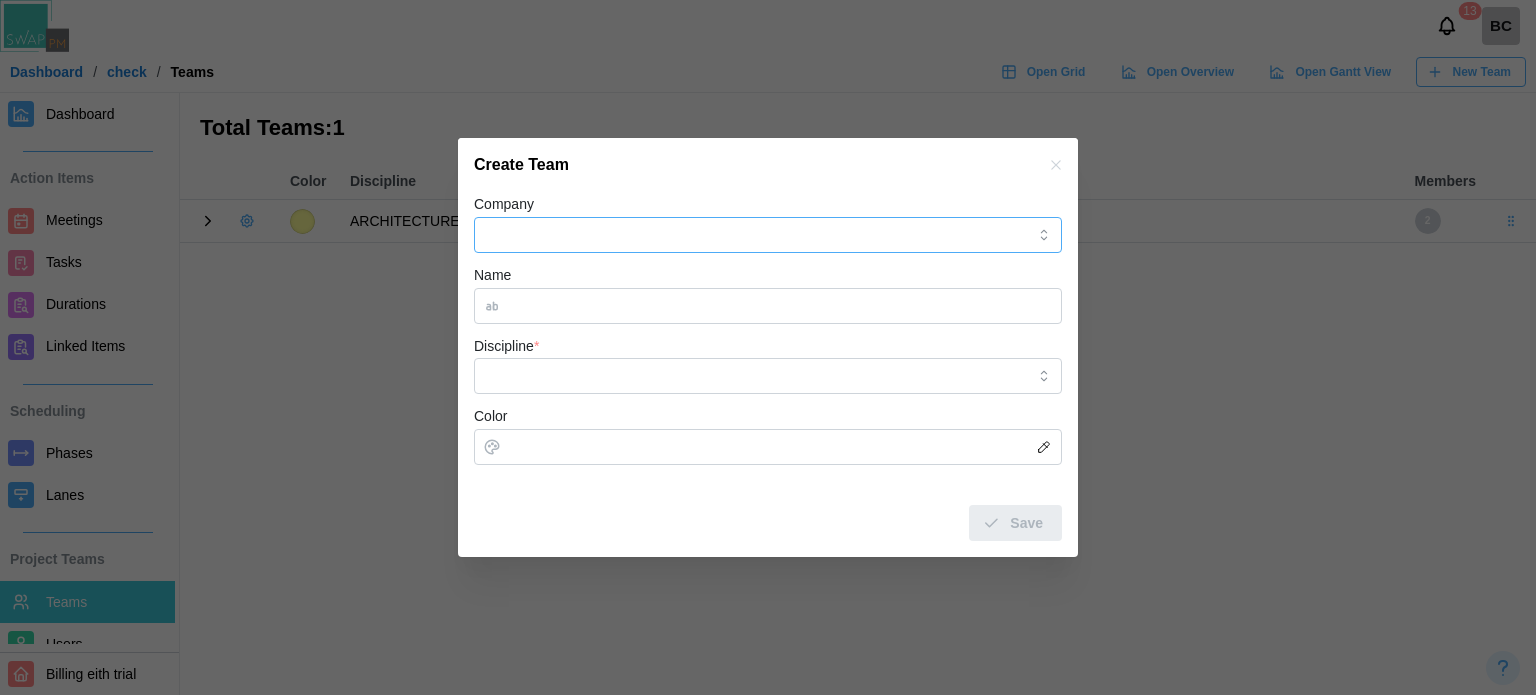 click on "Company" at bounding box center [768, 235] 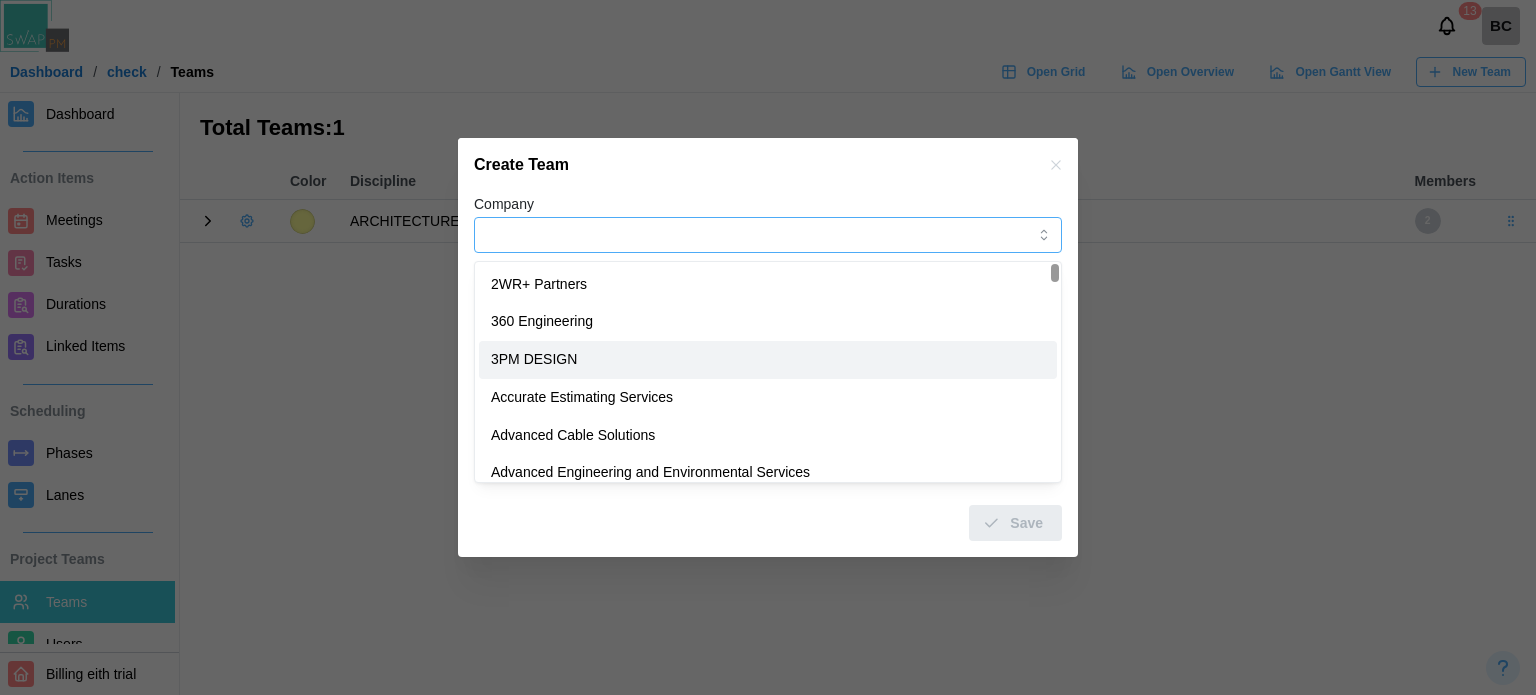 type on "**********" 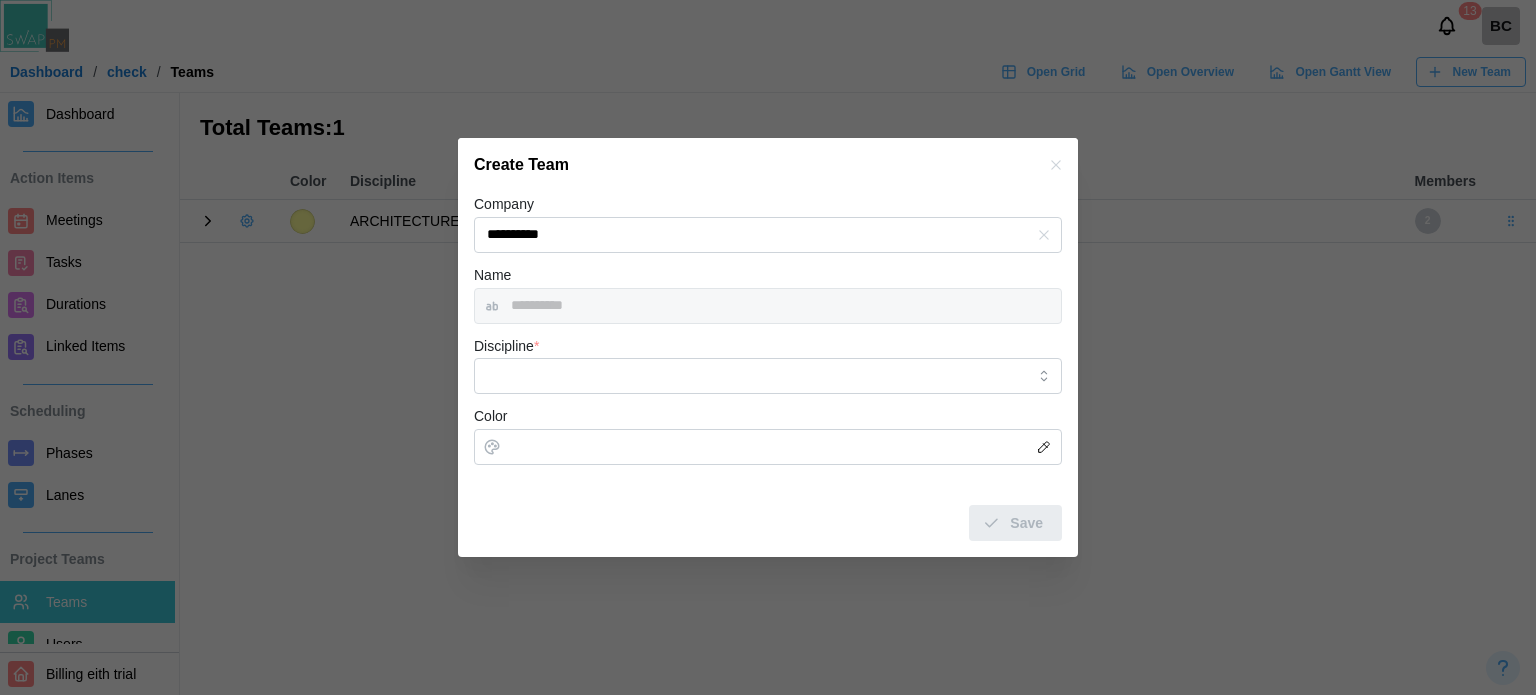 click on "Discipline  *" at bounding box center (768, 364) 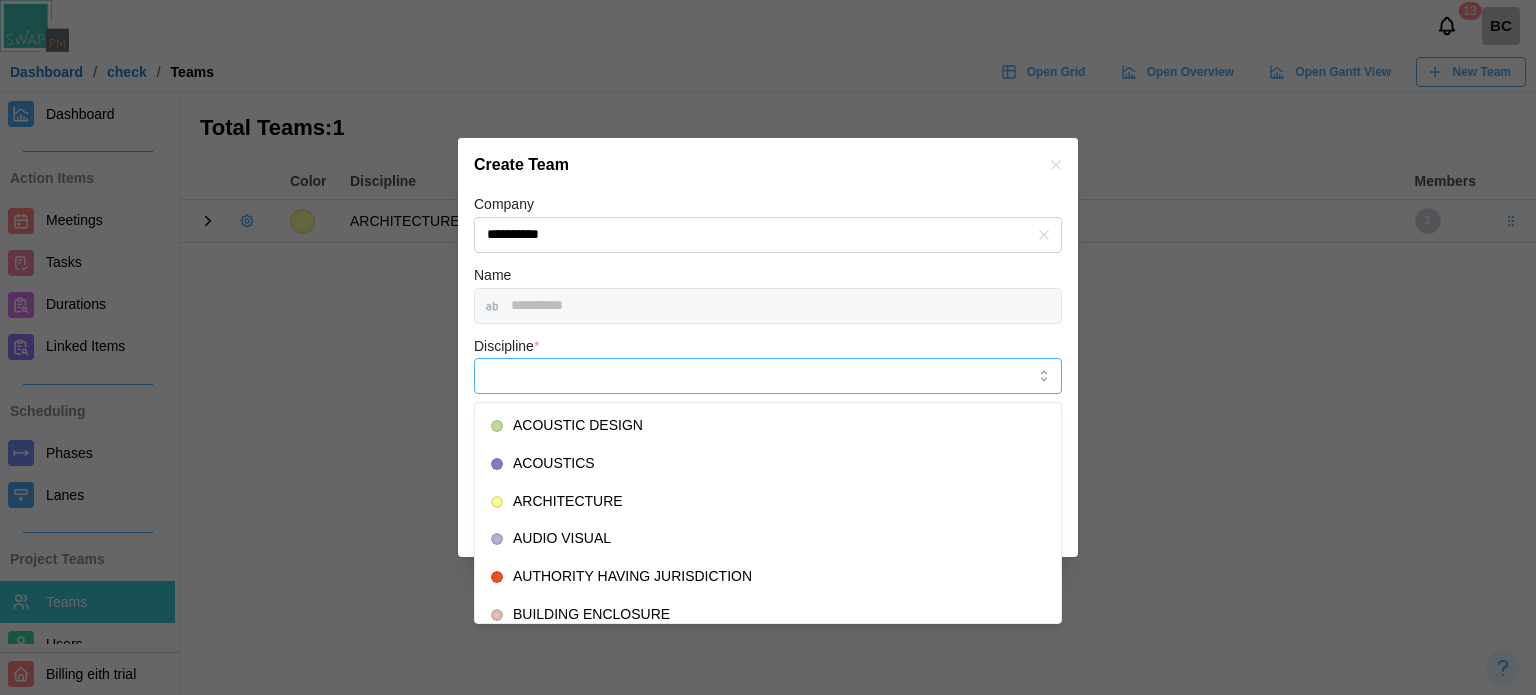 click on "Discipline  *" at bounding box center (768, 376) 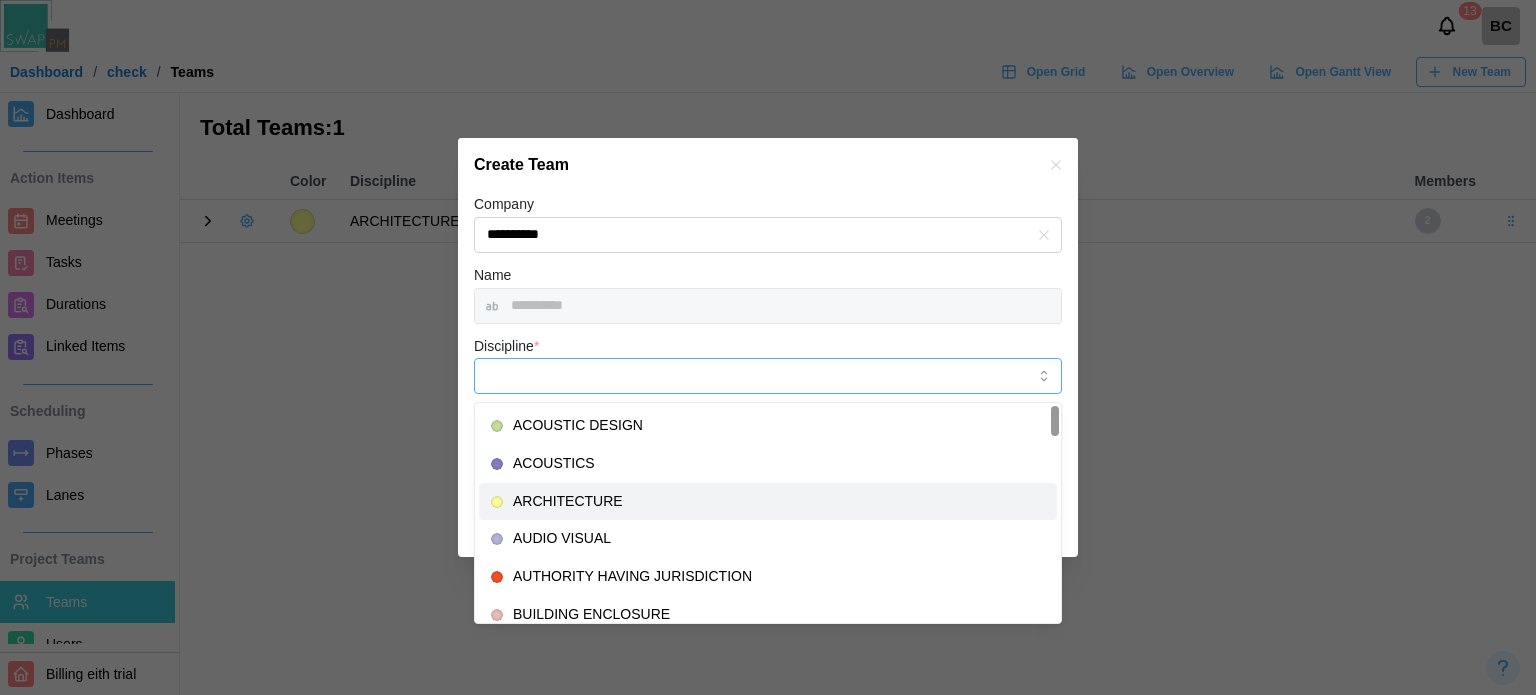 type on "**********" 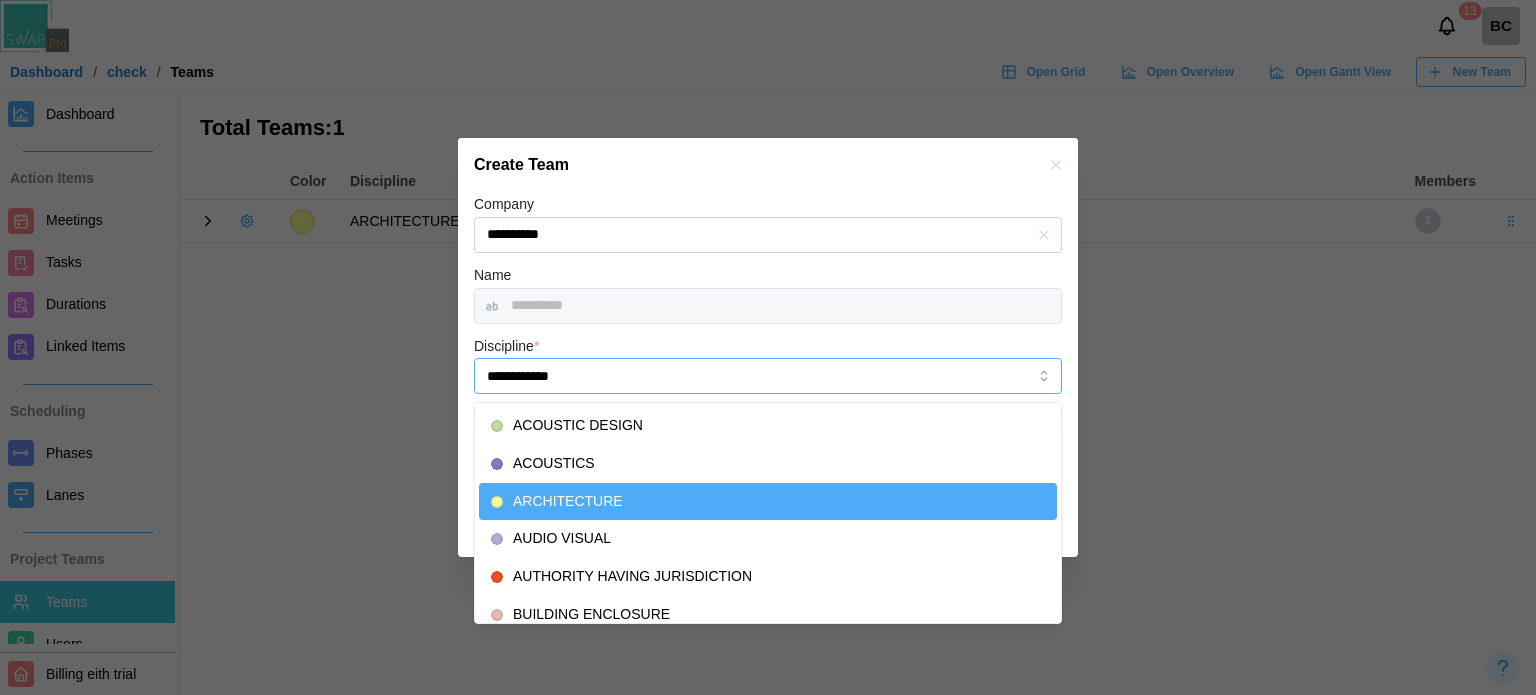 click on "**********" at bounding box center [768, 376] 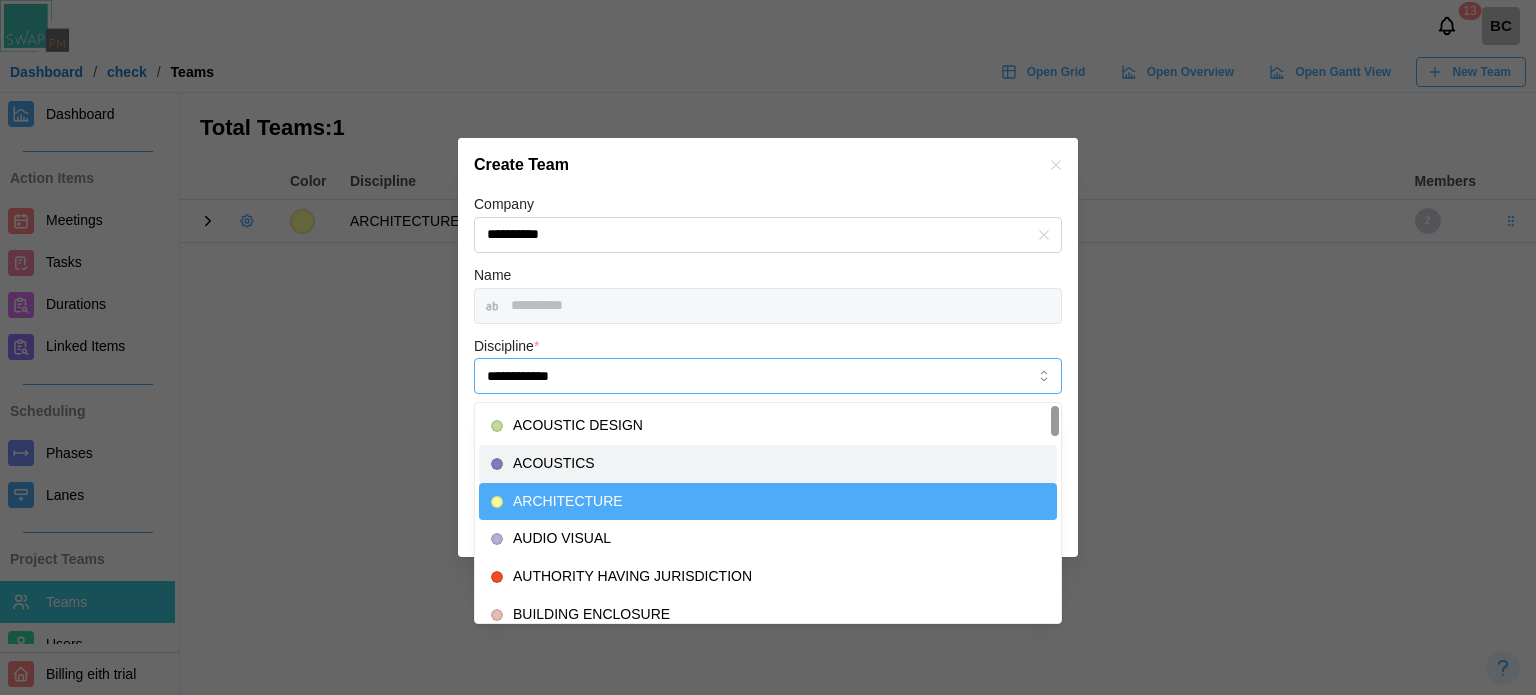 type on "*********" 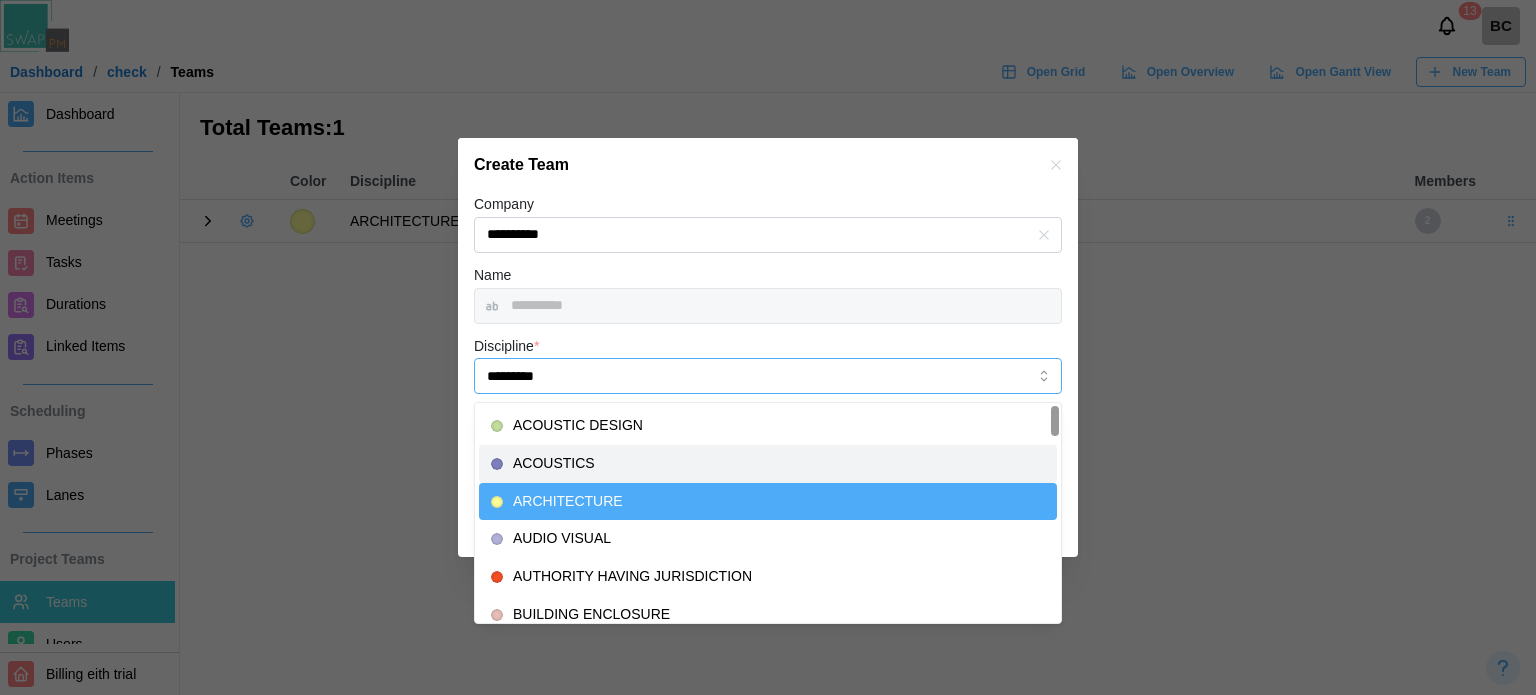 type on "*******" 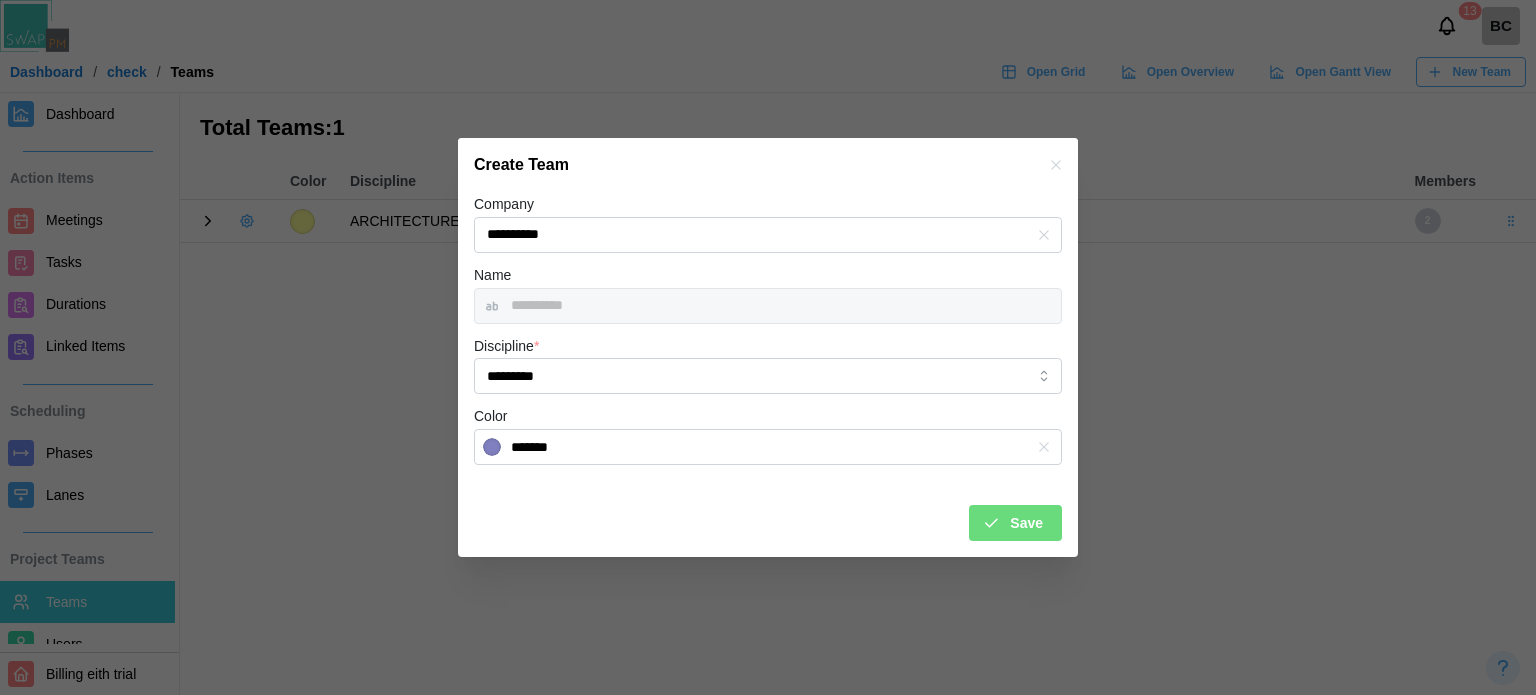 click on "Save" at bounding box center [1015, 523] 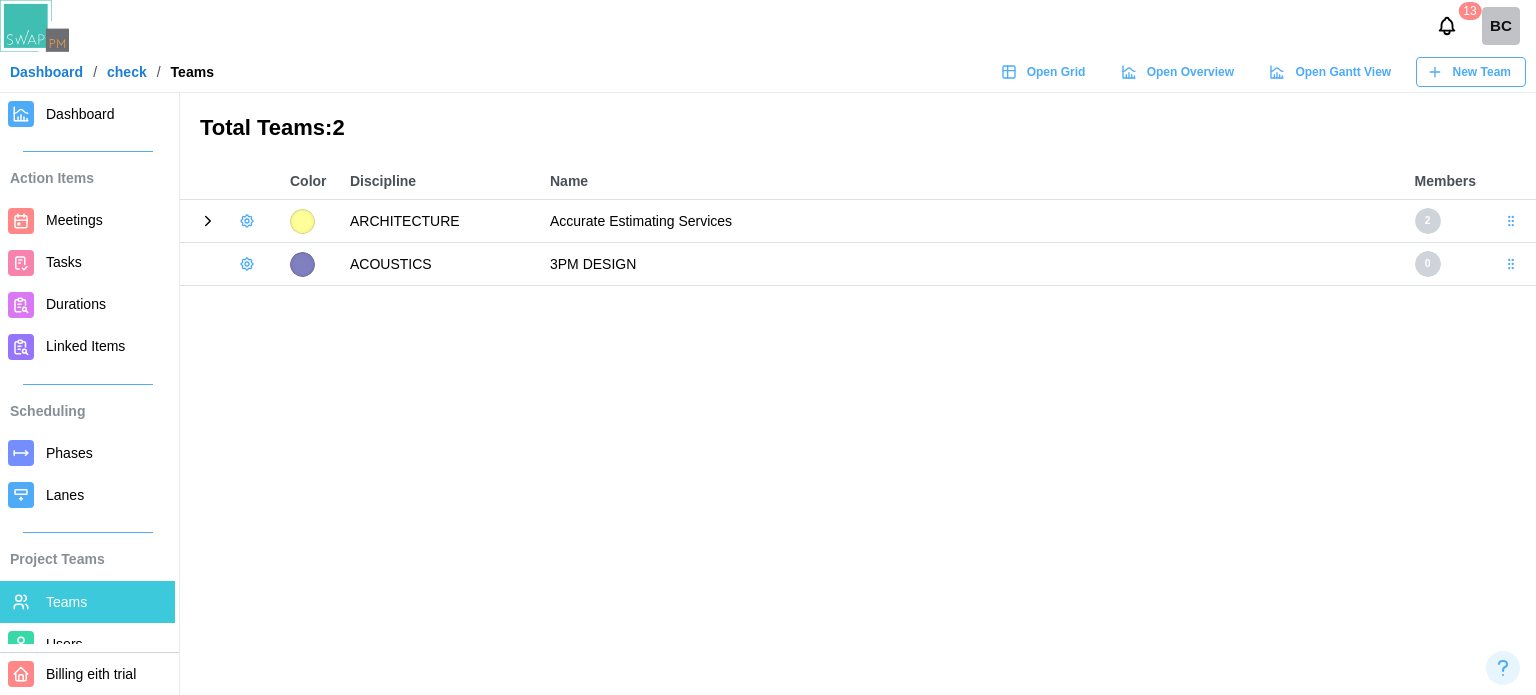click on "Tasks" at bounding box center (64, 262) 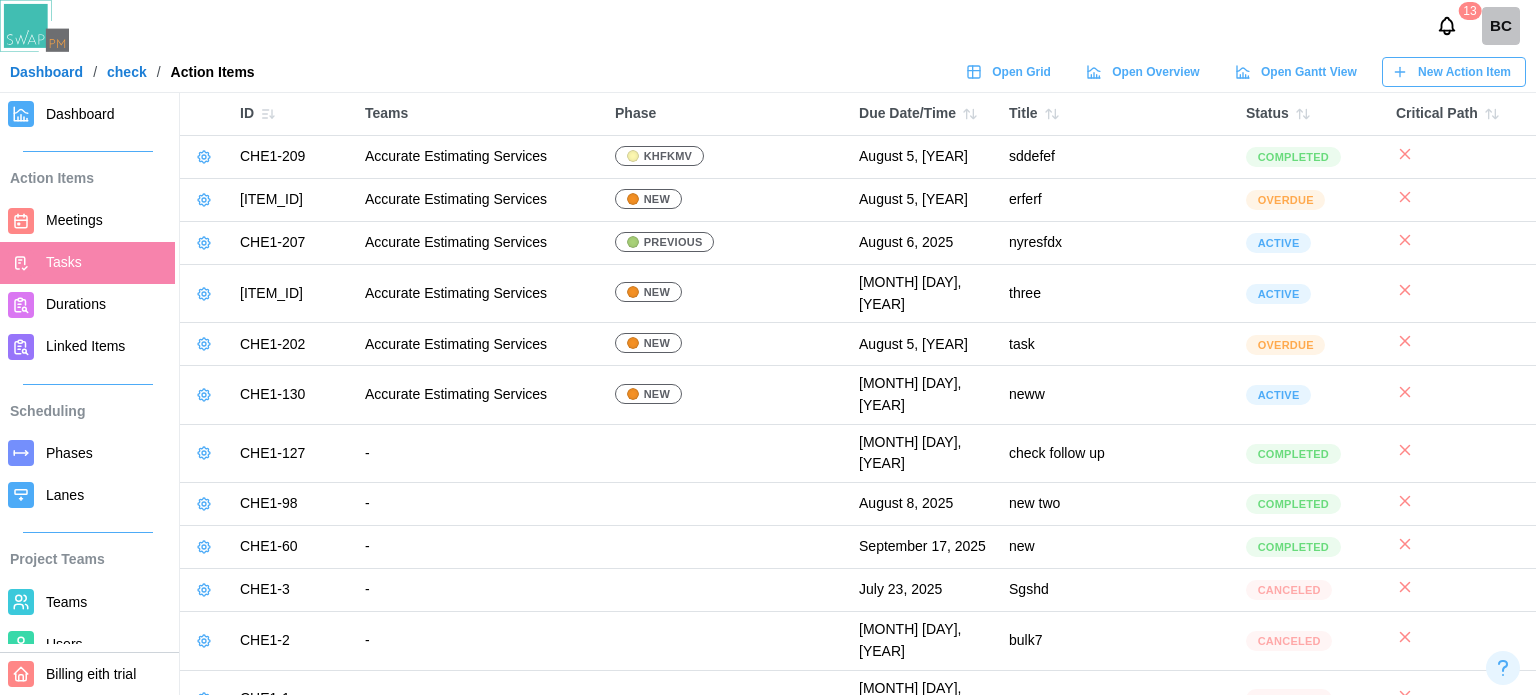 click 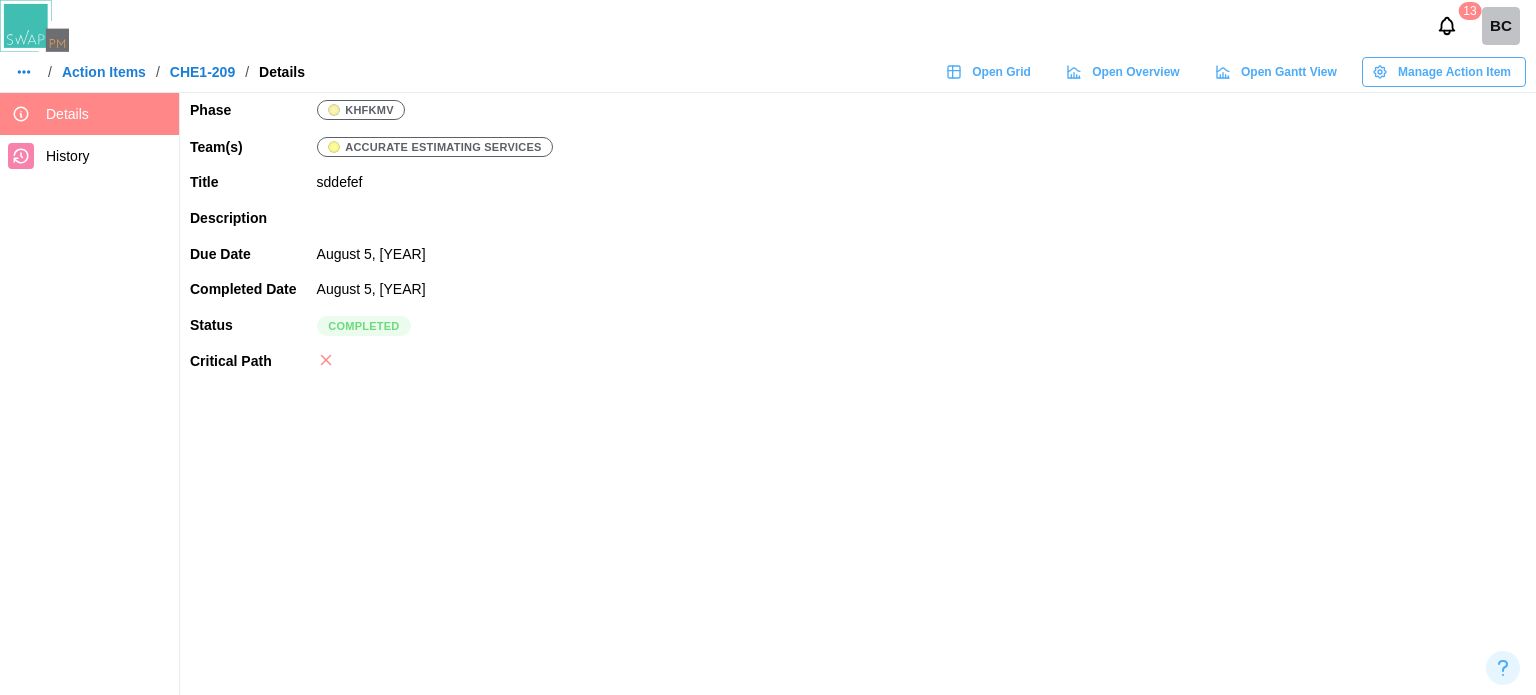 click on "Manage Action Item" at bounding box center [1454, 72] 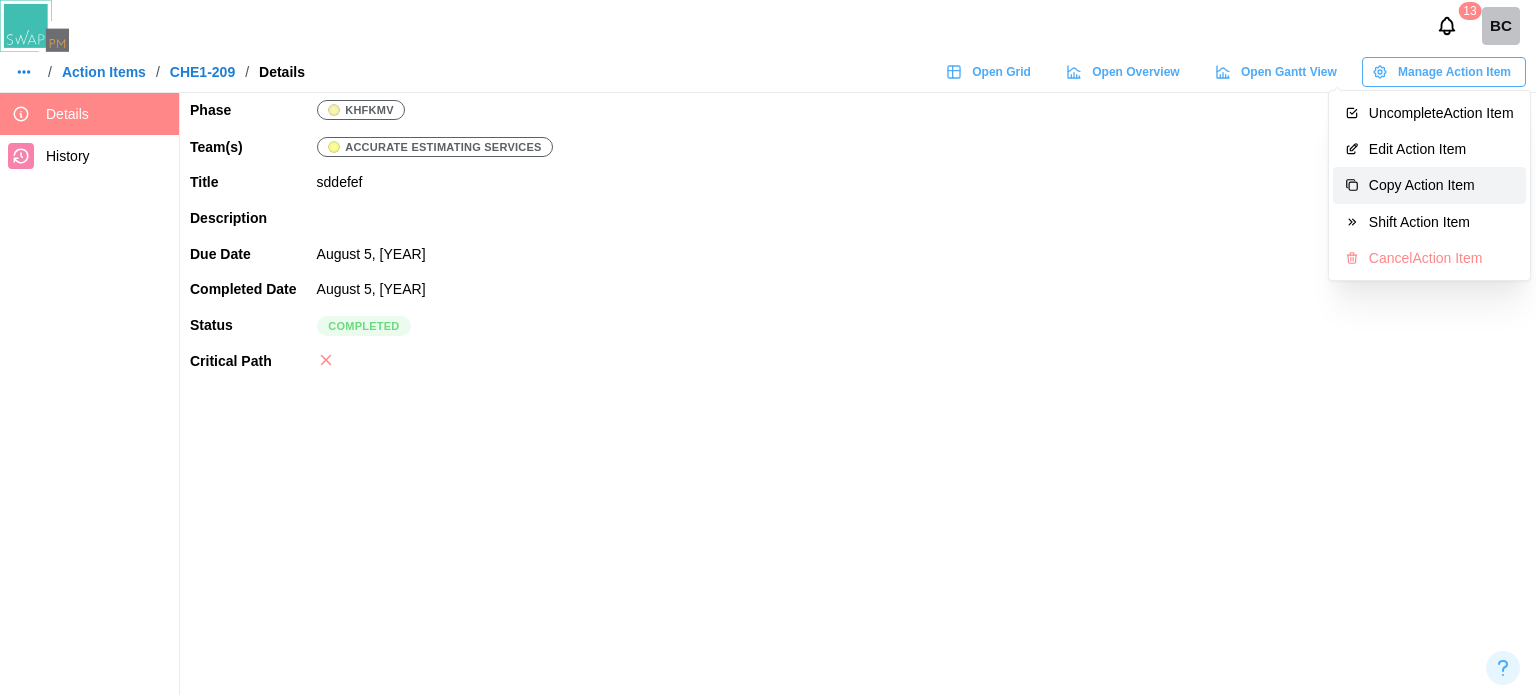 click on "Copy Action Item" at bounding box center (1429, 185) 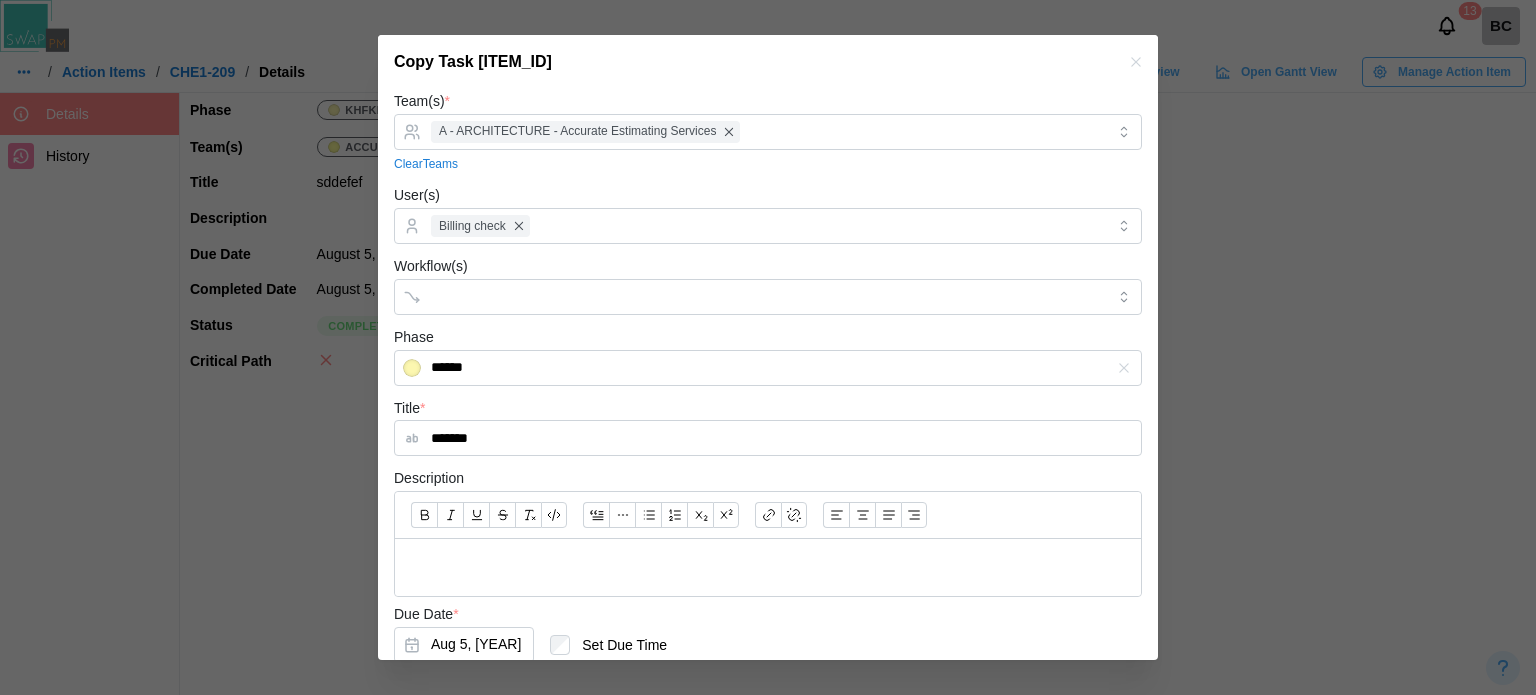 scroll, scrollTop: 200, scrollLeft: 0, axis: vertical 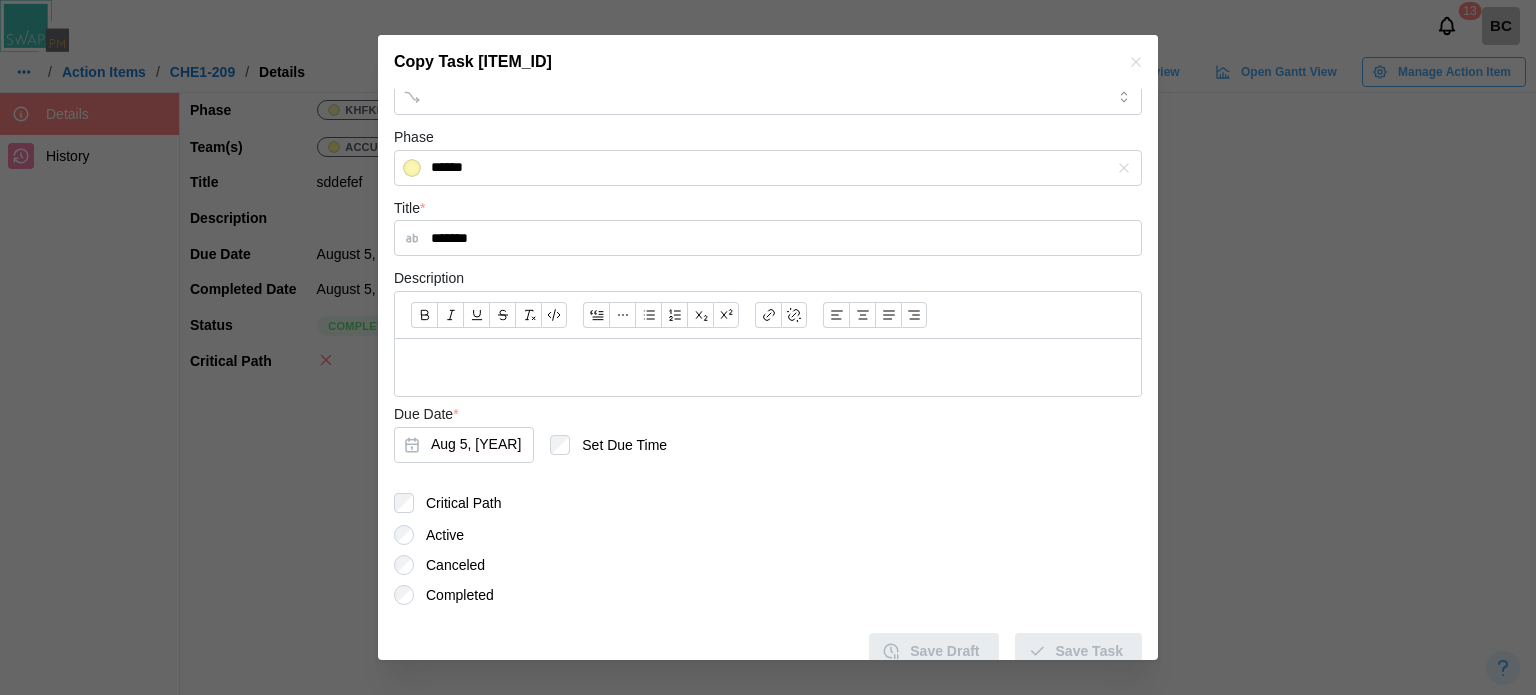 click at bounding box center (768, 347) 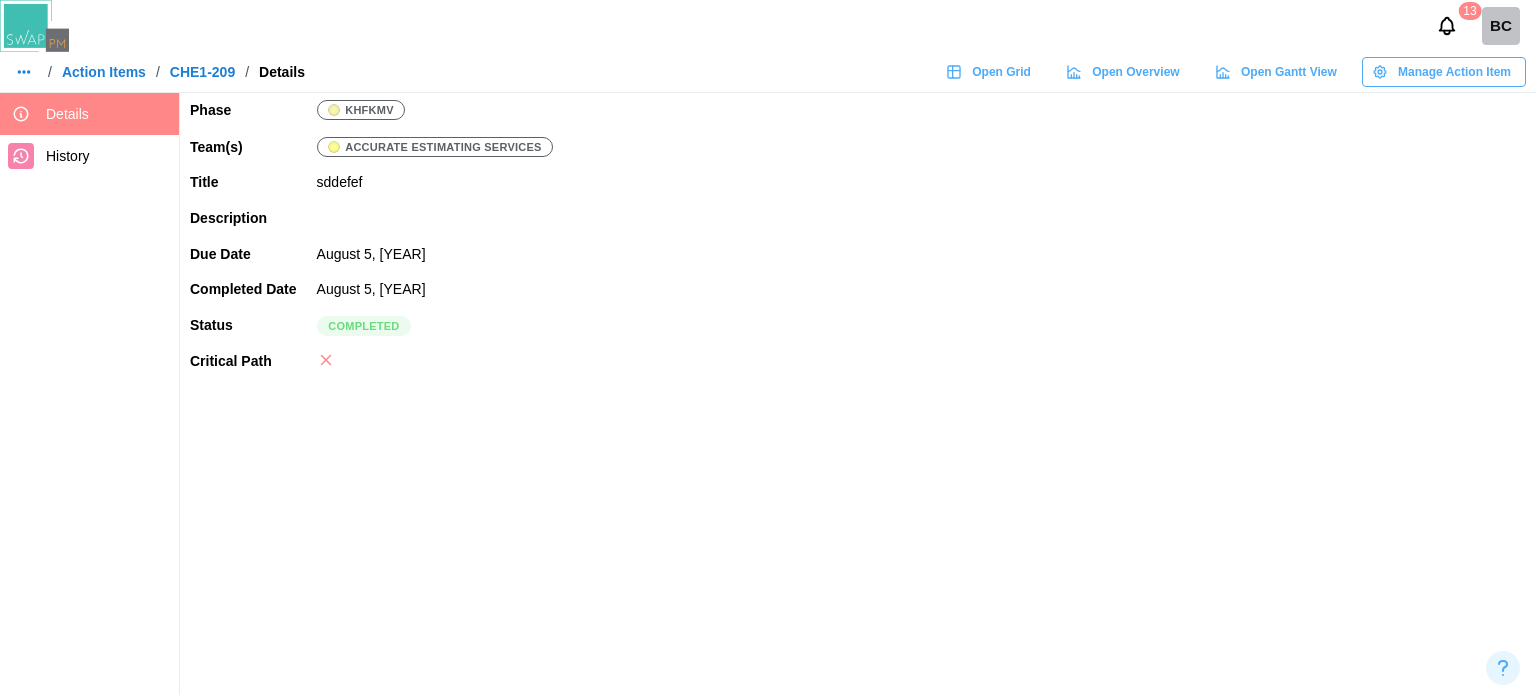 click on "Manage Action Item" at bounding box center (1444, 72) 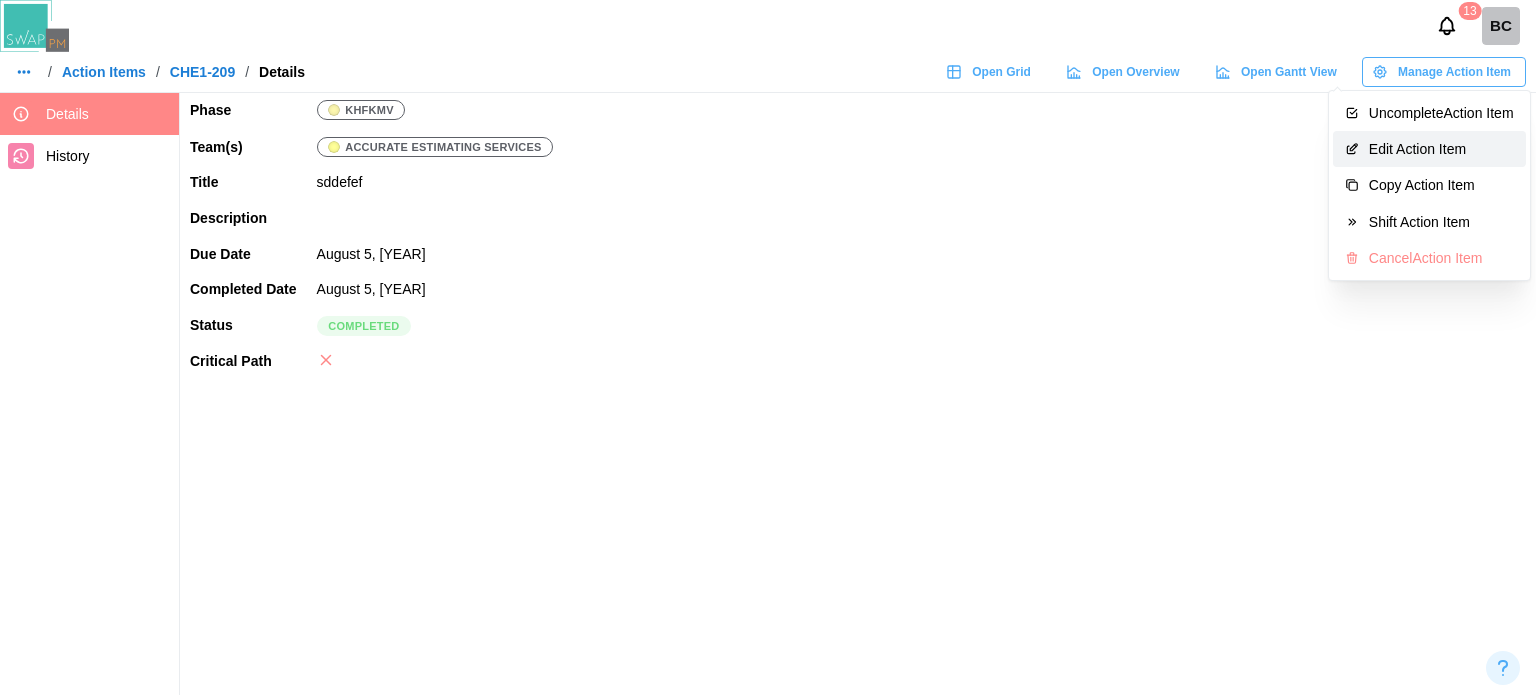 click on "Edit Action Item" at bounding box center (1441, 149) 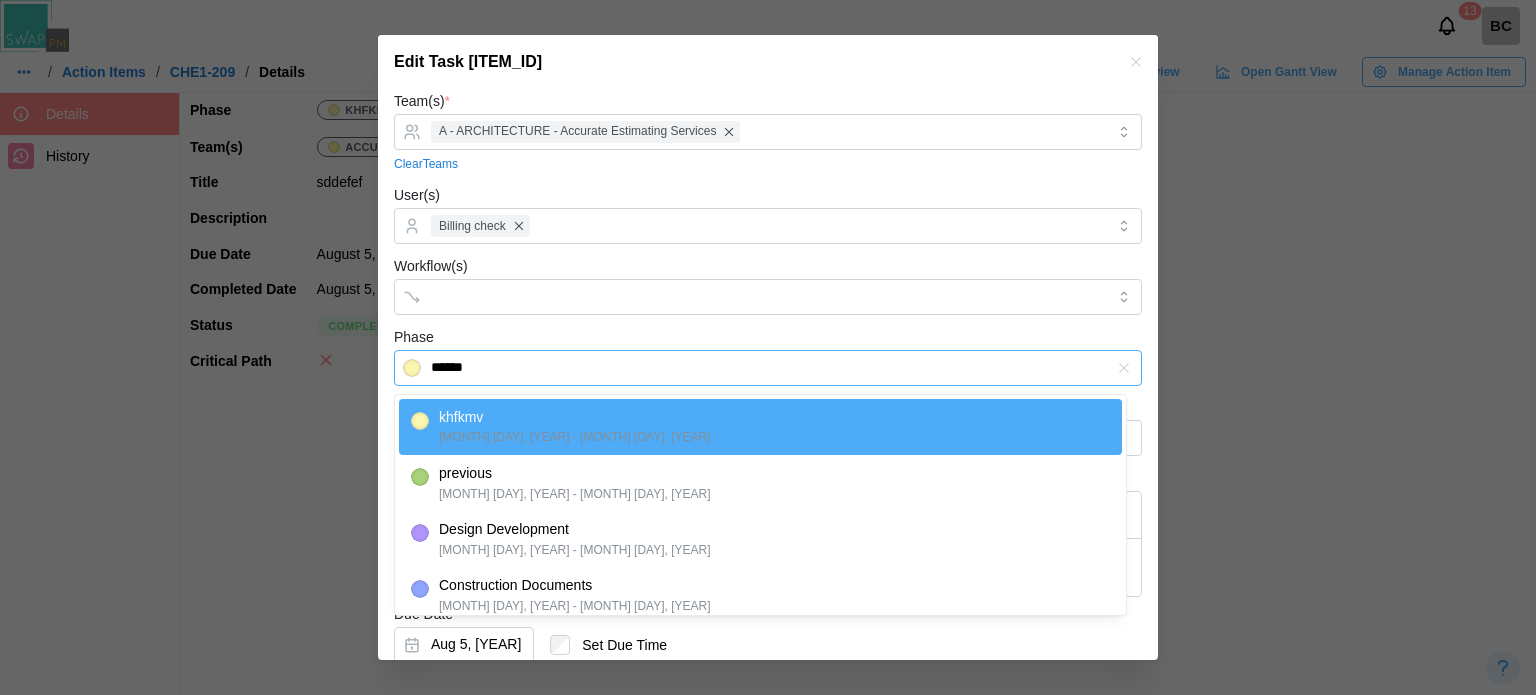 click on "******" at bounding box center (768, 368) 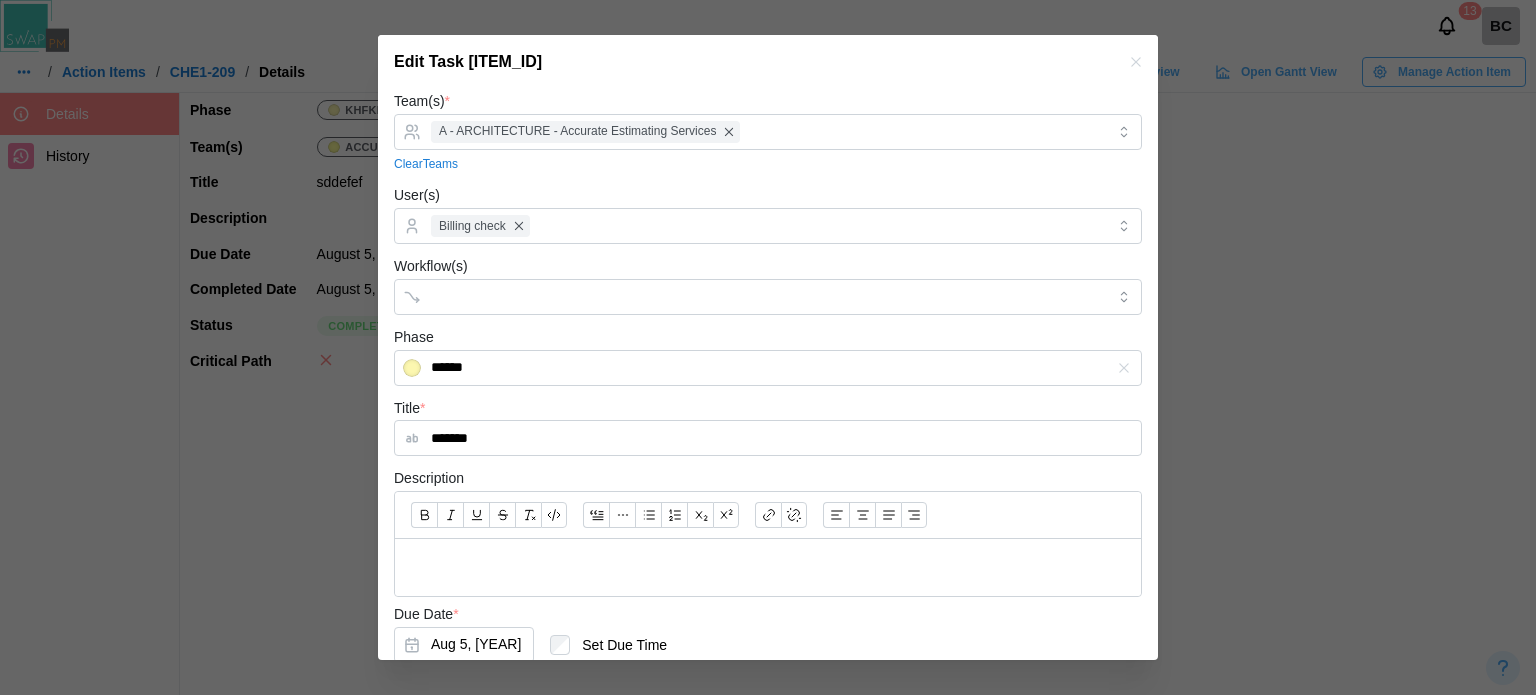 click on "Phase ******" at bounding box center (768, 355) 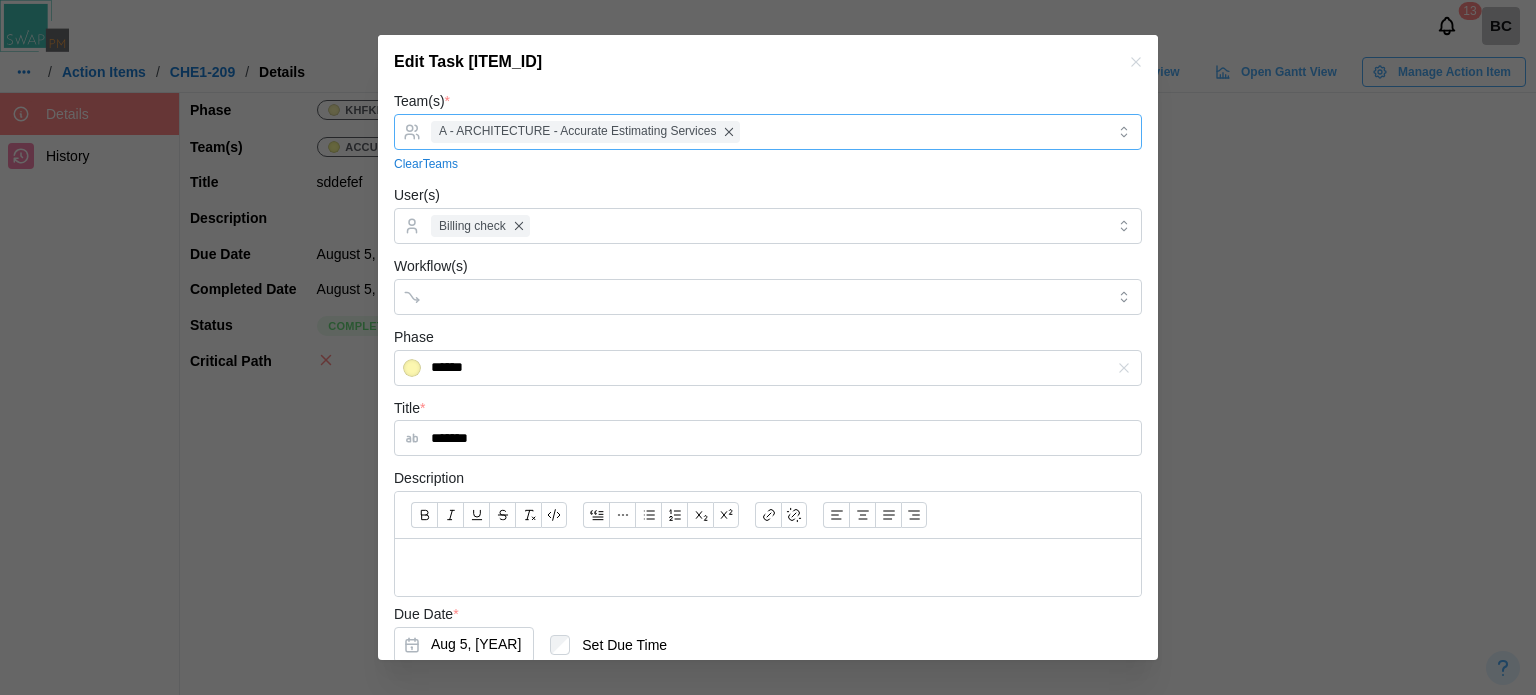 click on "A - ARCHITECTURE - Accurate Estimating Services" at bounding box center [765, 132] 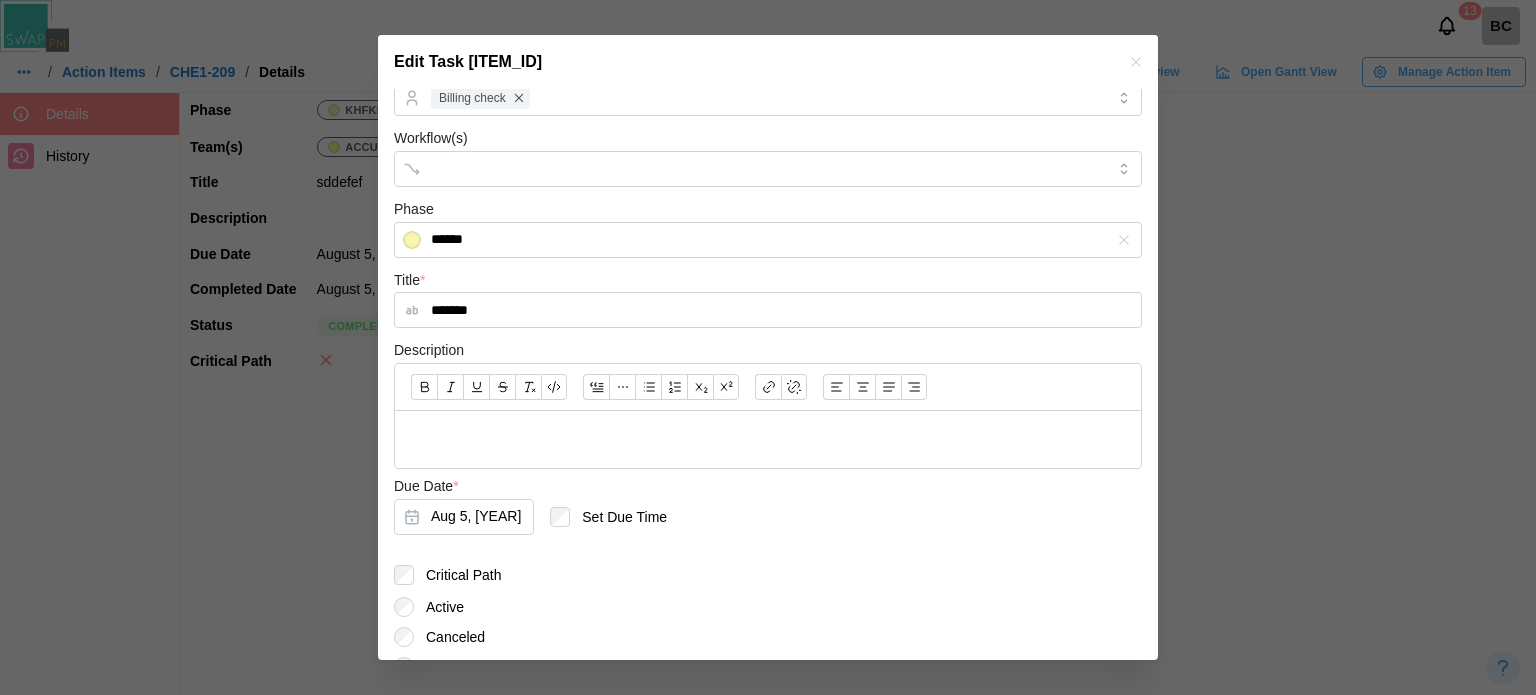 scroll, scrollTop: 223, scrollLeft: 0, axis: vertical 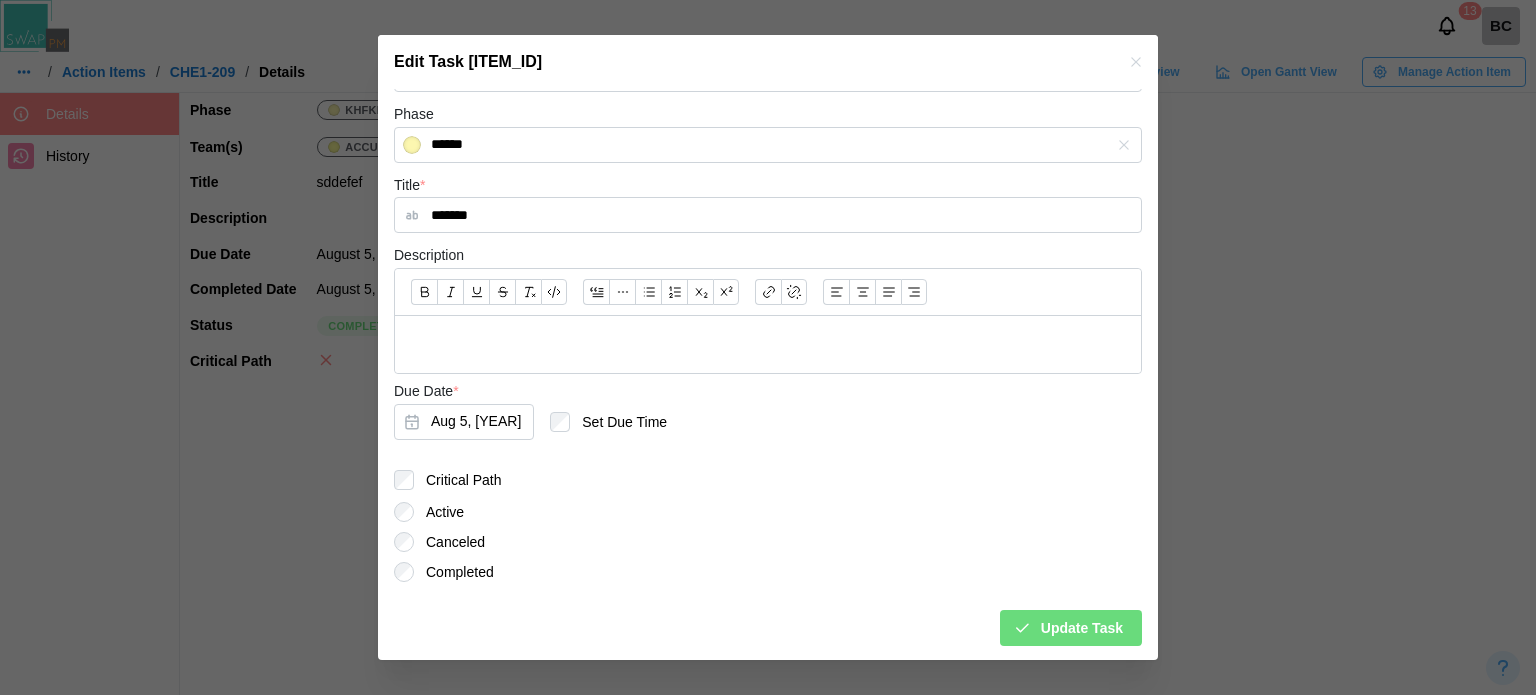 click on "Update Task" at bounding box center (1082, 628) 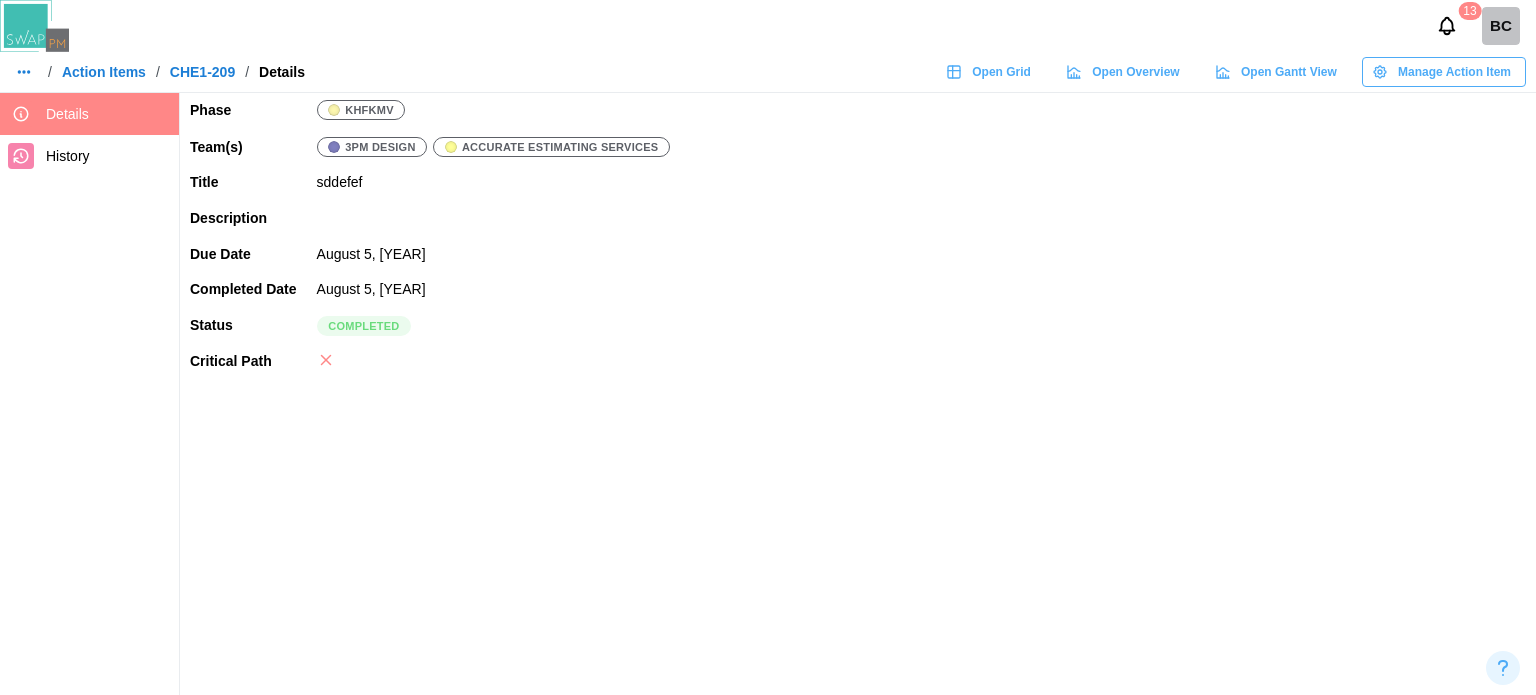 click on "Action Items" at bounding box center (104, 72) 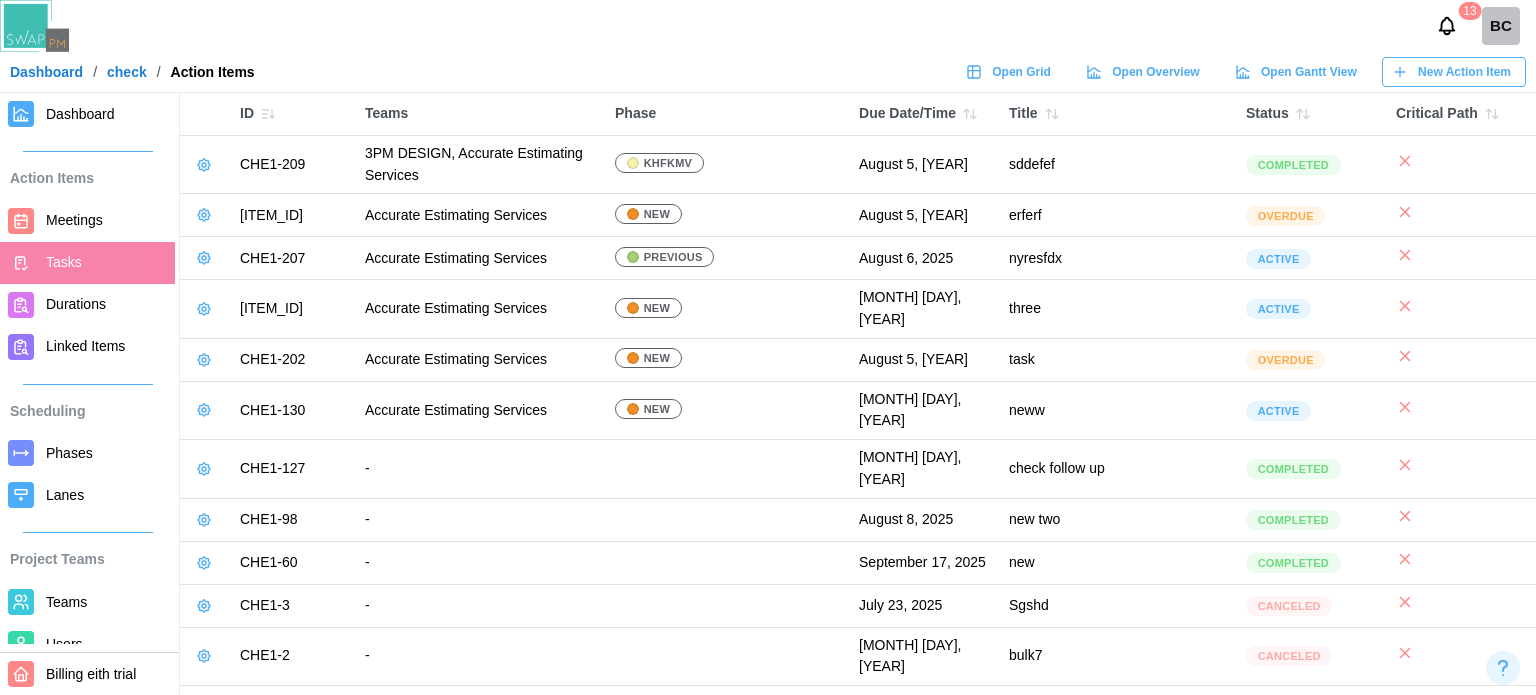 click on "Phases" at bounding box center [69, 453] 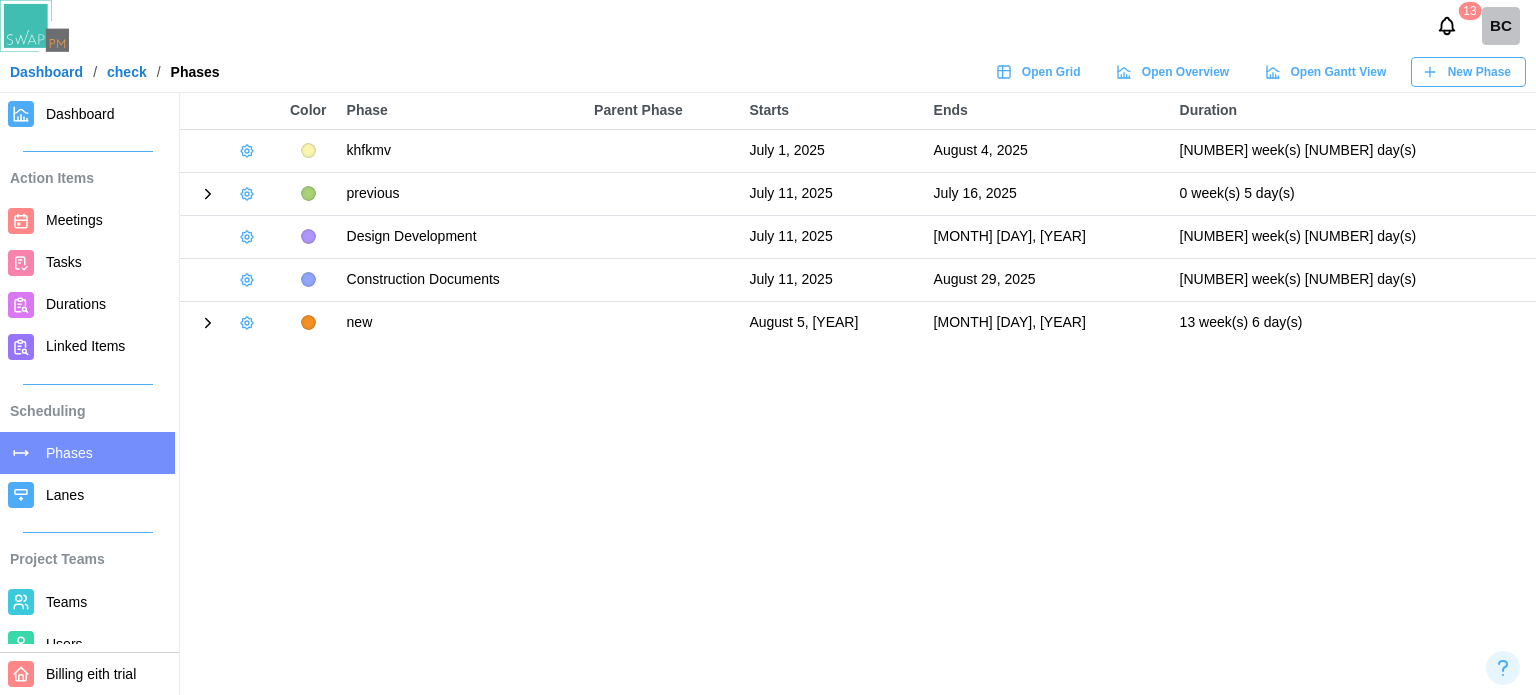 click on "New Phase" at bounding box center [1479, 72] 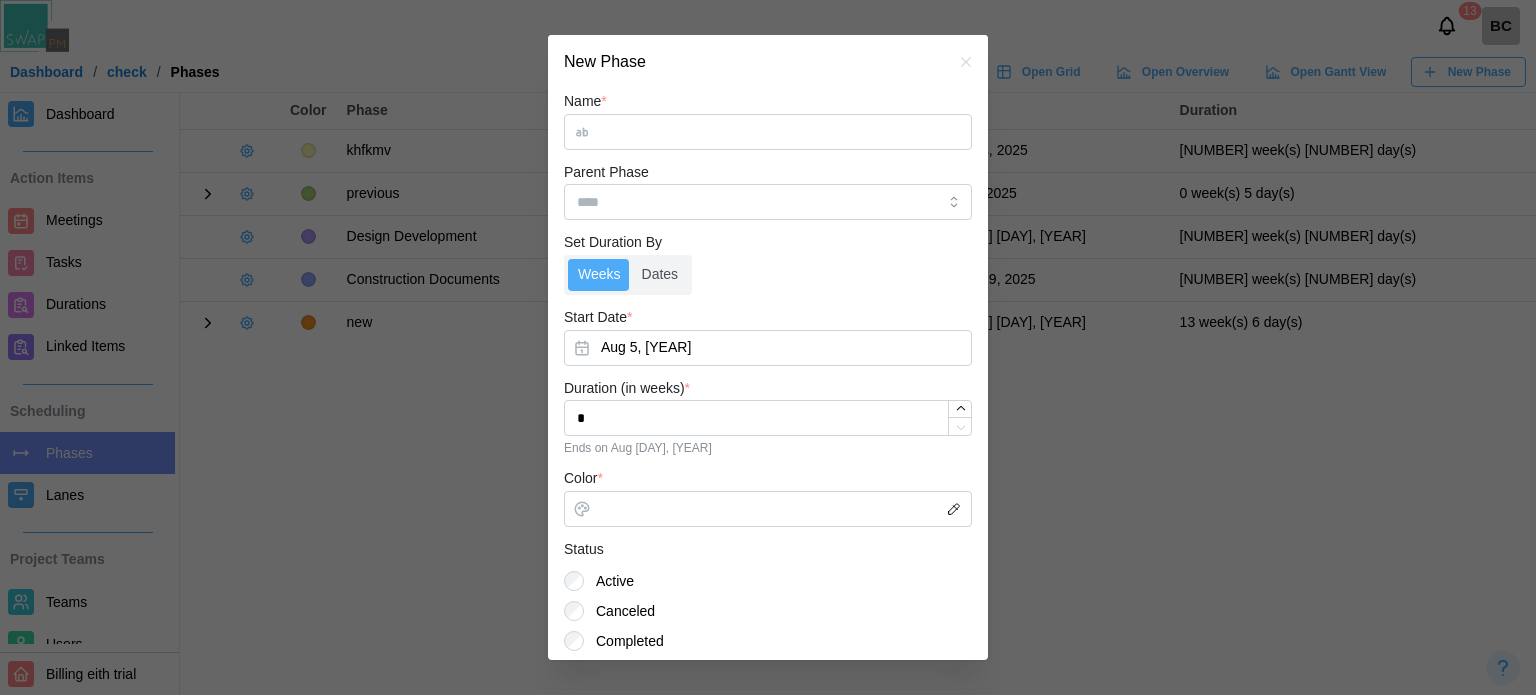 click on "Name  *" at bounding box center (768, 132) 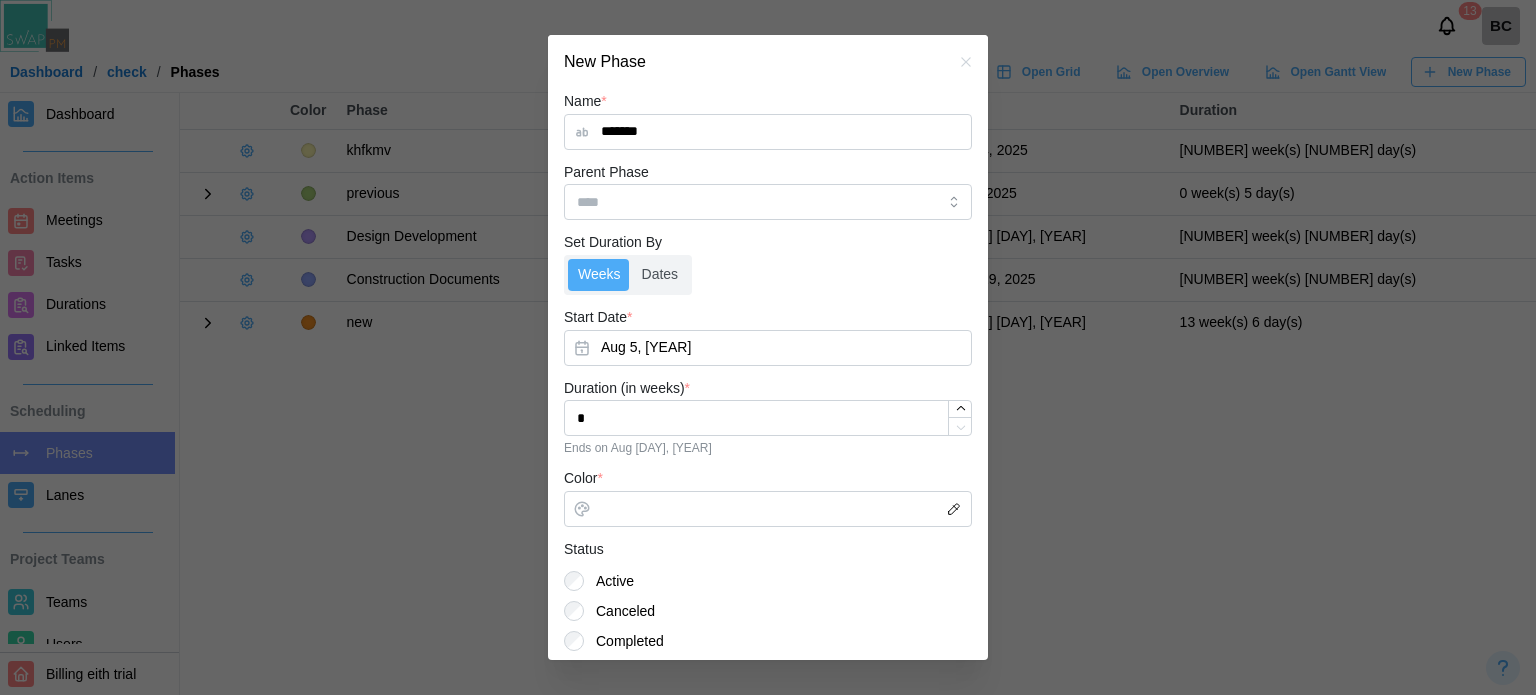type on "*******" 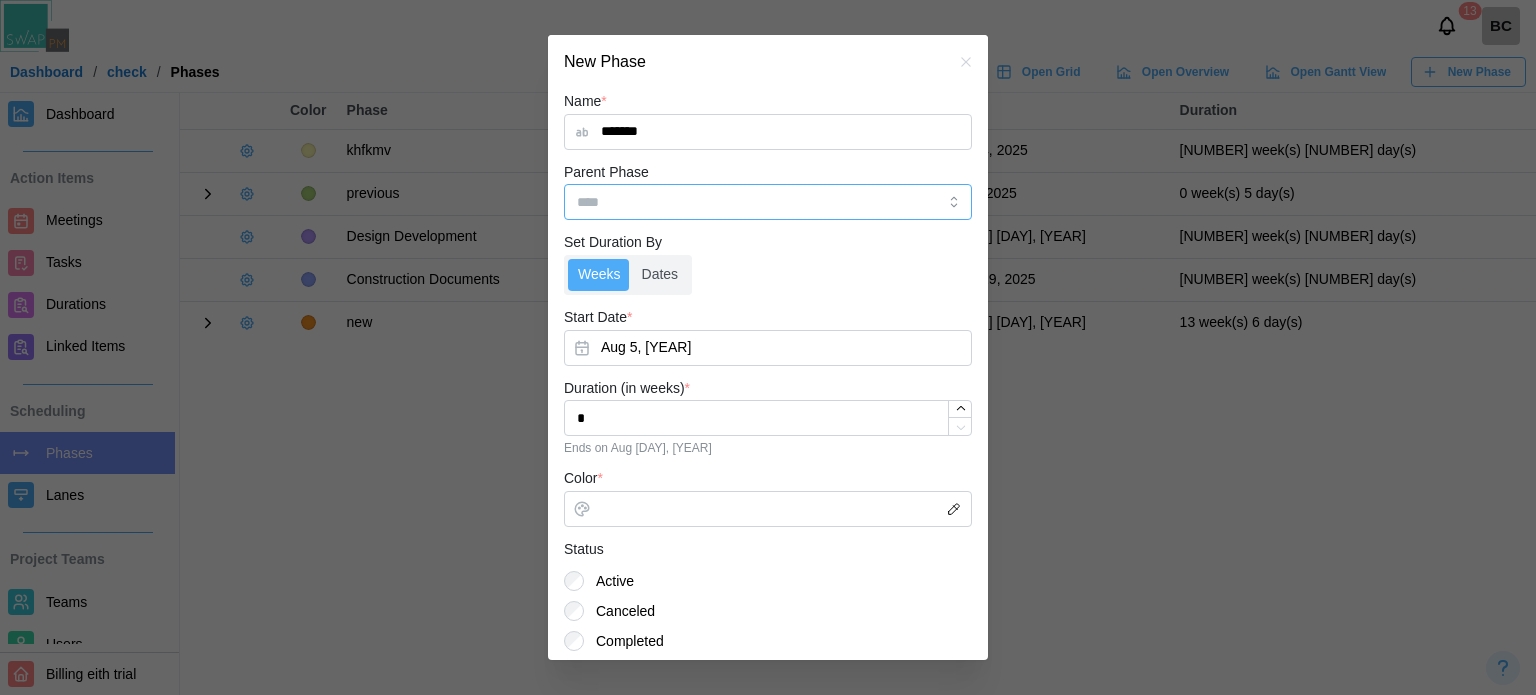 click on "Parent Phase" at bounding box center (768, 202) 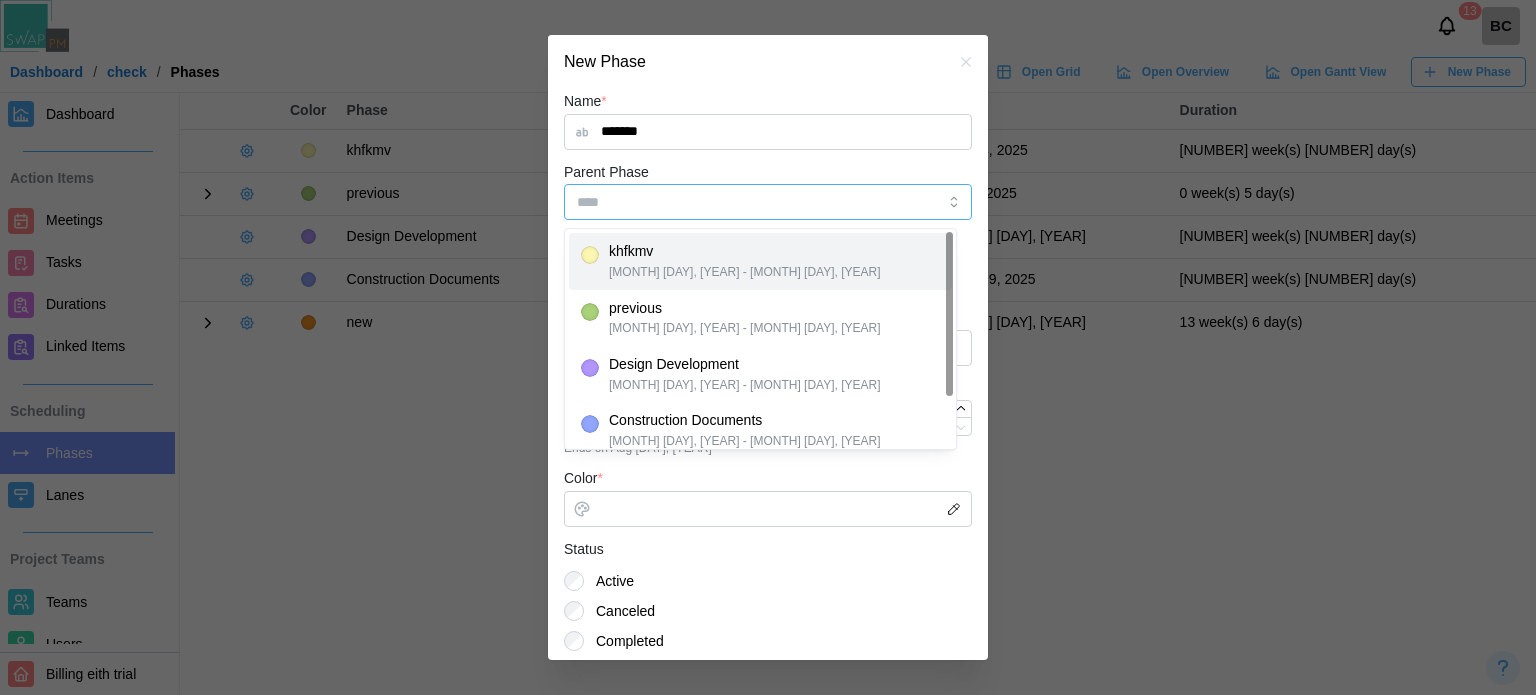 type on "******" 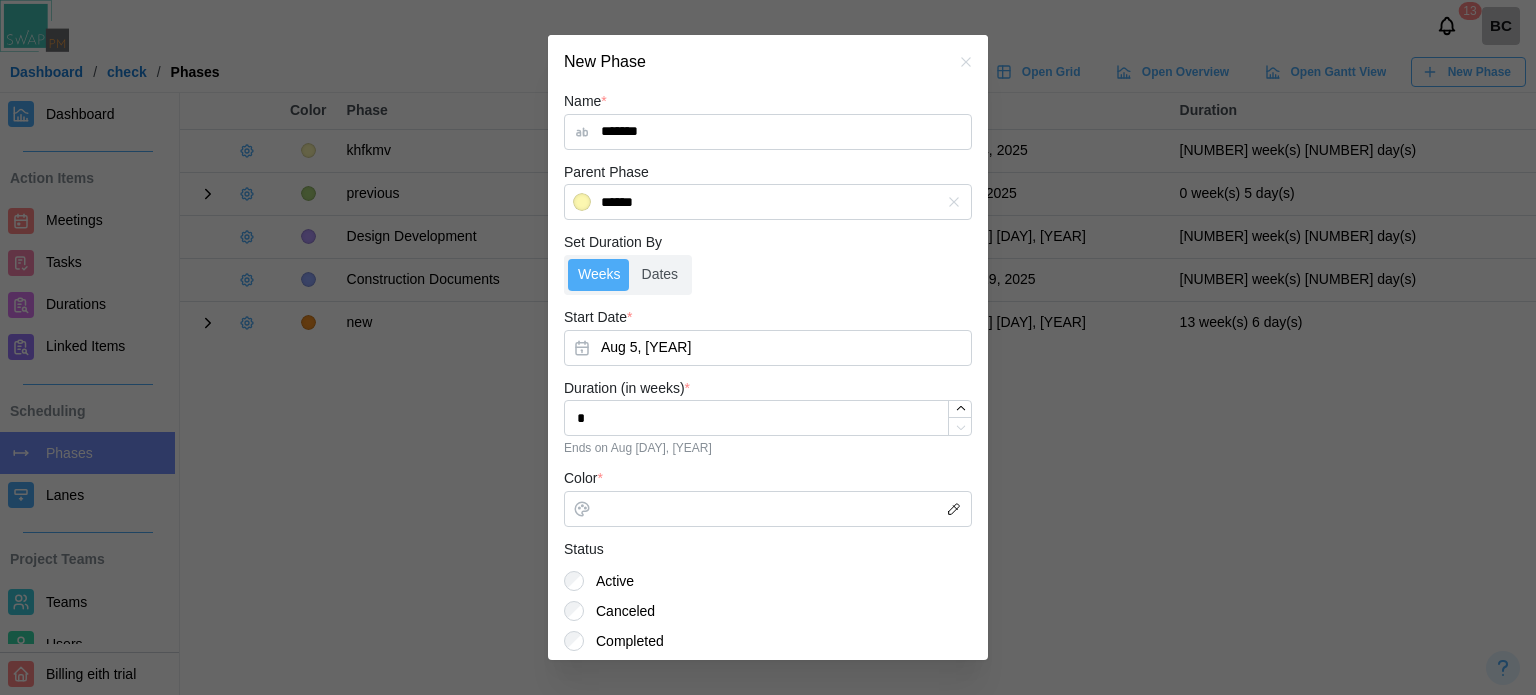 click on "Weeks Dates" at bounding box center [768, 275] 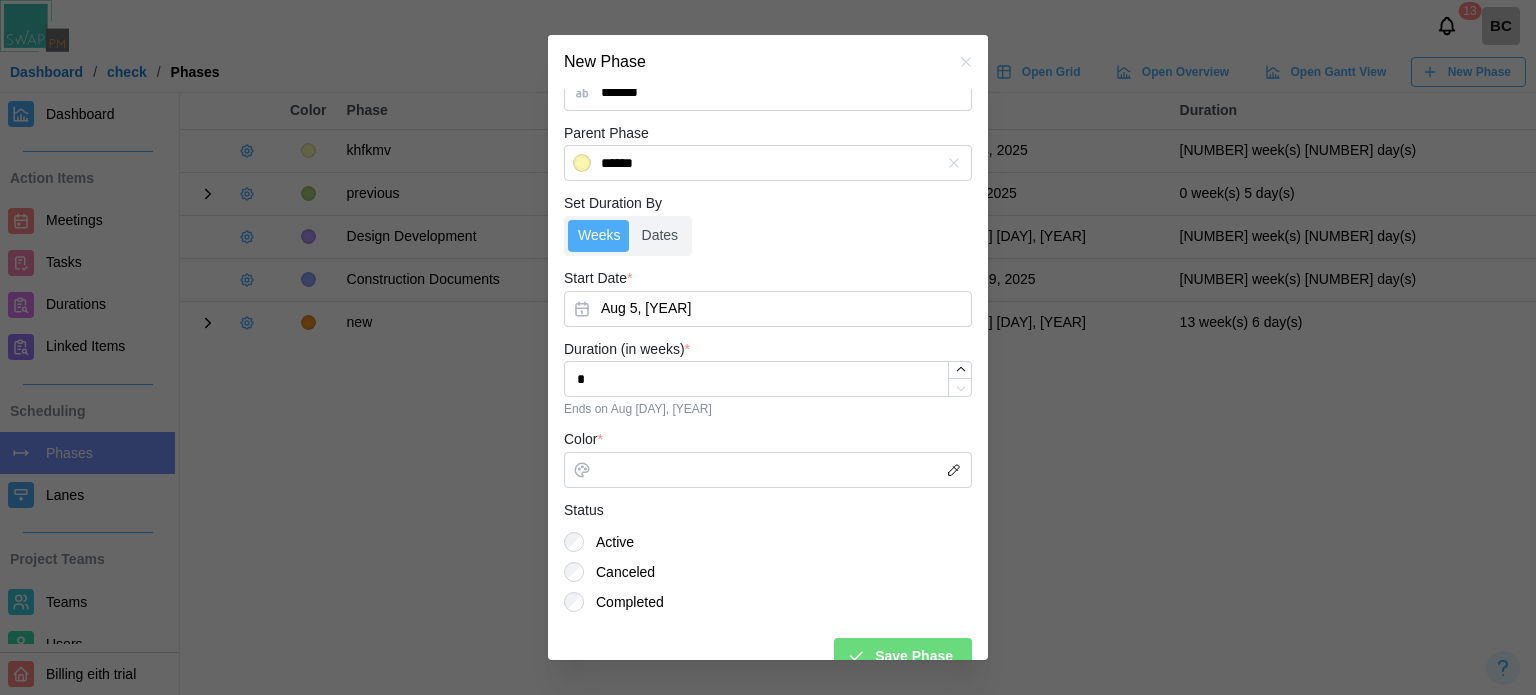 scroll, scrollTop: 68, scrollLeft: 0, axis: vertical 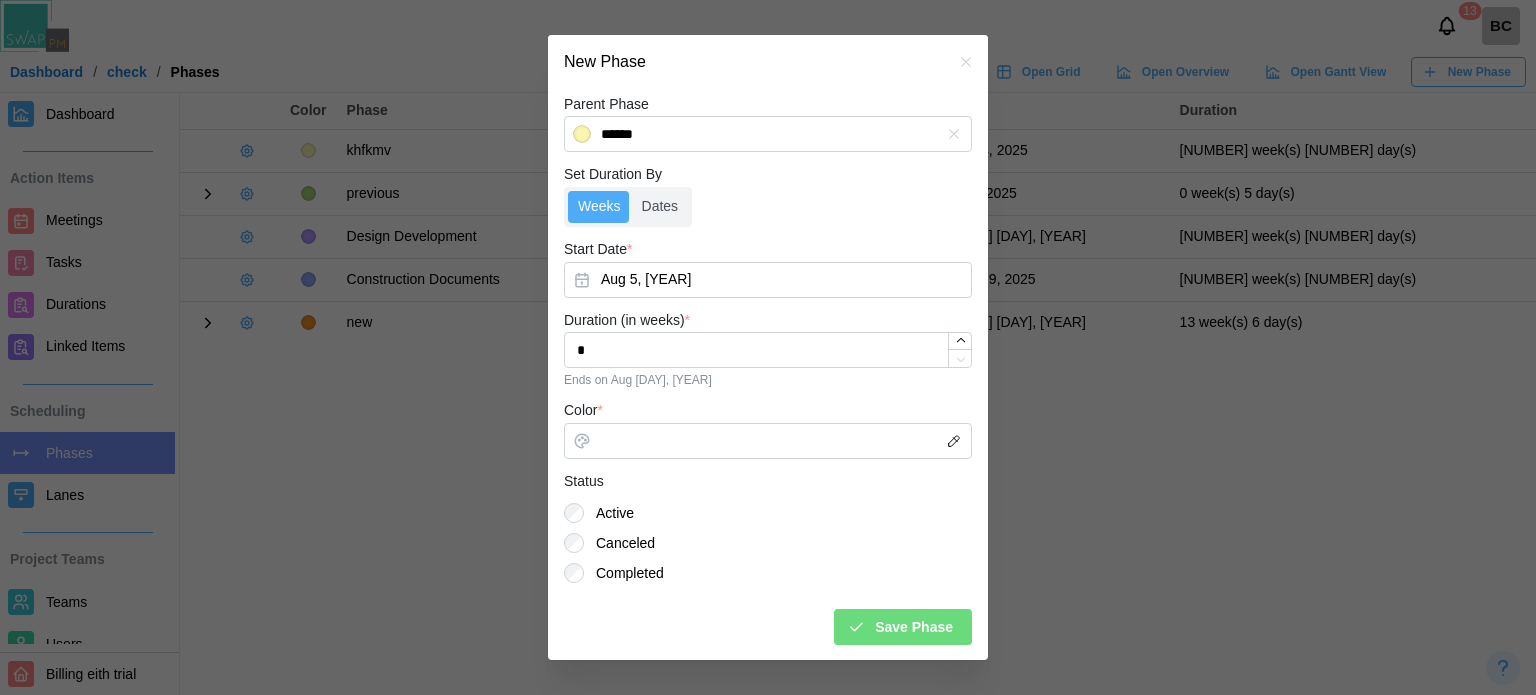 click on "Save Phase" at bounding box center [914, 627] 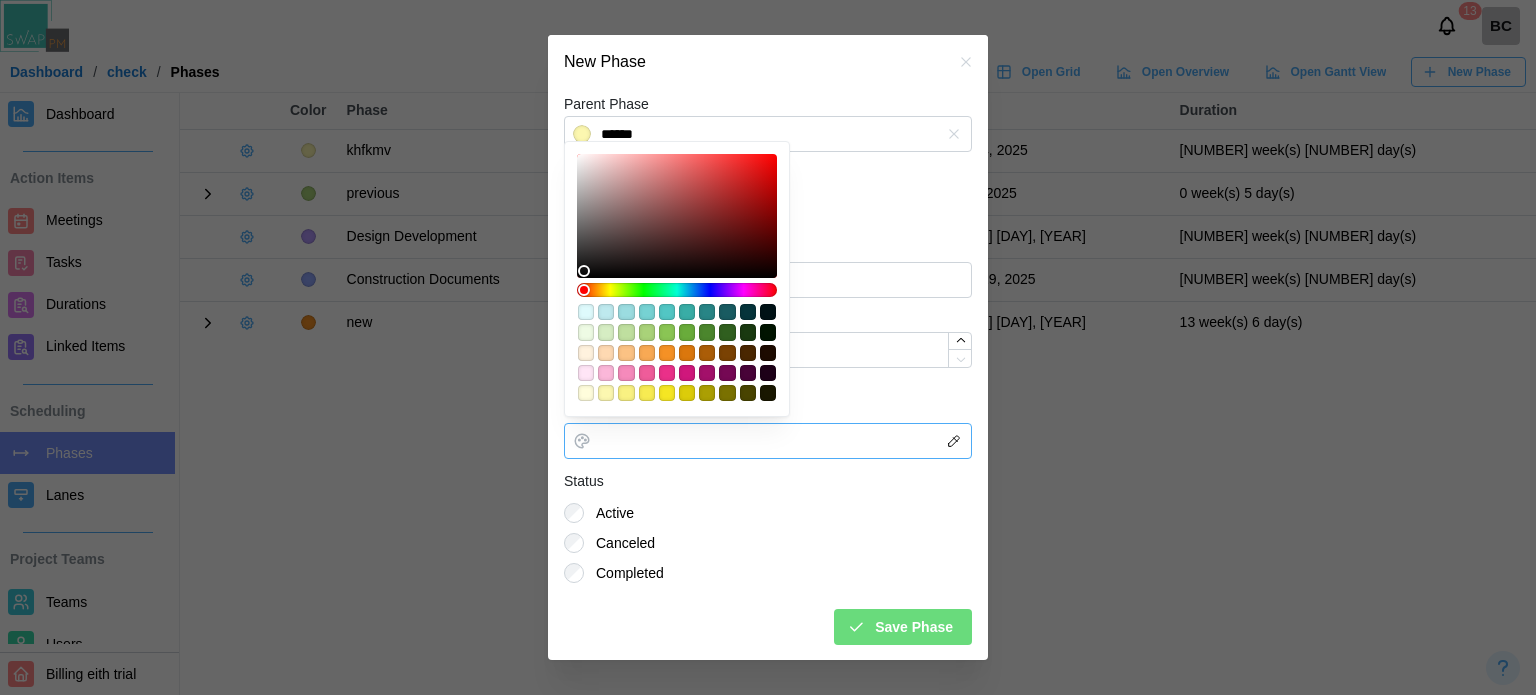 click on "Color  *" at bounding box center [768, 441] 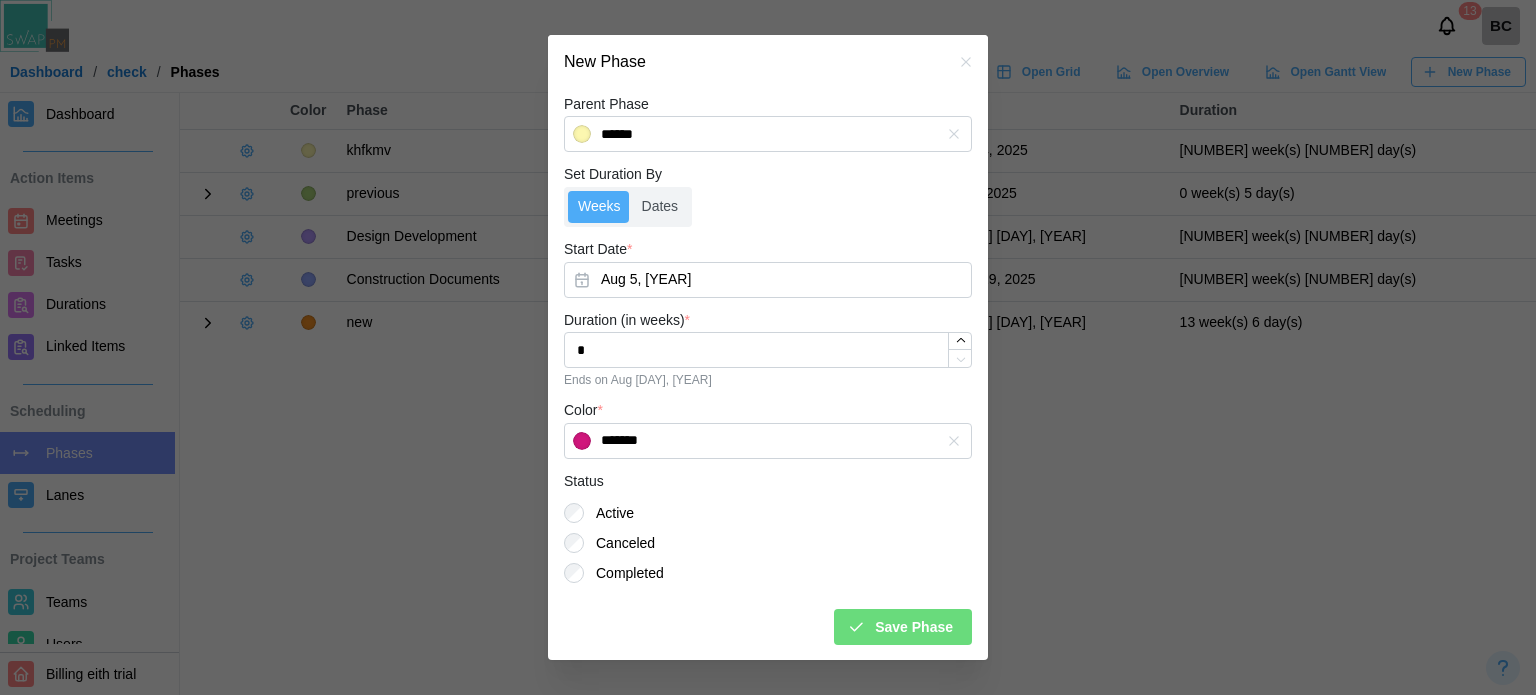 click on "Save Phase" at bounding box center [914, 627] 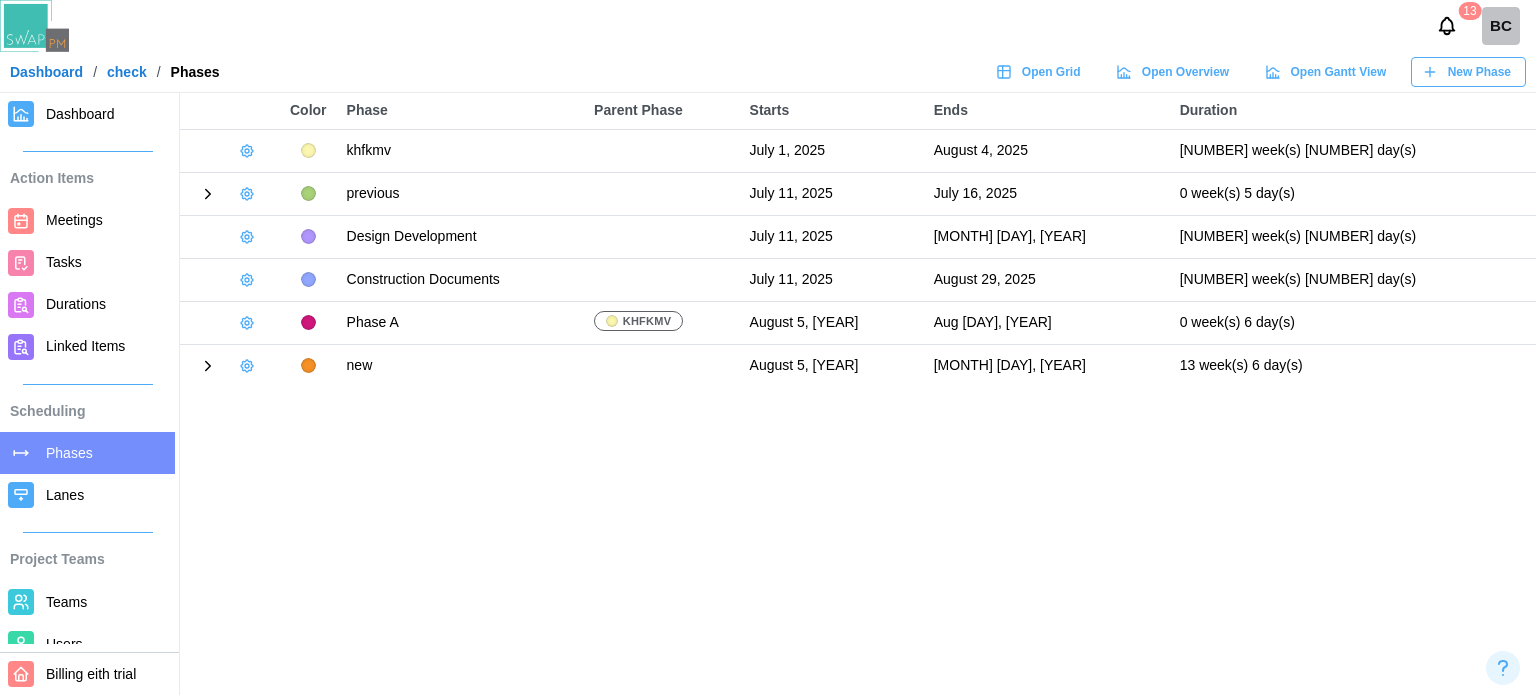 click on "New Phase" at bounding box center [1479, 72] 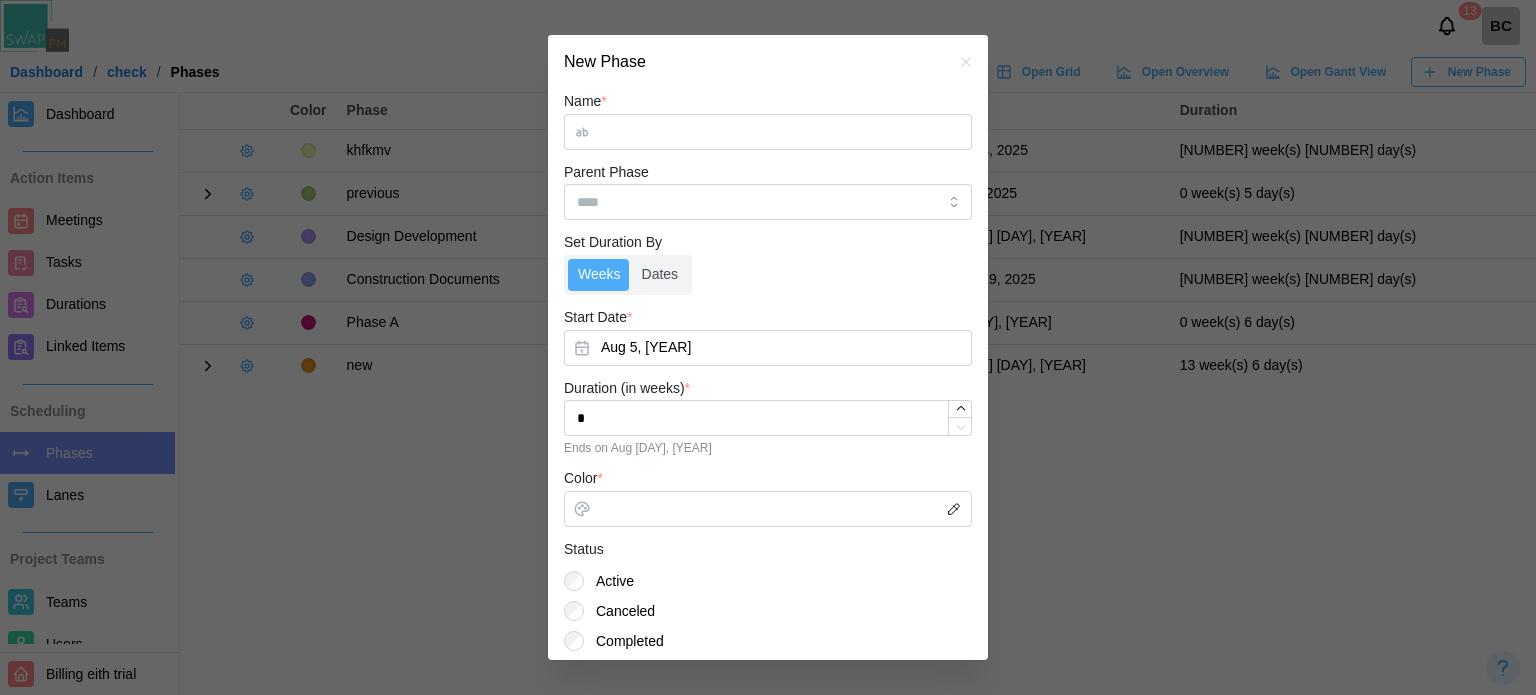 click on "Name  *" at bounding box center [768, 132] 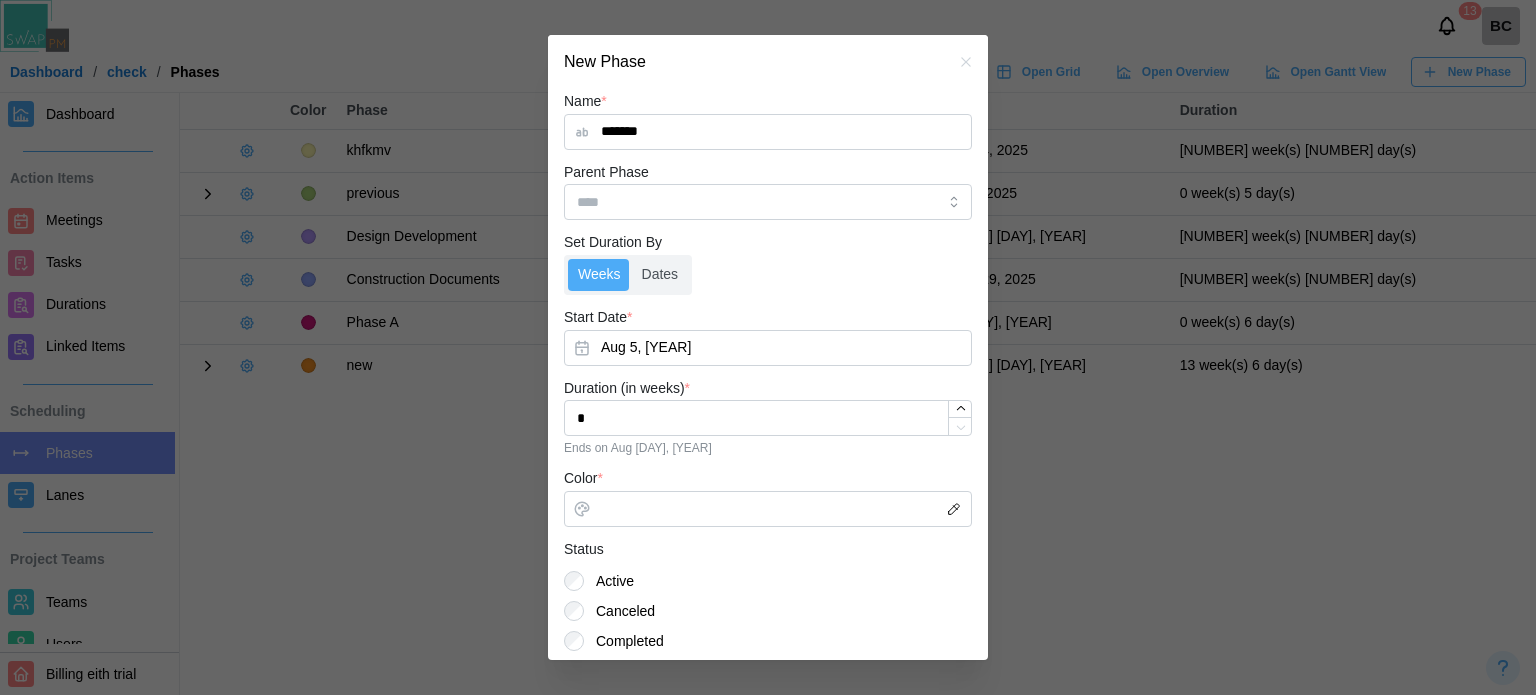 type on "*******" 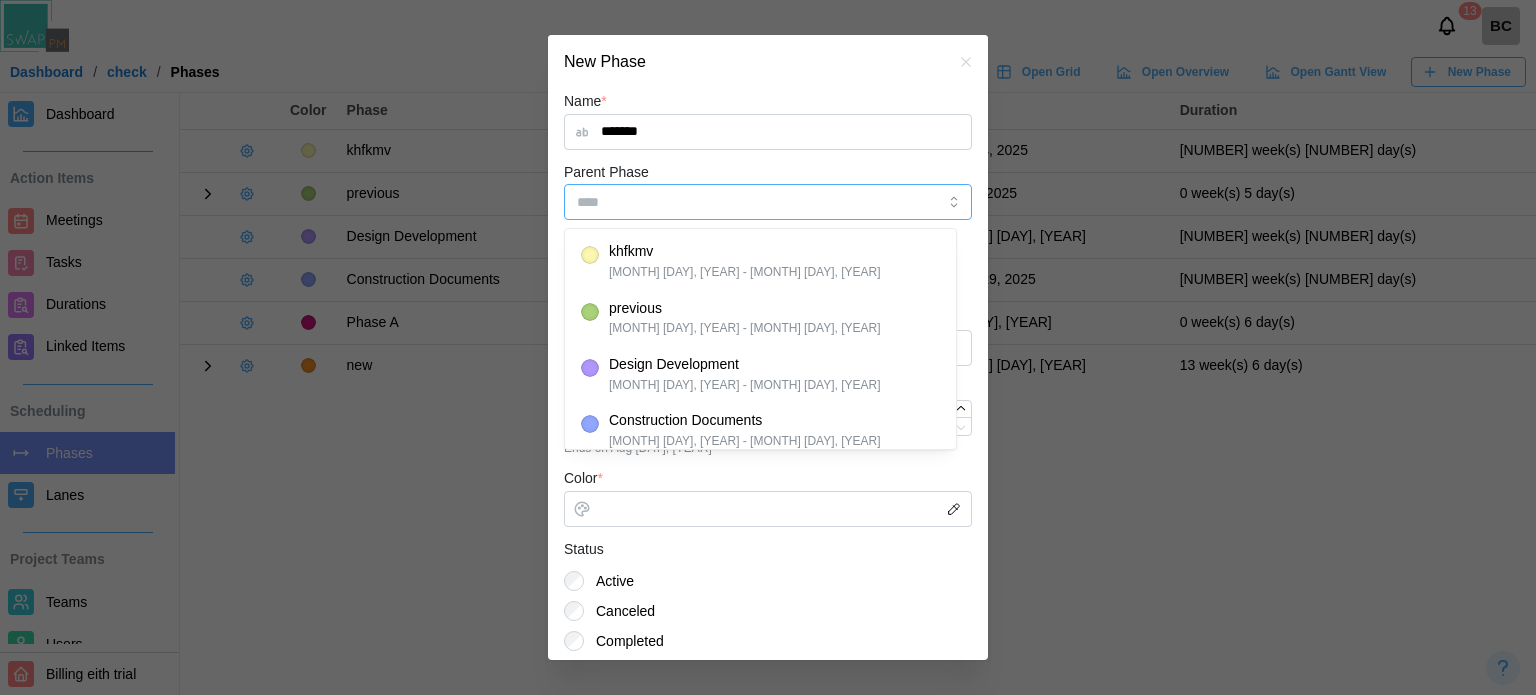 click on "Parent Phase" at bounding box center (768, 202) 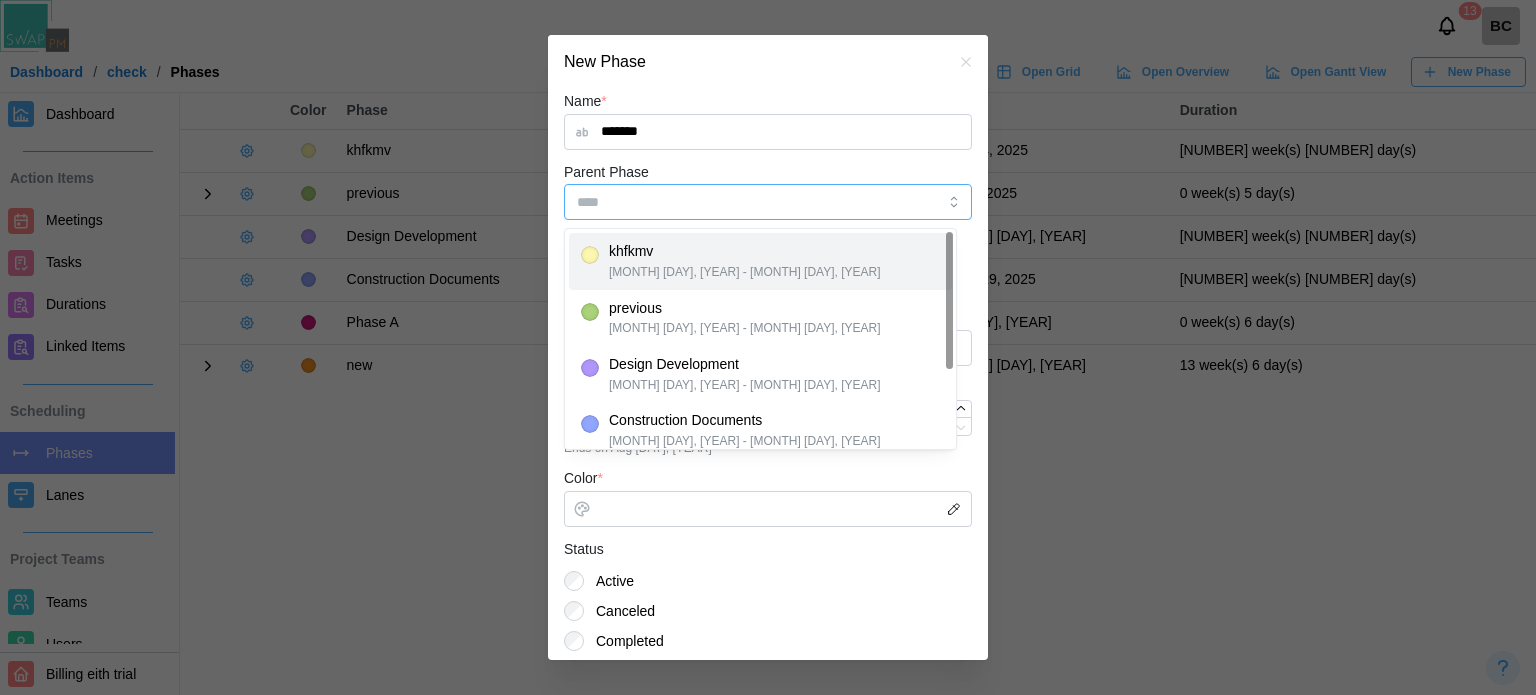 type on "******" 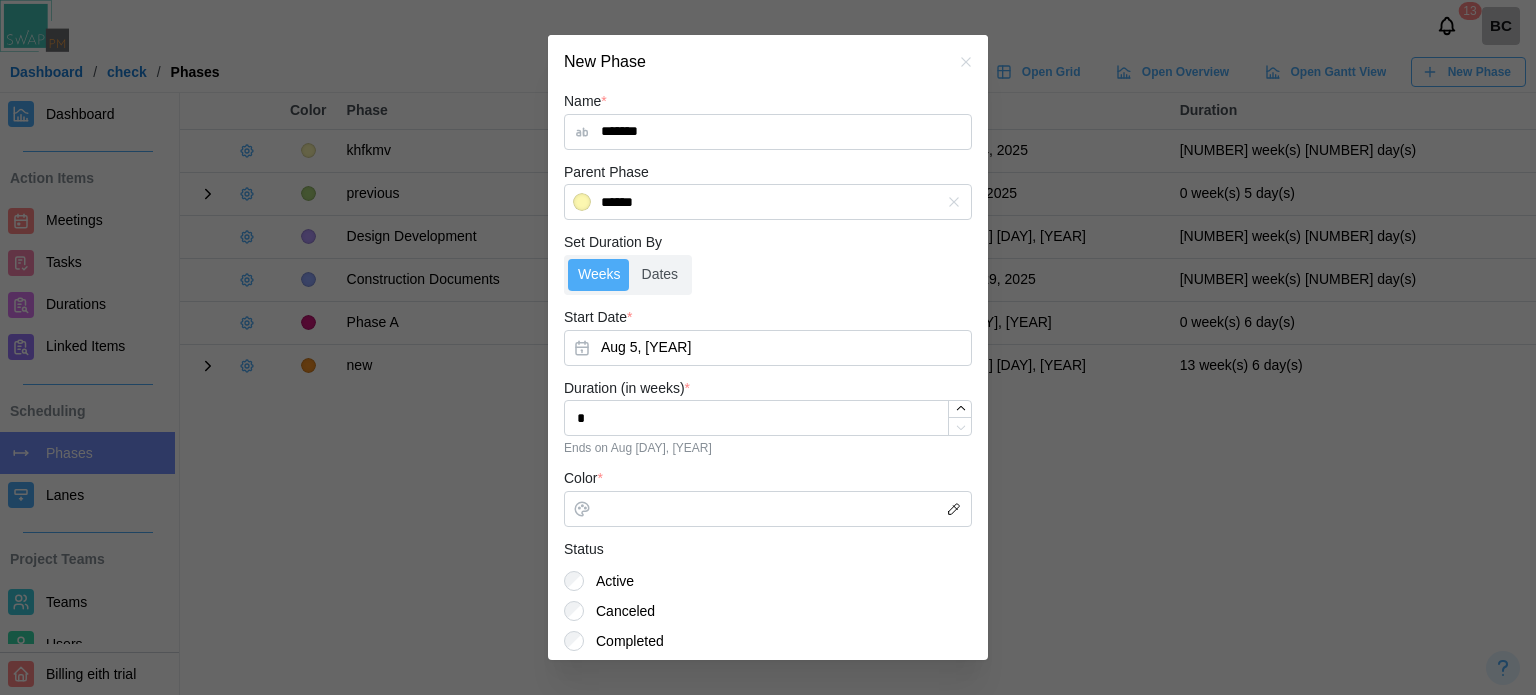 click on "Parent Phase ******" at bounding box center [768, 190] 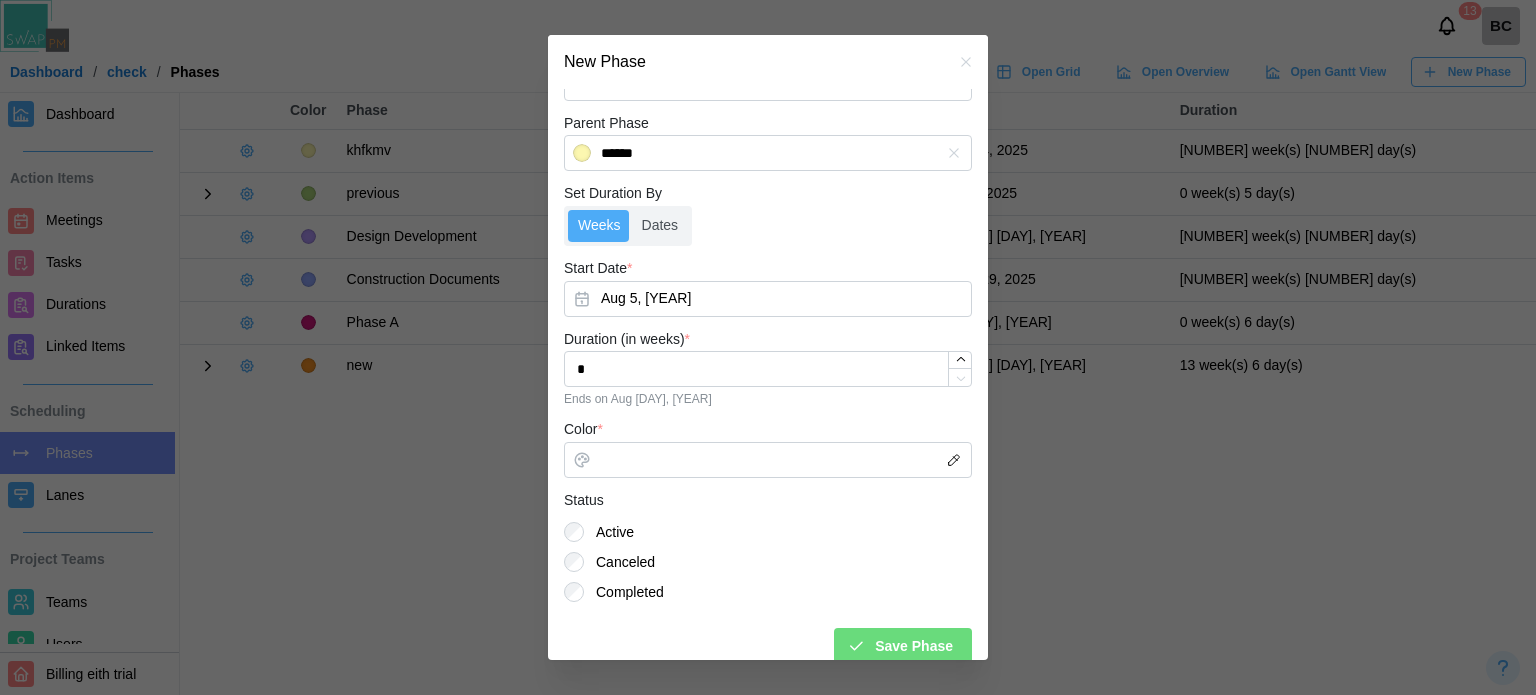 scroll, scrollTop: 68, scrollLeft: 0, axis: vertical 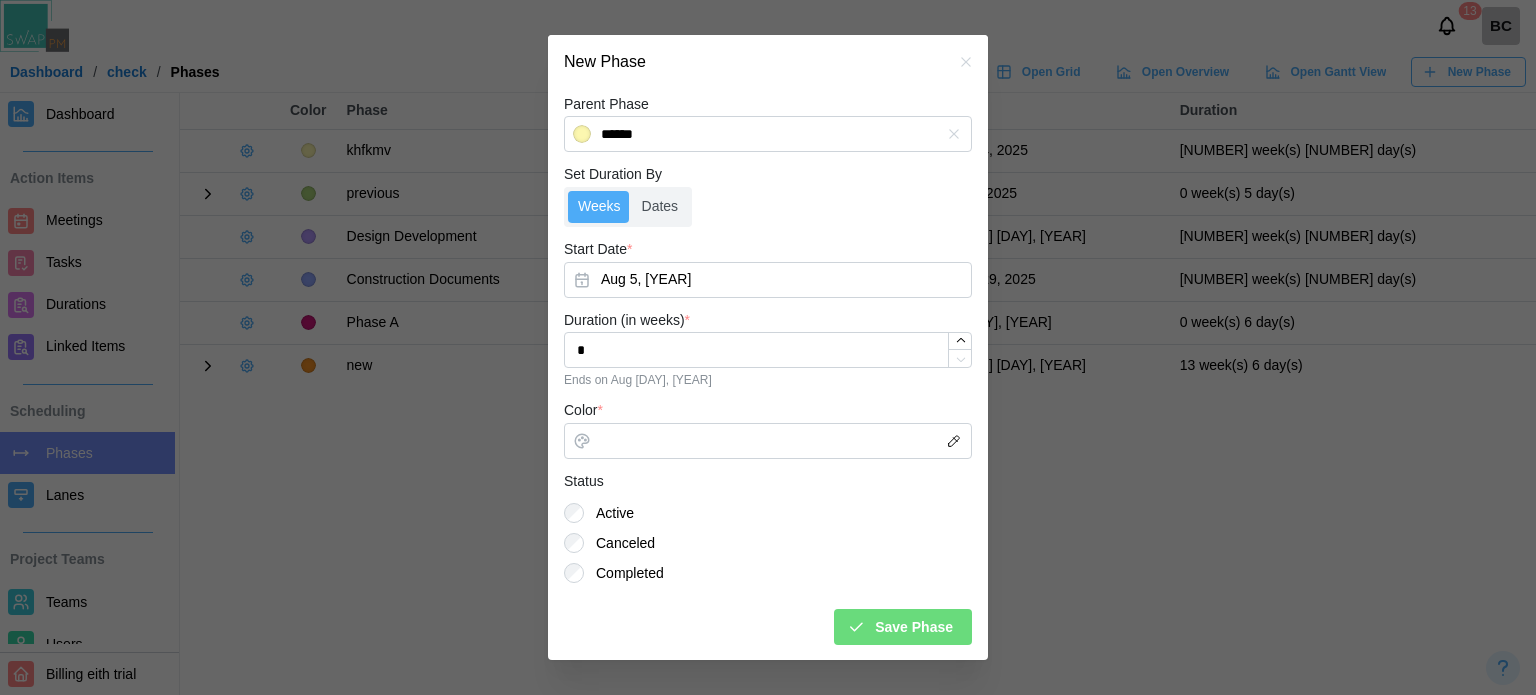 click on "Save Phase" at bounding box center [903, 627] 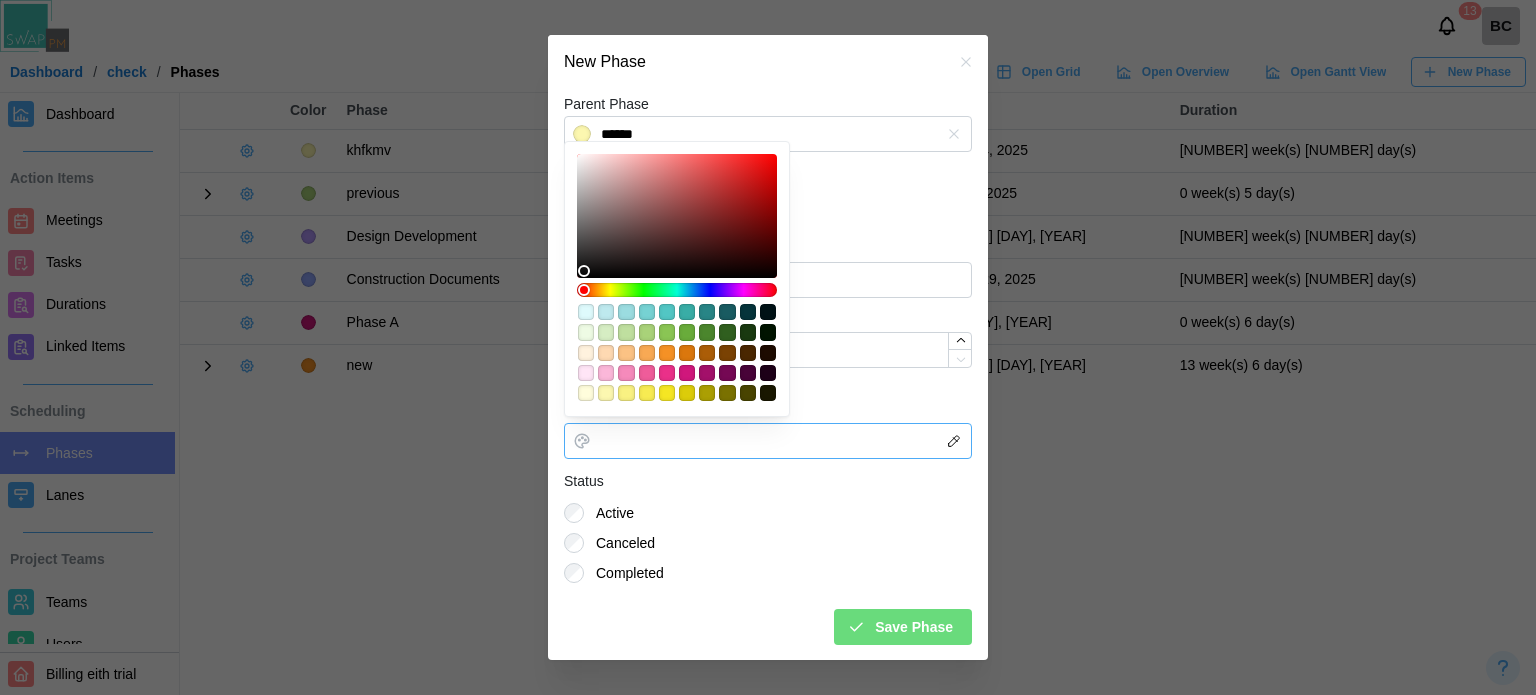 click at bounding box center (687, 393) 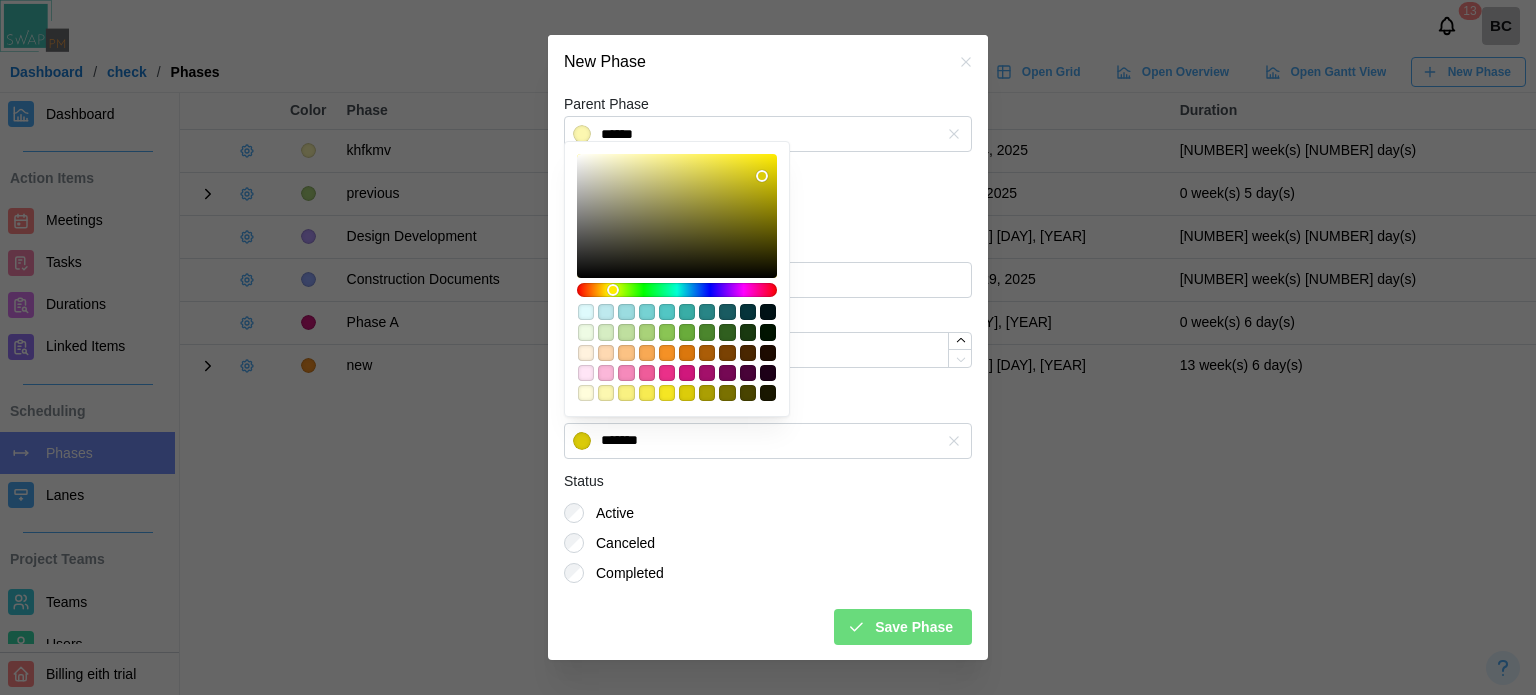 click on "Save Phase" at bounding box center (914, 627) 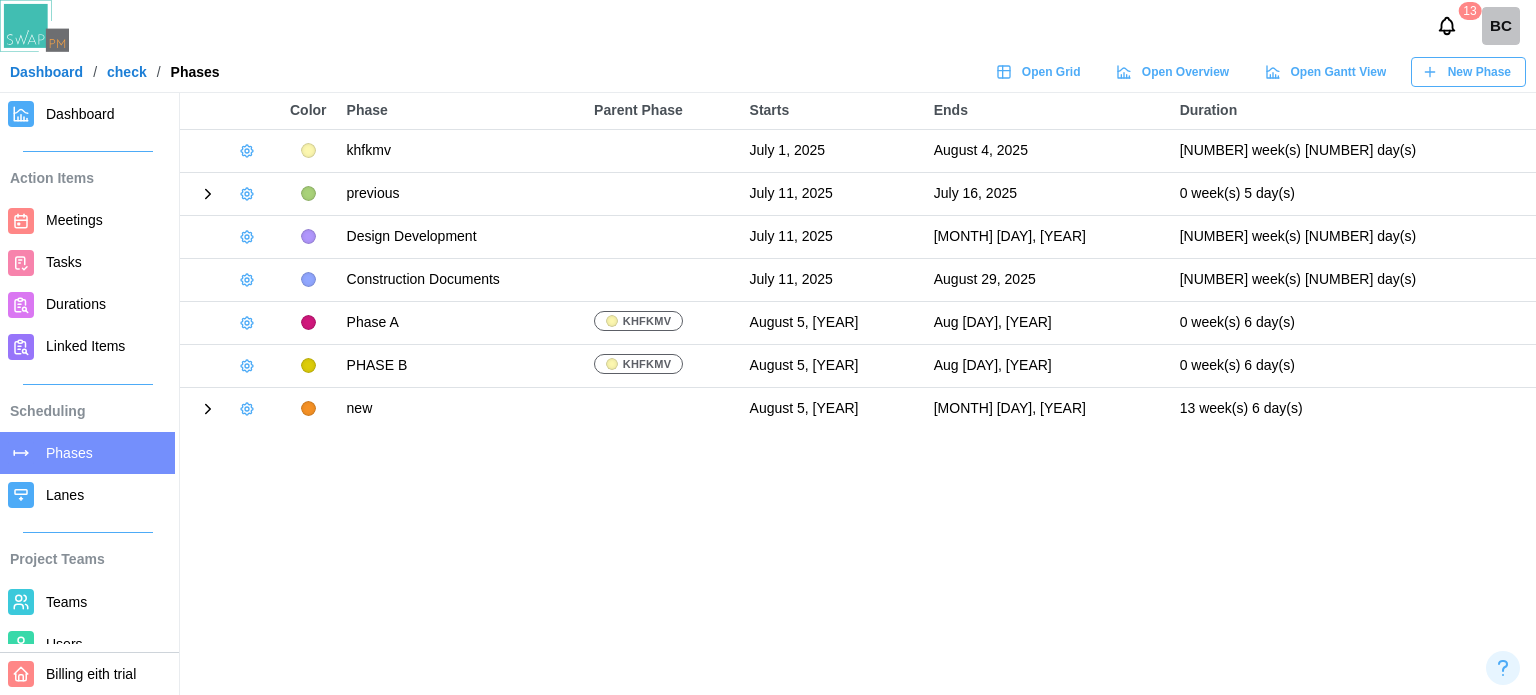click on "Tasks" at bounding box center (64, 262) 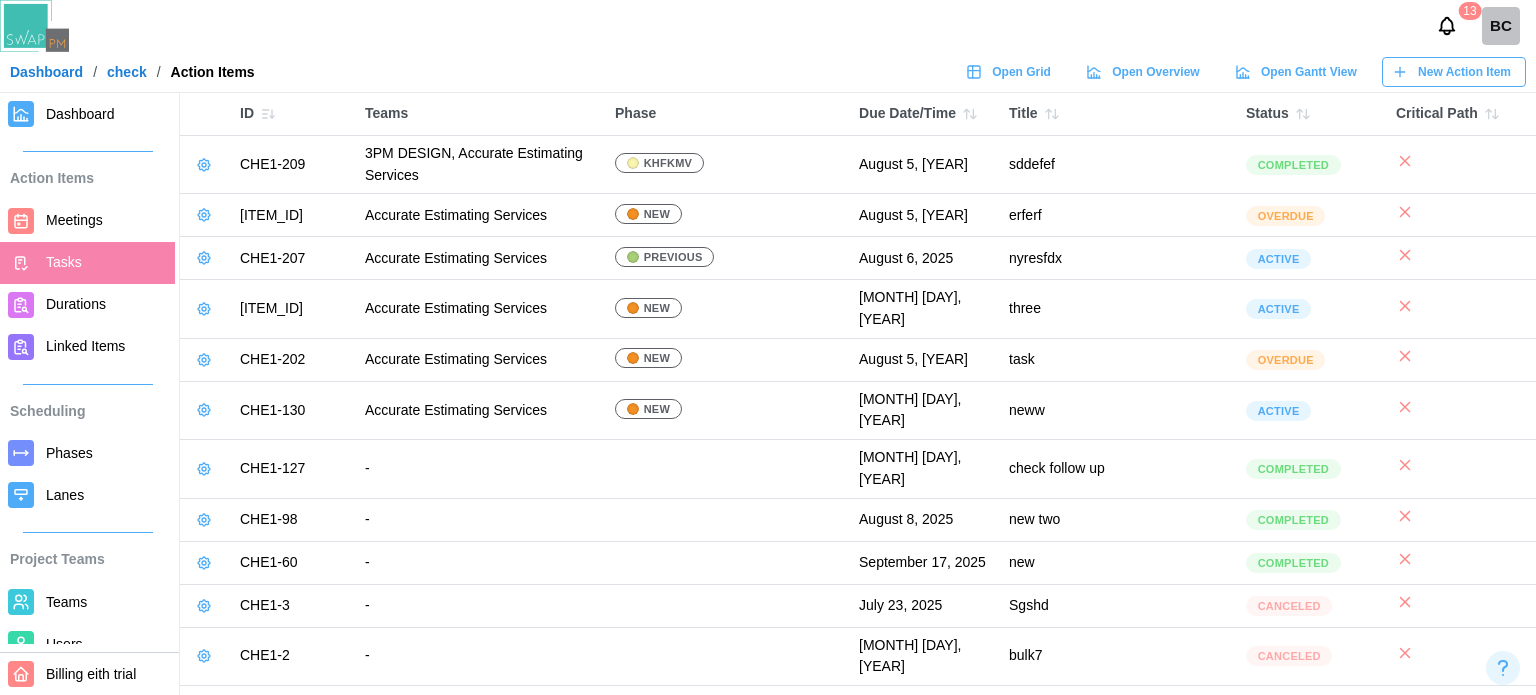 click on "New Action Item" at bounding box center [1464, 72] 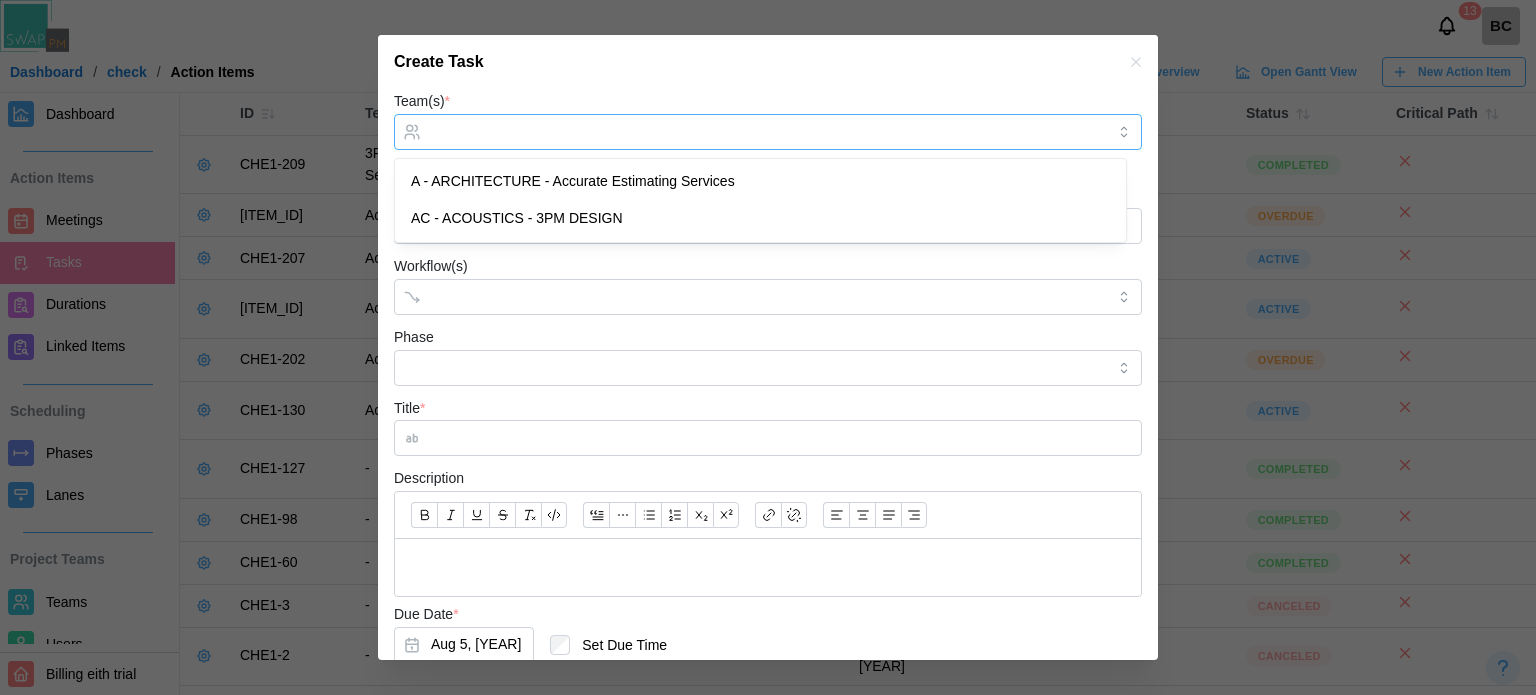 click on "Team(s)  *" at bounding box center (768, 132) 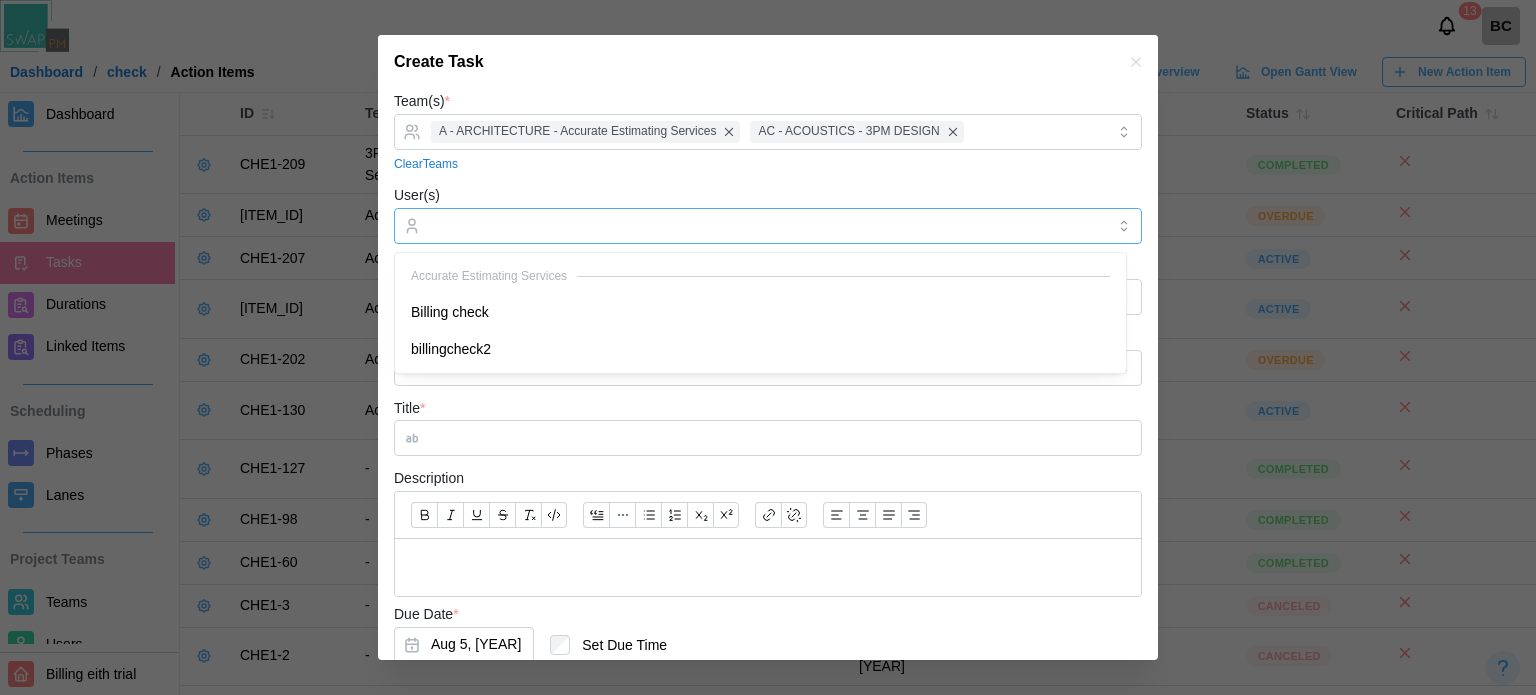 click on "User(s)" at bounding box center [768, 226] 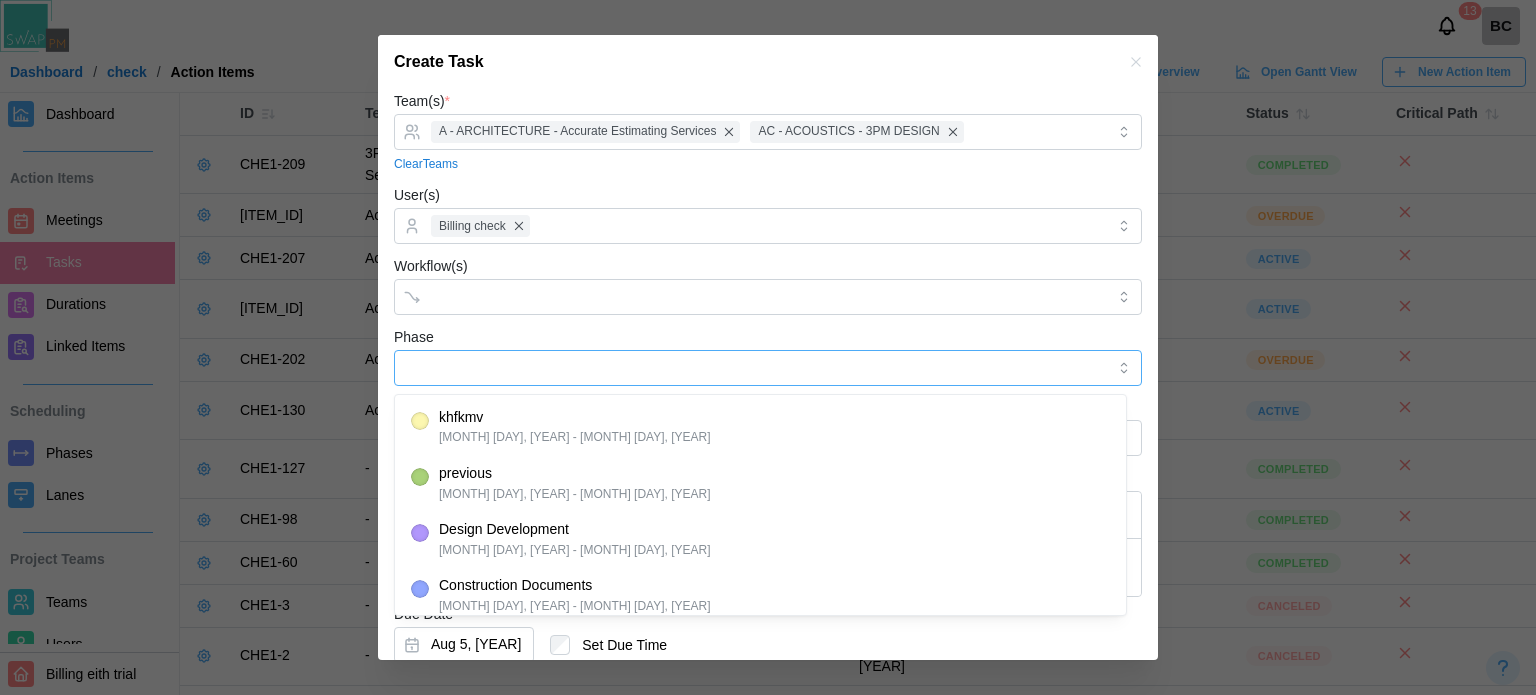 click on "Phase" at bounding box center (768, 368) 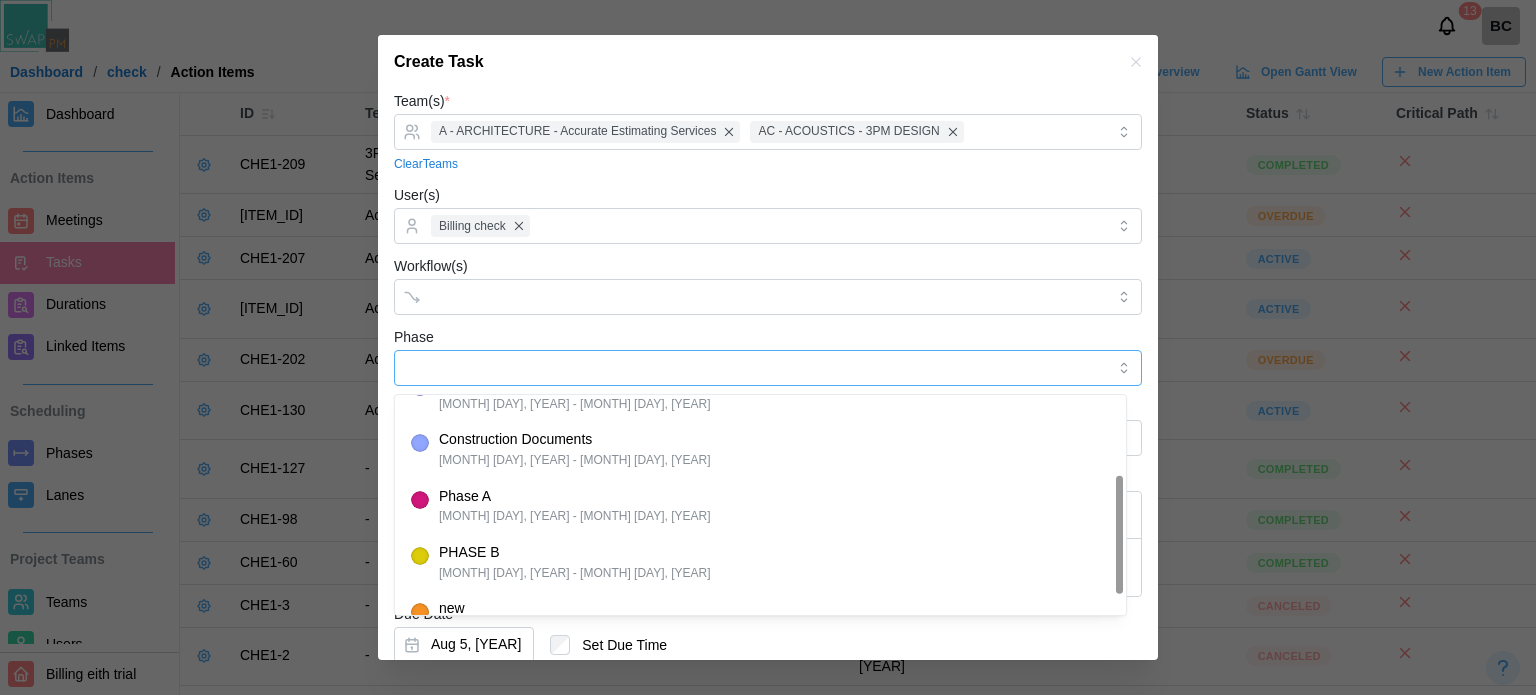 scroll, scrollTop: 182, scrollLeft: 0, axis: vertical 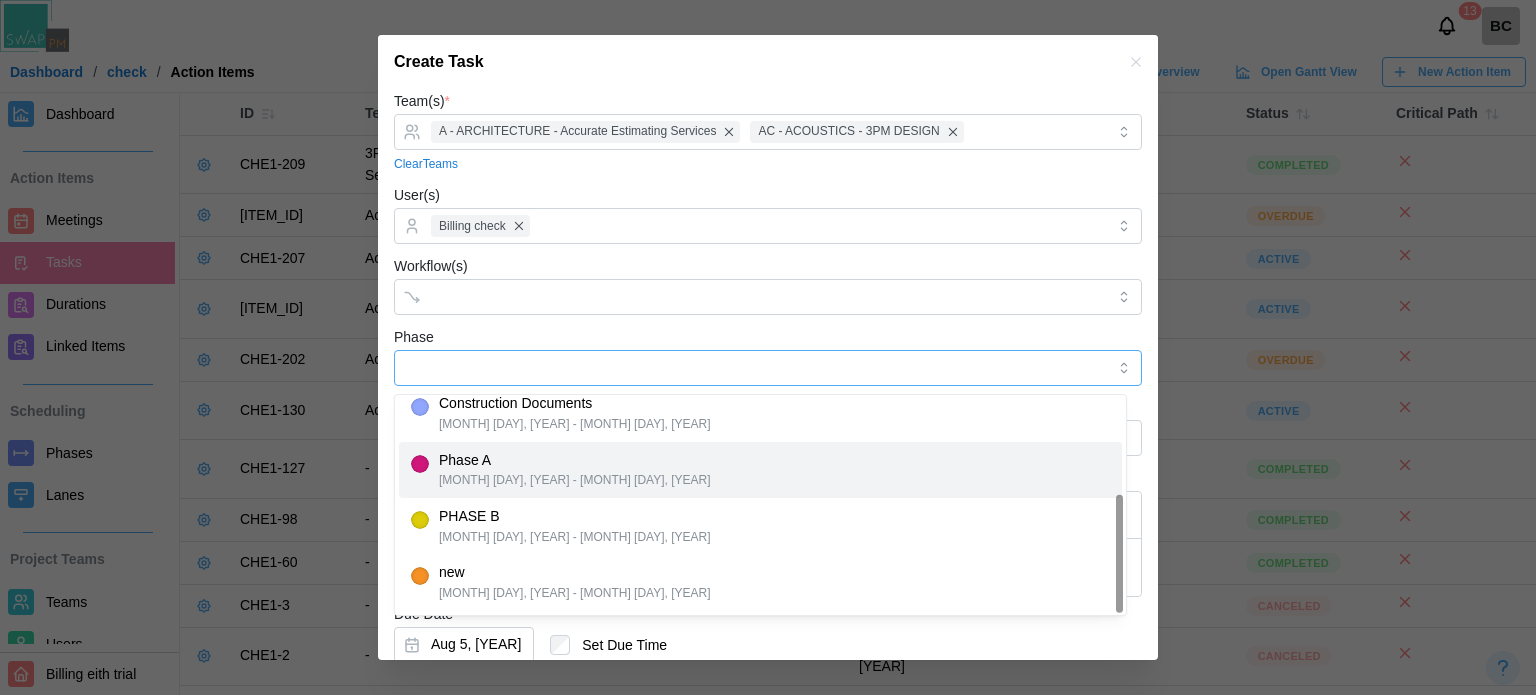 type on "*******" 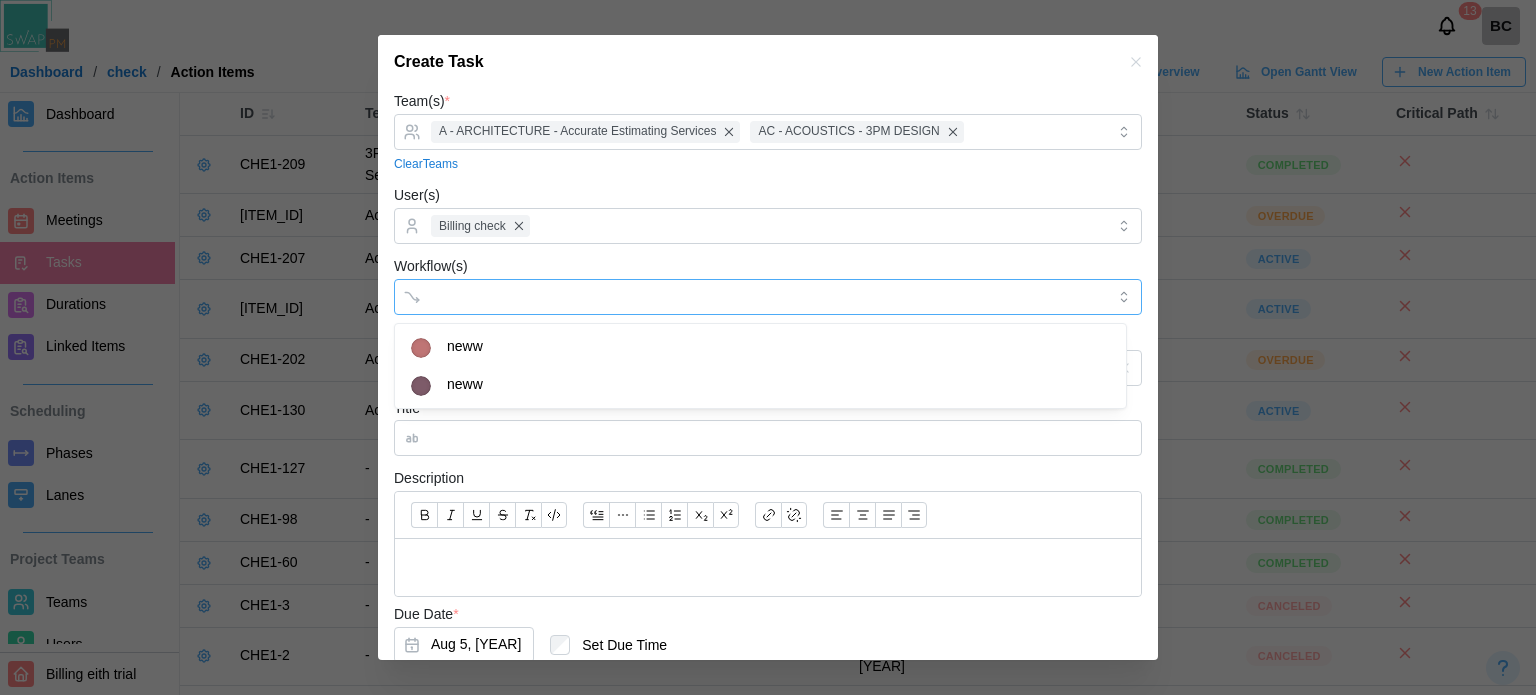 click on "Workflow(s)" at bounding box center [750, 297] 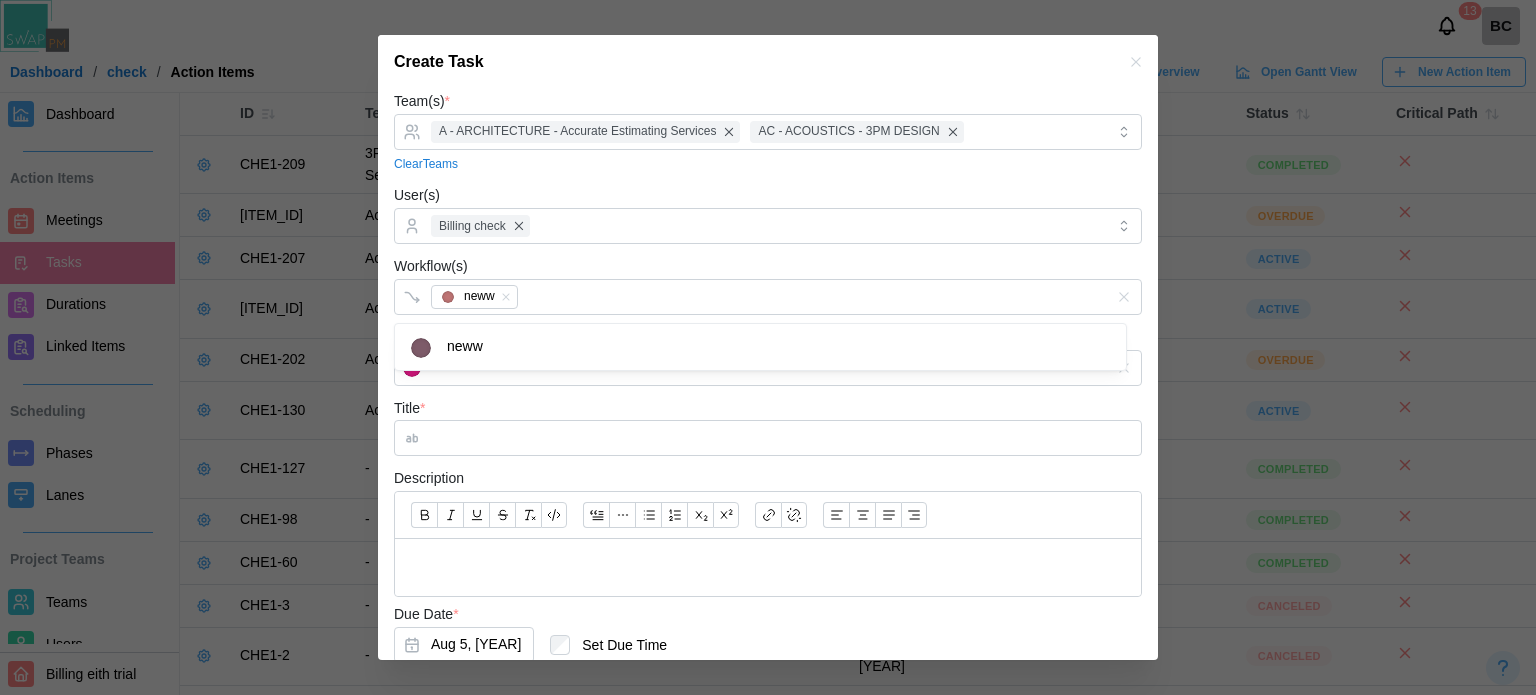 click on "Workflow(s) neww" at bounding box center [768, 284] 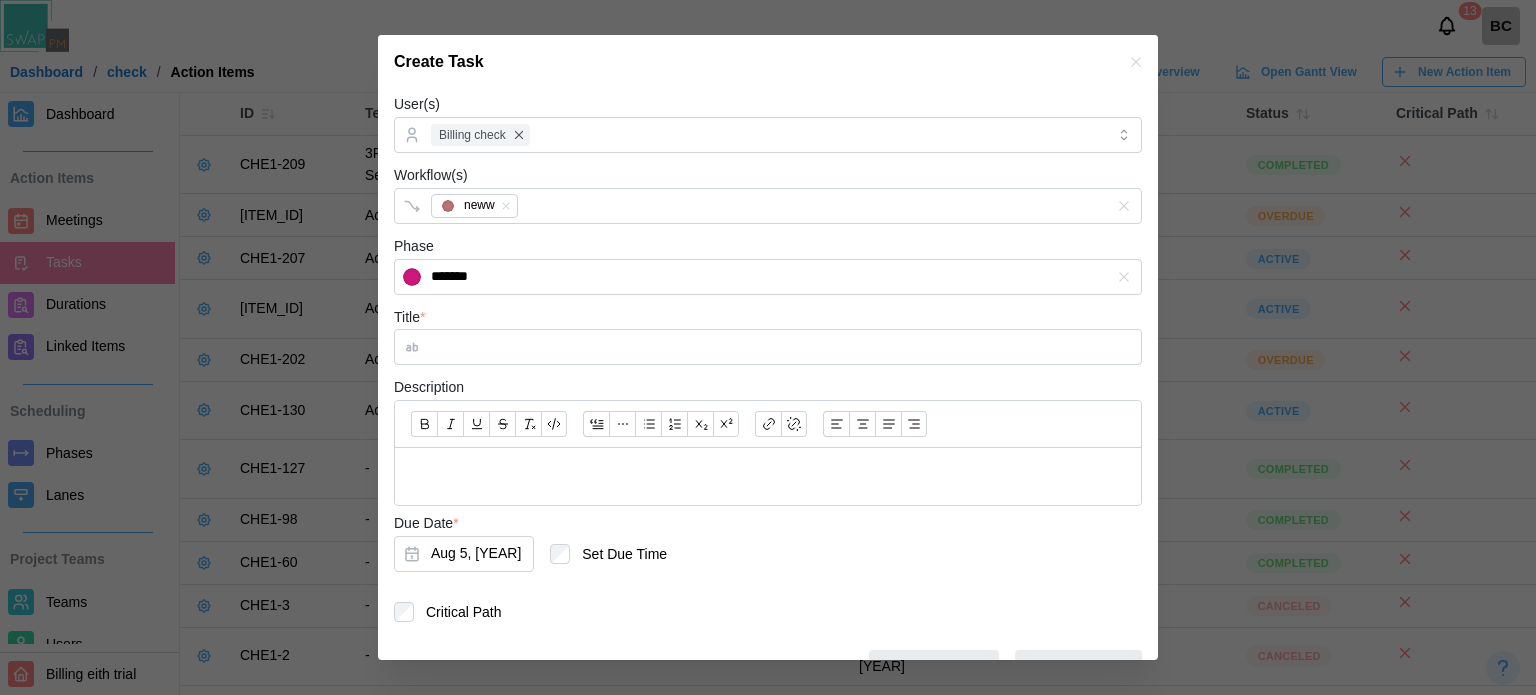 scroll, scrollTop: 131, scrollLeft: 0, axis: vertical 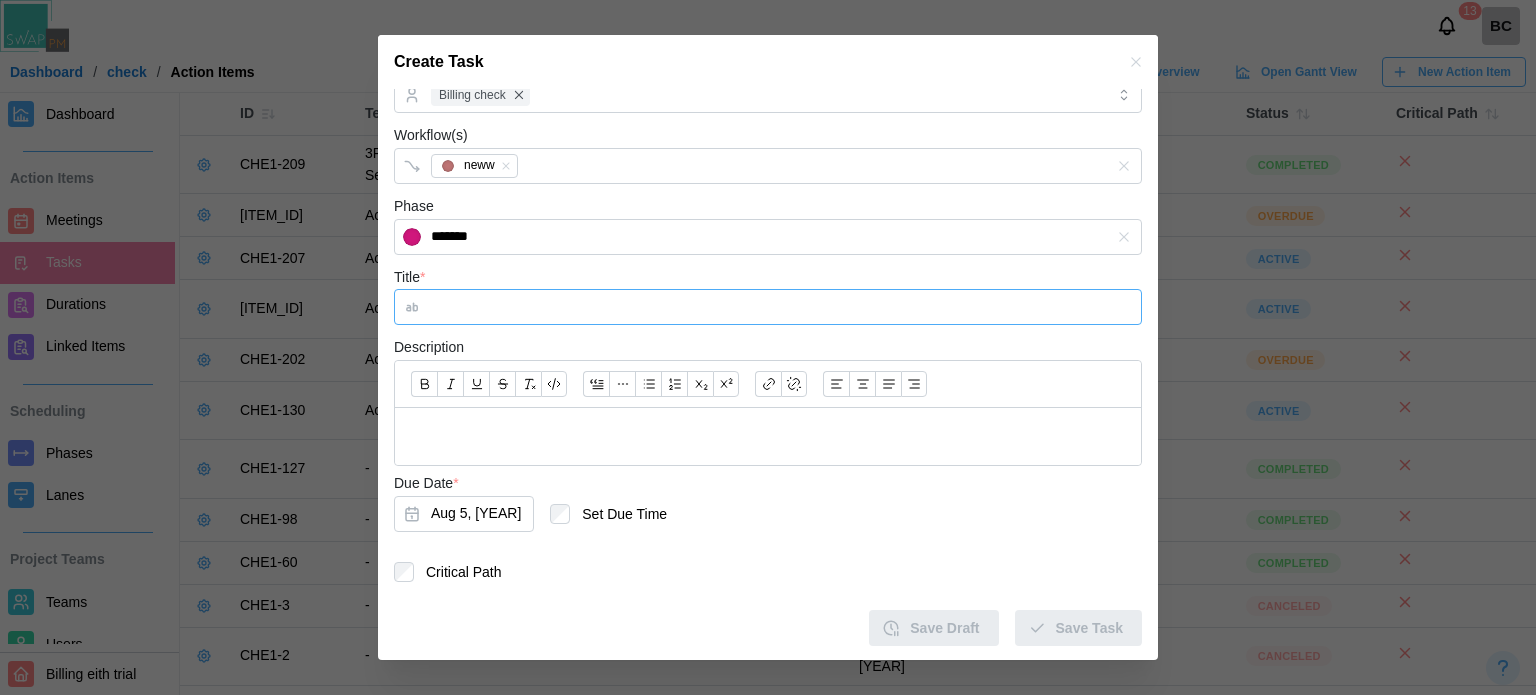 click on "Title  *" at bounding box center (768, 307) 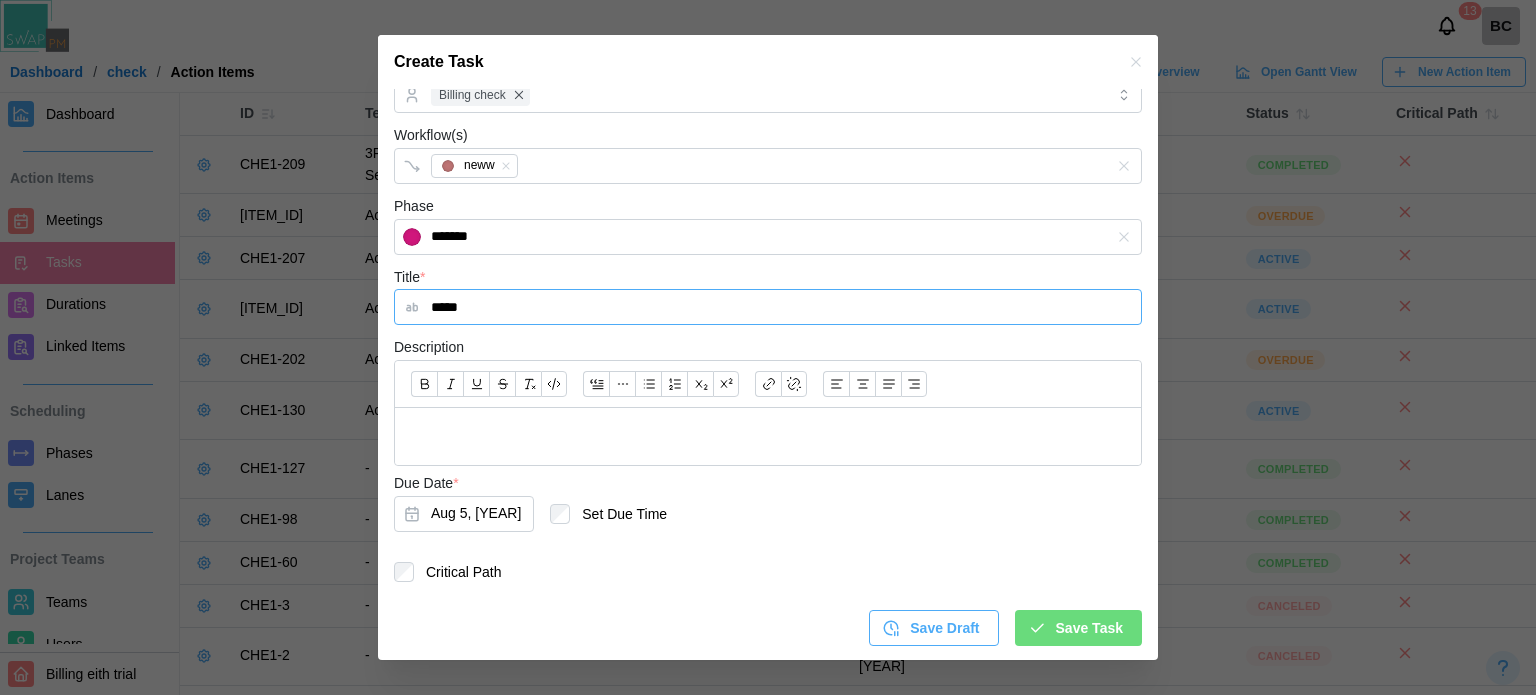 type on "*****" 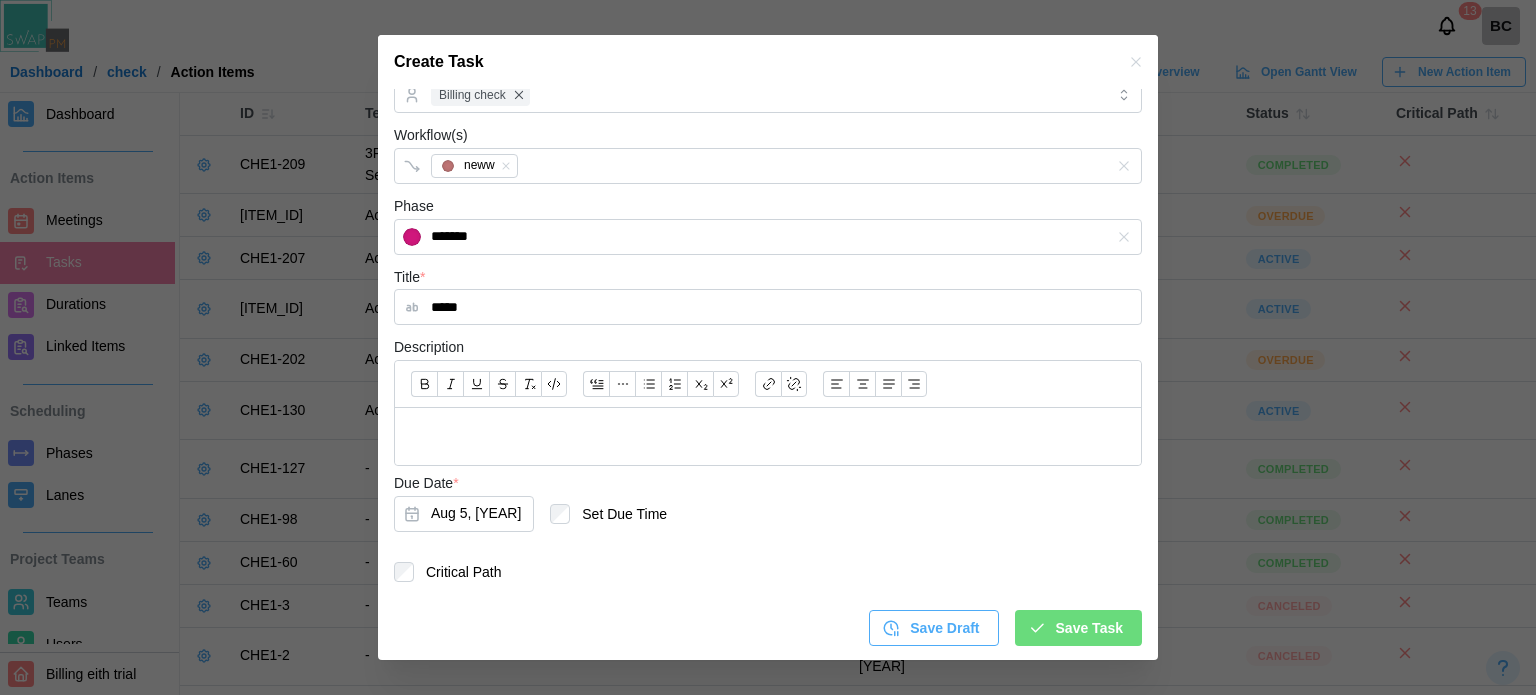 click on "Save Draft" at bounding box center (944, 628) 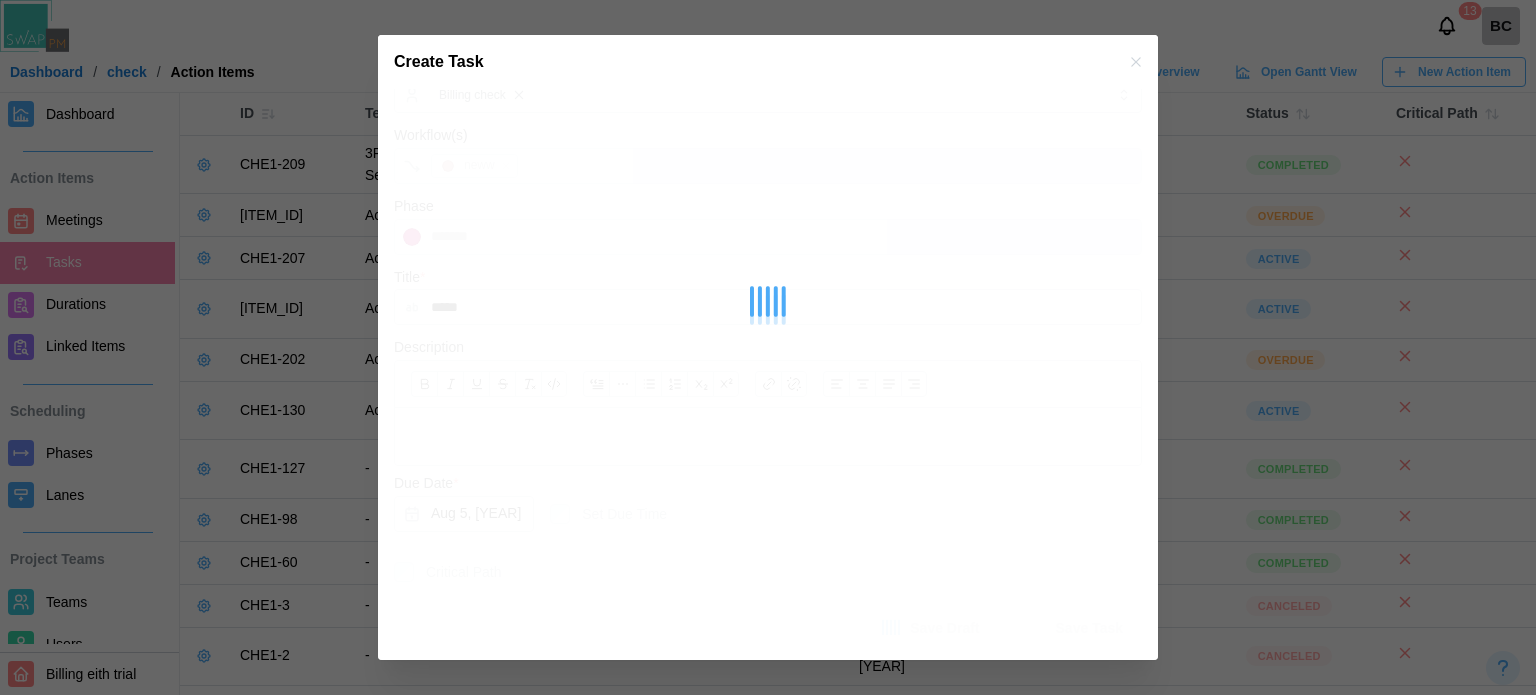 click at bounding box center (768, 302) 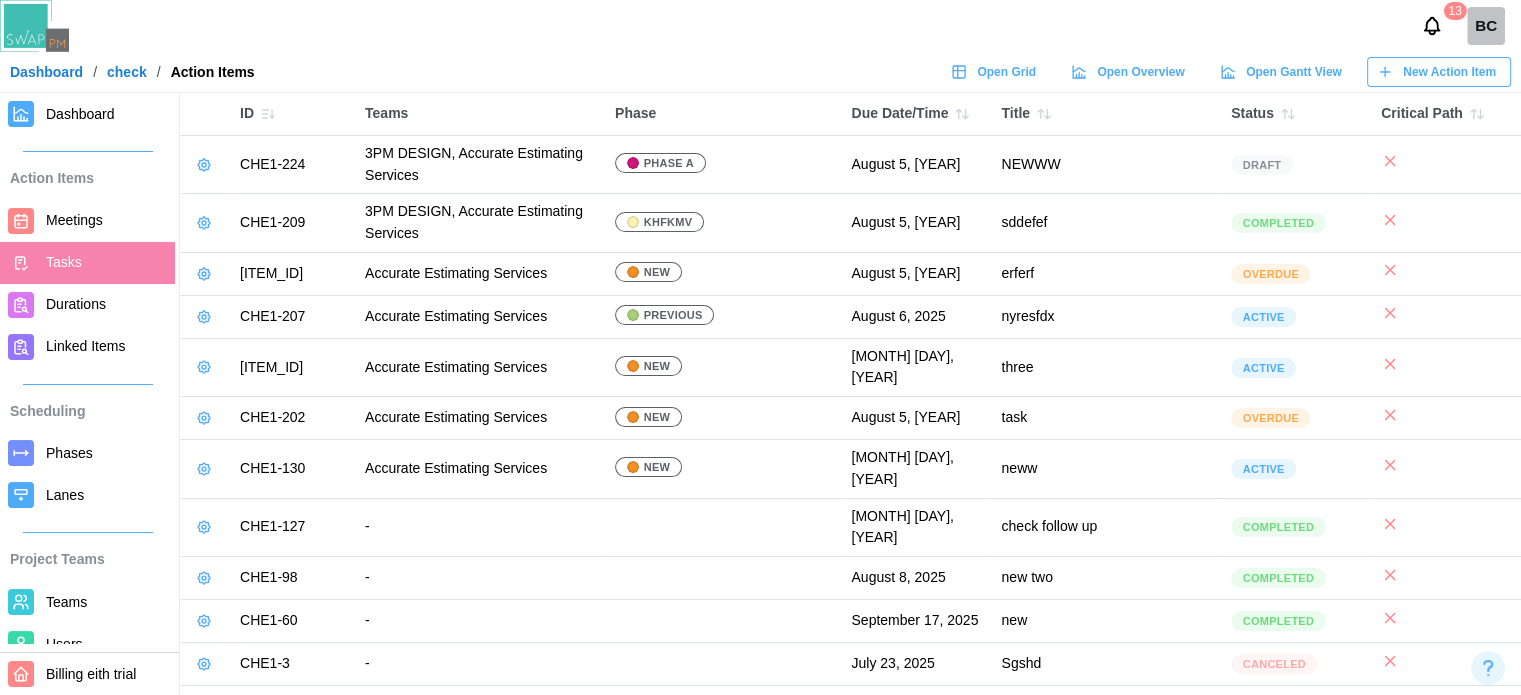 click on "Meetings" at bounding box center [106, 220] 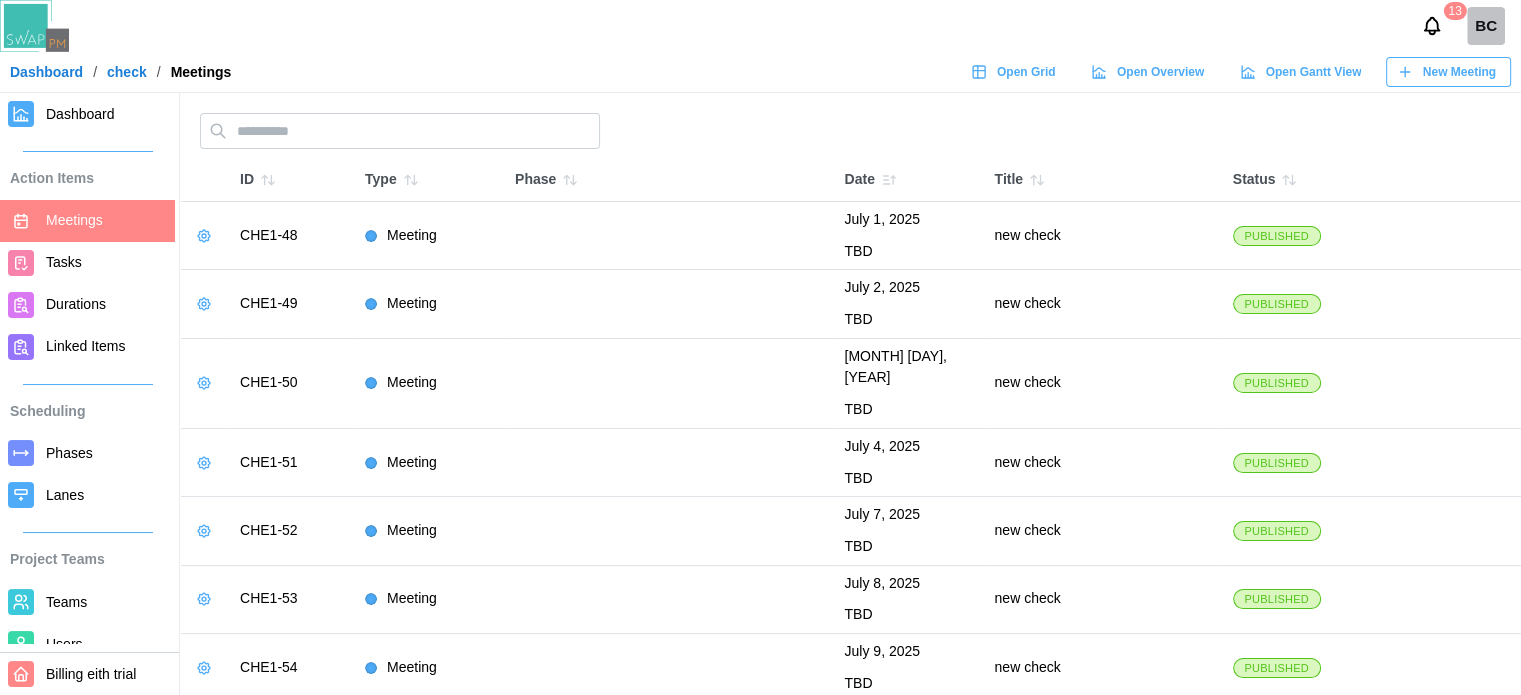 click on "New Meeting" at bounding box center [1446, 72] 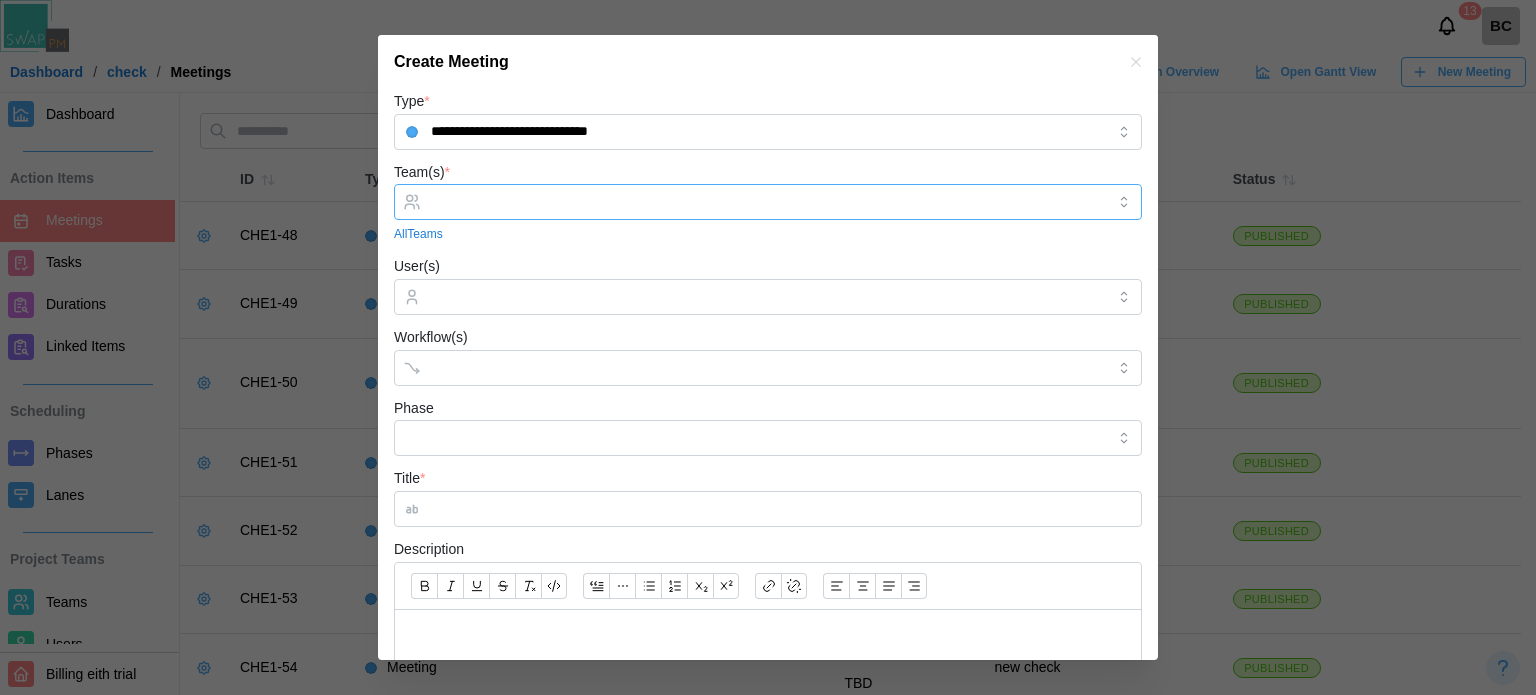click on "Team(s)  *" at bounding box center [768, 202] 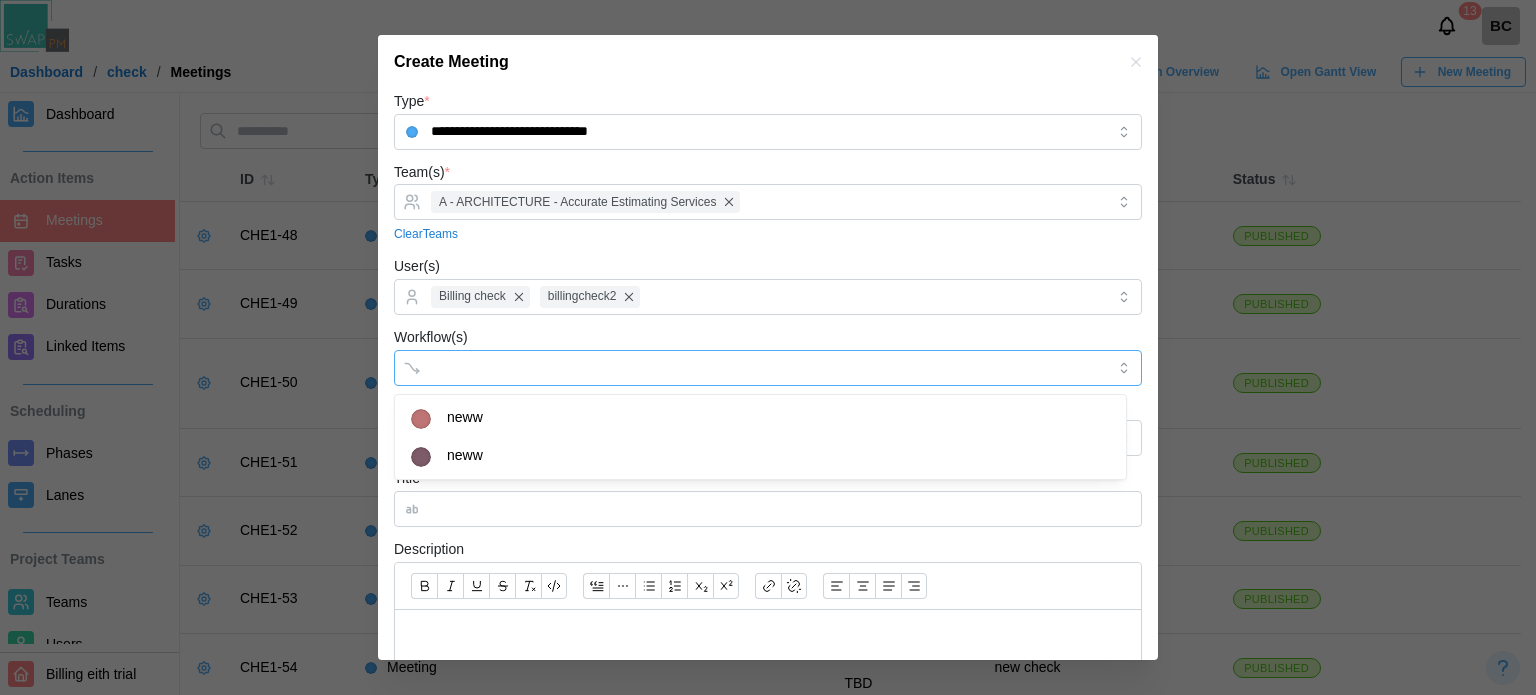 click on "Workflow(s)" at bounding box center [750, 367] 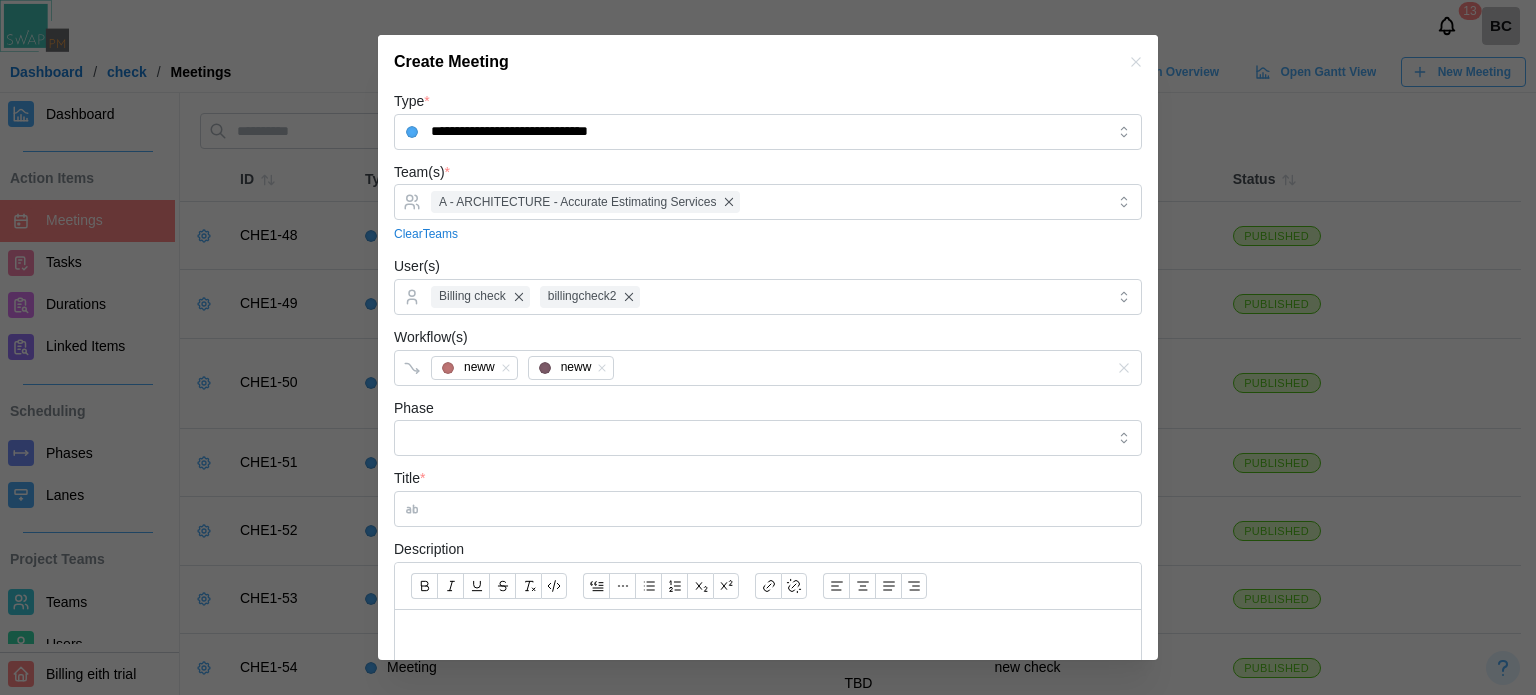 click on "Phase" at bounding box center (768, 426) 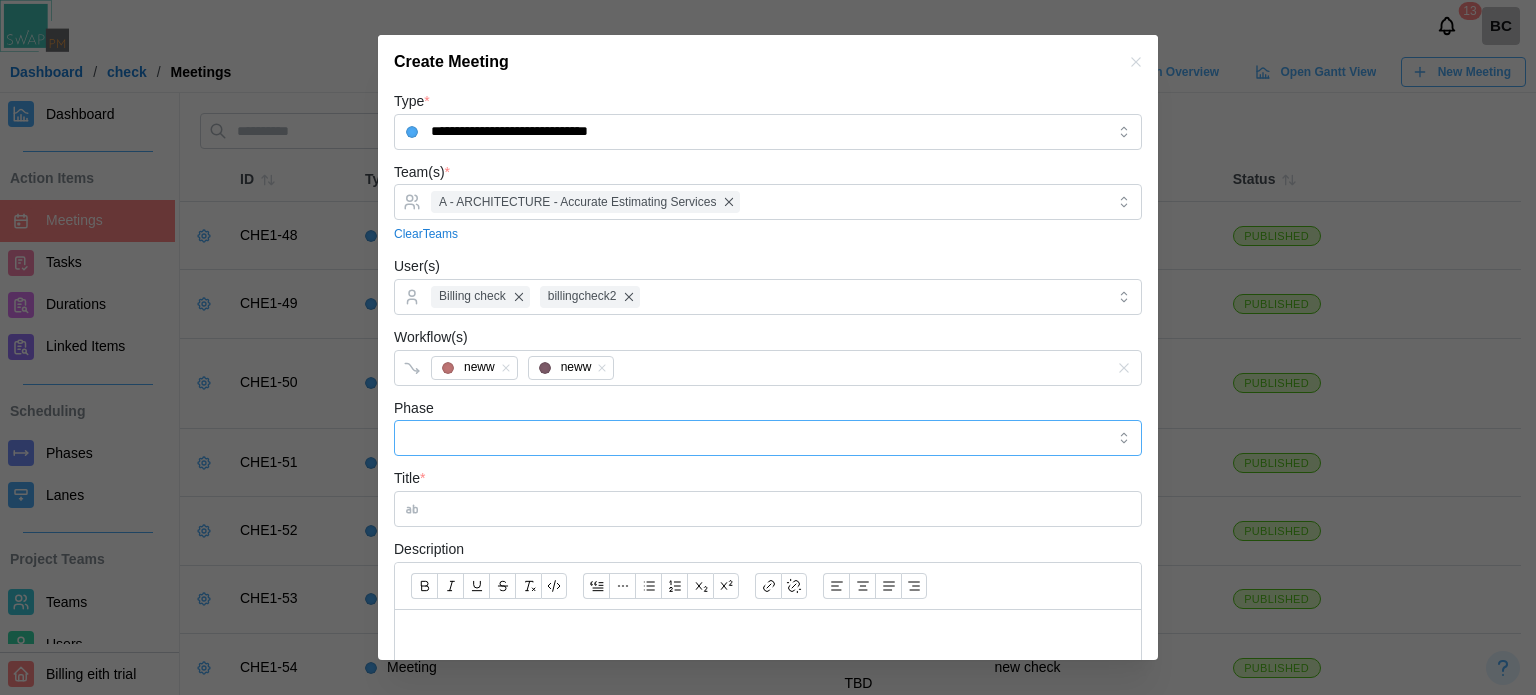 click on "Phase" at bounding box center (768, 438) 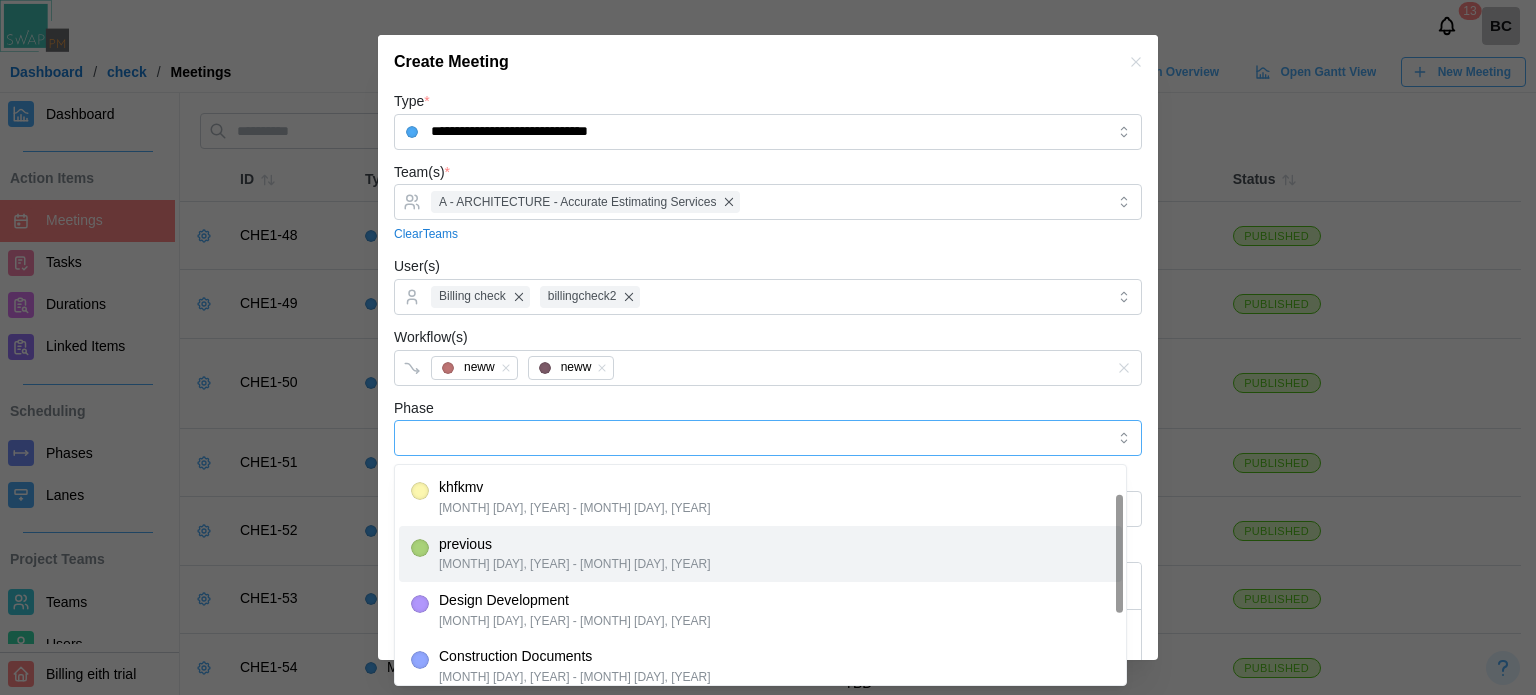 scroll, scrollTop: 182, scrollLeft: 0, axis: vertical 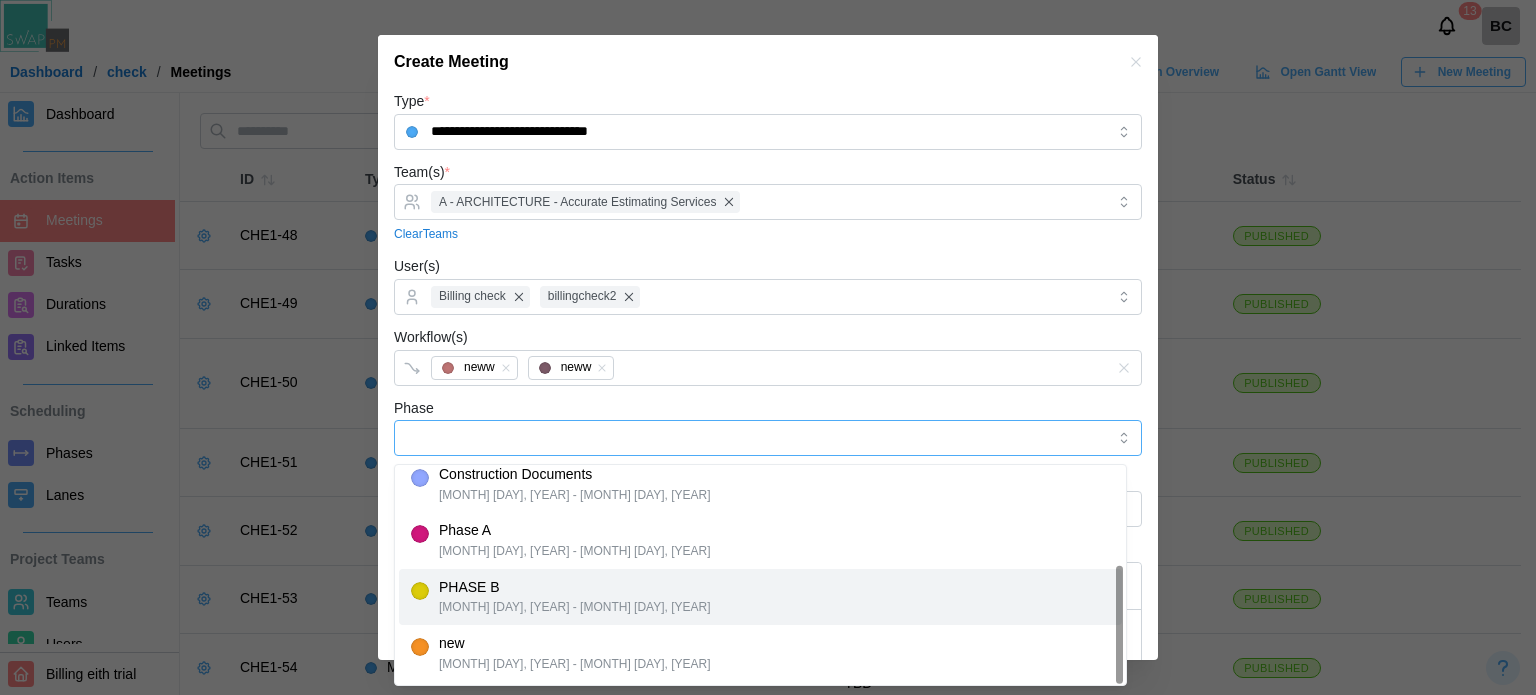 type on "*******" 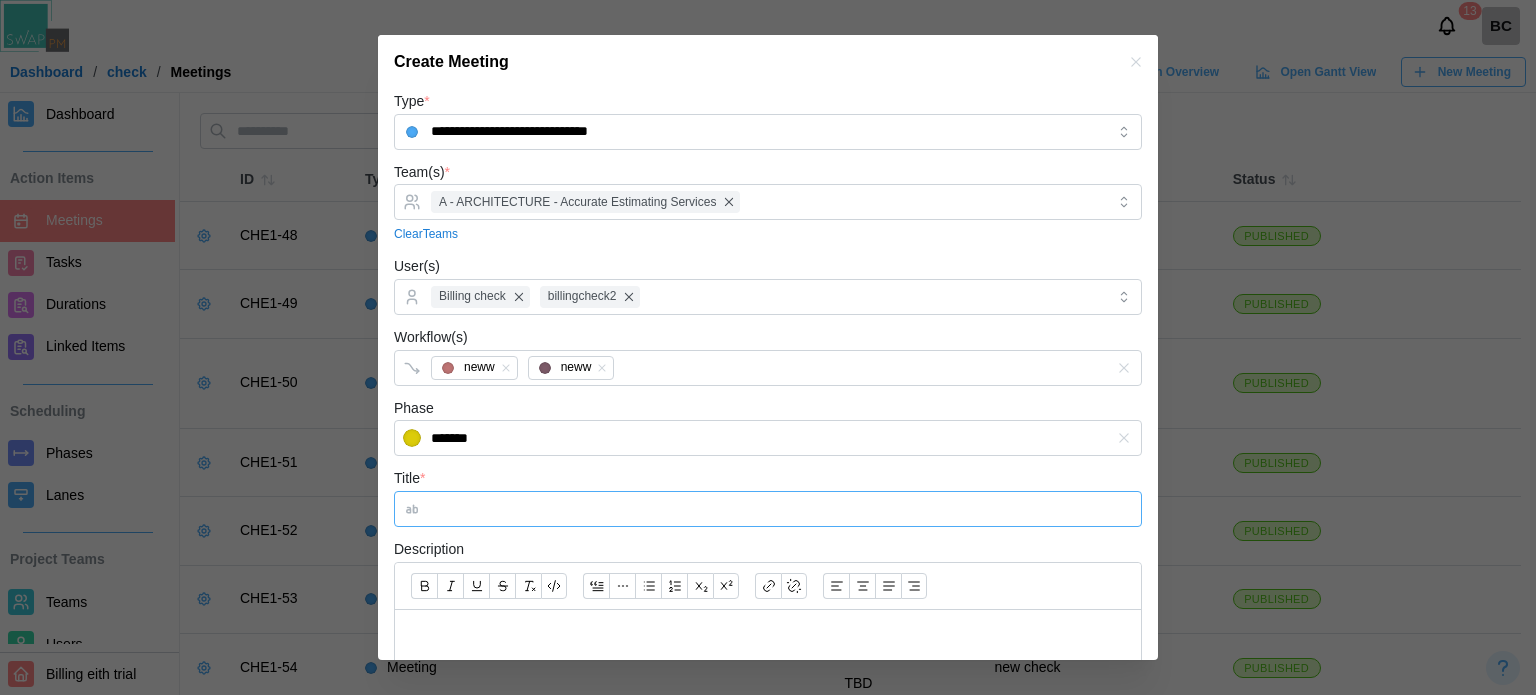 click on "Title  *" at bounding box center (768, 509) 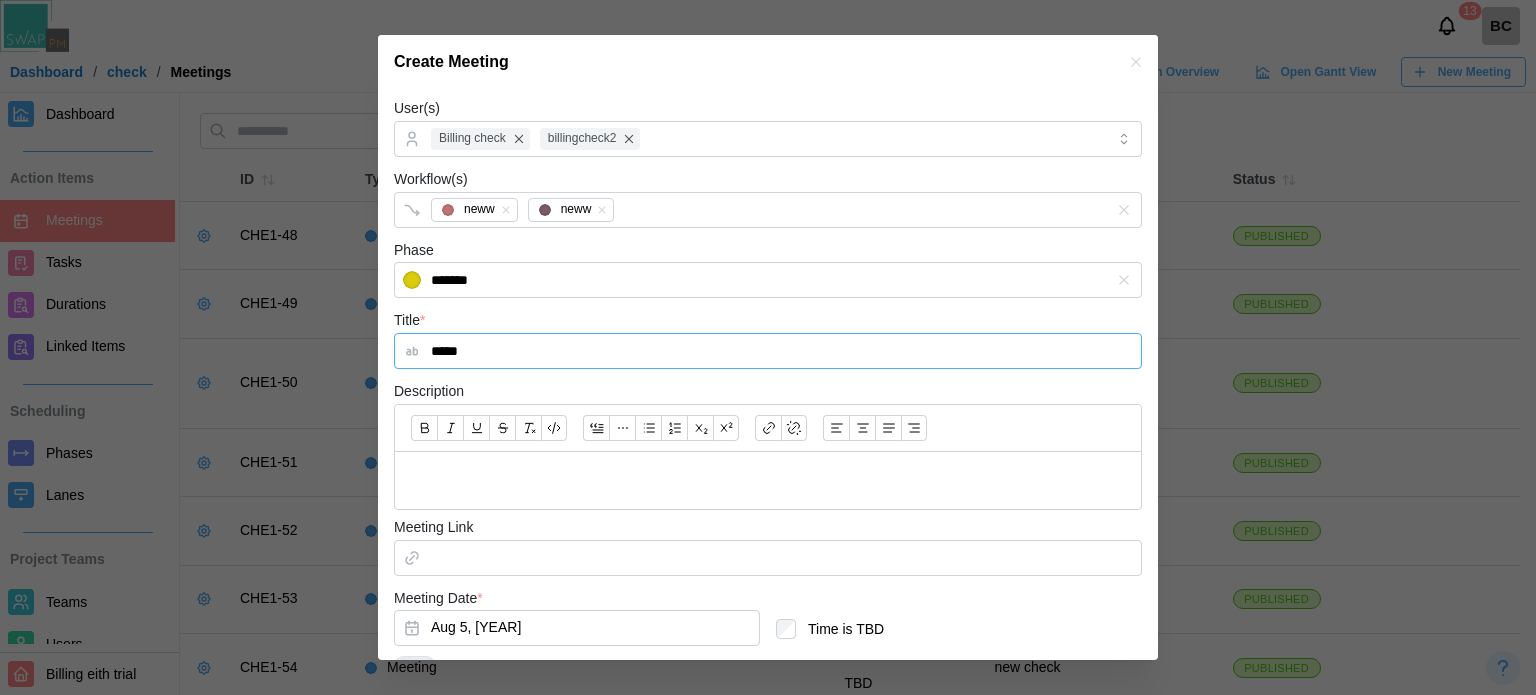 scroll, scrollTop: 303, scrollLeft: 0, axis: vertical 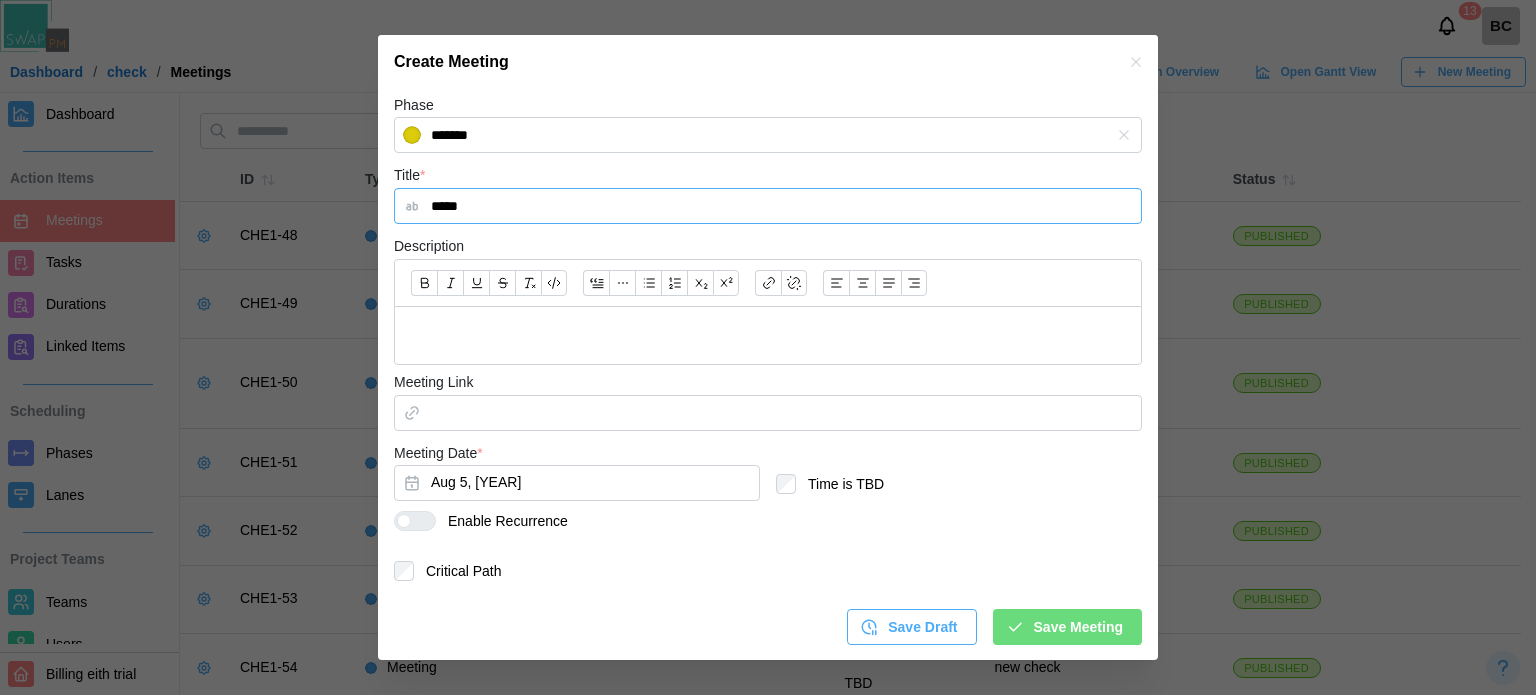 type on "*****" 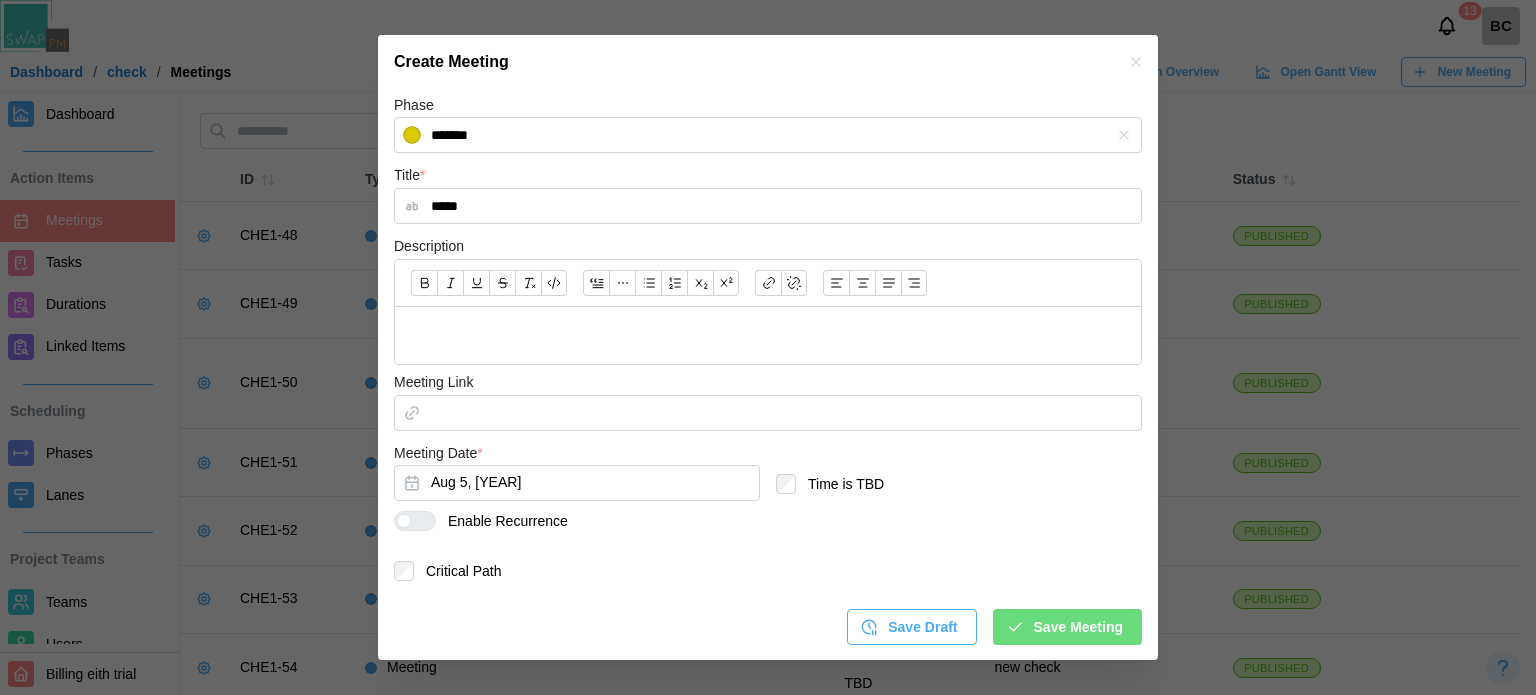 click on "Save   Meeting" at bounding box center [1078, 627] 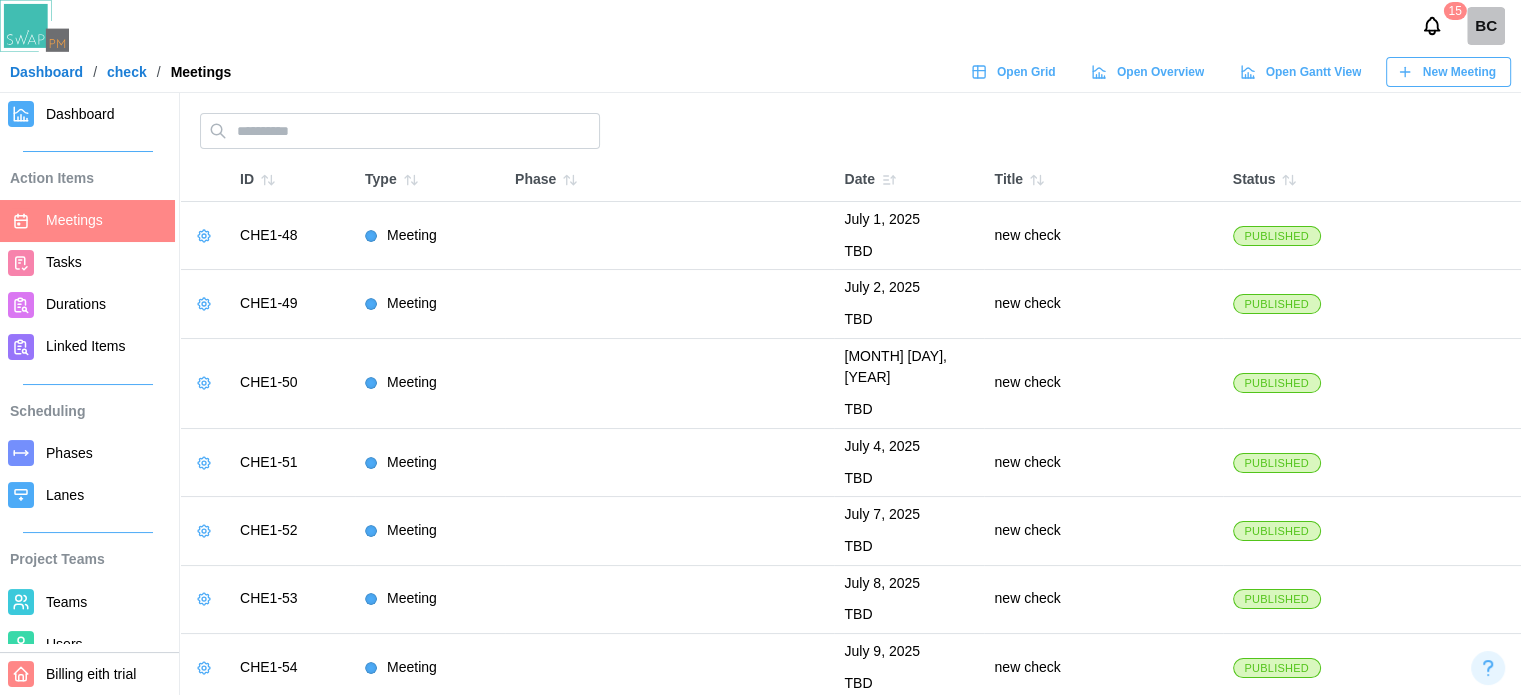 click on "Phases" at bounding box center [69, 453] 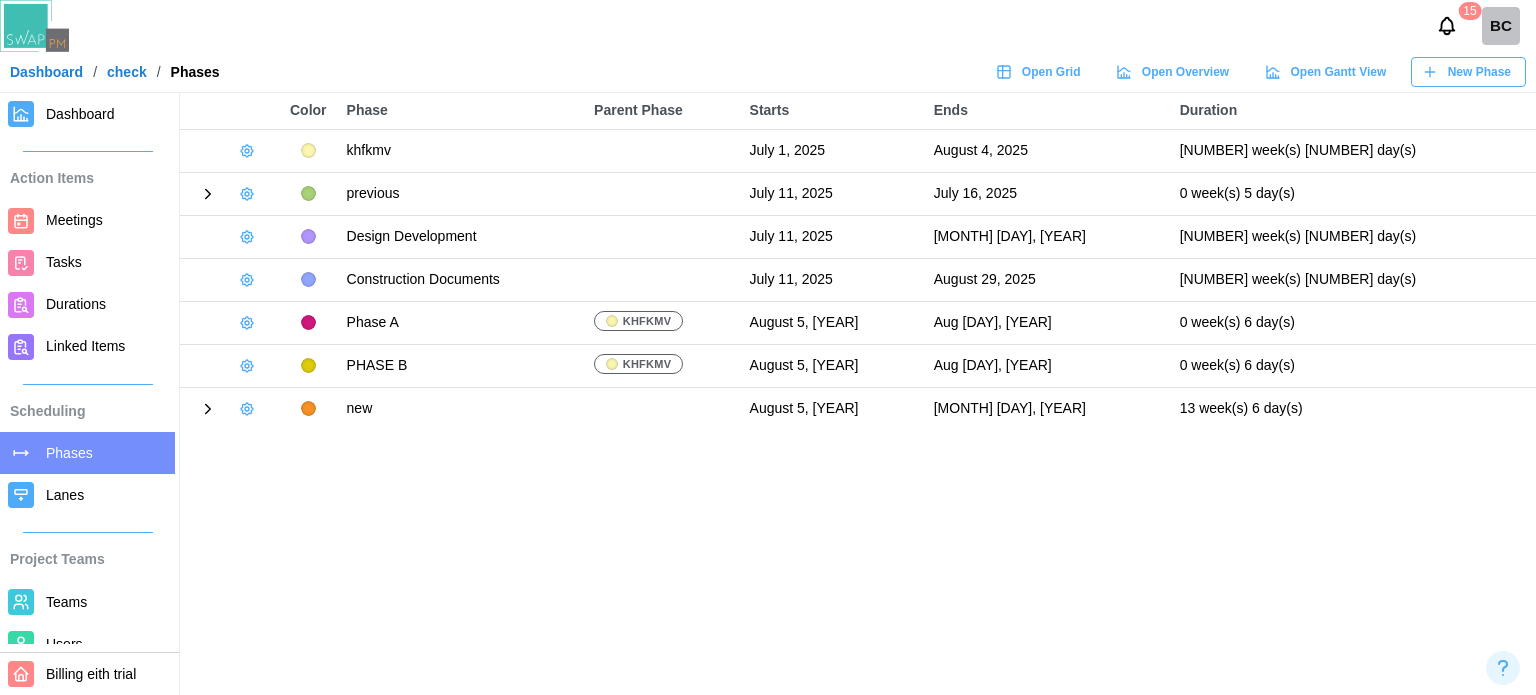 click on "Color Phase Parent Phase Starts Ends Duration khfkmv July 1, 2025 August 4, 2025 4 week(s) 6 day(s) previous July 11, 2025 July 16, 2025 0 week(s) 5 day(s) new July 16, 2025 Design Development July 11, 2025 August 28, 2025 6 week(s) 6 day(s) Construction Documents July 11, 2025 August 29, 2025 7 week(s) 0 day(s) Phase A khfkmv August 5, 2025 August 11, 2025 0 week(s) 6 day(s) PHASE B khfkmv August 5, 2025 August 11, 2025 0 week(s) 6 day(s) new August 5, 2025 November 10, 2025 13 week(s) 6 day(s) 100% new November 9, 2025" at bounding box center (768, 347) 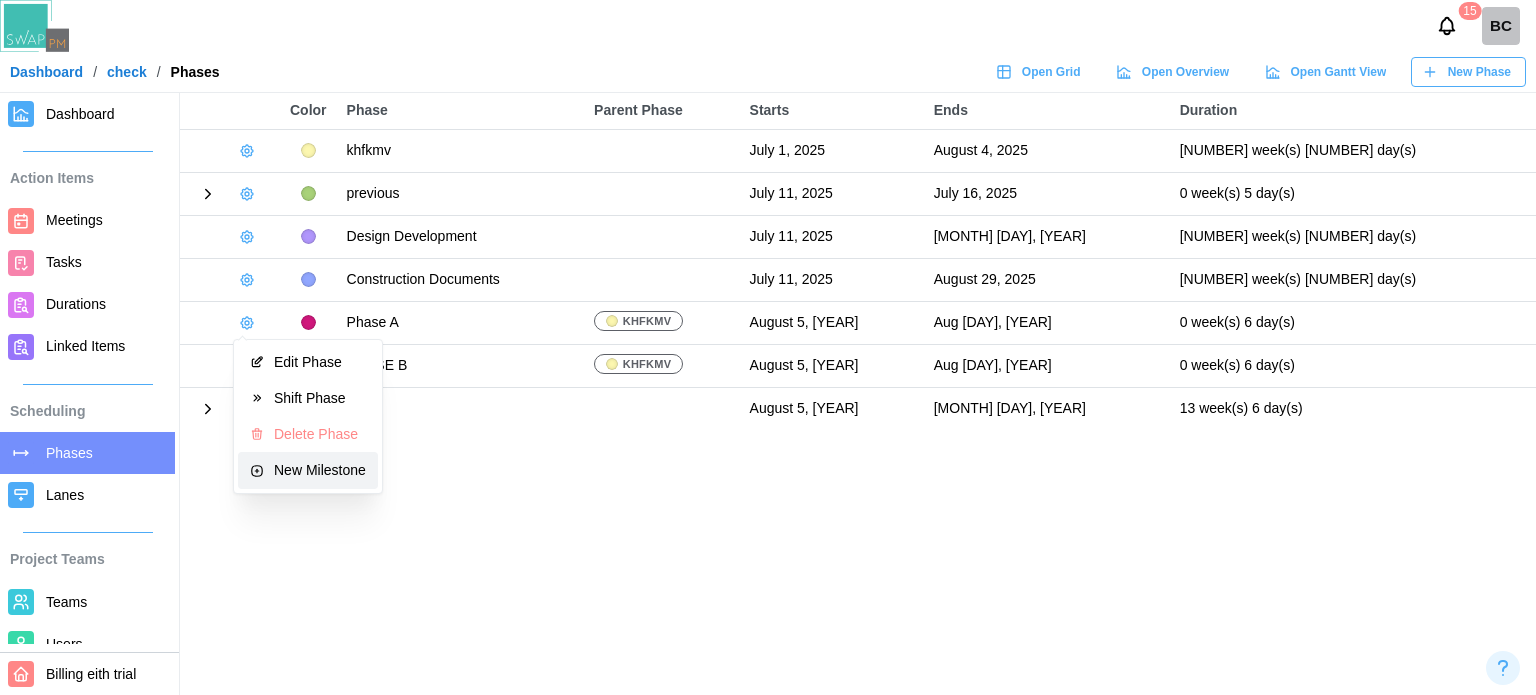 click on "New Milestone" at bounding box center (320, 470) 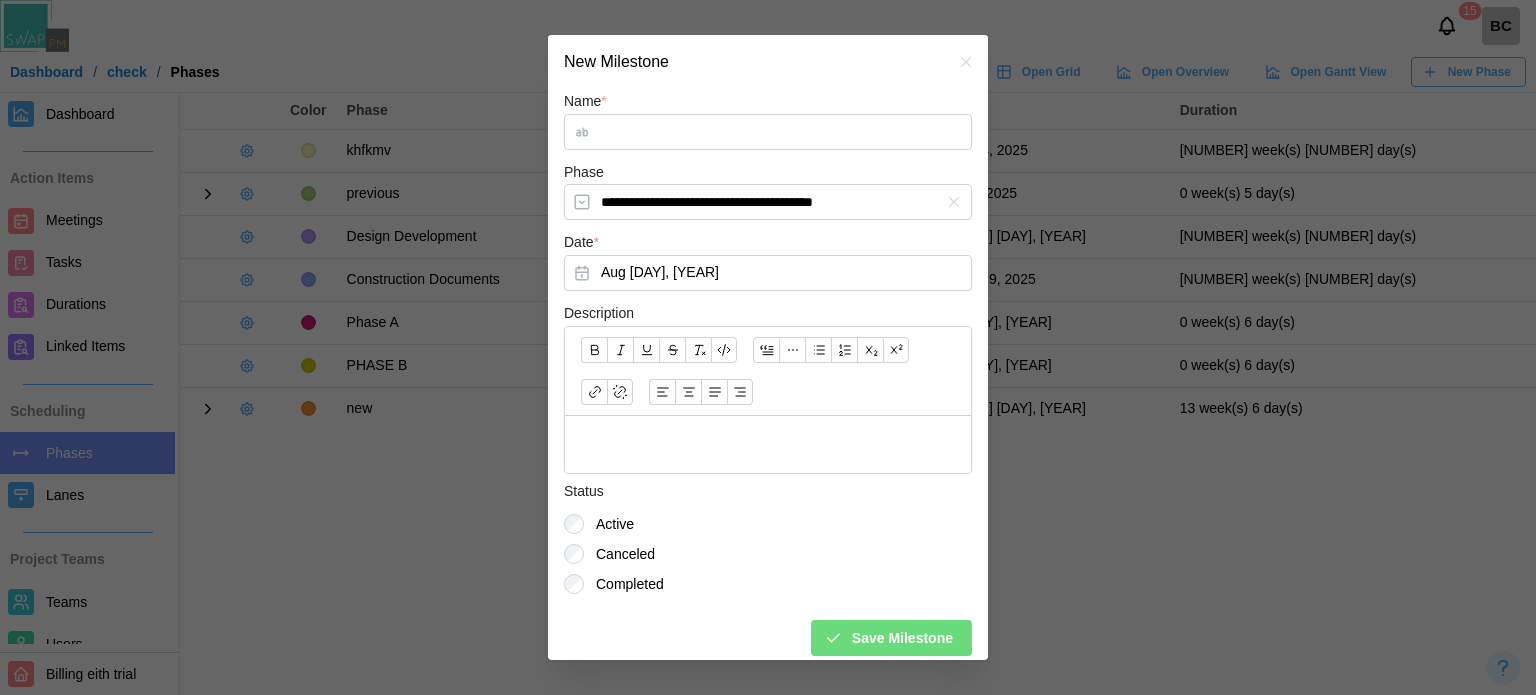 click on "Name  *" at bounding box center (768, 132) 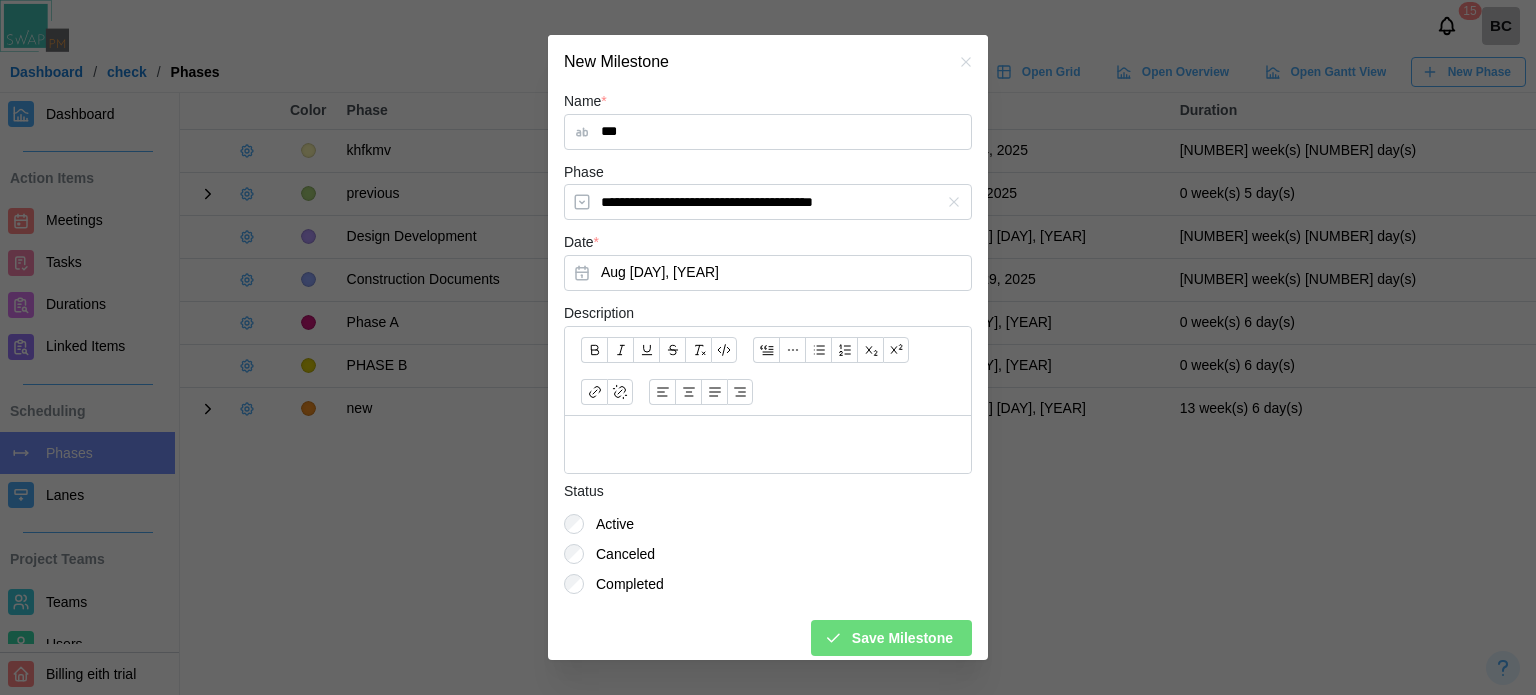 type on "***" 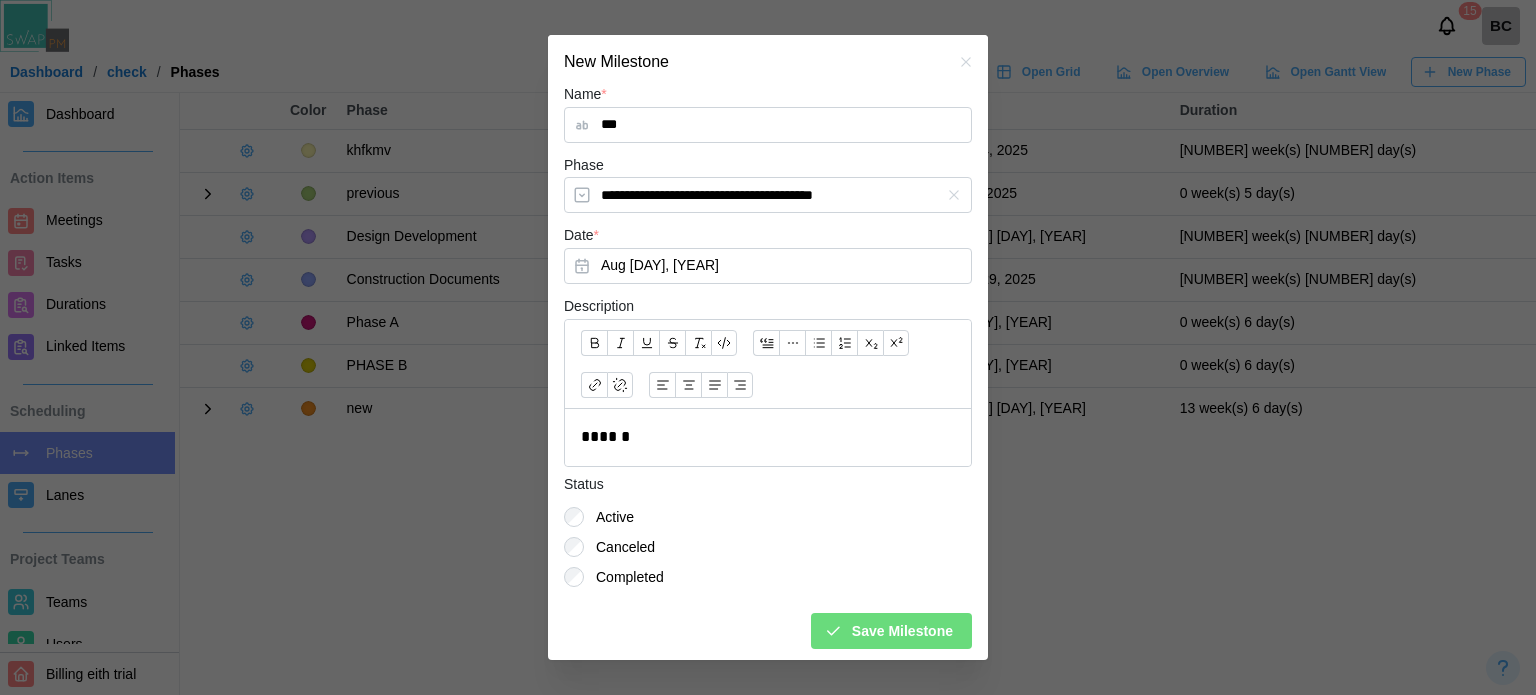 scroll, scrollTop: 10, scrollLeft: 0, axis: vertical 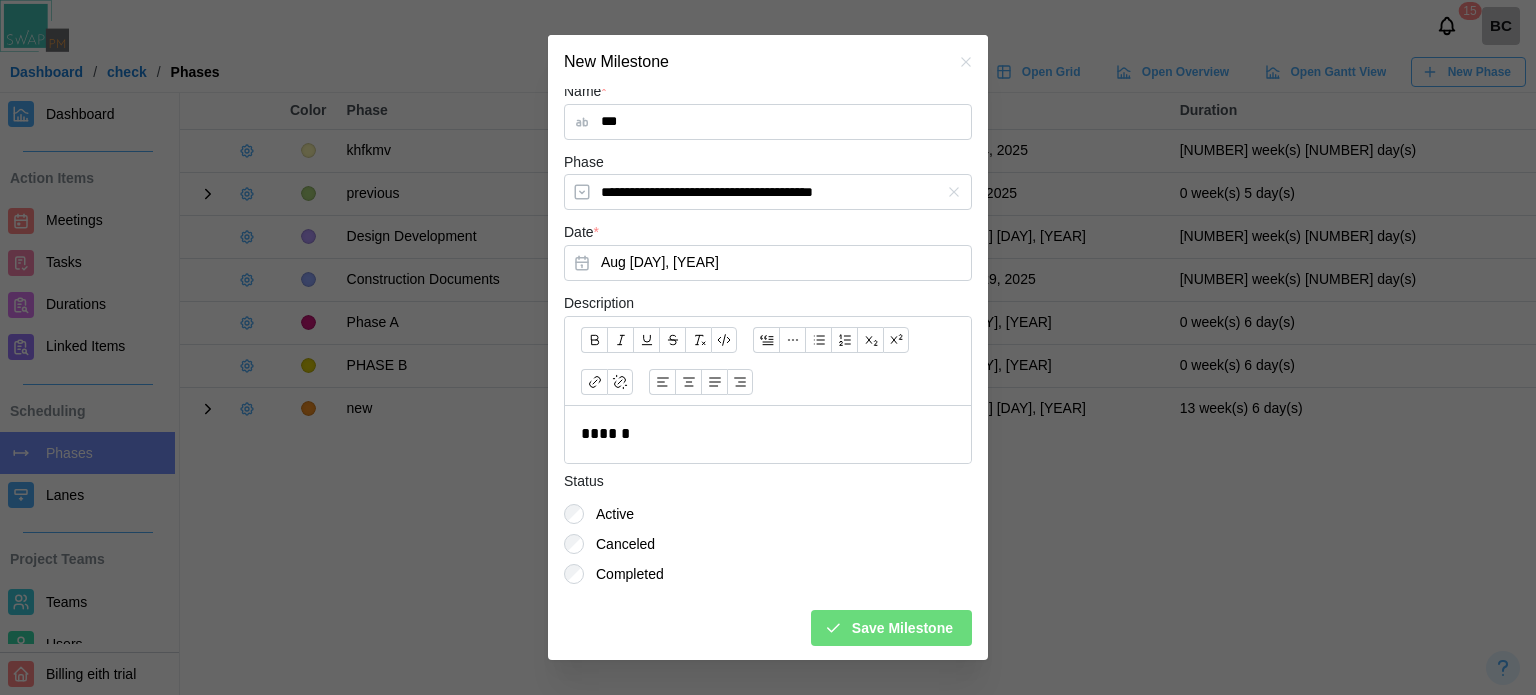 click on "Save Milestone" at bounding box center (902, 628) 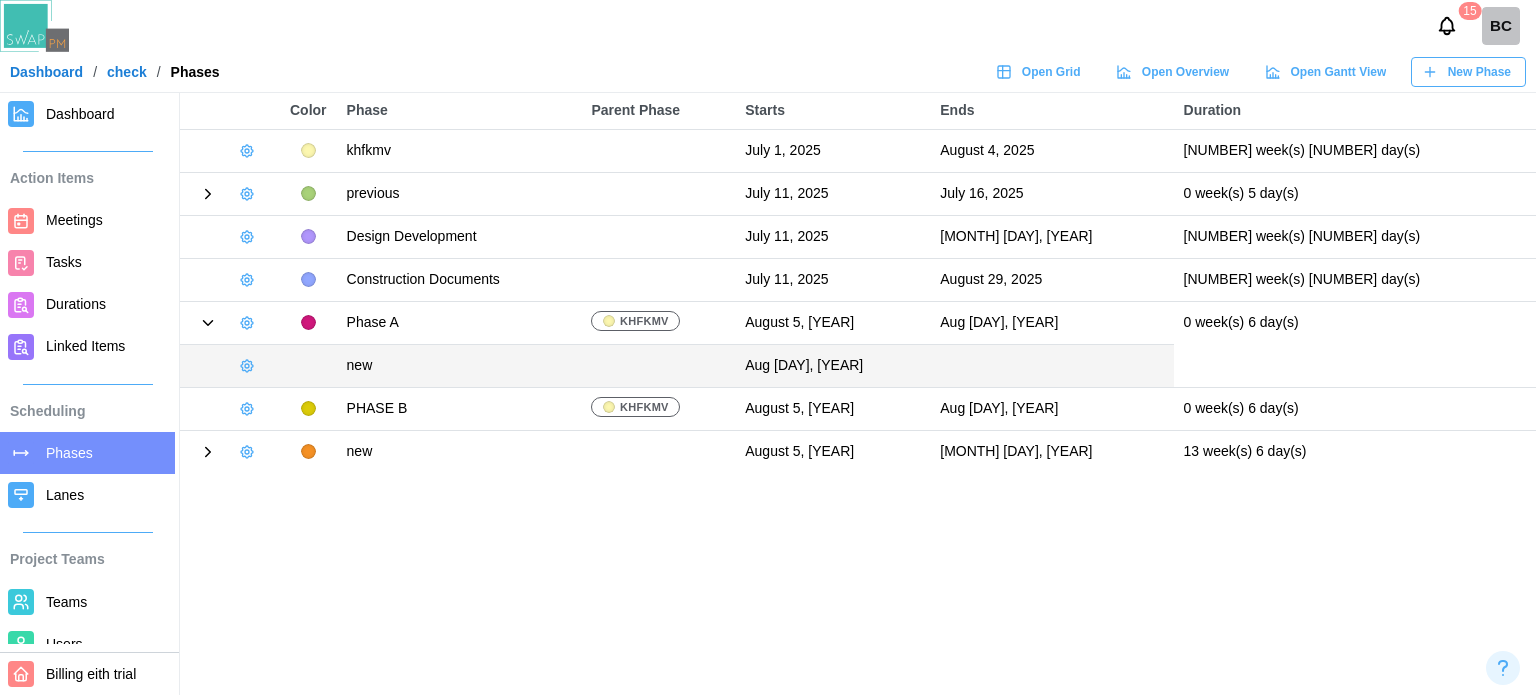 click 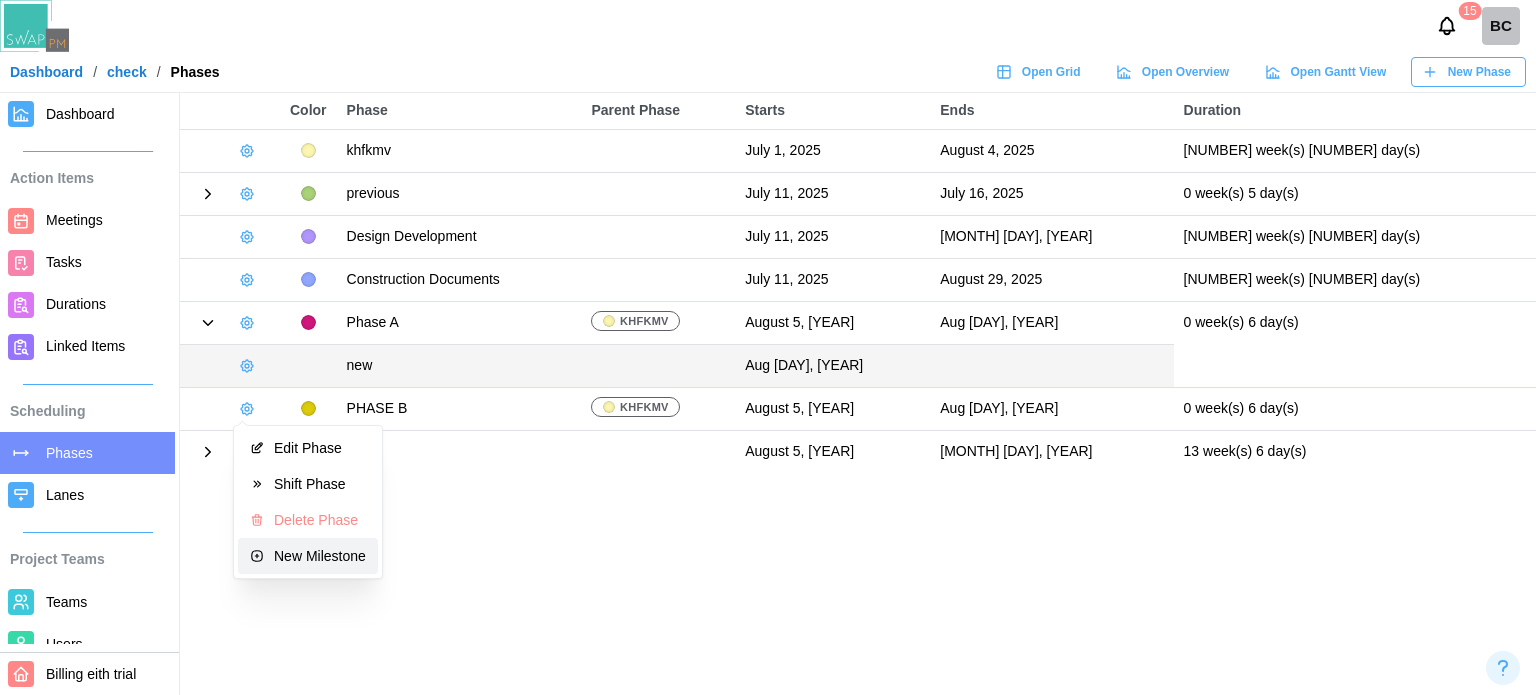 click on "New Milestone" at bounding box center [308, 556] 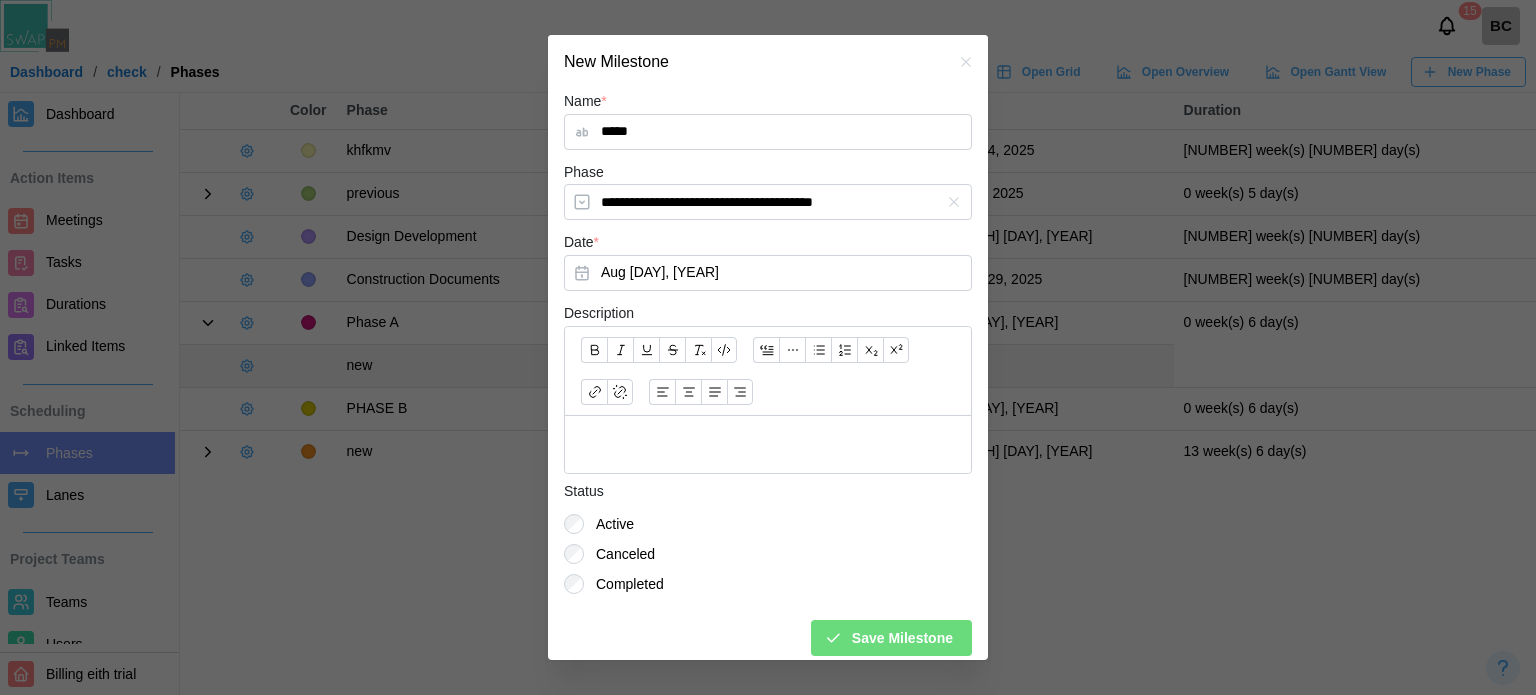 scroll, scrollTop: 10, scrollLeft: 0, axis: vertical 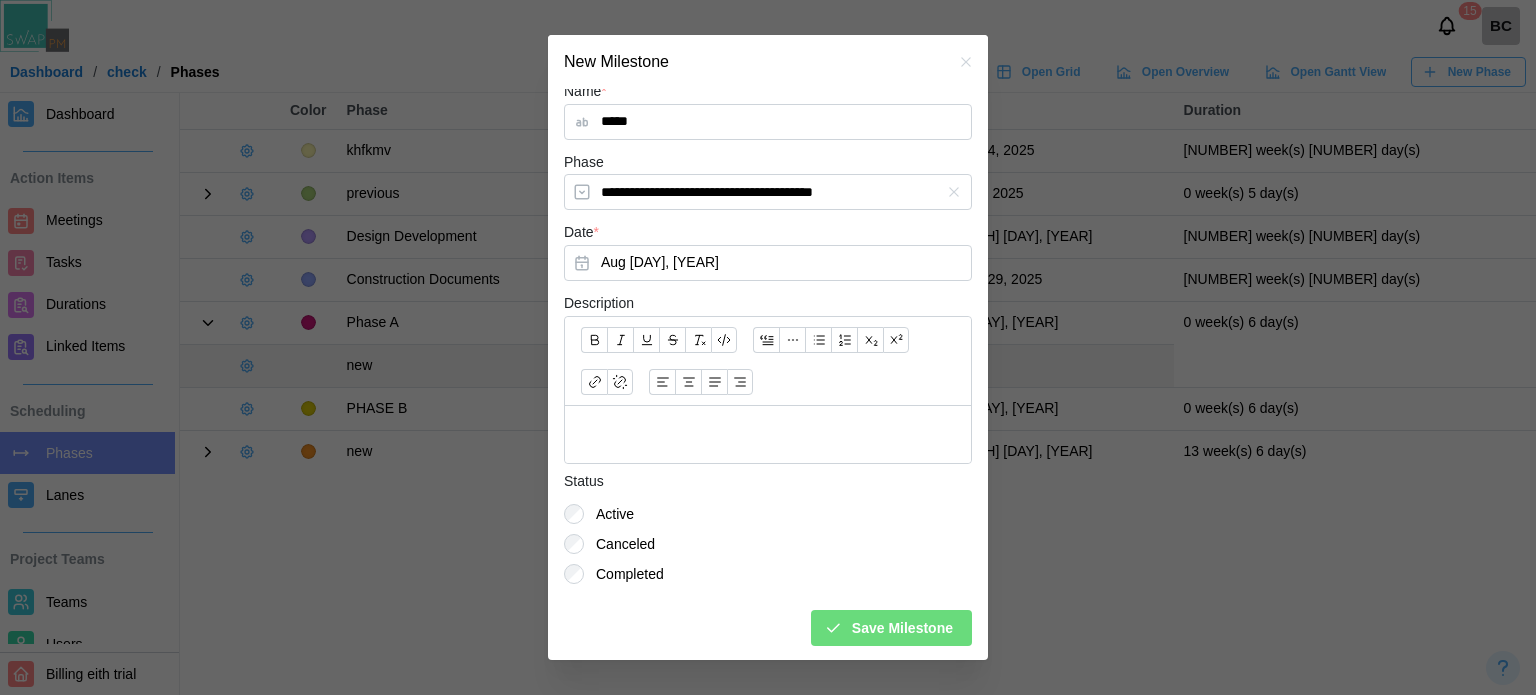 type on "*****" 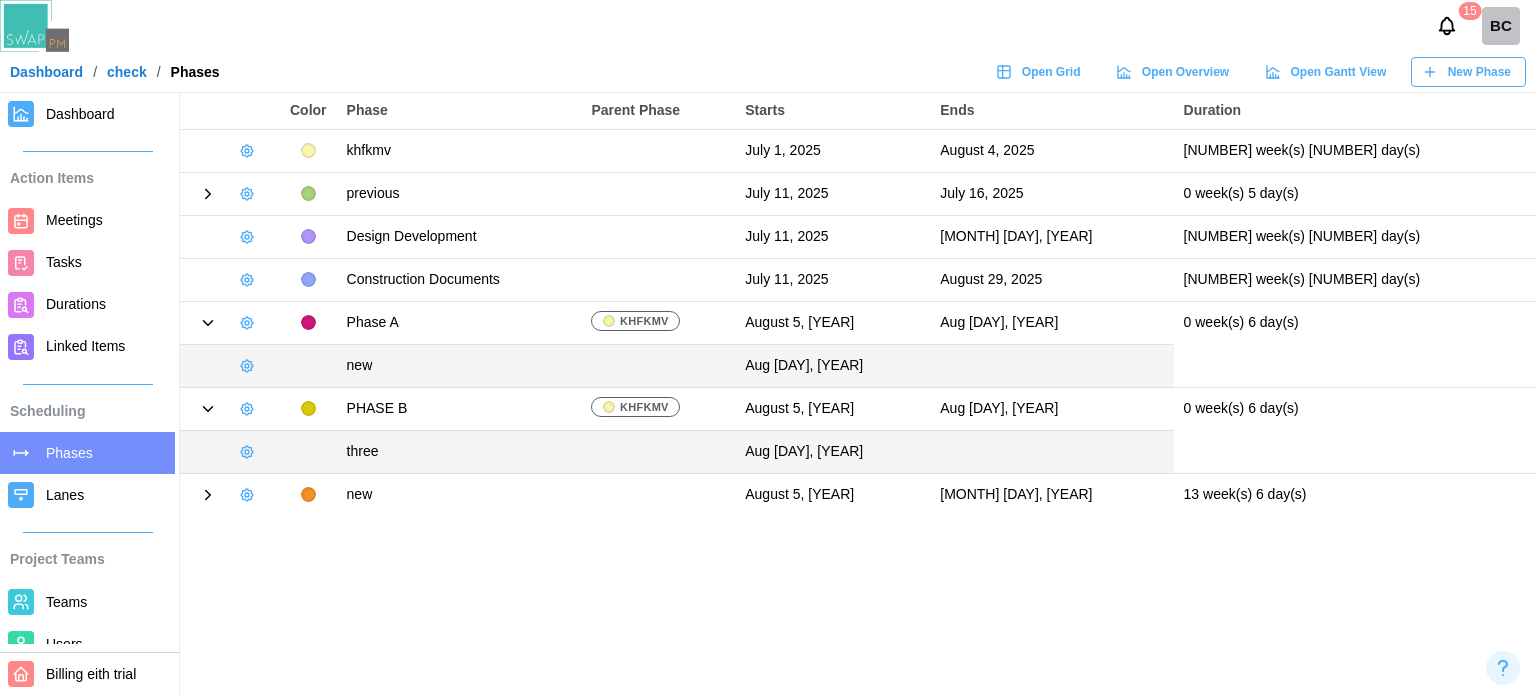 click 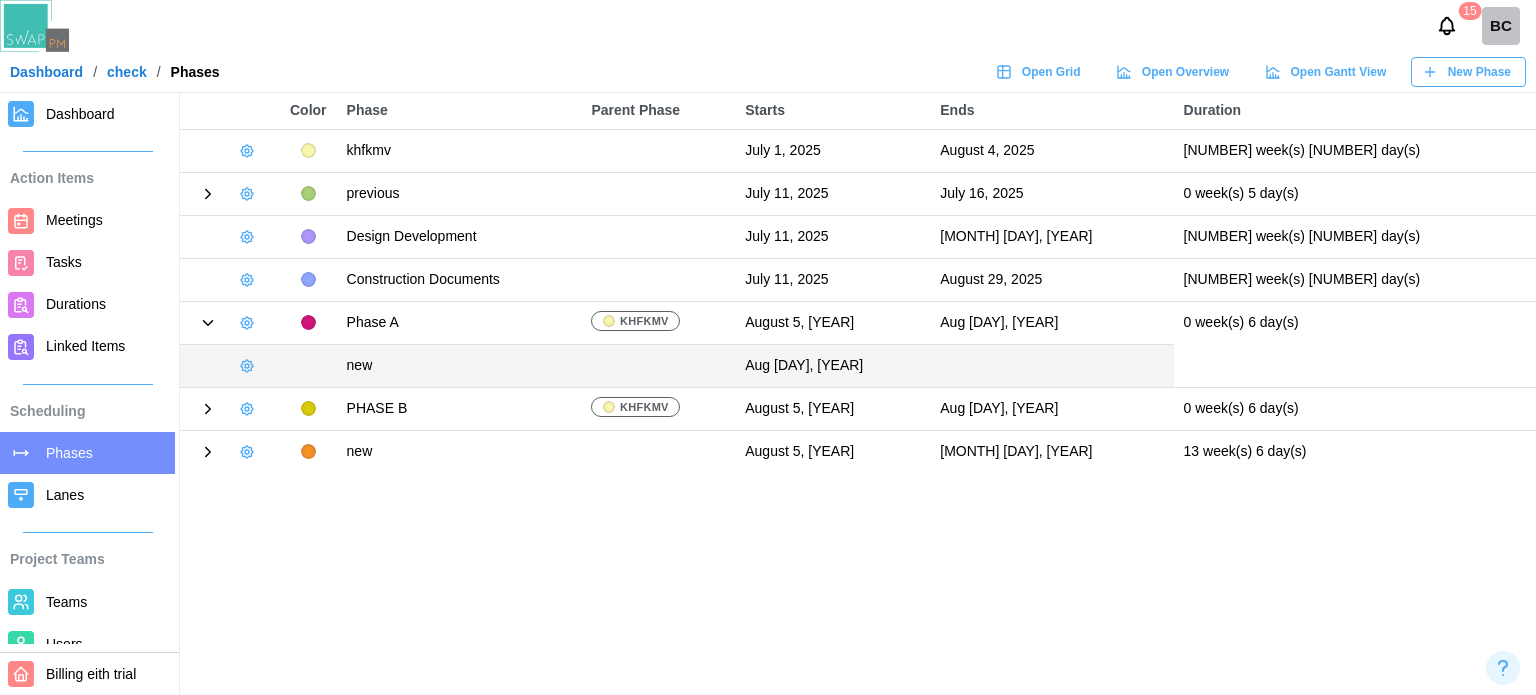 click 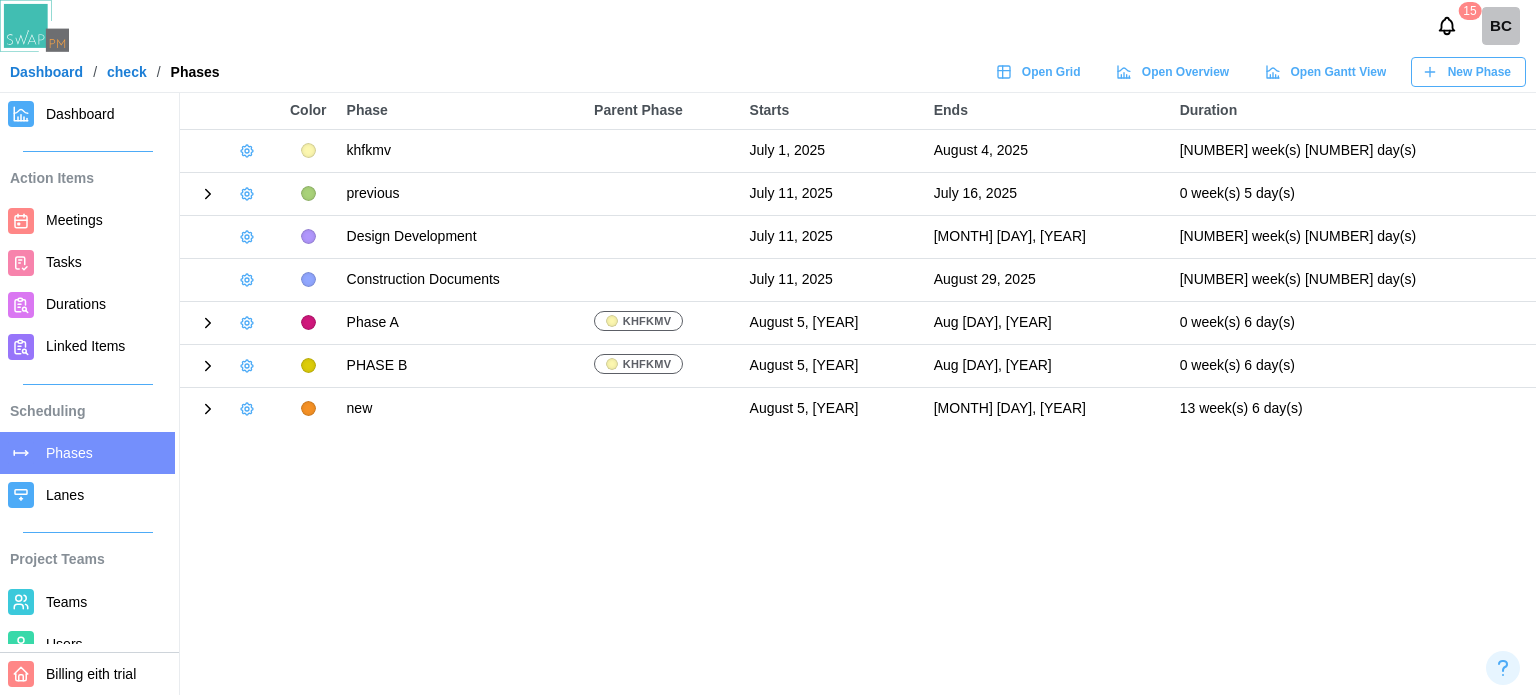 click 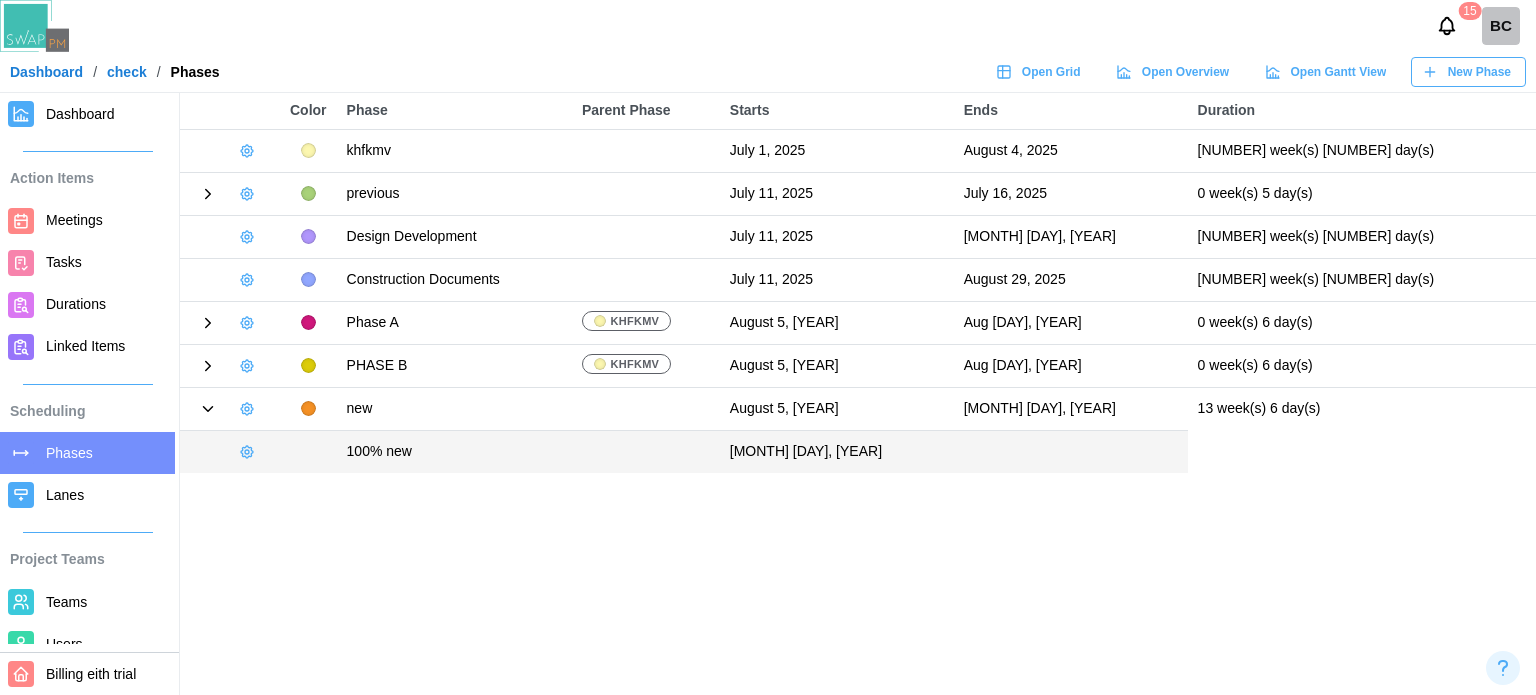click at bounding box center [230, 194] 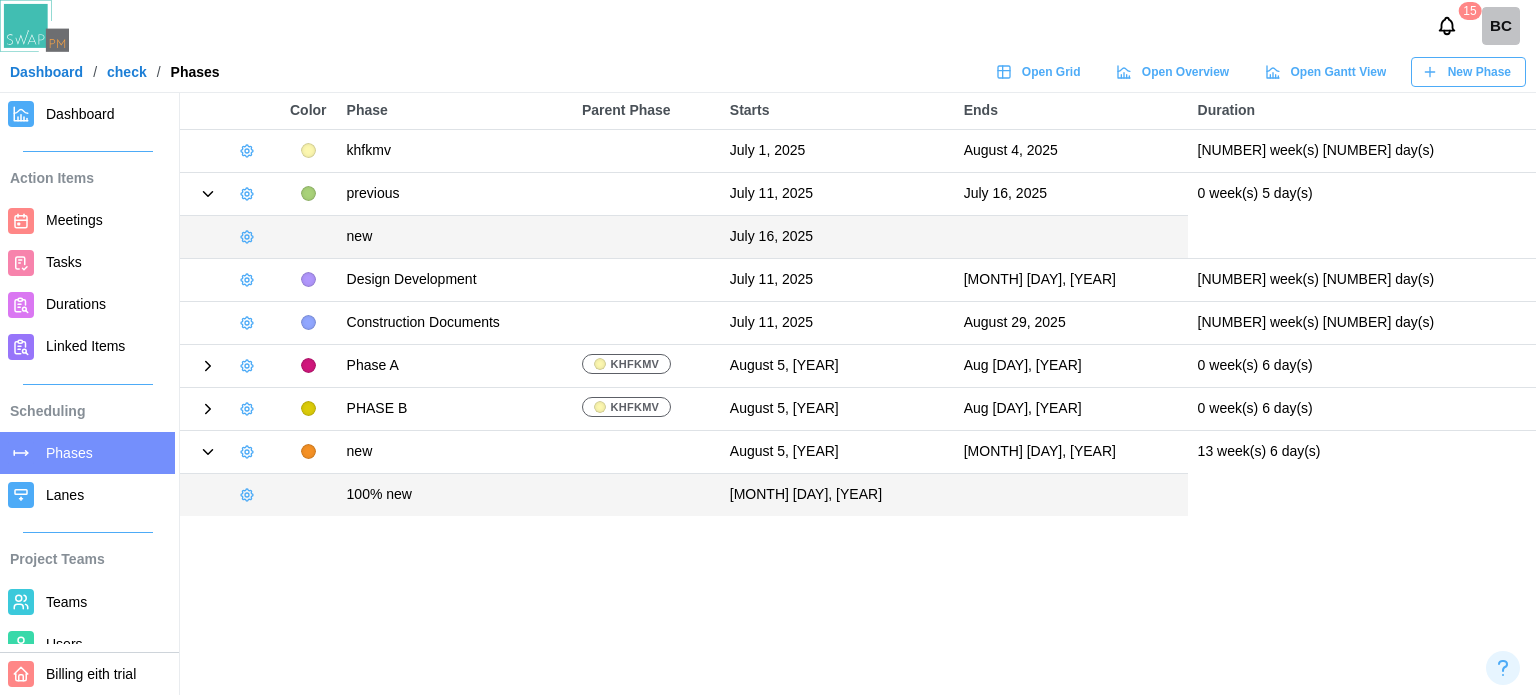 click 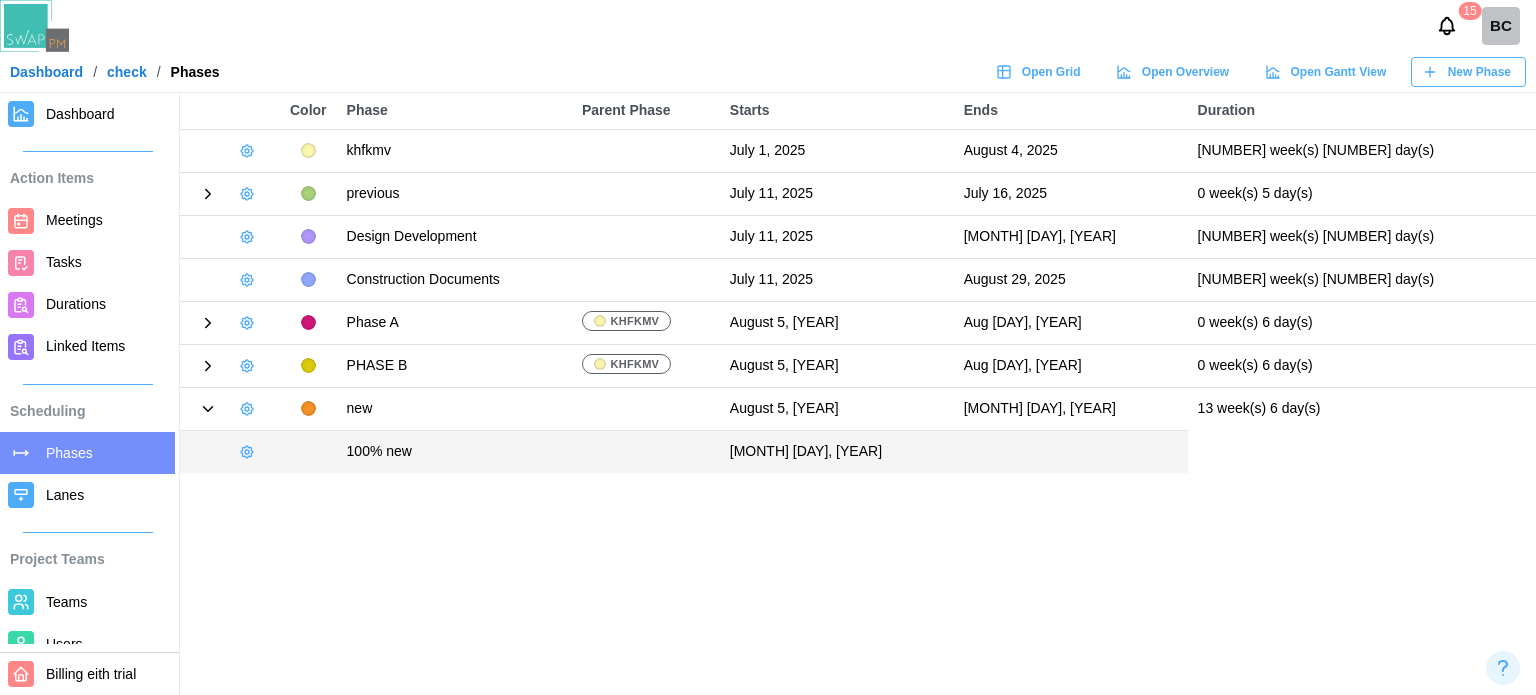 click at bounding box center [230, 409] 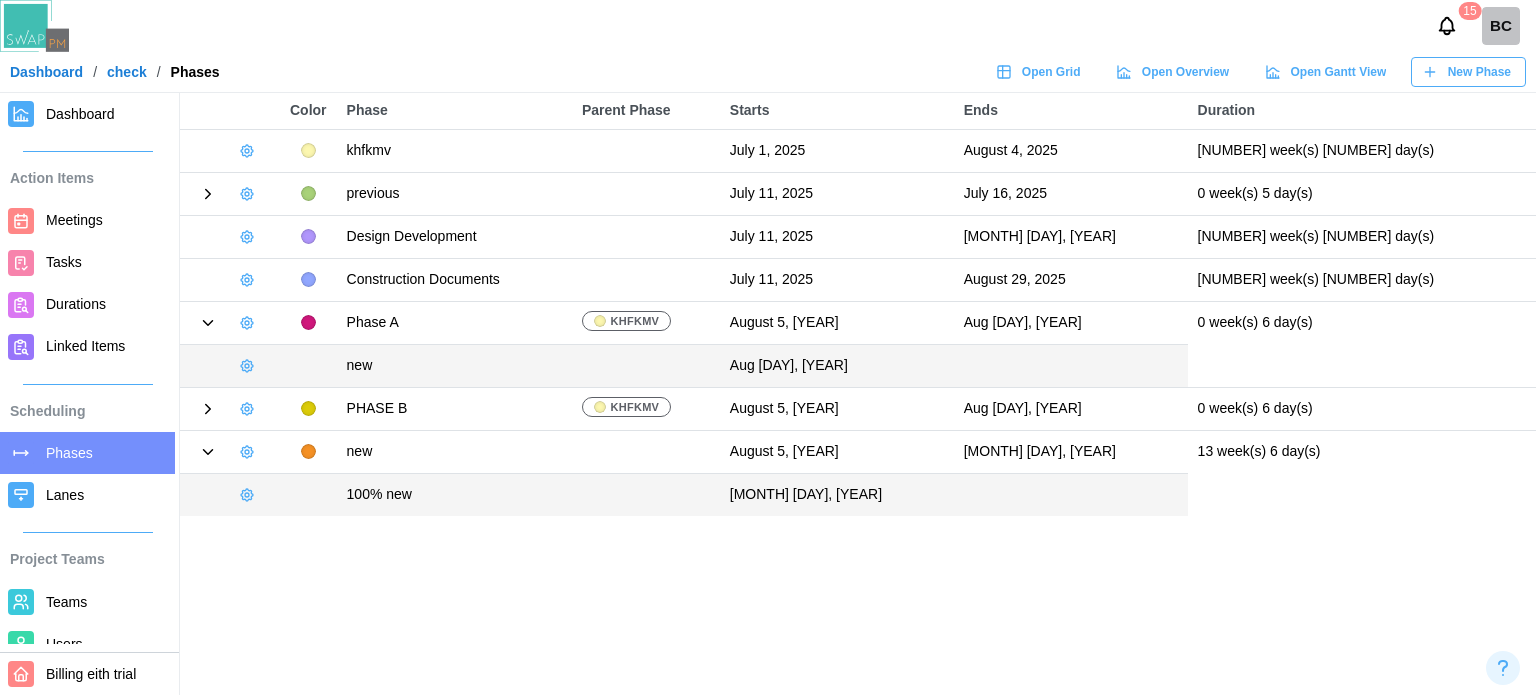 click 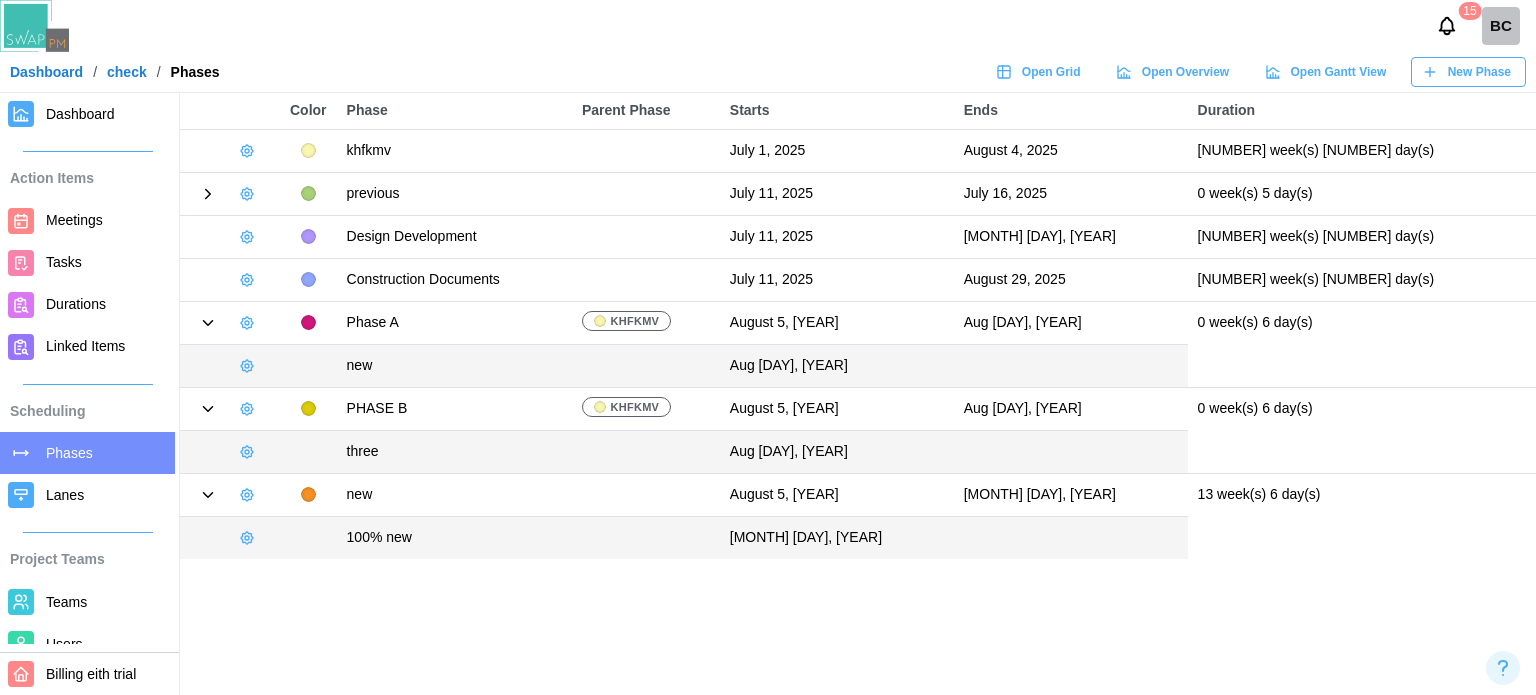 click 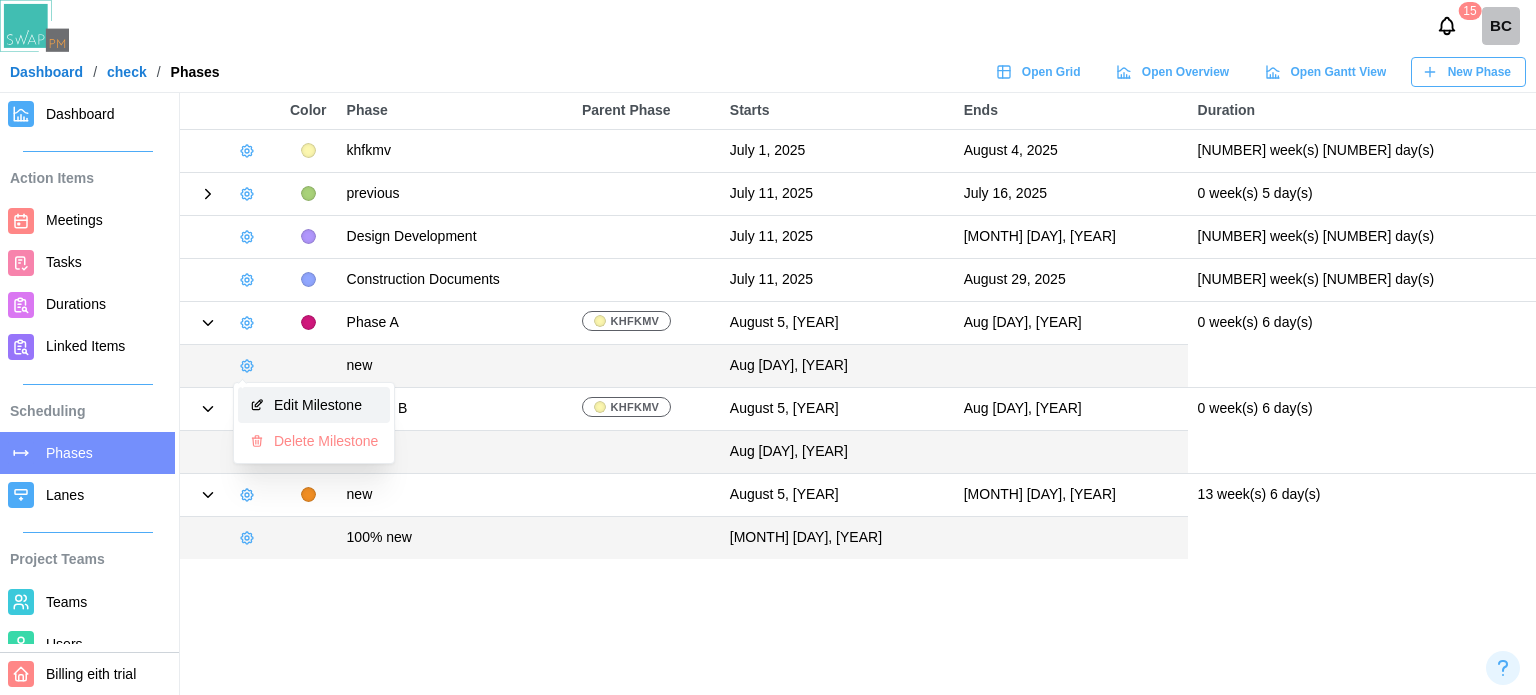 click on "Edit Milestone" at bounding box center [314, 405] 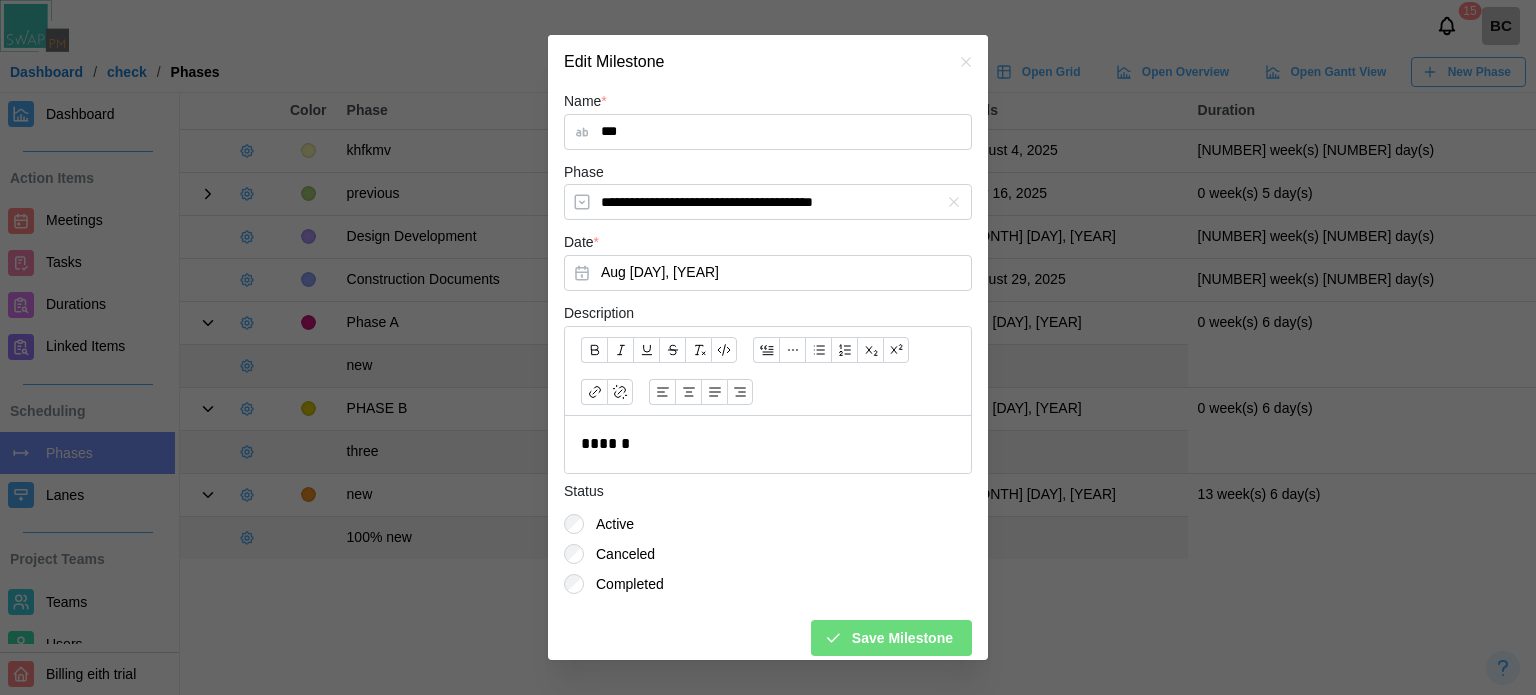 drag, startPoint x: 643, startPoint y: 131, endPoint x: 509, endPoint y: 135, distance: 134.0597 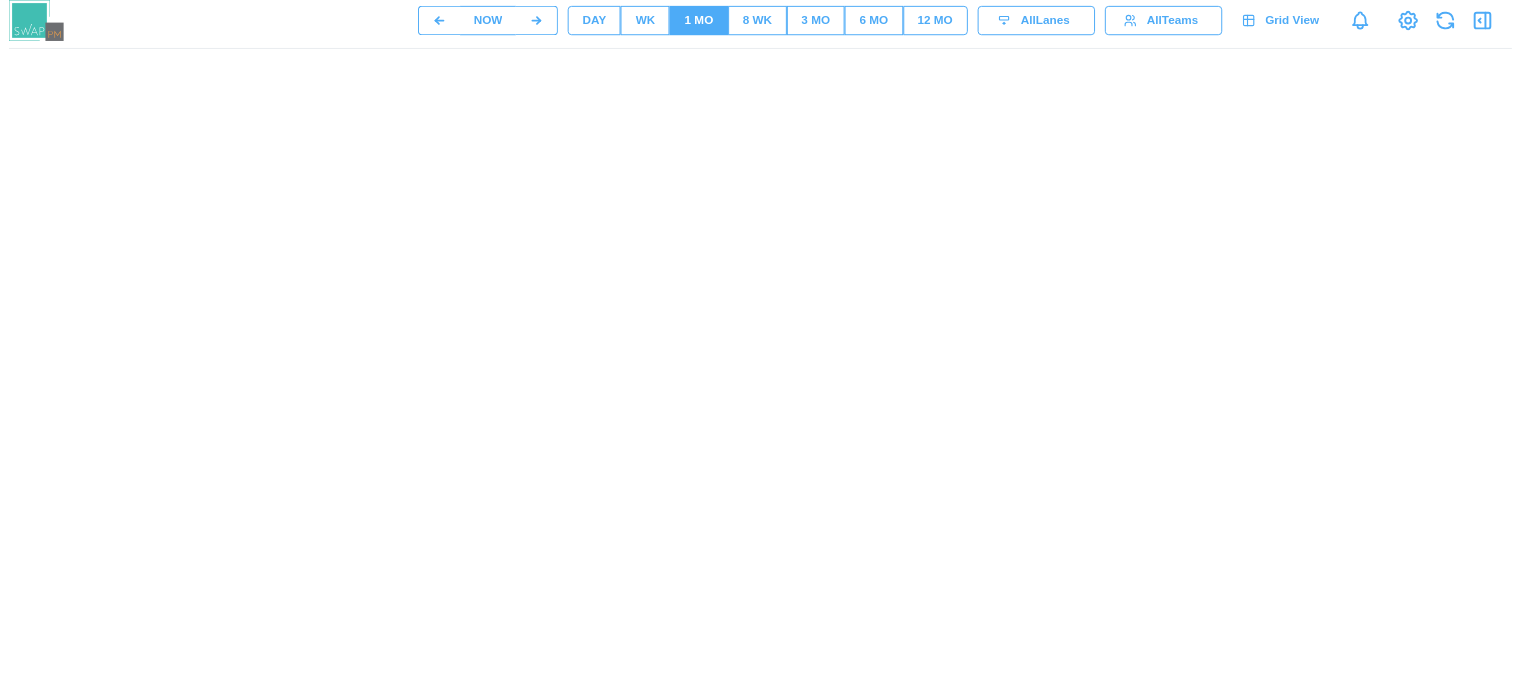 scroll, scrollTop: 0, scrollLeft: 0, axis: both 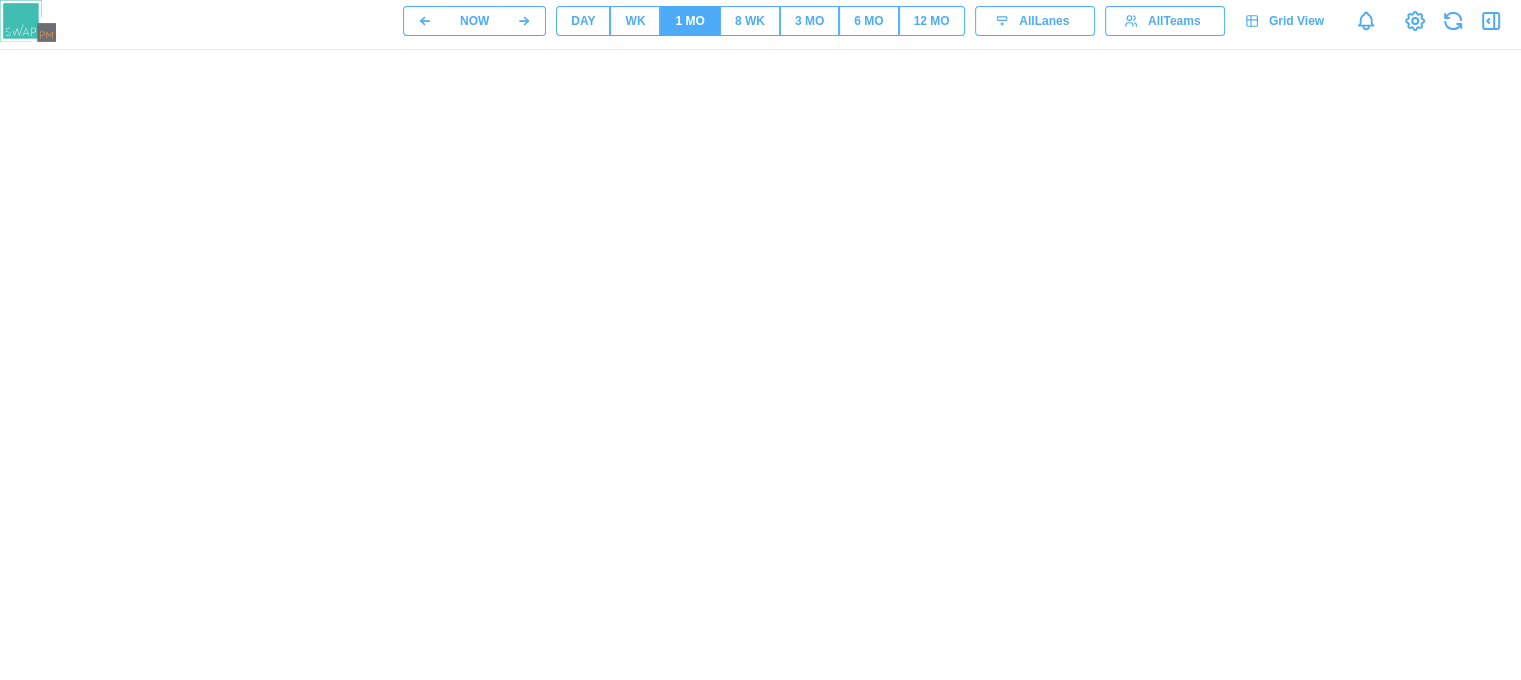click on "Grid View" at bounding box center (1296, 21) 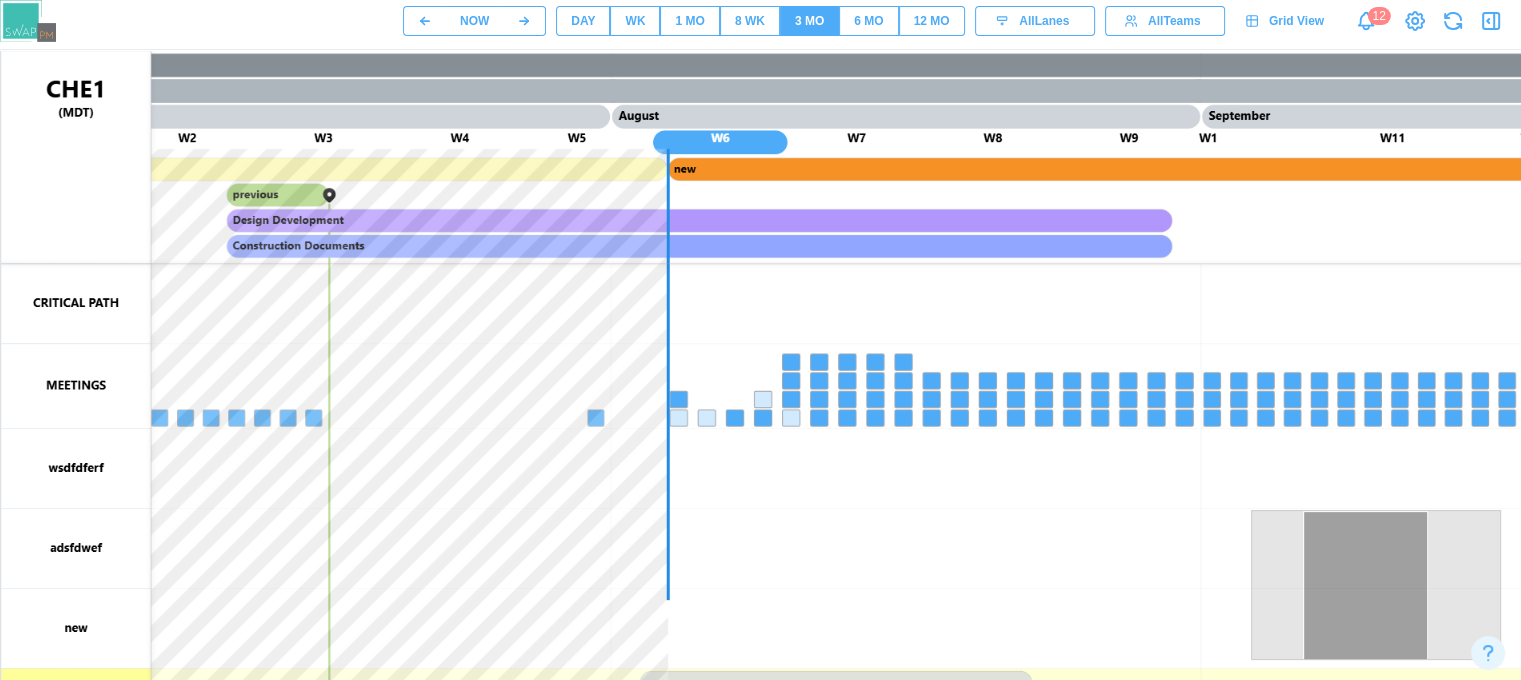 click on "WK" at bounding box center [635, 21] 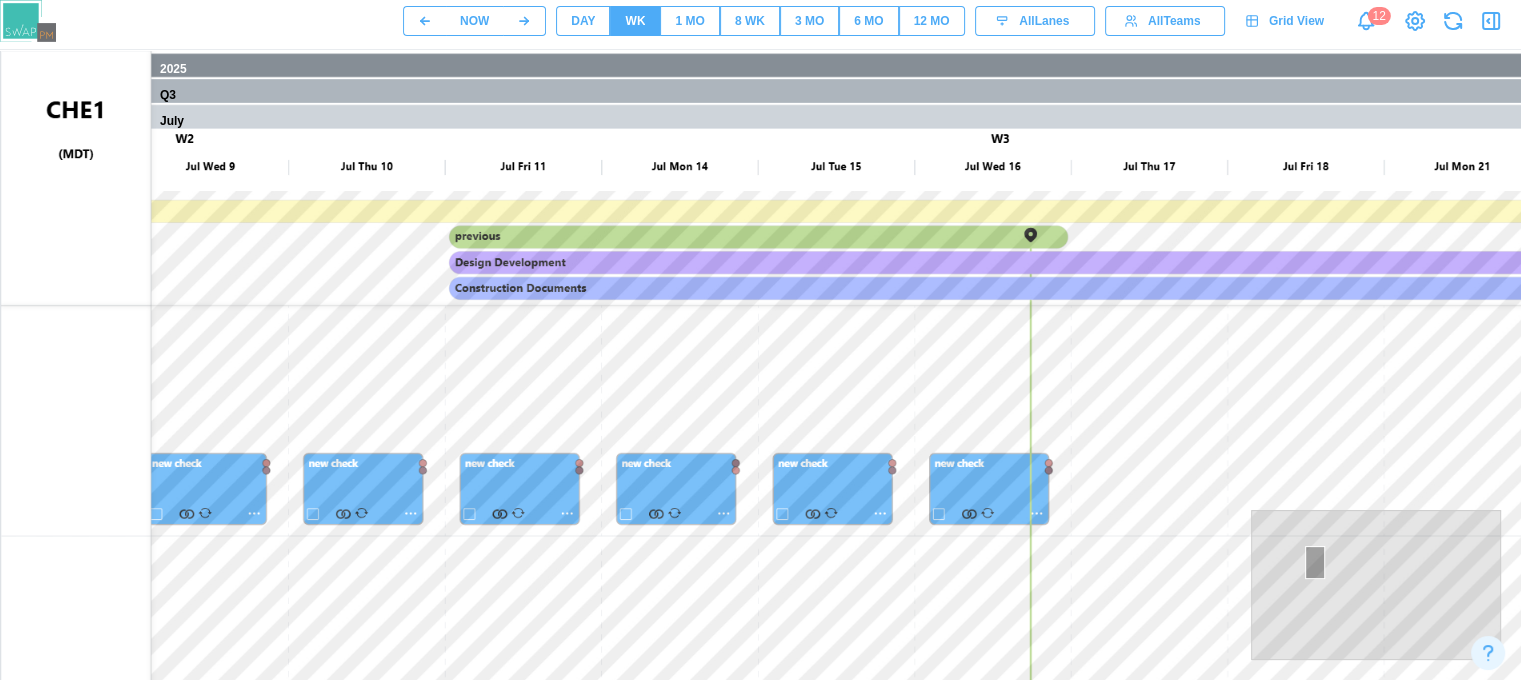 click on "DAY" at bounding box center [583, 21] 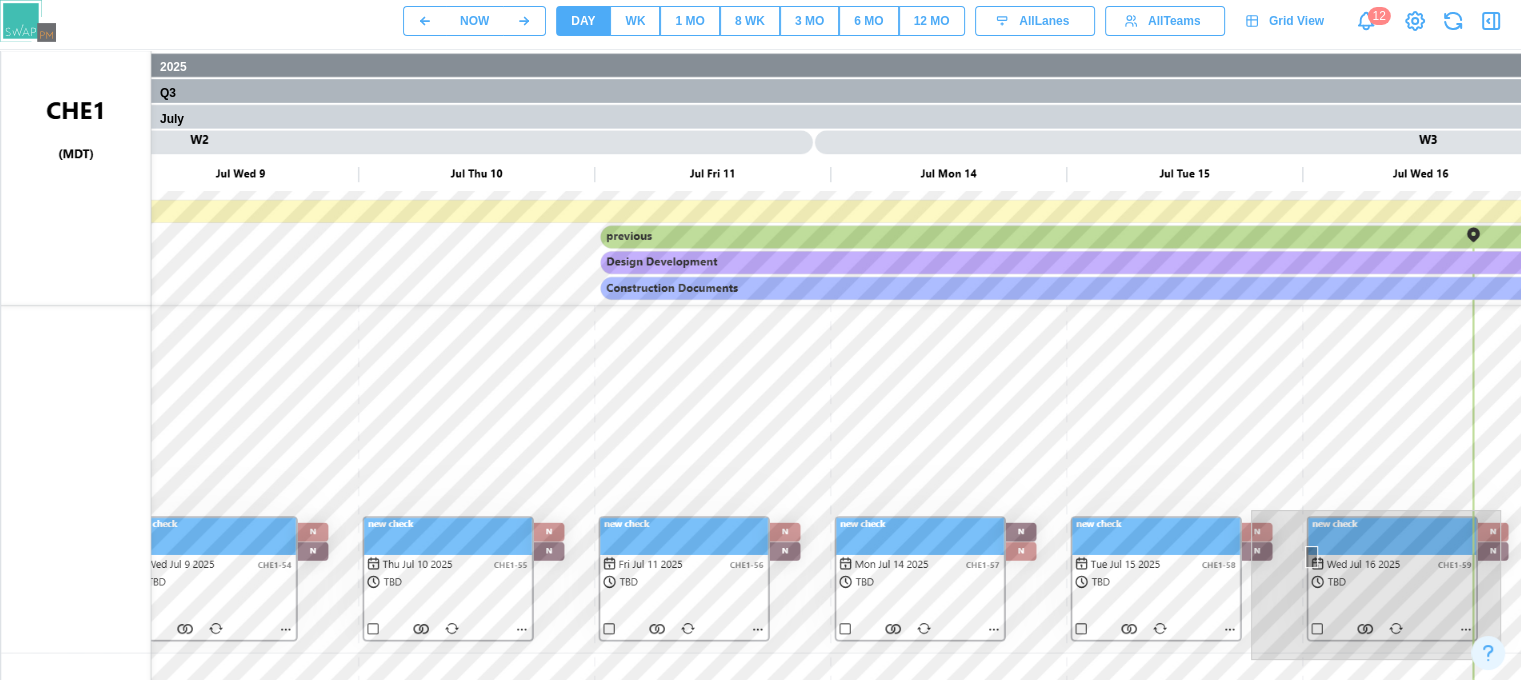 click on "WK" at bounding box center (635, 21) 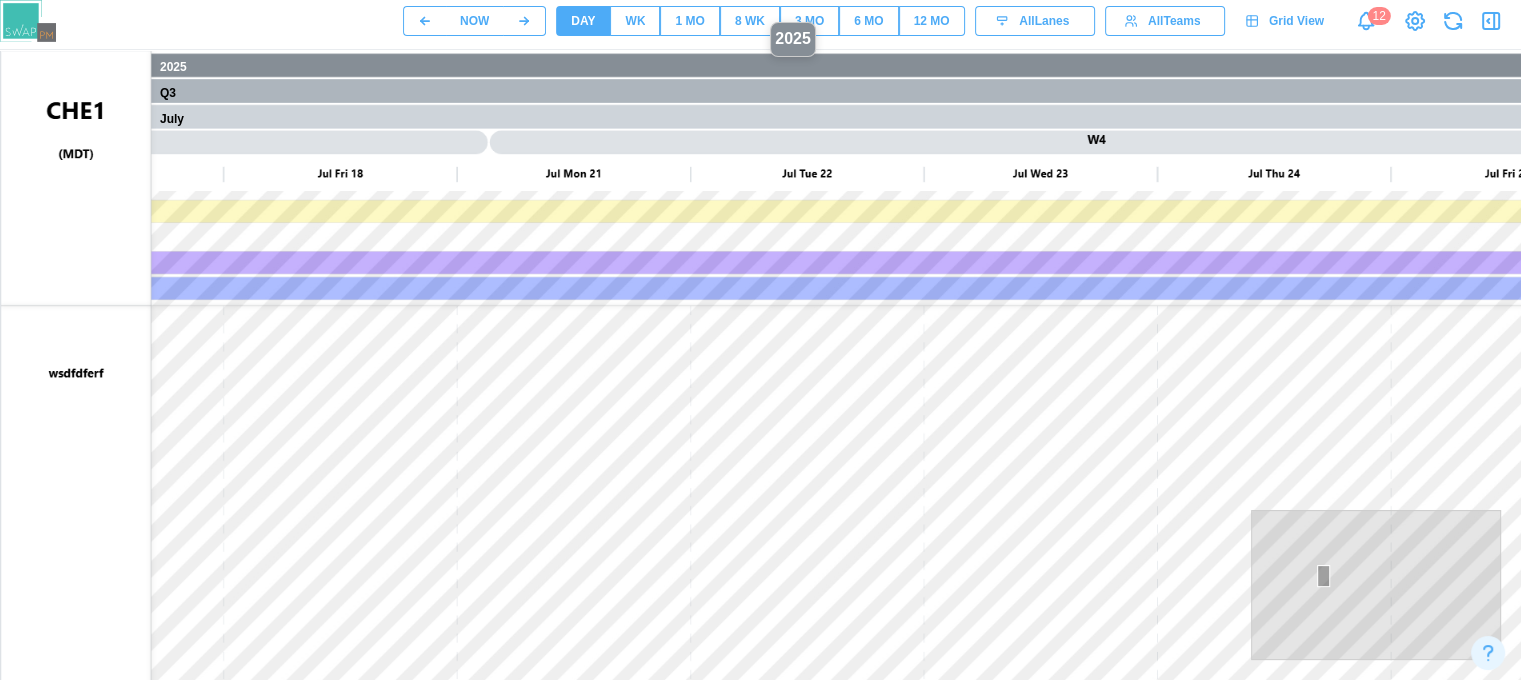 click at bounding box center [961, 551] 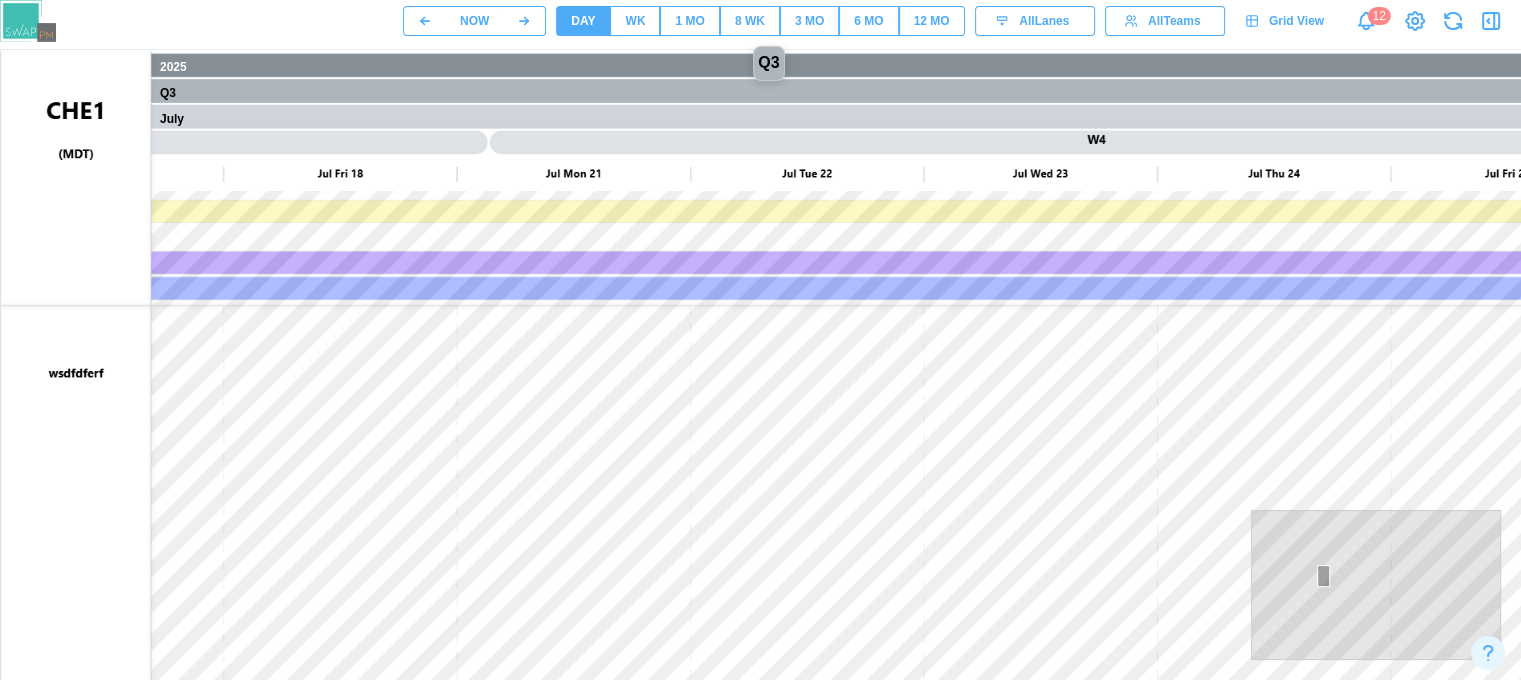 click at bounding box center (961, 551) 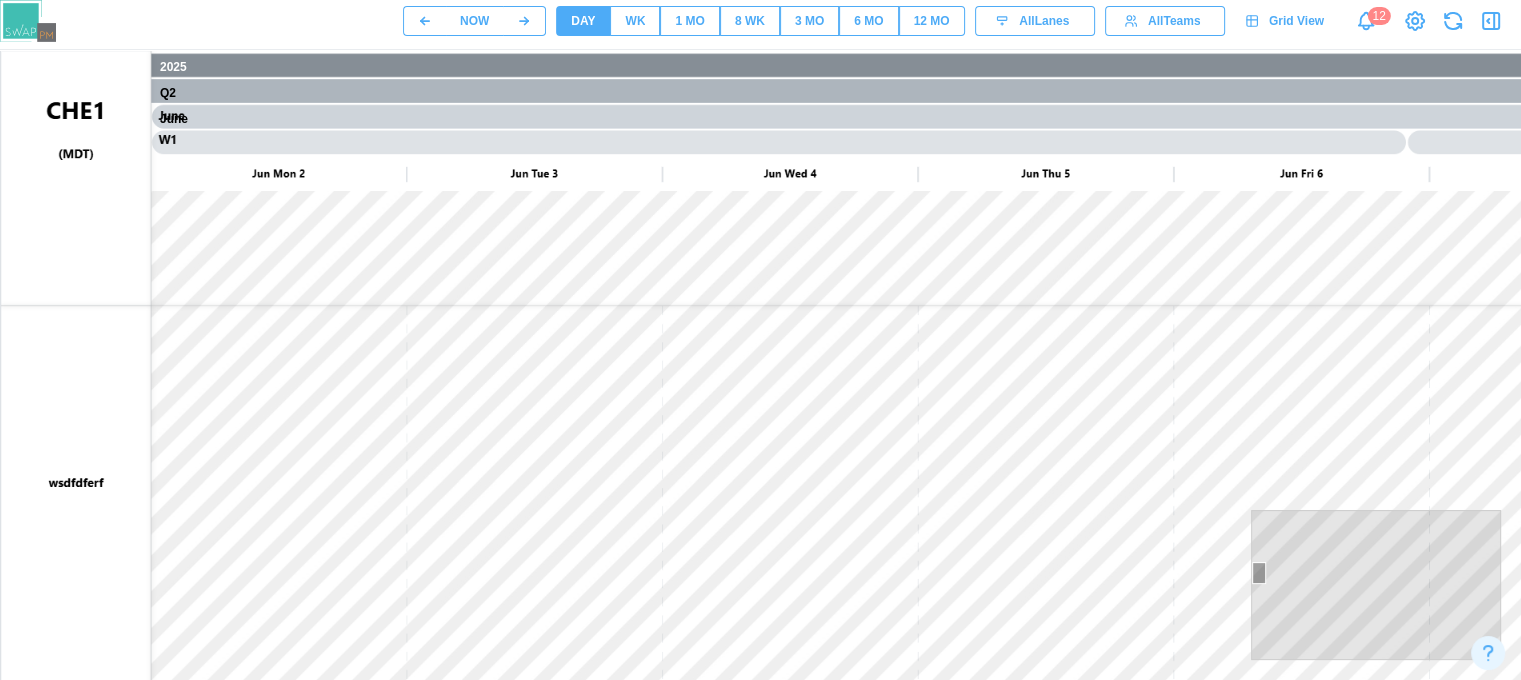 click on "DAY" at bounding box center [583, 21] 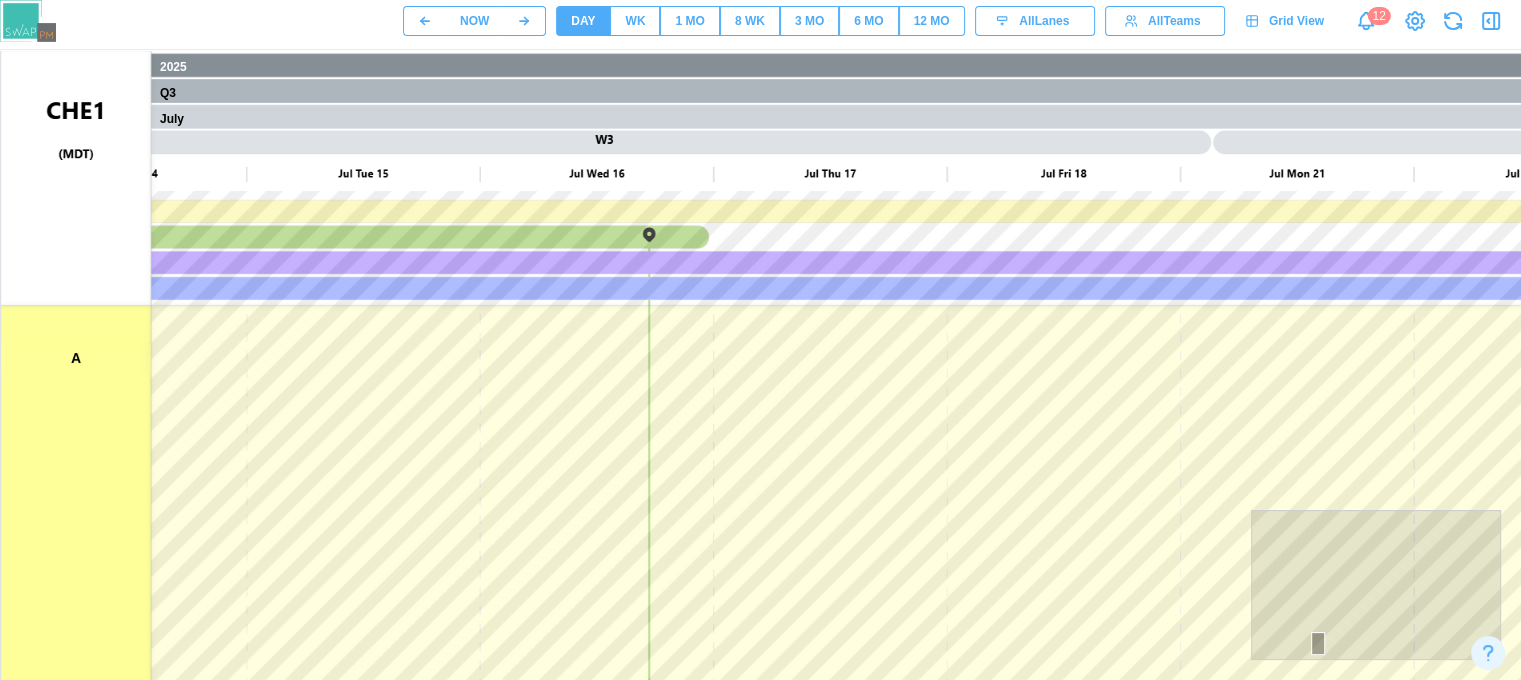 click on "WK" at bounding box center [635, 21] 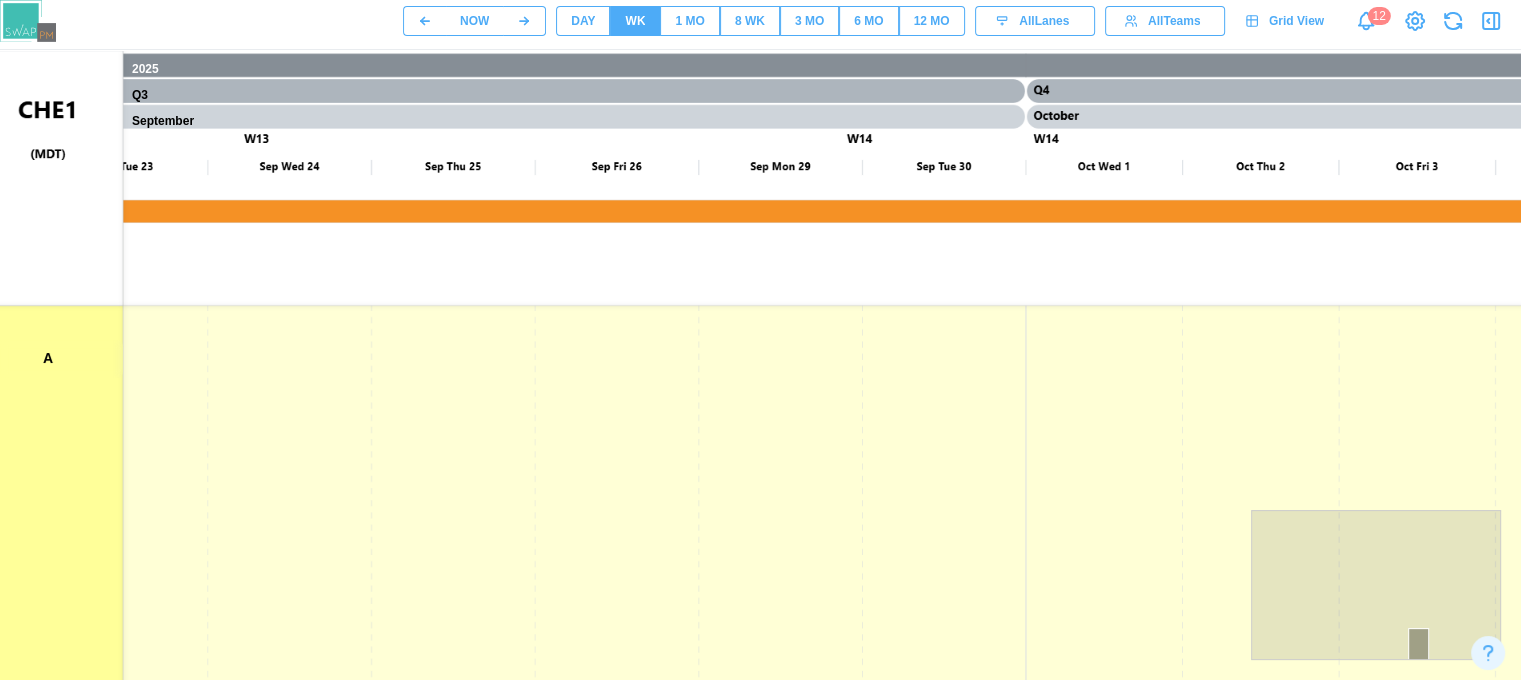 scroll, scrollTop: 0, scrollLeft: 10, axis: horizontal 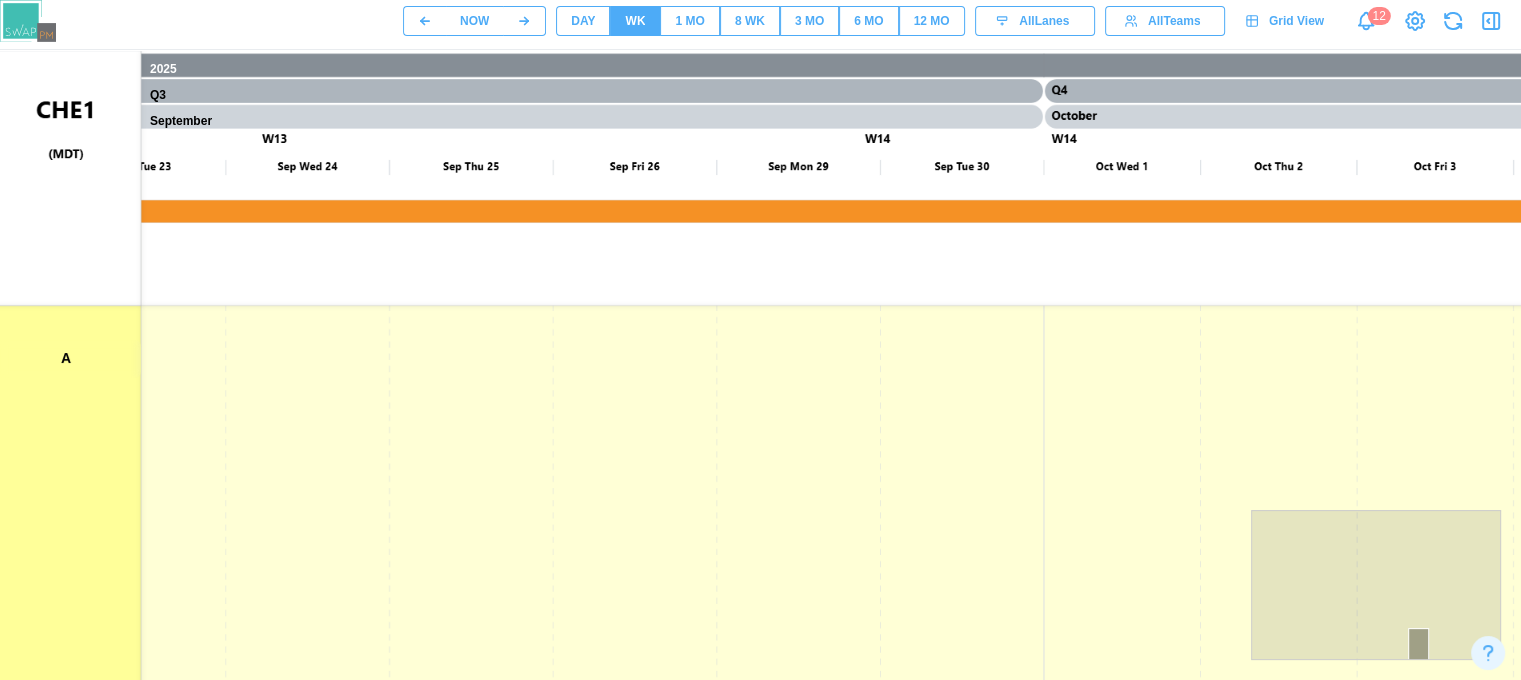 click on "1 MO" at bounding box center [689, 21] 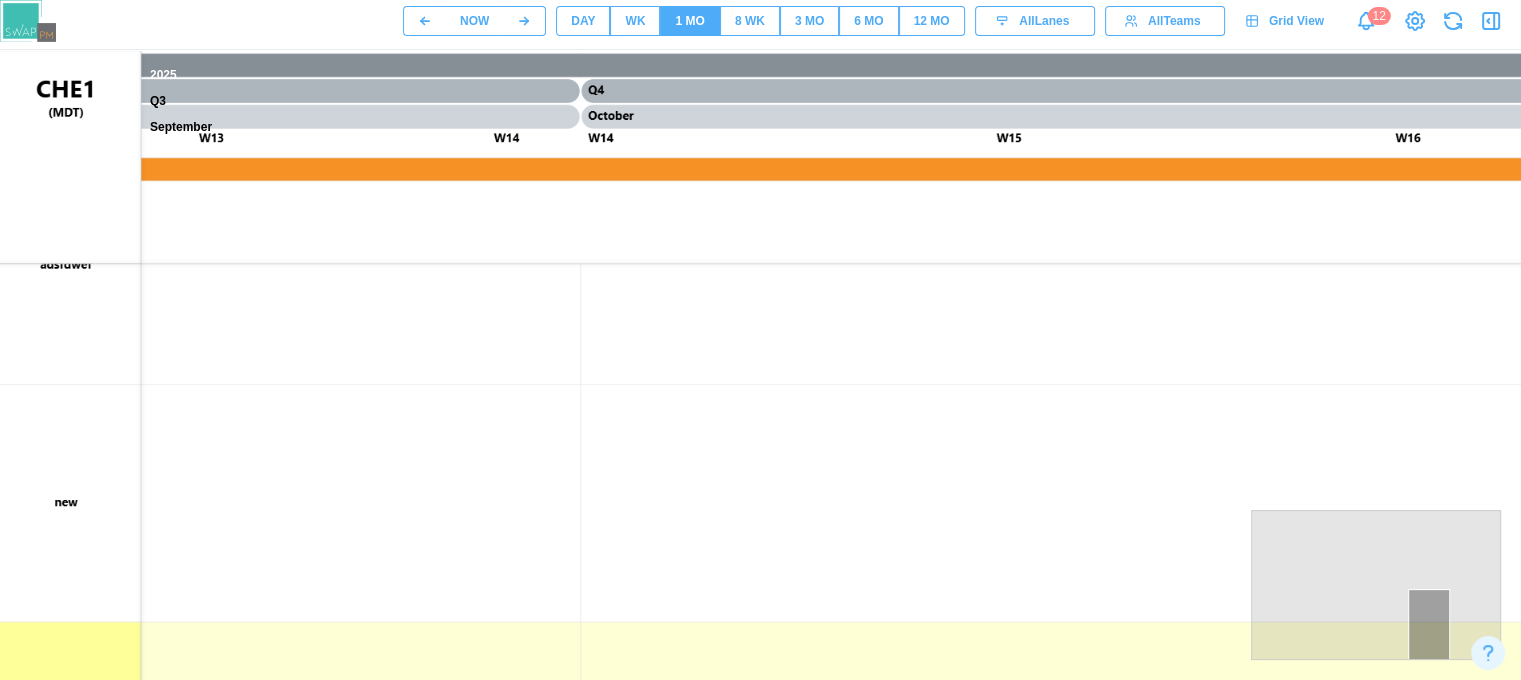 click on "8 WK" at bounding box center [750, 21] 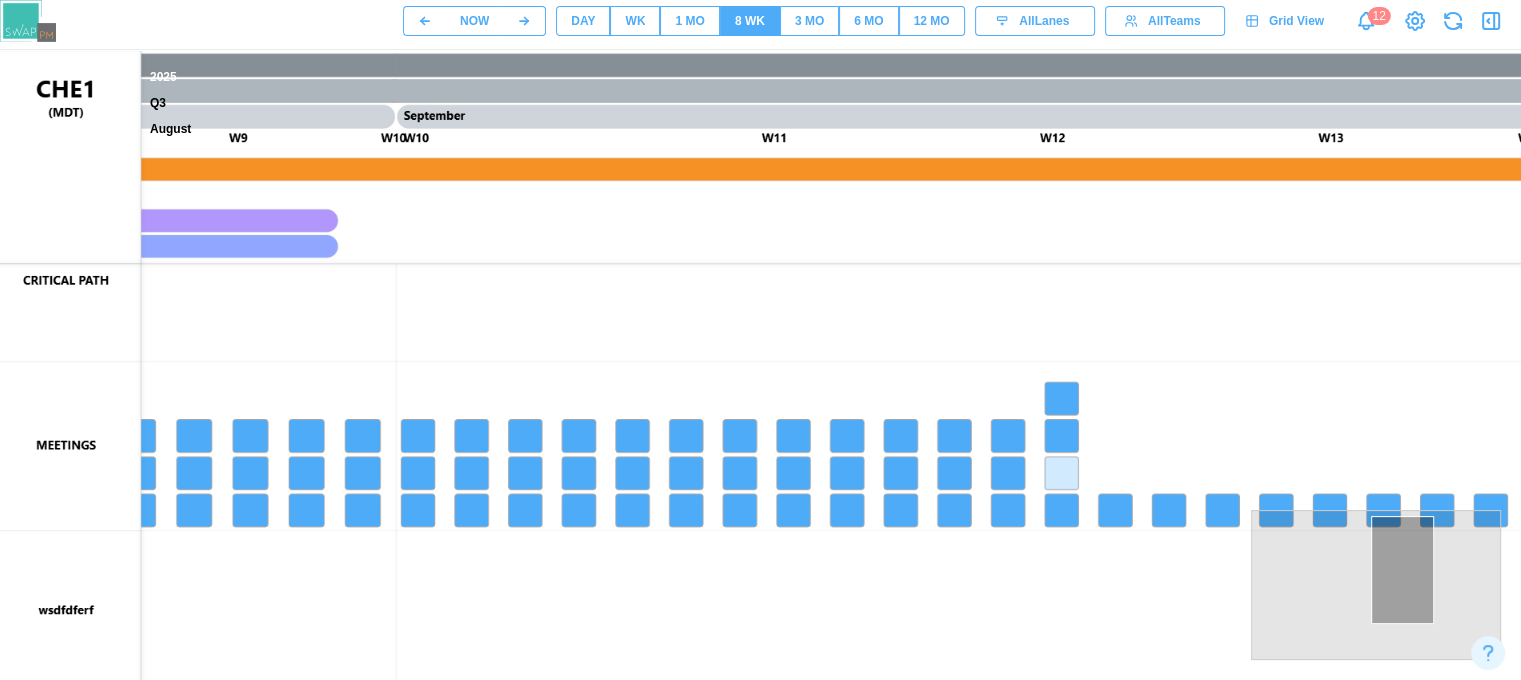 drag, startPoint x: 368, startPoint y: 593, endPoint x: 1725, endPoint y: 510, distance: 1359.536 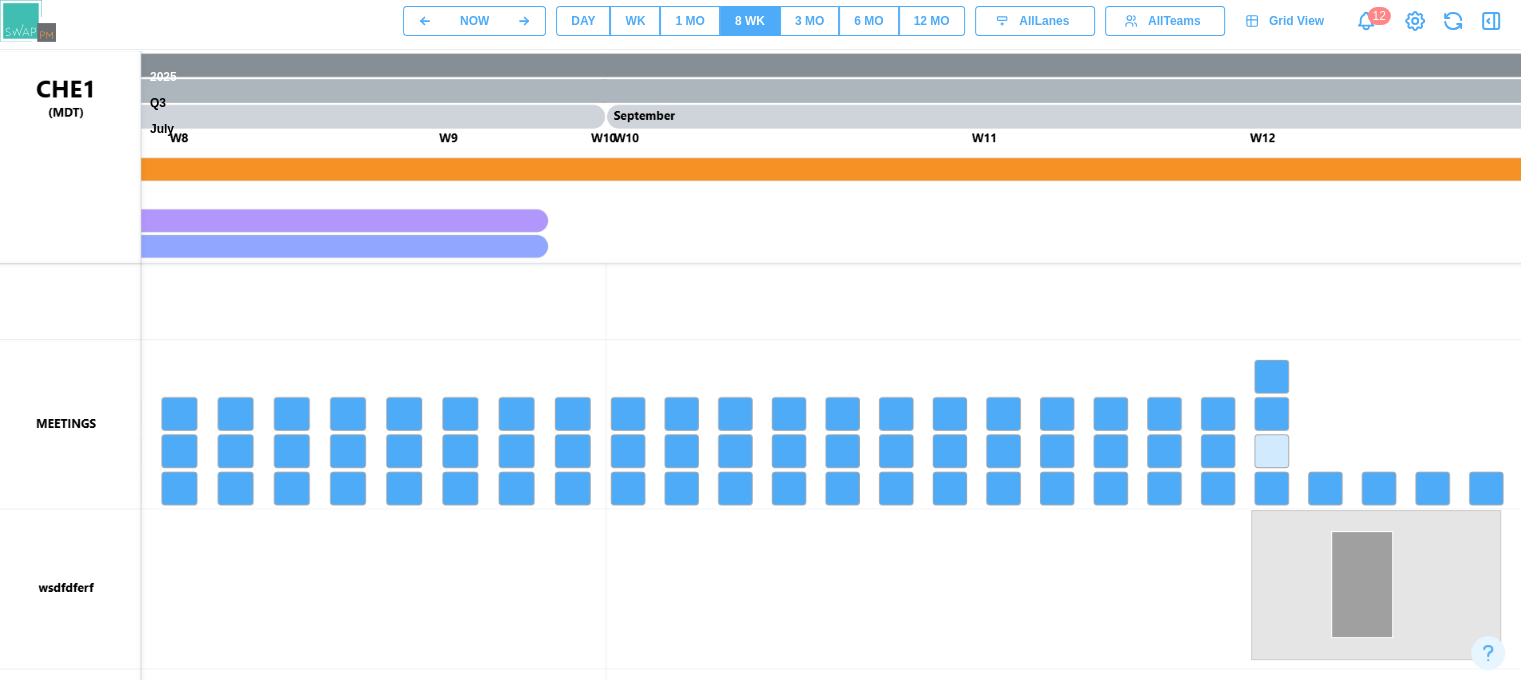 drag, startPoint x: 786, startPoint y: 472, endPoint x: 1708, endPoint y: 406, distance: 924.35925 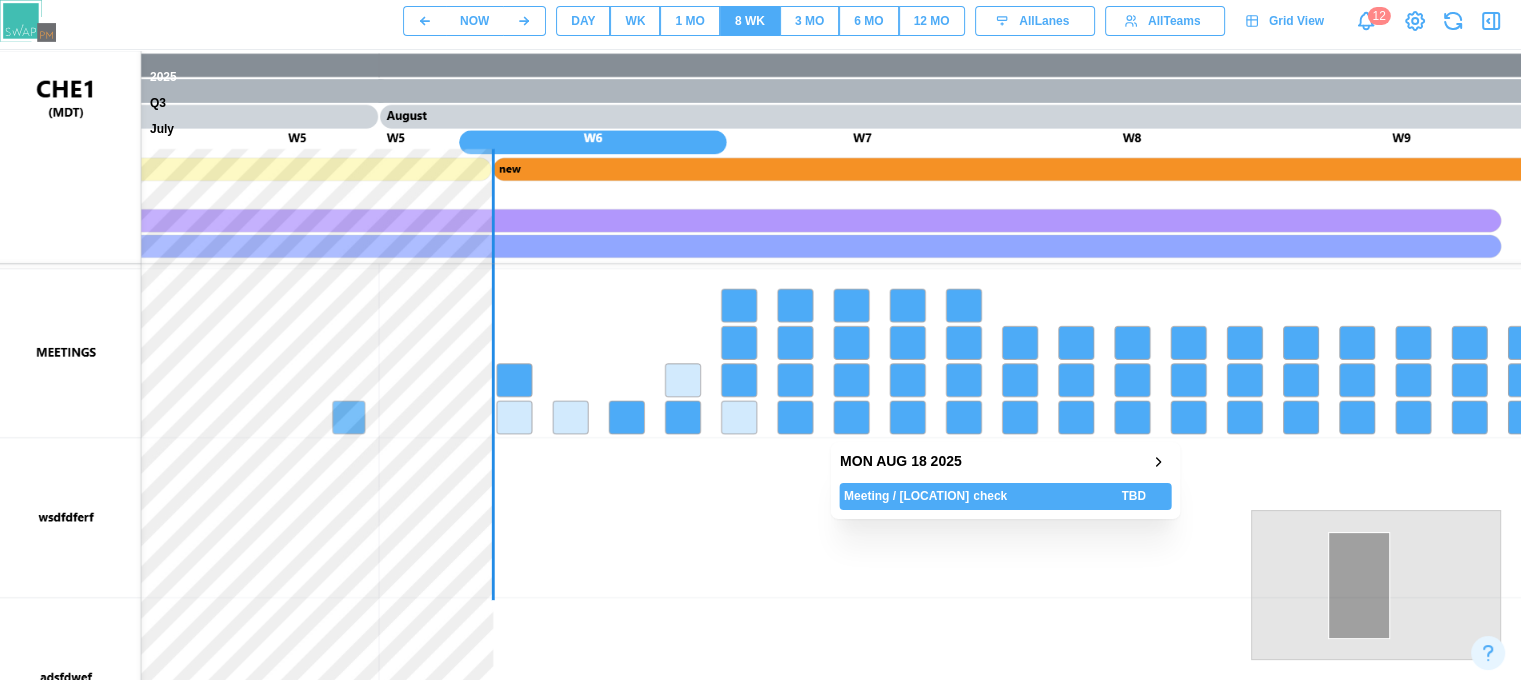 drag, startPoint x: 976, startPoint y: 424, endPoint x: 1004, endPoint y: 420, distance: 28.284271 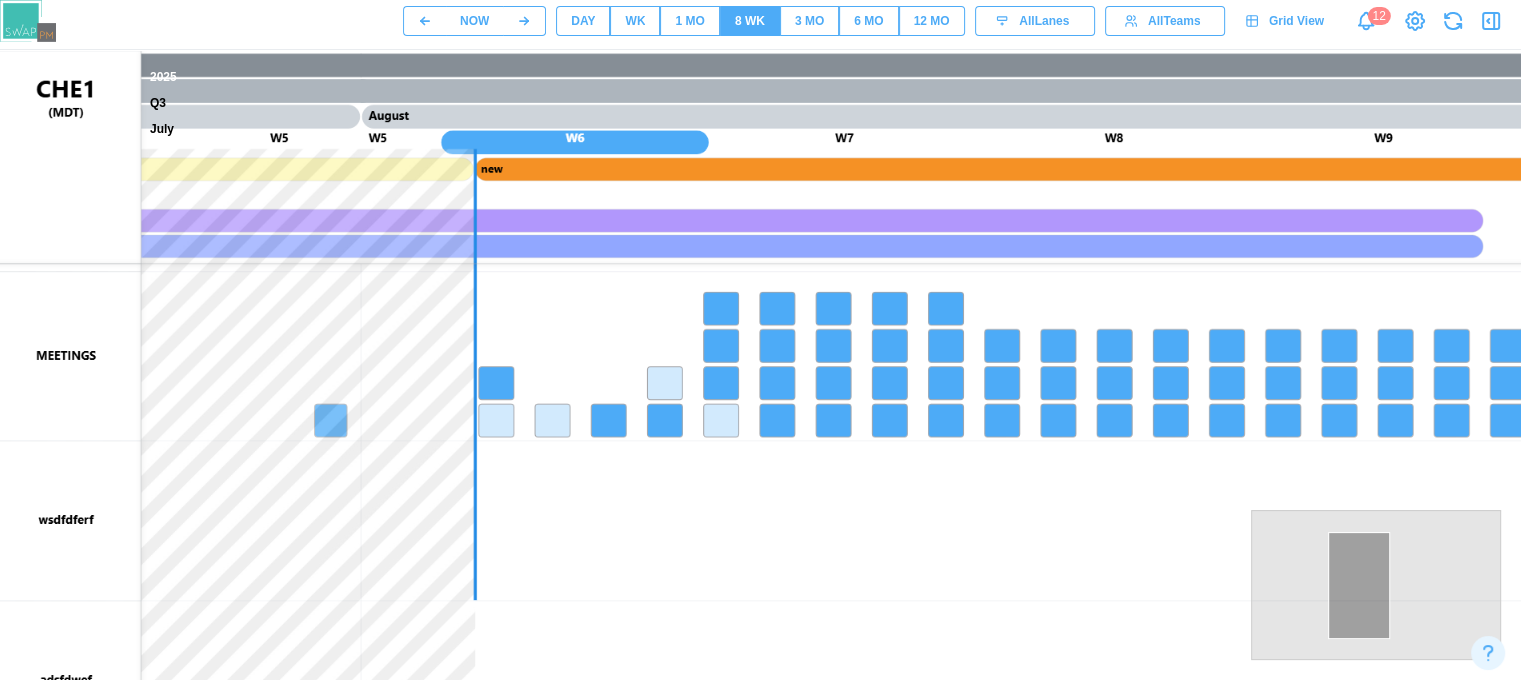 click on "DAY" at bounding box center [583, 21] 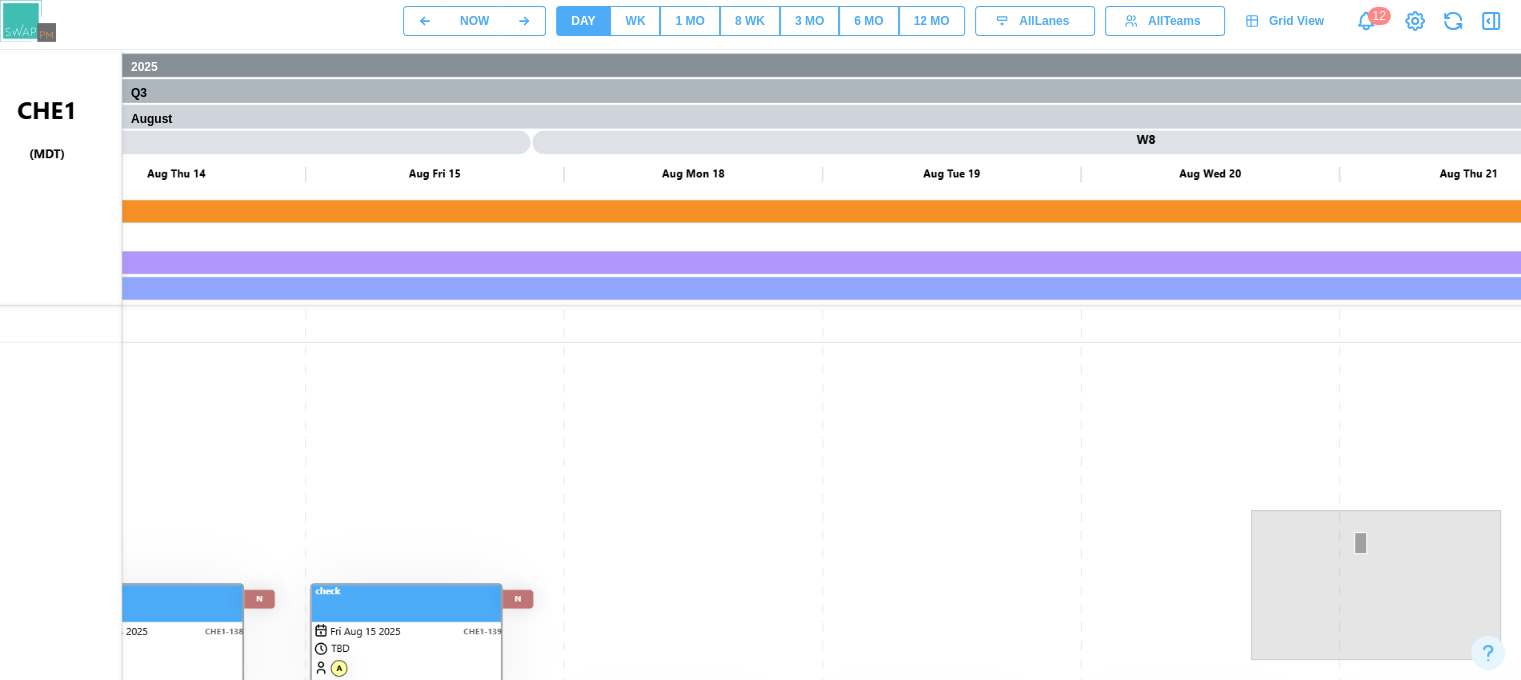 scroll, scrollTop: 0, scrollLeft: 25, axis: horizontal 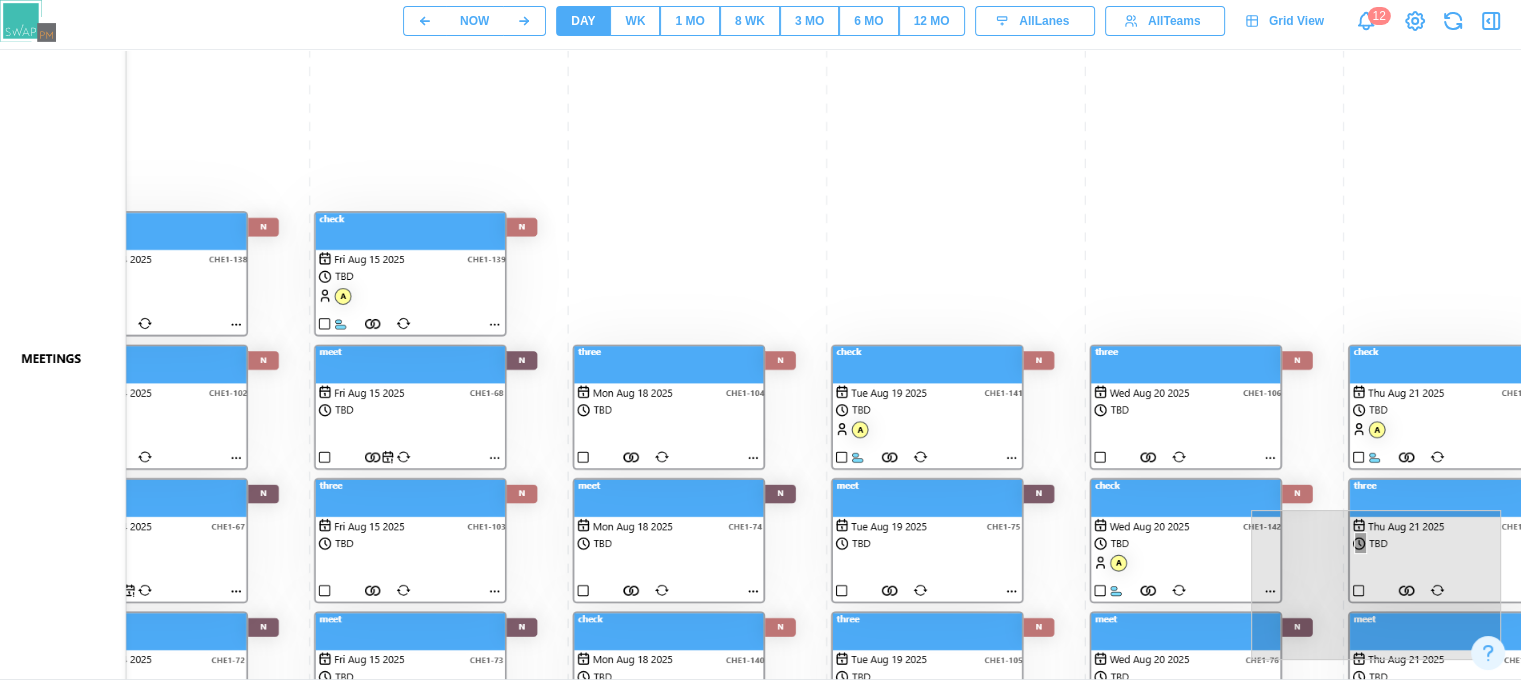 click at bounding box center (936, 179) 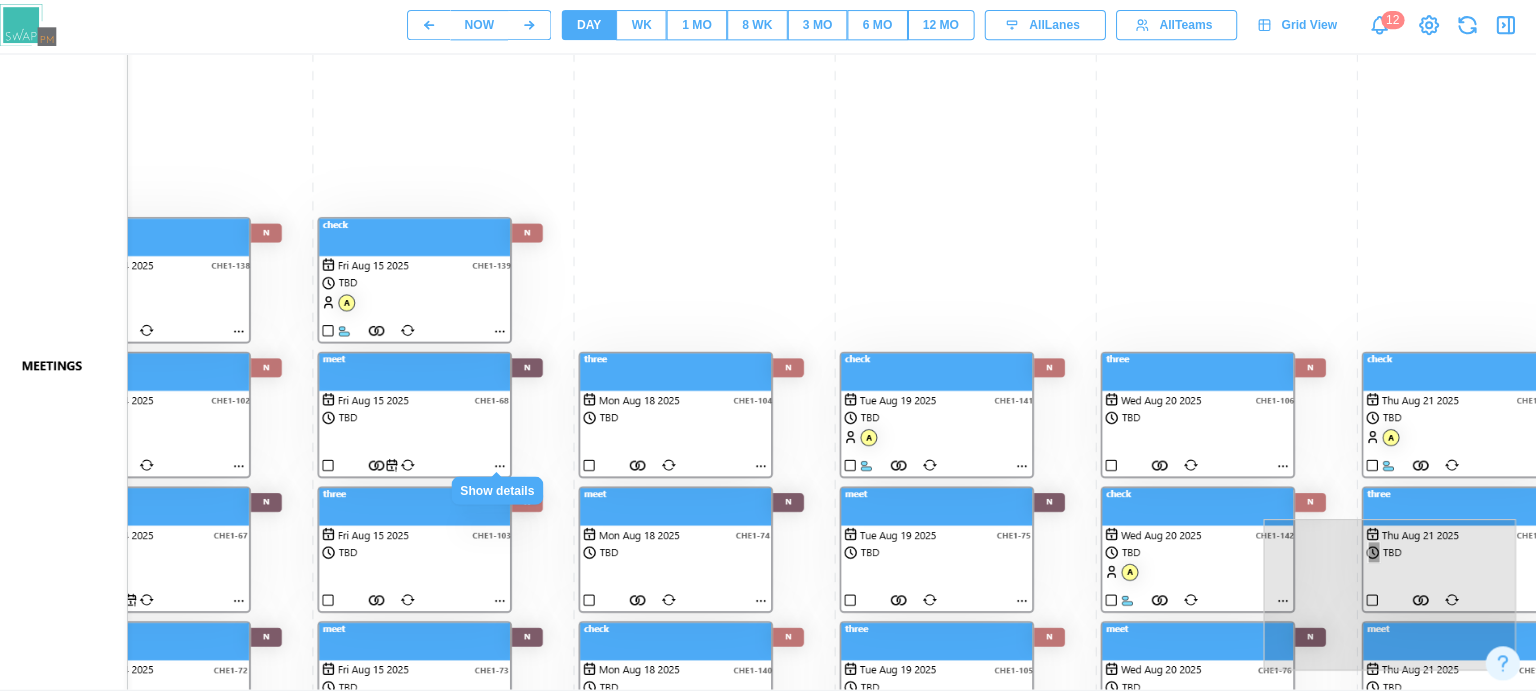 scroll, scrollTop: 356, scrollLeft: 25, axis: both 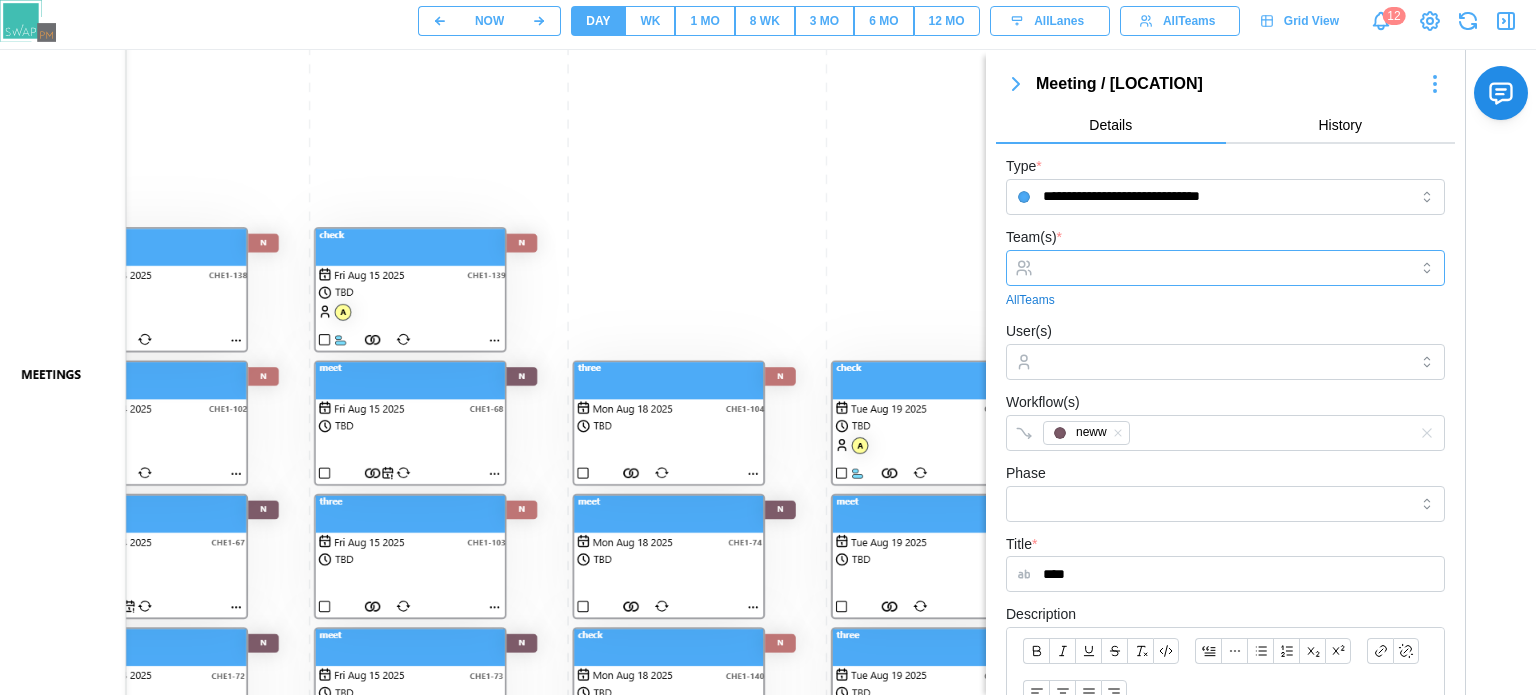 click on "Team(s)  *" at bounding box center (1225, 268) 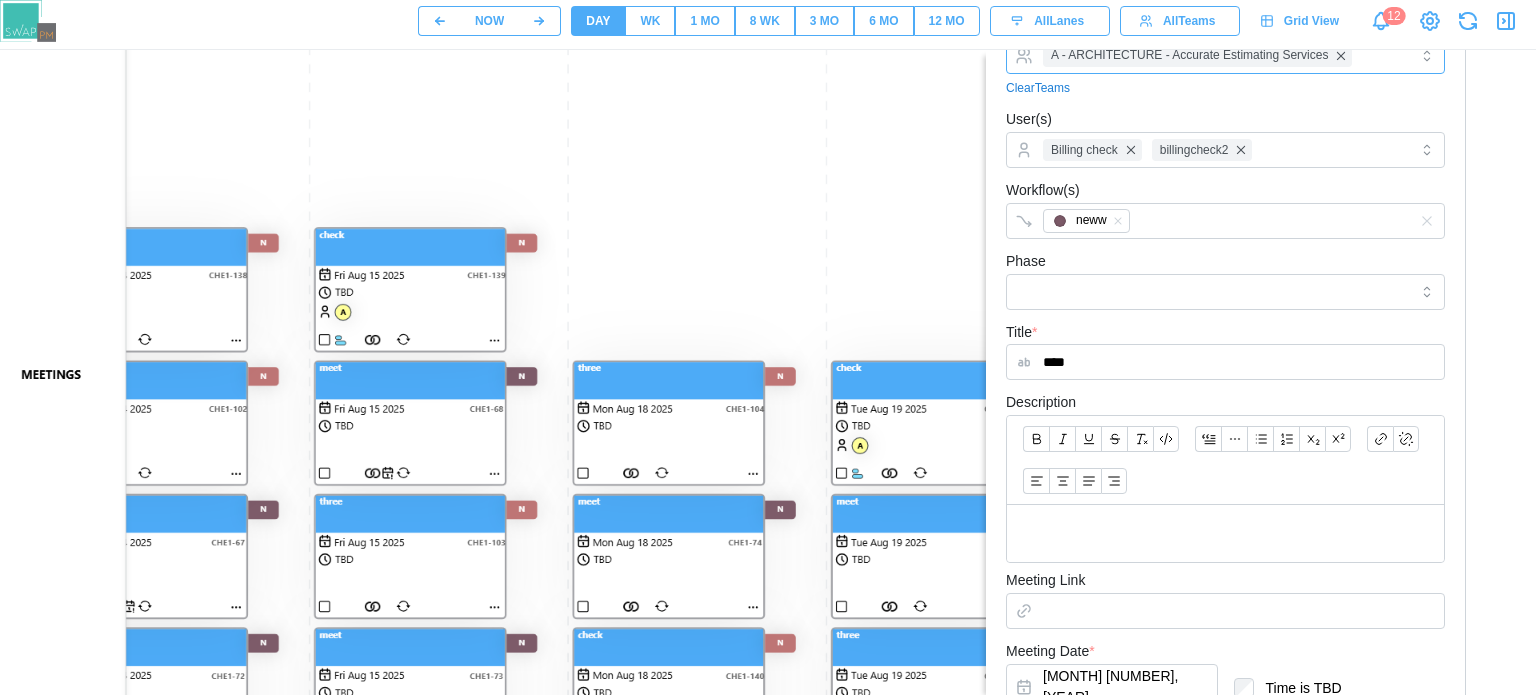 scroll, scrollTop: 0, scrollLeft: 0, axis: both 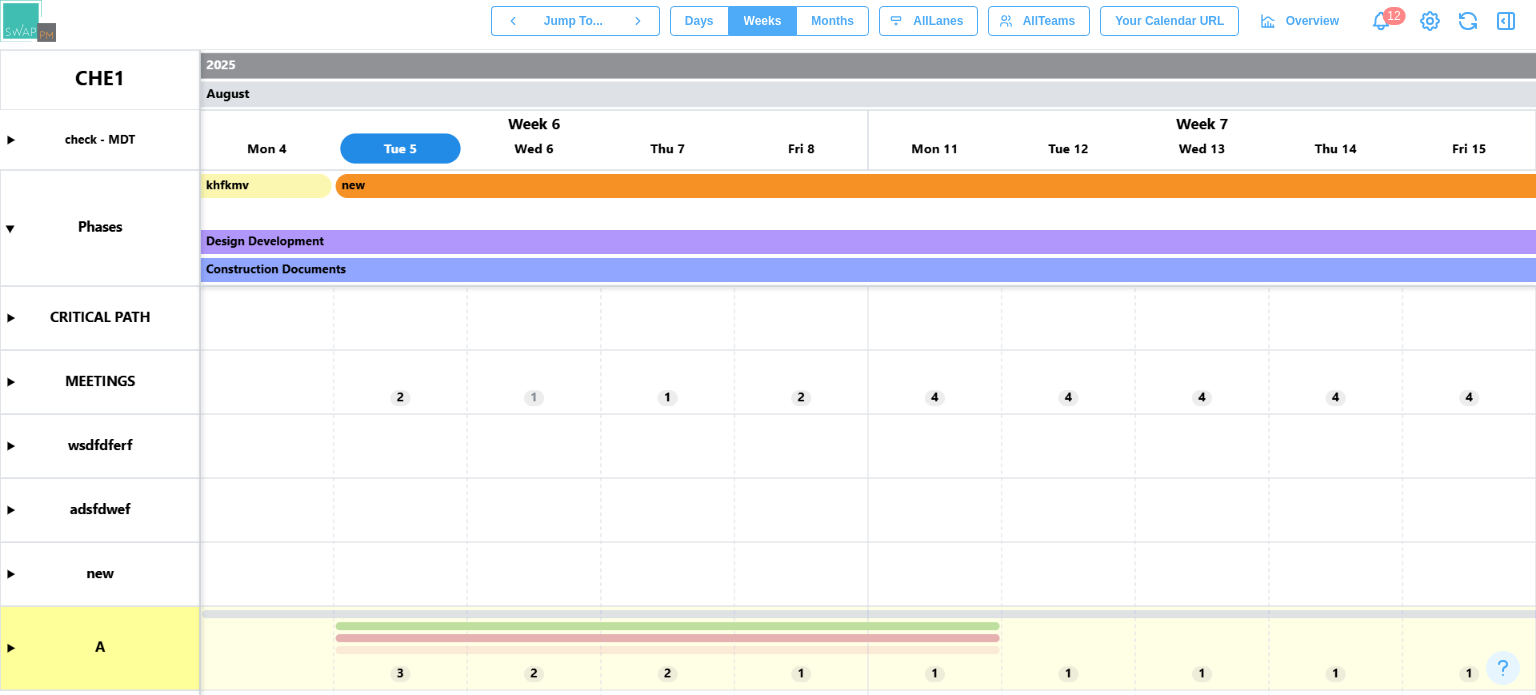 click at bounding box center (768, 372) 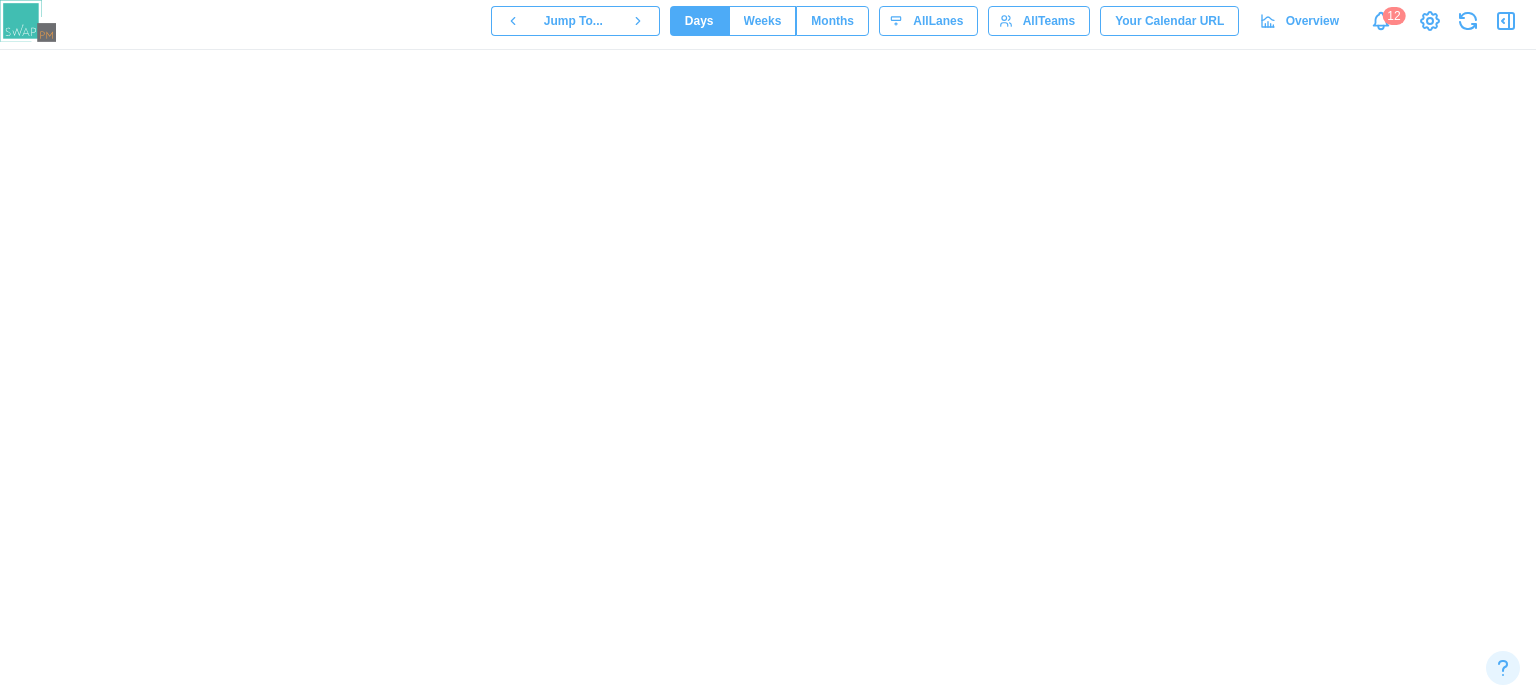 scroll, scrollTop: 0, scrollLeft: 6457, axis: horizontal 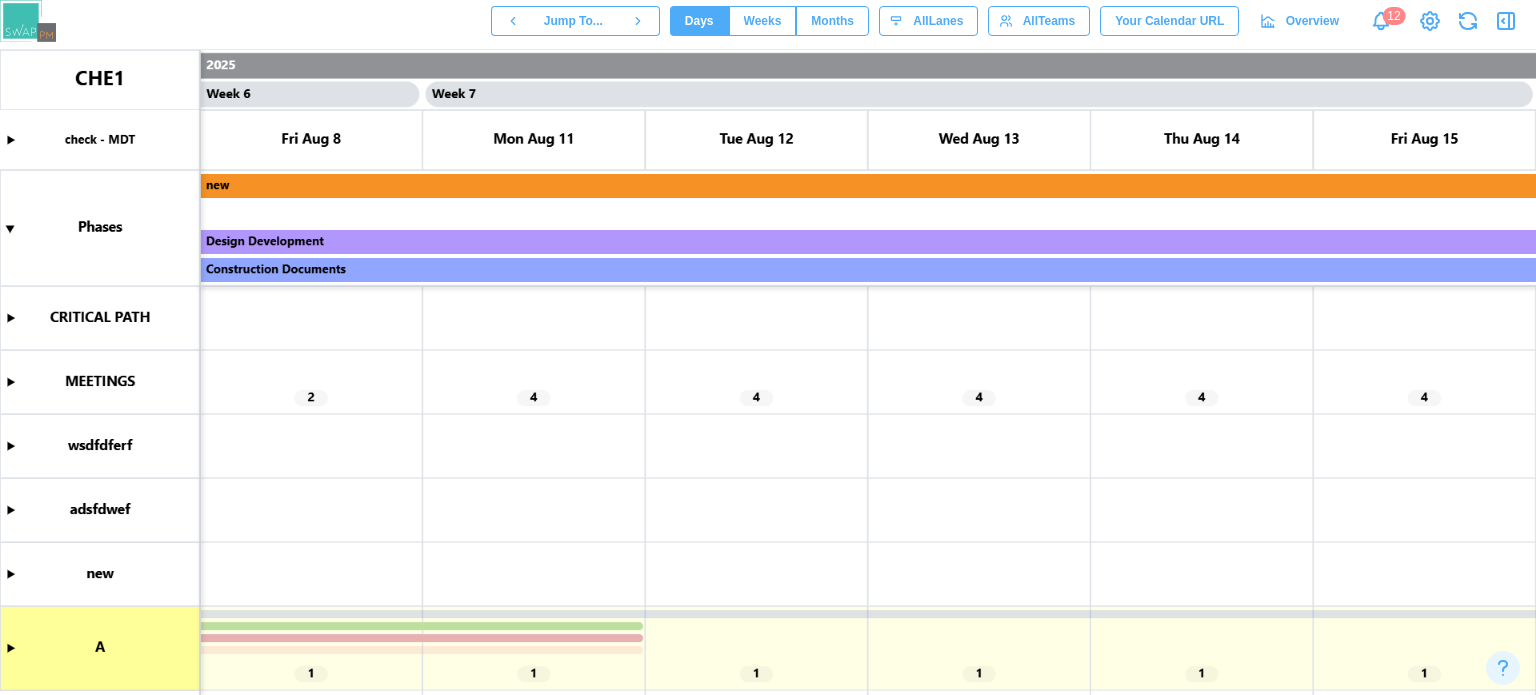 click at bounding box center [768, 372] 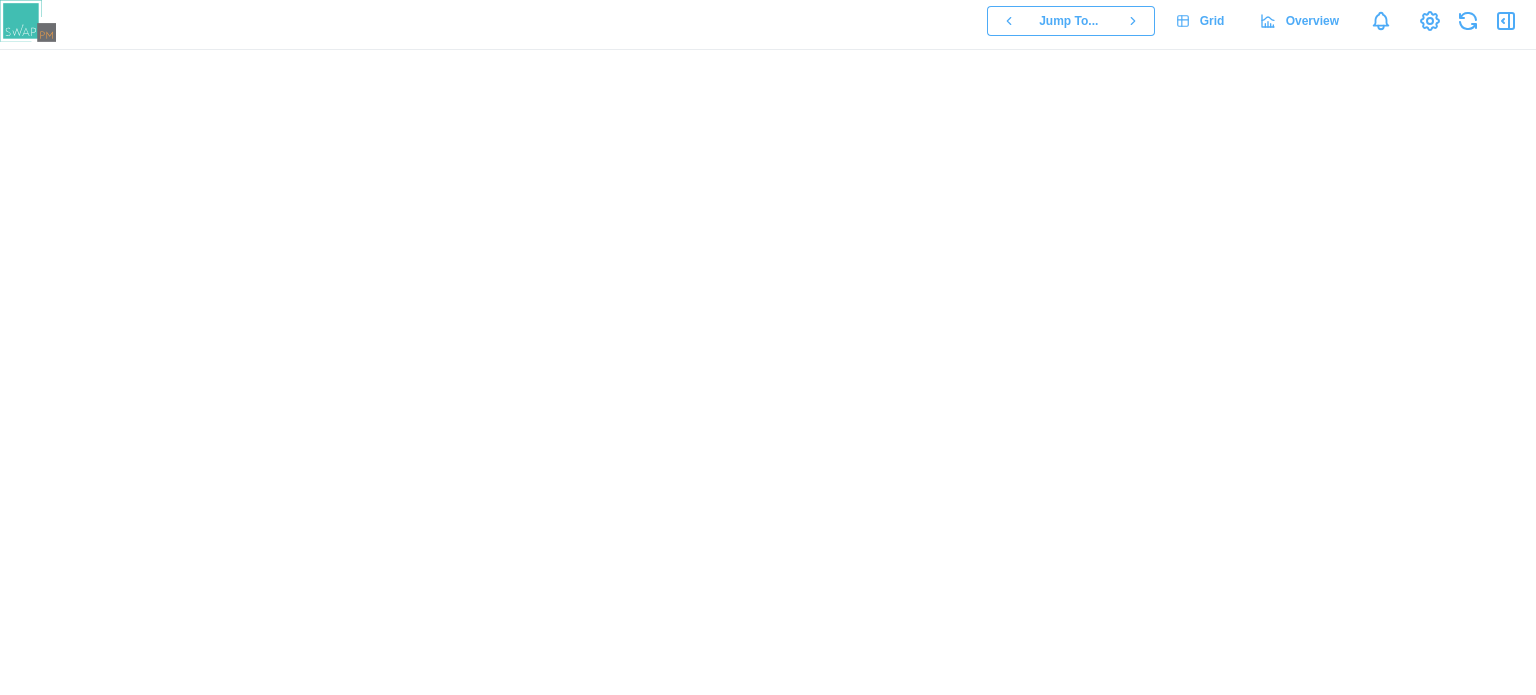 scroll, scrollTop: 0, scrollLeft: 0, axis: both 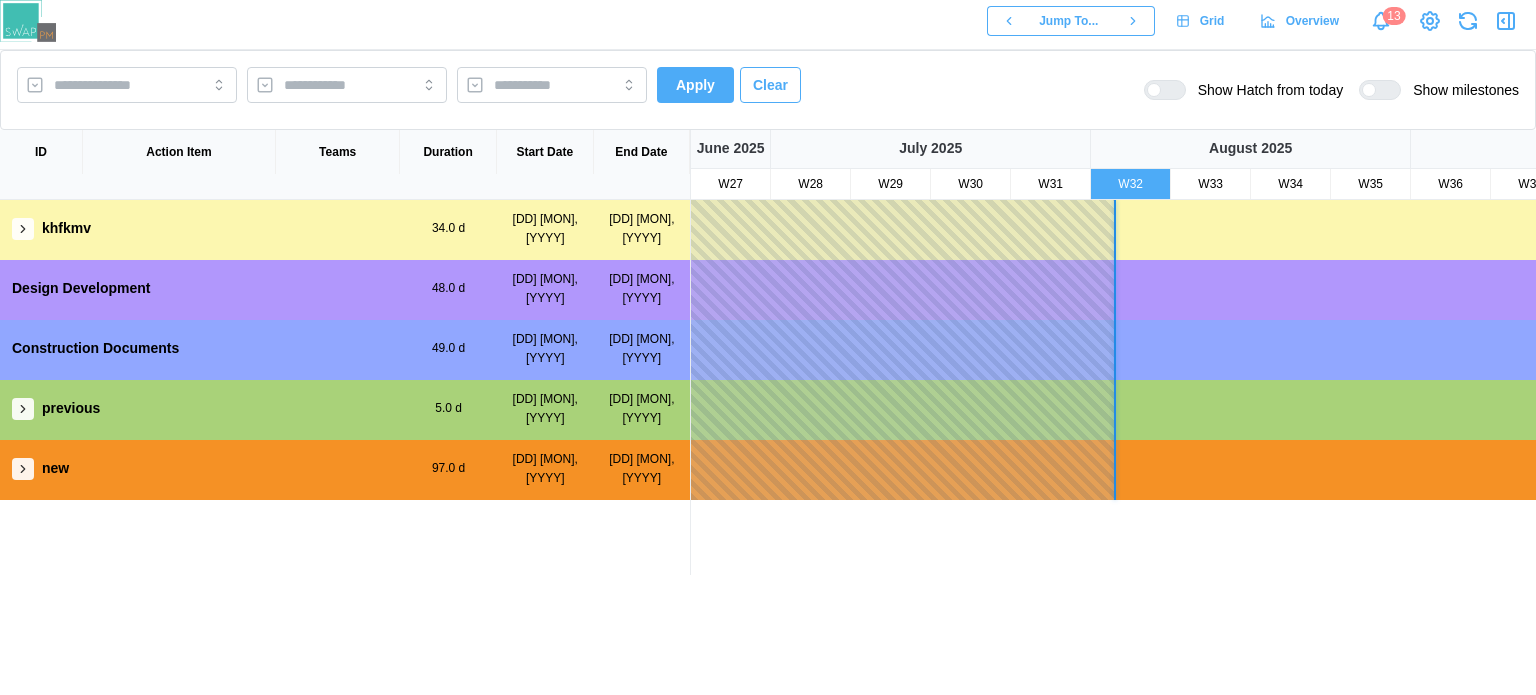 click at bounding box center [23, 229] 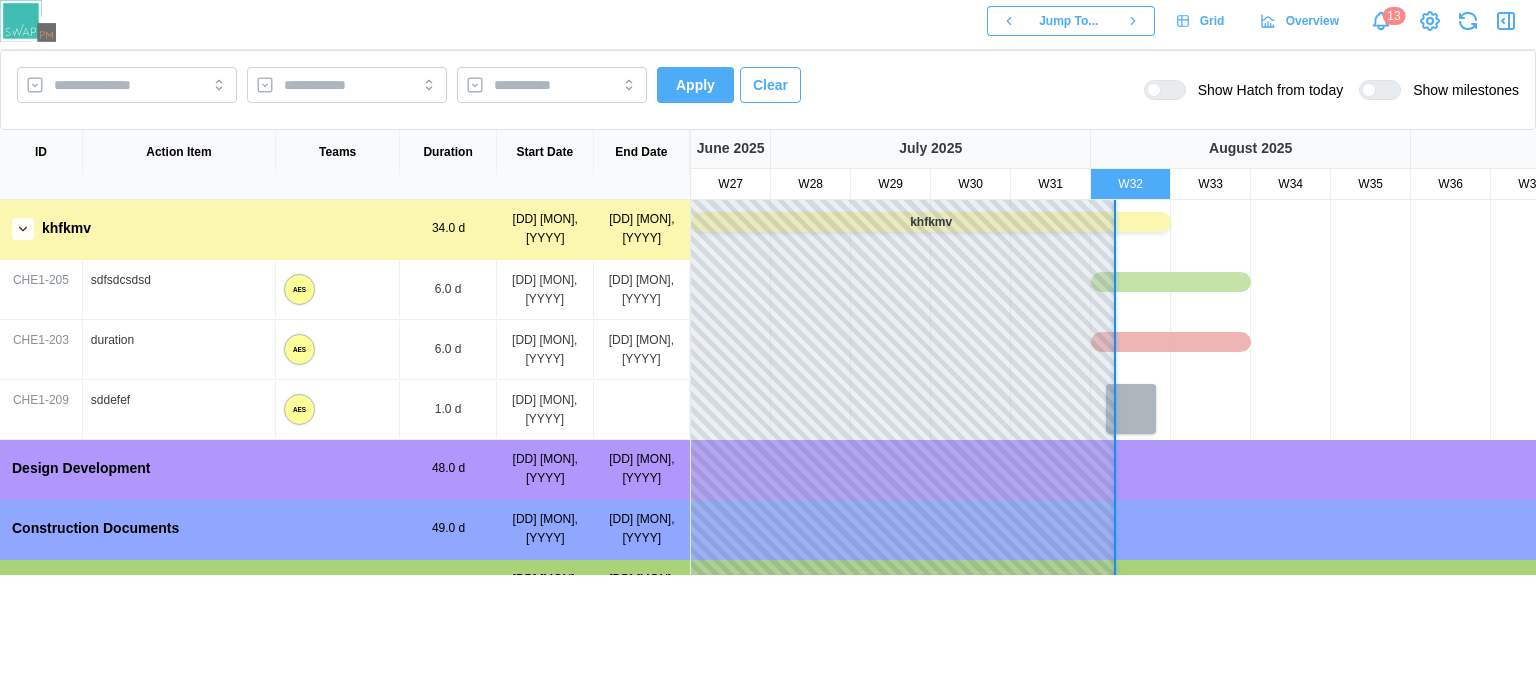 click on "CHE1-209" at bounding box center (41, 409) 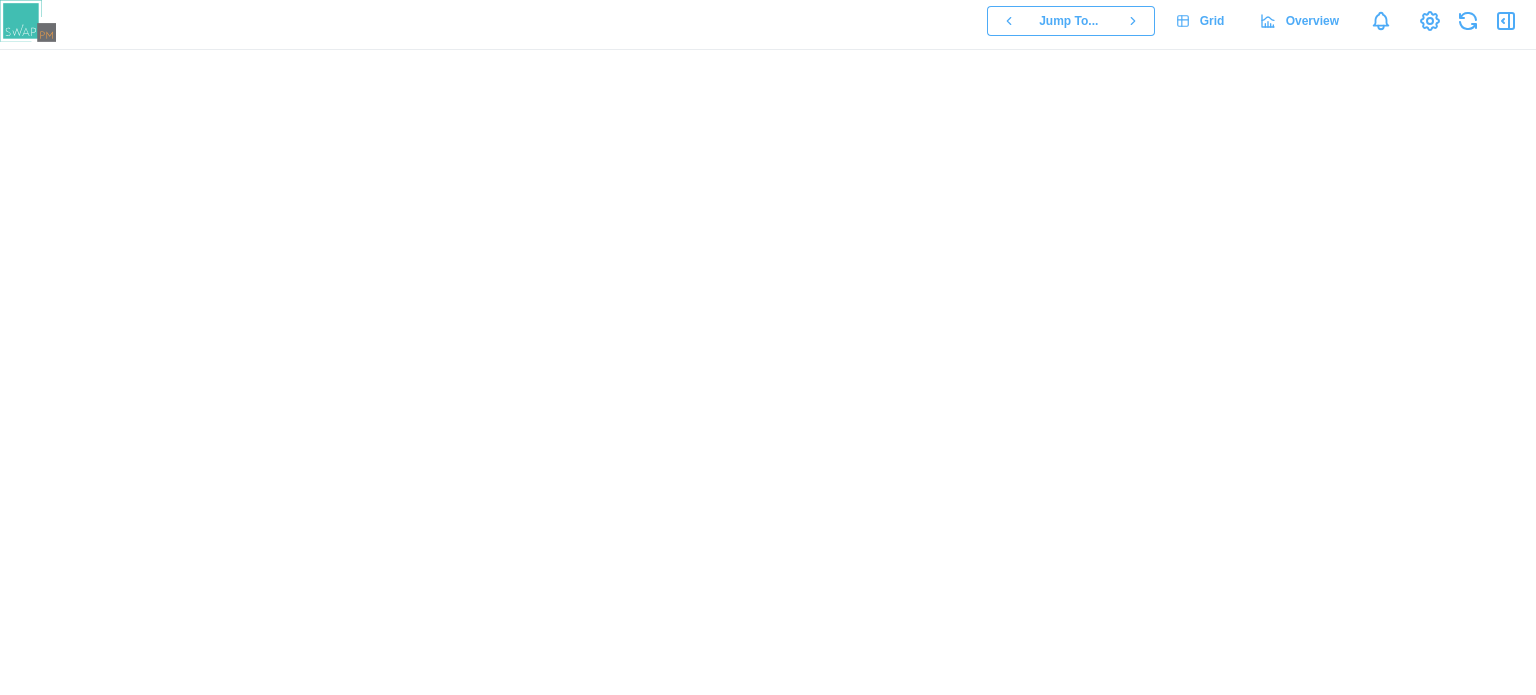 scroll, scrollTop: 0, scrollLeft: 0, axis: both 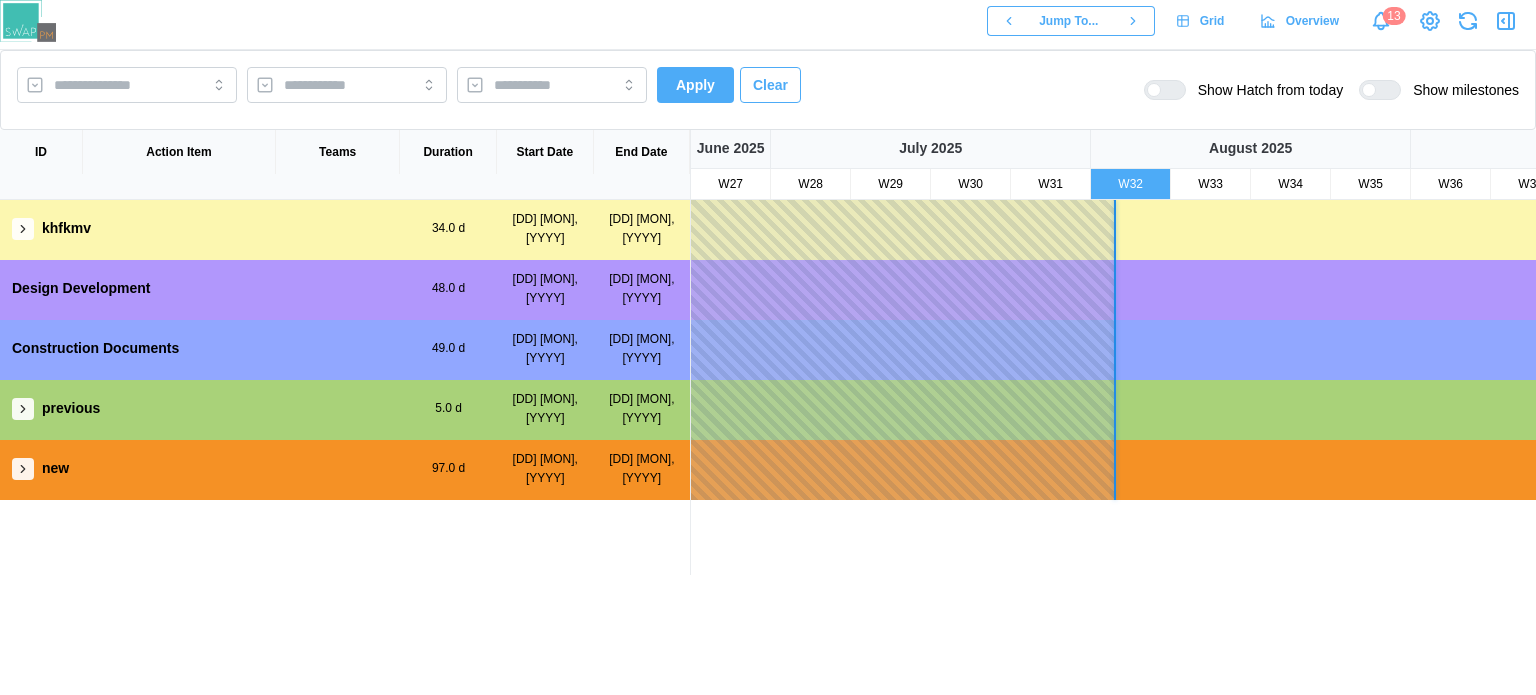 click at bounding box center [23, 229] 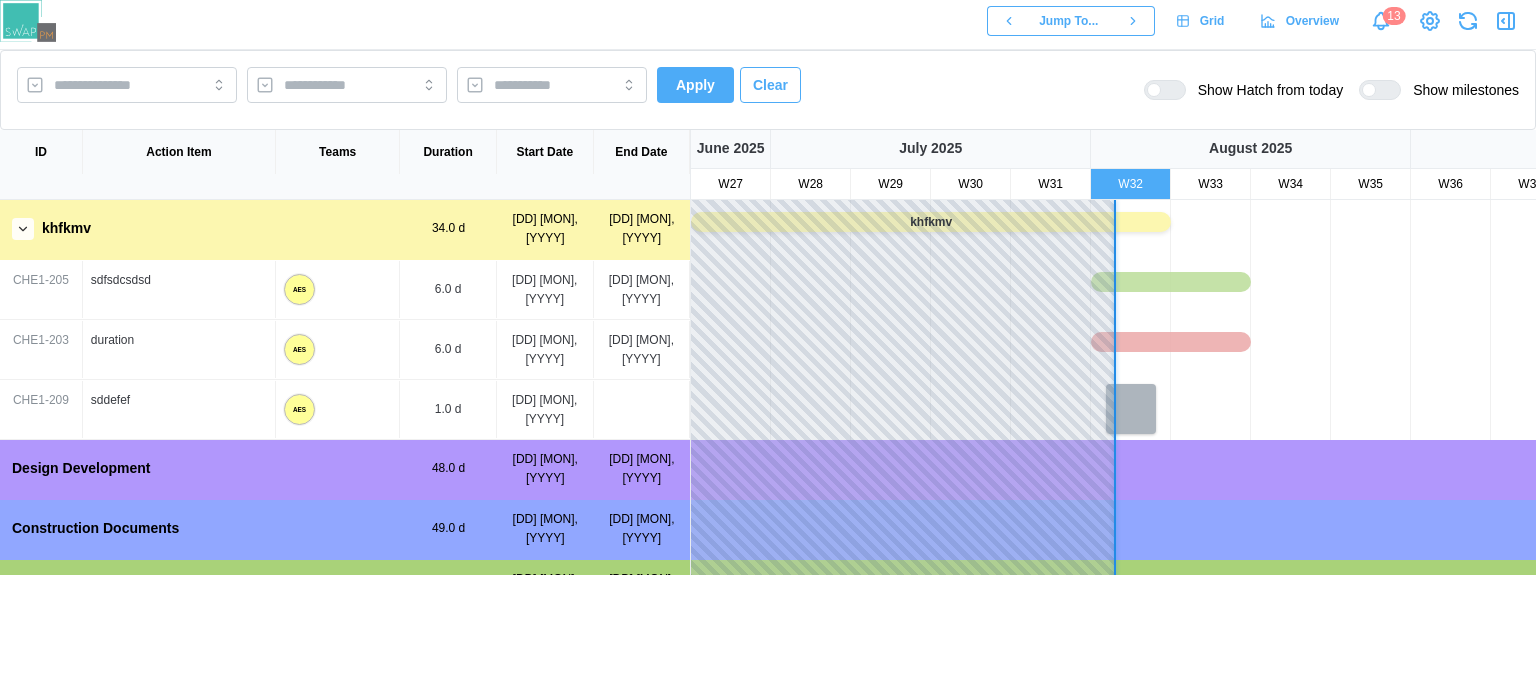 scroll, scrollTop: 104, scrollLeft: 0, axis: vertical 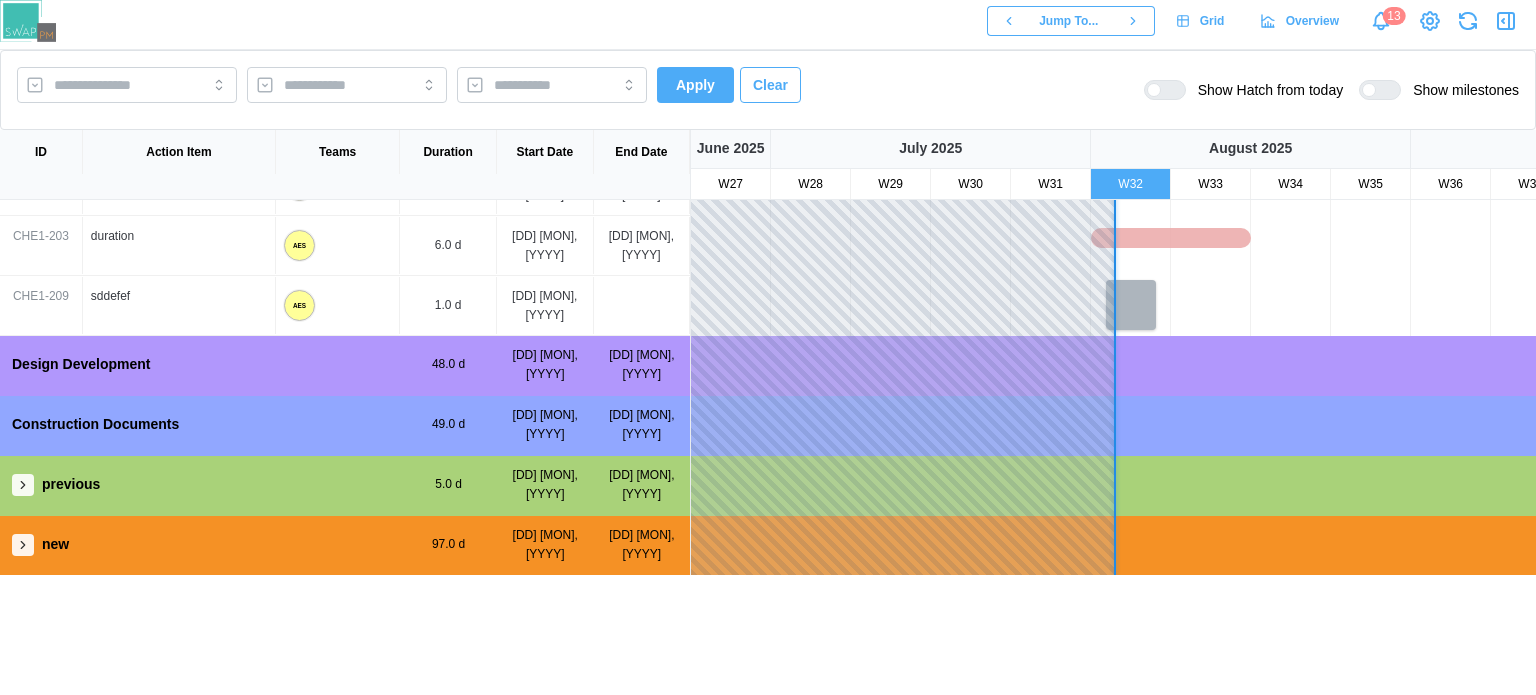 click at bounding box center [23, 485] 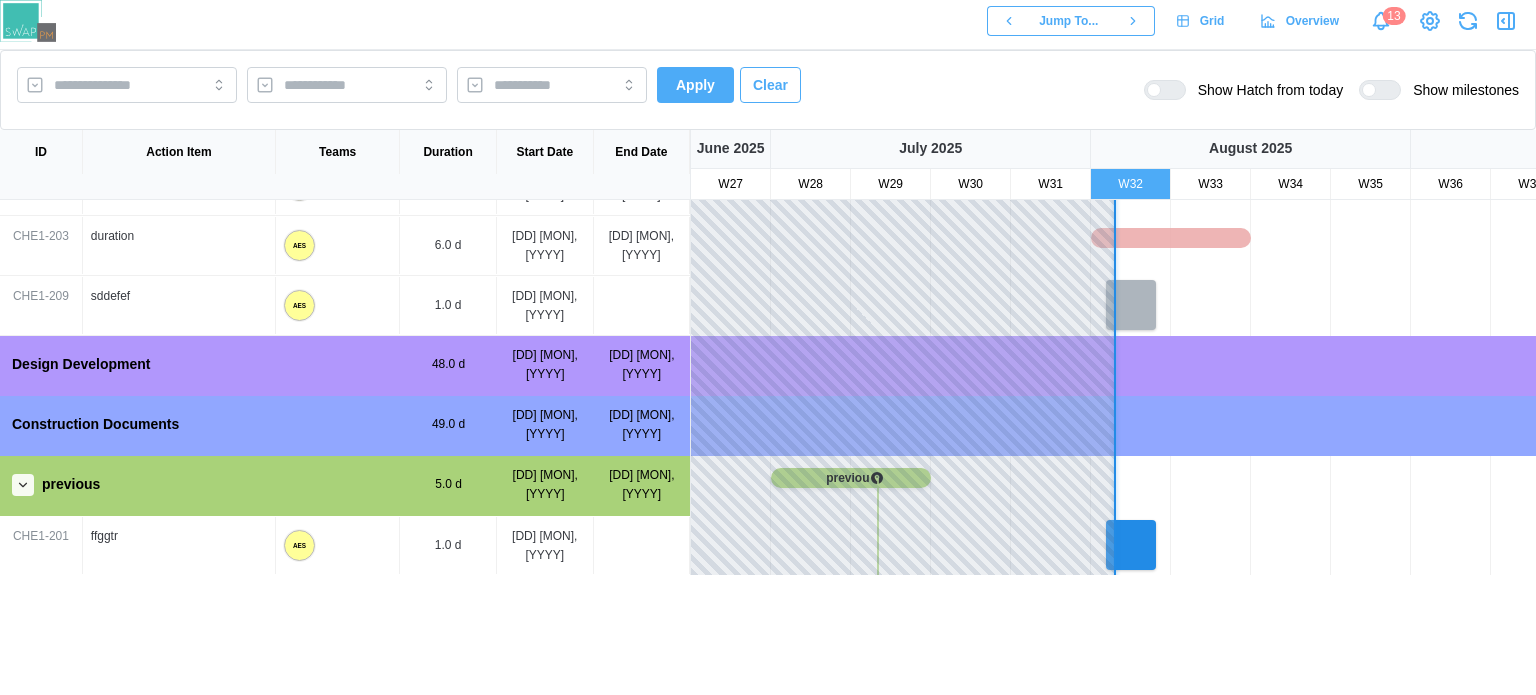scroll, scrollTop: 201, scrollLeft: 0, axis: vertical 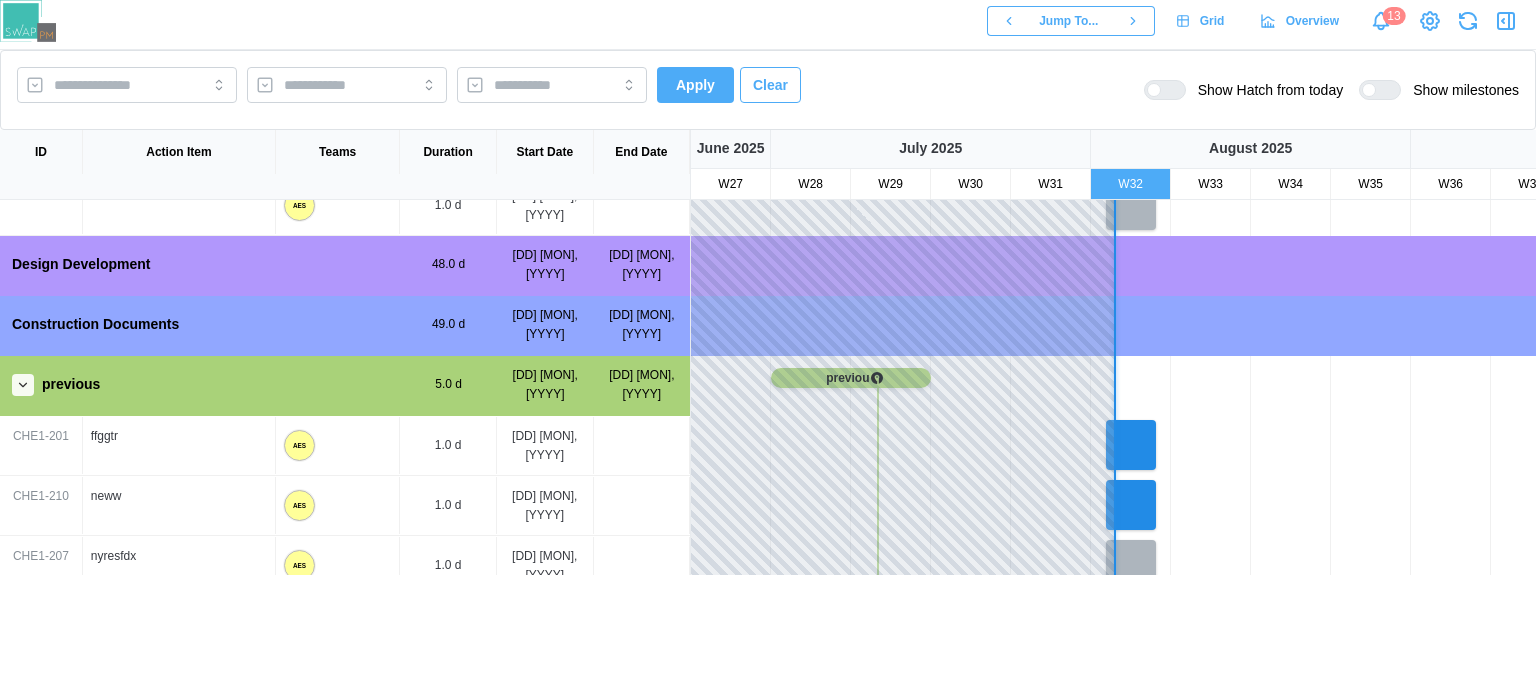 click at bounding box center [1154, 90] 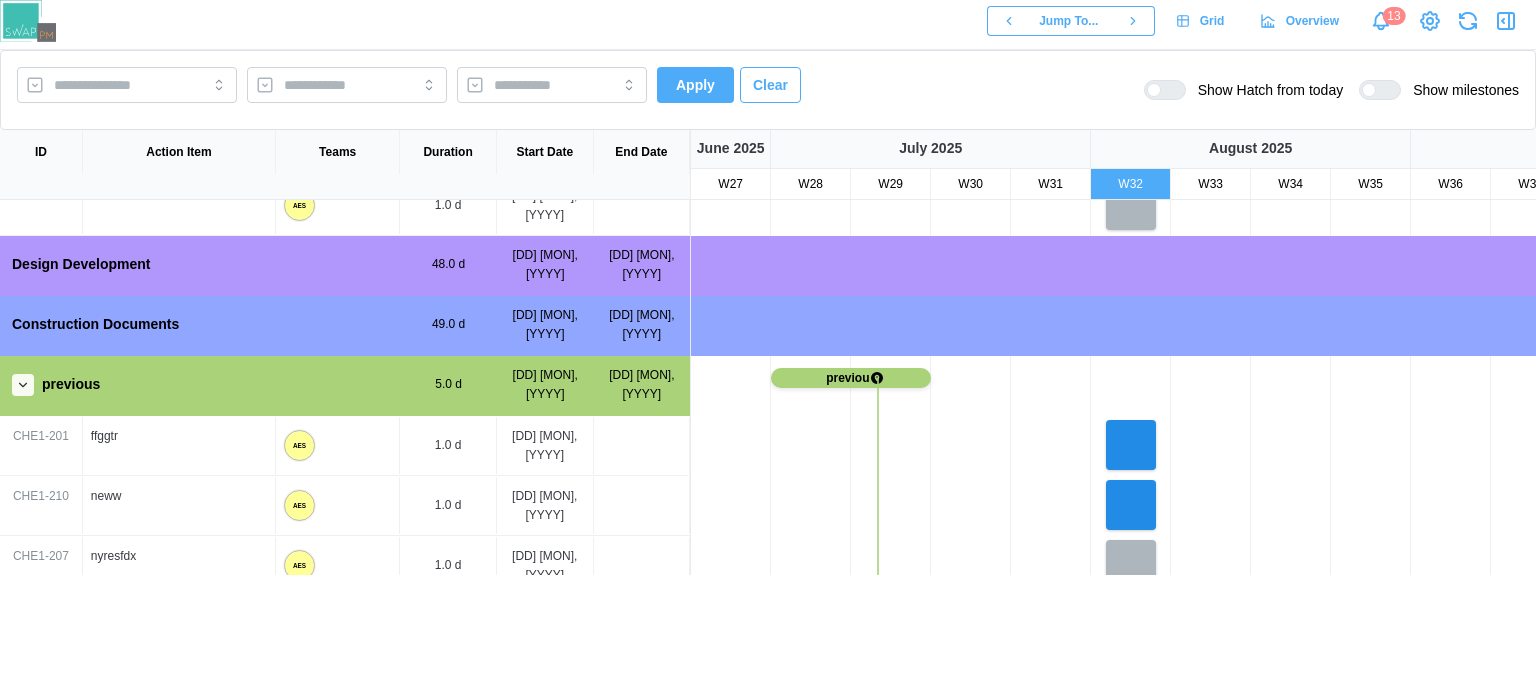 scroll, scrollTop: 488, scrollLeft: 0, axis: vertical 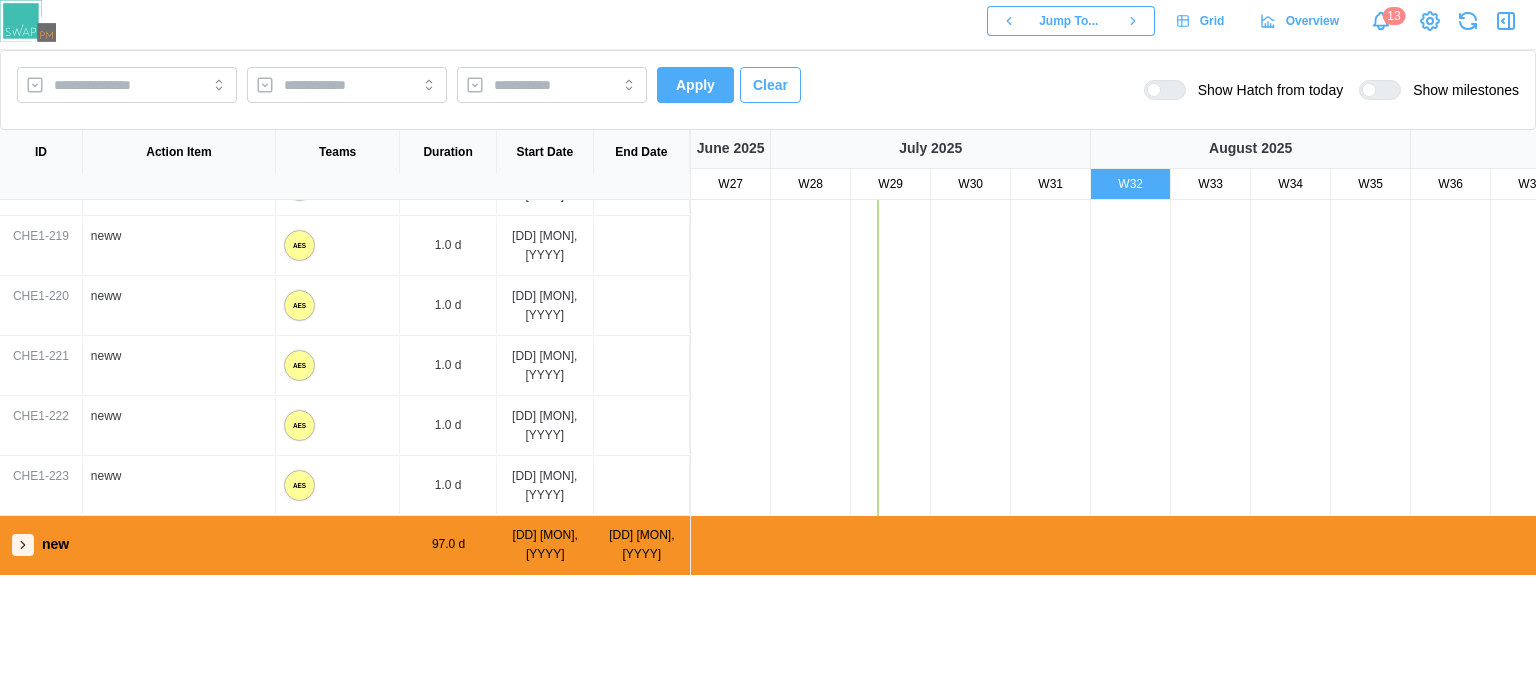 click 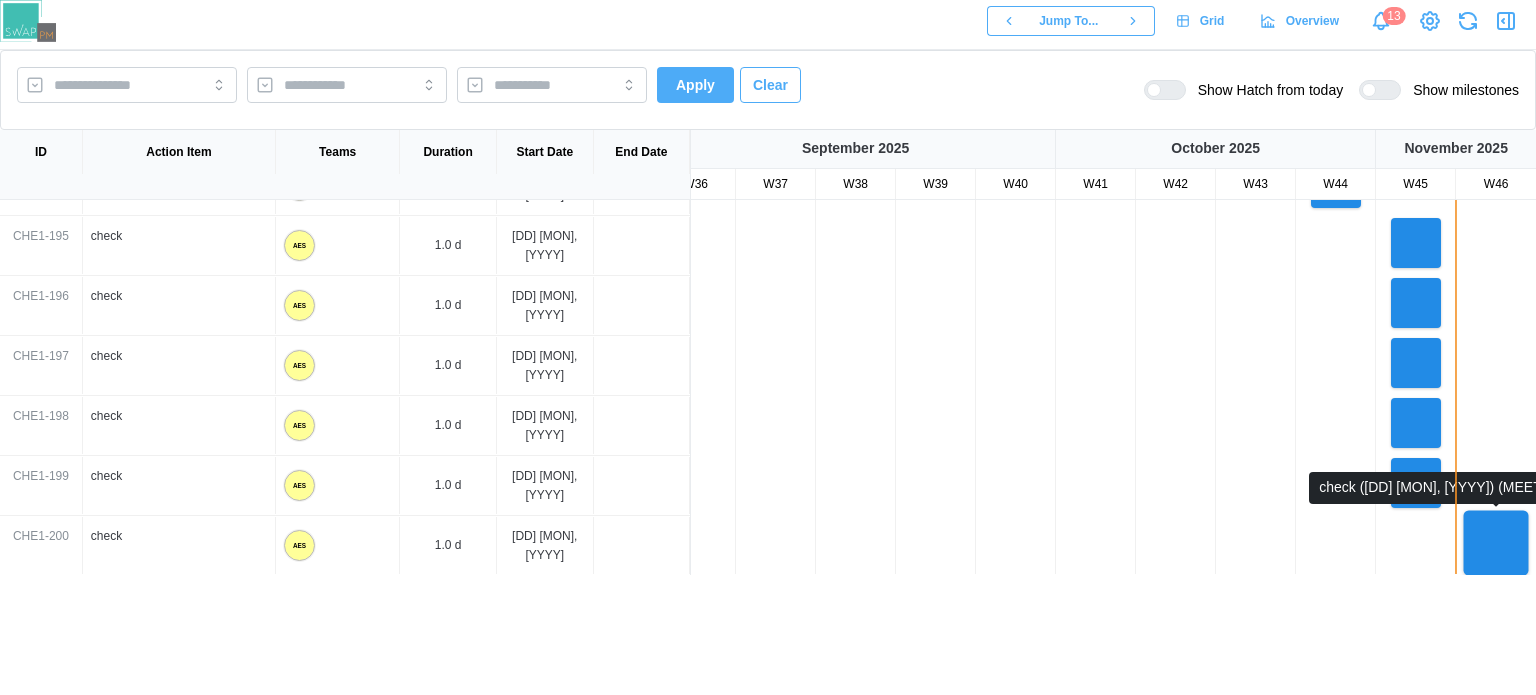 click at bounding box center (1496, 543) 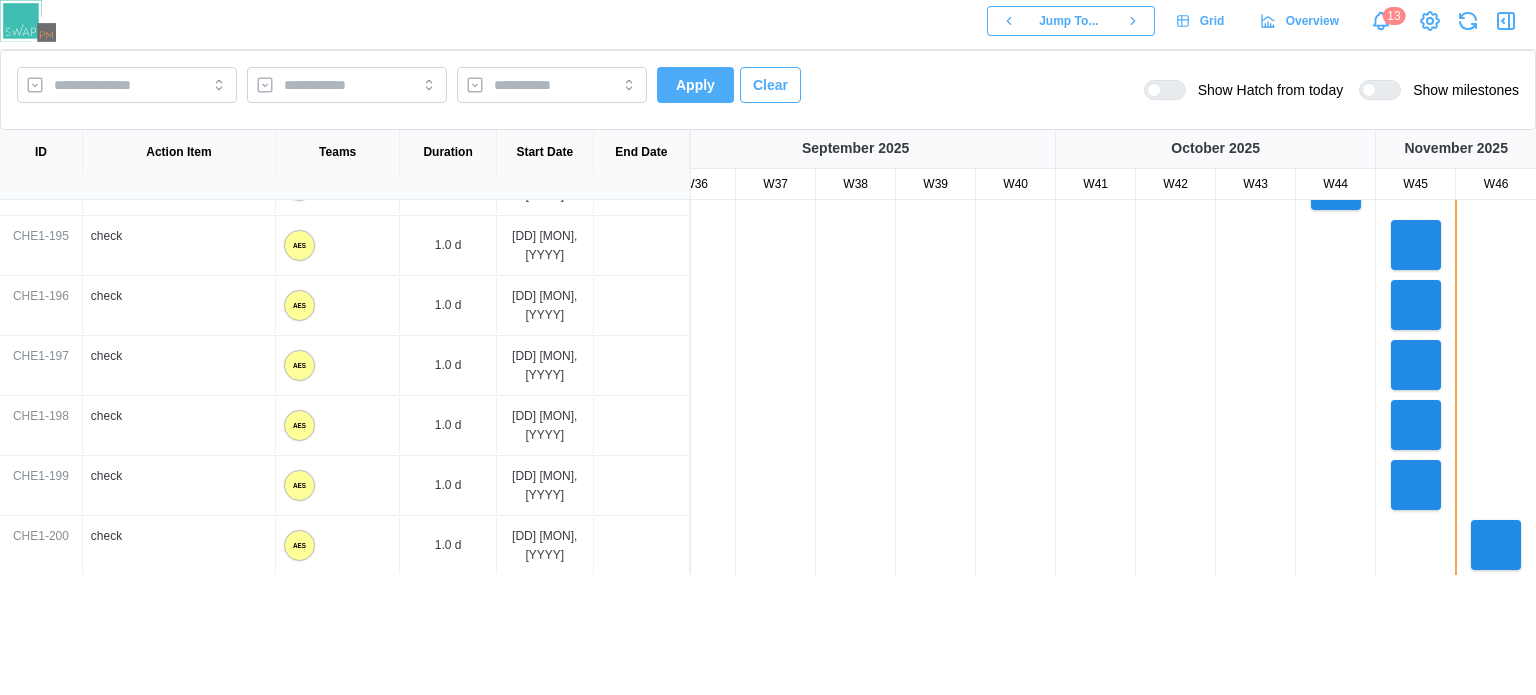 click at bounding box center [1388, 90] 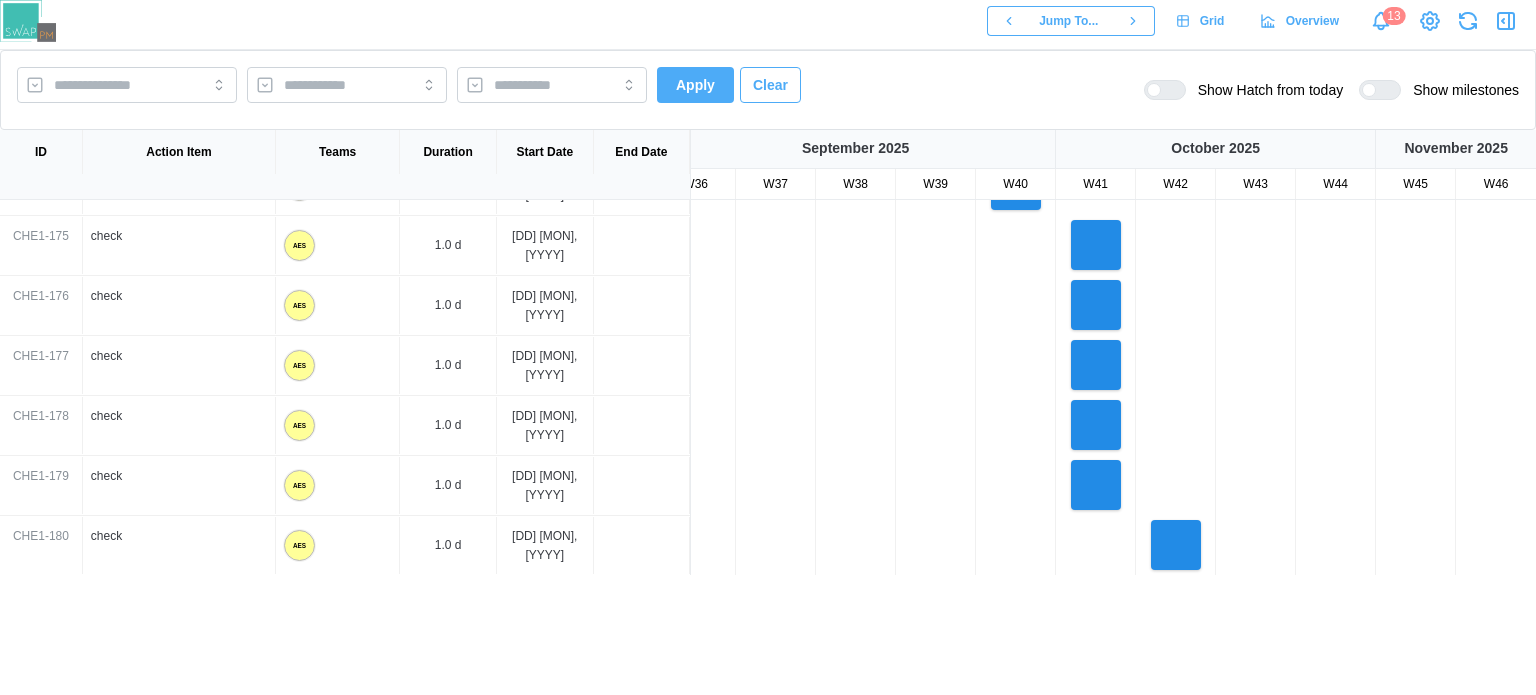 click on "Clear" at bounding box center [770, 85] 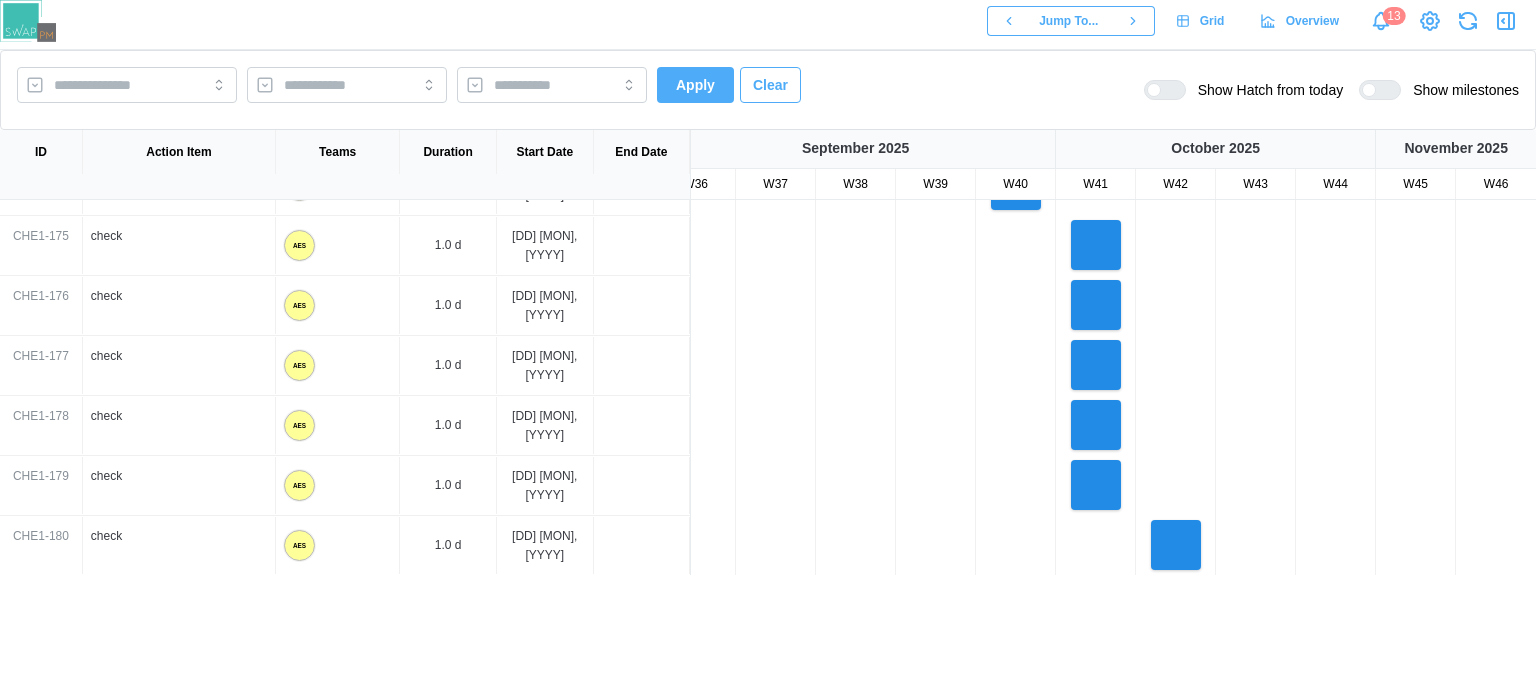 scroll, scrollTop: 4117, scrollLeft: 0, axis: vertical 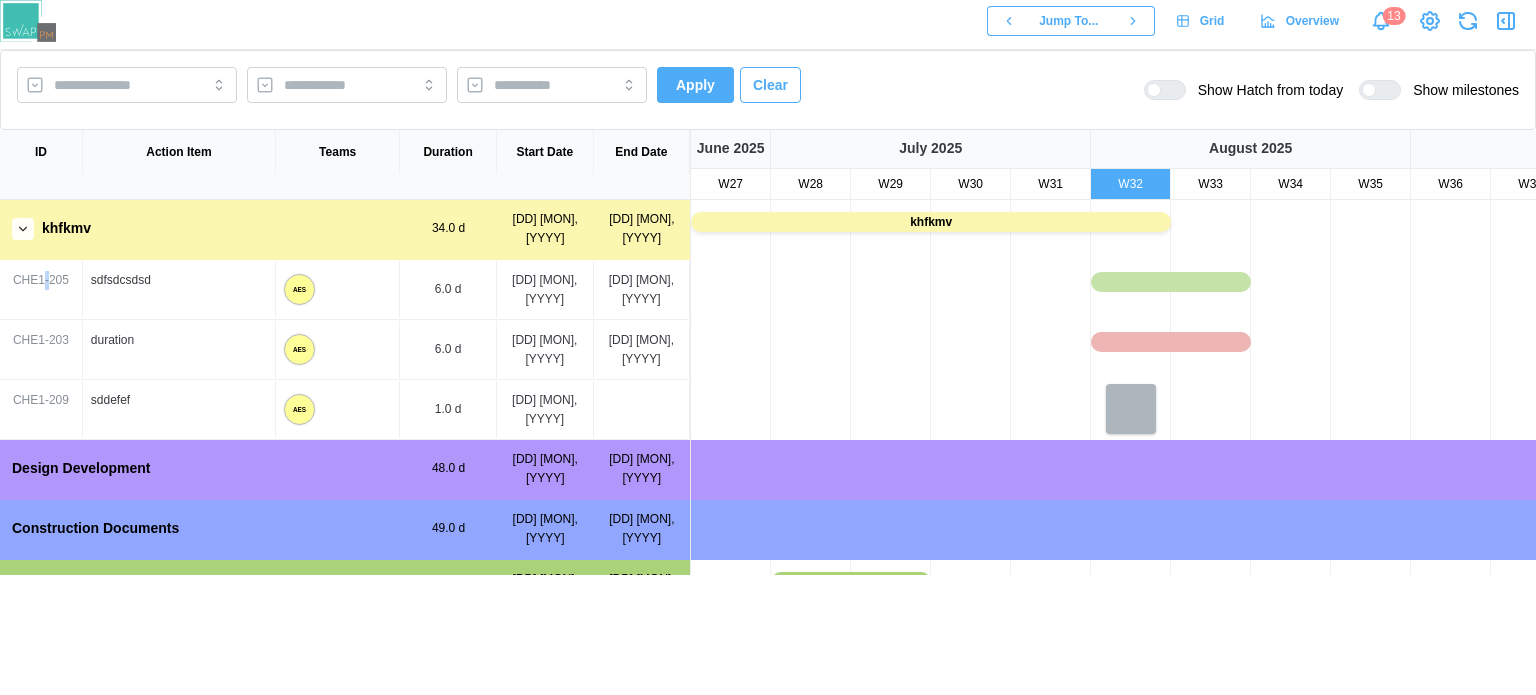 drag, startPoint x: 50, startPoint y: 278, endPoint x: 58, endPoint y: 285, distance: 10.630146 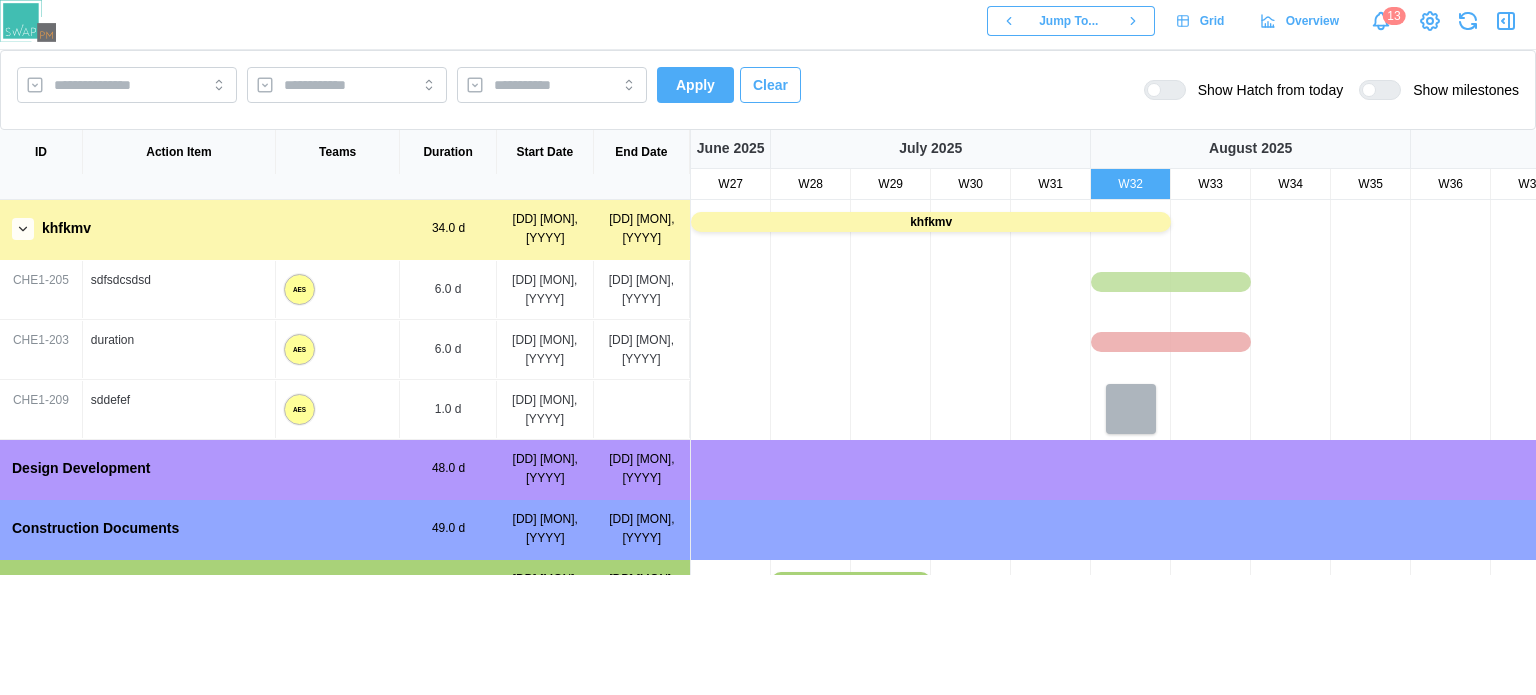 click on "sdfsdcsdsd" at bounding box center (179, 280) 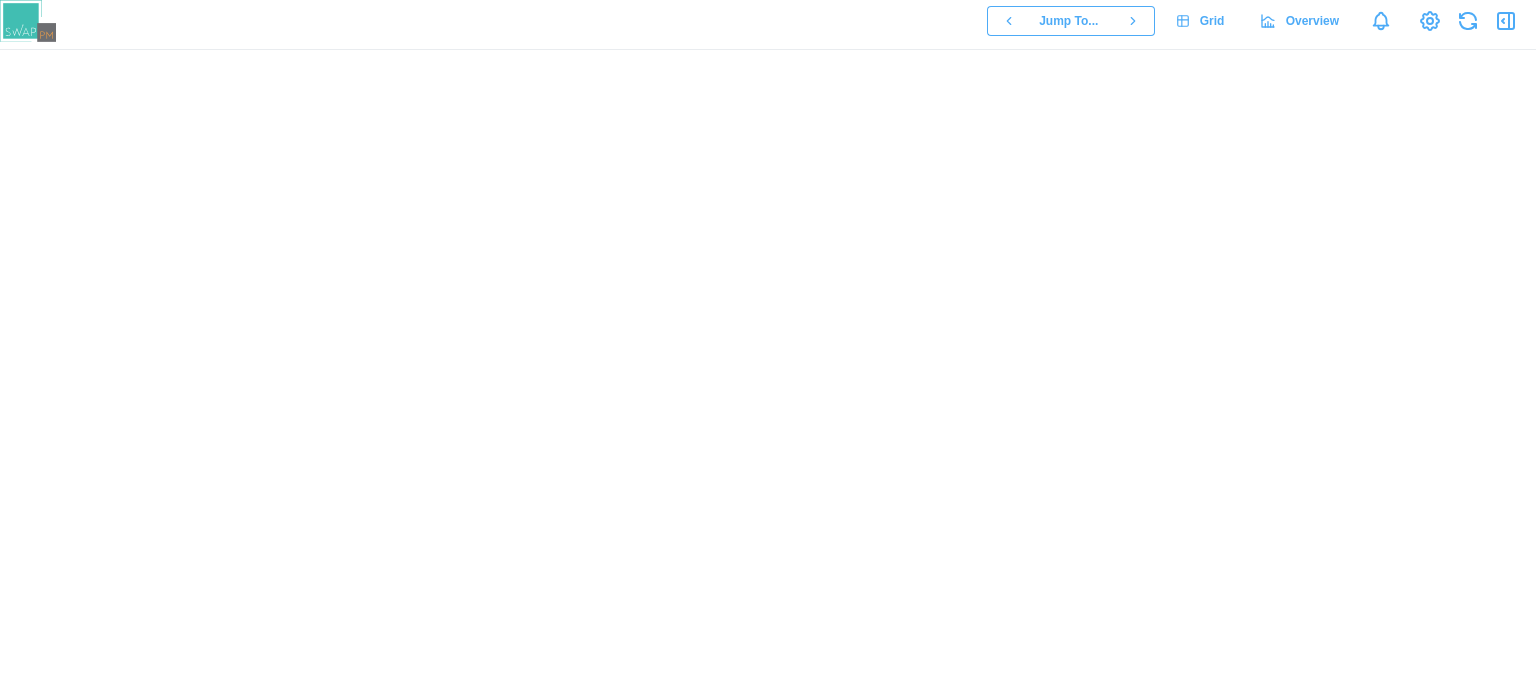 scroll, scrollTop: 0, scrollLeft: 0, axis: both 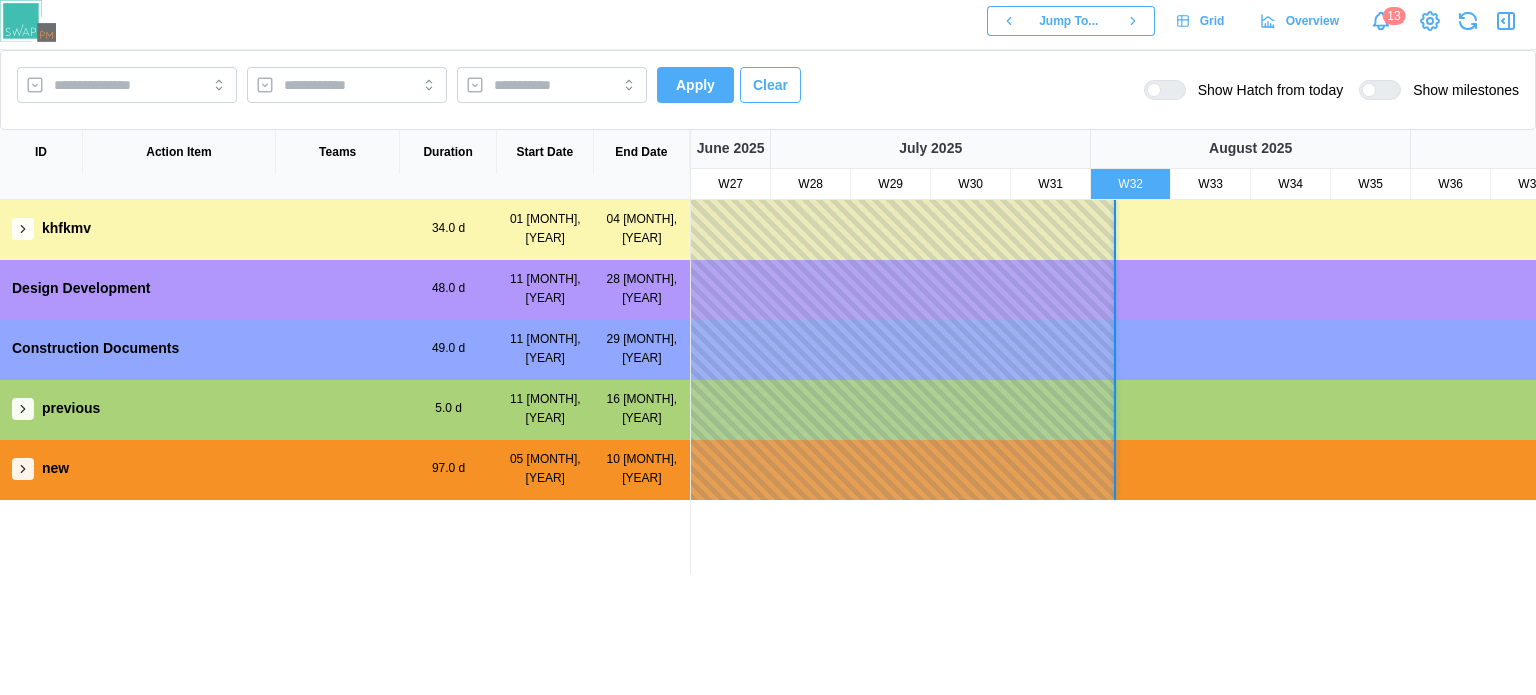 click on "khfkmv 34.0 d [MONTH], [YEAR] [MONTH], [YEAR]" at bounding box center [345, 228] 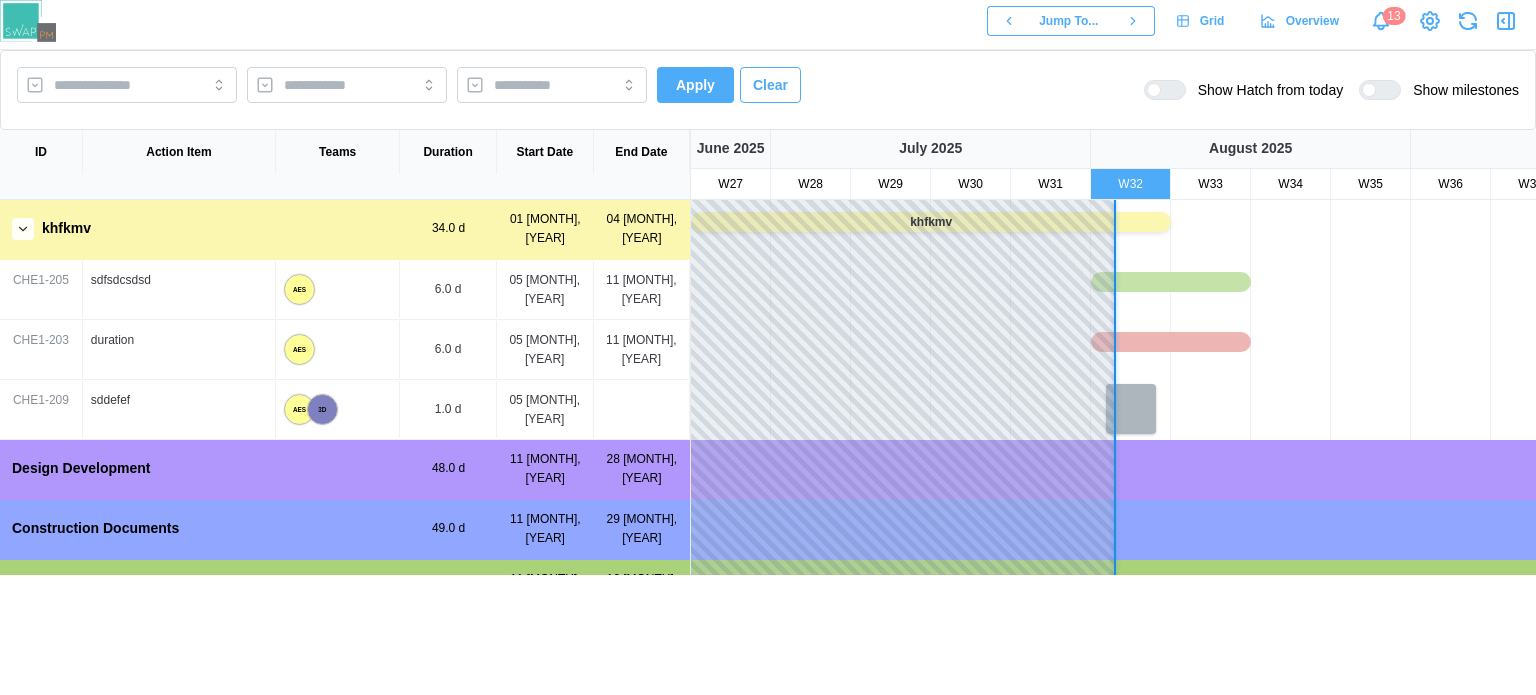 click 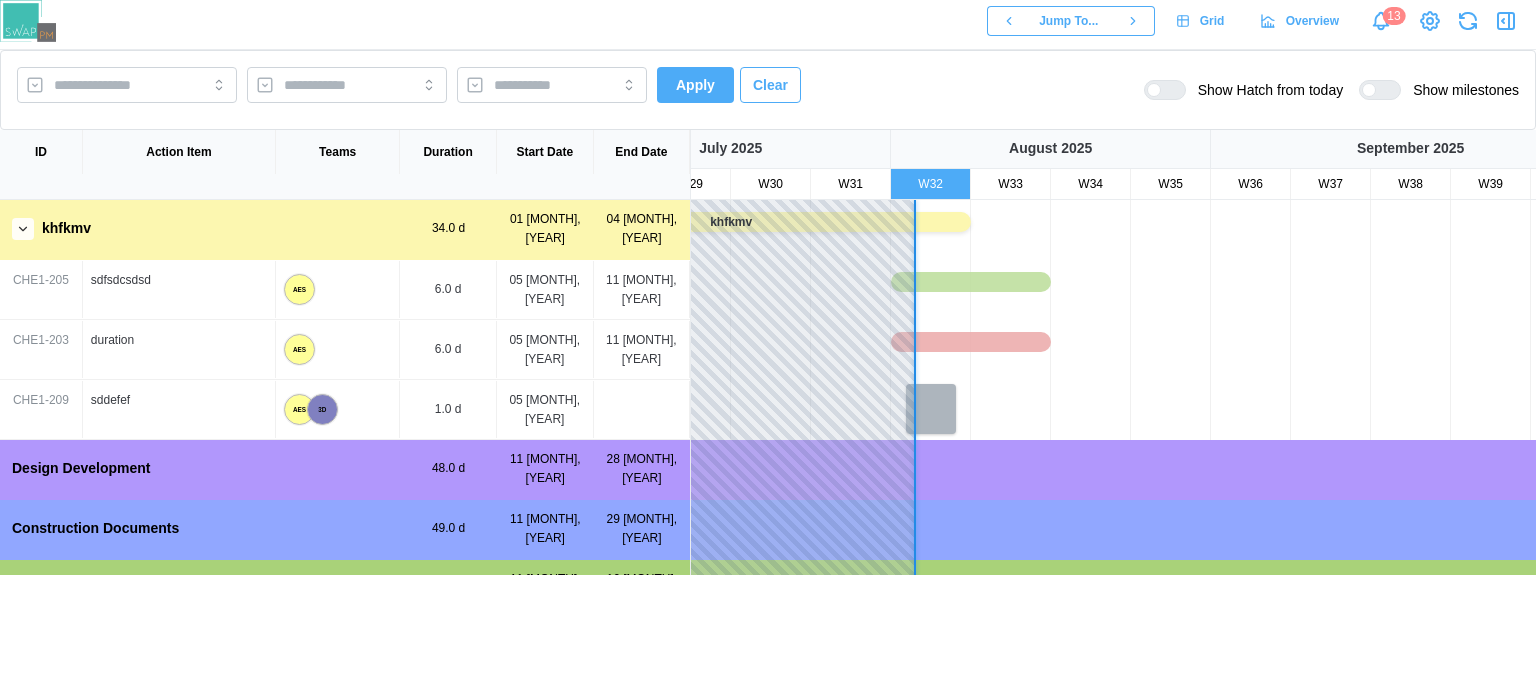 click 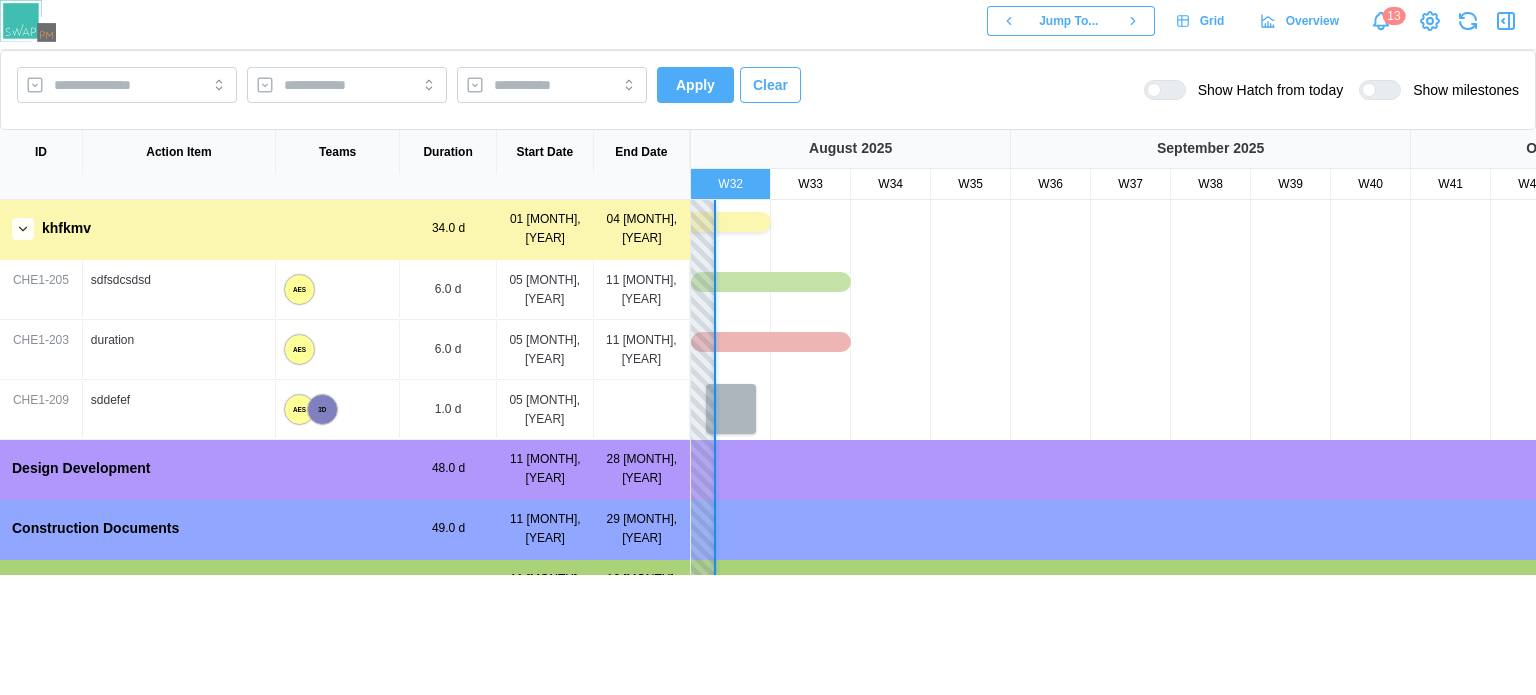click 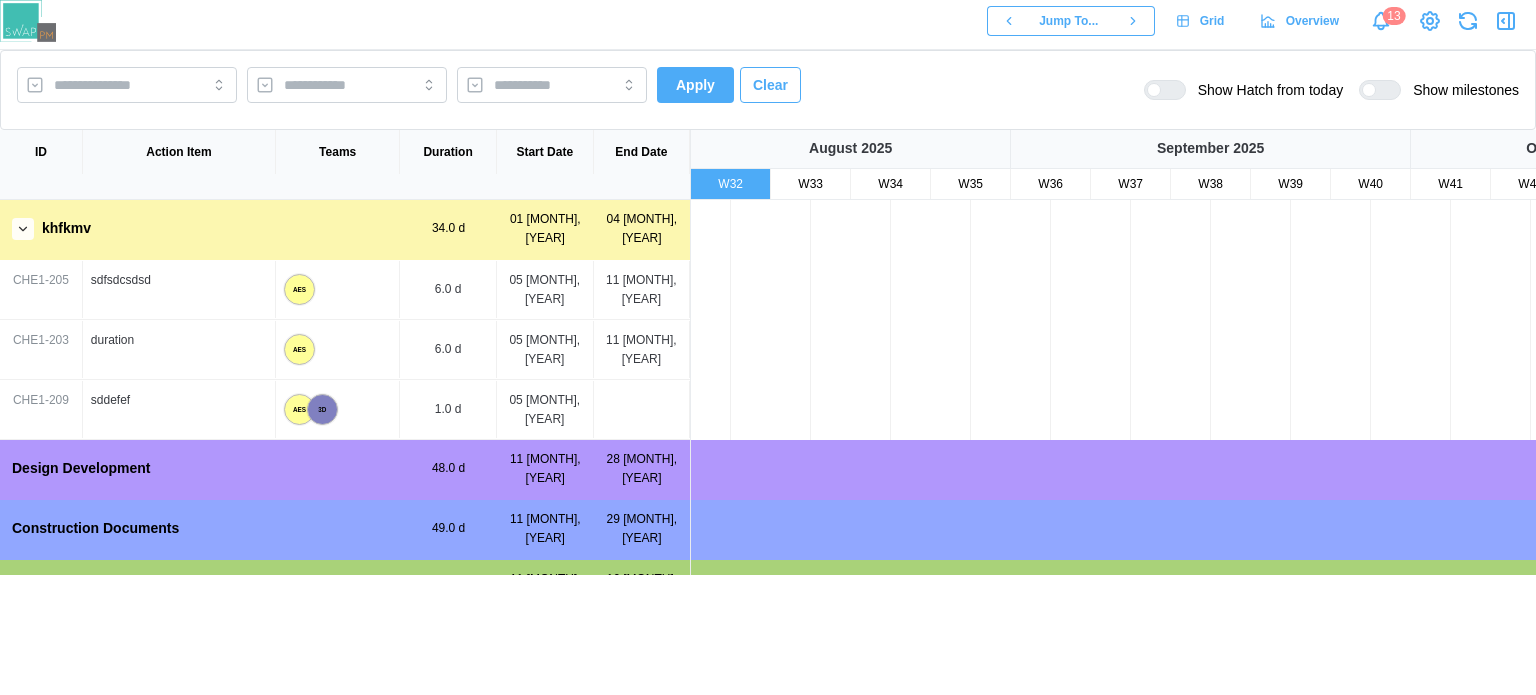 scroll, scrollTop: 0, scrollLeft: 600, axis: horizontal 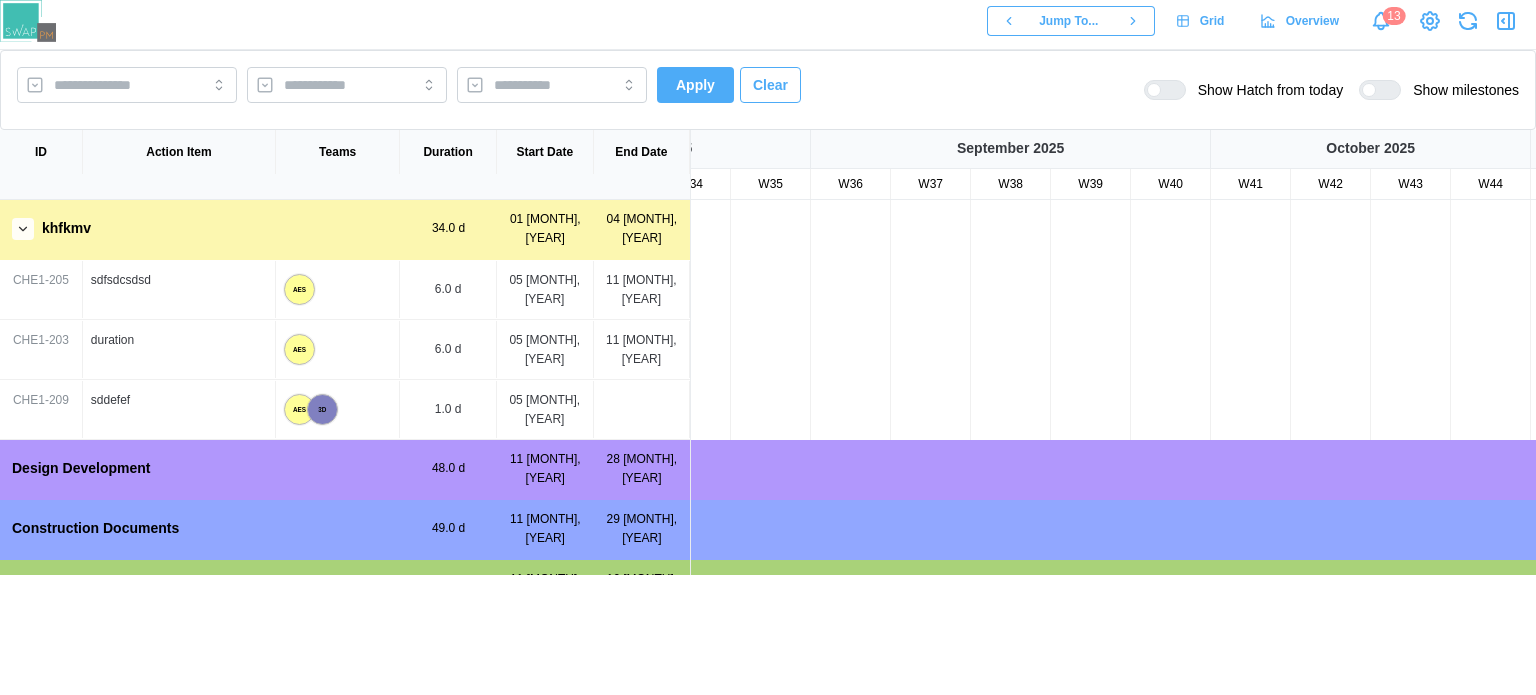 click 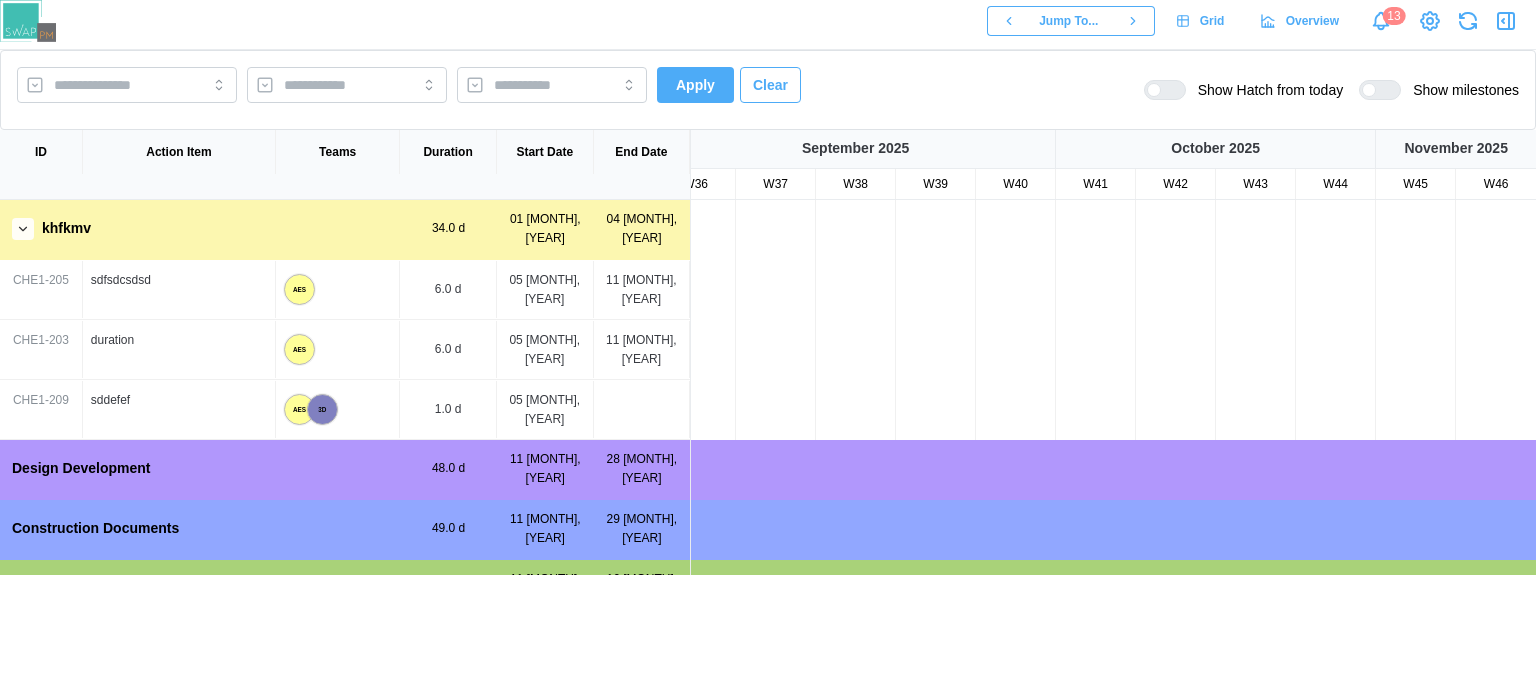 click 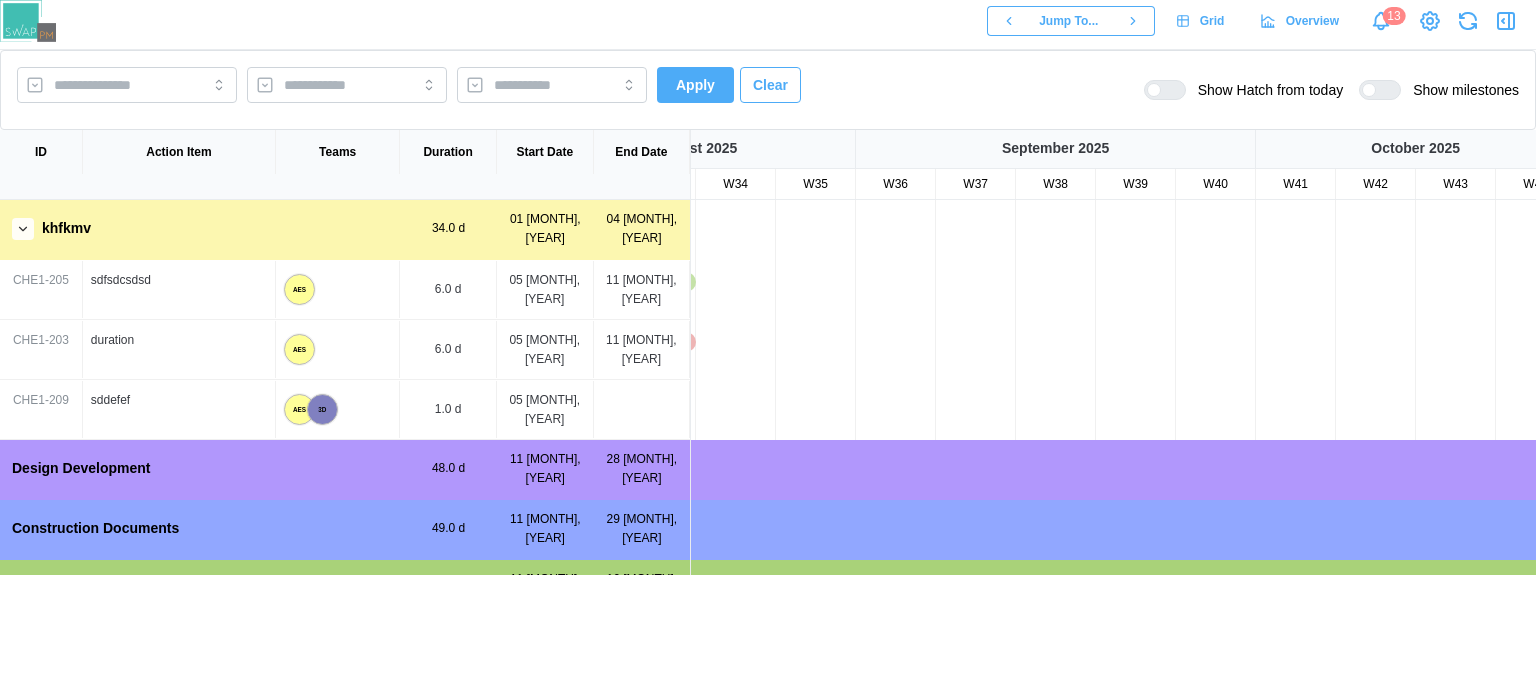 click at bounding box center (1008, 21) 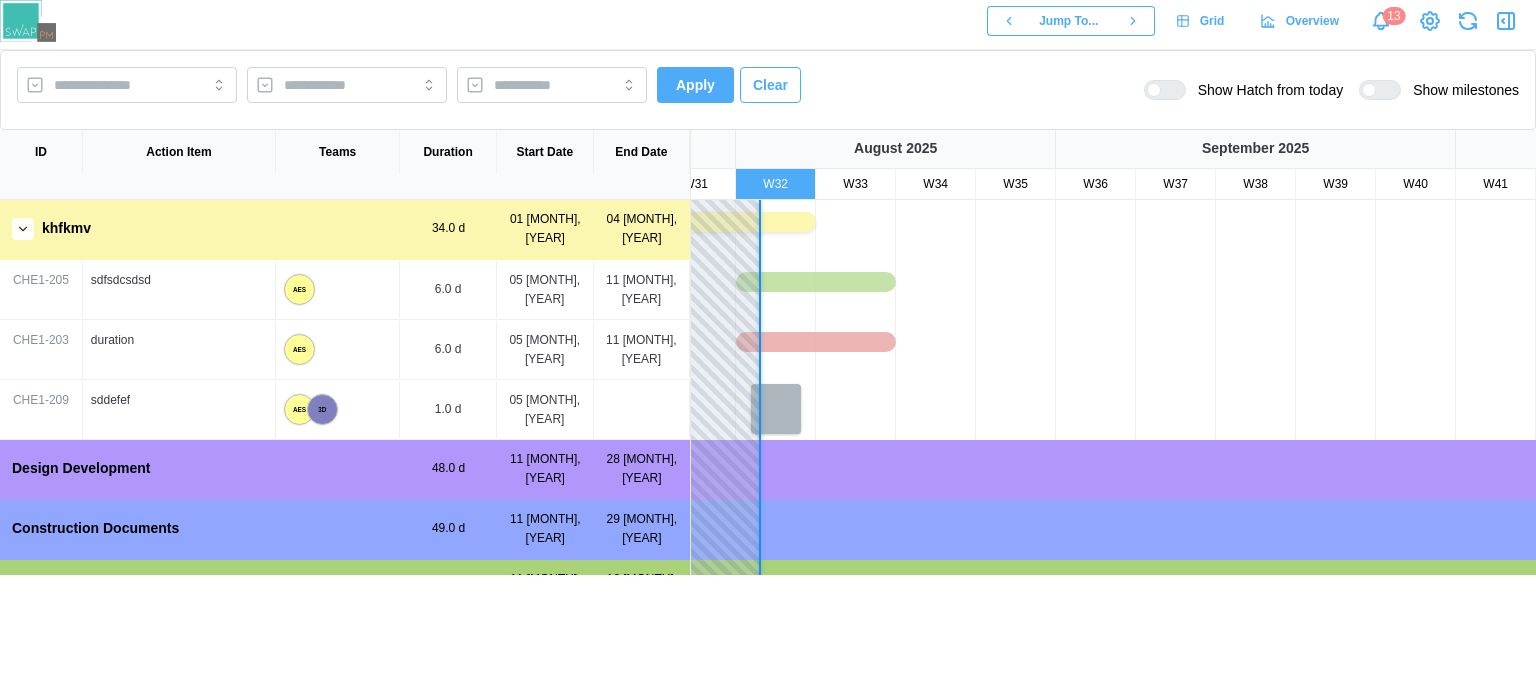 click at bounding box center [1008, 21] 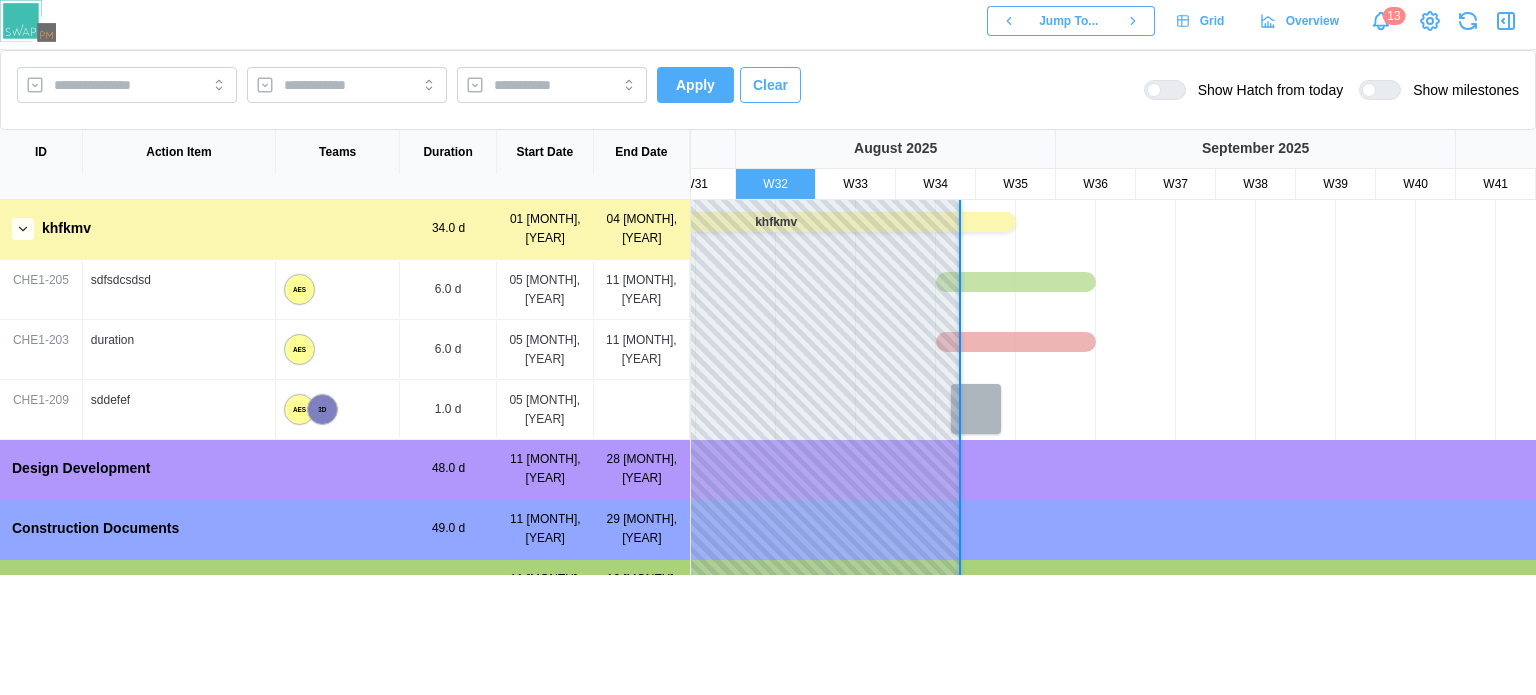 scroll, scrollTop: 0, scrollLeft: 155, axis: horizontal 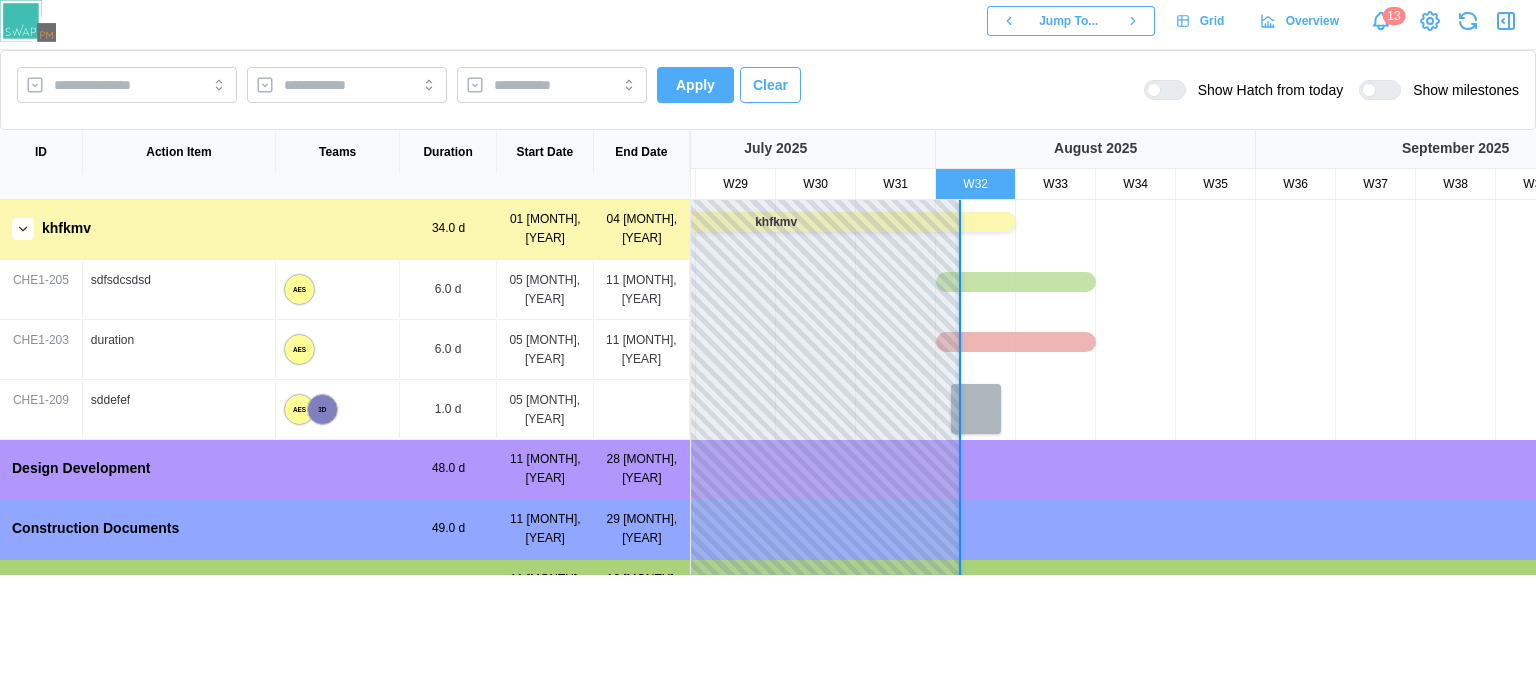 click at bounding box center [1008, 21] 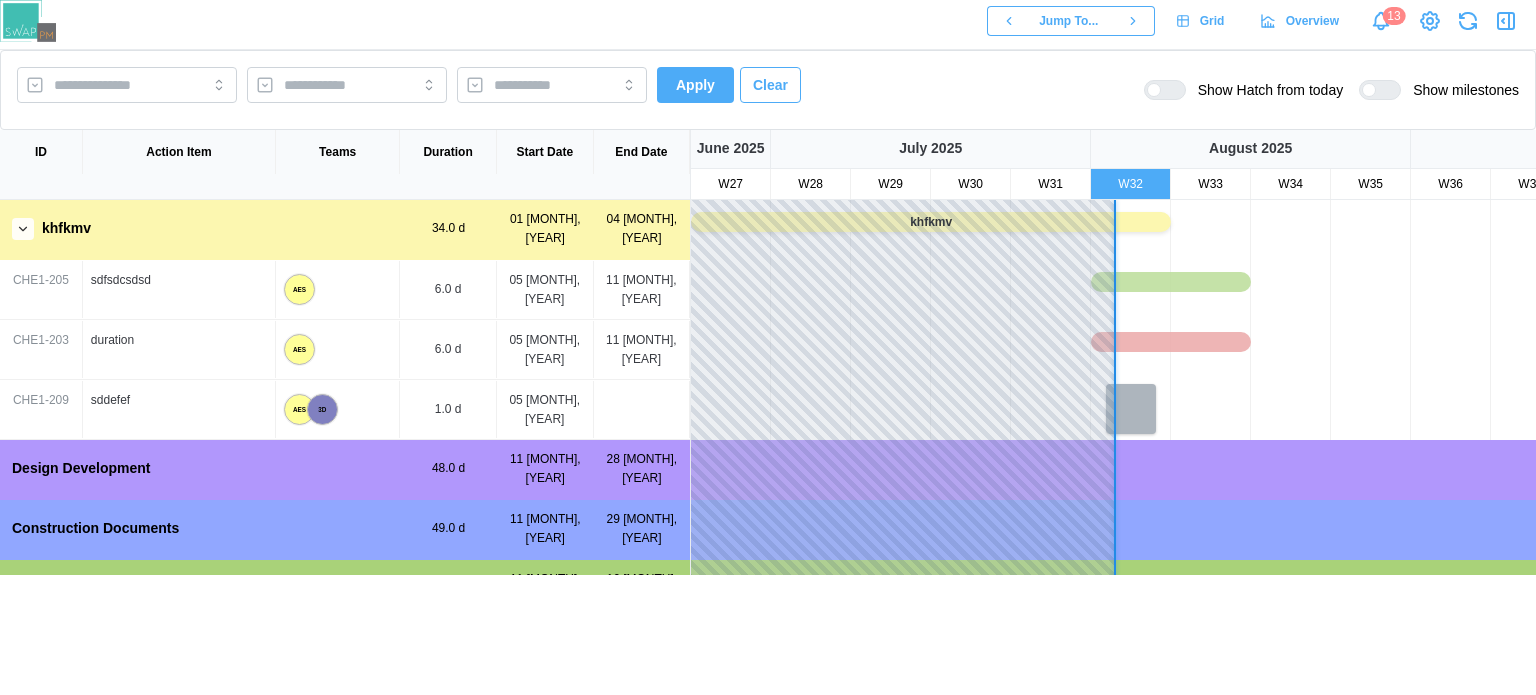 click at bounding box center [1008, 21] 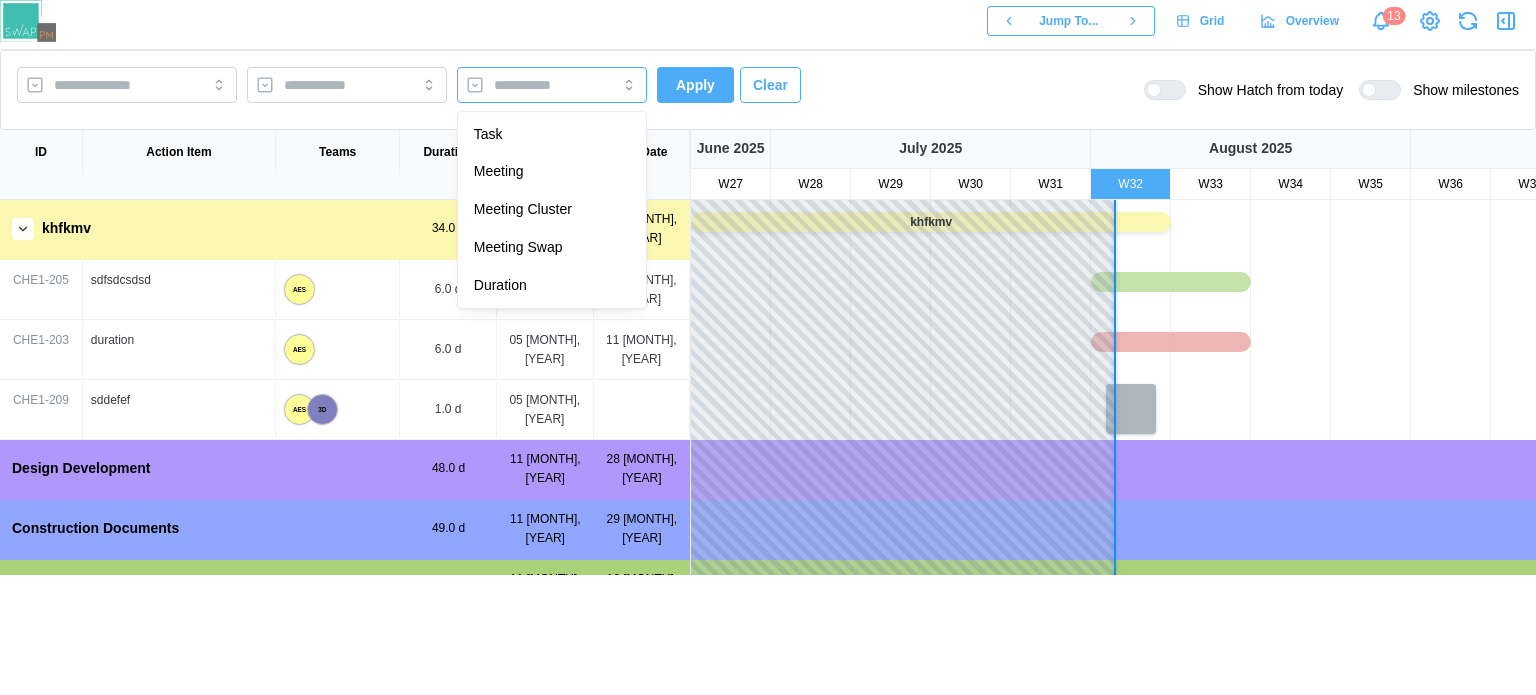 click at bounding box center [552, 85] 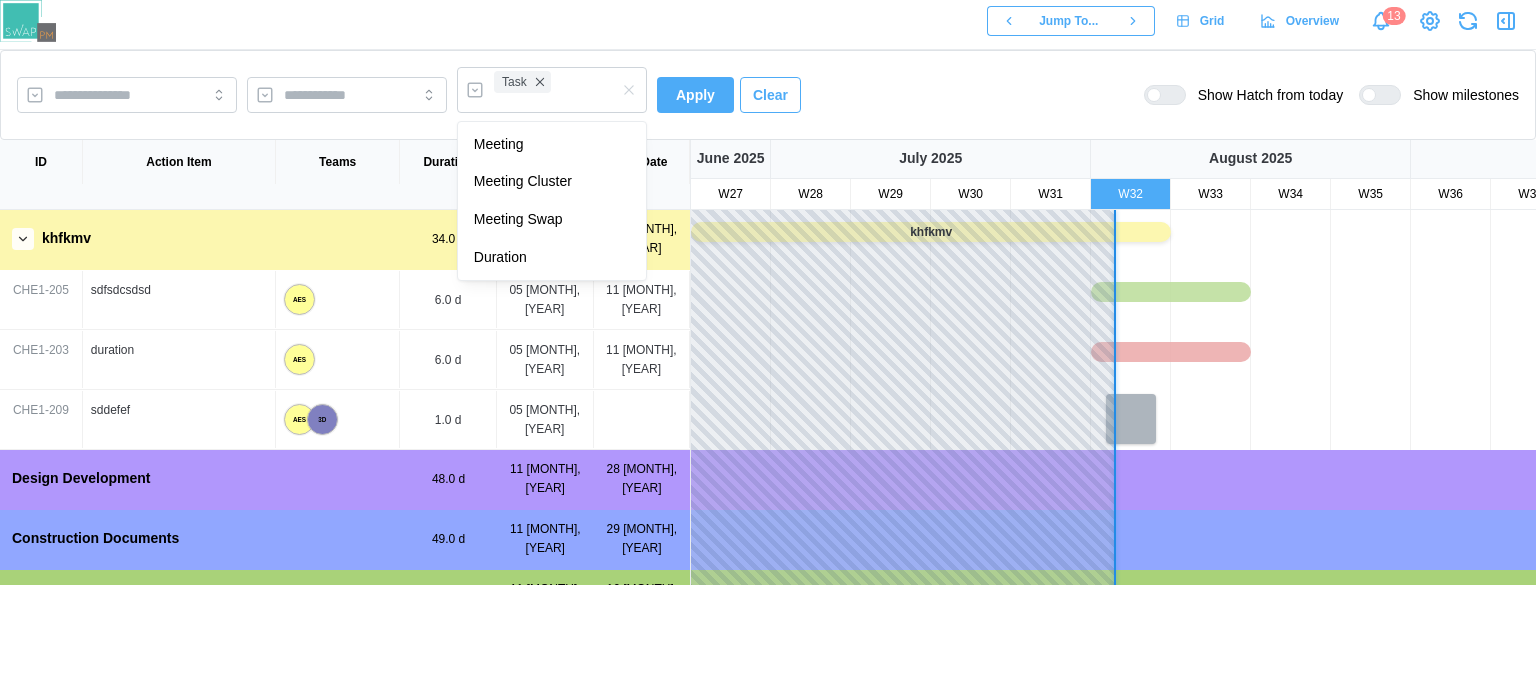 click on "Task Apply Clear" at bounding box center (409, 95) 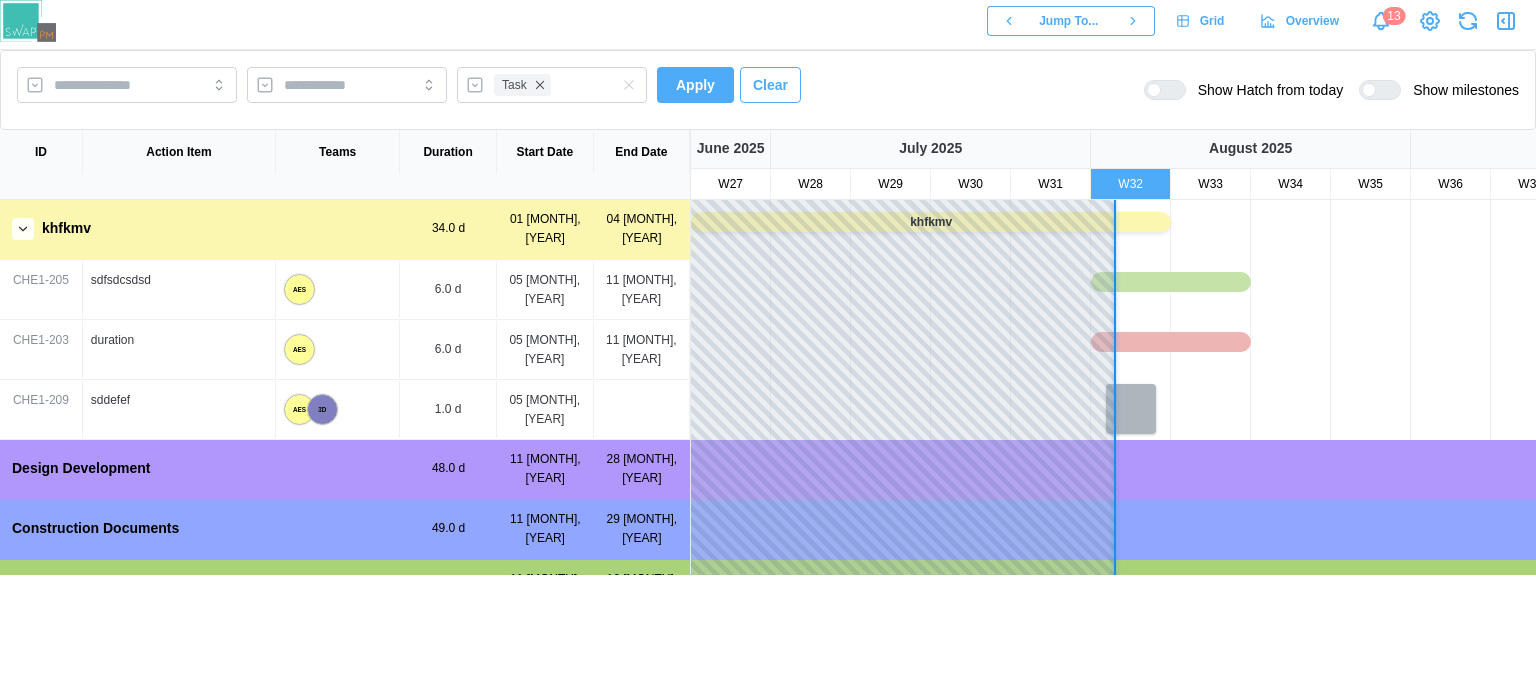 click on "Apply" at bounding box center [695, 85] 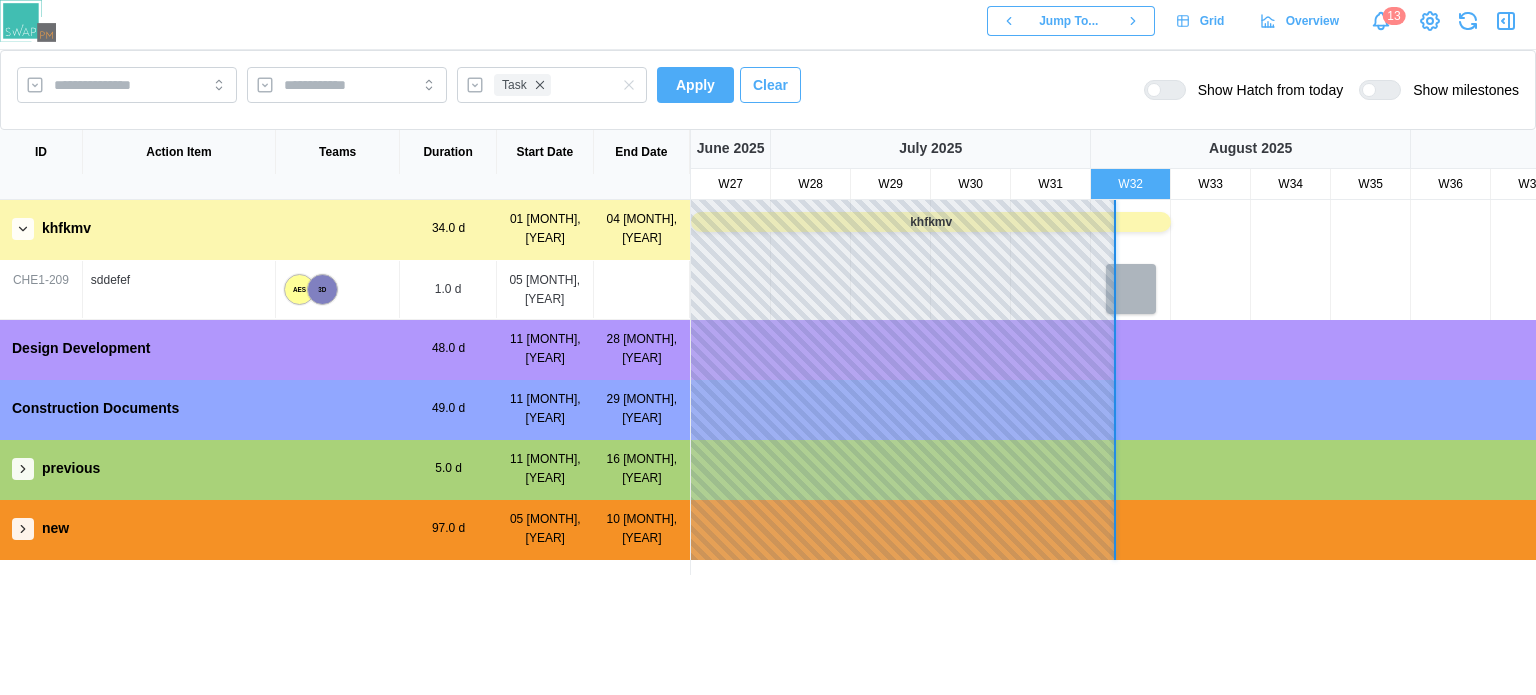 click 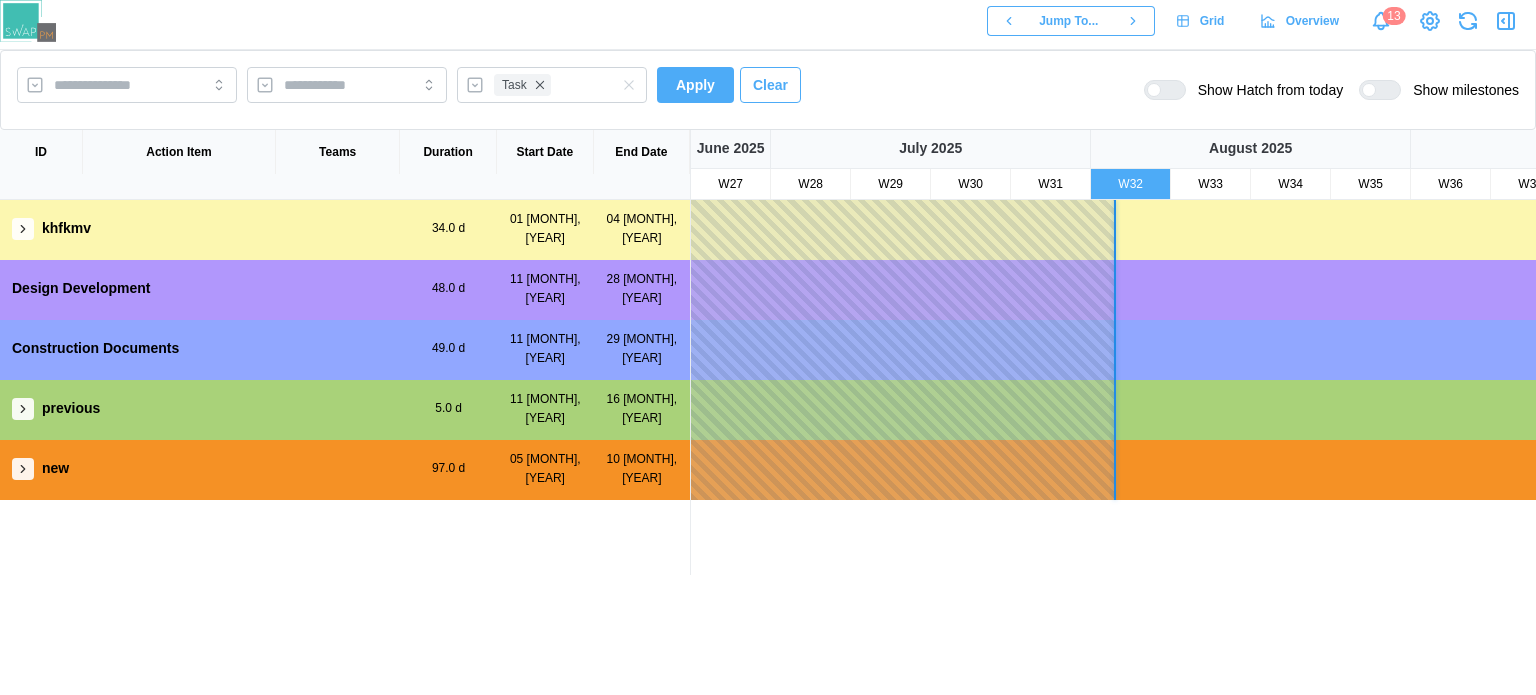 click 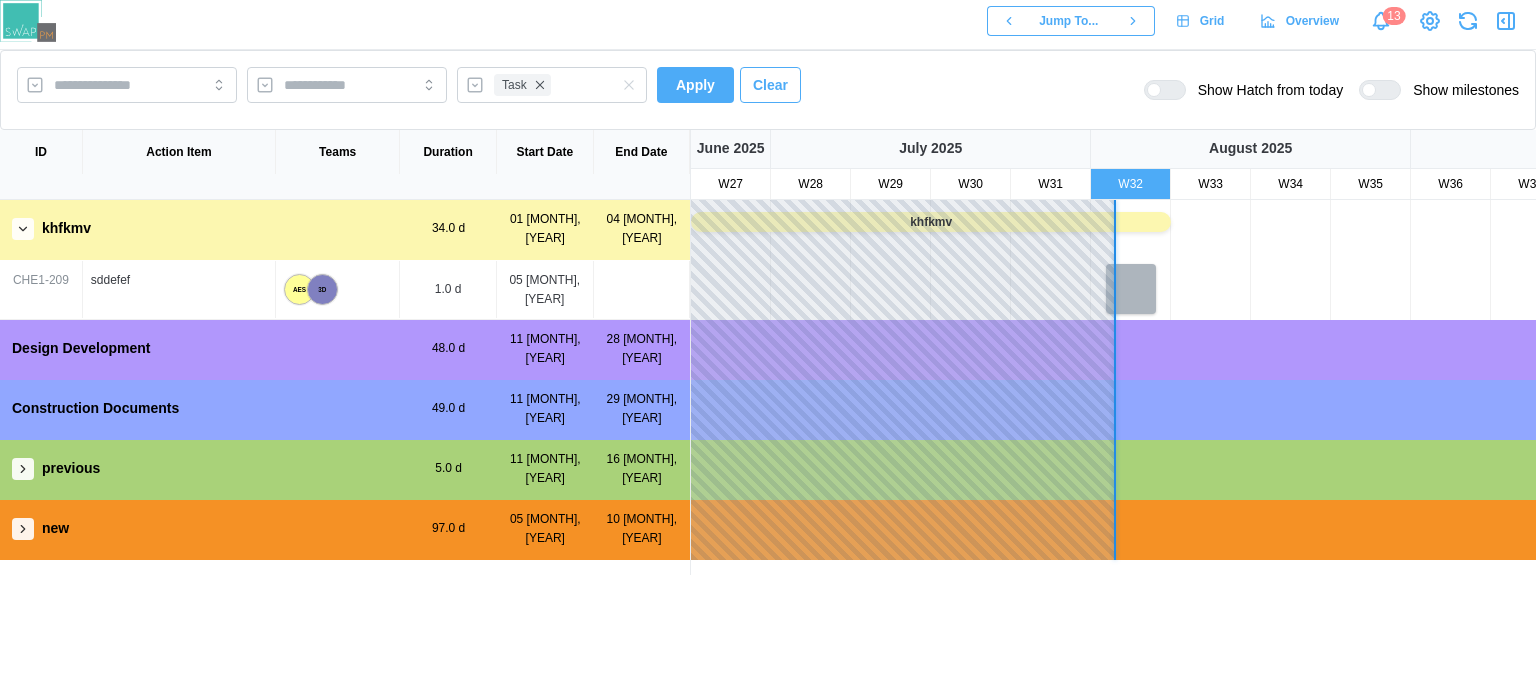 click at bounding box center [23, 529] 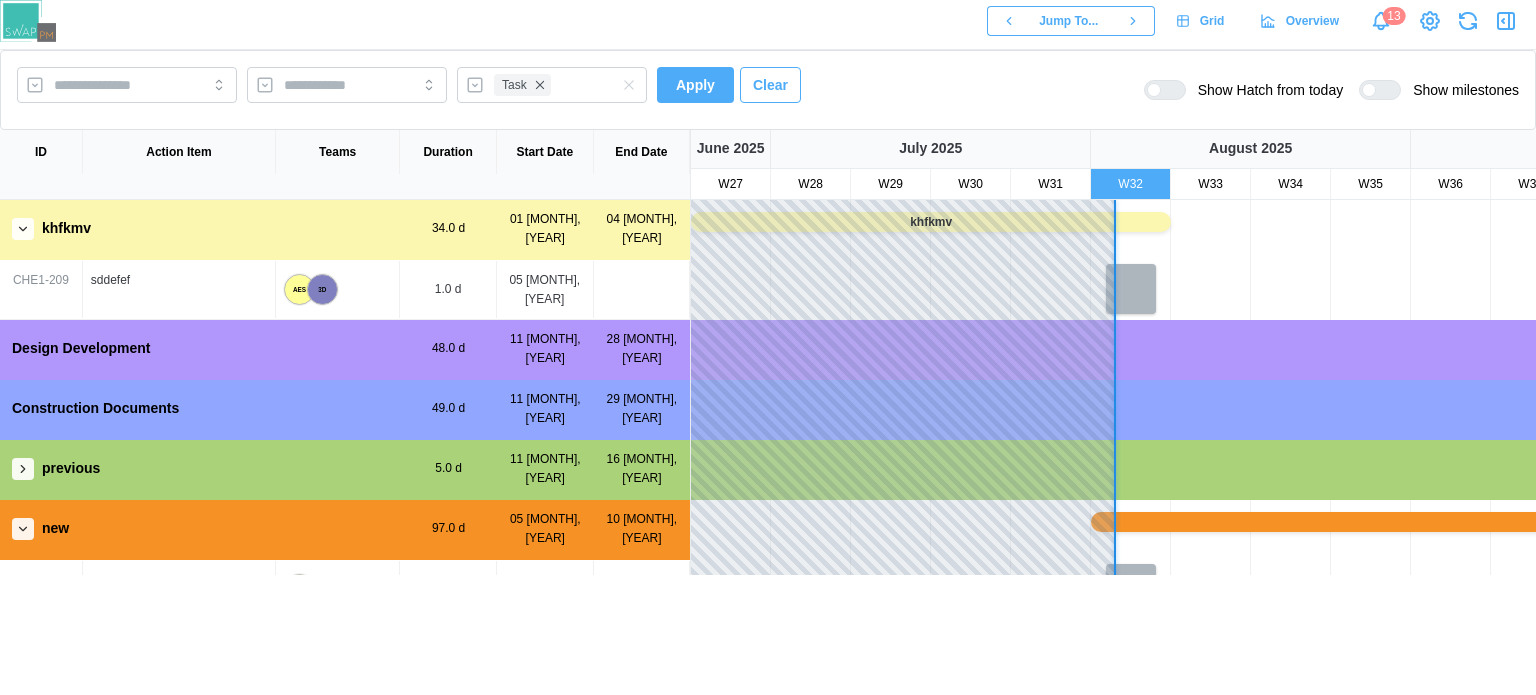 scroll, scrollTop: 111, scrollLeft: 0, axis: vertical 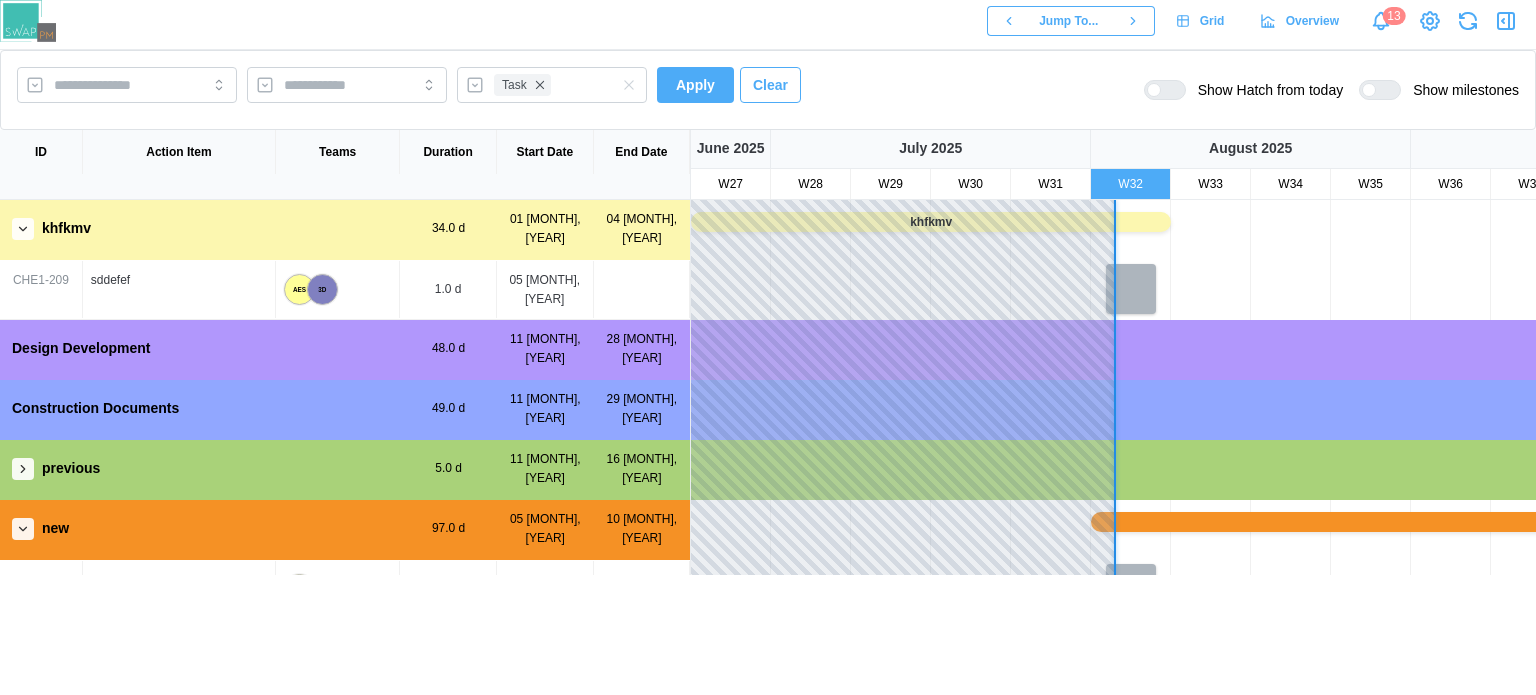 click 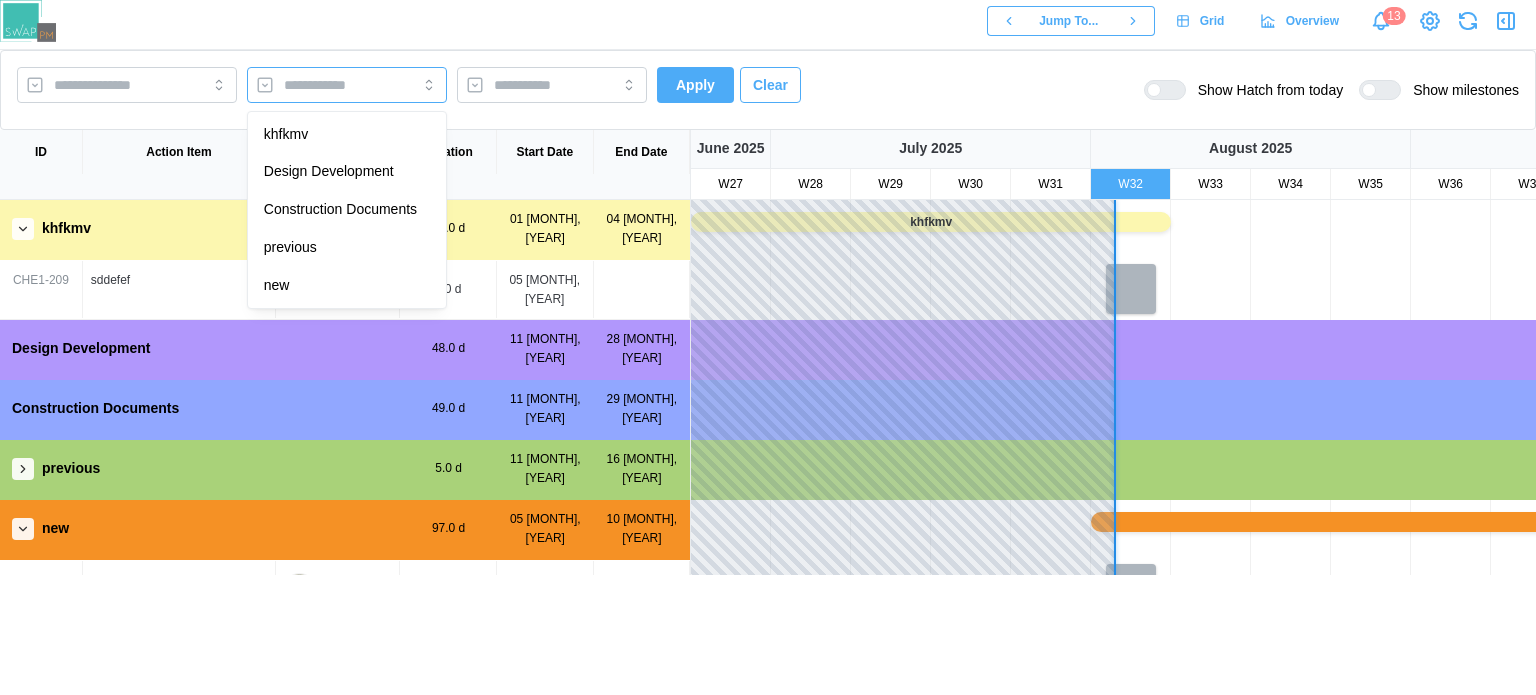 click at bounding box center [329, 85] 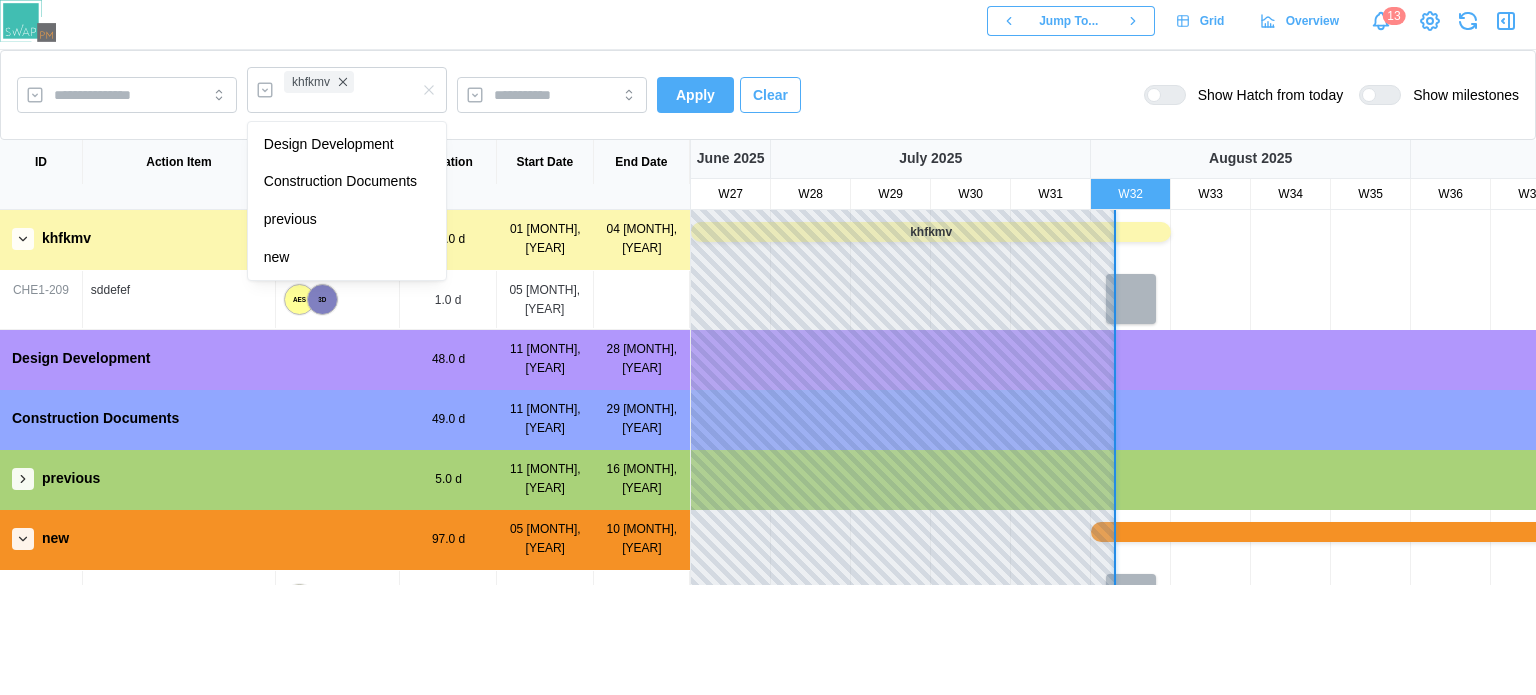 click on "Apply" at bounding box center [695, 95] 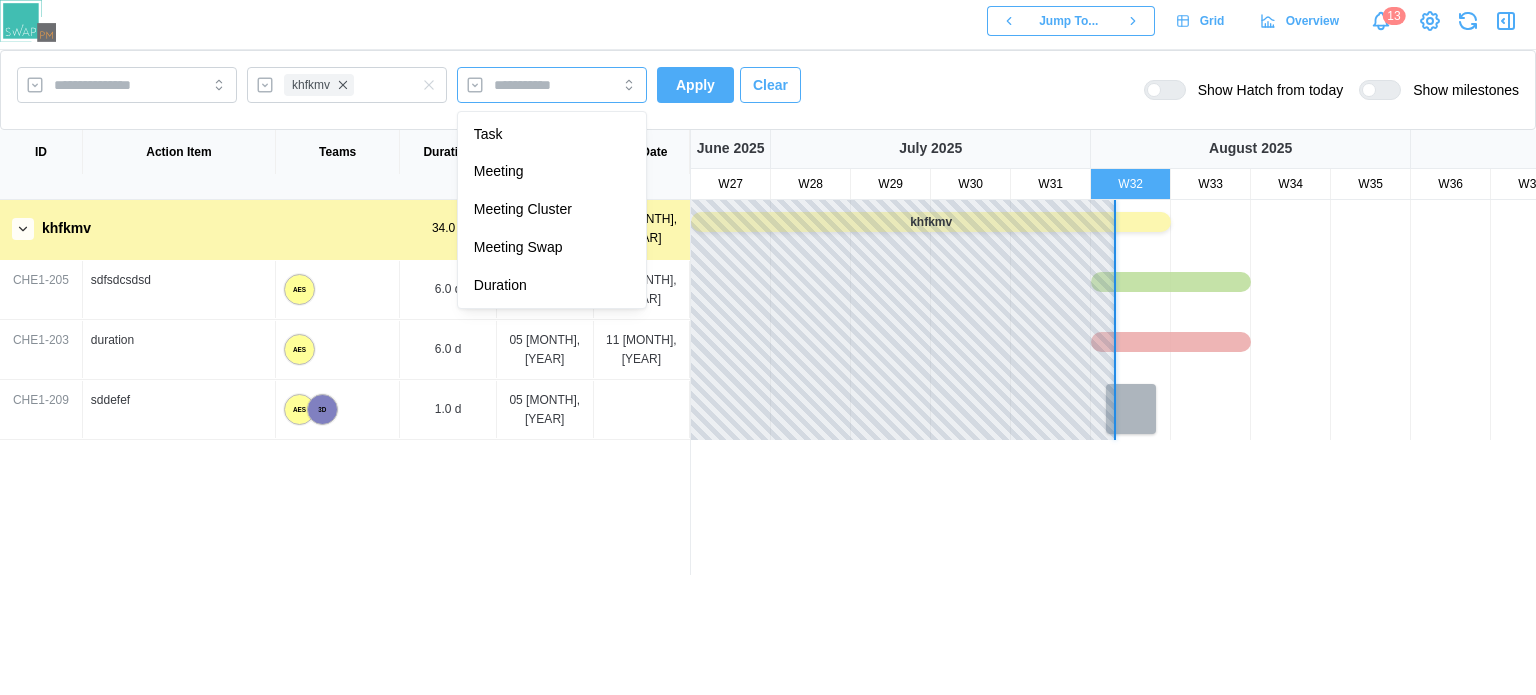 click at bounding box center [552, 85] 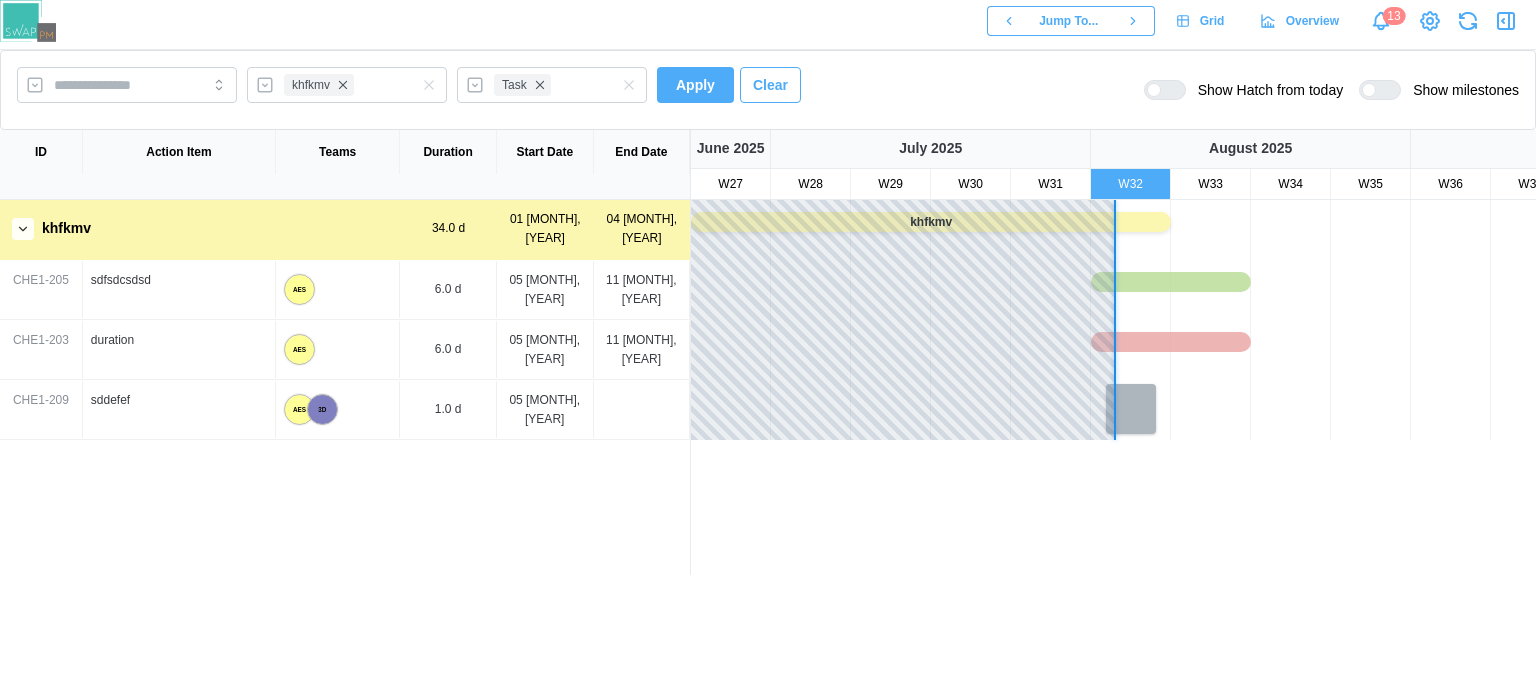 click on "Apply" at bounding box center [695, 85] 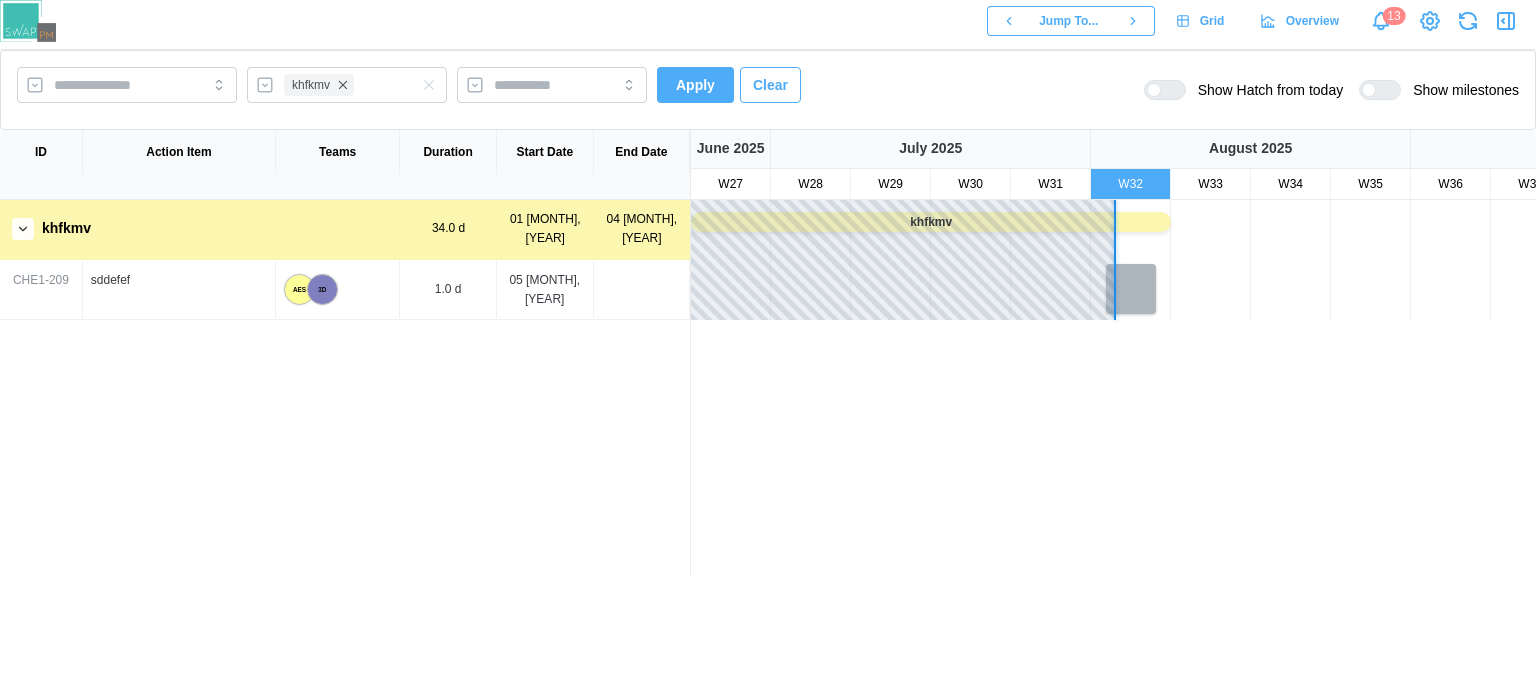 click on "Apply" at bounding box center [695, 85] 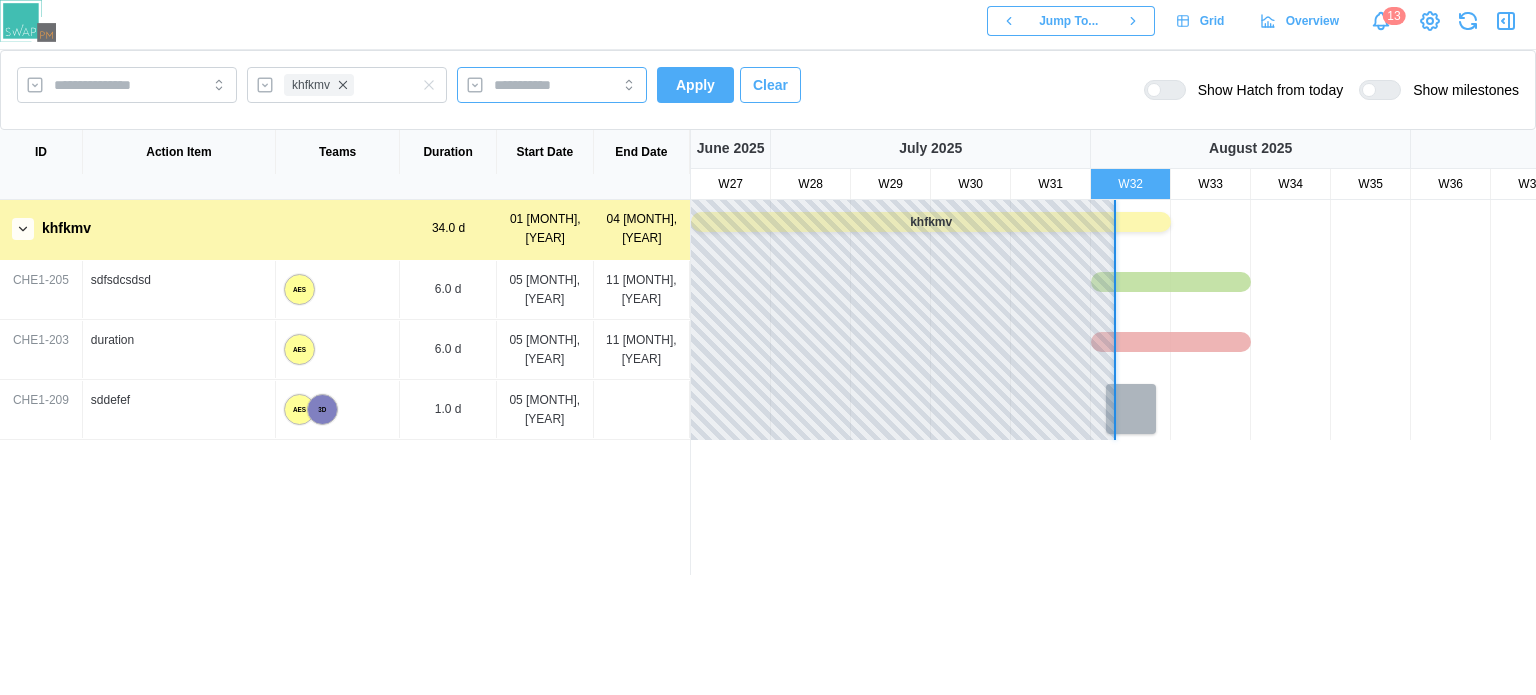 click at bounding box center (534, 85) 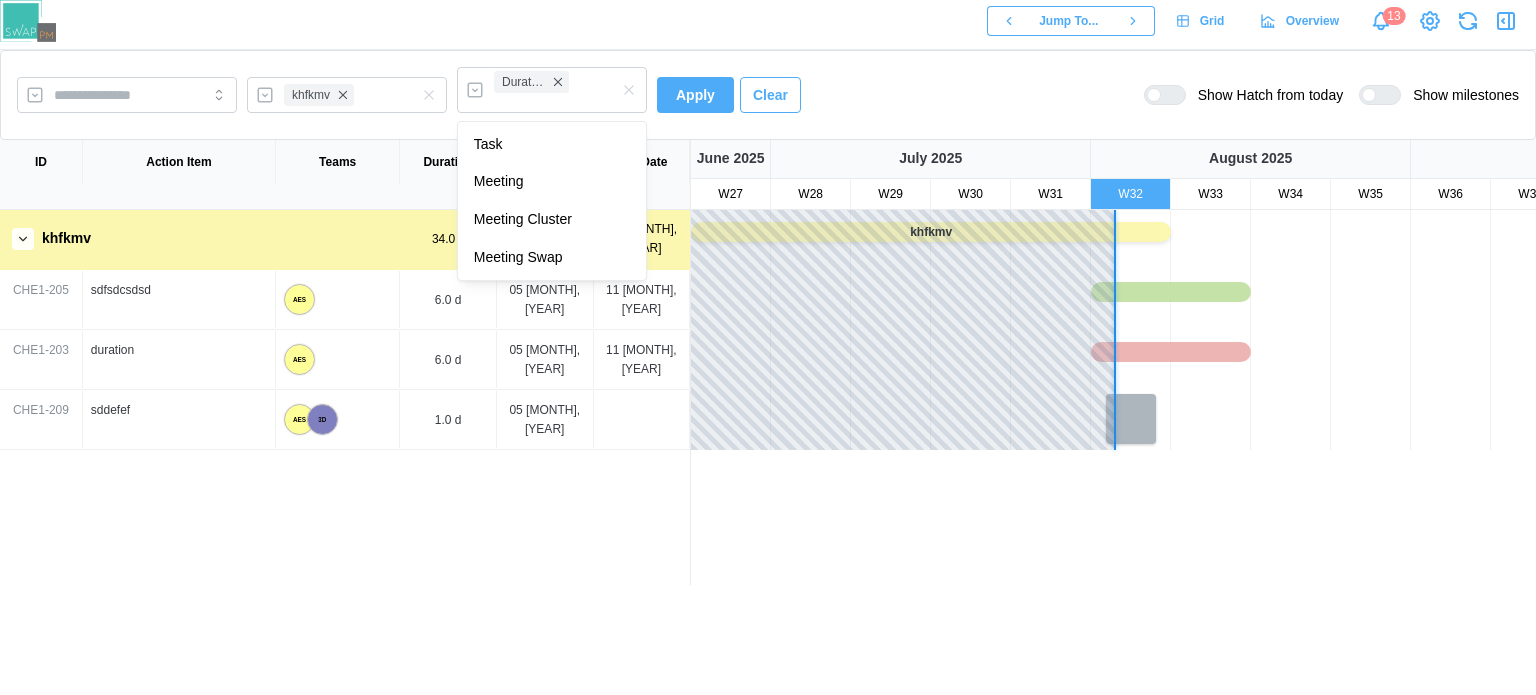 click on "Apply" at bounding box center [695, 95] 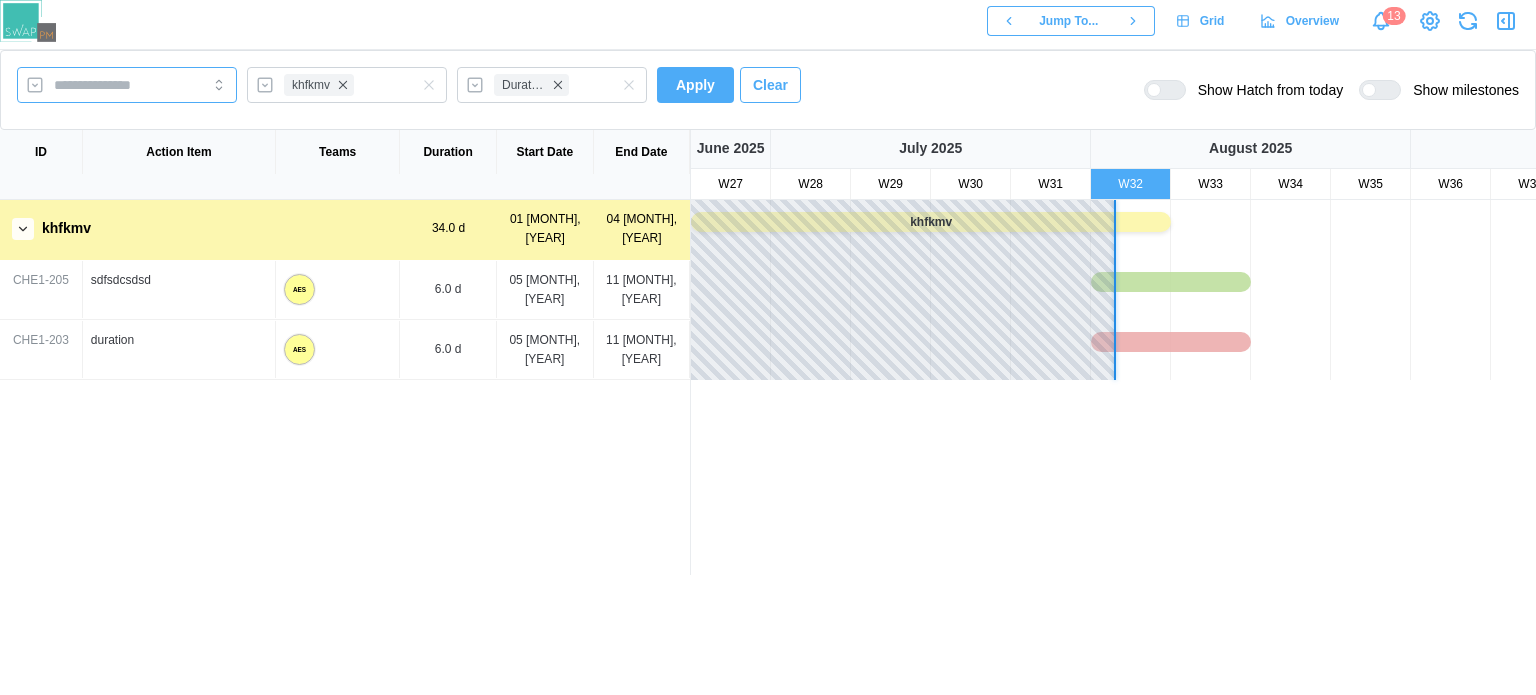 click at bounding box center [127, 85] 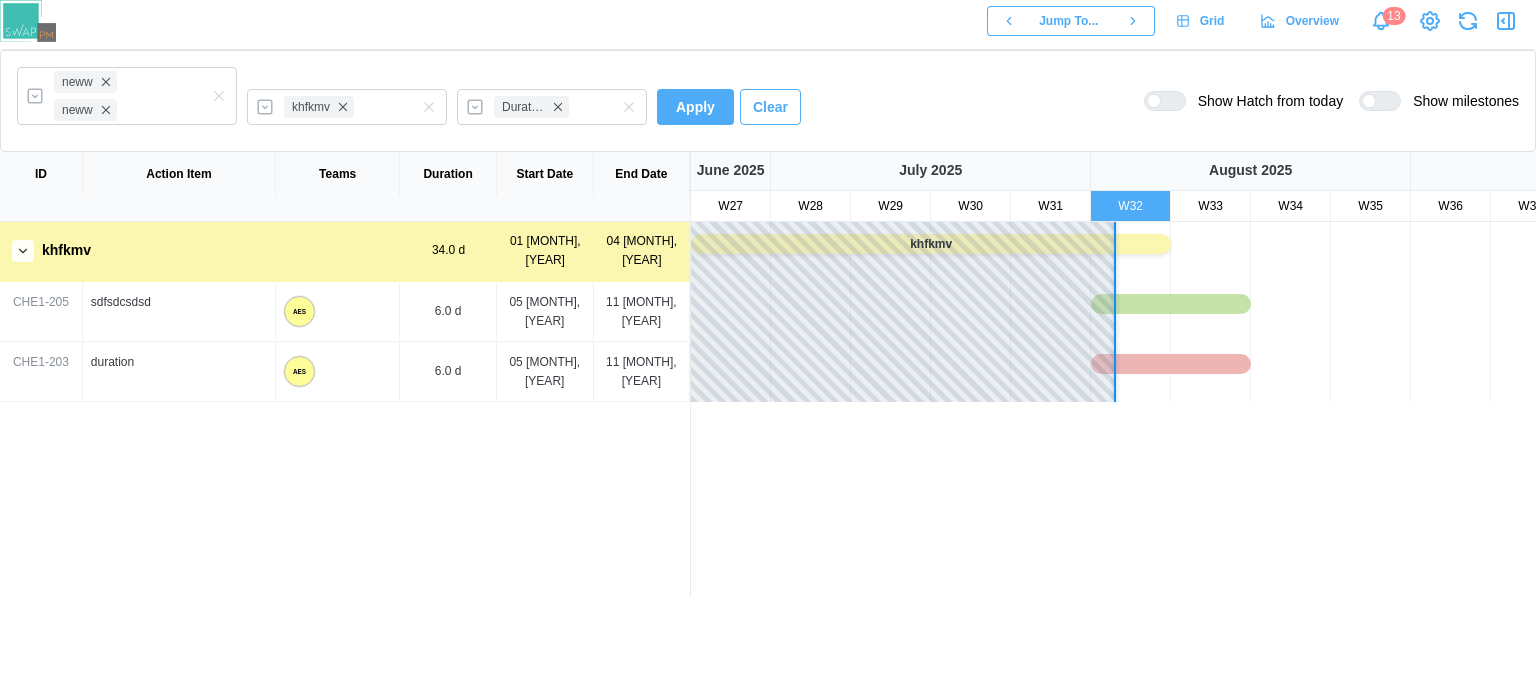 click on "Apply" at bounding box center (695, 107) 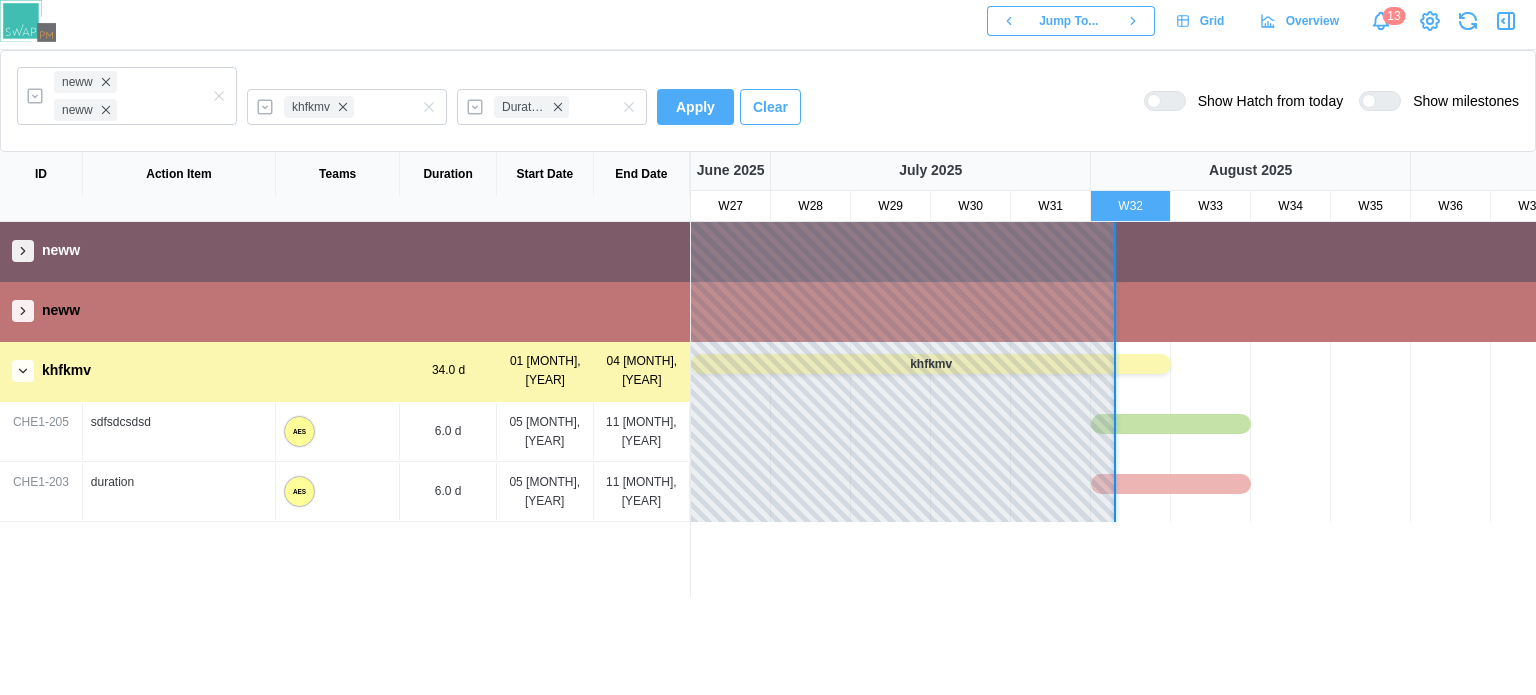 click 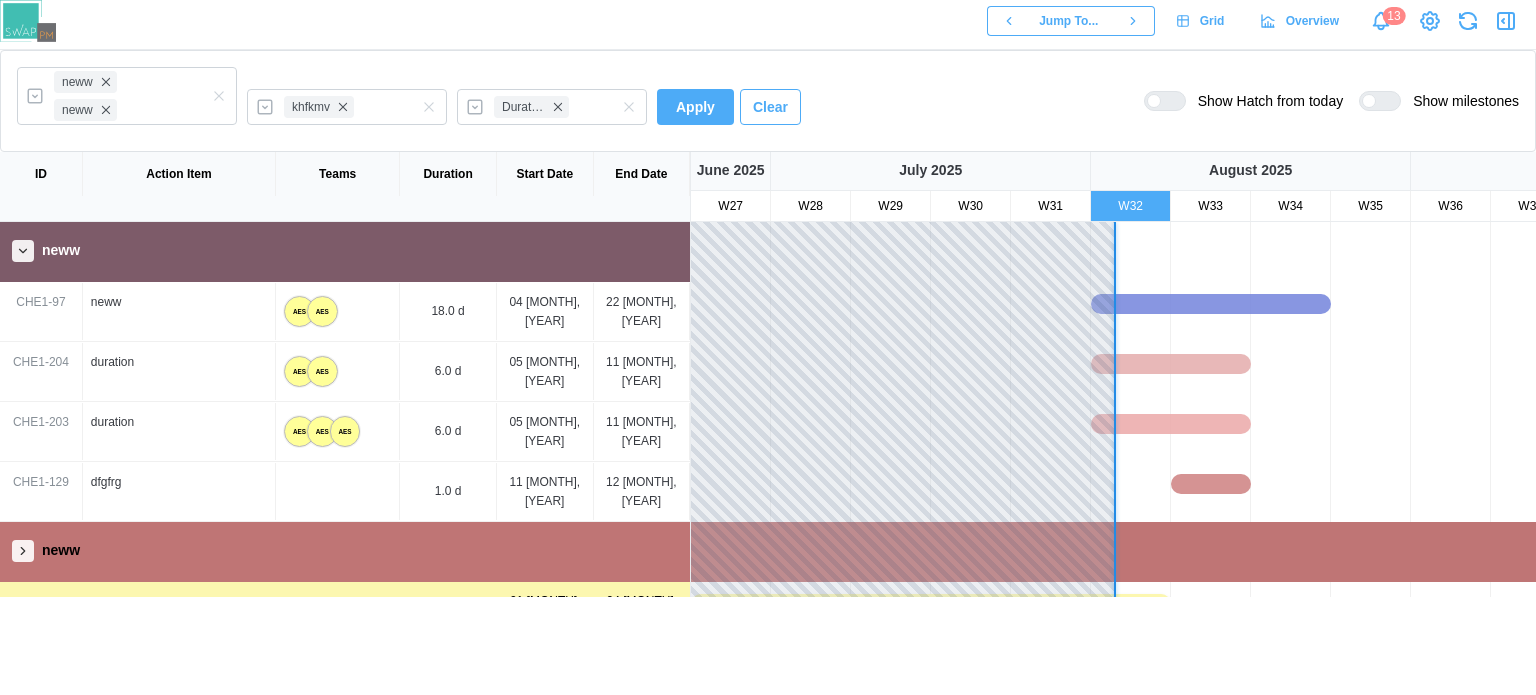 click on "neww" at bounding box center [345, 550] 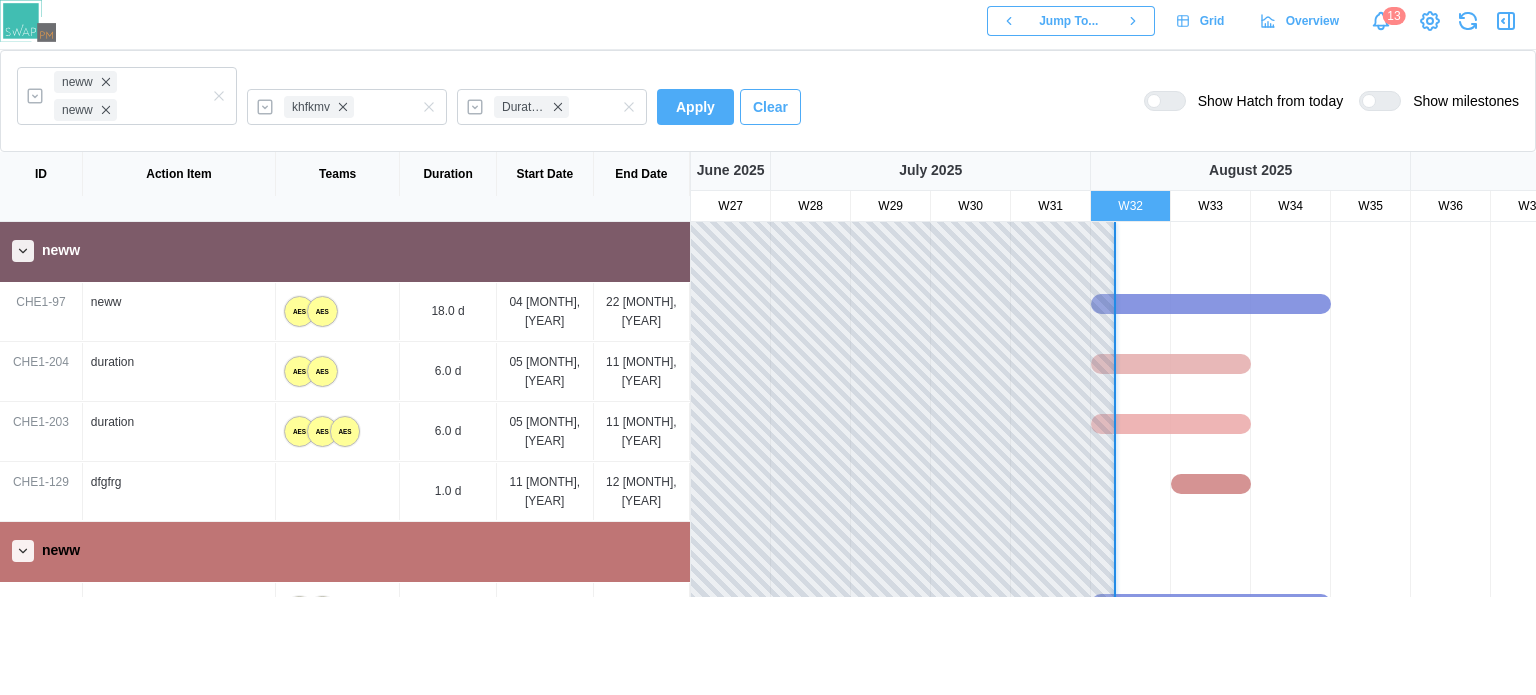 scroll, scrollTop: 208, scrollLeft: 0, axis: vertical 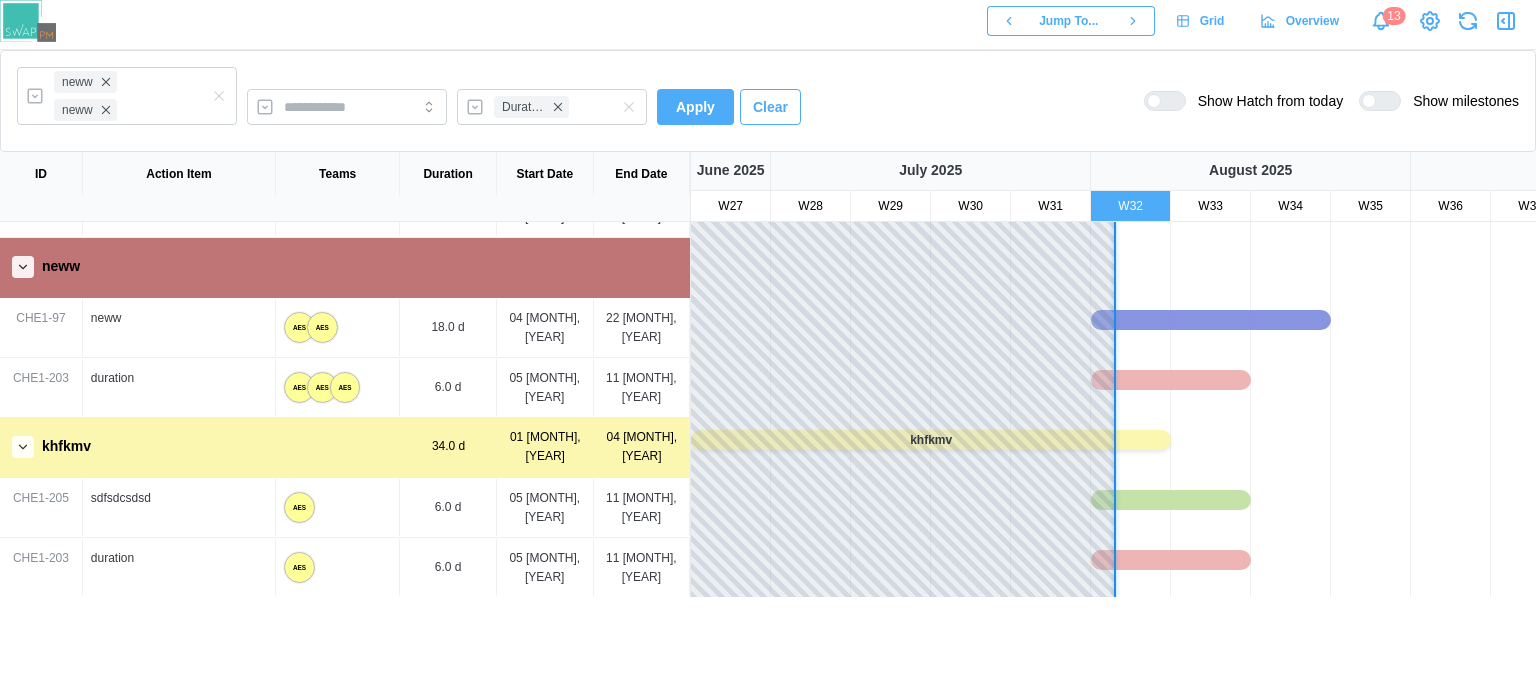 click 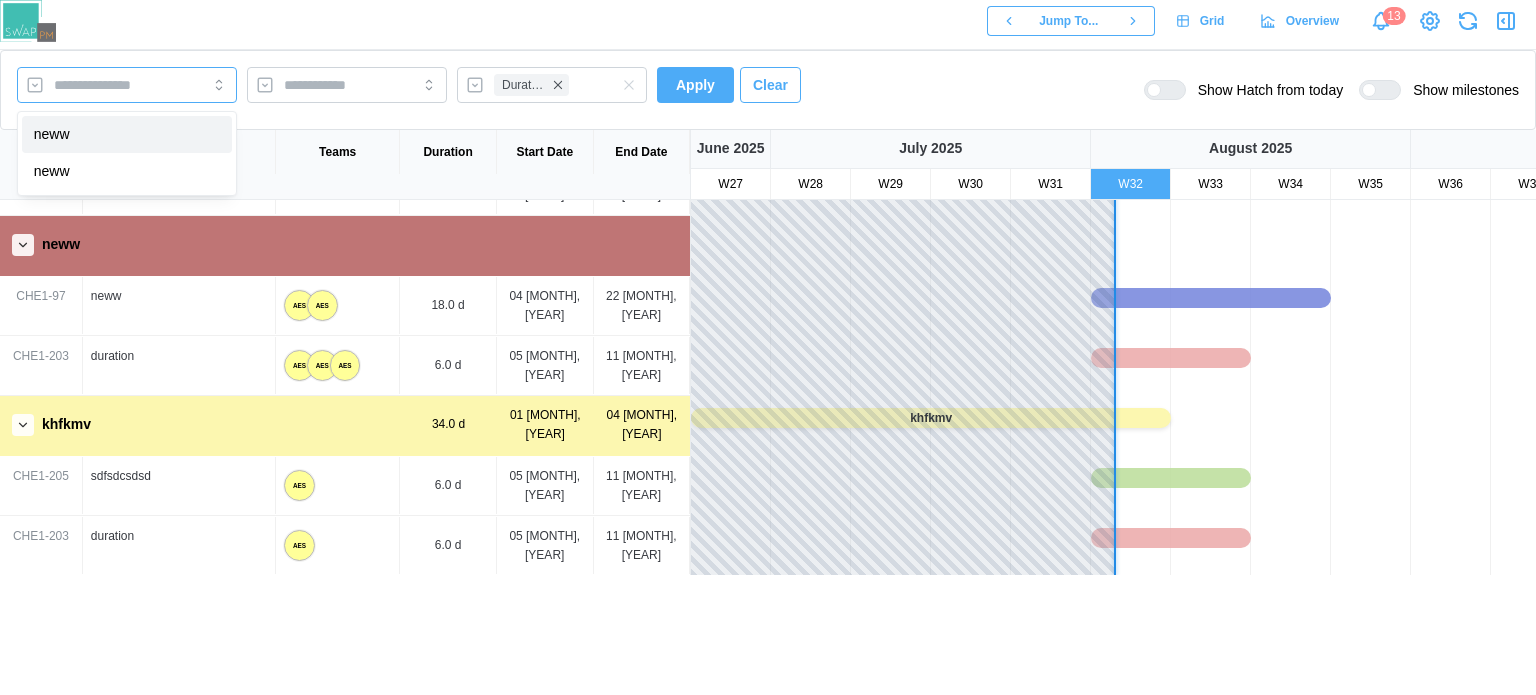 click at bounding box center [629, 85] 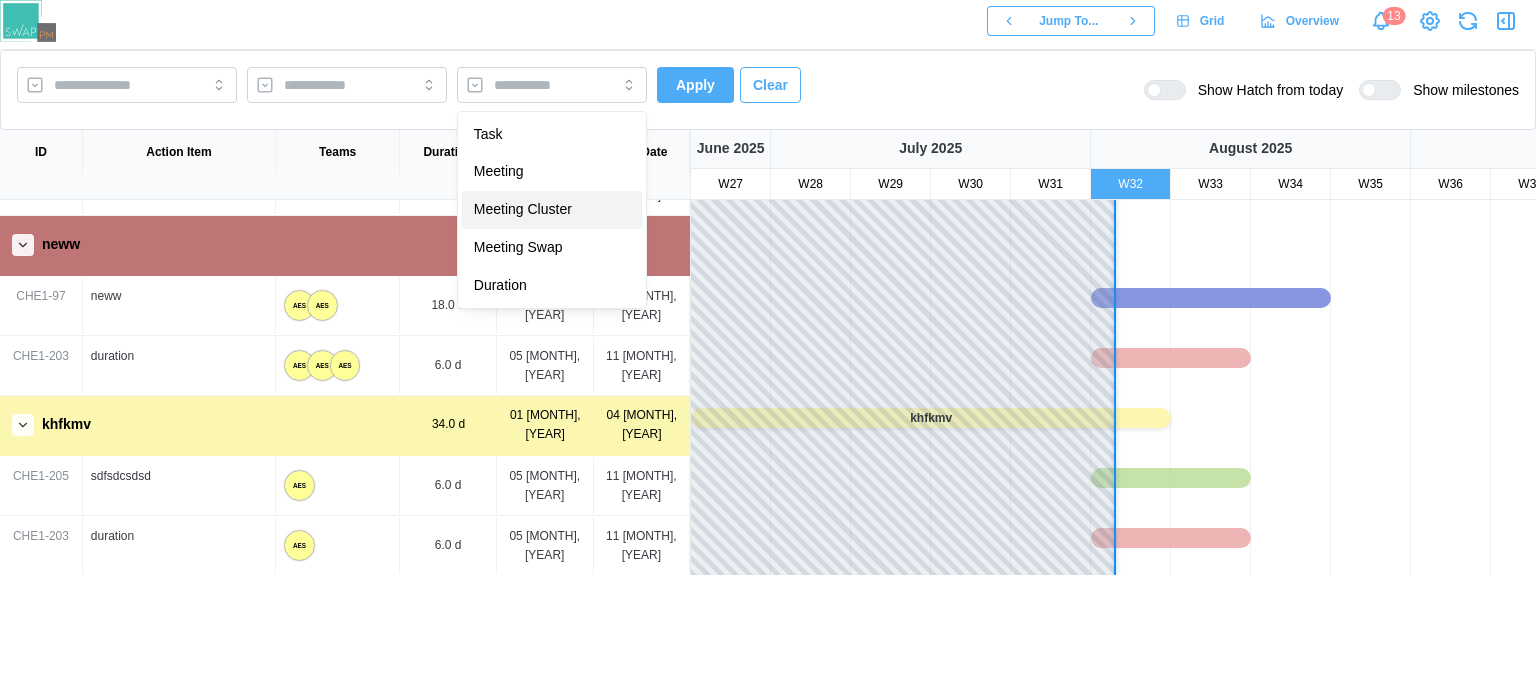 click on "Apply" at bounding box center (695, 85) 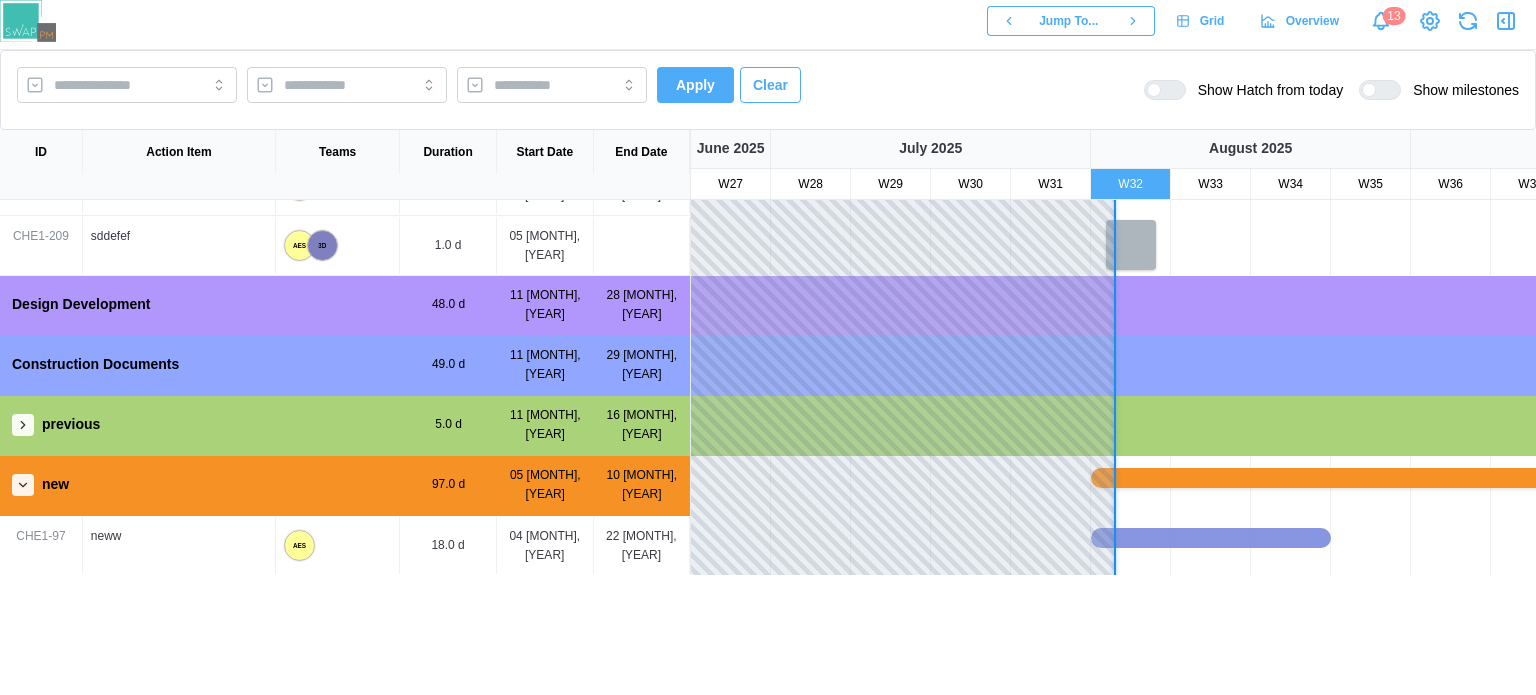 scroll, scrollTop: 0, scrollLeft: 0, axis: both 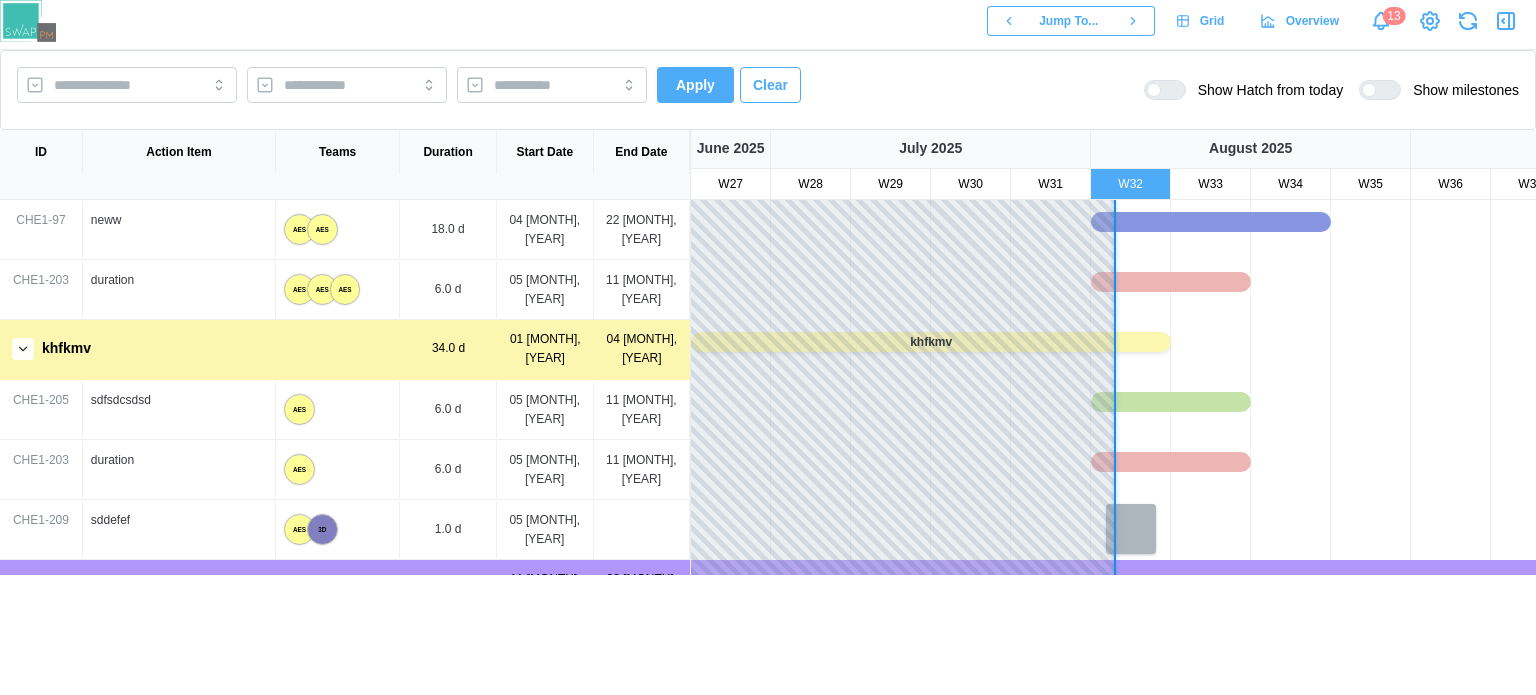 click on "Clear" at bounding box center (770, 85) 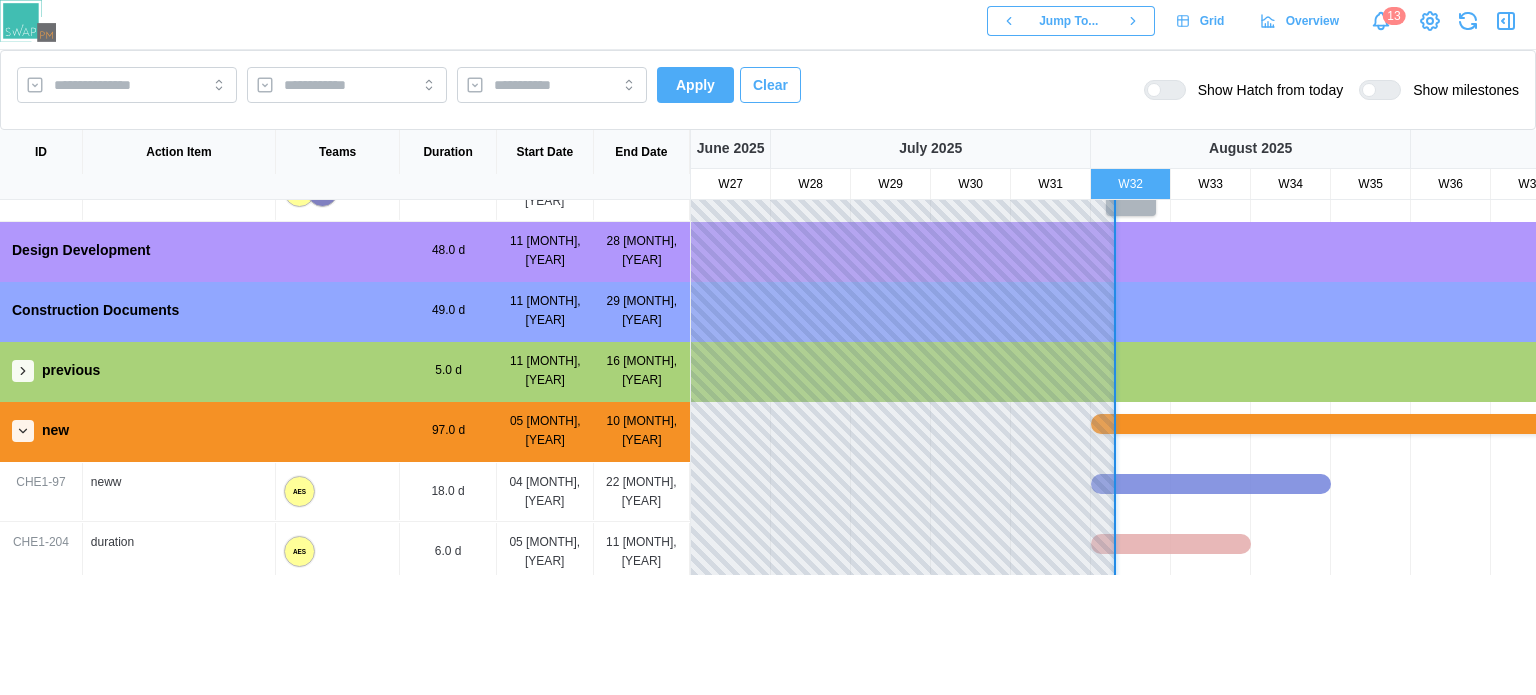 scroll, scrollTop: 500, scrollLeft: 0, axis: vertical 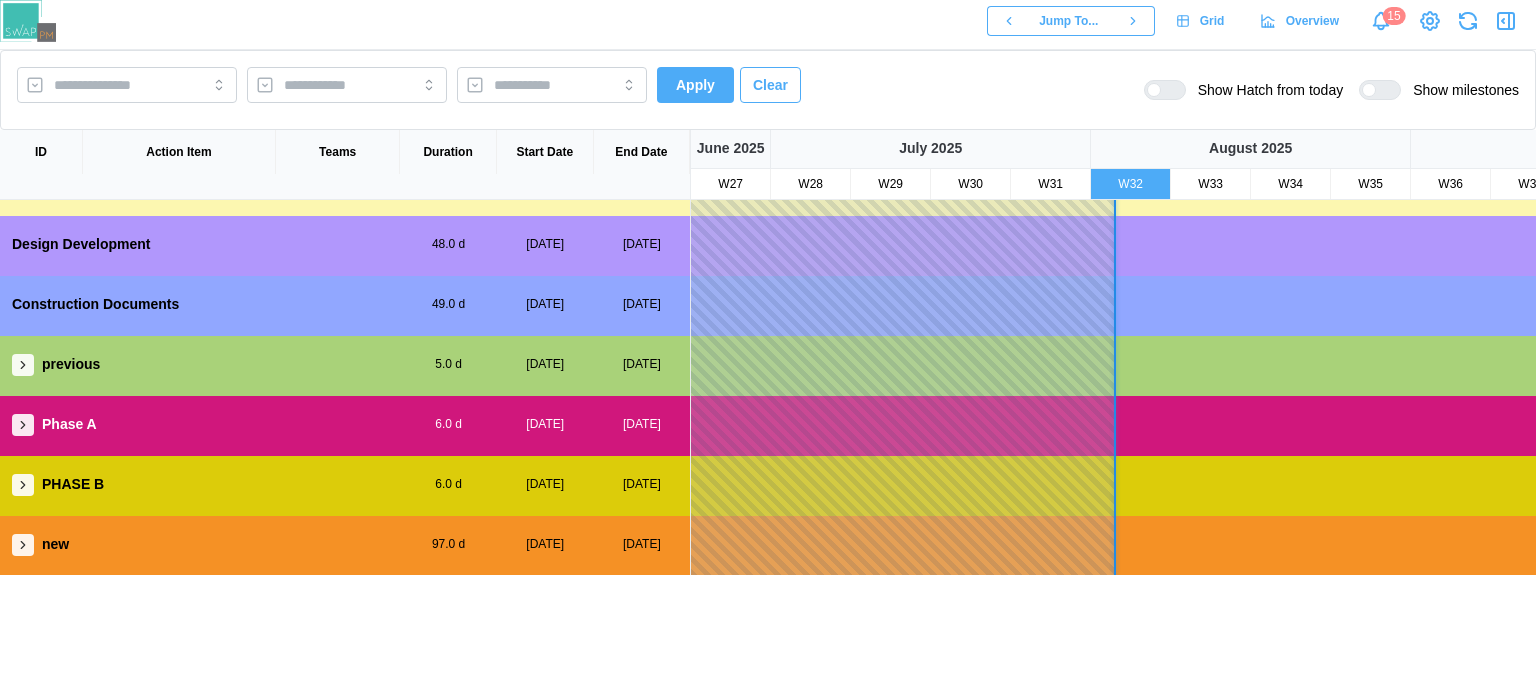click at bounding box center (23, 365) 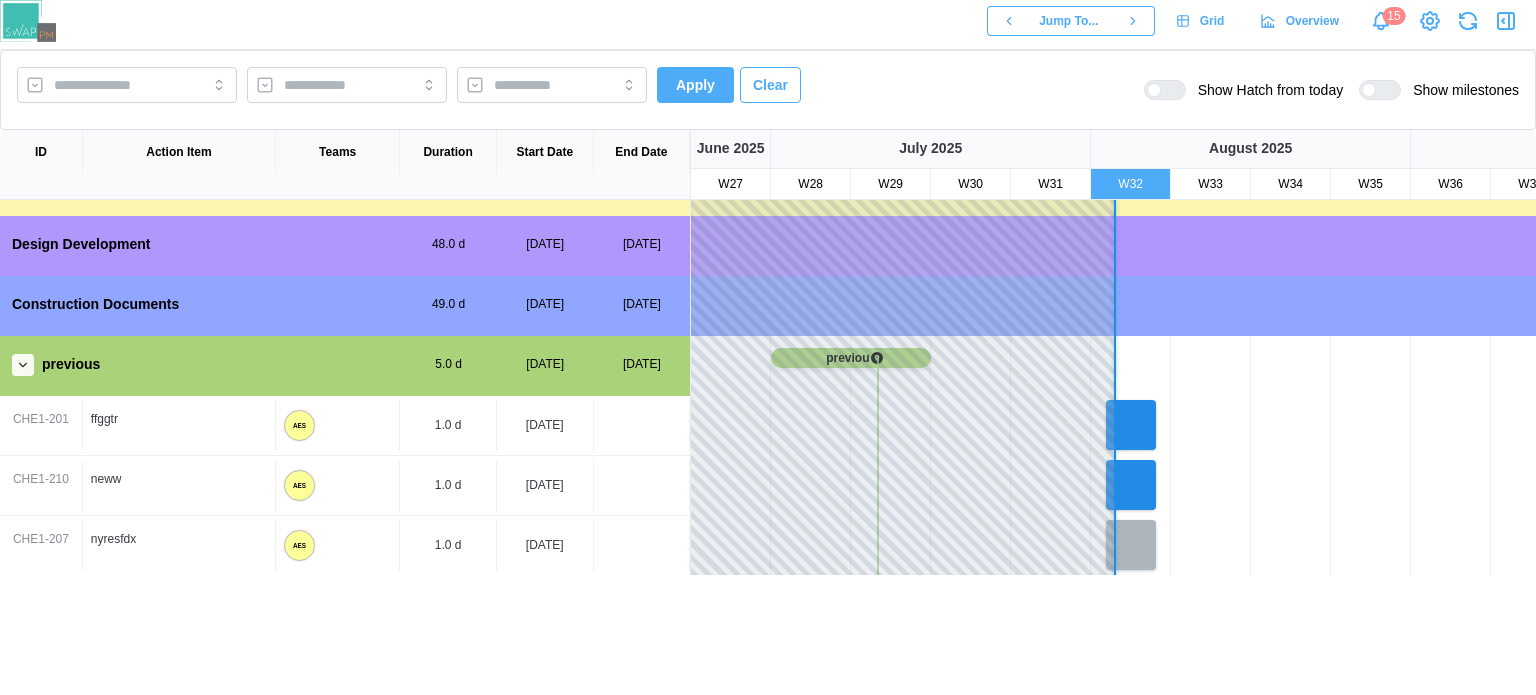 scroll, scrollTop: 110, scrollLeft: 0, axis: vertical 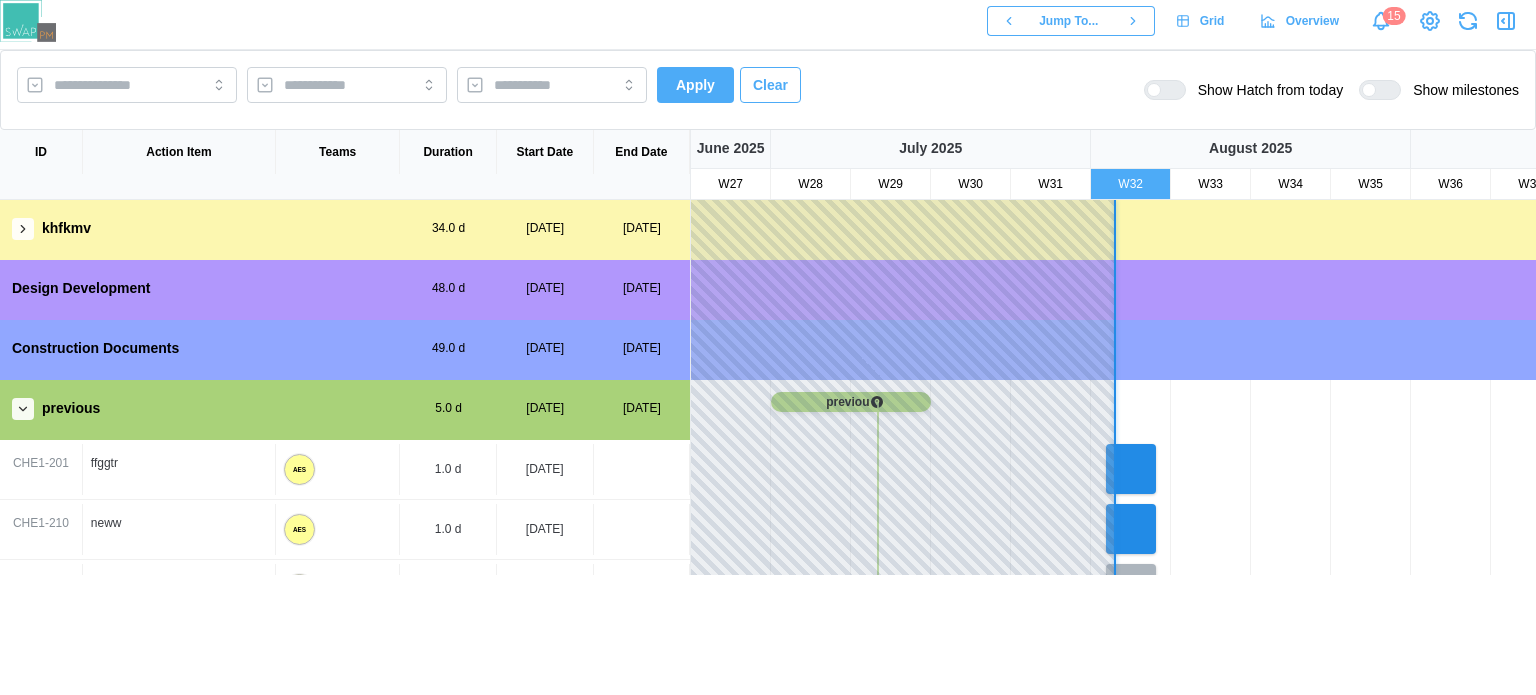 click at bounding box center [23, 409] 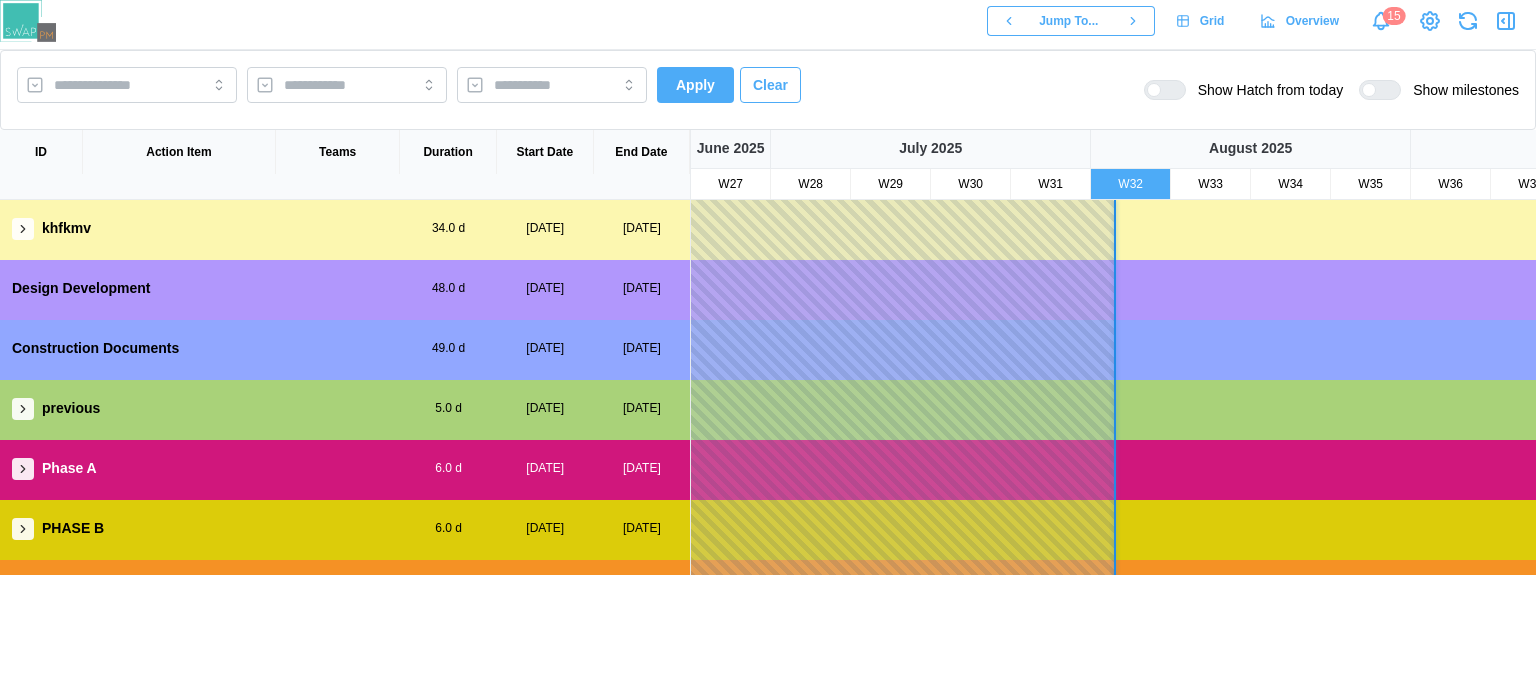 click at bounding box center [23, 469] 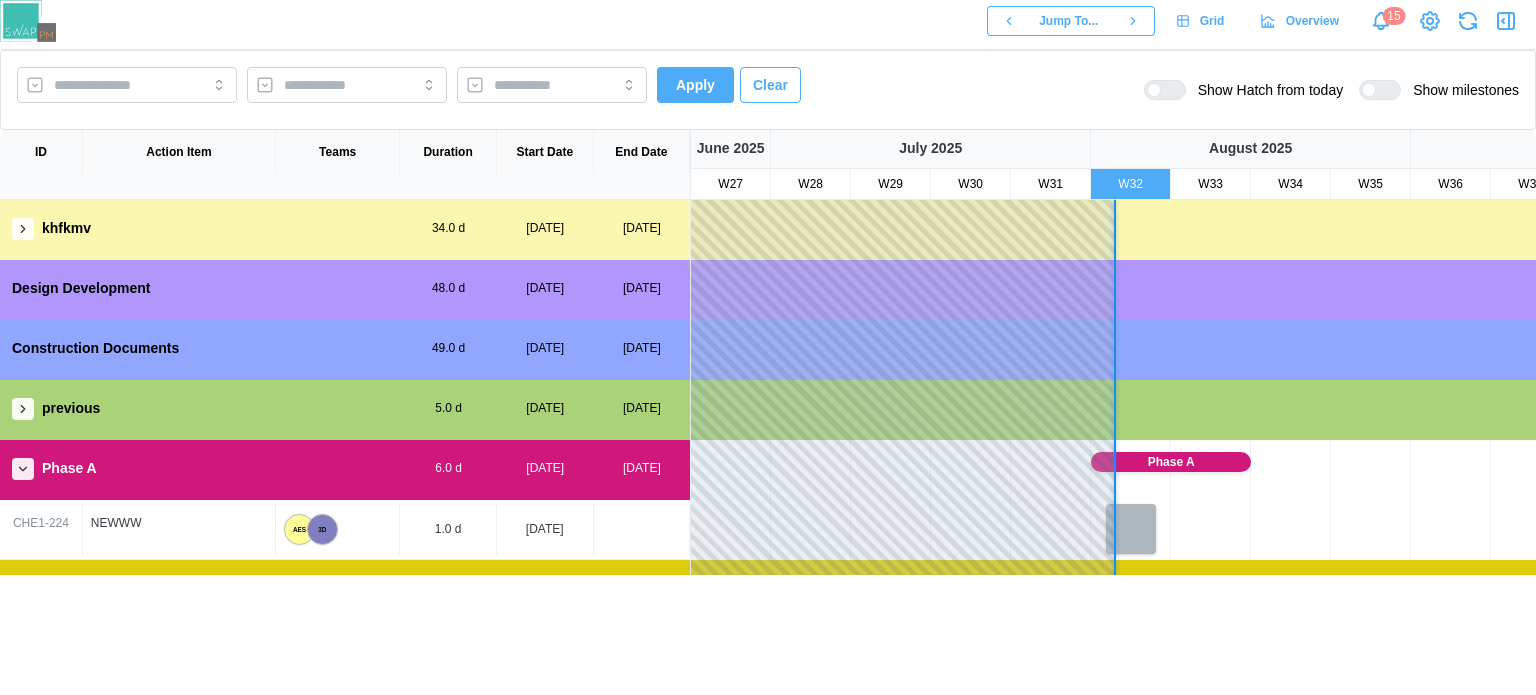 scroll, scrollTop: 64, scrollLeft: 0, axis: vertical 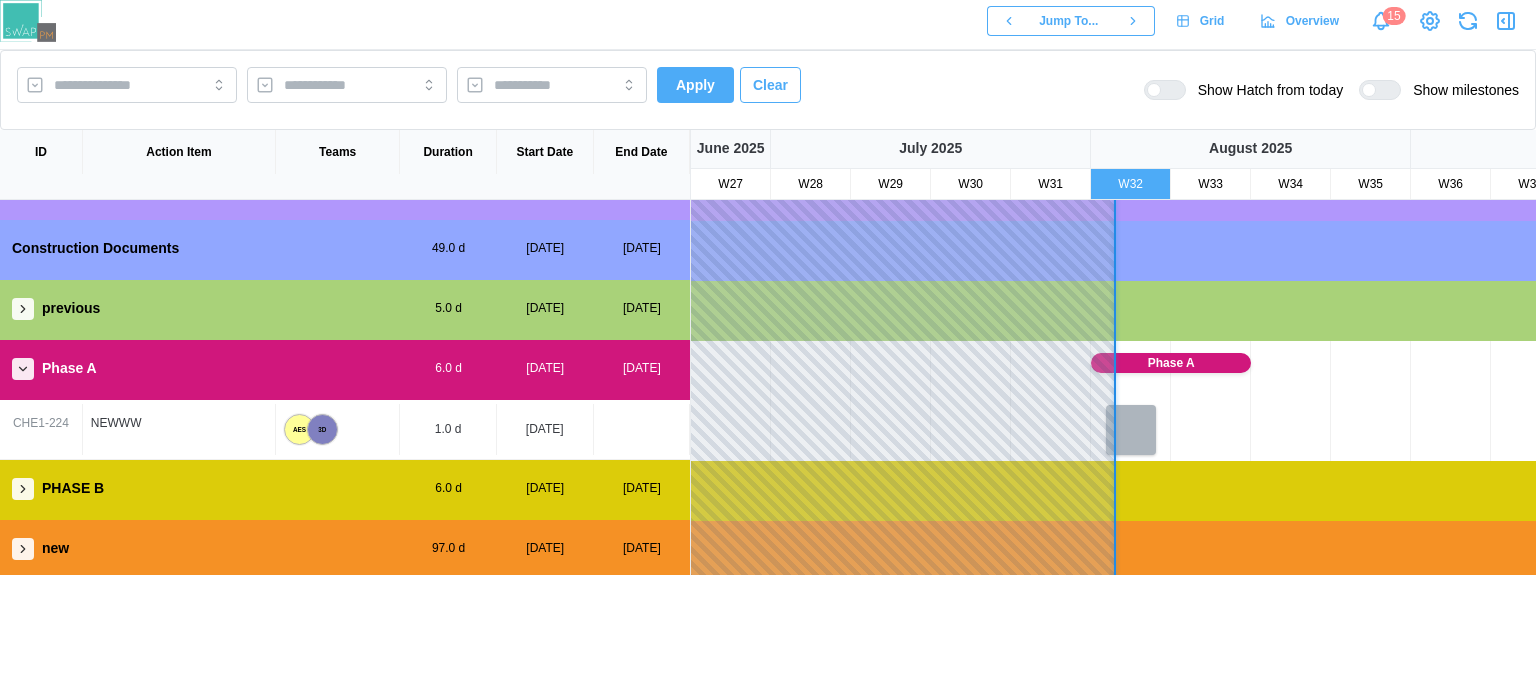 click 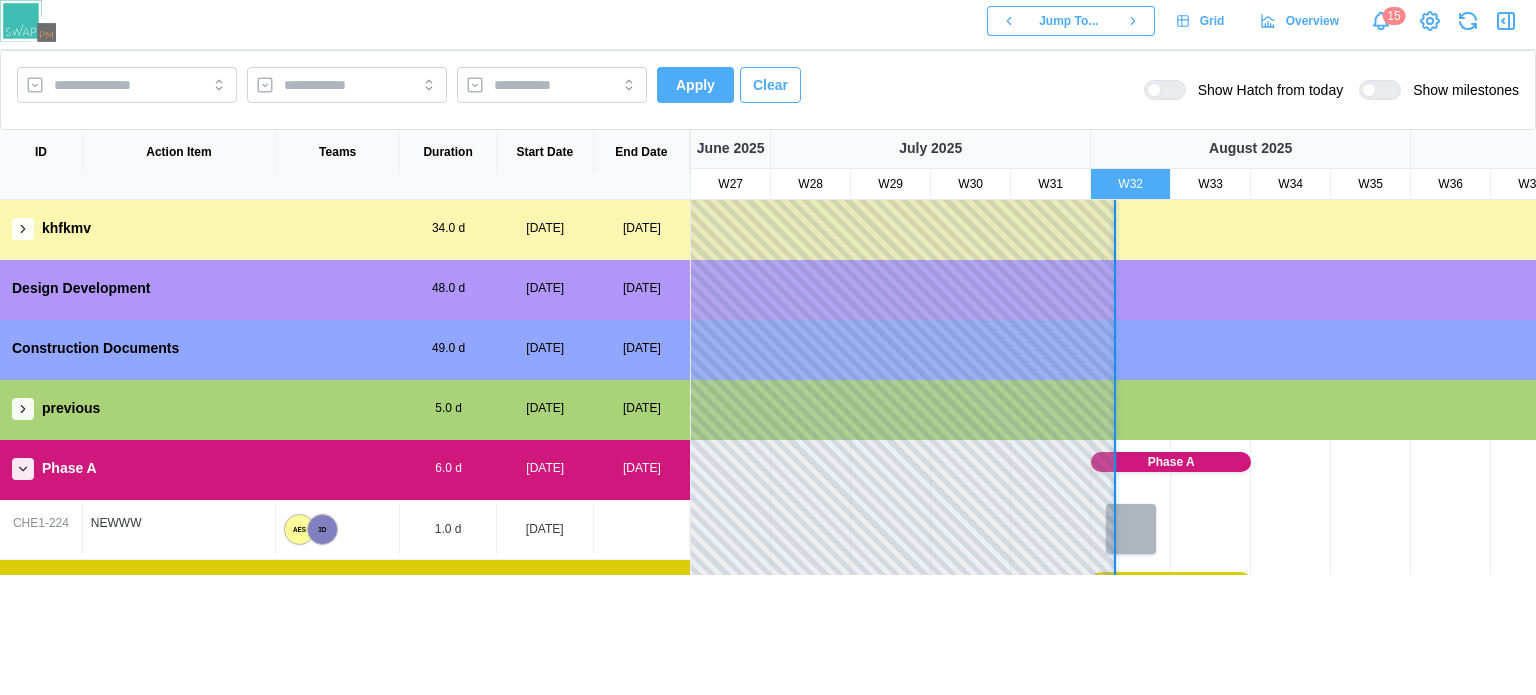 click on "khfkmv 34.0 d [DATE] [DATE]" at bounding box center (345, 228) 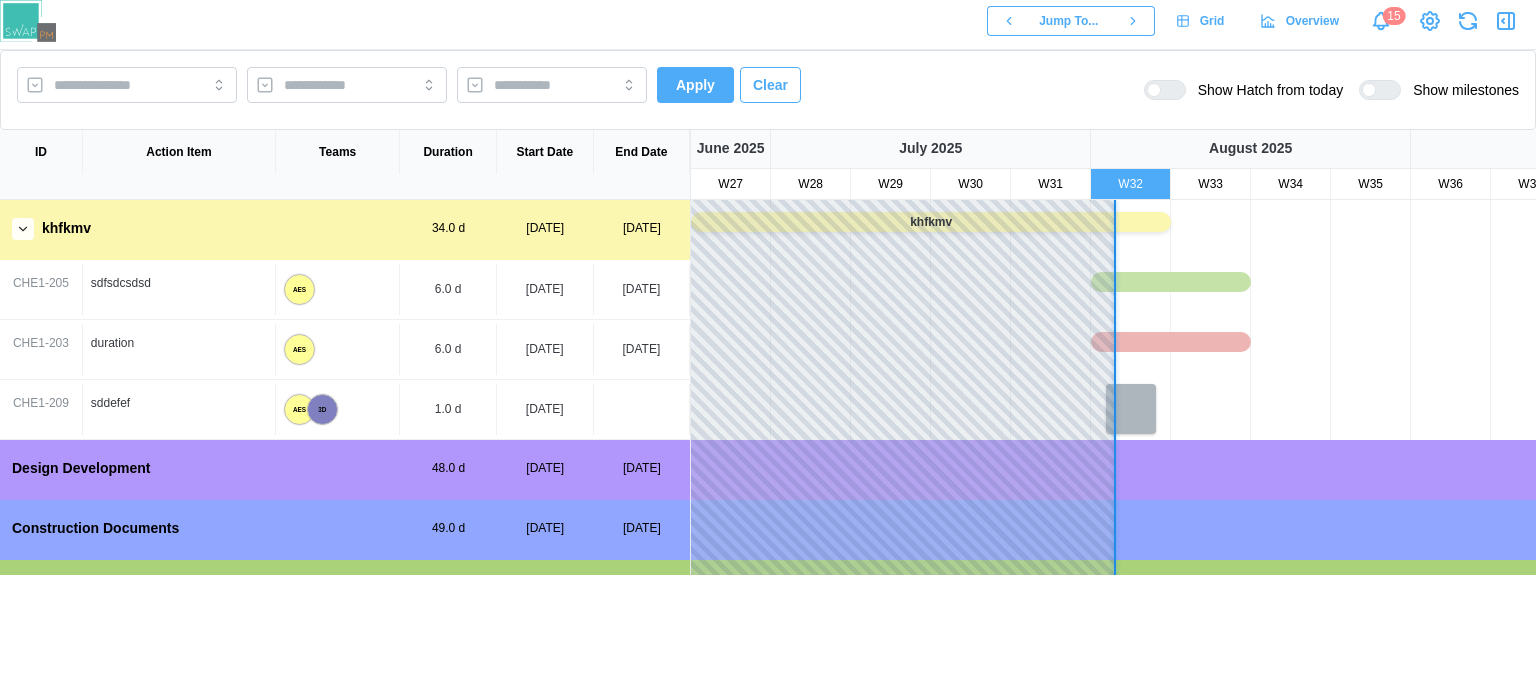click on "khfkmv" at bounding box center (931, 222) 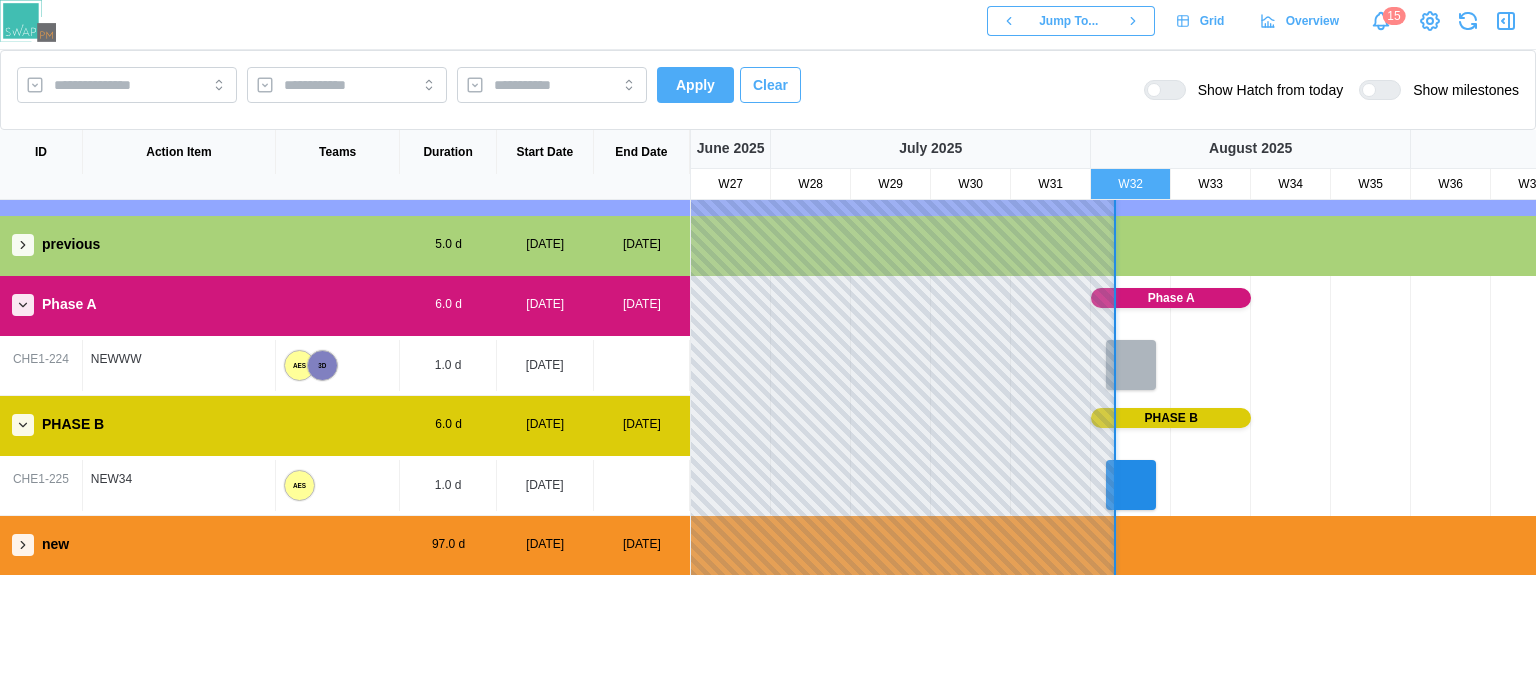 click 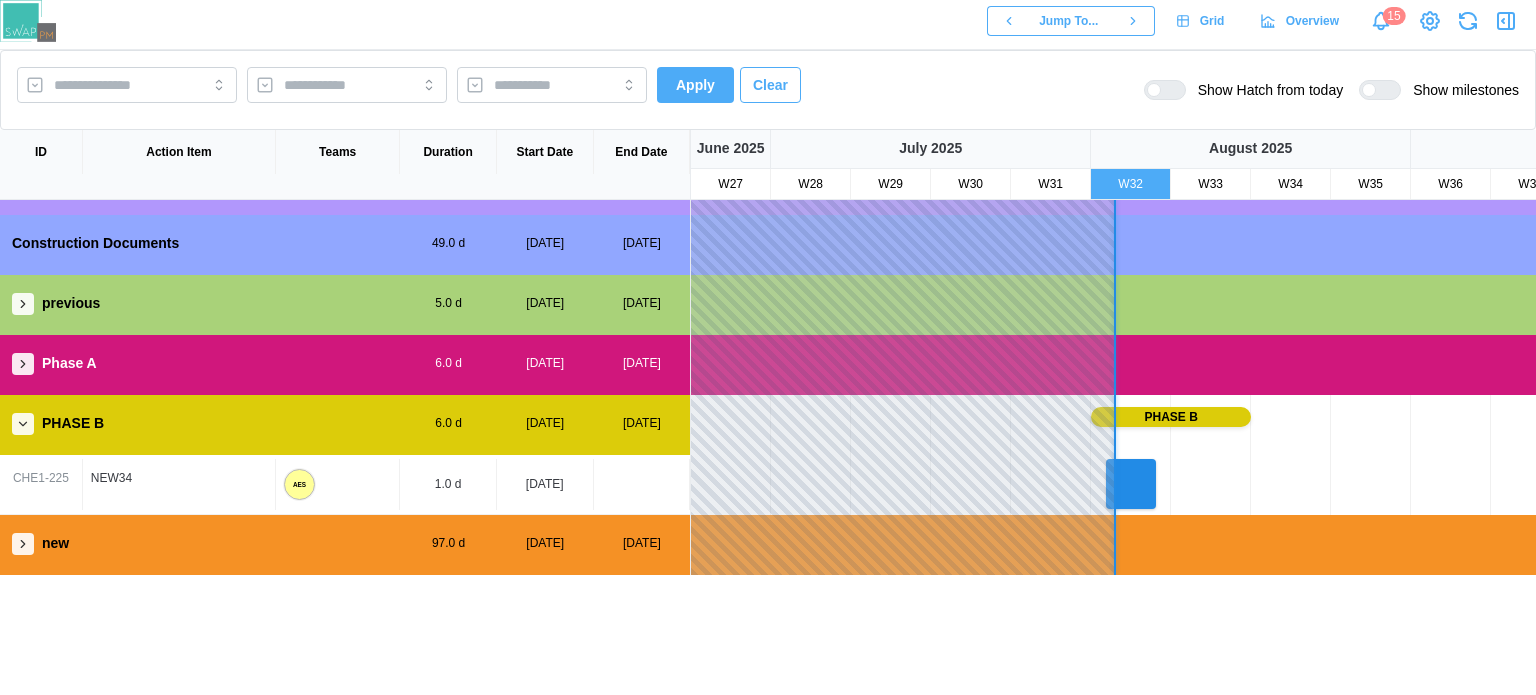 scroll, scrollTop: 284, scrollLeft: 0, axis: vertical 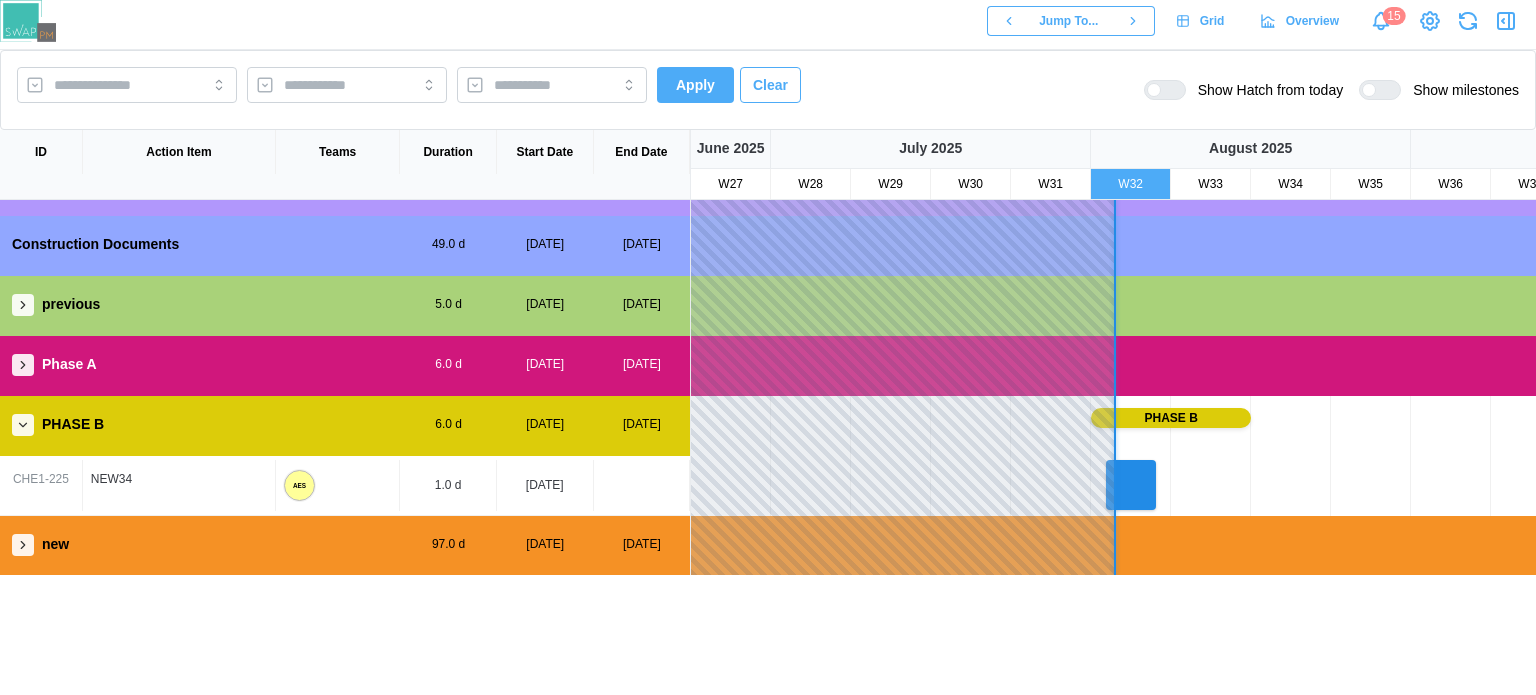 click 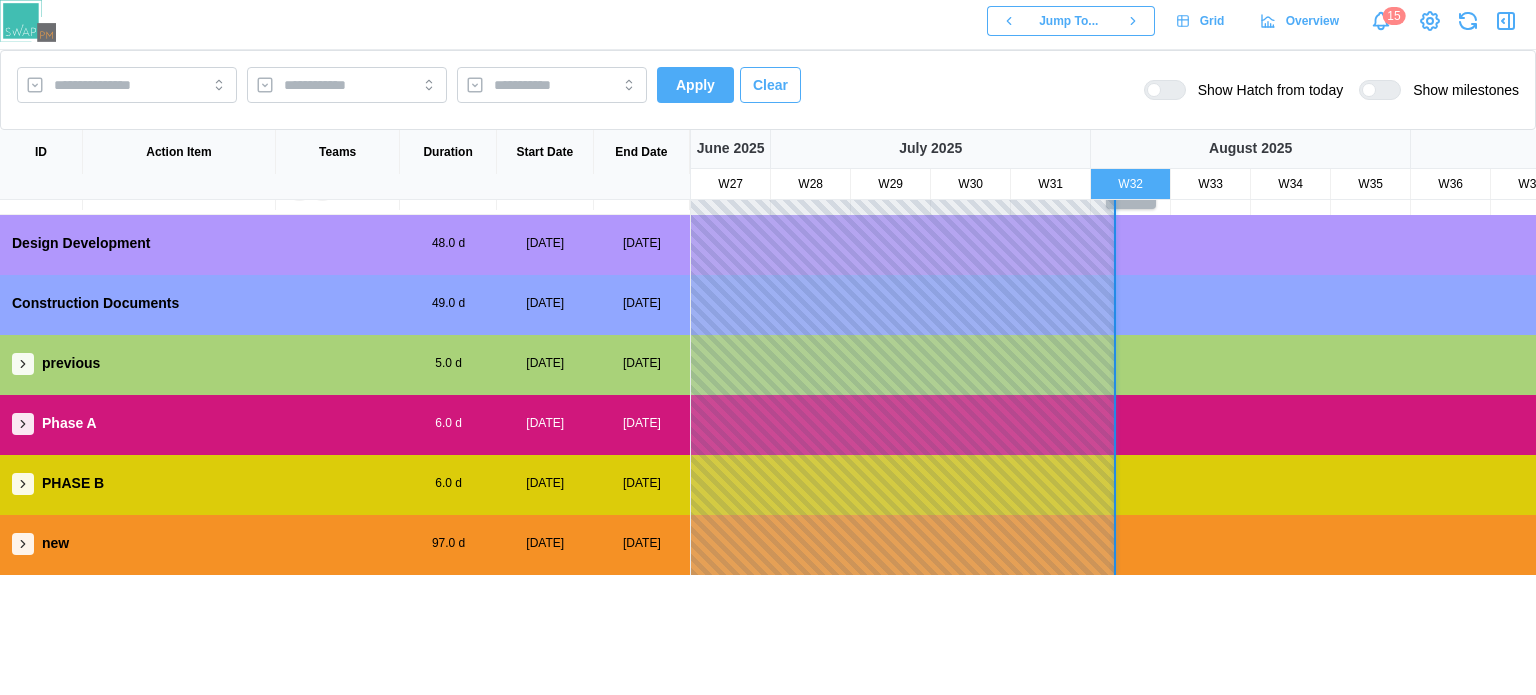 scroll, scrollTop: 224, scrollLeft: 0, axis: vertical 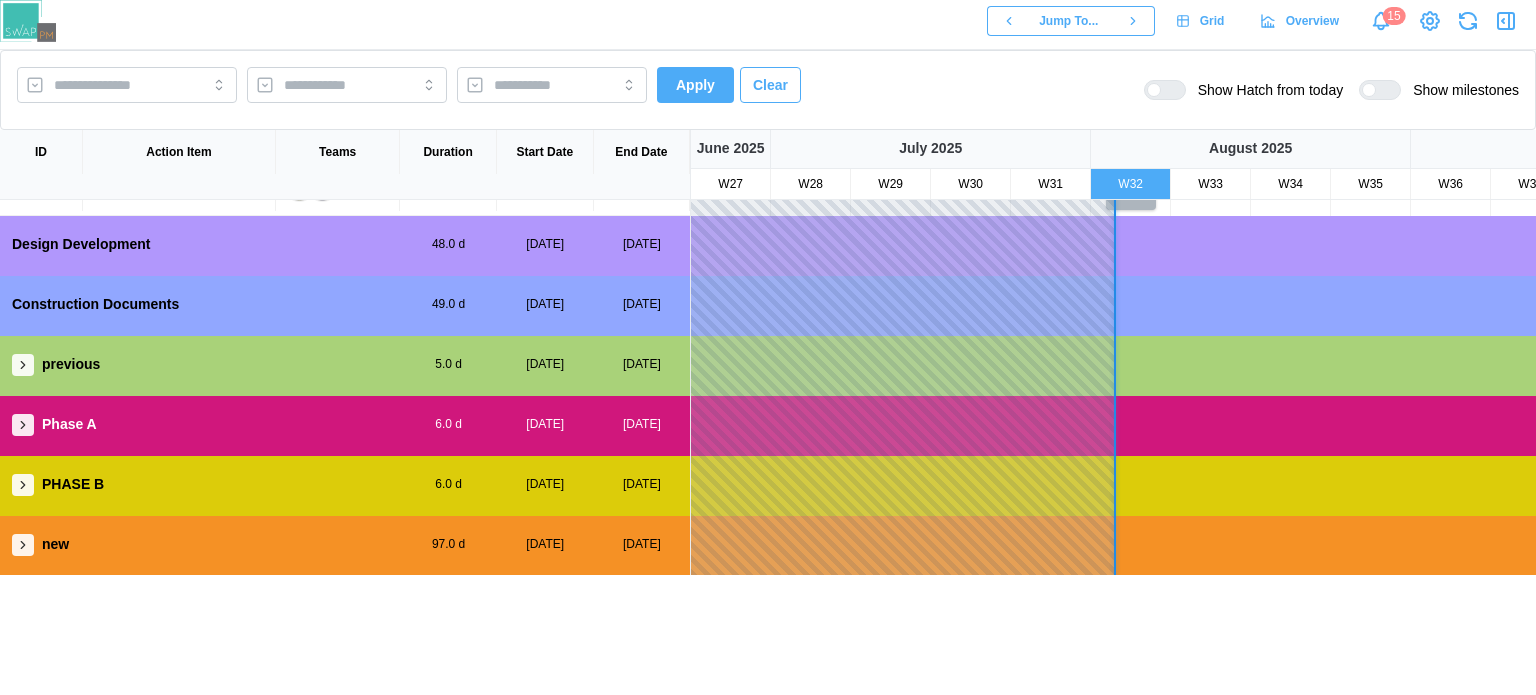 click at bounding box center [23, 425] 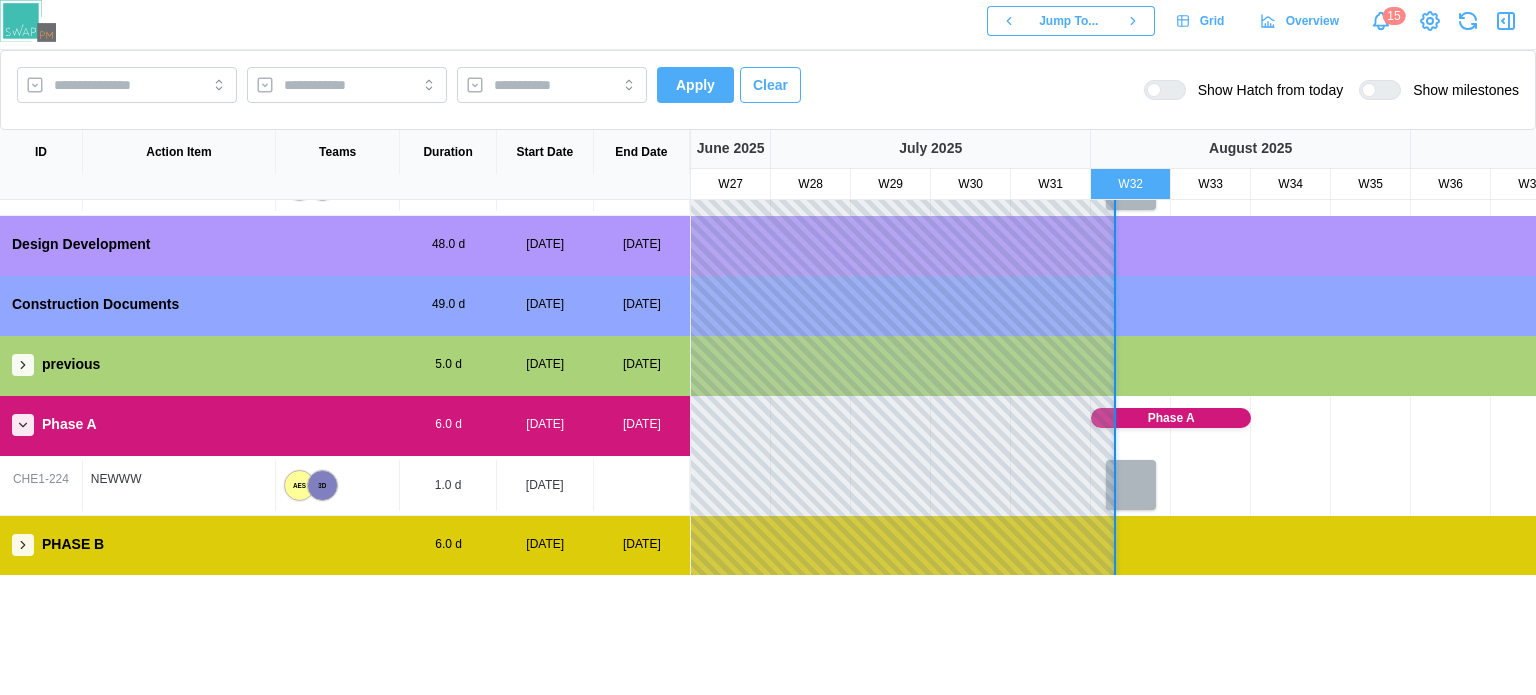 click at bounding box center (23, 545) 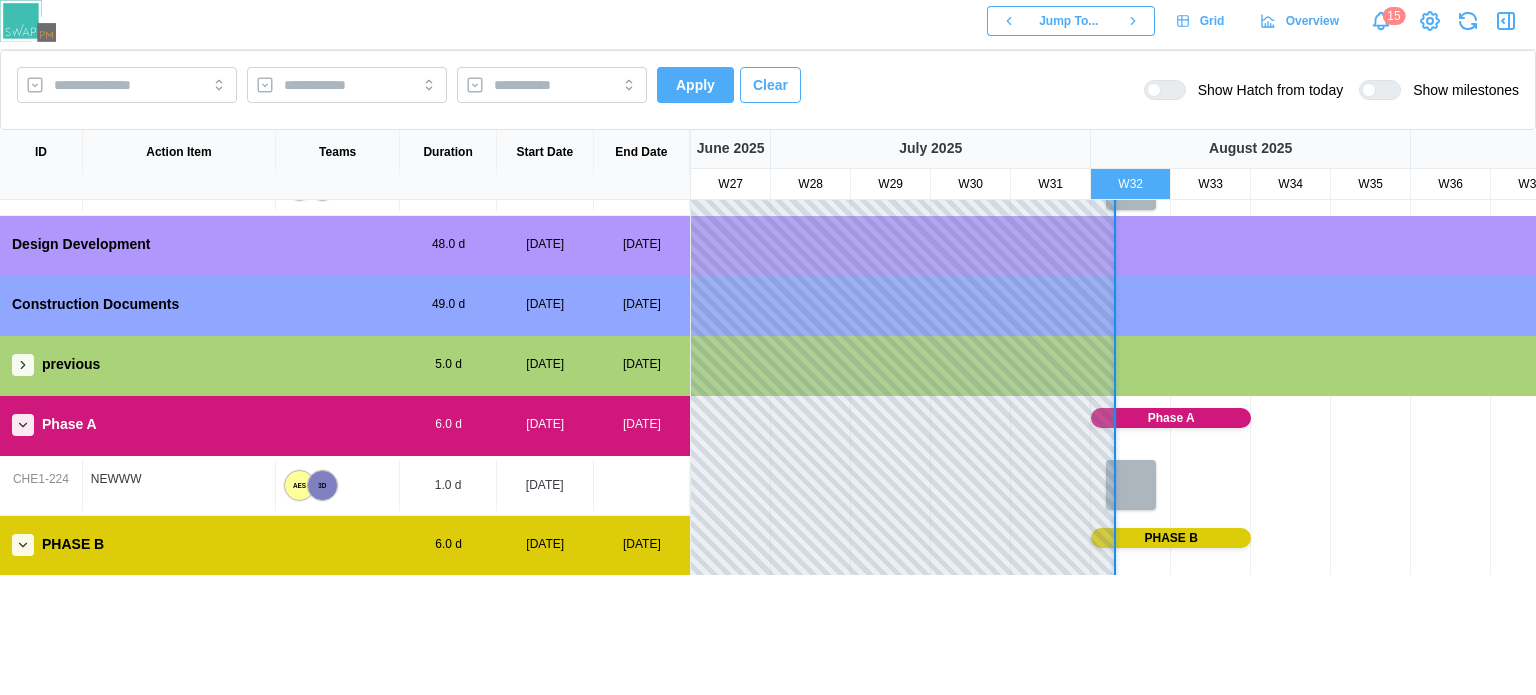 scroll, scrollTop: 286, scrollLeft: 0, axis: vertical 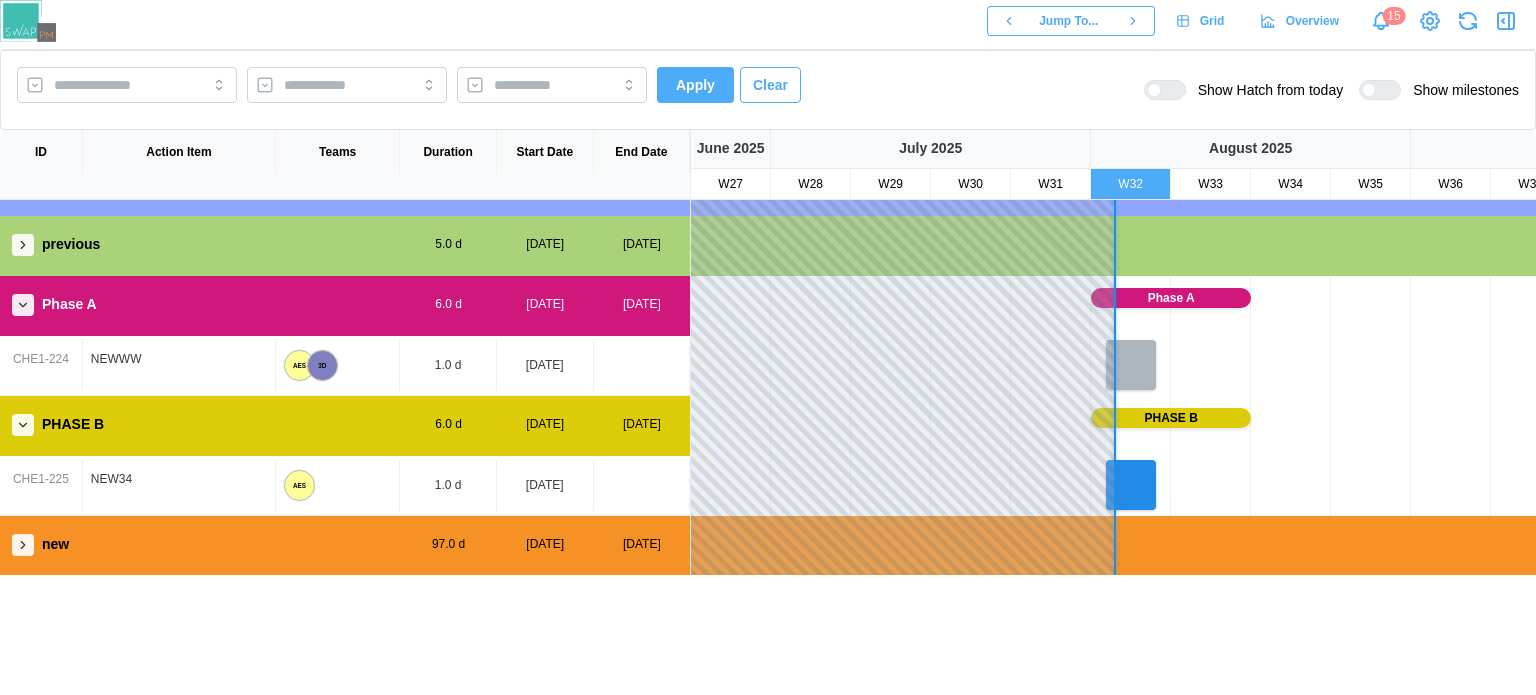 click at bounding box center (23, 305) 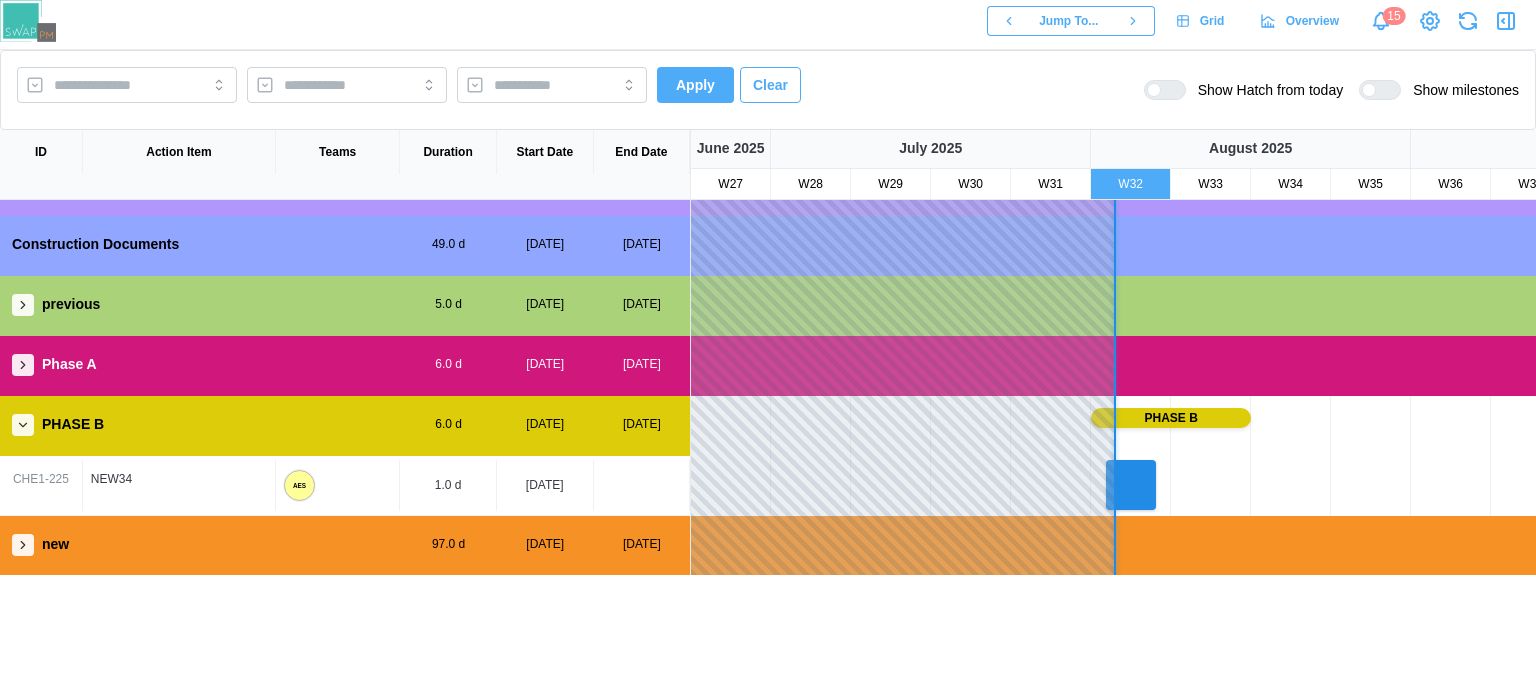 click at bounding box center [23, 425] 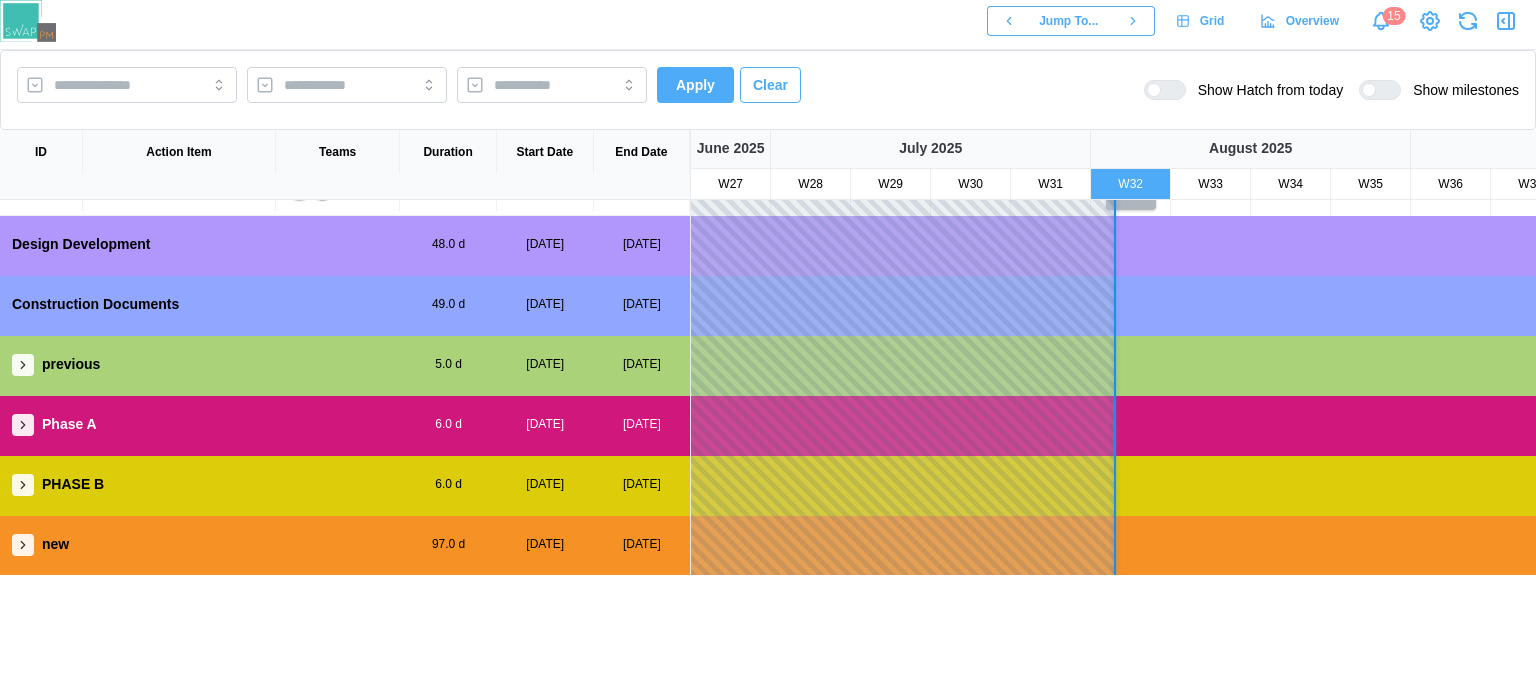 click 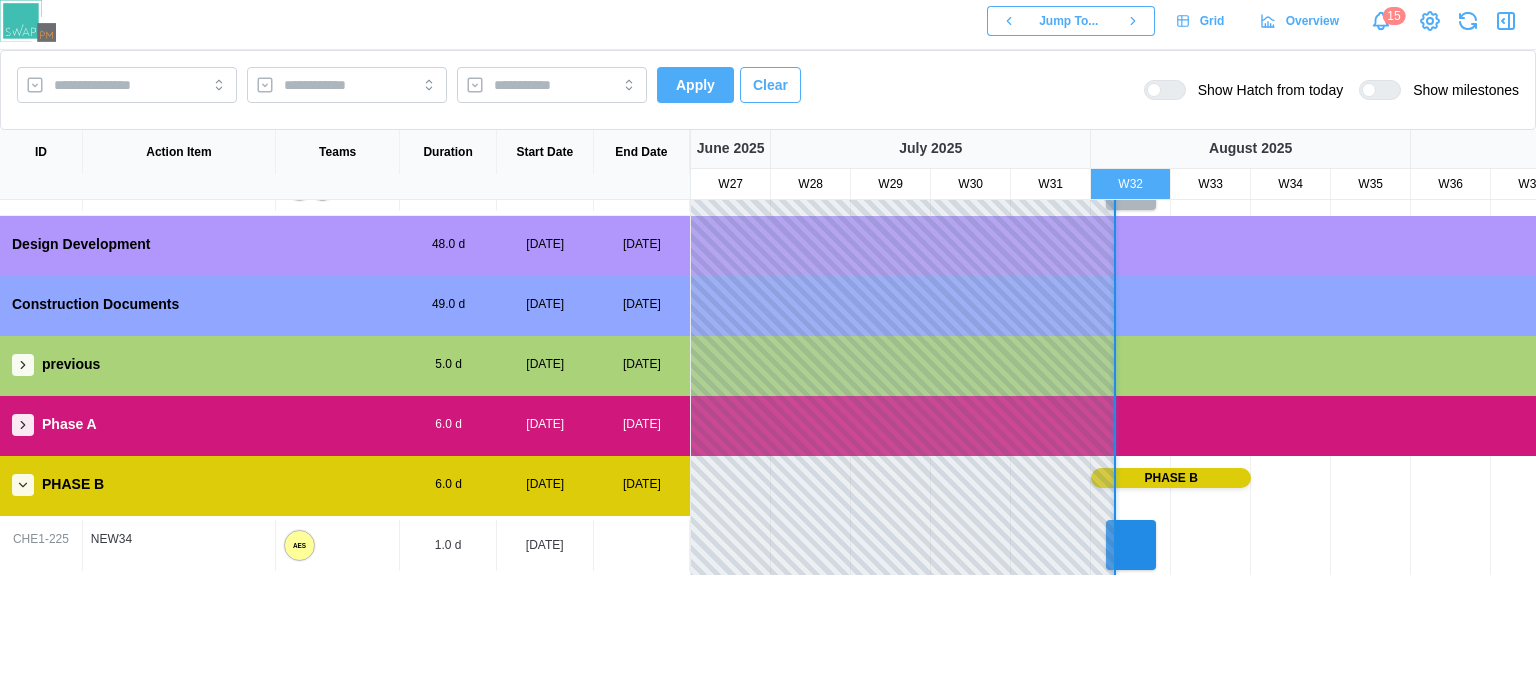 scroll, scrollTop: 284, scrollLeft: 0, axis: vertical 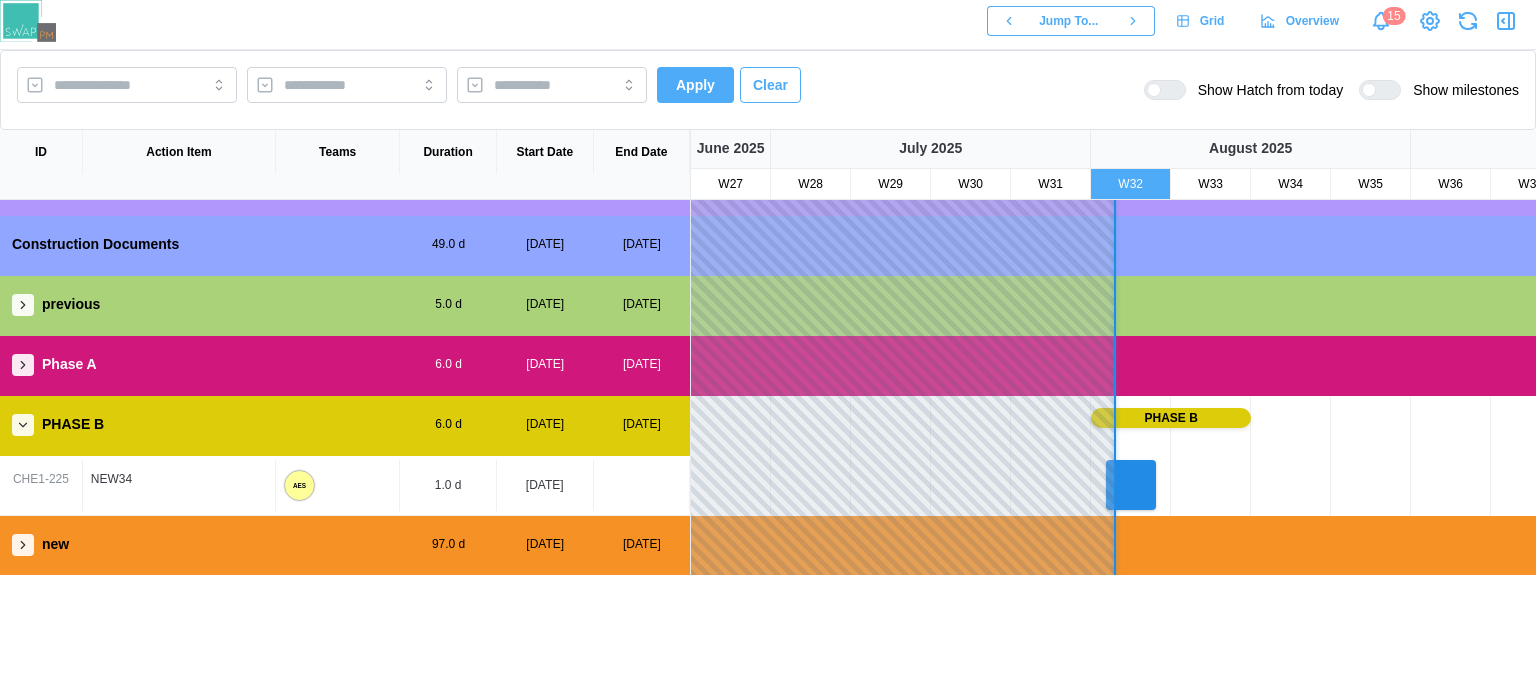 click 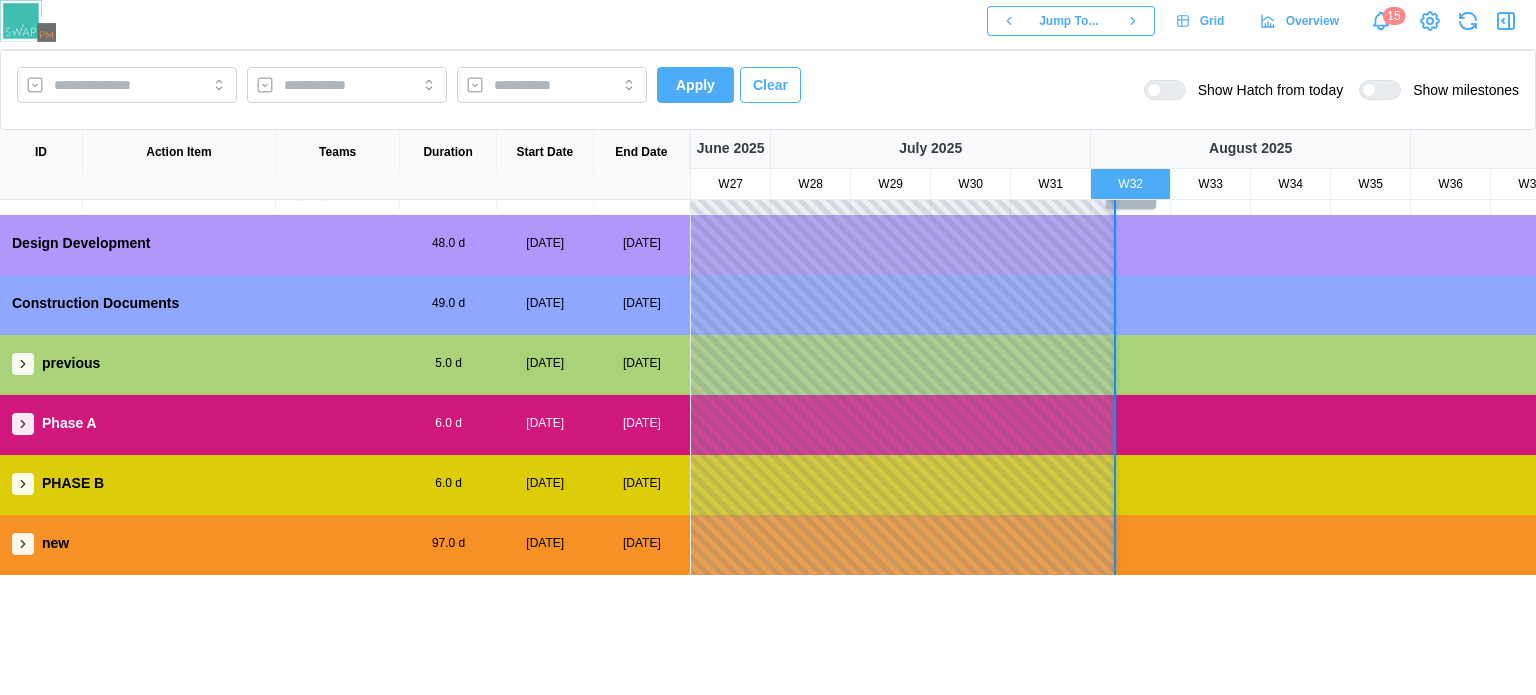 scroll, scrollTop: 224, scrollLeft: 0, axis: vertical 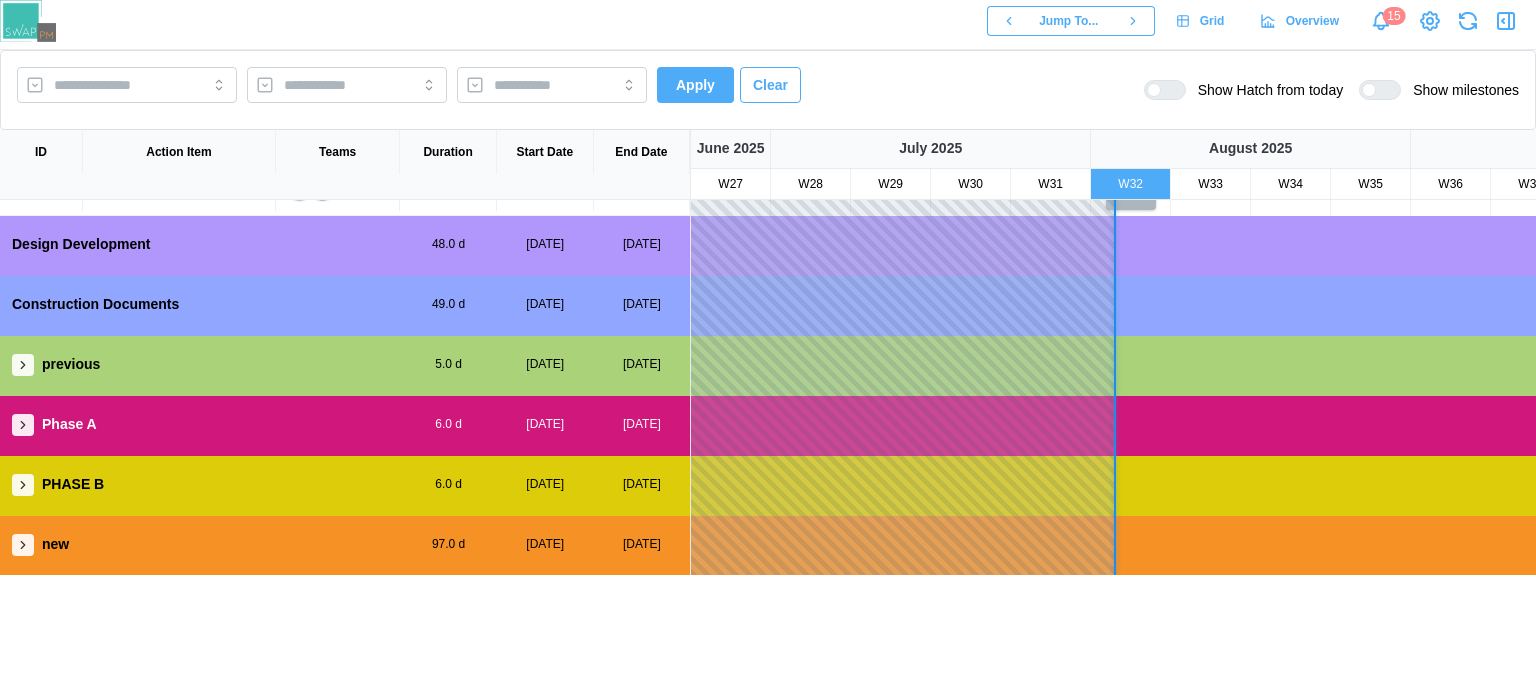 click on "Apply Clear Show Hatch from today Show milestones ID Action Item Teams Duration Start Date End Date June   2025 July   2025 August   2025 September   2025 October   2025 November   2025 W27 W28 W29 W30 W31 W32 W33 W34 W35 W36 W37 W38 W39 W40 W41 W42 W43 W44 W45 W46 khfkmv 34.0 d 01 Jul, 2025 04 Aug, 2025 CHE1-205 sdfsdcsdsd AES 6.0 d 05 Aug, 2025 11 Aug, 2025 CHE1-203 duration AES 6.0 d 05 Aug, 2025 11 Aug, 2025 CHE1-209 sddefef AES 3D 1.0 d 05 Aug, 2025 Design Development 48.0 d 11 Jul, 2025 28 Aug, 2025 Construction Documents 49.0 d 11 Jul, 2025 29 Aug, 2025 previous 5.0 d 11 Jul, 2025 16 Jul, 2025 Phase A 6.0 d 05 Aug, 2025 11 Aug, 2025 PHASE B 6.0 d 05 Aug, 2025 11 Aug, 2025 new 97.0 d 05 Aug, 2025 10 Nov, 2025 khfkmv" at bounding box center (768, 372) 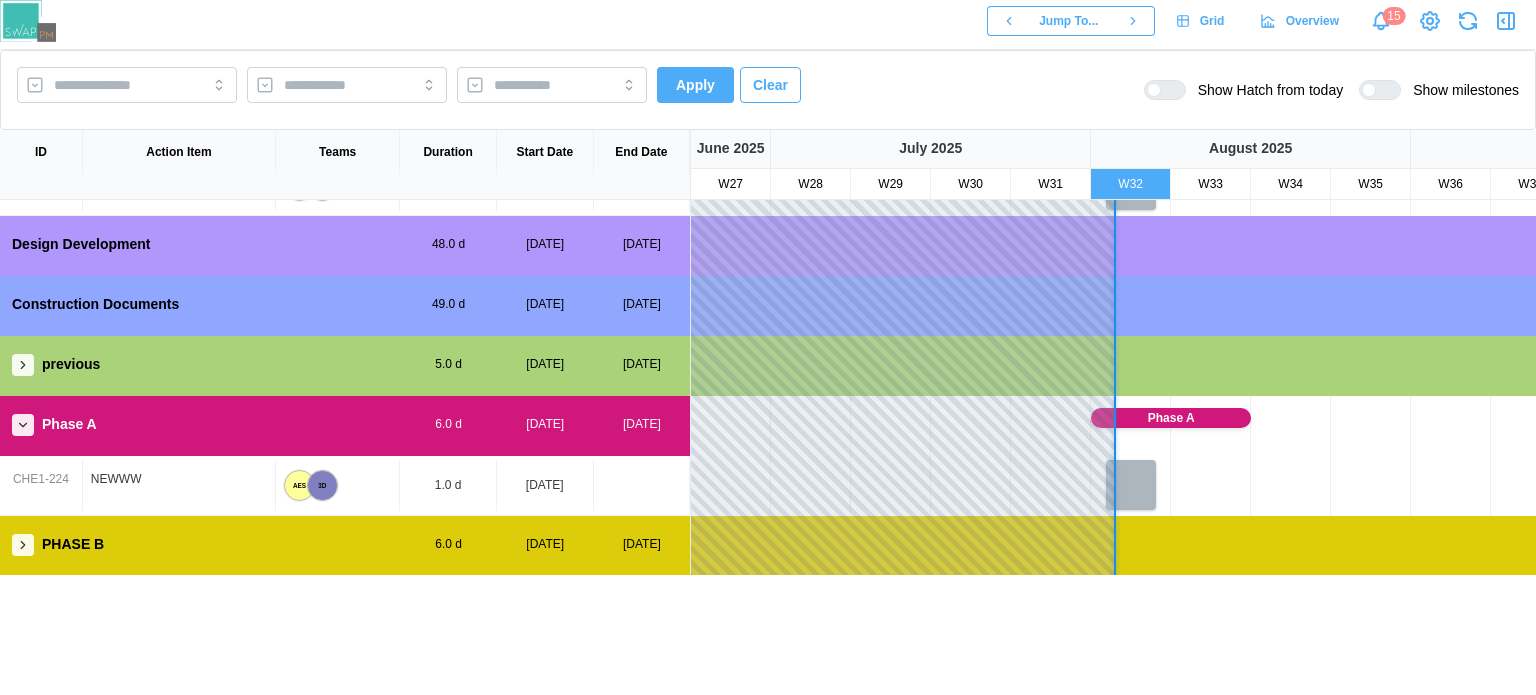 click at bounding box center (23, 545) 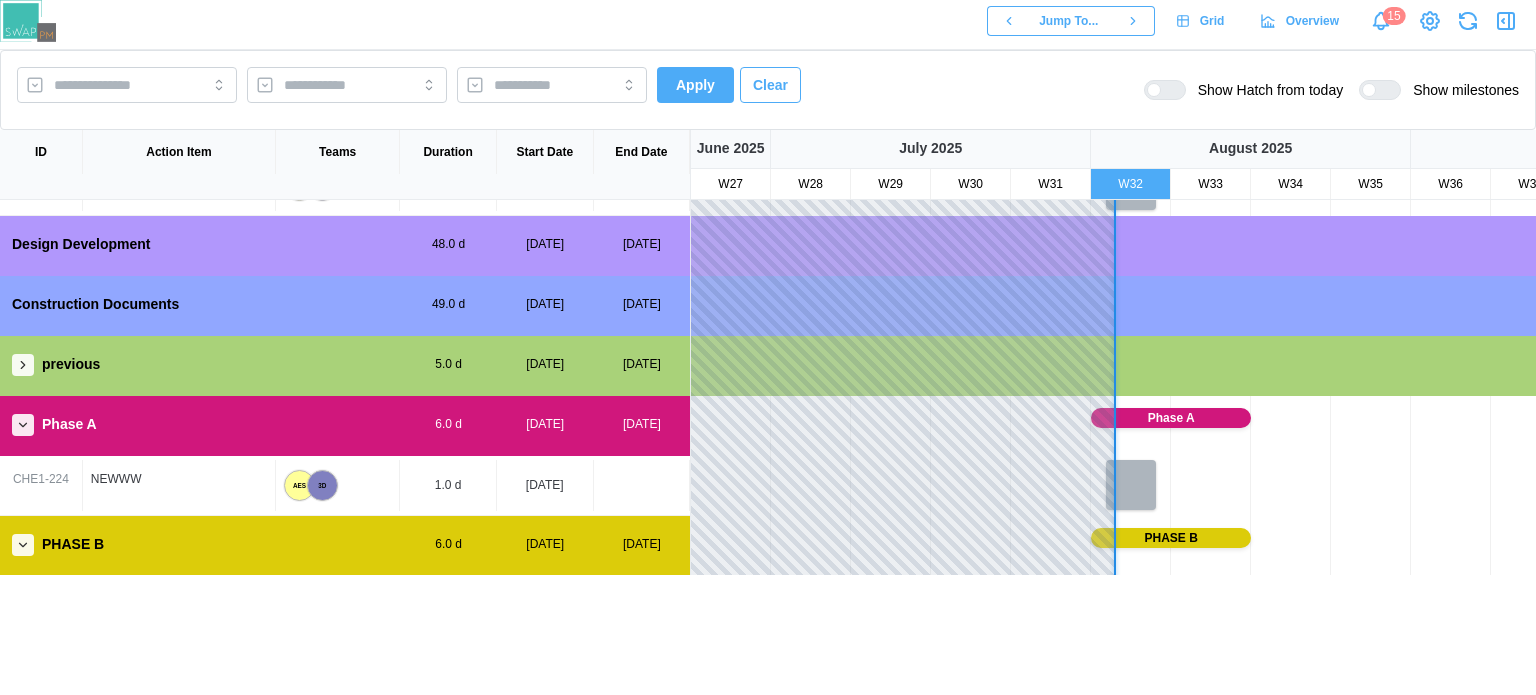 scroll, scrollTop: 290, scrollLeft: 0, axis: vertical 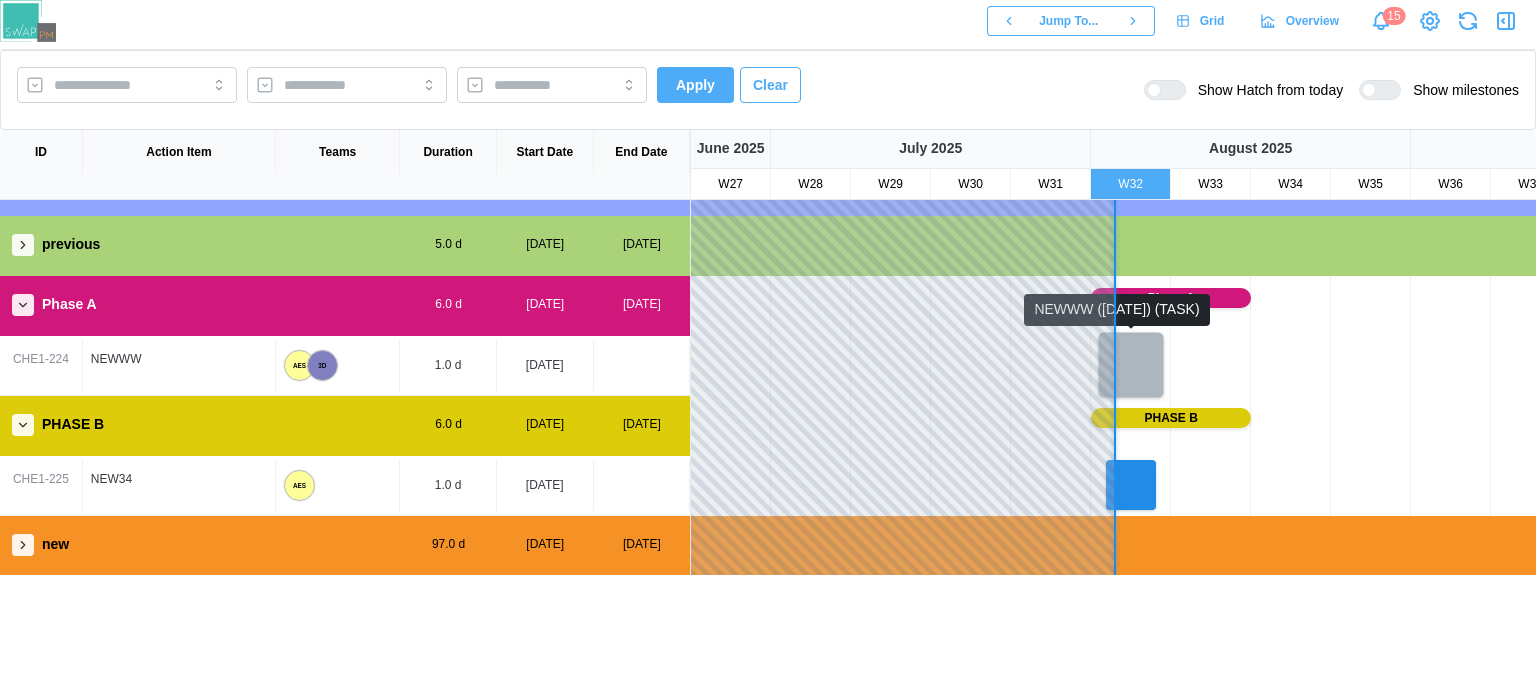 click at bounding box center (1131, 365) 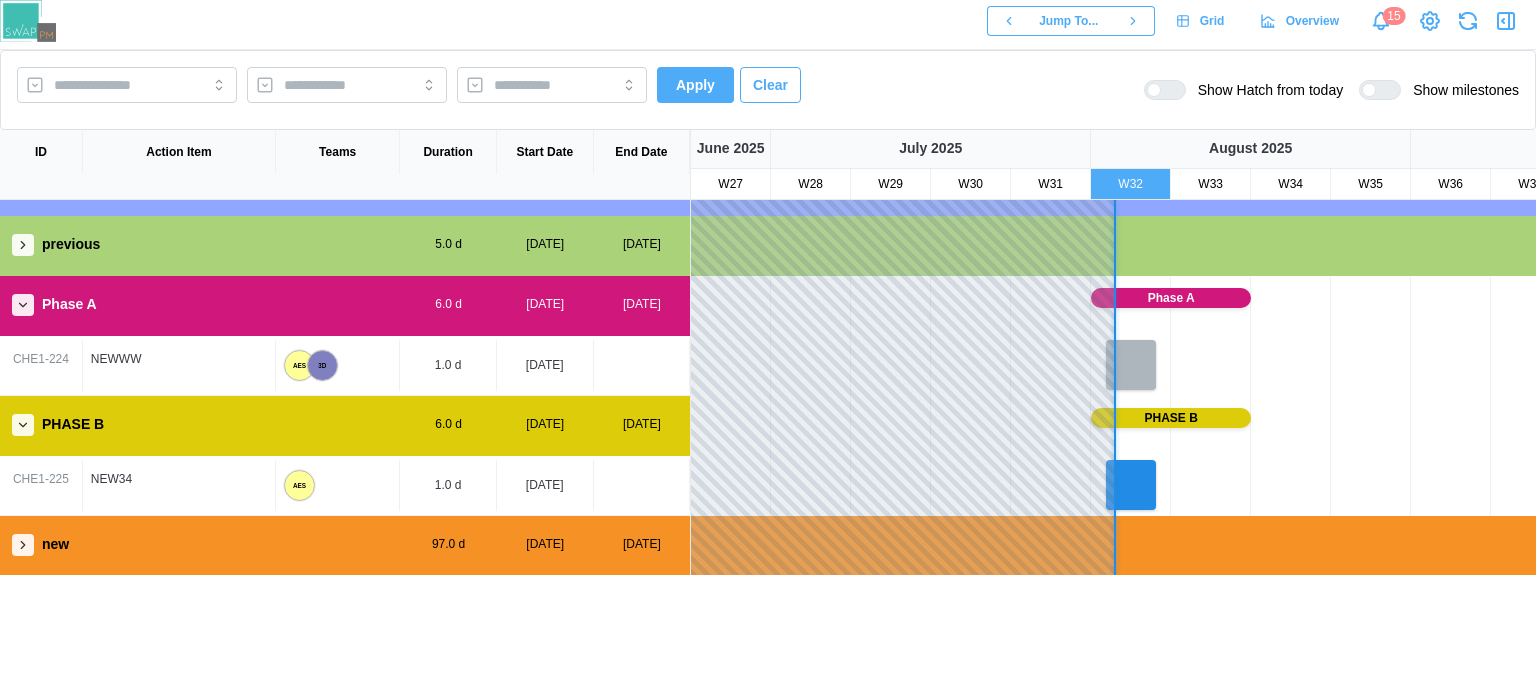 click on "Phase A" at bounding box center [1171, 298] 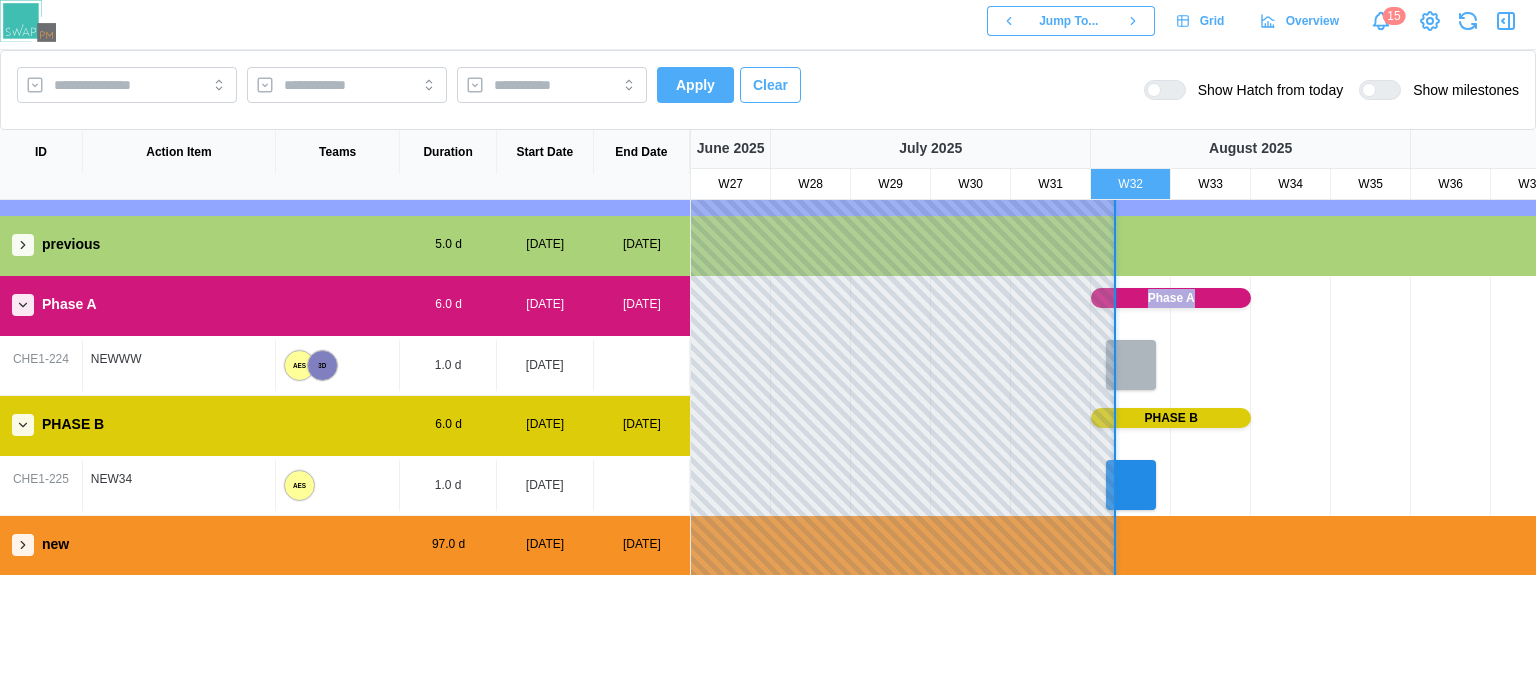 click on "Phase A" at bounding box center [1171, 298] 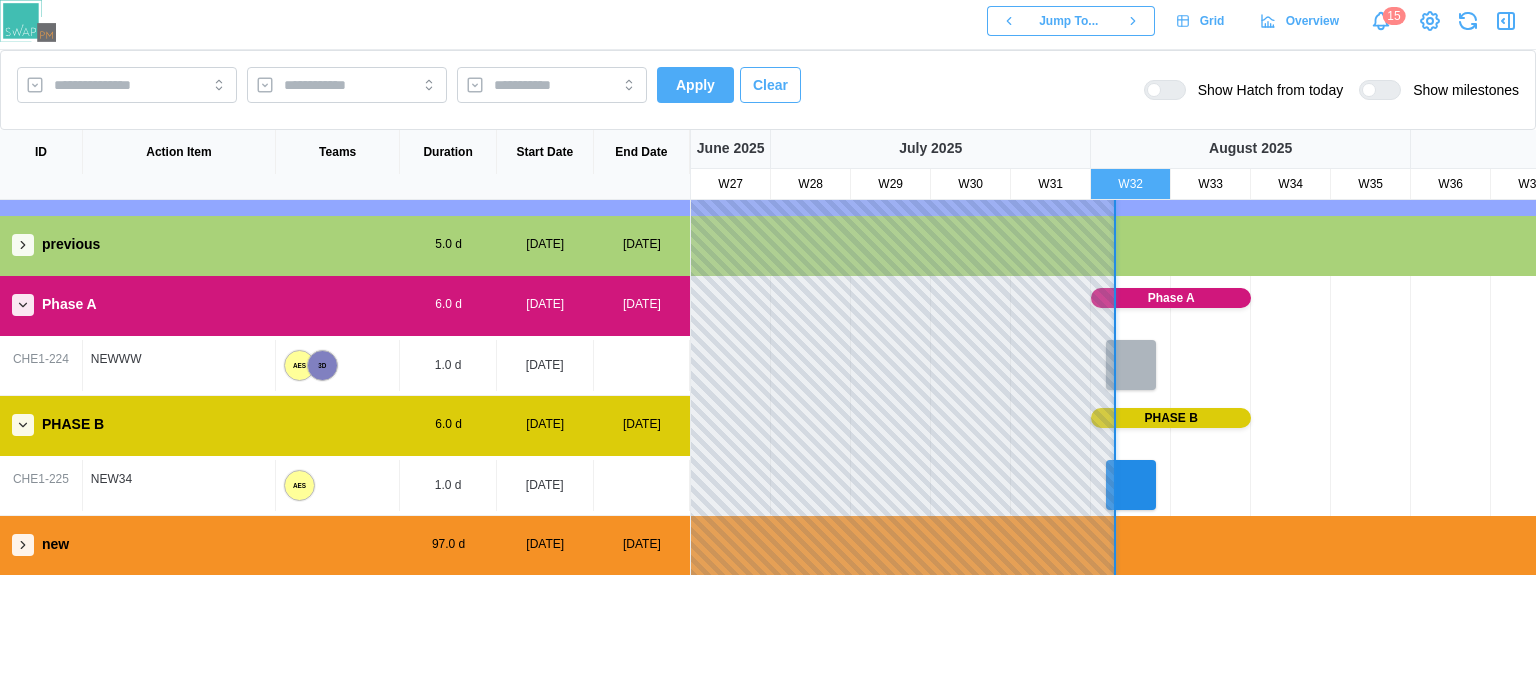 click on "PHASE B" at bounding box center [1171, 418] 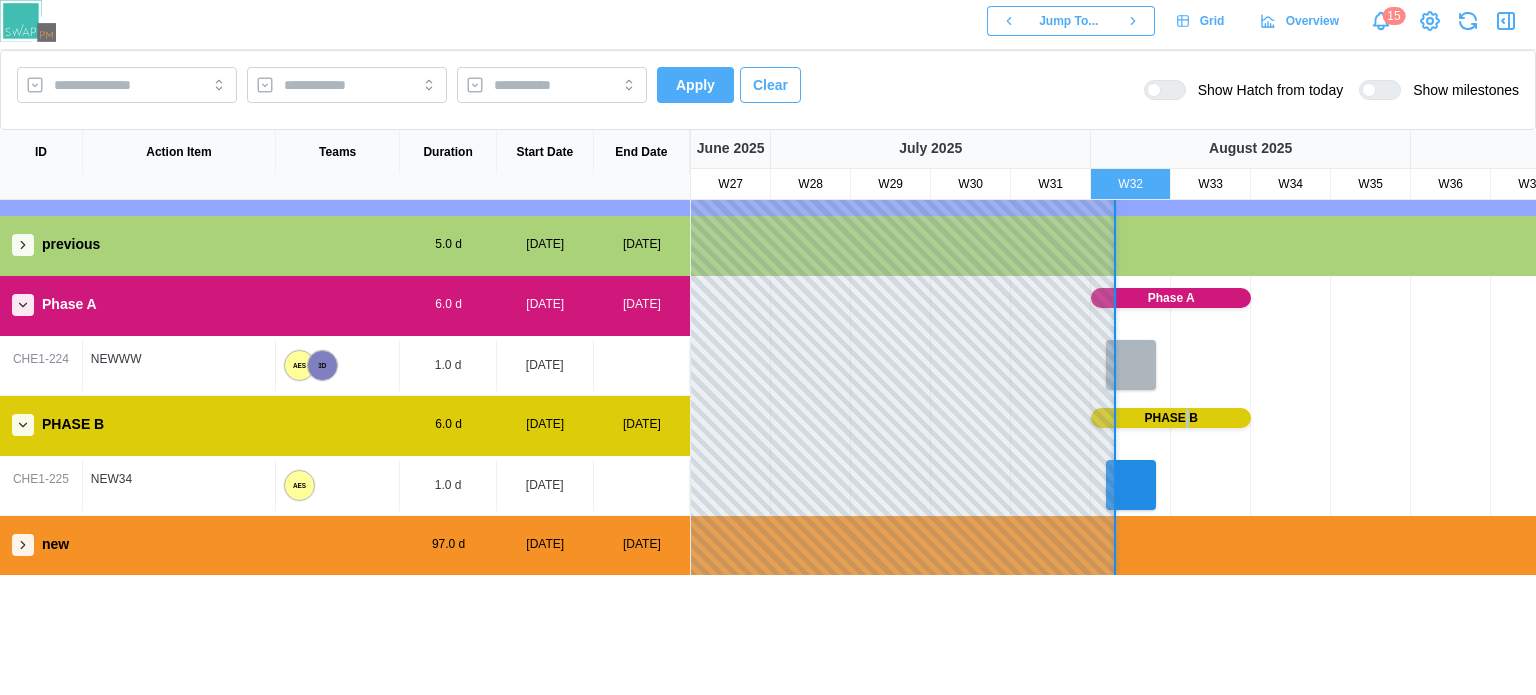 click on "PHASE B" at bounding box center (1171, 418) 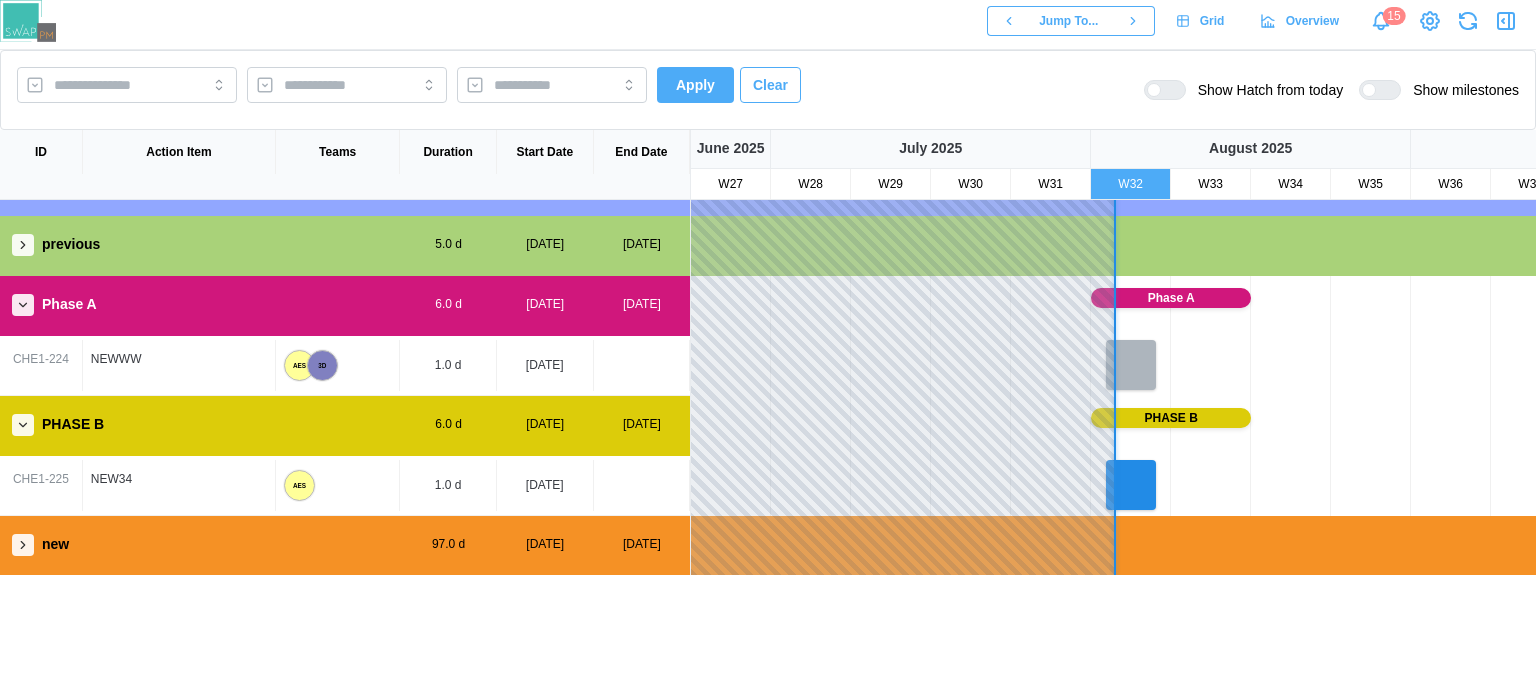 click on "PHASE B" at bounding box center (1171, 418) 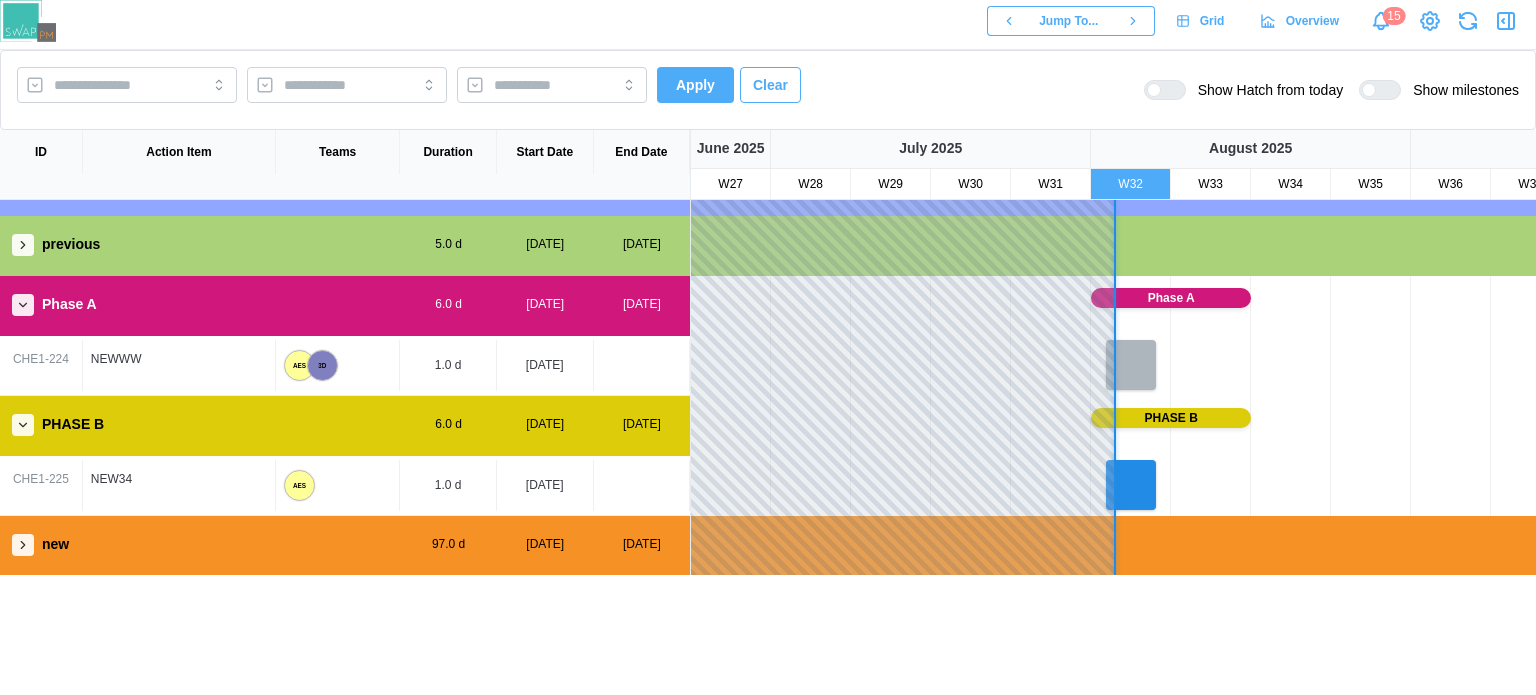scroll, scrollTop: 0, scrollLeft: 0, axis: both 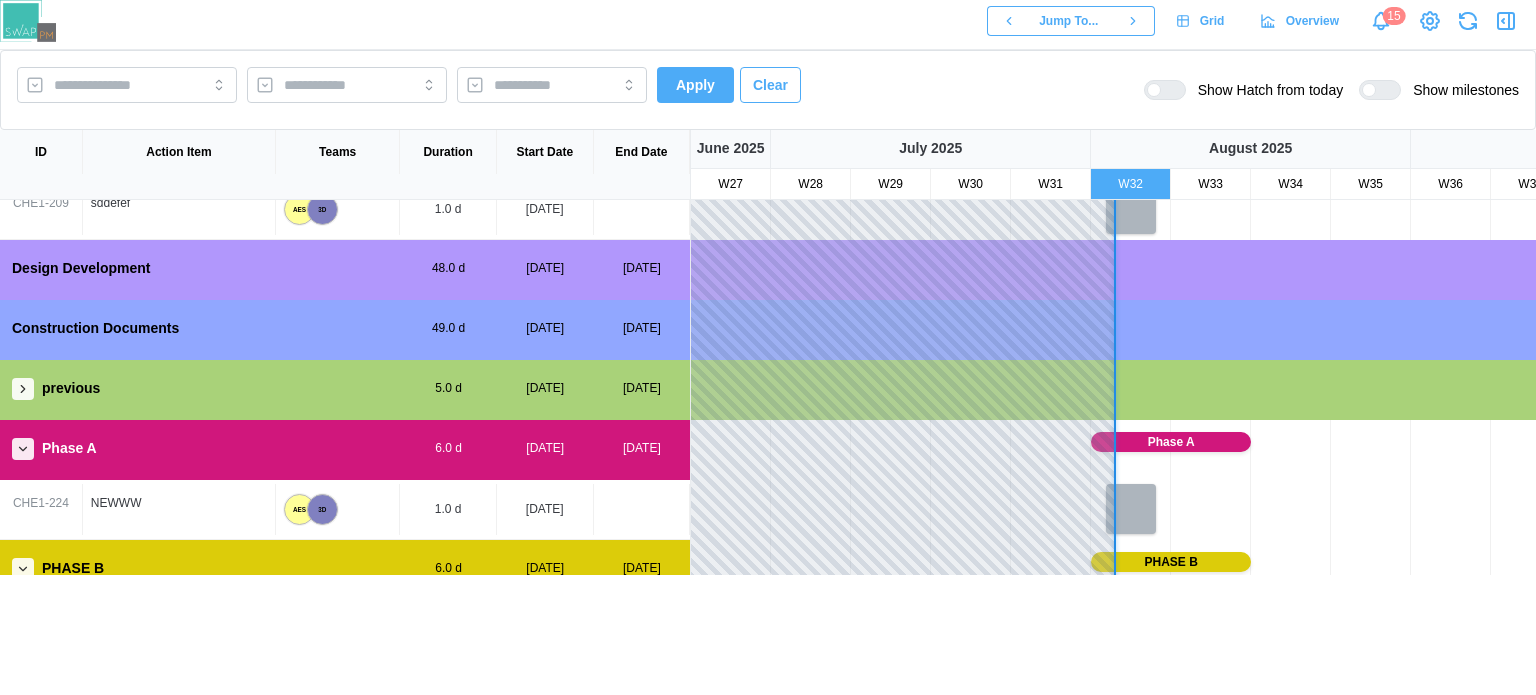 click on "Phase A 6.0 d 05 Aug, 2025 11 Aug, 2025" at bounding box center (345, 448) 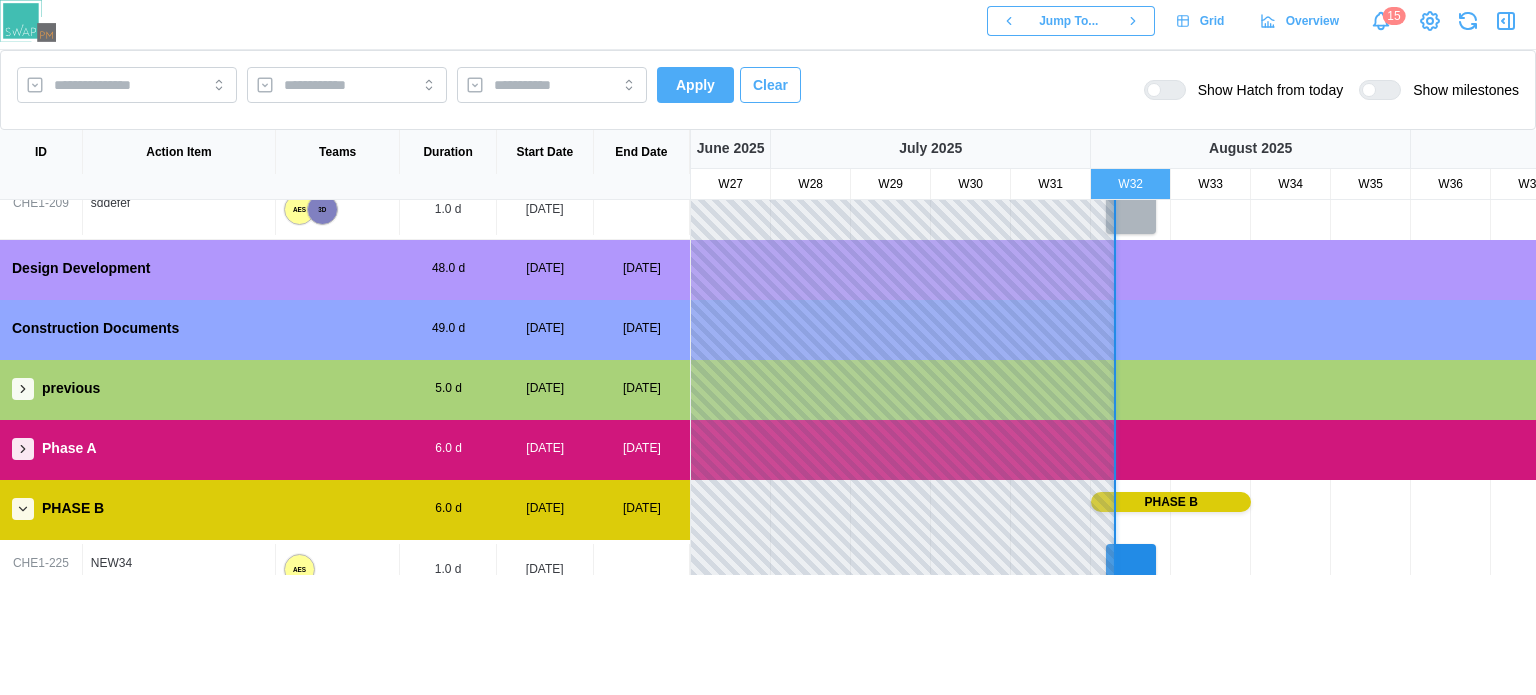 click 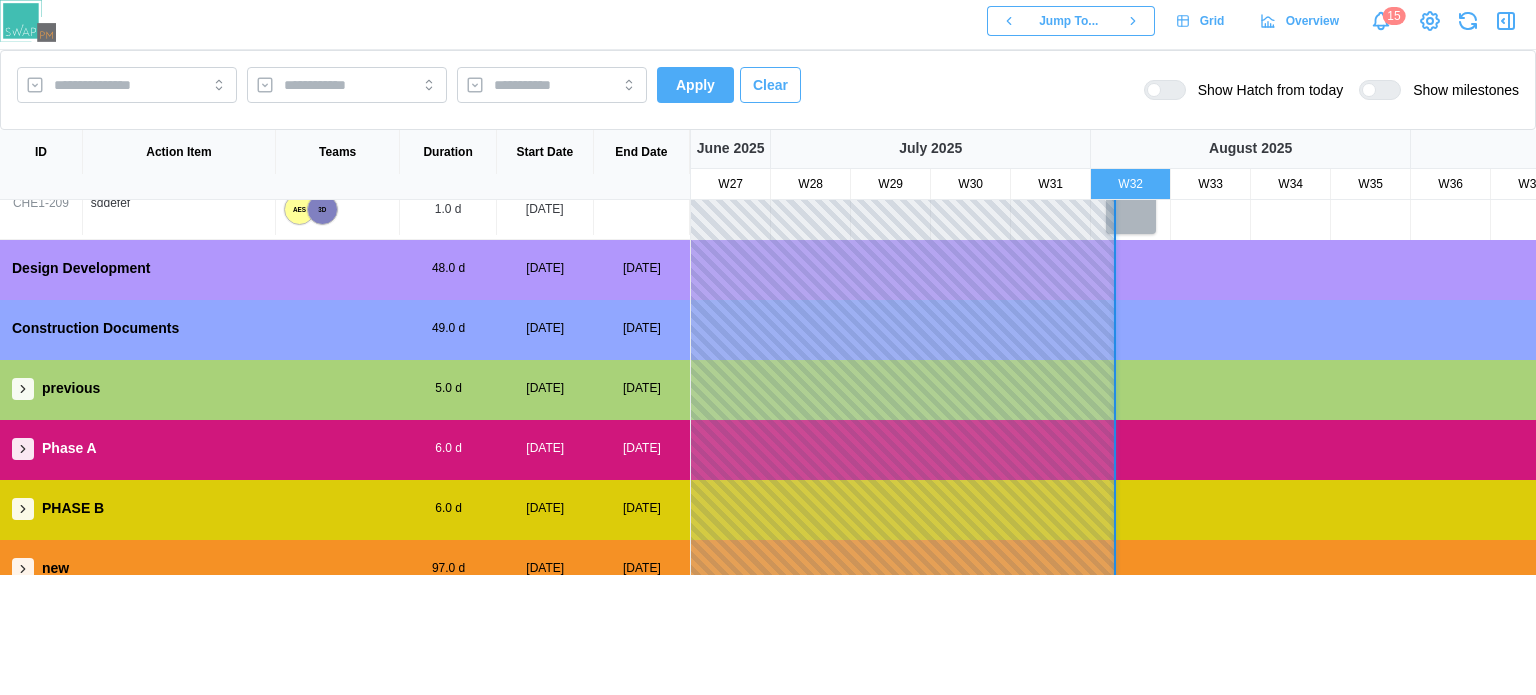 click at bounding box center (23, 389) 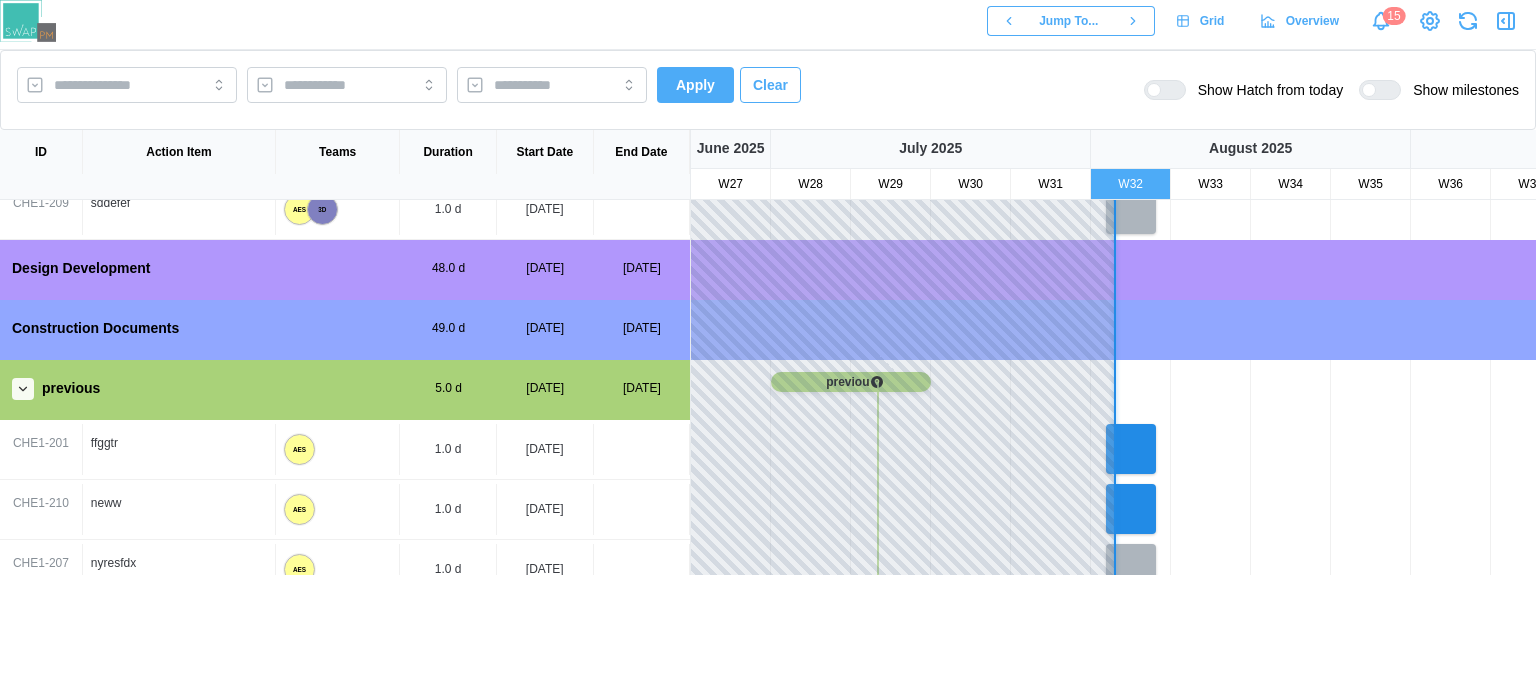 scroll, scrollTop: 266, scrollLeft: 0, axis: vertical 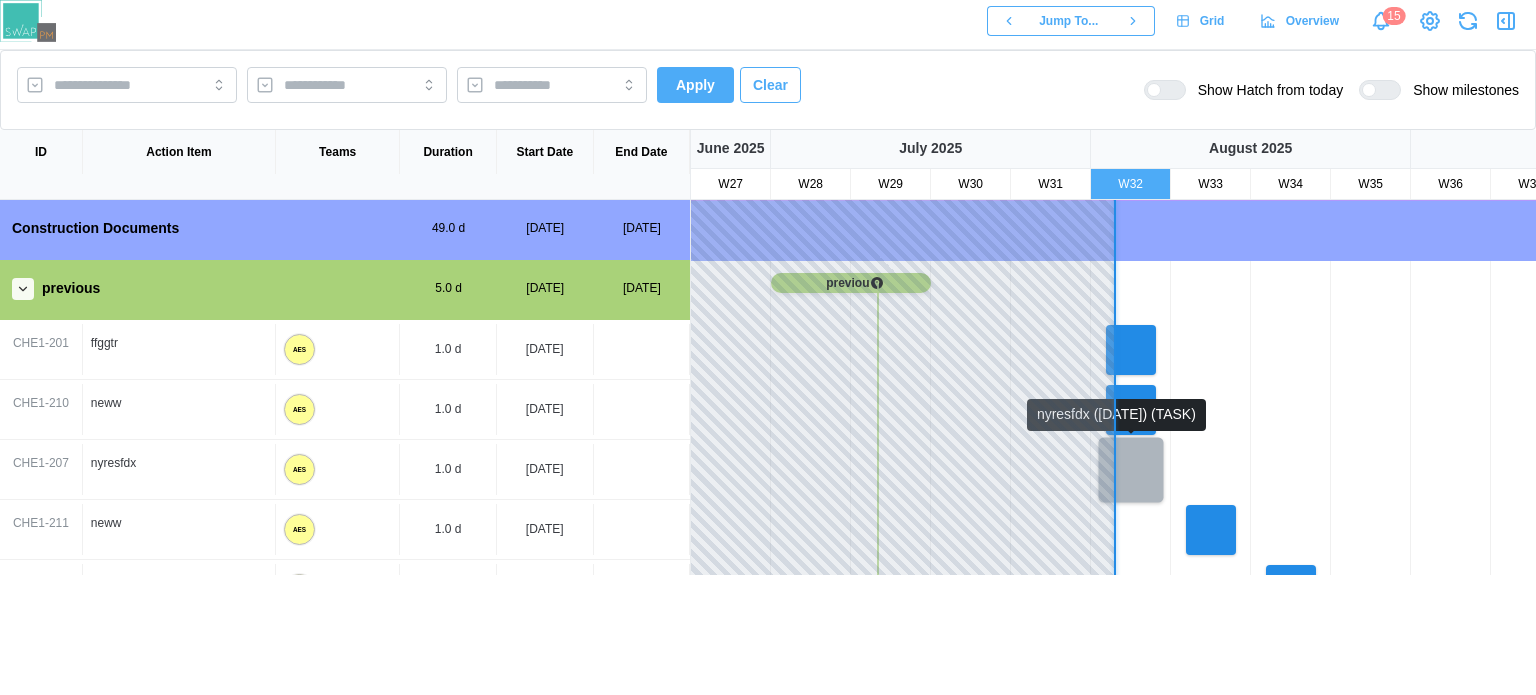 click at bounding box center [1131, 470] 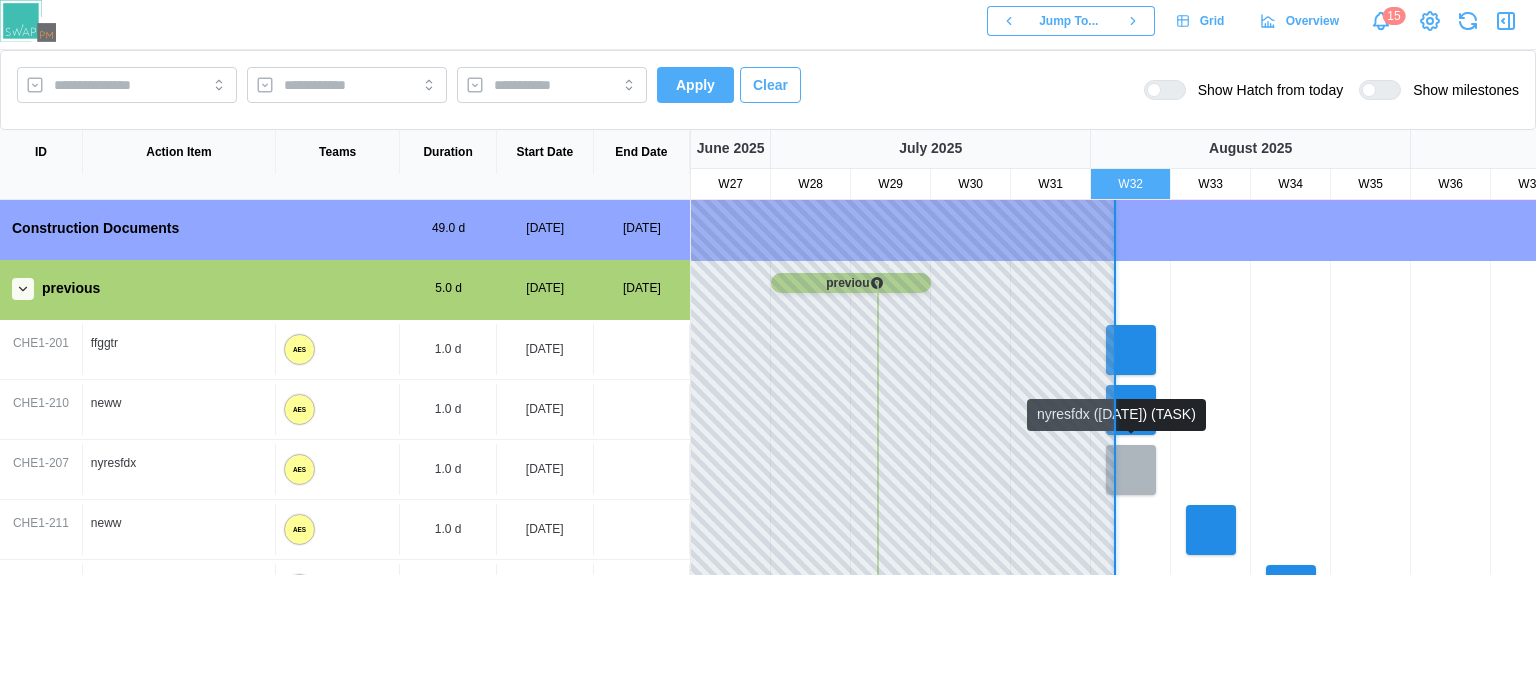 scroll, scrollTop: 412, scrollLeft: 0, axis: vertical 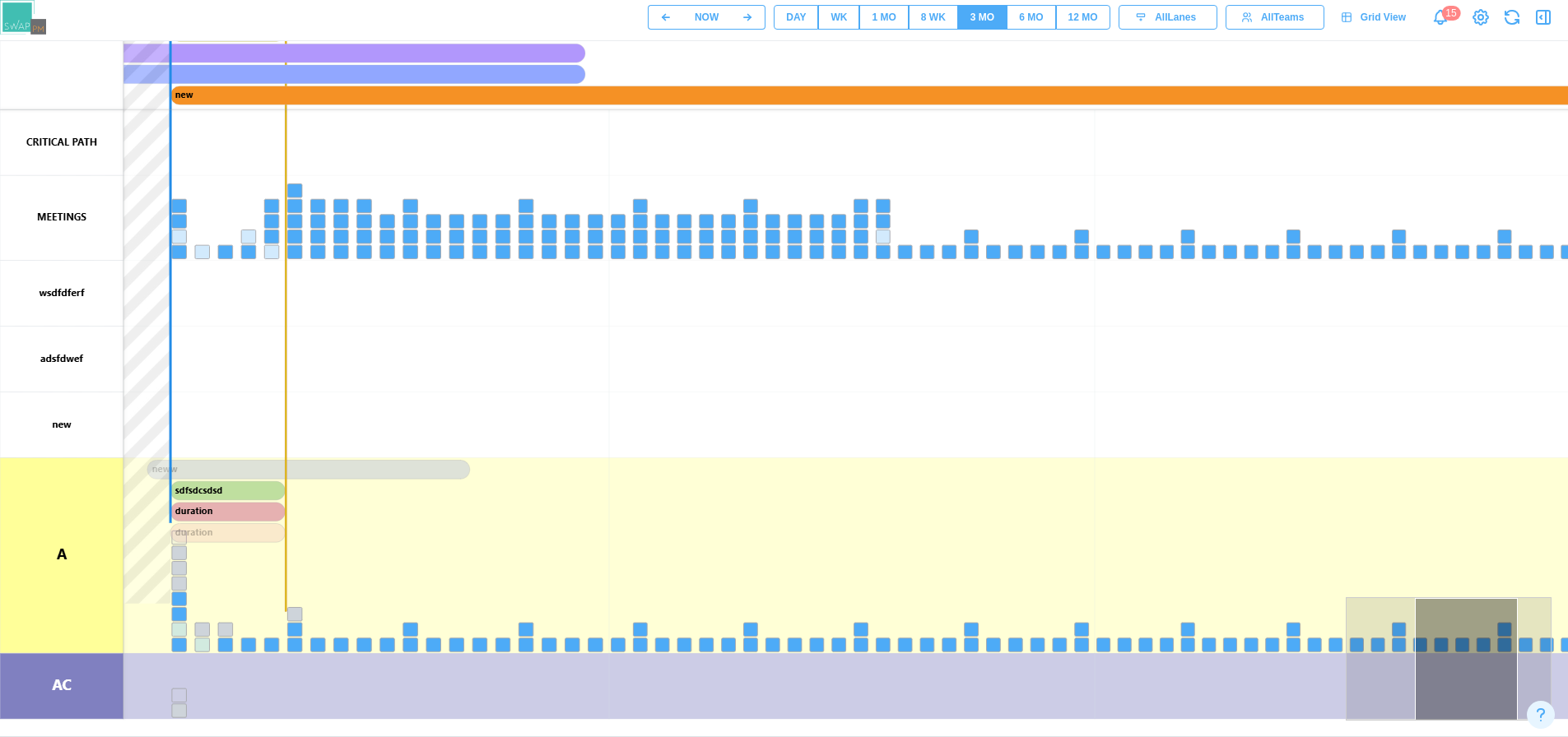 click on "DAY" at bounding box center [796, 17] 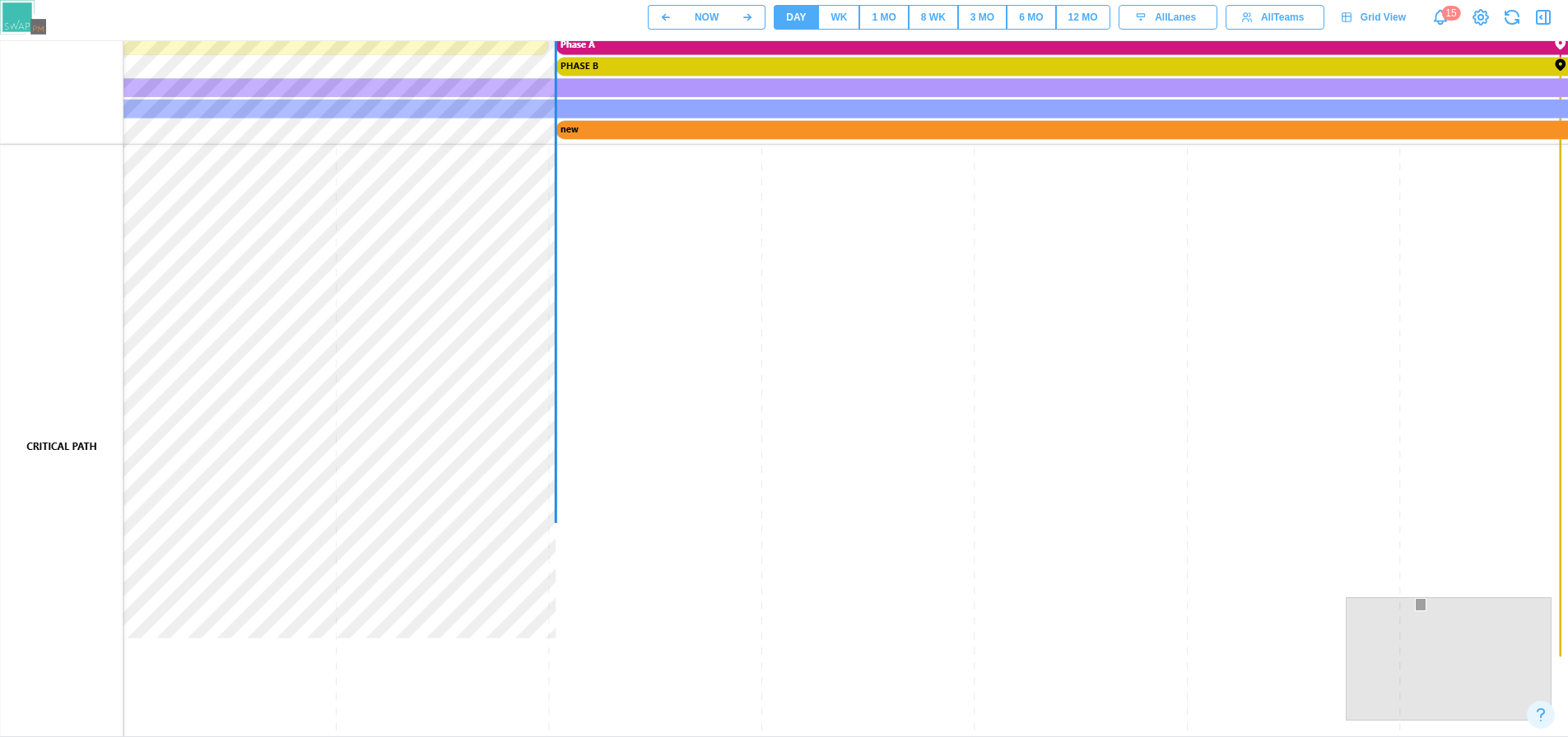 click at bounding box center (790, 325) 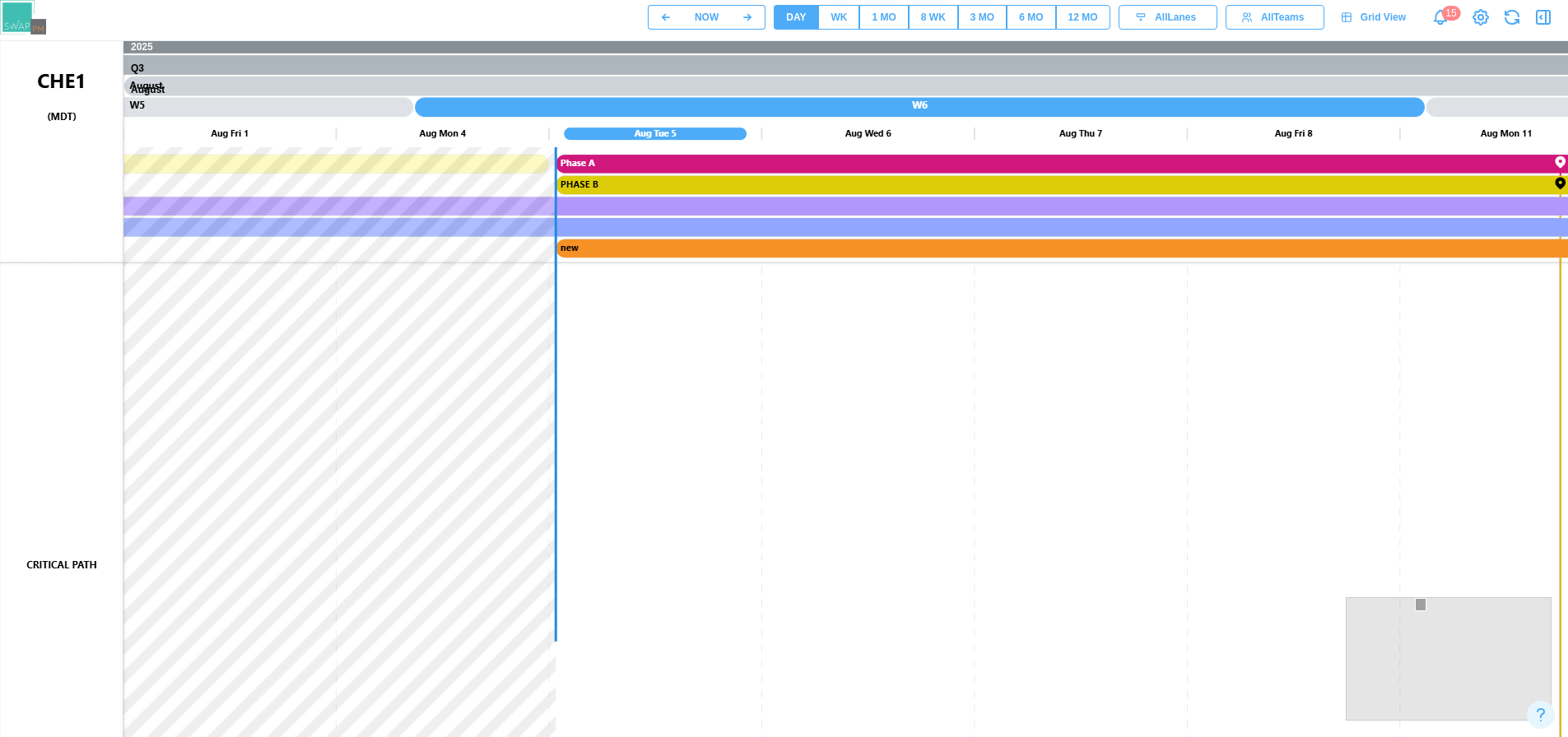 scroll, scrollTop: 0, scrollLeft: 1, axis: horizontal 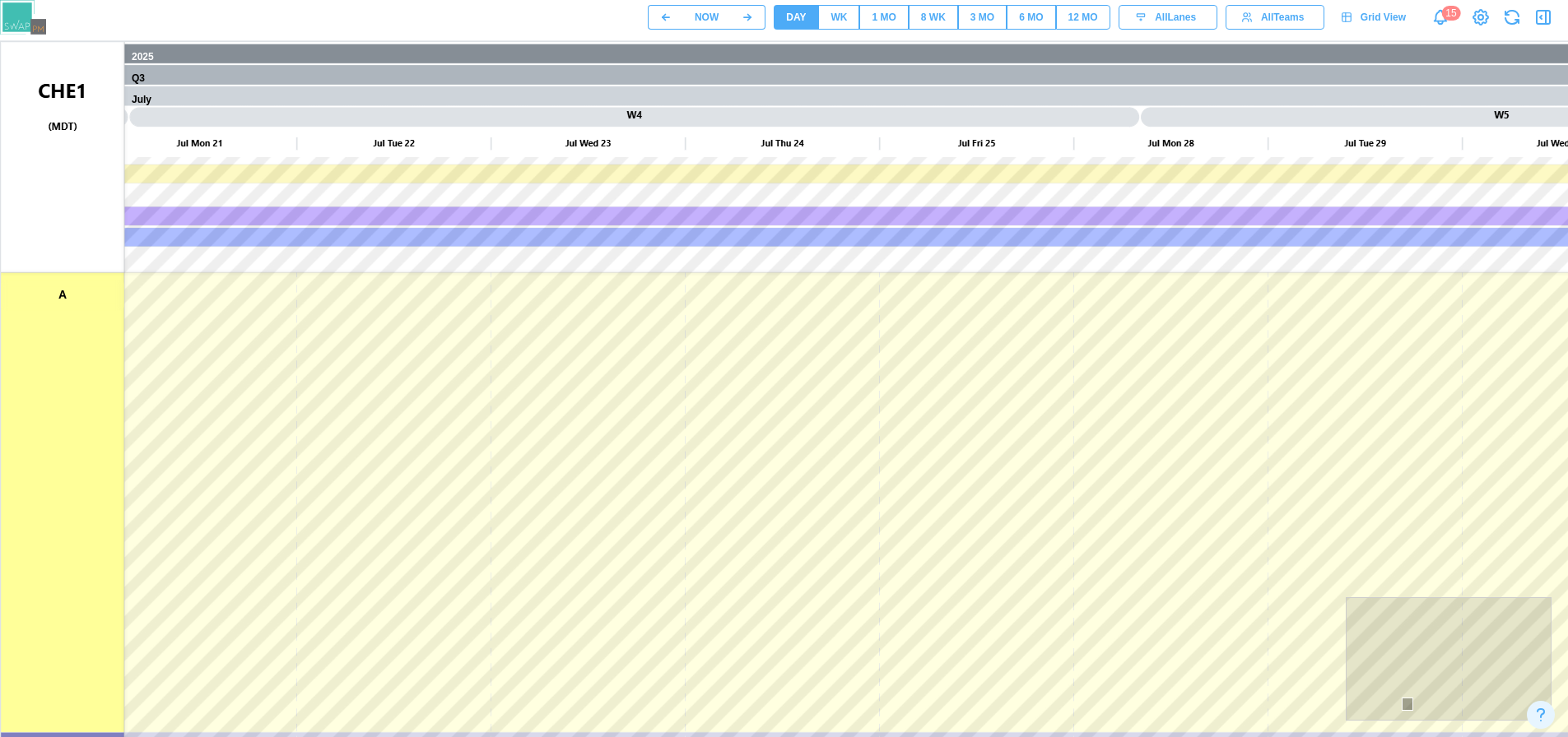 click on "WK" at bounding box center (839, 17) 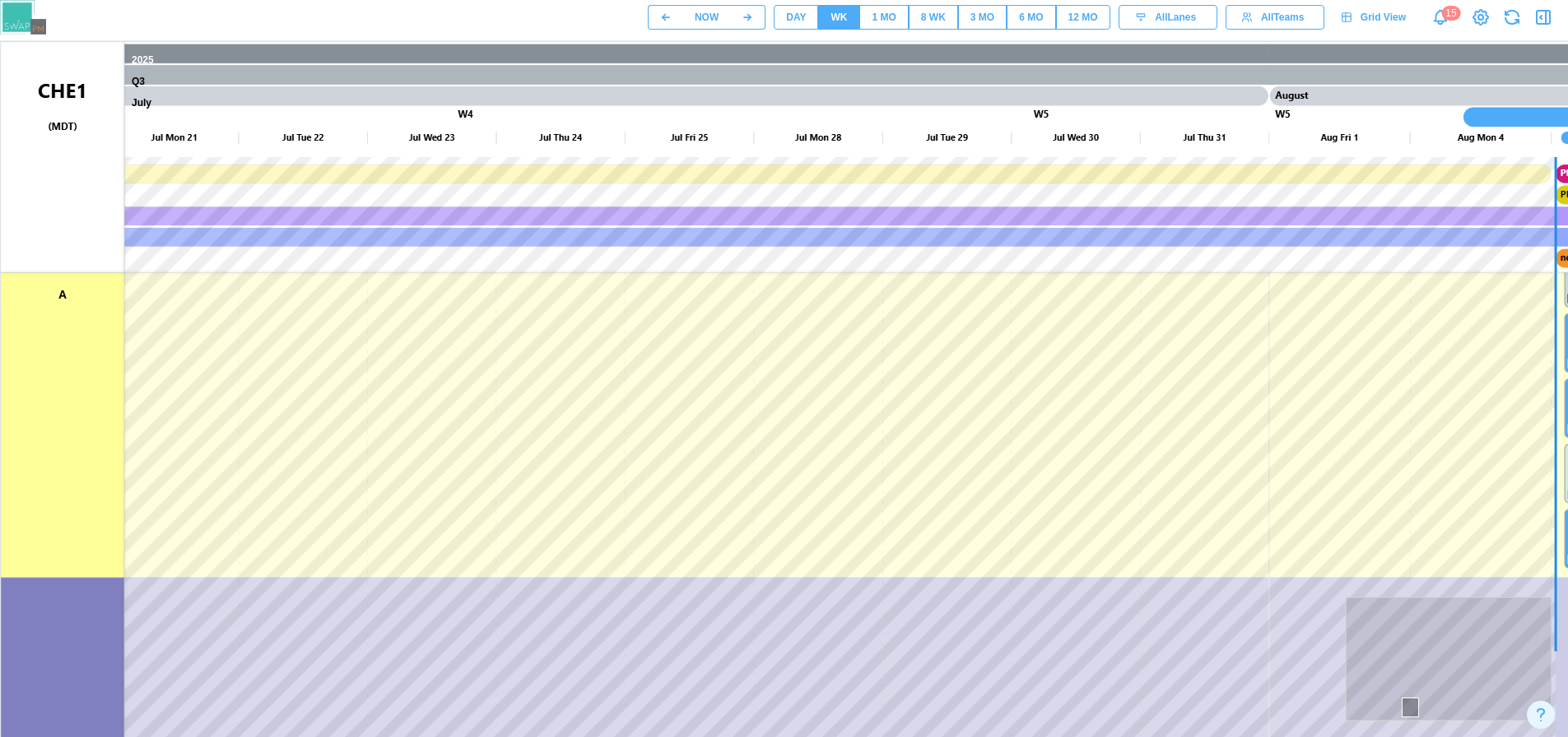click on "1 MO" at bounding box center (883, 17) 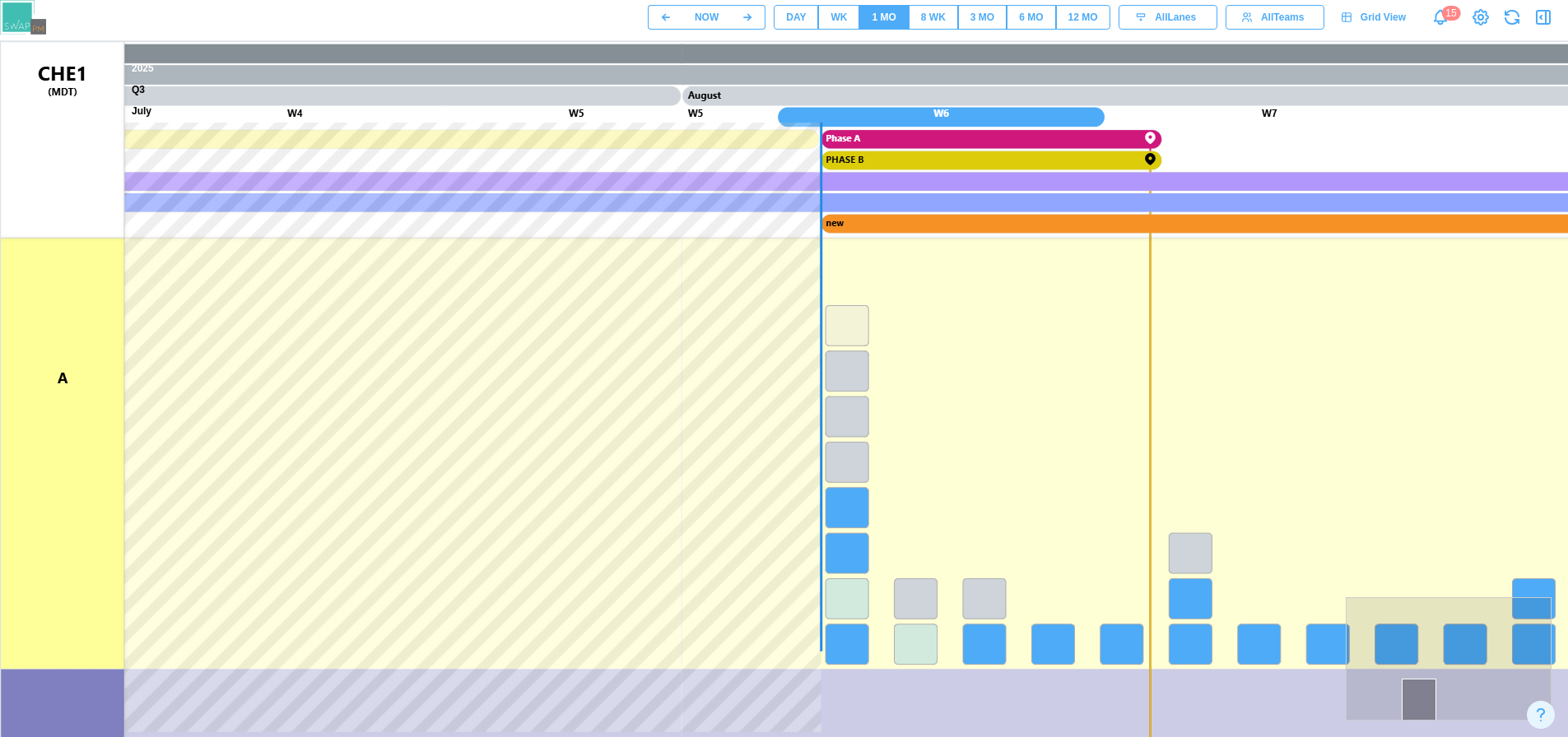 click on "WK" at bounding box center (839, 17) 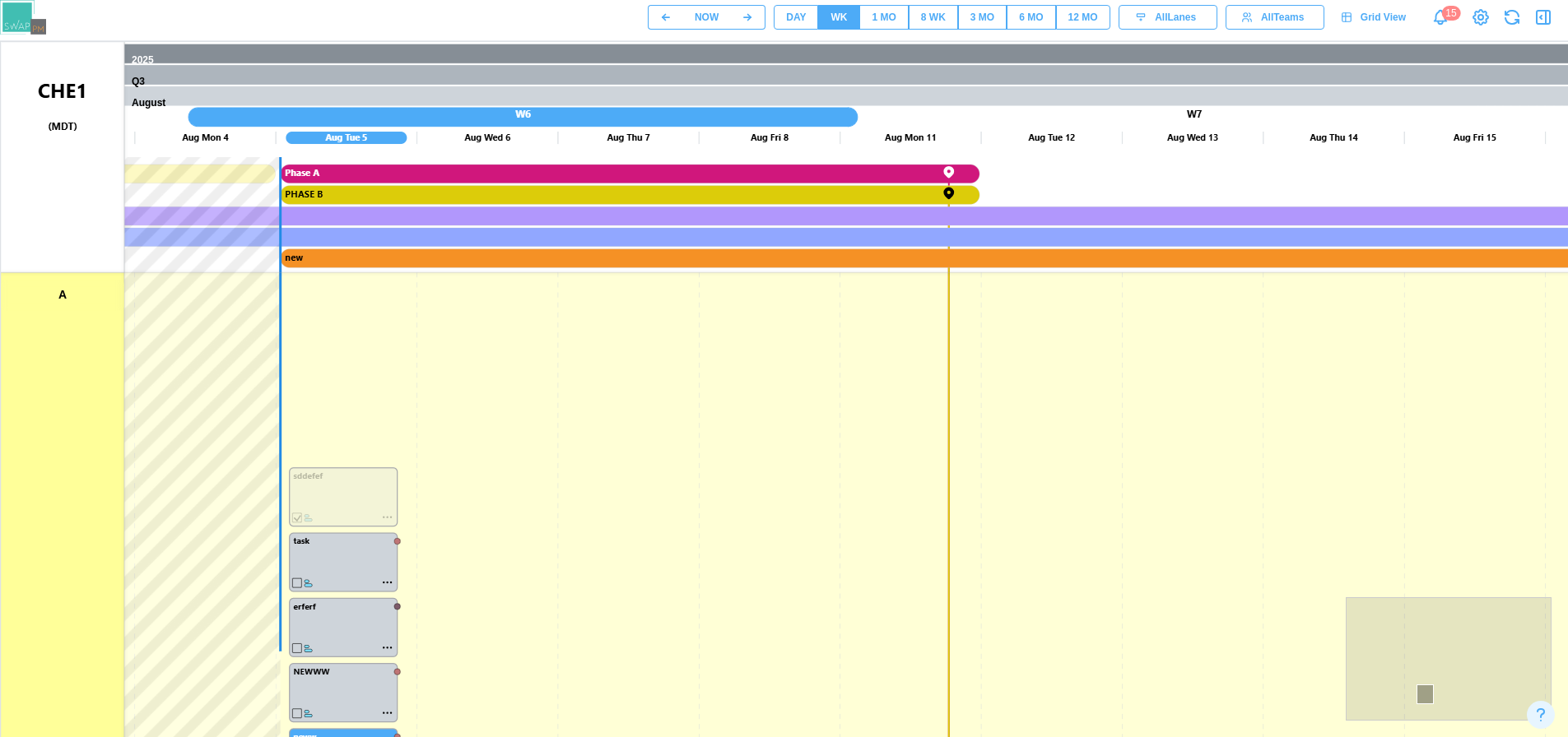 click on "DAY" at bounding box center (796, 17) 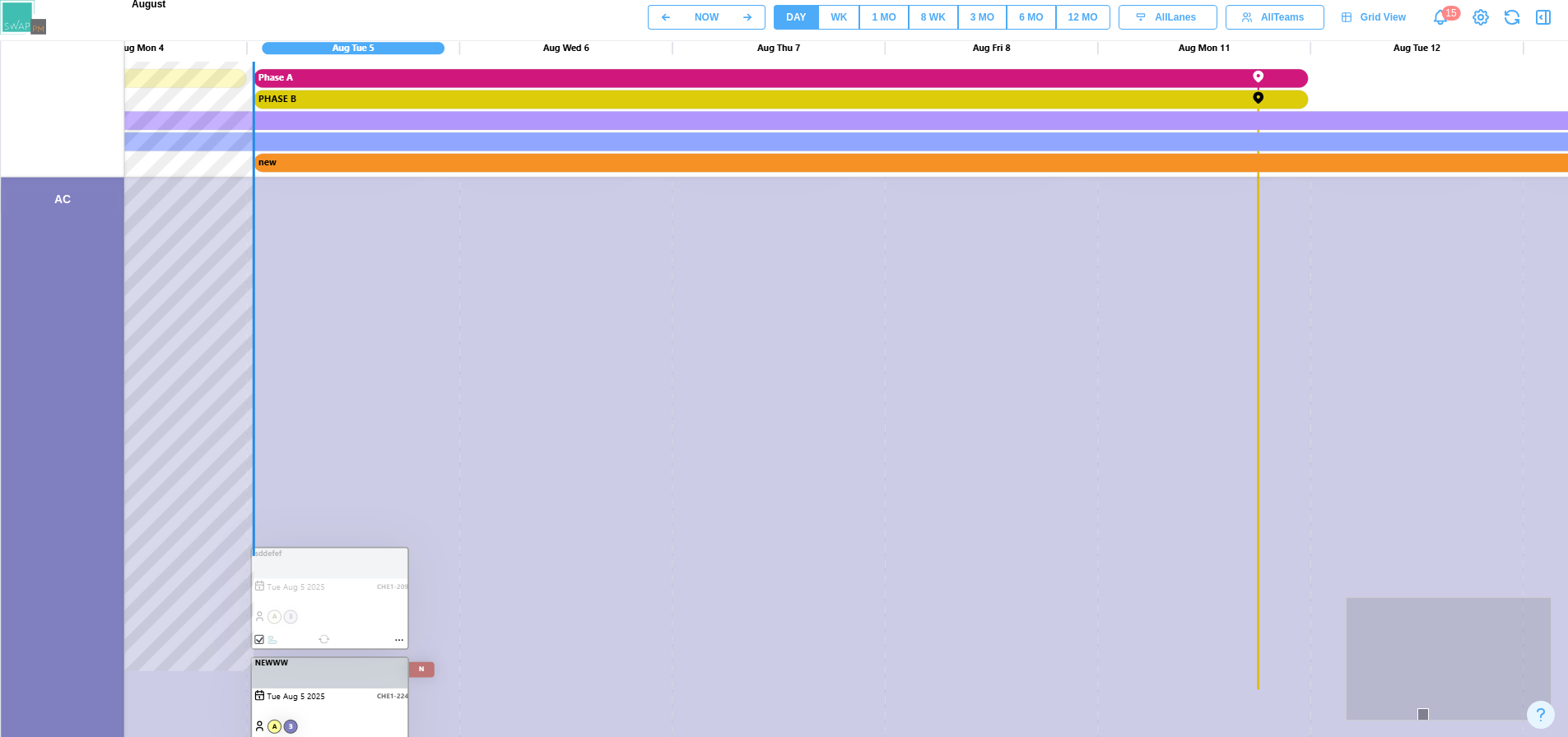 scroll, scrollTop: 128, scrollLeft: 0, axis: vertical 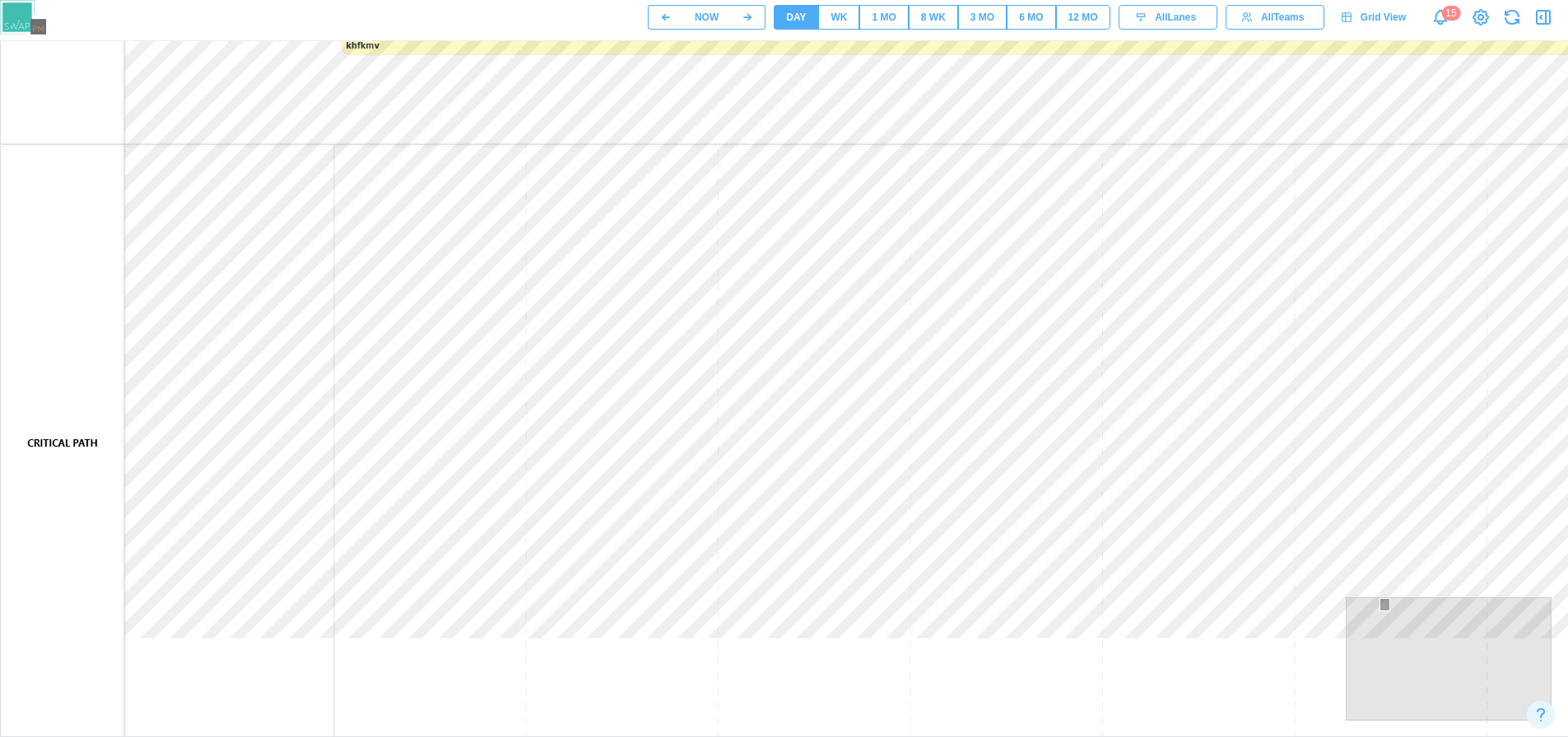 drag, startPoint x: 43, startPoint y: 455, endPoint x: 35, endPoint y: 460, distance: 9.433981 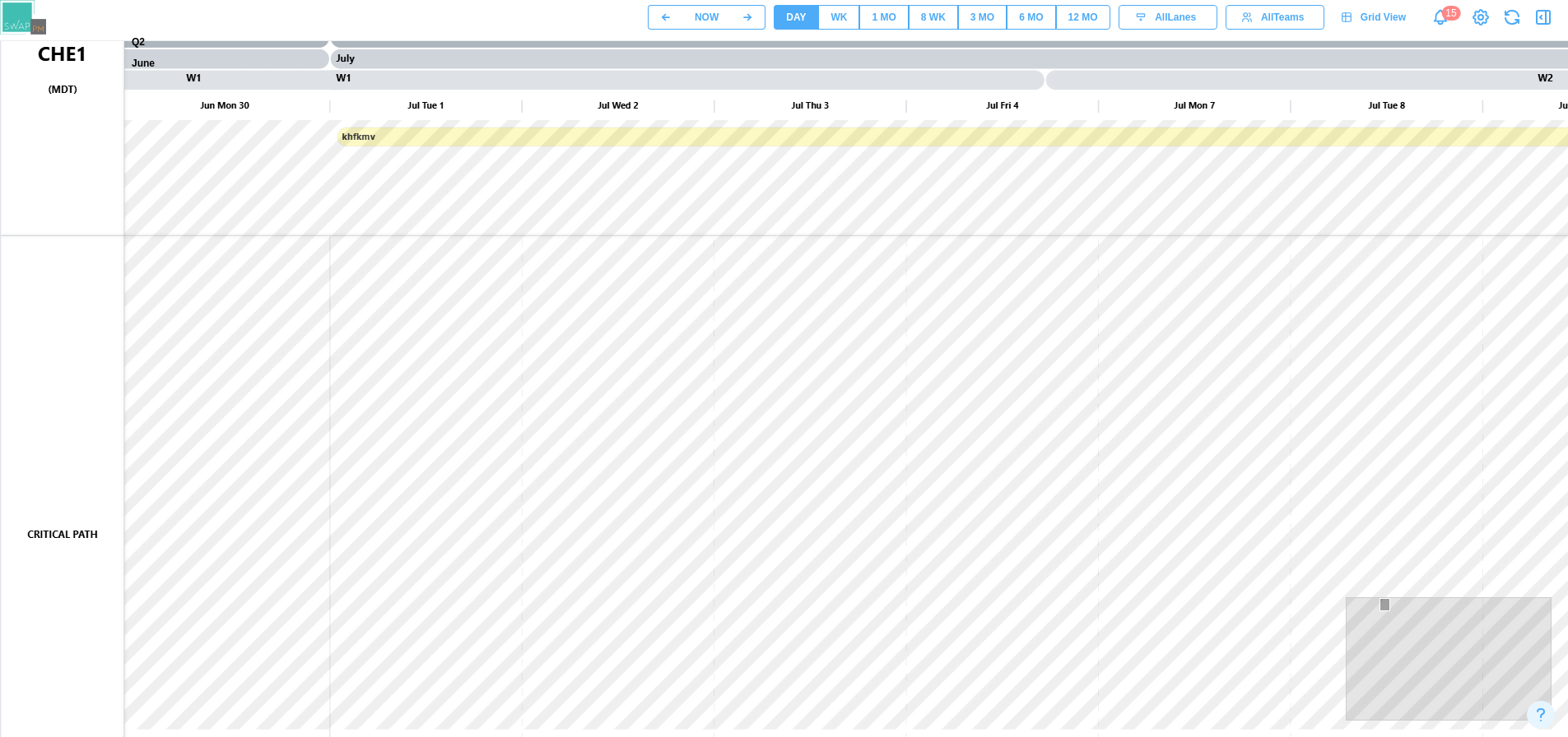 scroll, scrollTop: 0, scrollLeft: 0, axis: both 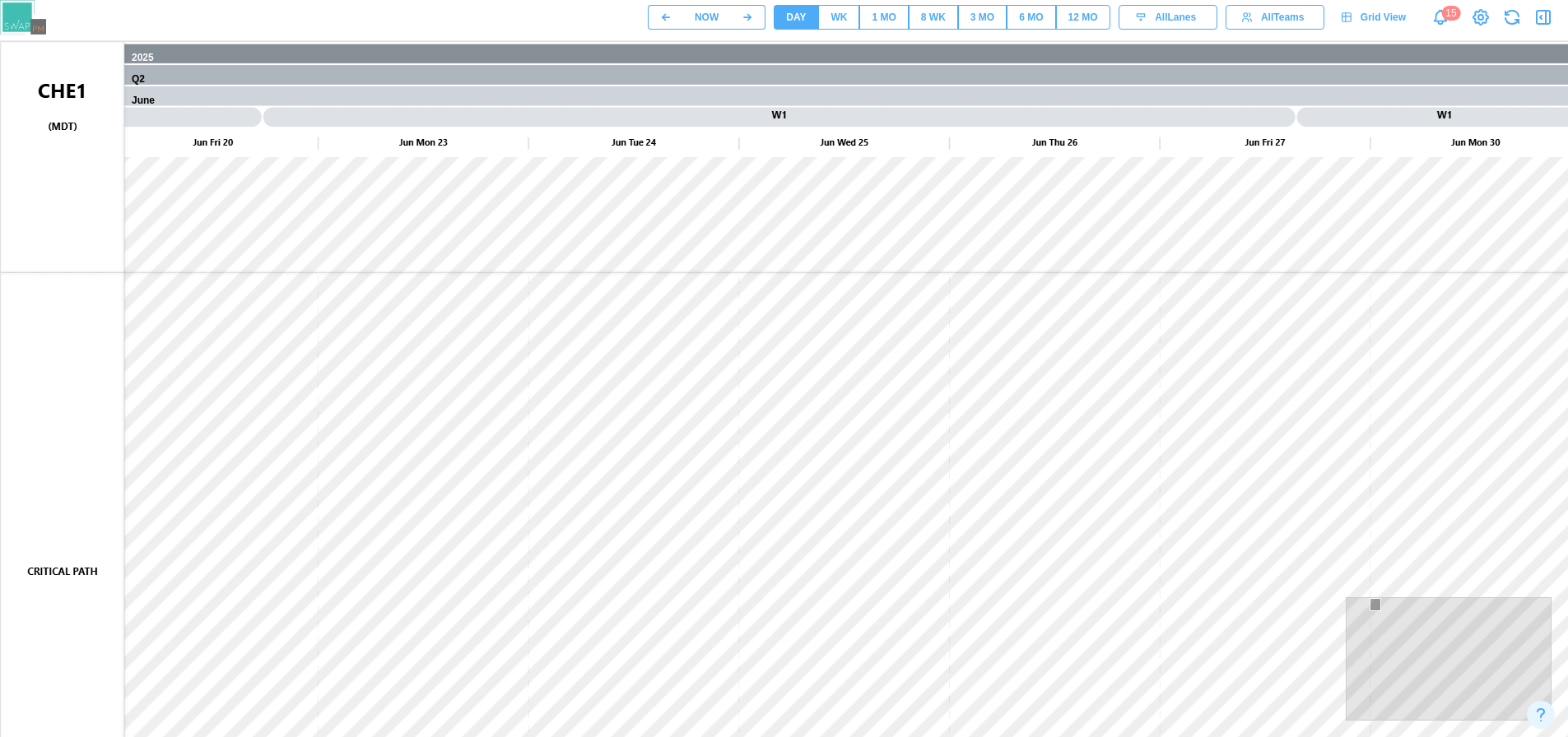 click on "3 MO" at bounding box center [982, 17] 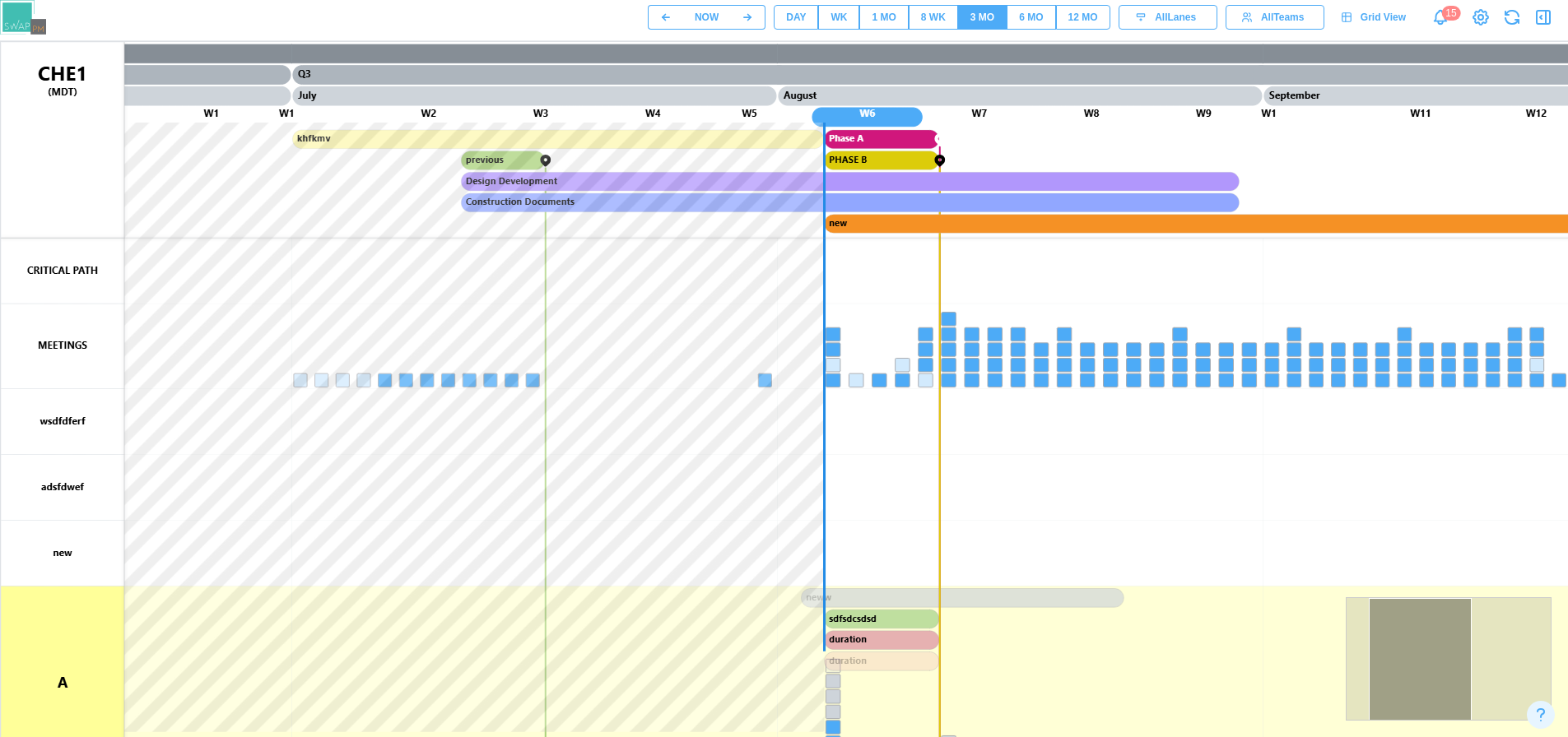click on "8 WK" at bounding box center [933, 17] 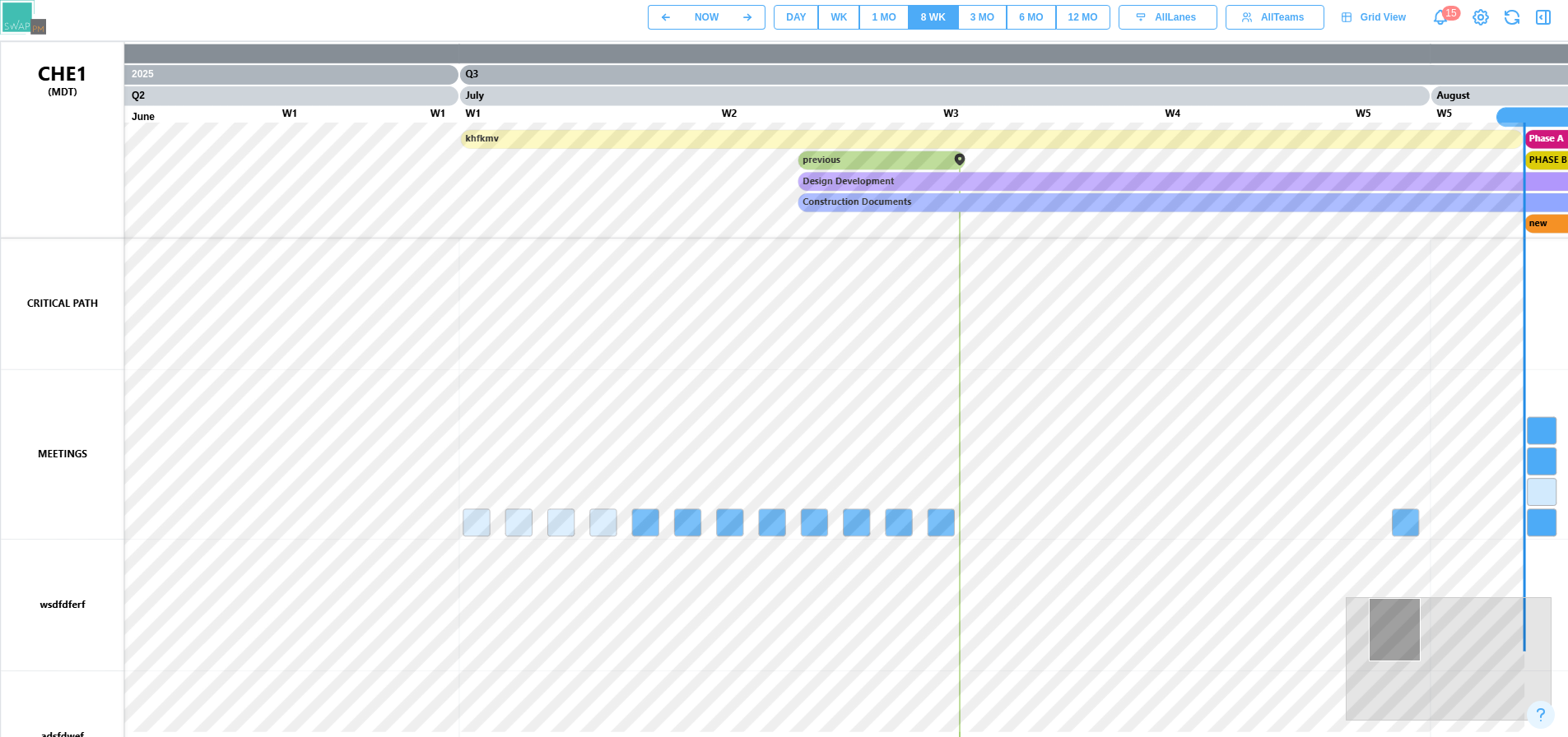 click on "1 MO" at bounding box center (883, 17) 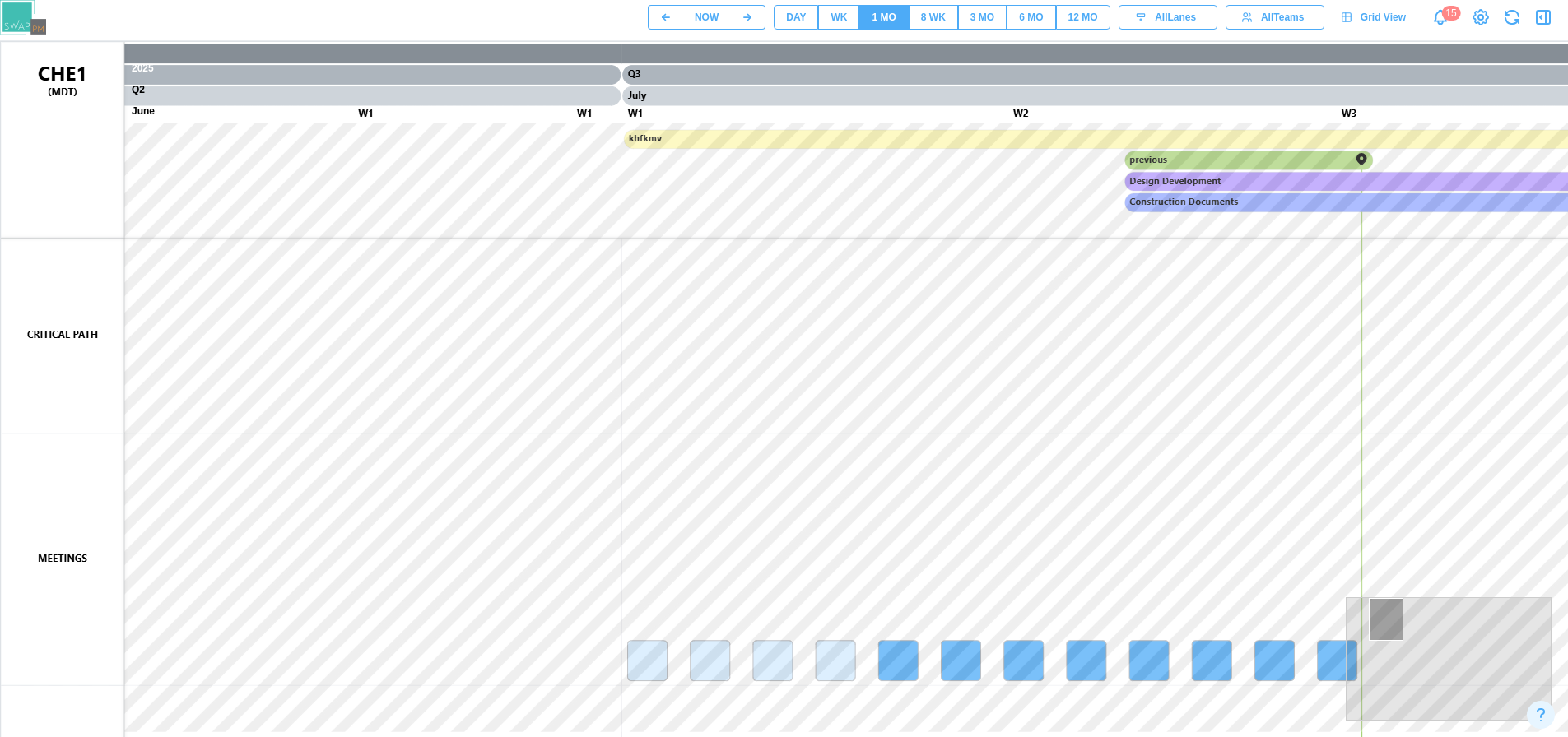 click on "WK" at bounding box center (839, 17) 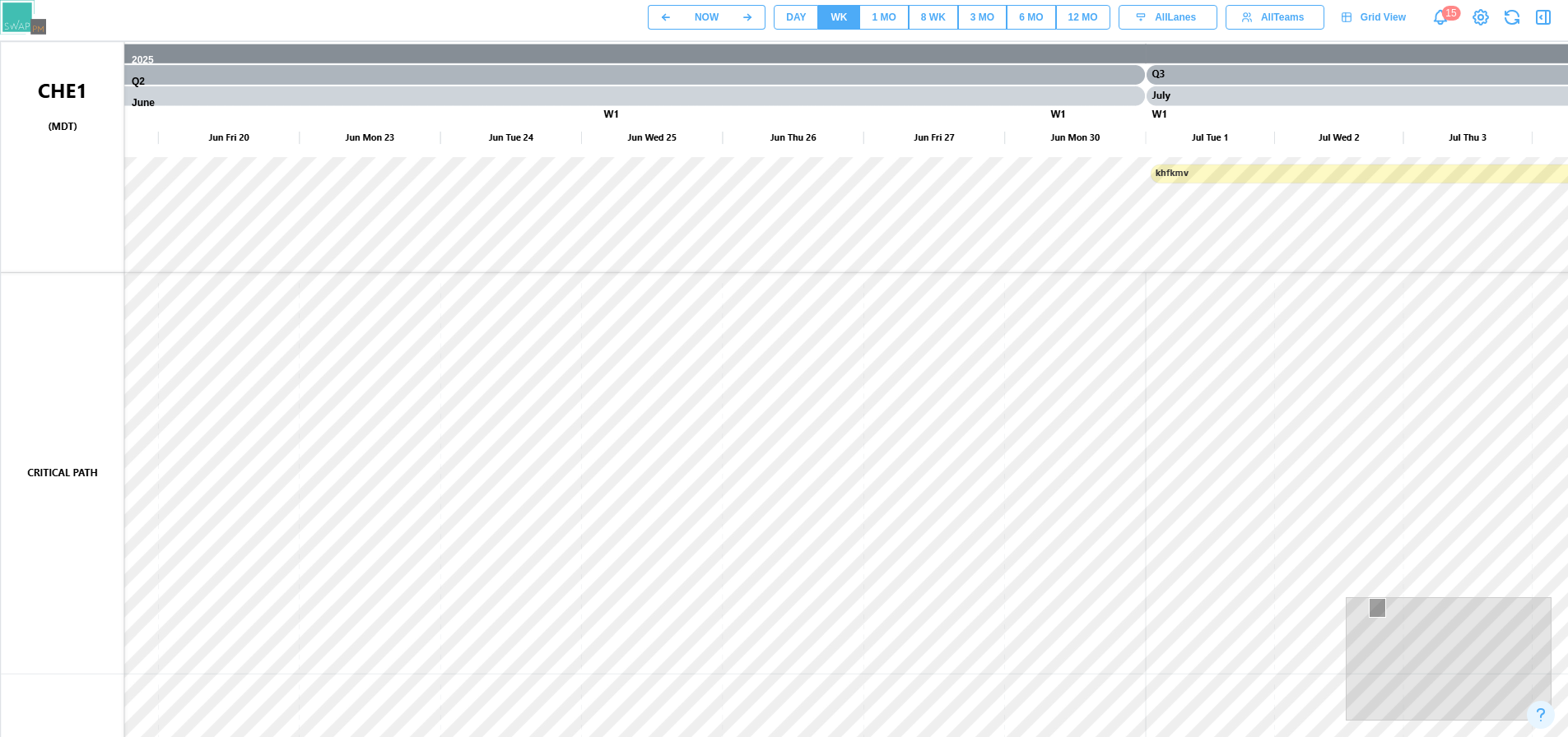 click on "3 MO" at bounding box center [982, 17] 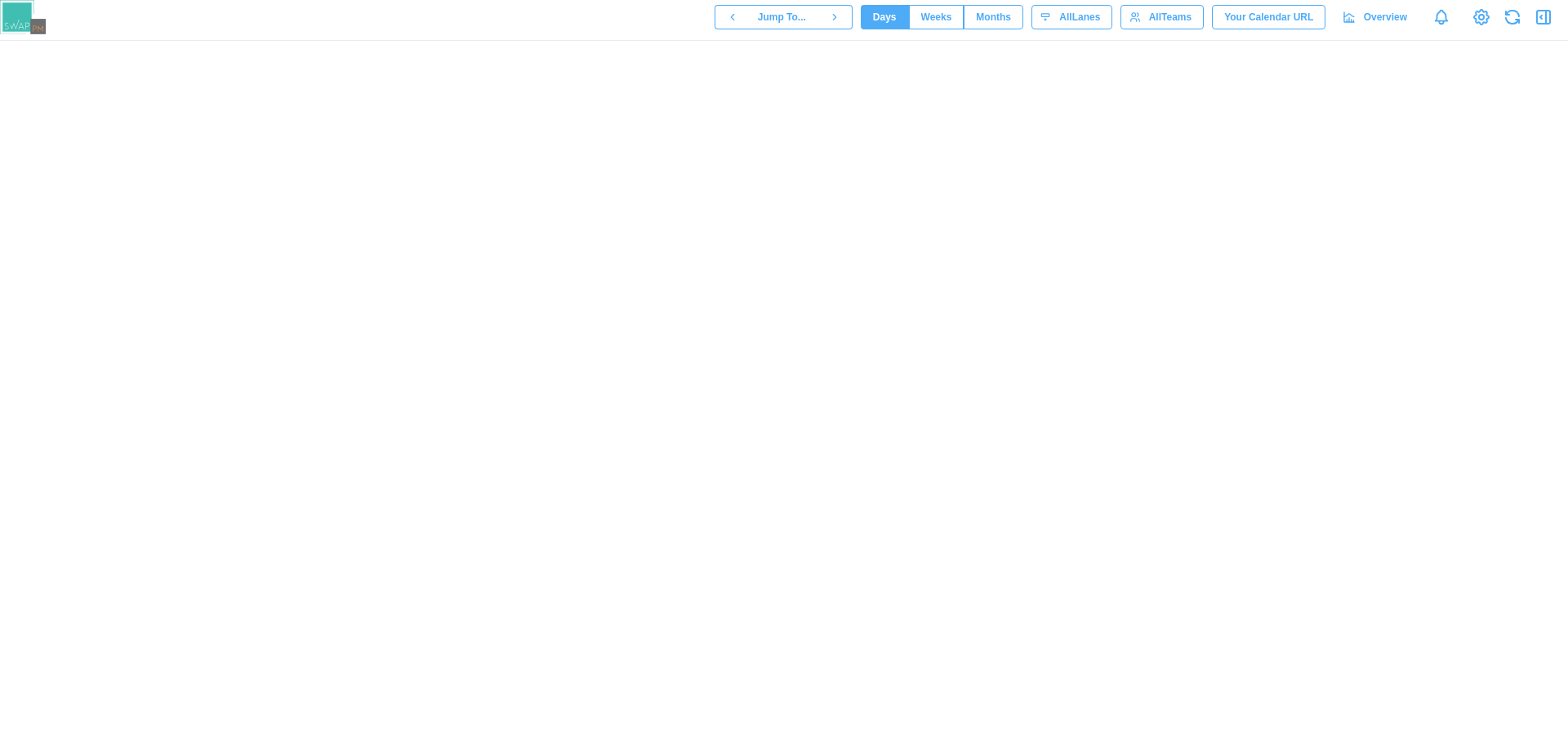 scroll, scrollTop: 0, scrollLeft: 0, axis: both 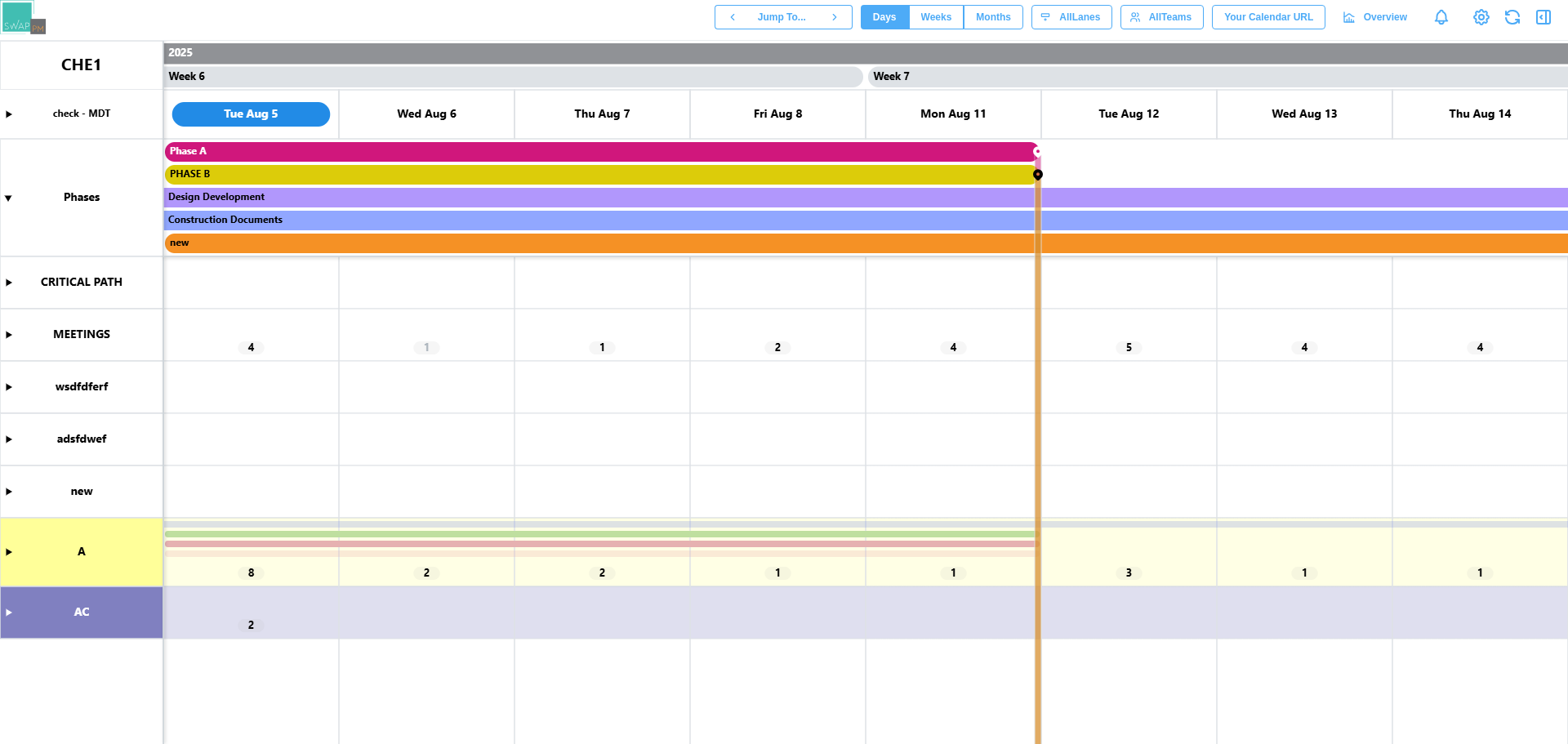 click at bounding box center [784, 392] 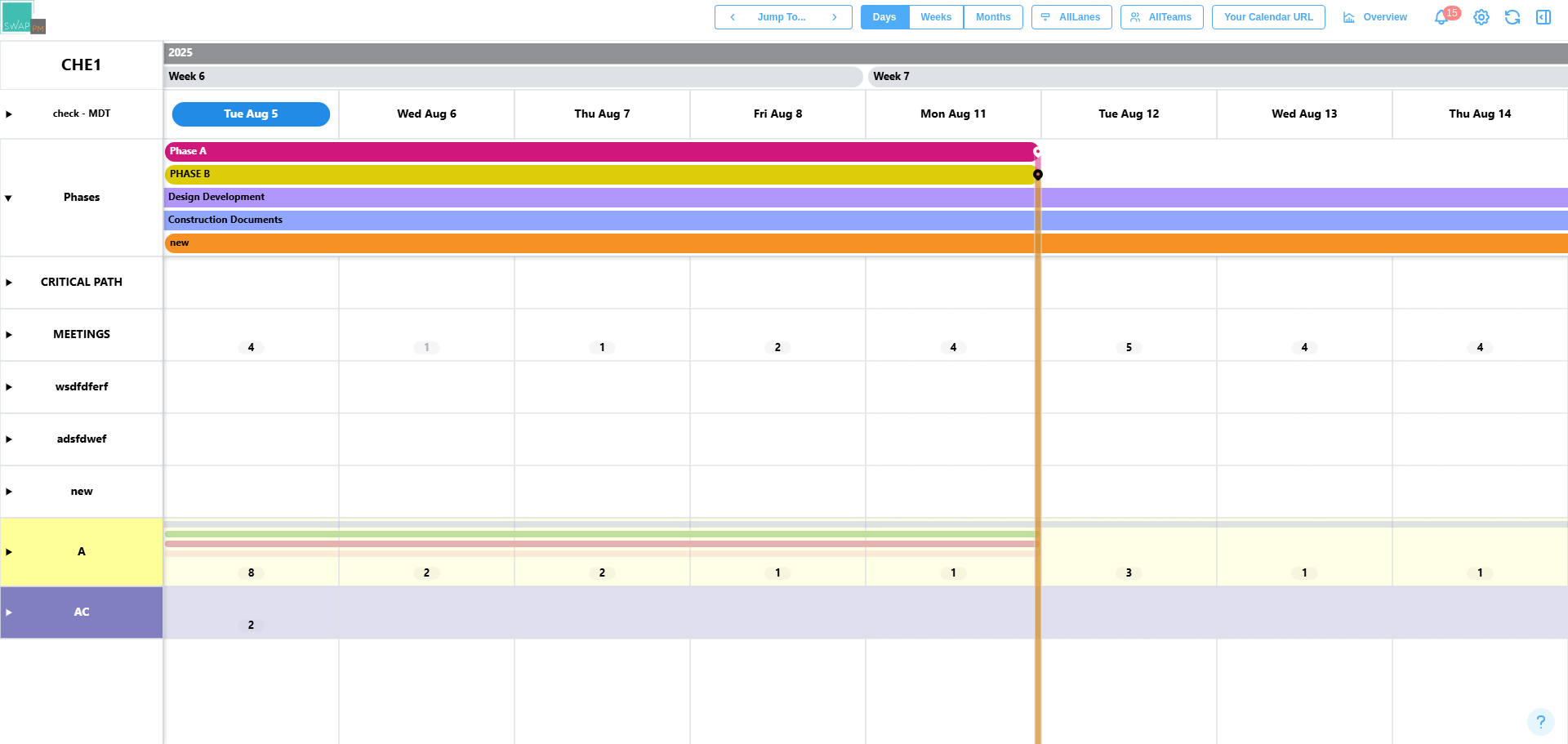 click at bounding box center [784, 392] 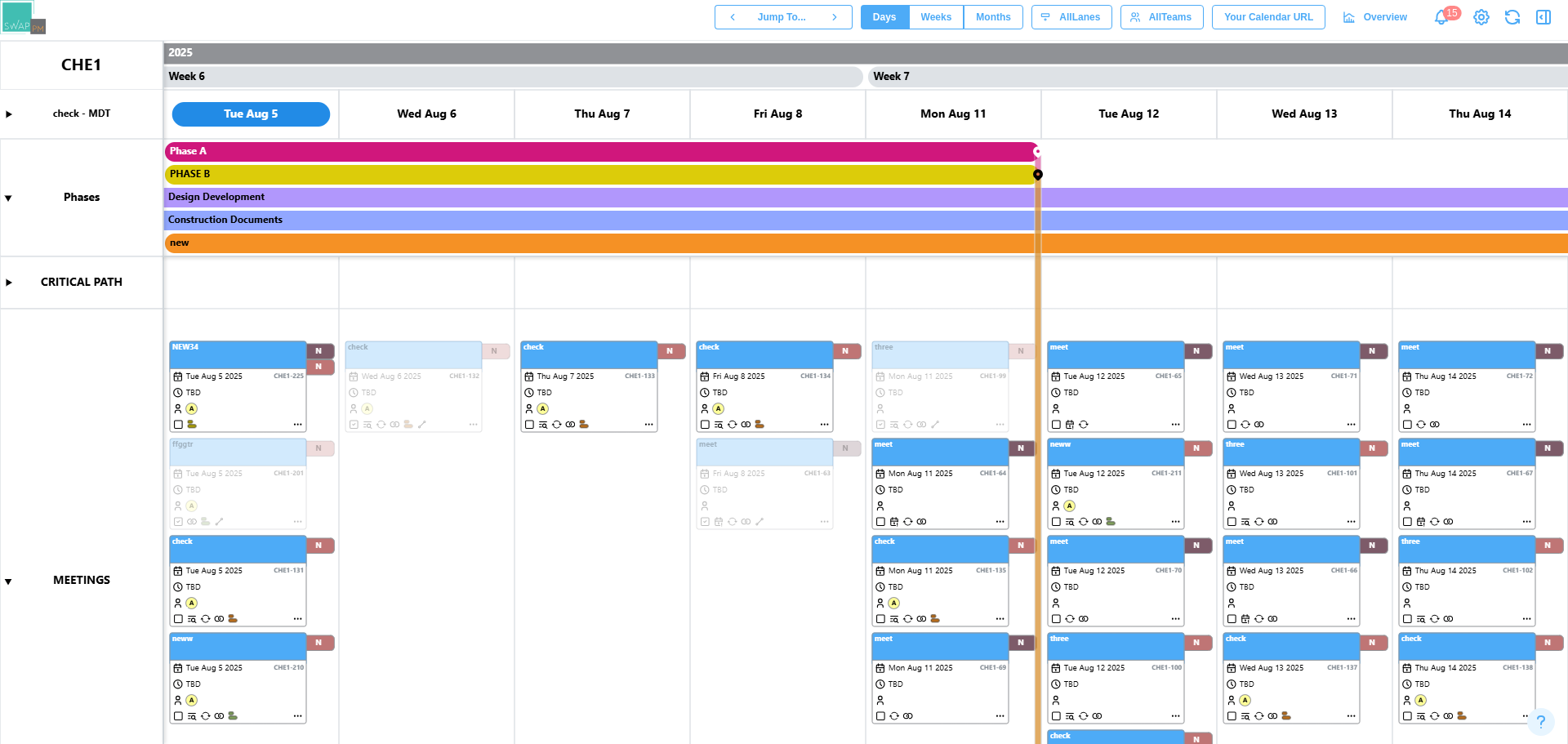 click at bounding box center [784, 392] 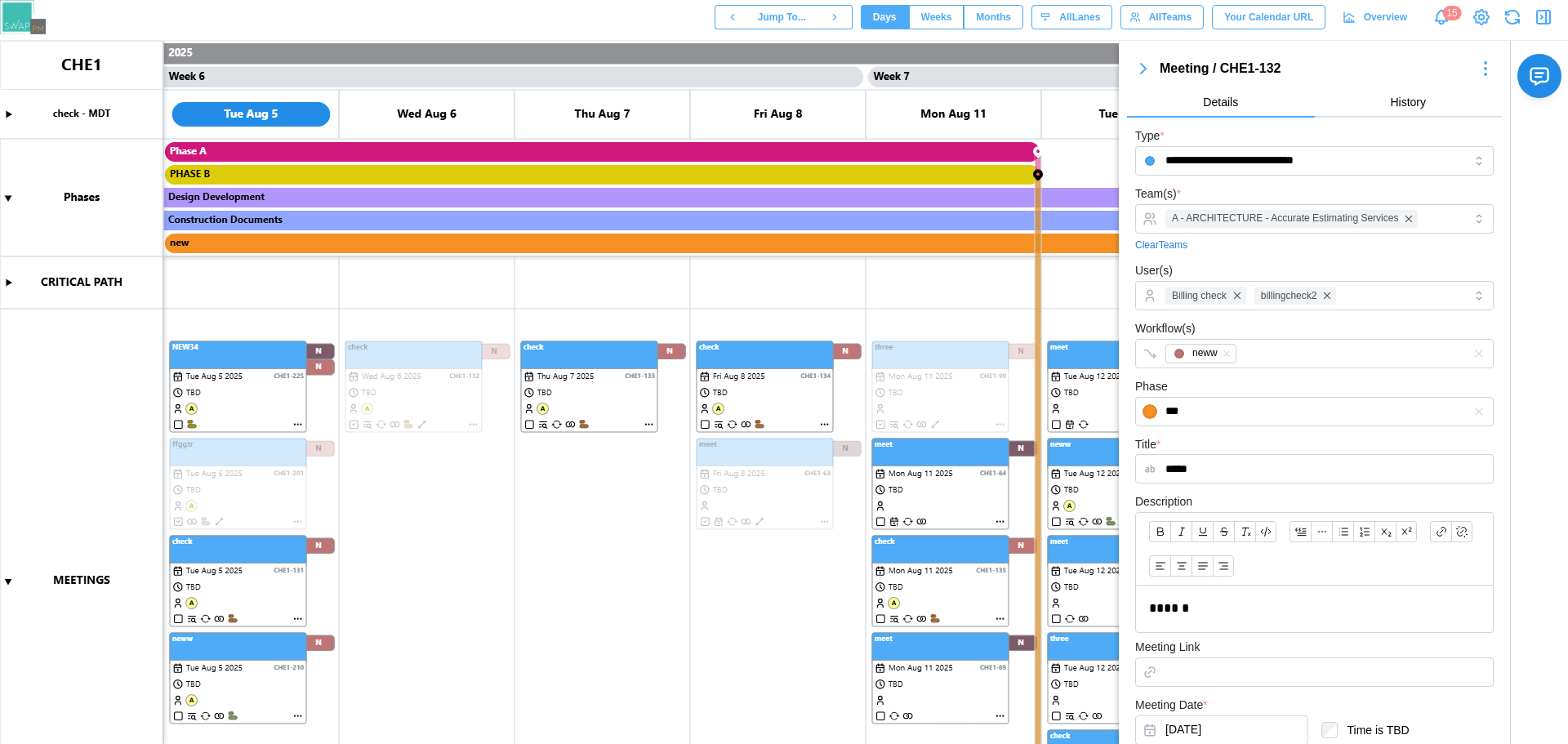 click on "**********" at bounding box center (1314, 549) 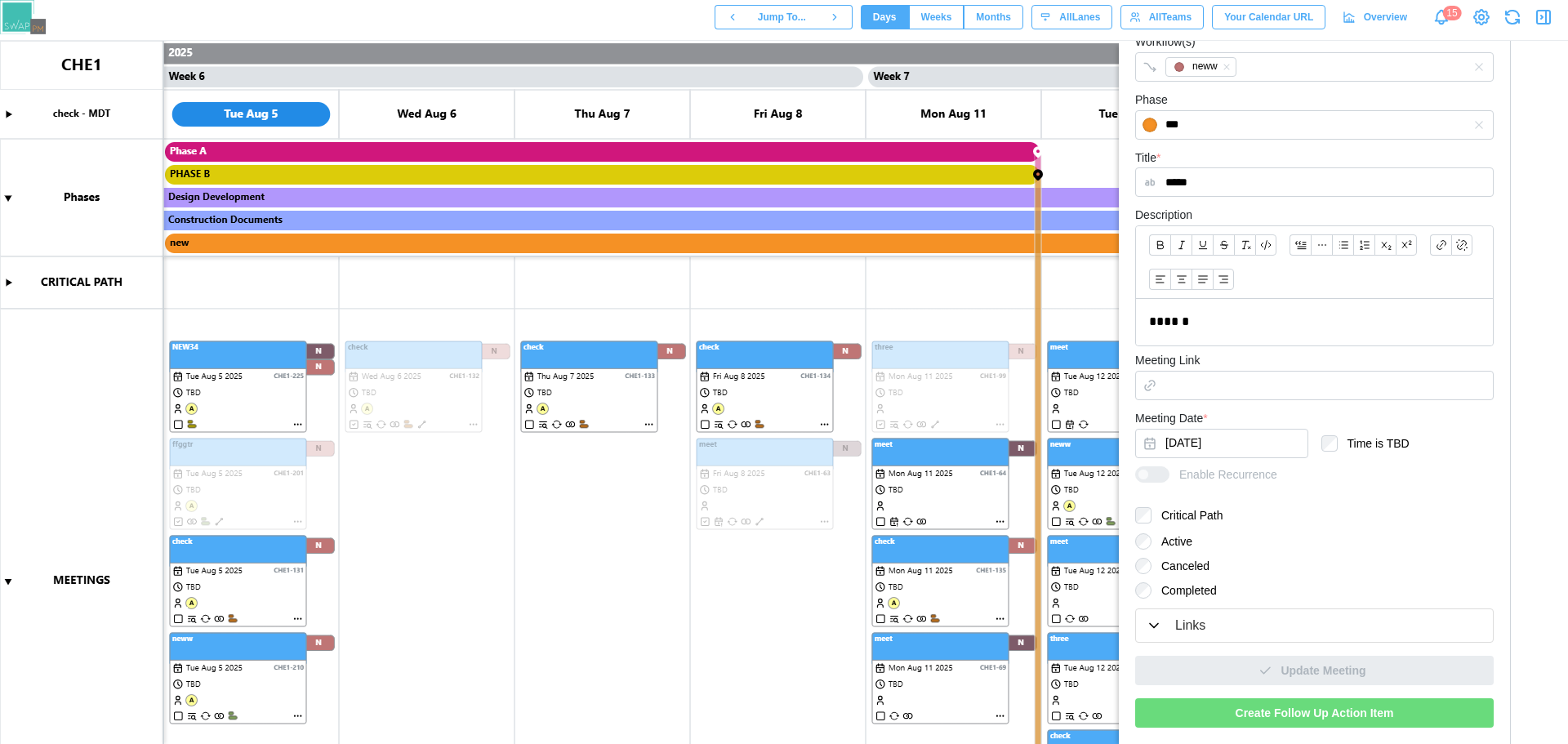 click on "Links" at bounding box center [1314, 626] 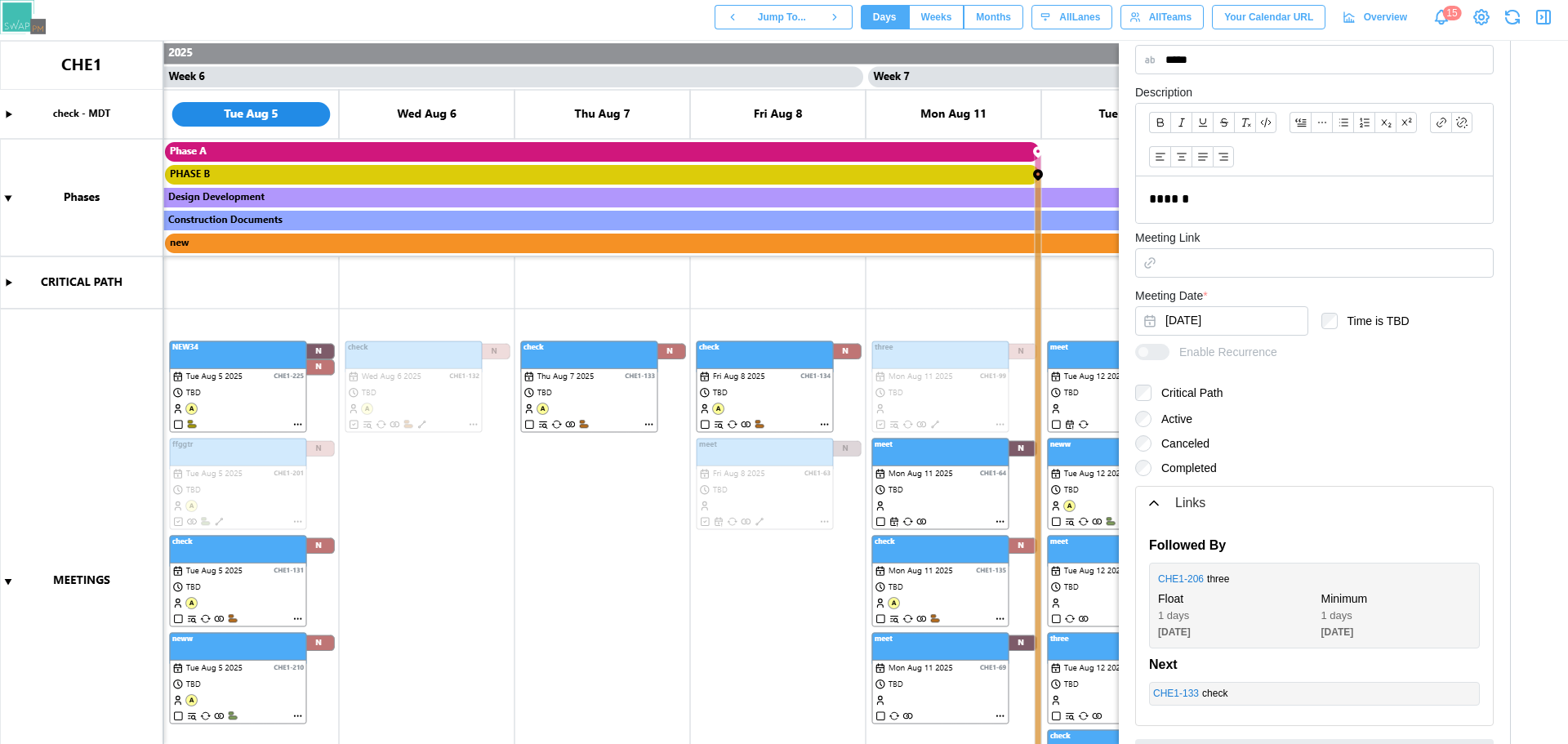 scroll, scrollTop: 492, scrollLeft: 0, axis: vertical 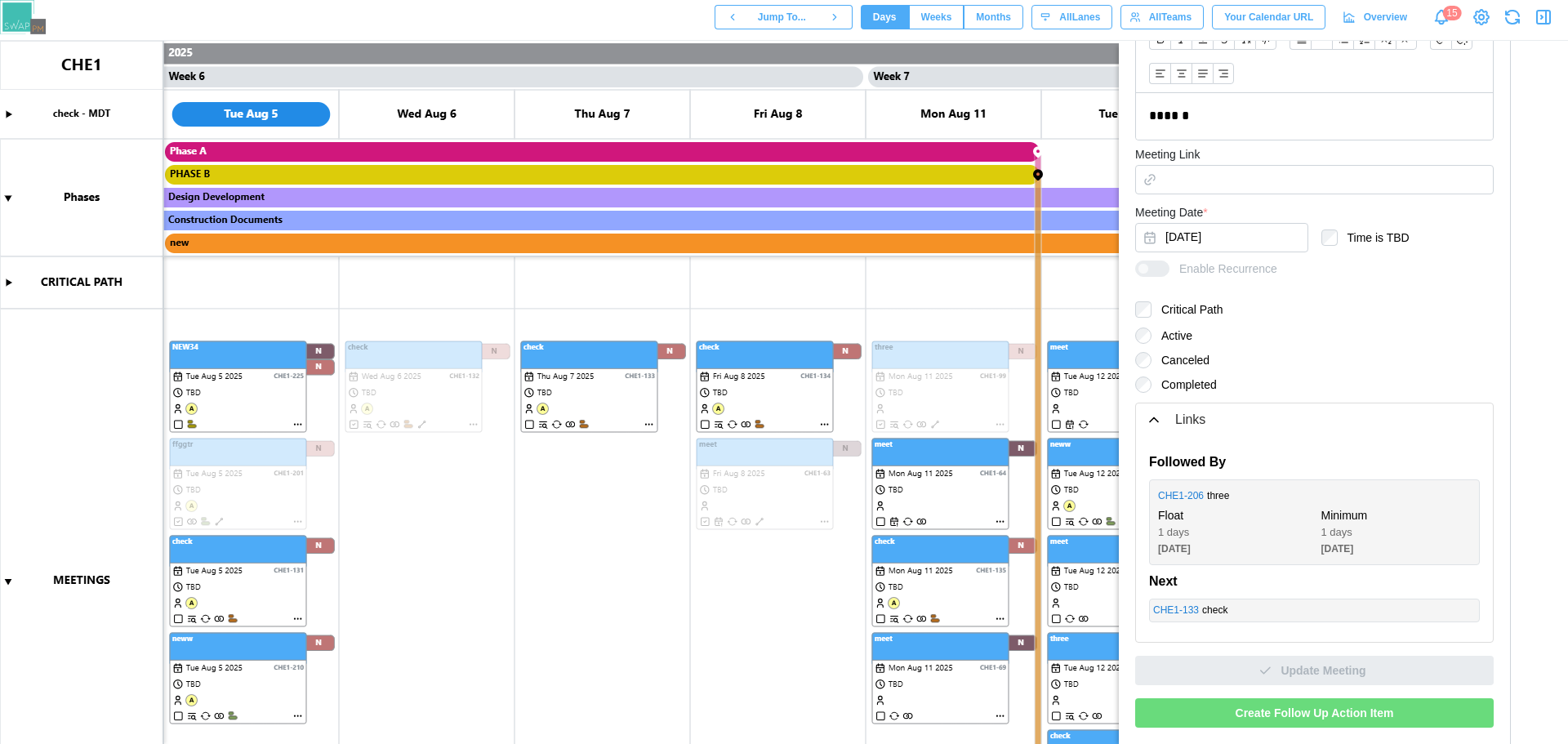 click on "Create Follow Up Action Item" at bounding box center (1315, 713) 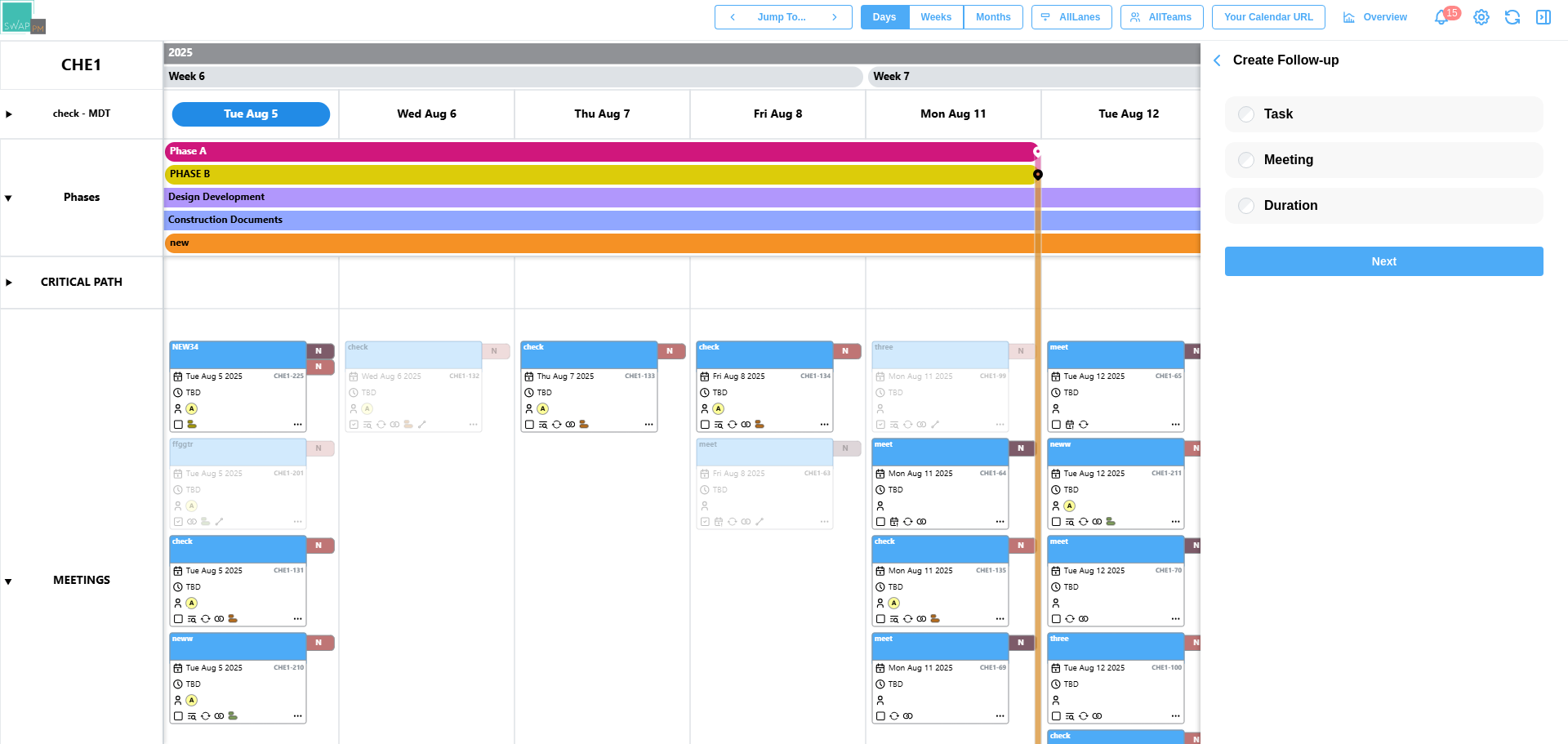 click 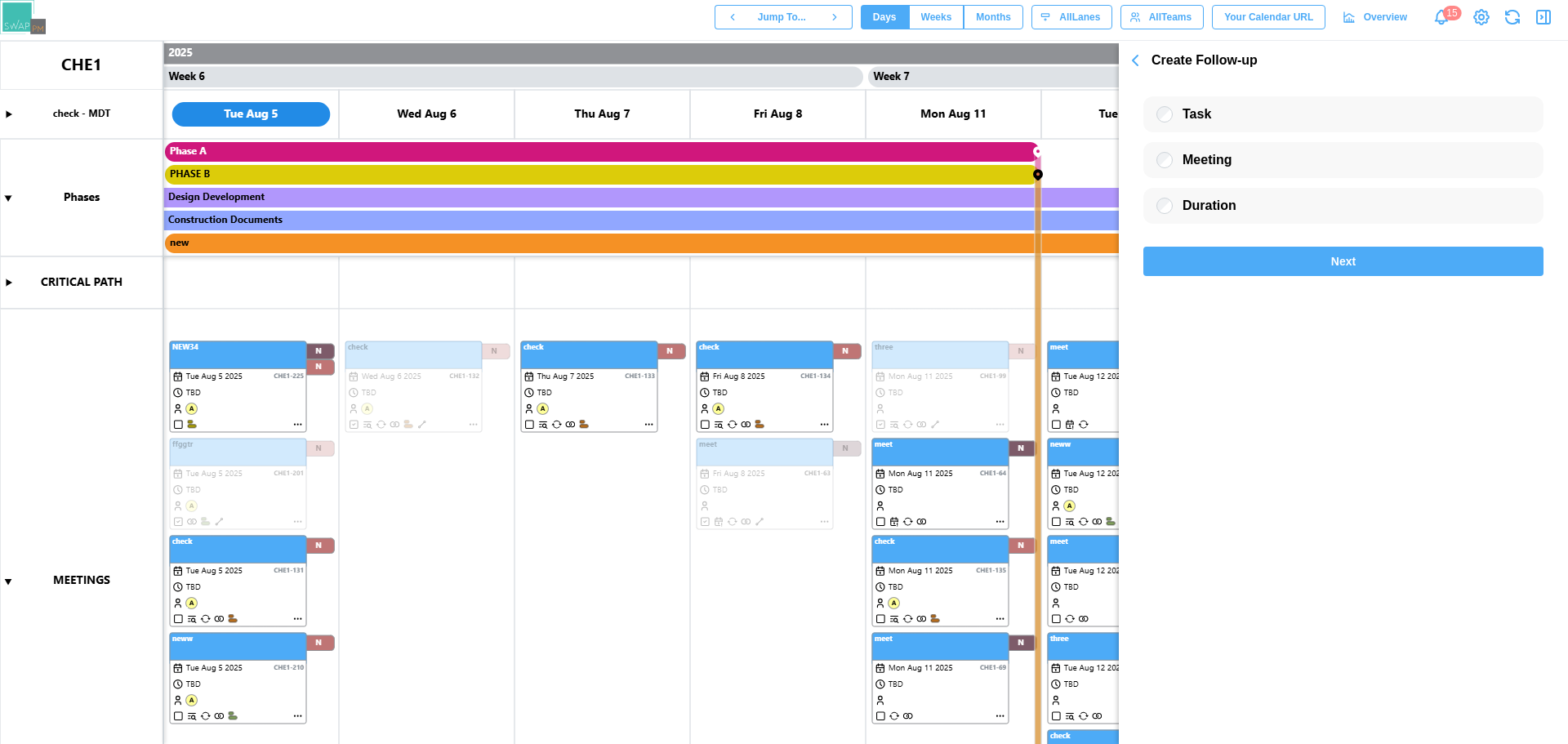 click at bounding box center [784, 392] 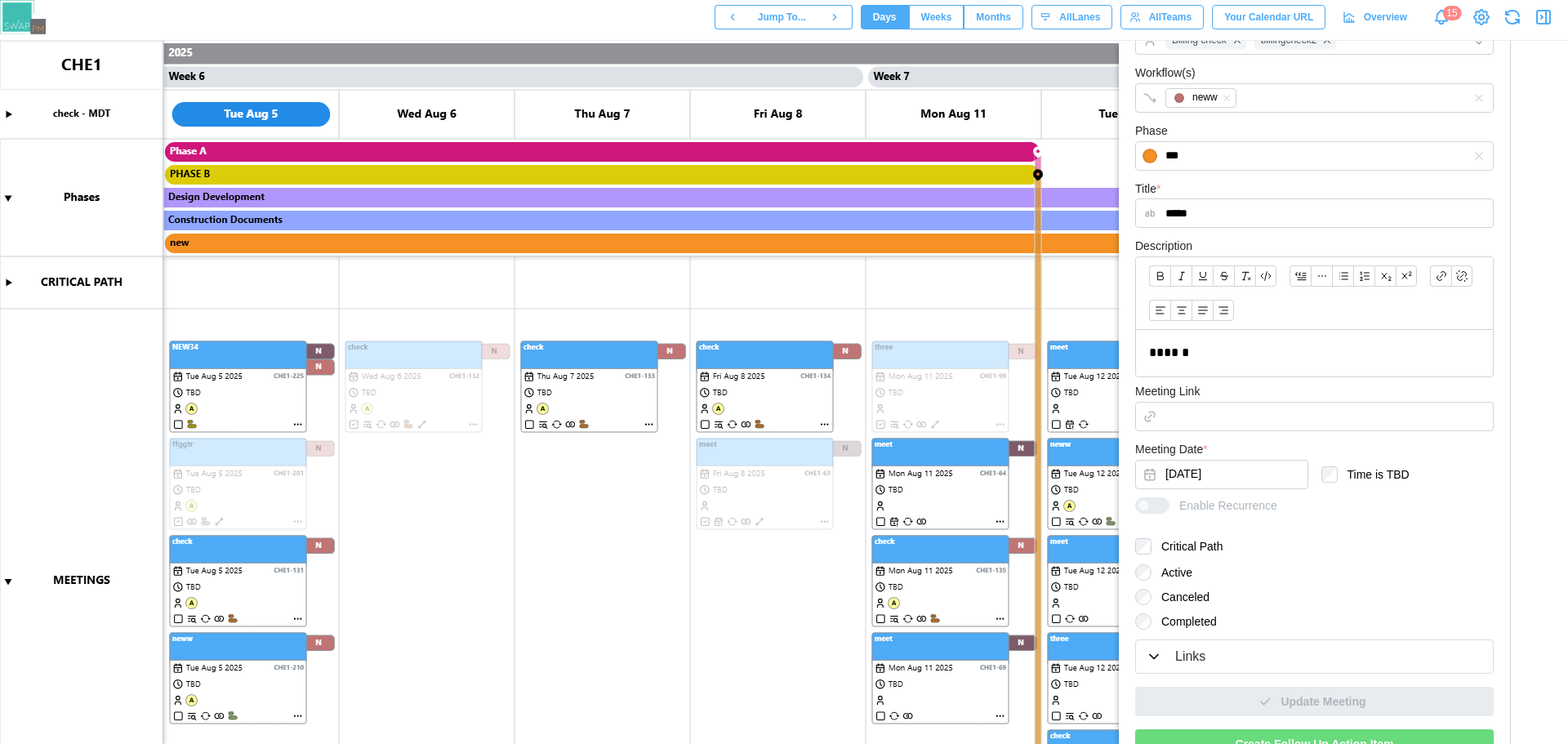 scroll, scrollTop: 287, scrollLeft: 0, axis: vertical 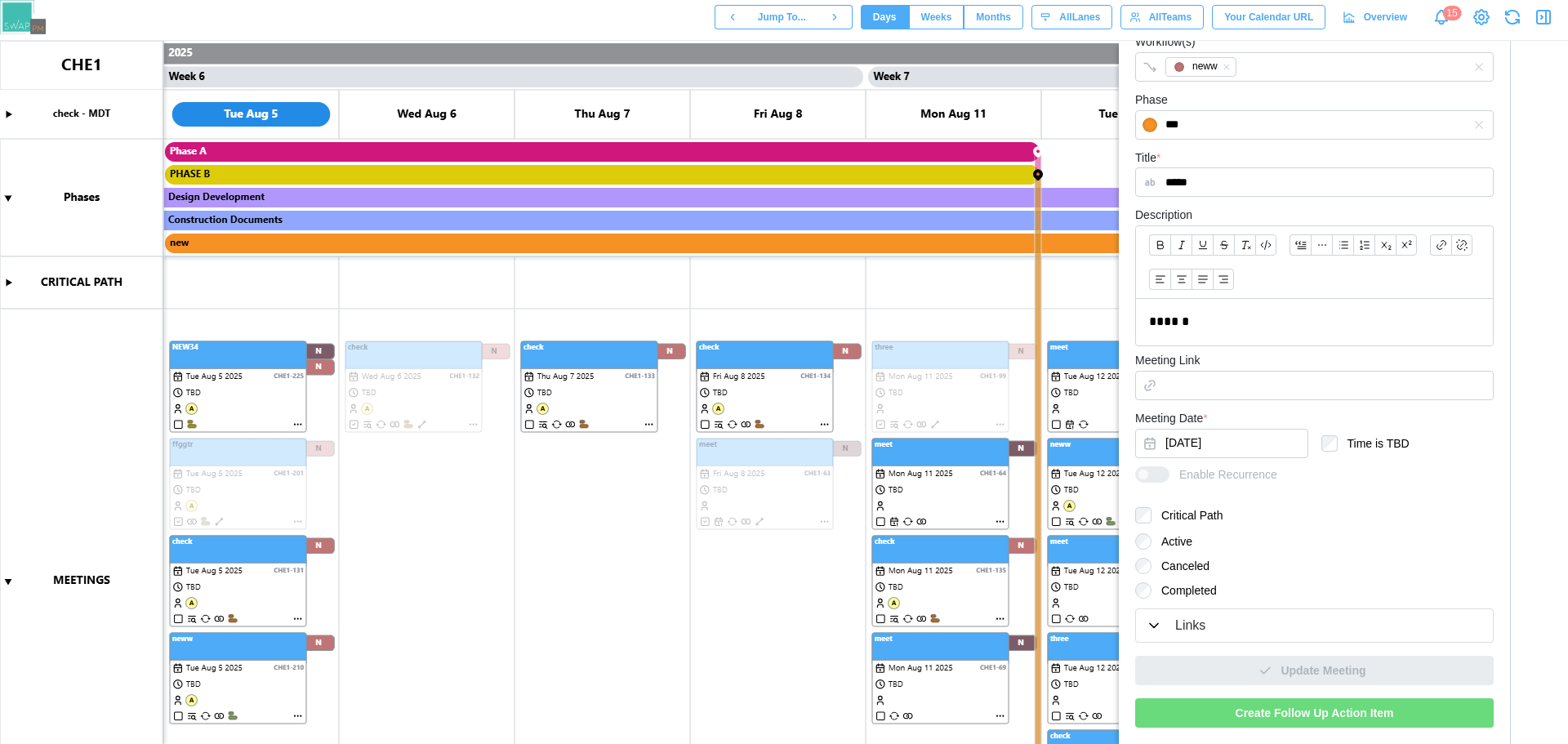 click on "Links" at bounding box center (1314, 626) 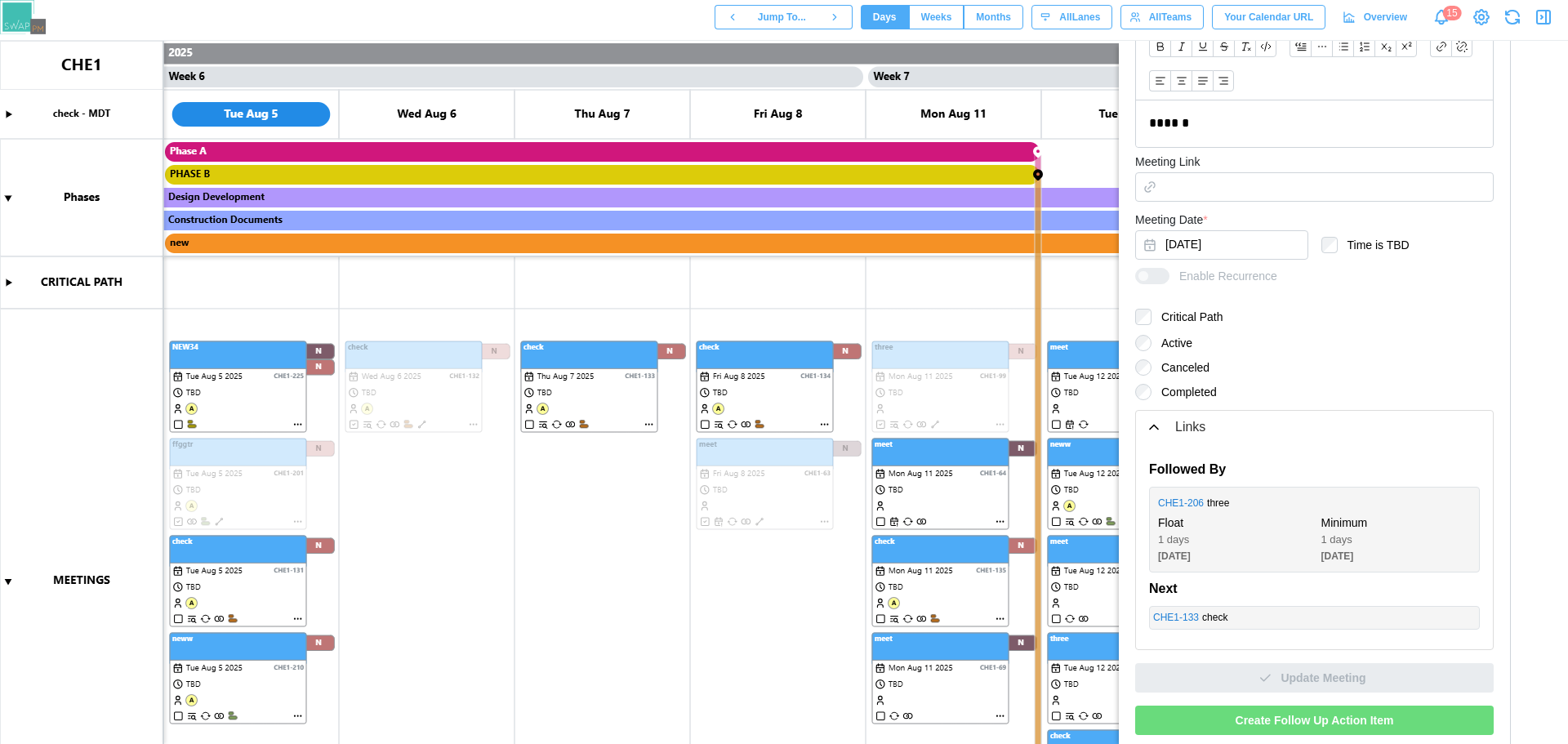 scroll, scrollTop: 492, scrollLeft: 0, axis: vertical 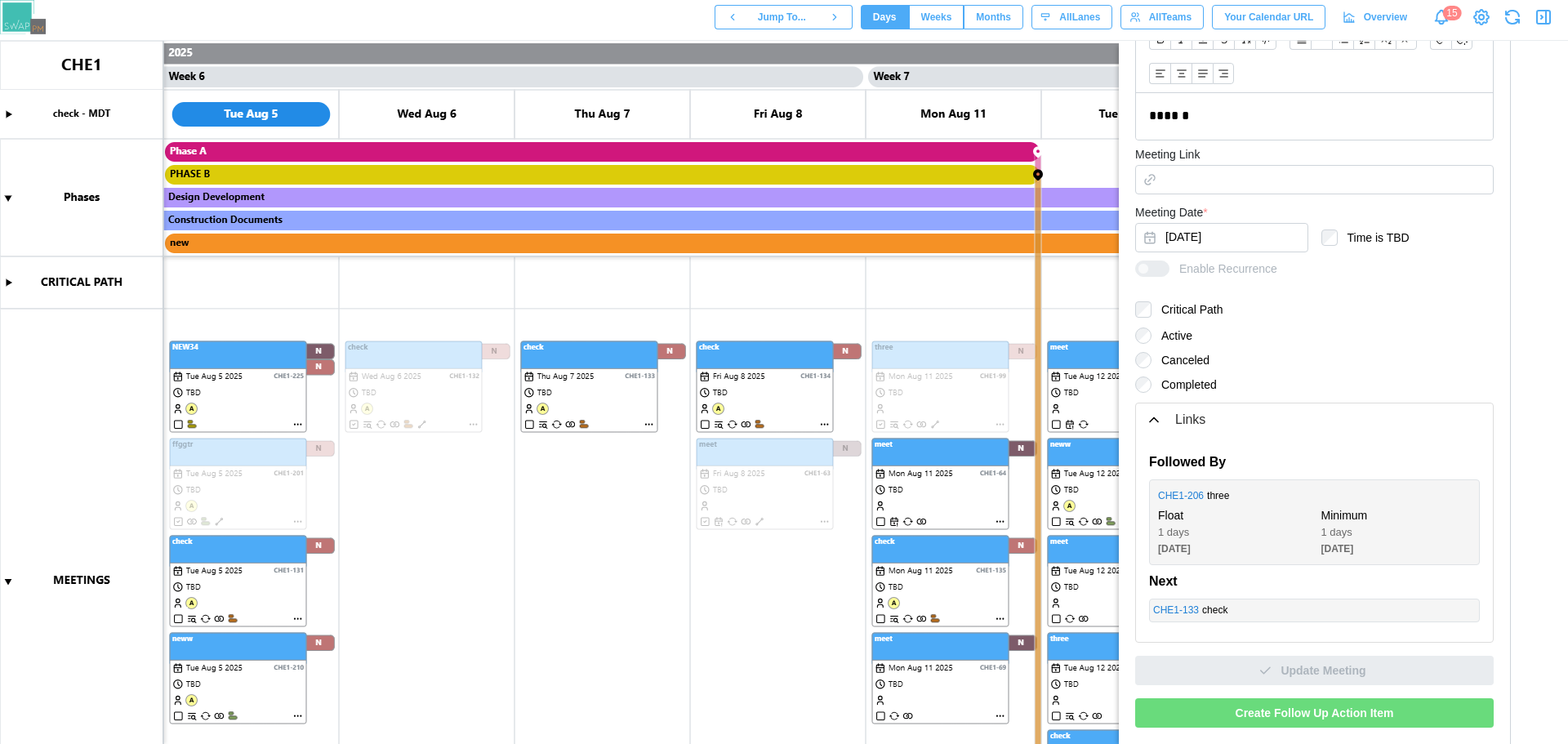 click on "Create Follow Up Action Item" at bounding box center [1314, 713] 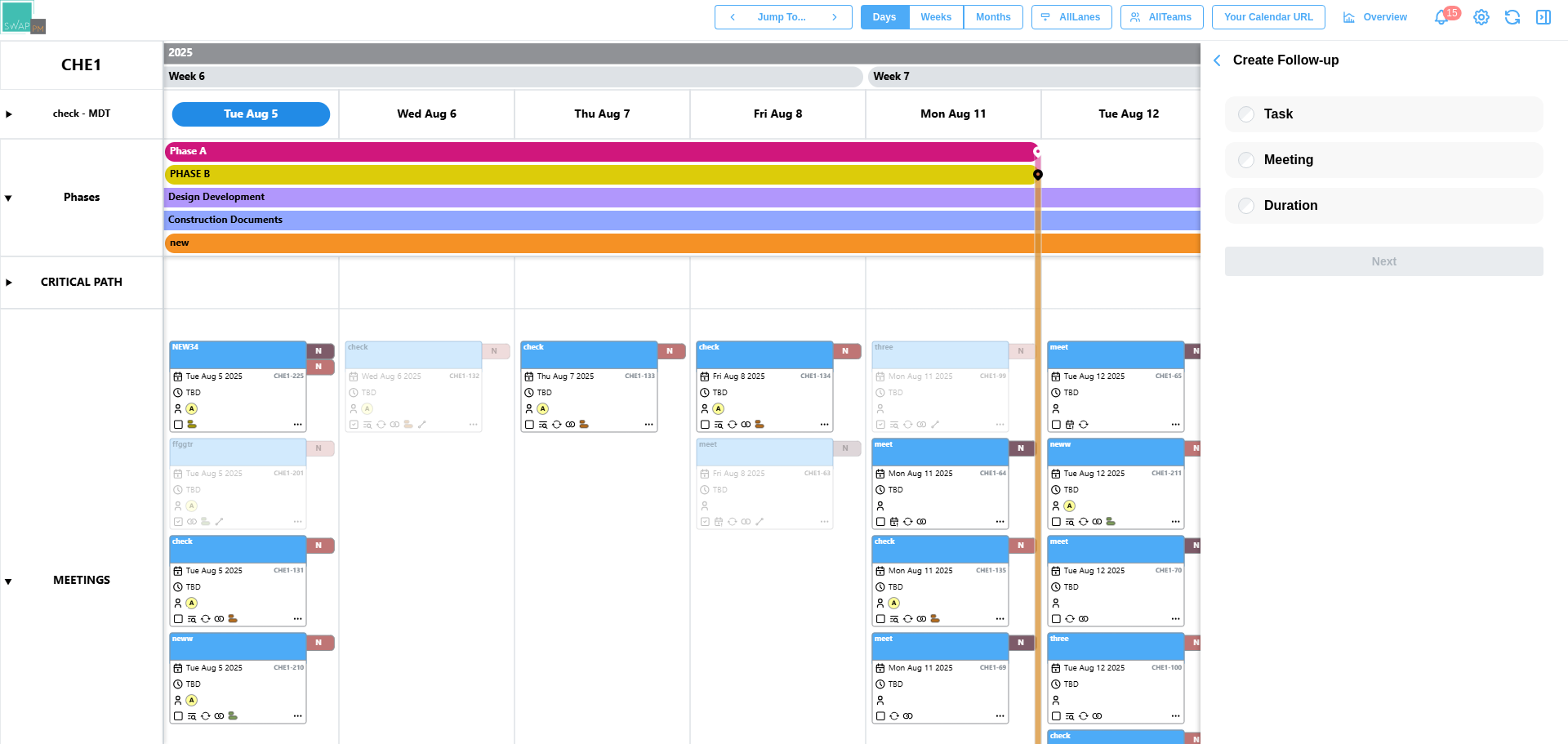 scroll, scrollTop: 0, scrollLeft: 0, axis: both 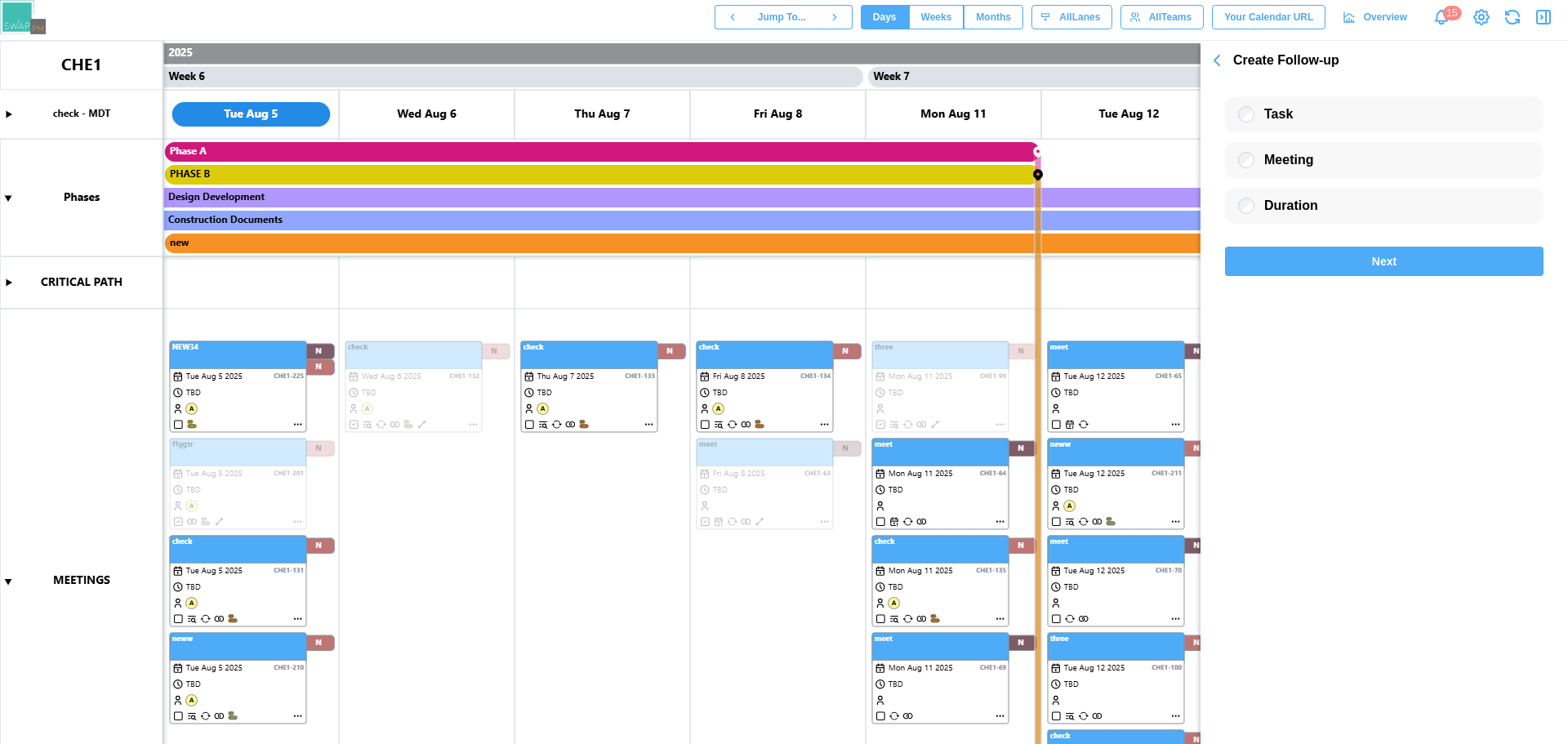 click on "Next" at bounding box center [1384, 261] 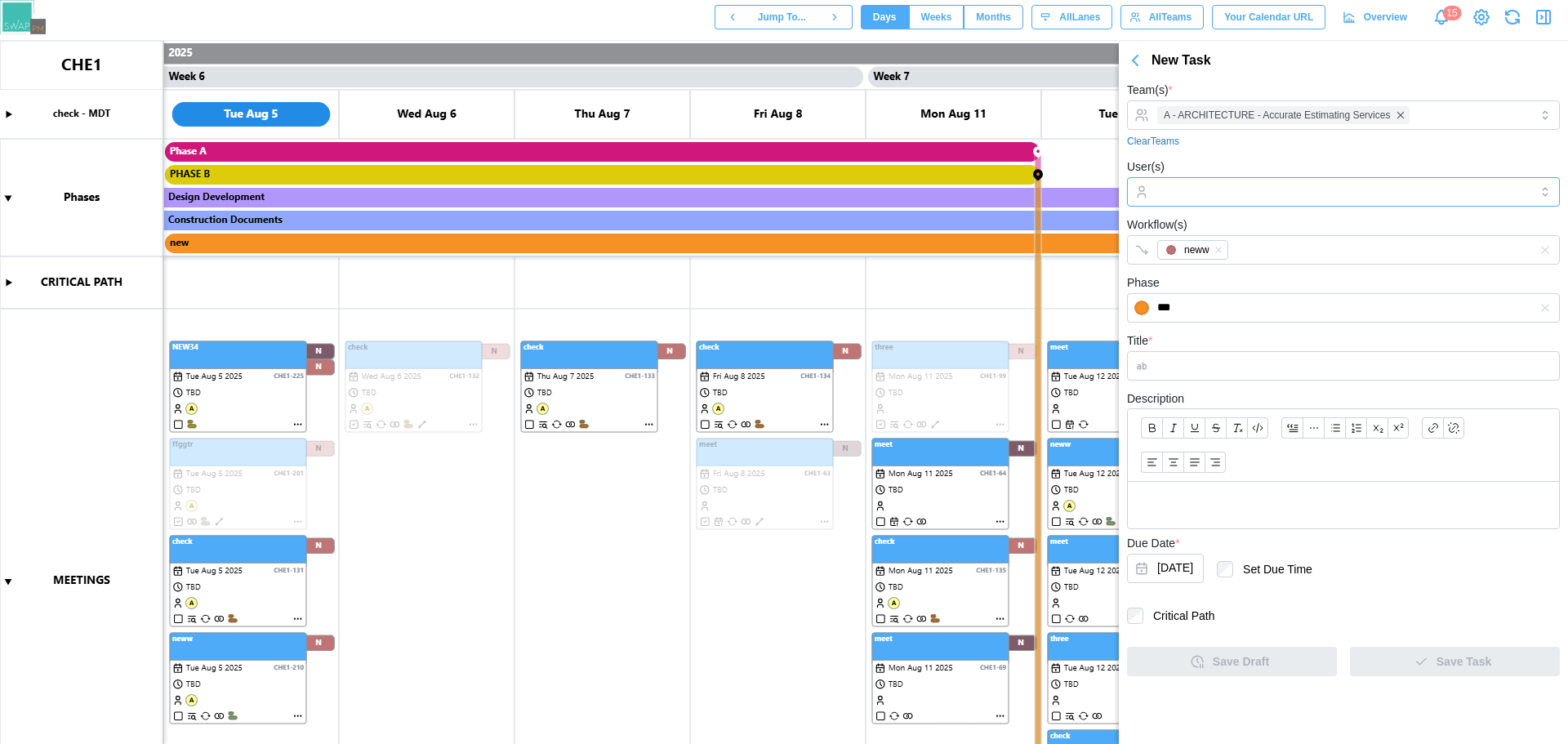 click at bounding box center (1341, 192) 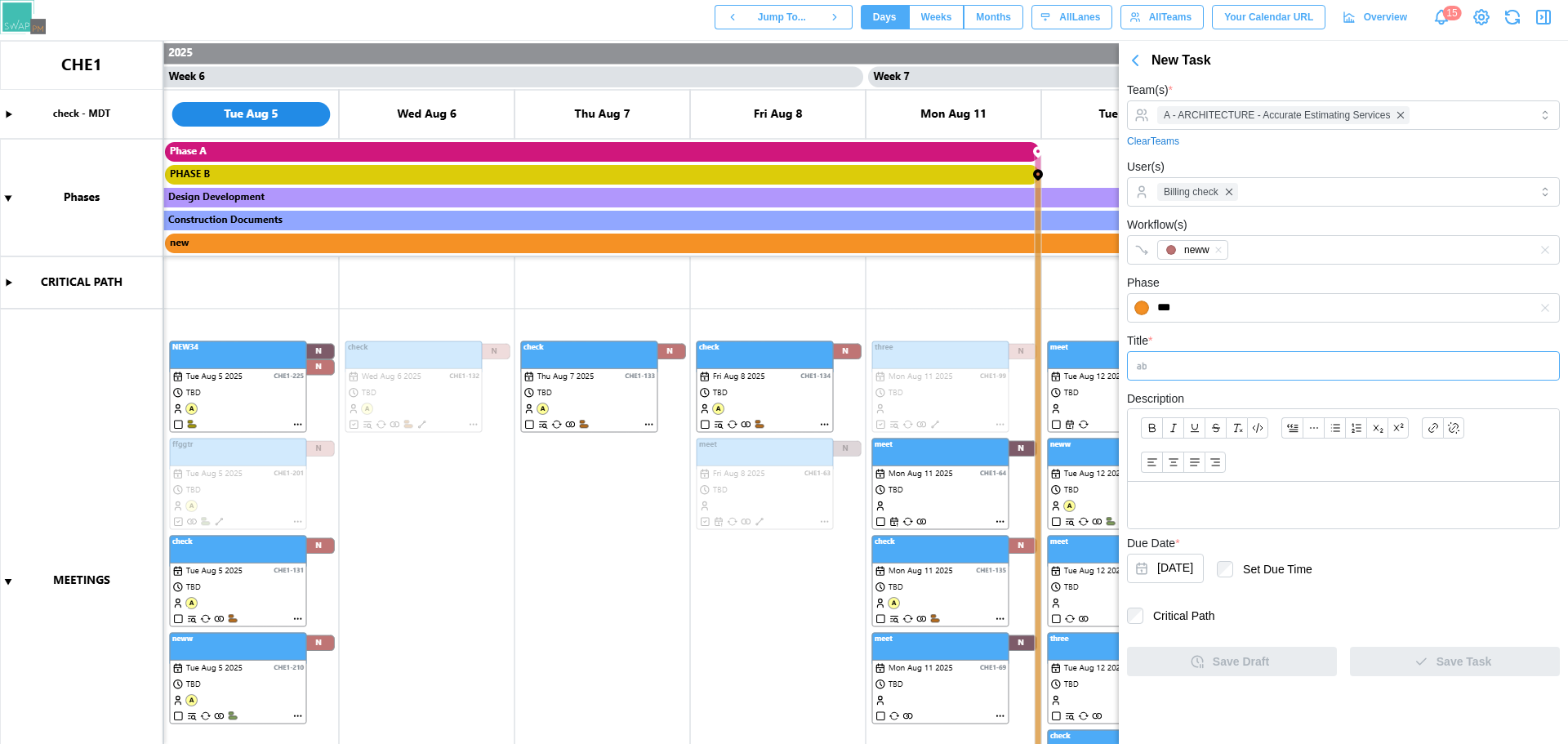 click on "Title  *" at bounding box center (1343, 366) 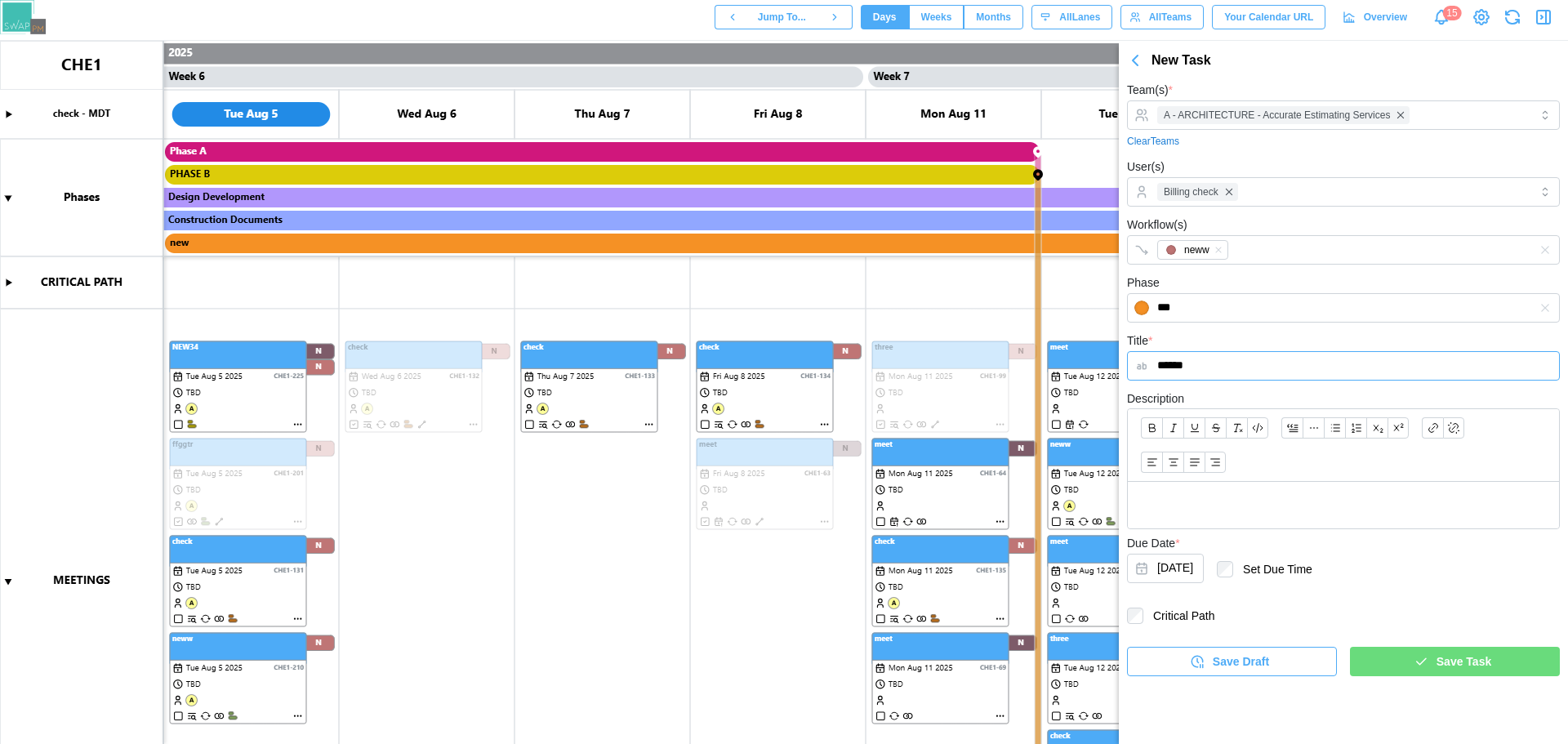 type on "******" 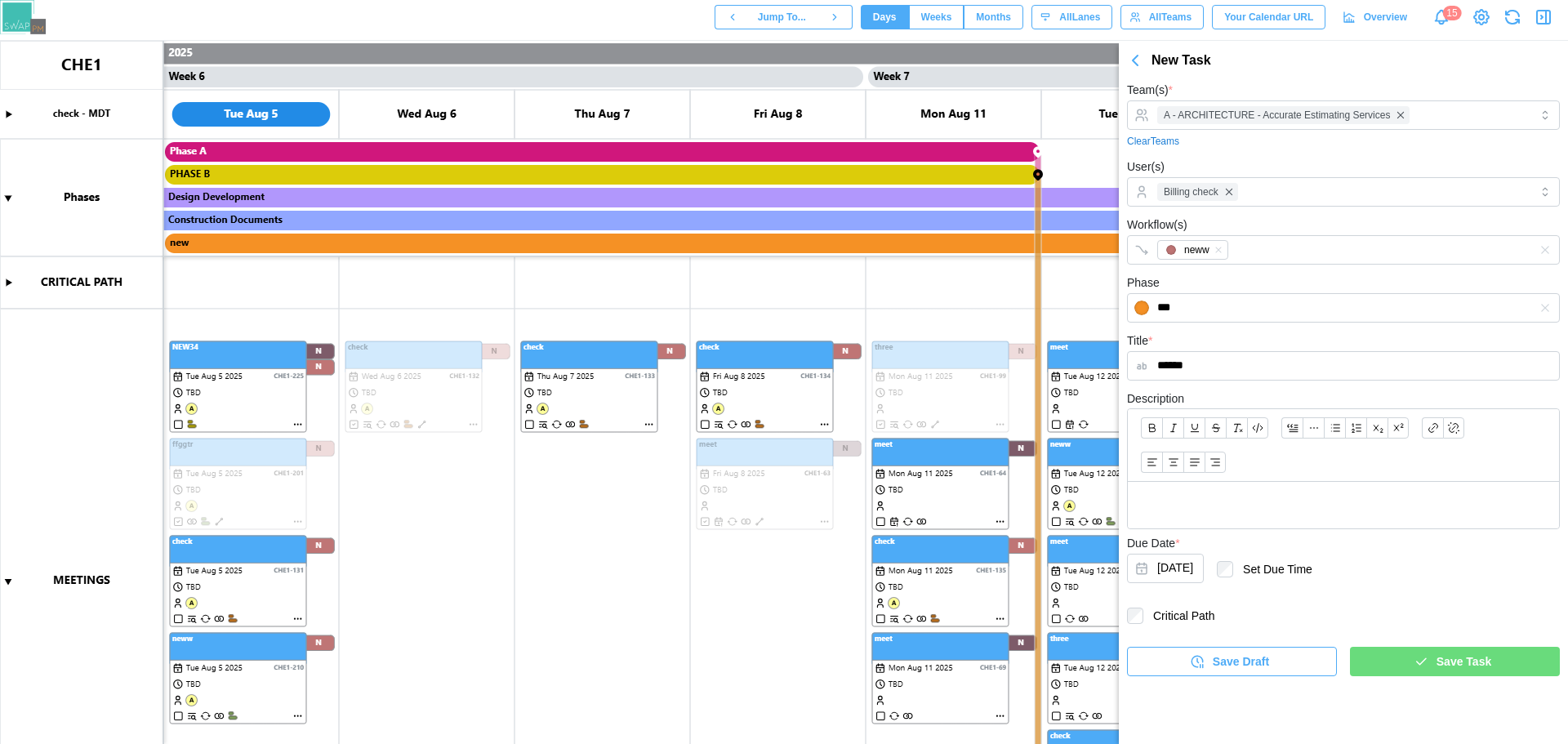 click at bounding box center (1343, 505) 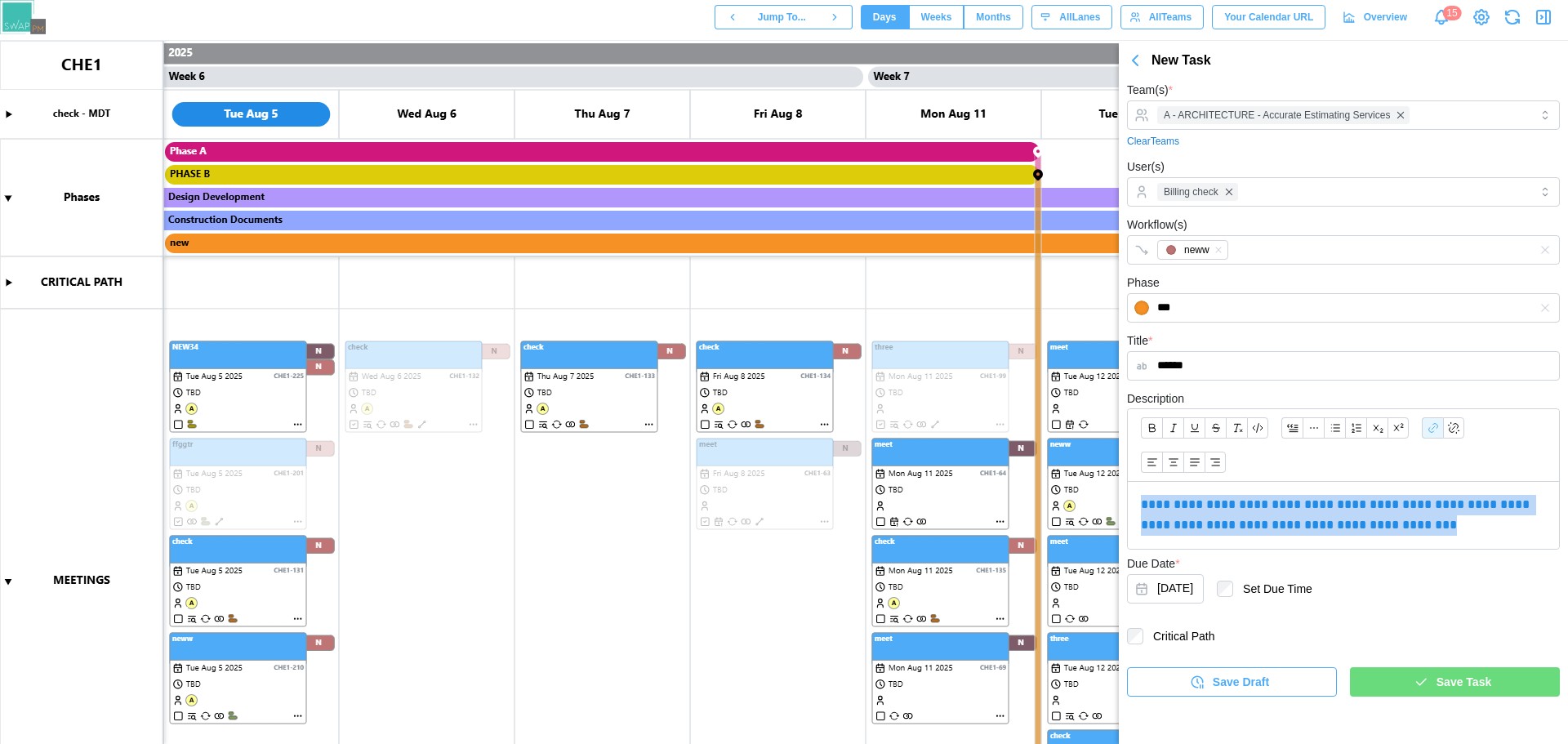 drag, startPoint x: 1455, startPoint y: 537, endPoint x: 932, endPoint y: 474, distance: 526.7808 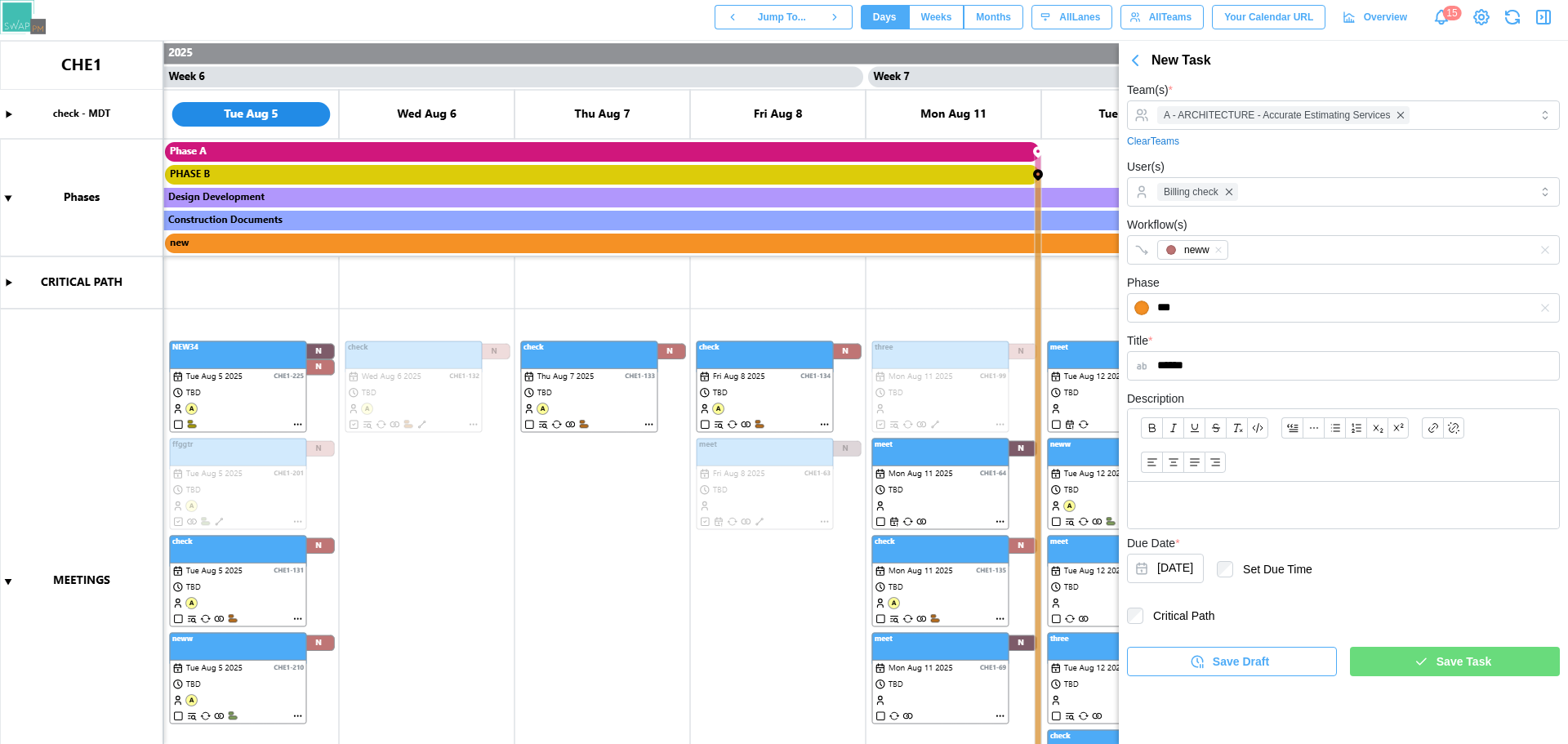 click on "Save Task" at bounding box center [1463, 662] 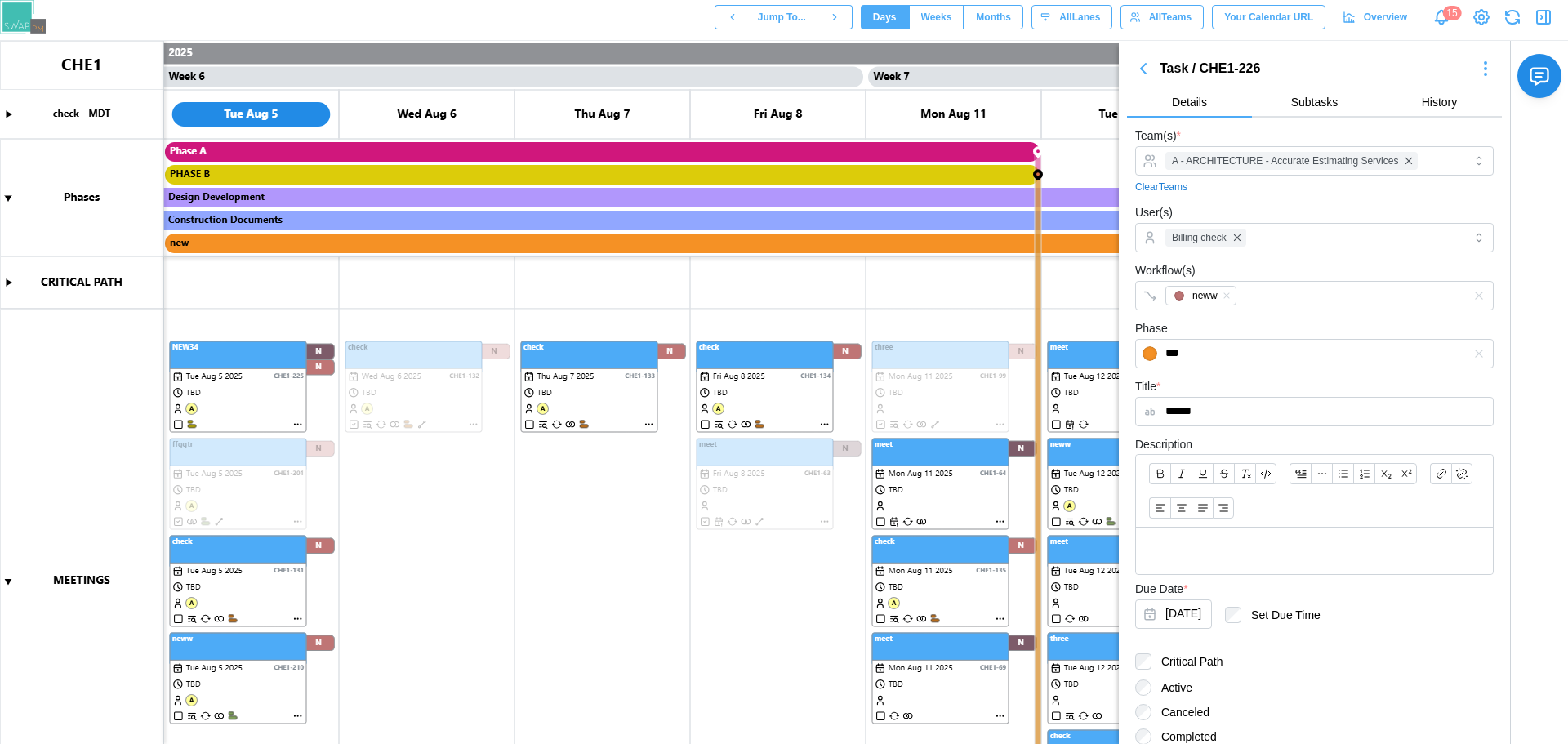 scroll, scrollTop: 147, scrollLeft: 0, axis: vertical 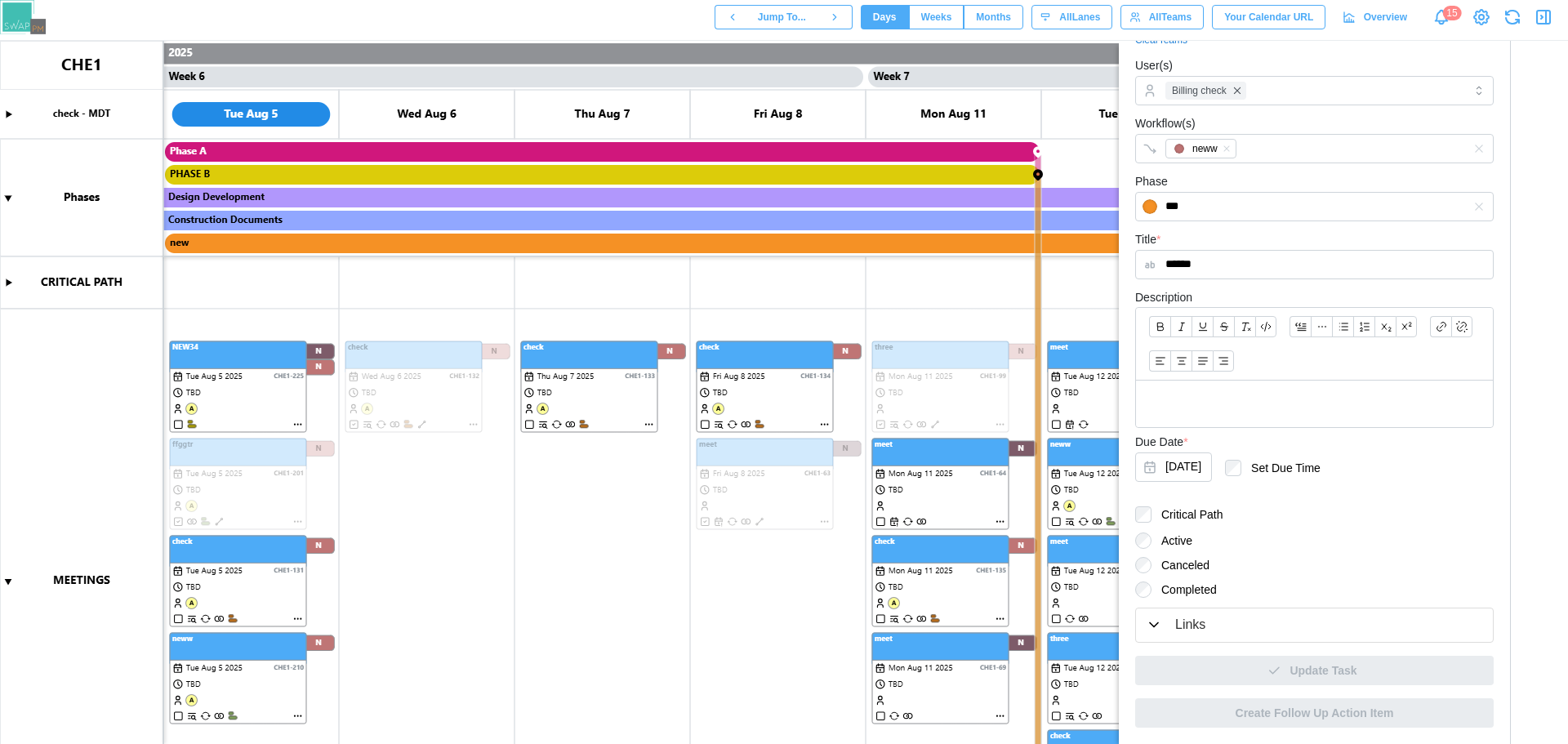 click on "Links" at bounding box center [1314, 625] 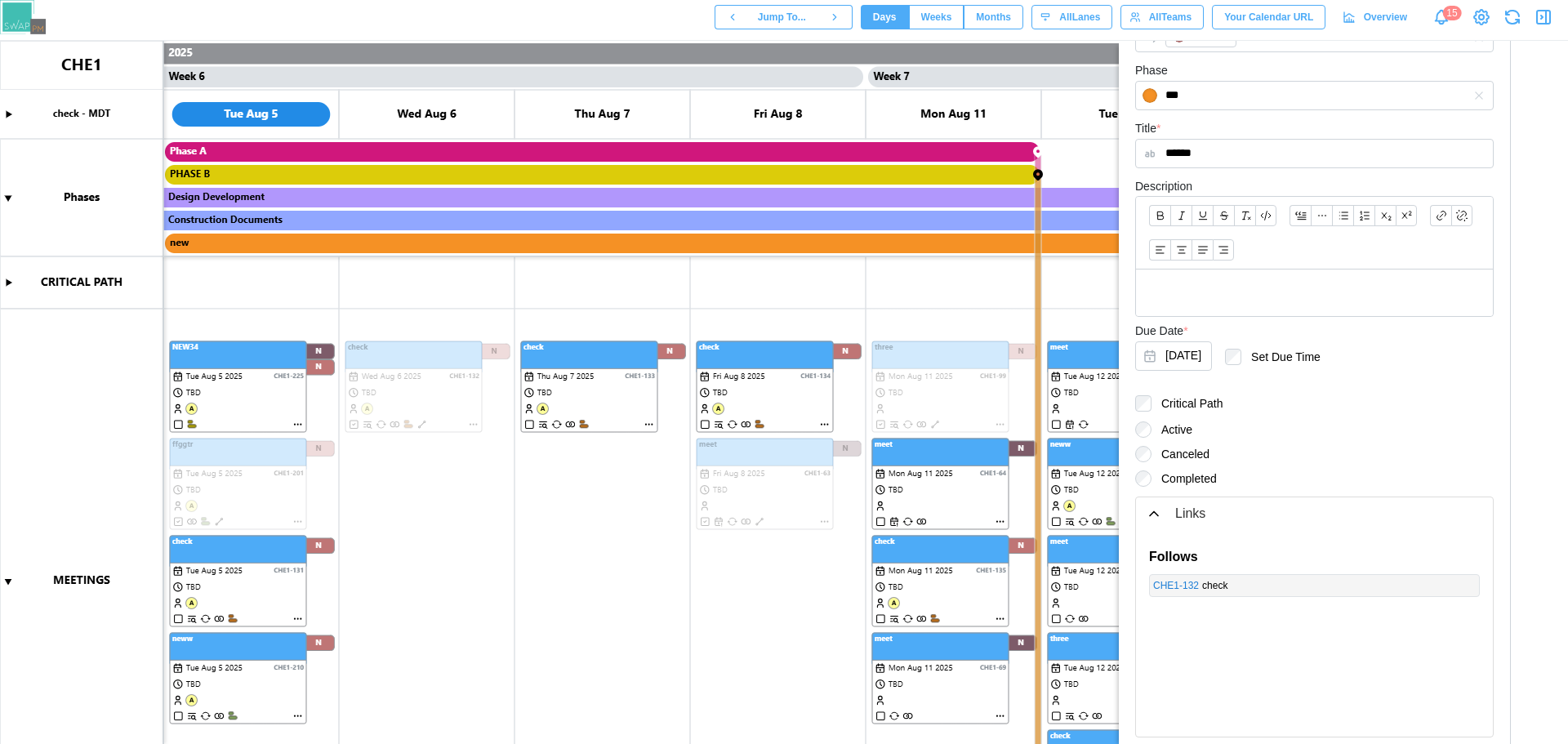 scroll, scrollTop: 352, scrollLeft: 0, axis: vertical 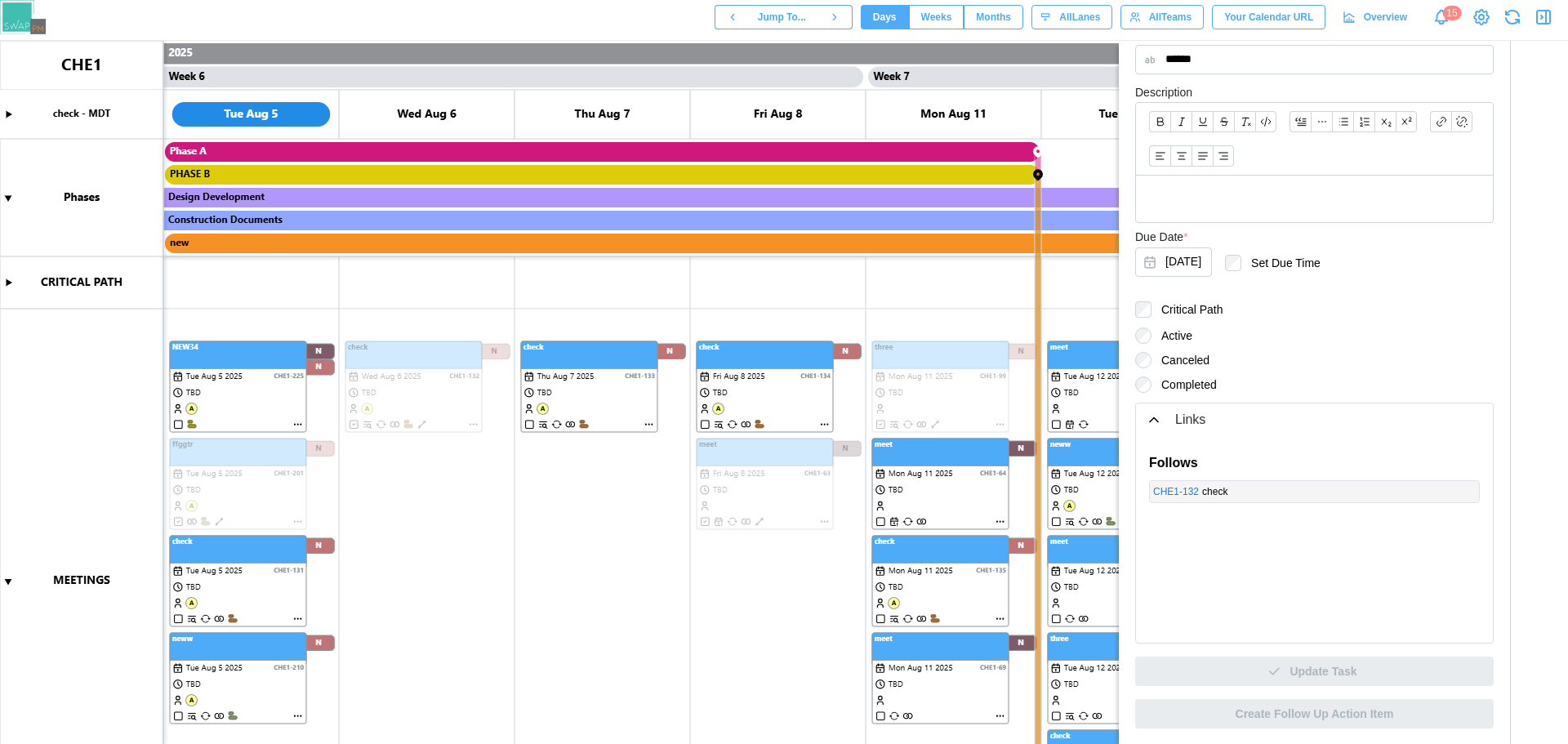 click on "CHE1 - 132" at bounding box center [1176, 492] 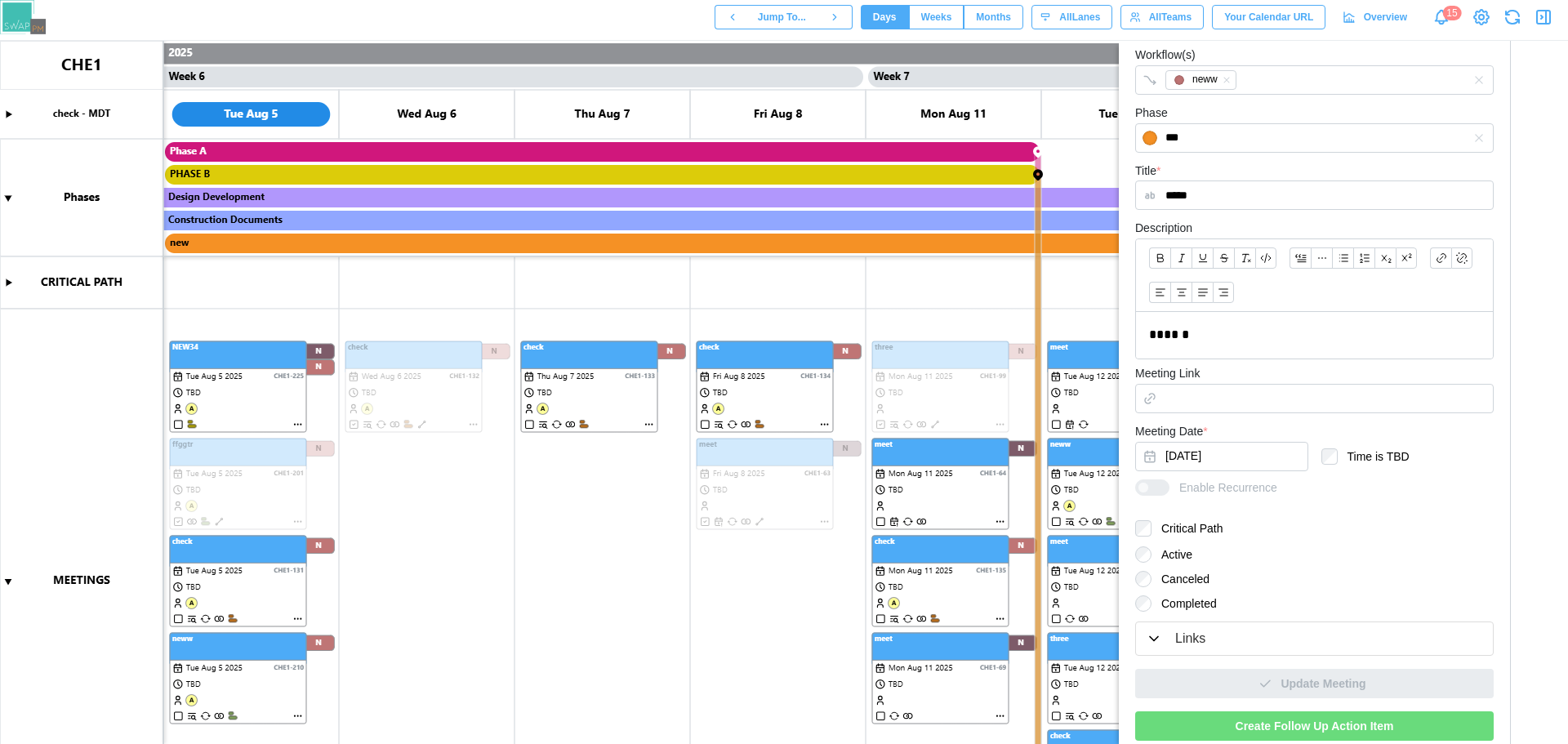scroll, scrollTop: 287, scrollLeft: 0, axis: vertical 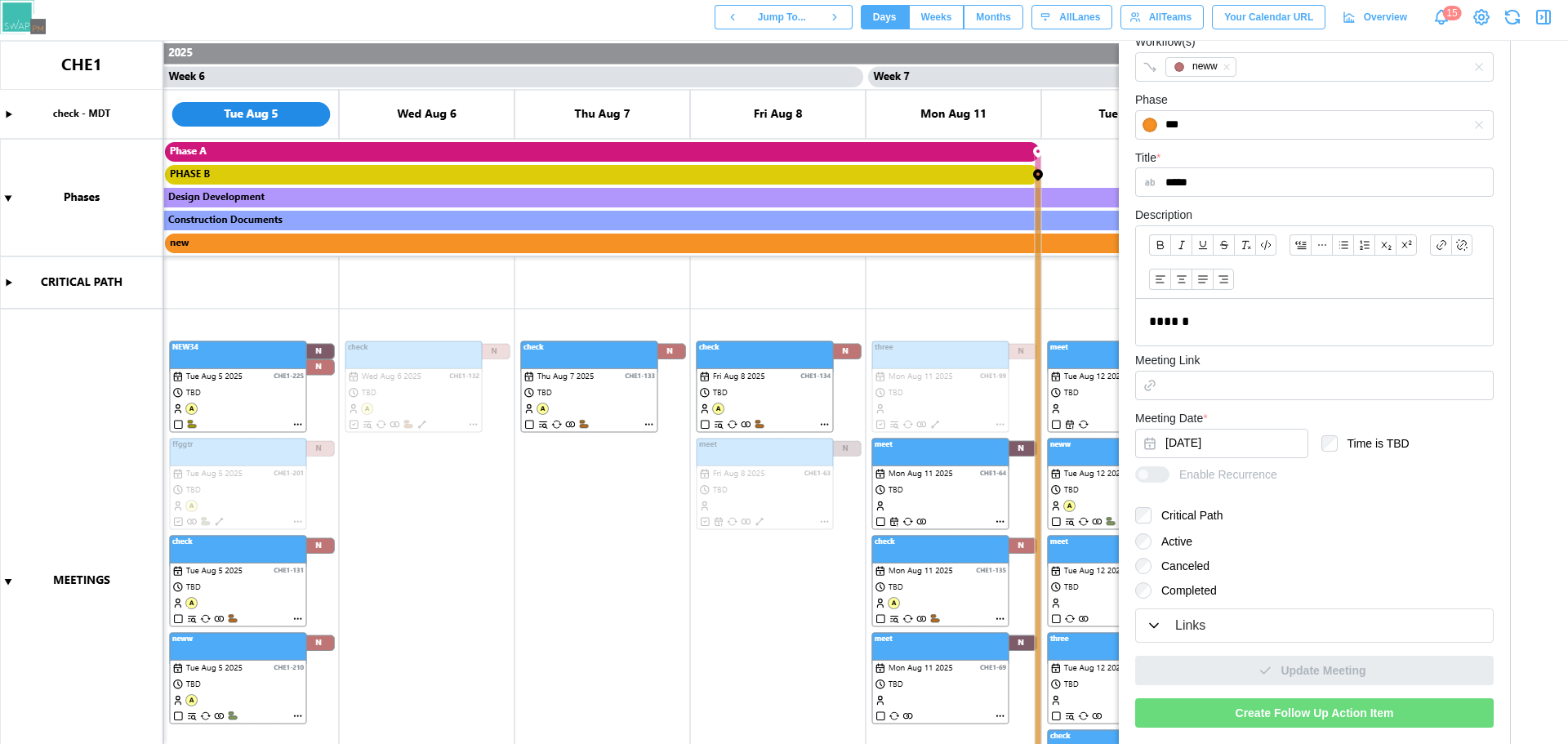 click on "Links" at bounding box center (1314, 626) 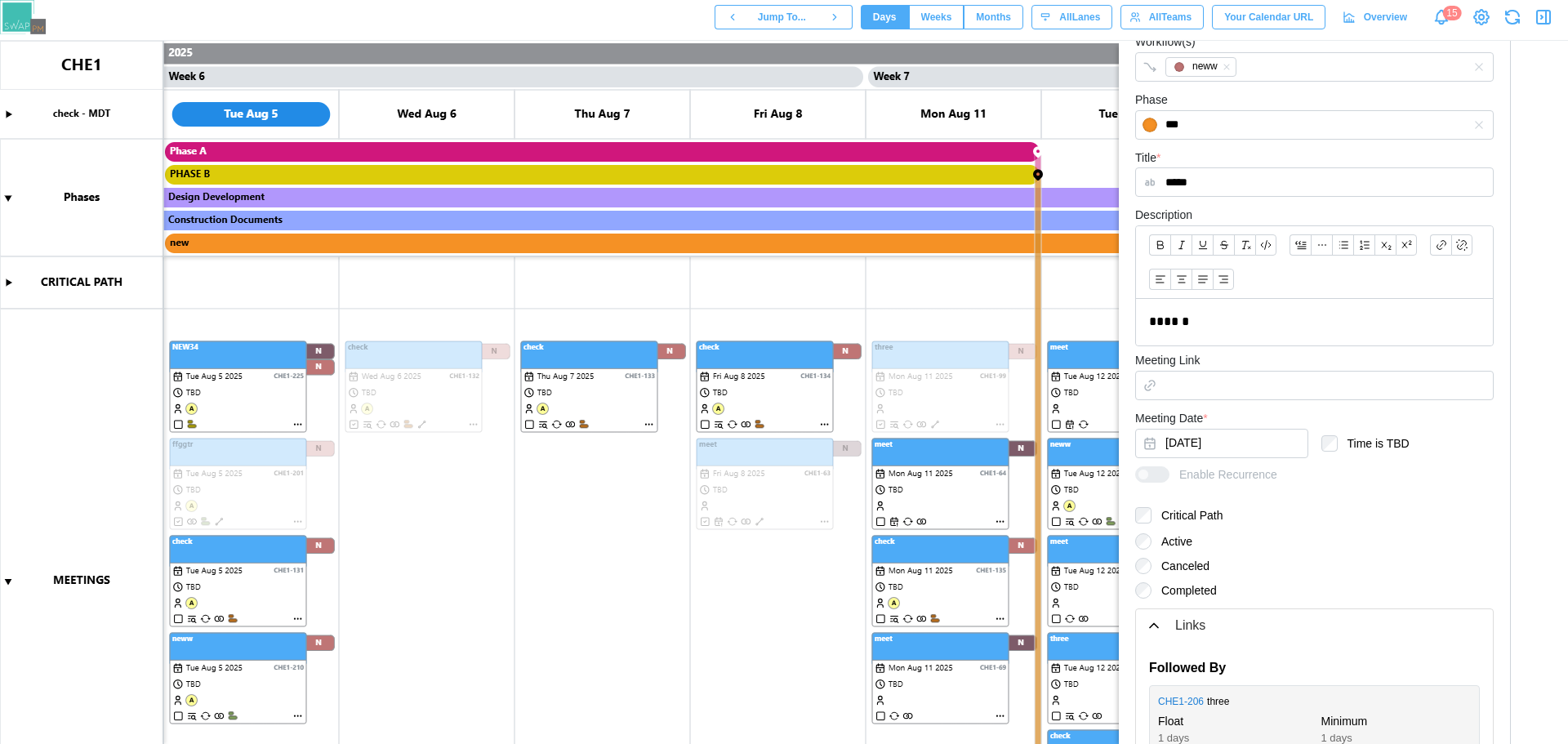 scroll, scrollTop: 492, scrollLeft: 0, axis: vertical 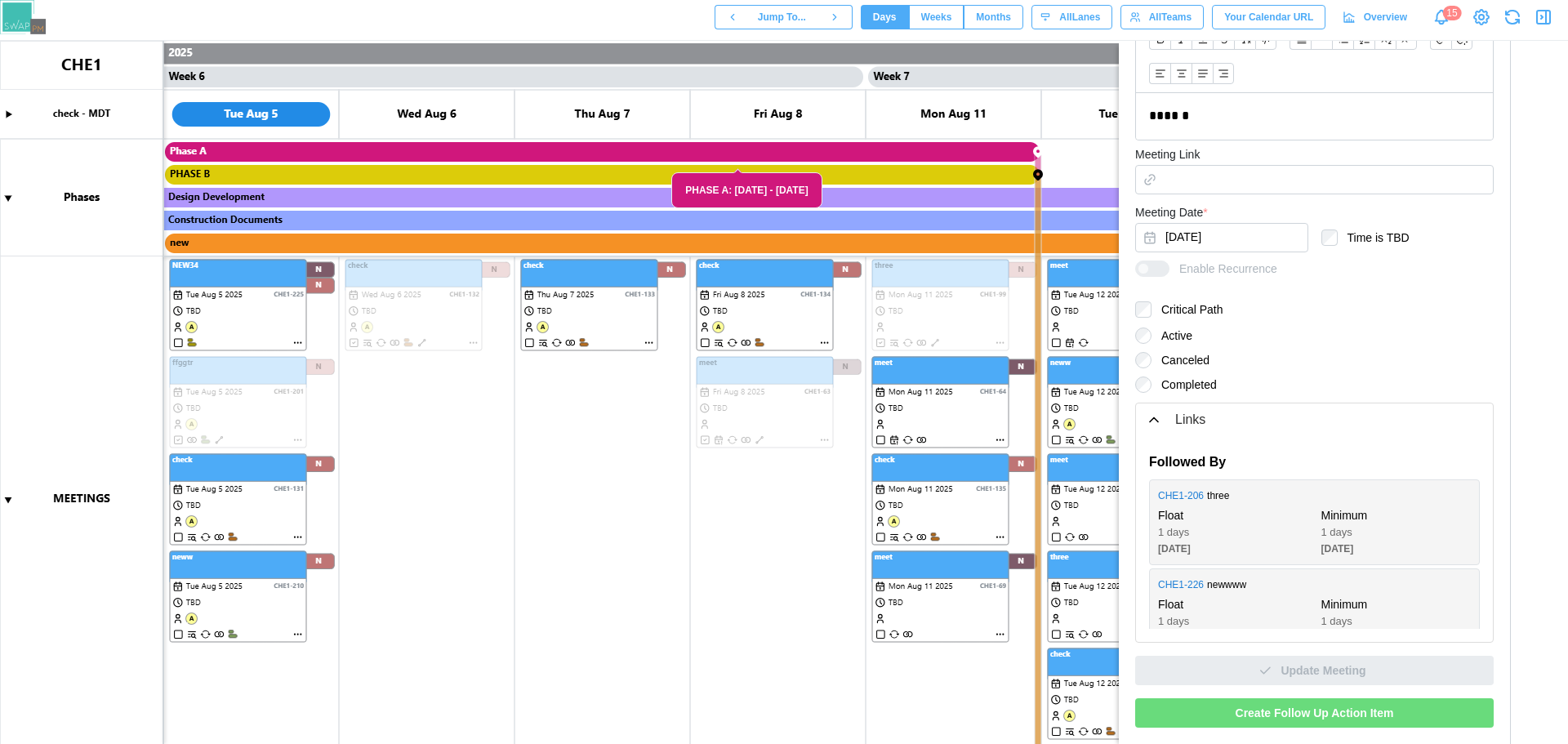 click at bounding box center [784, 392] 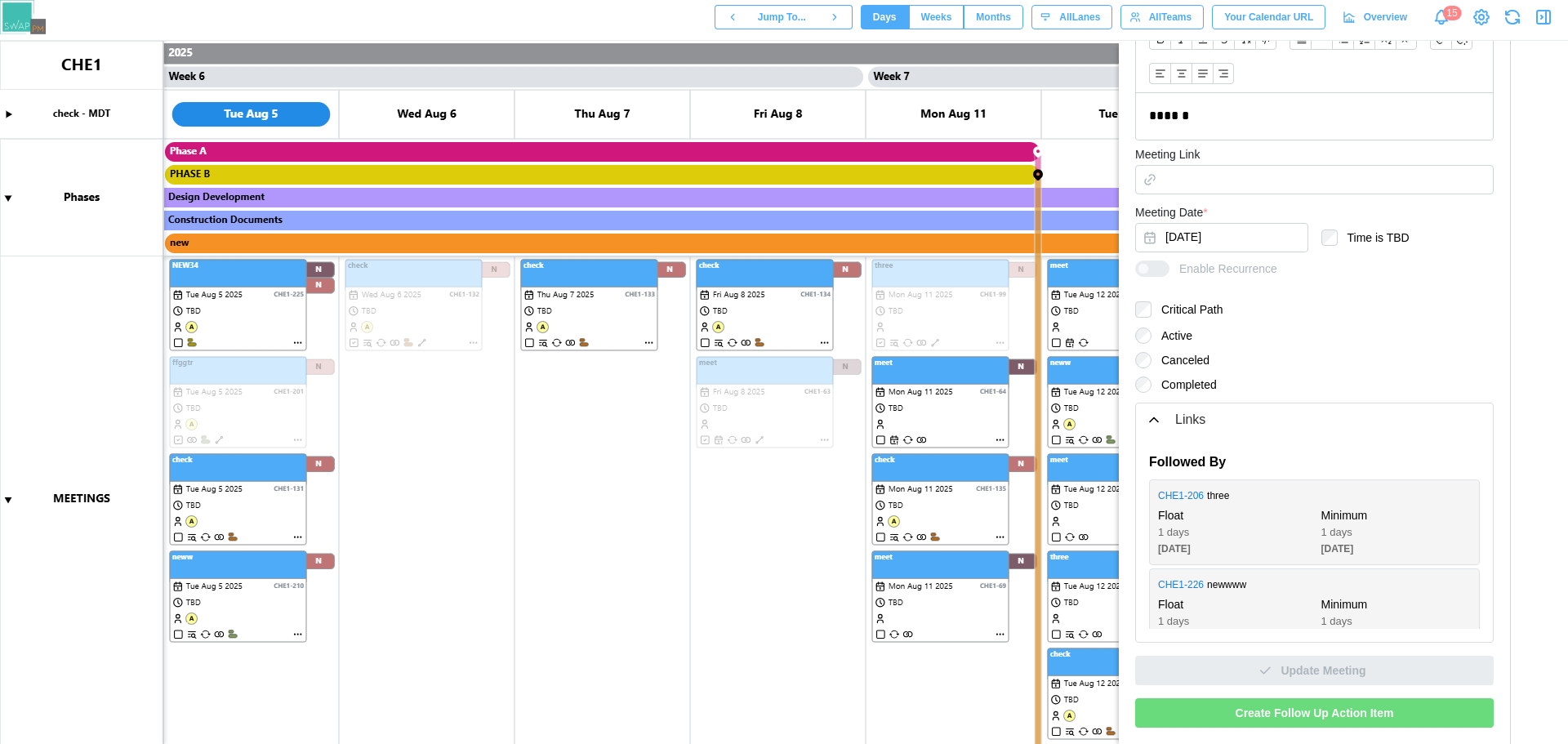 scroll, scrollTop: 0, scrollLeft: 0, axis: both 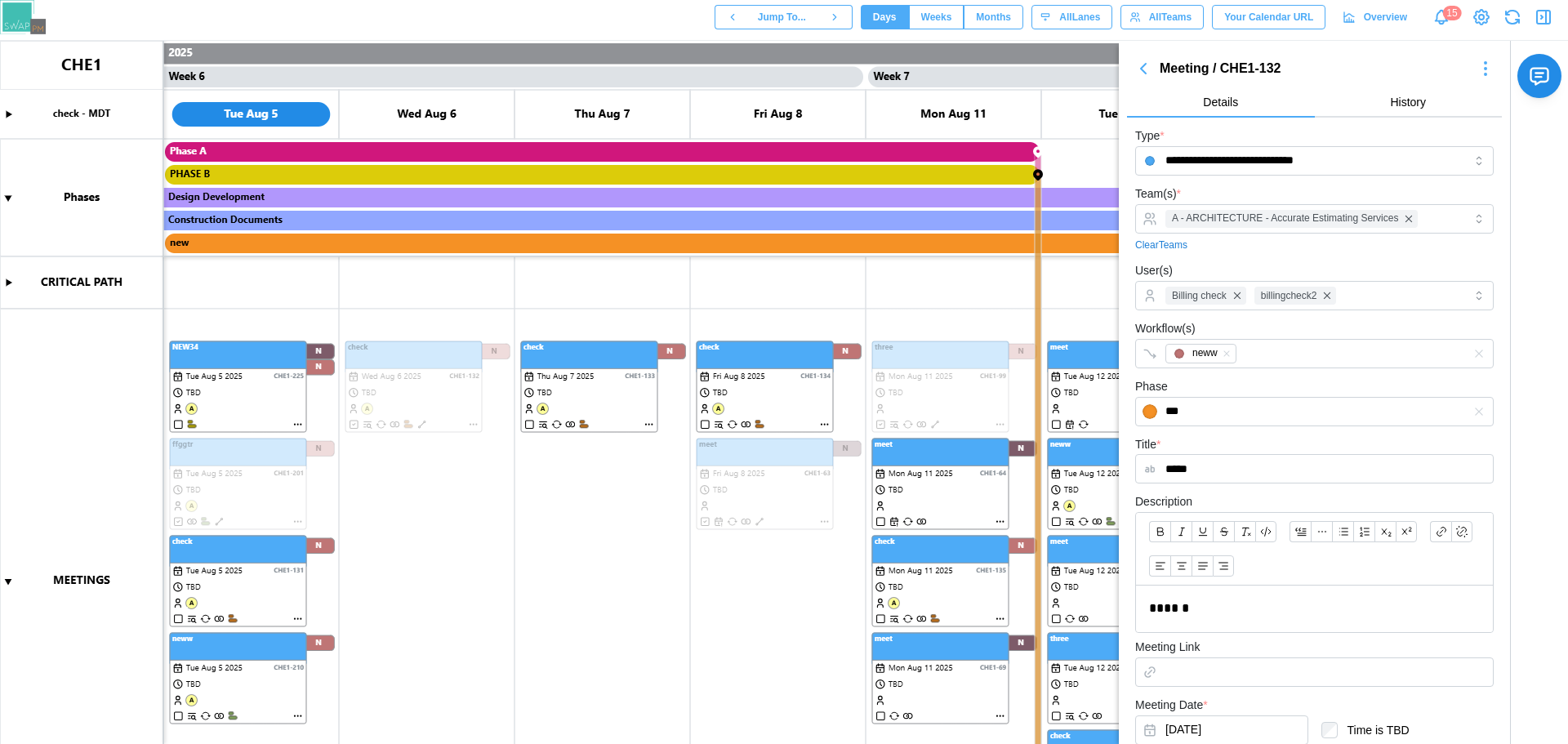click 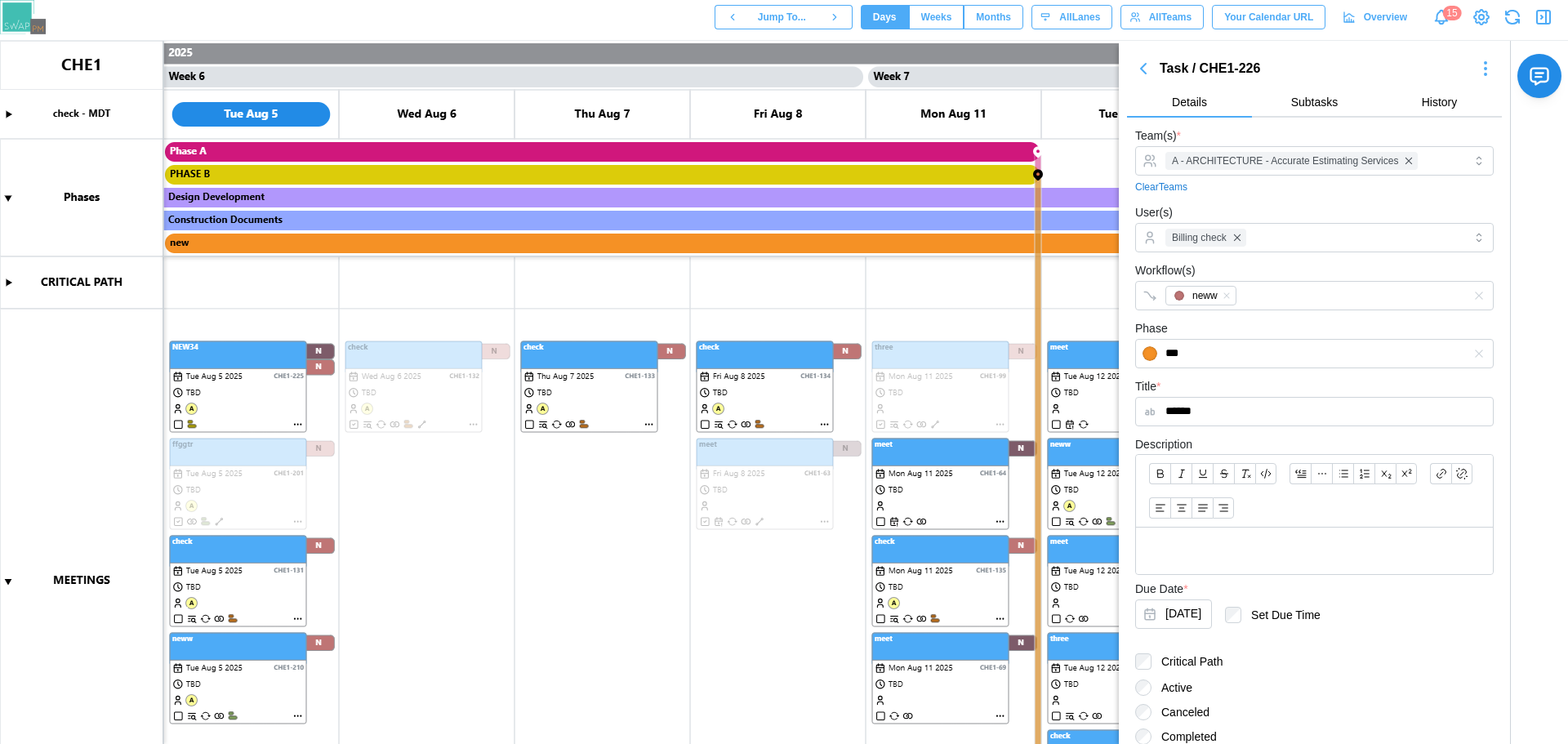 click 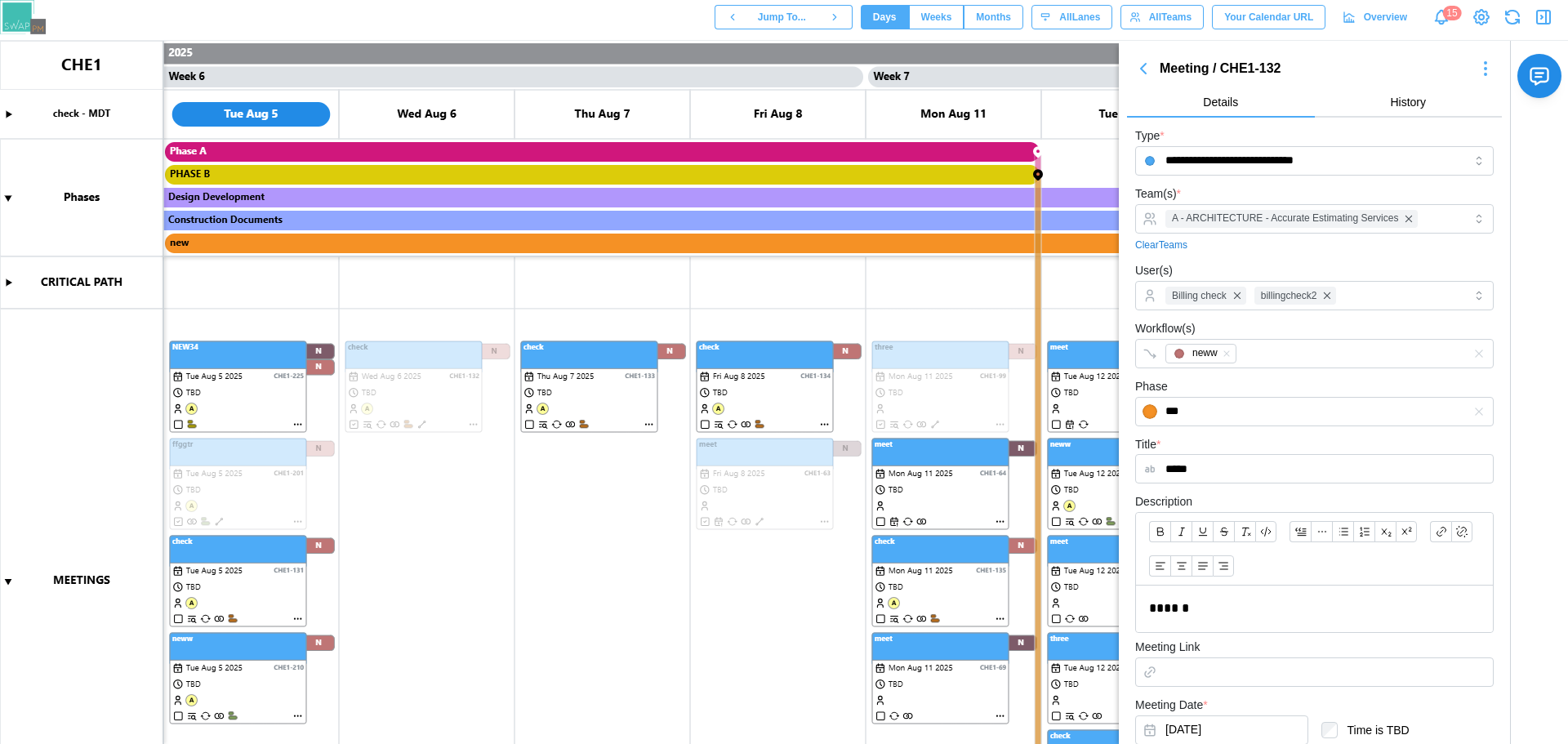click 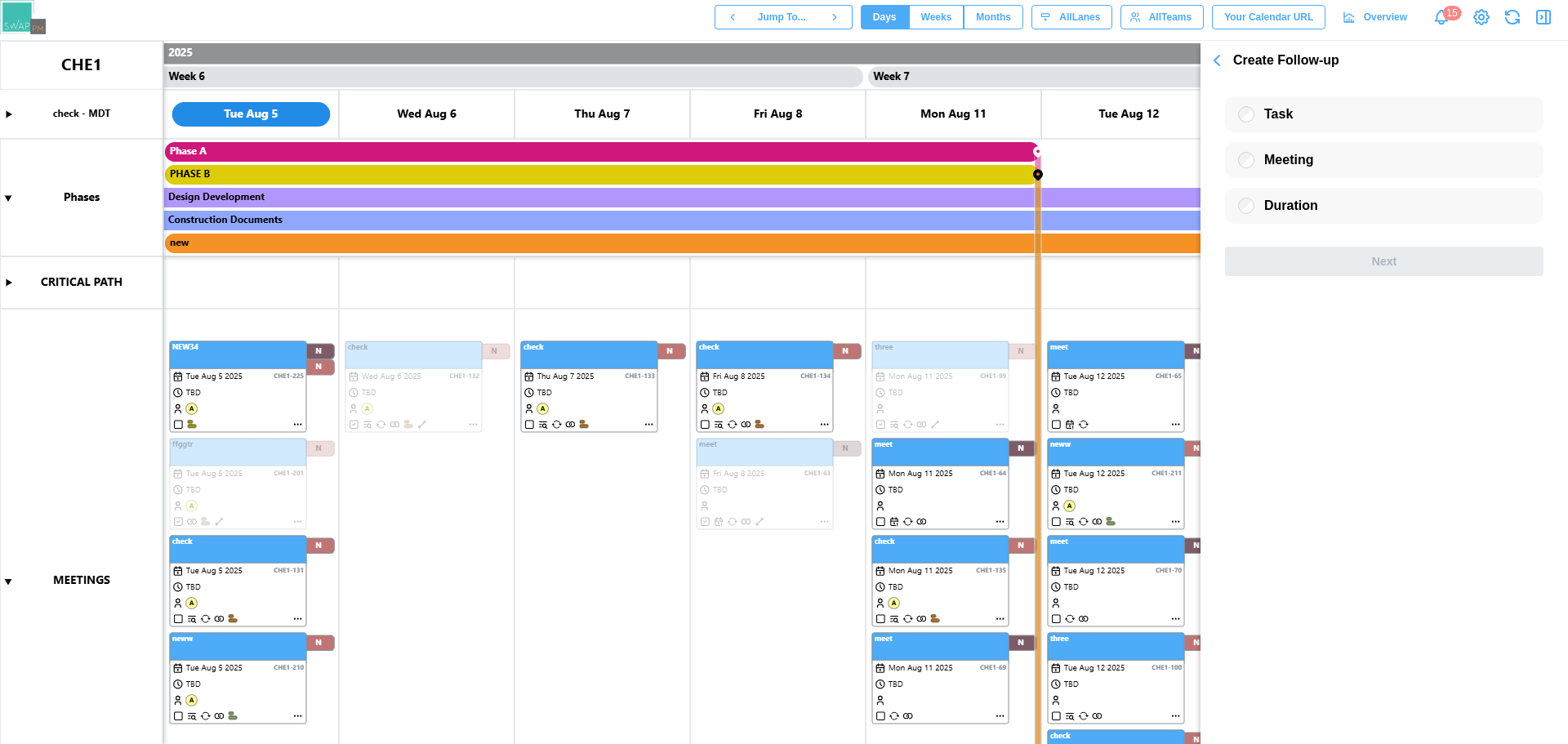 click on "Jump To... Days Weeks Months days All  Lanes All  Teams Your Calendar URL Overview 15" at bounding box center (1141, 17) 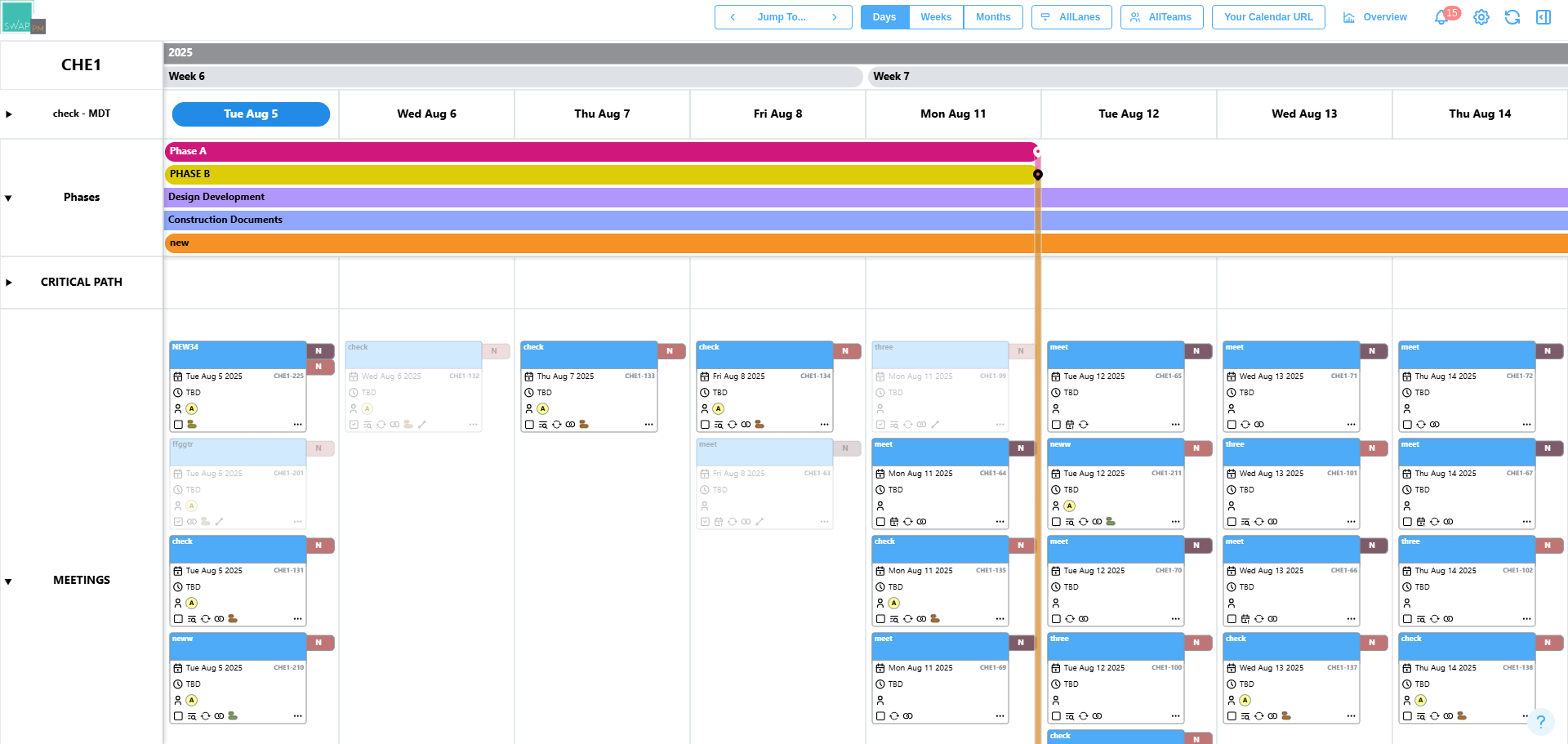 scroll, scrollTop: 0, scrollLeft: 0, axis: both 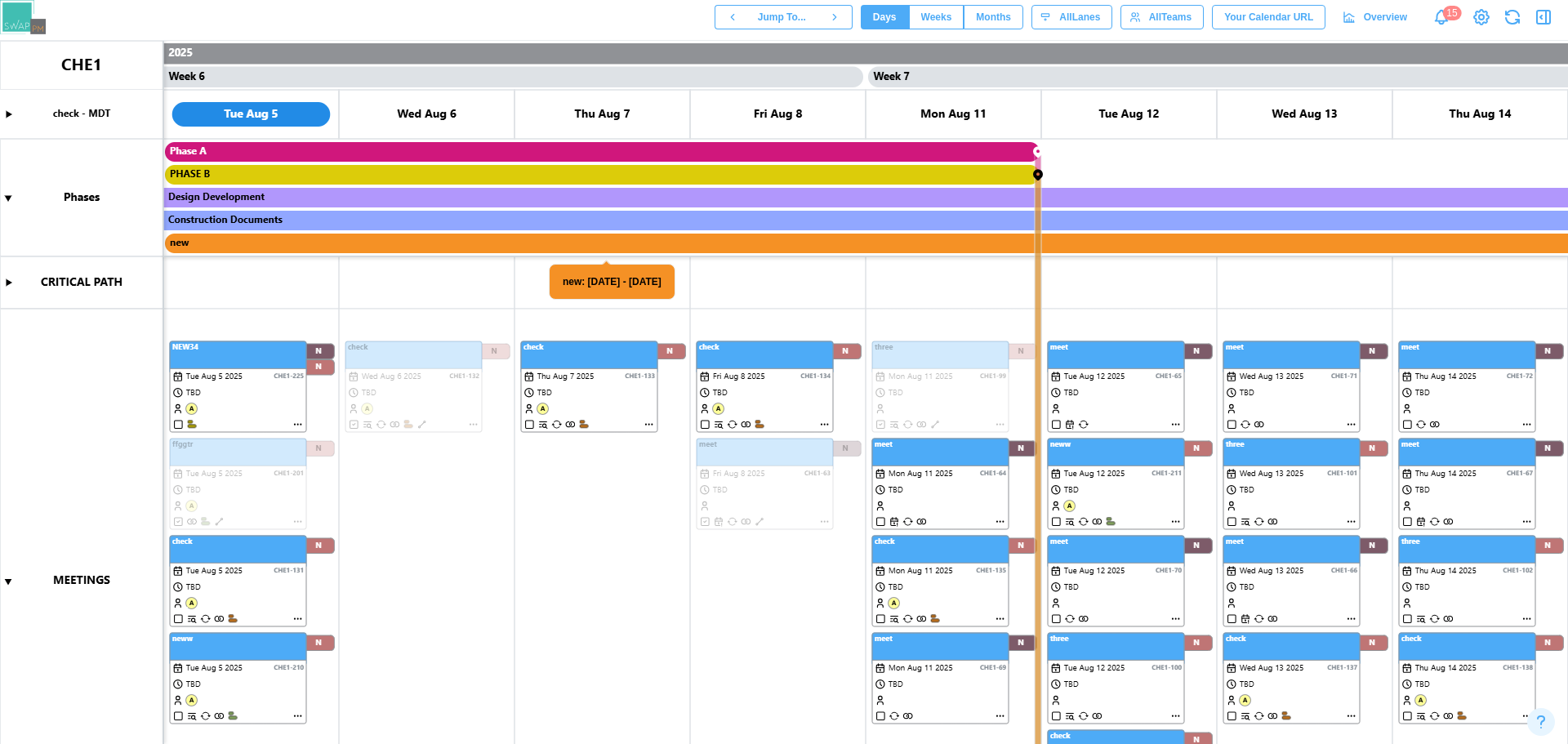 click at bounding box center (784, 392) 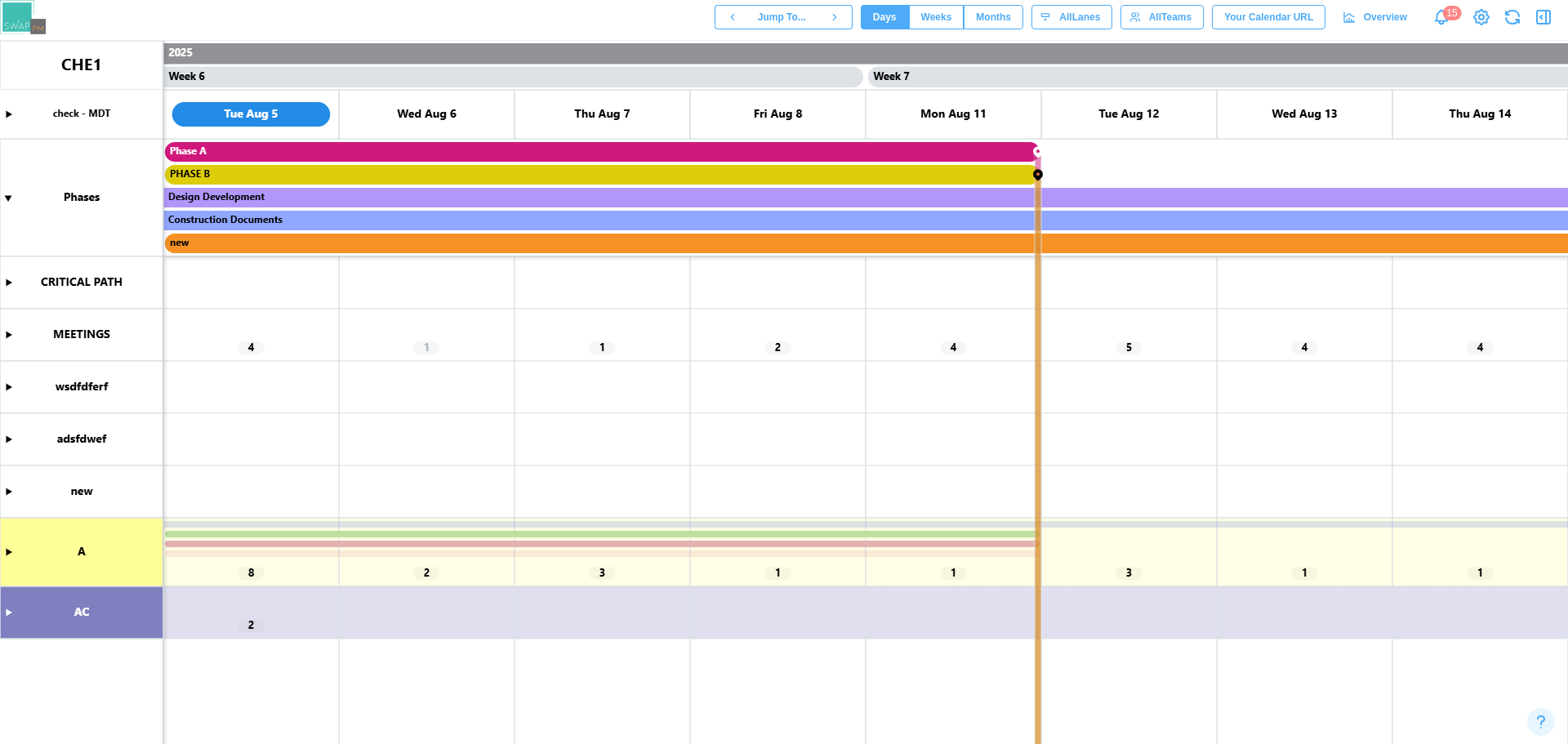 click at bounding box center [784, 392] 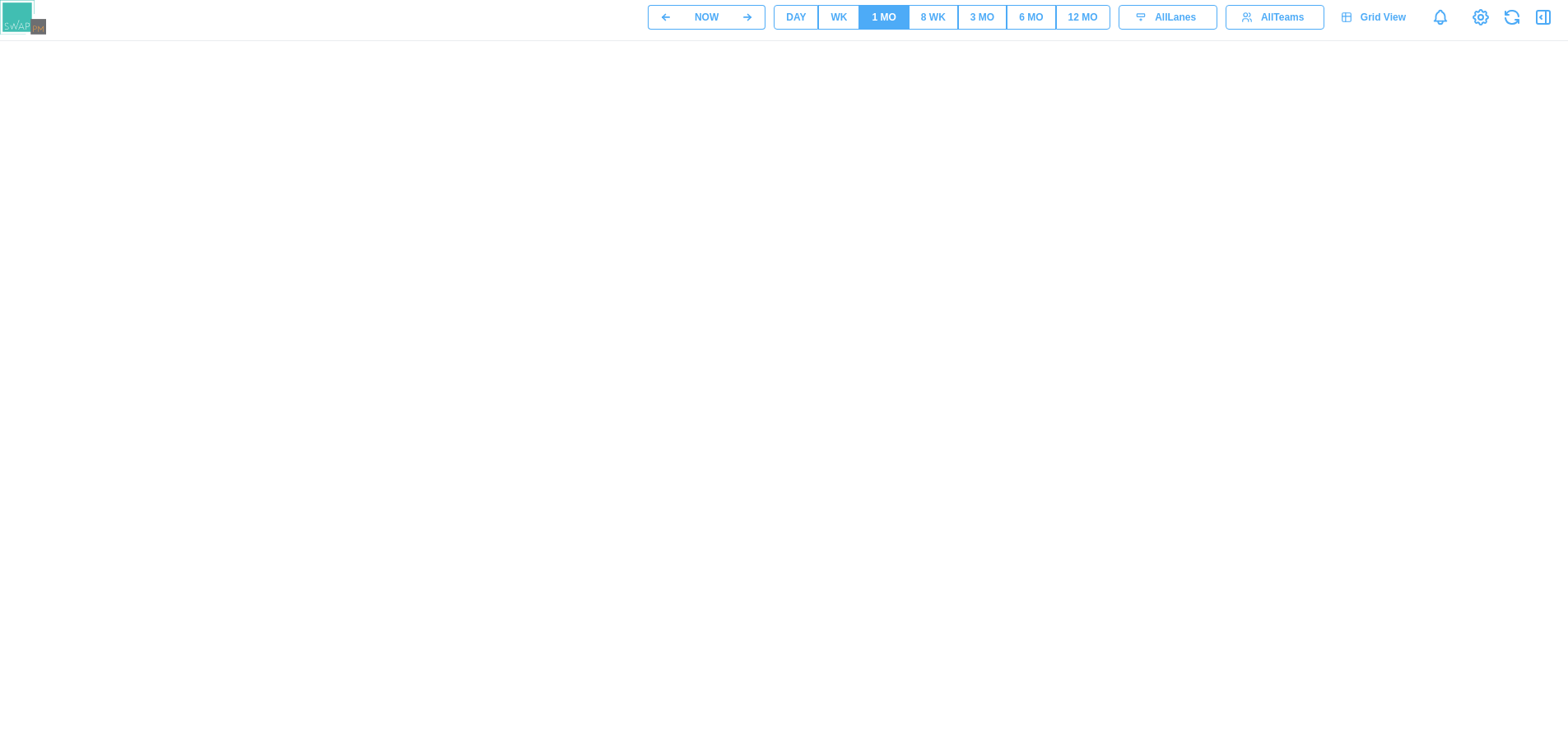 scroll, scrollTop: 0, scrollLeft: 0, axis: both 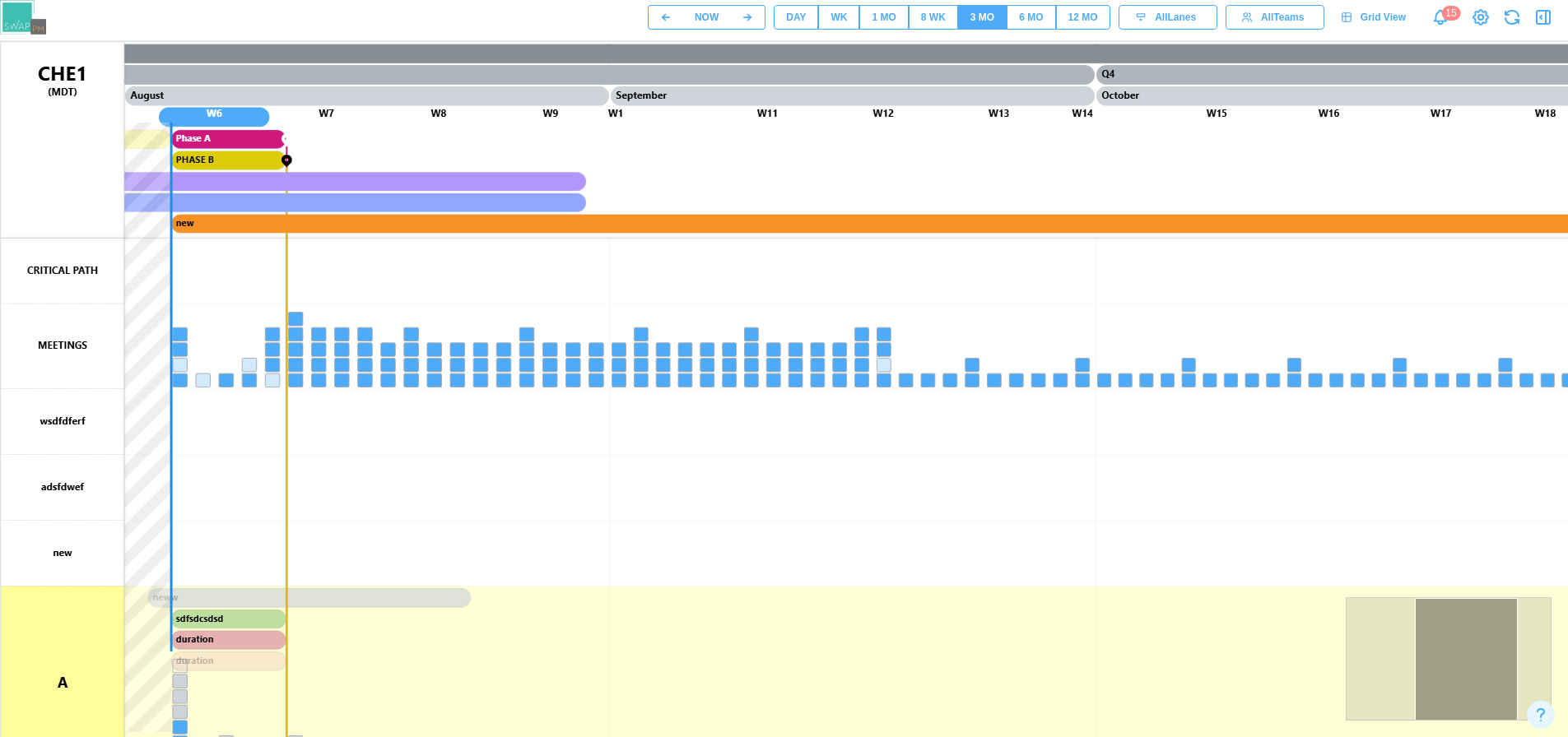 click on "1 MO" at bounding box center (883, 17) 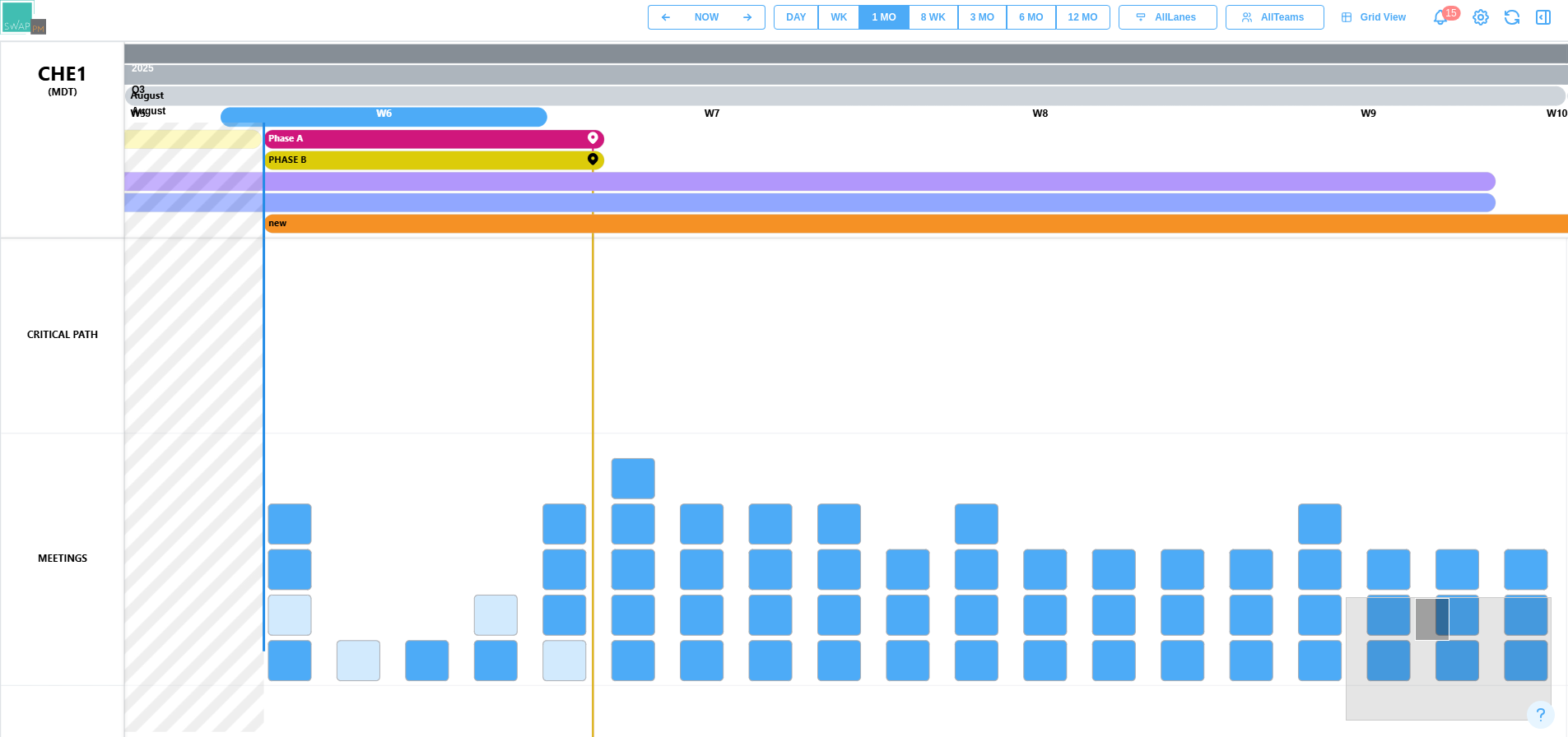 click on "3 MO" at bounding box center [982, 17] 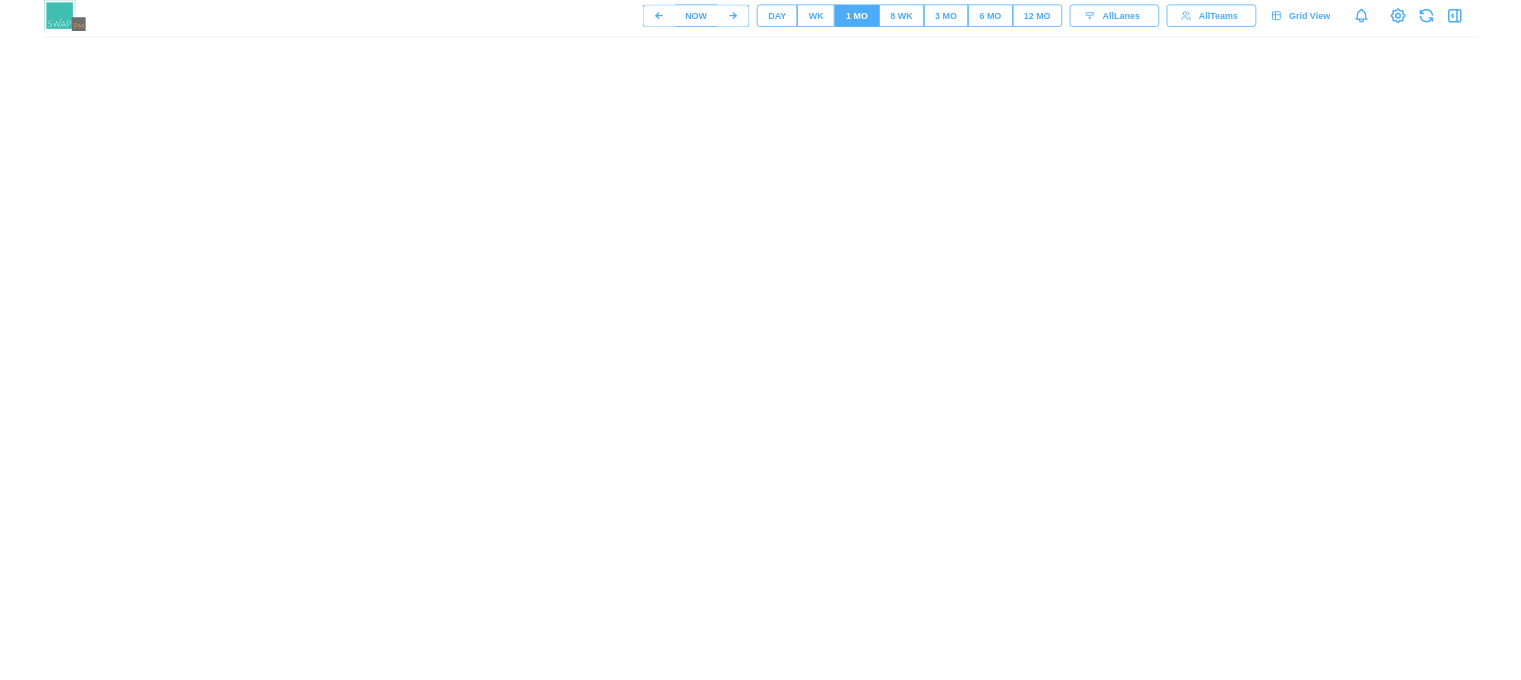 scroll, scrollTop: 0, scrollLeft: 0, axis: both 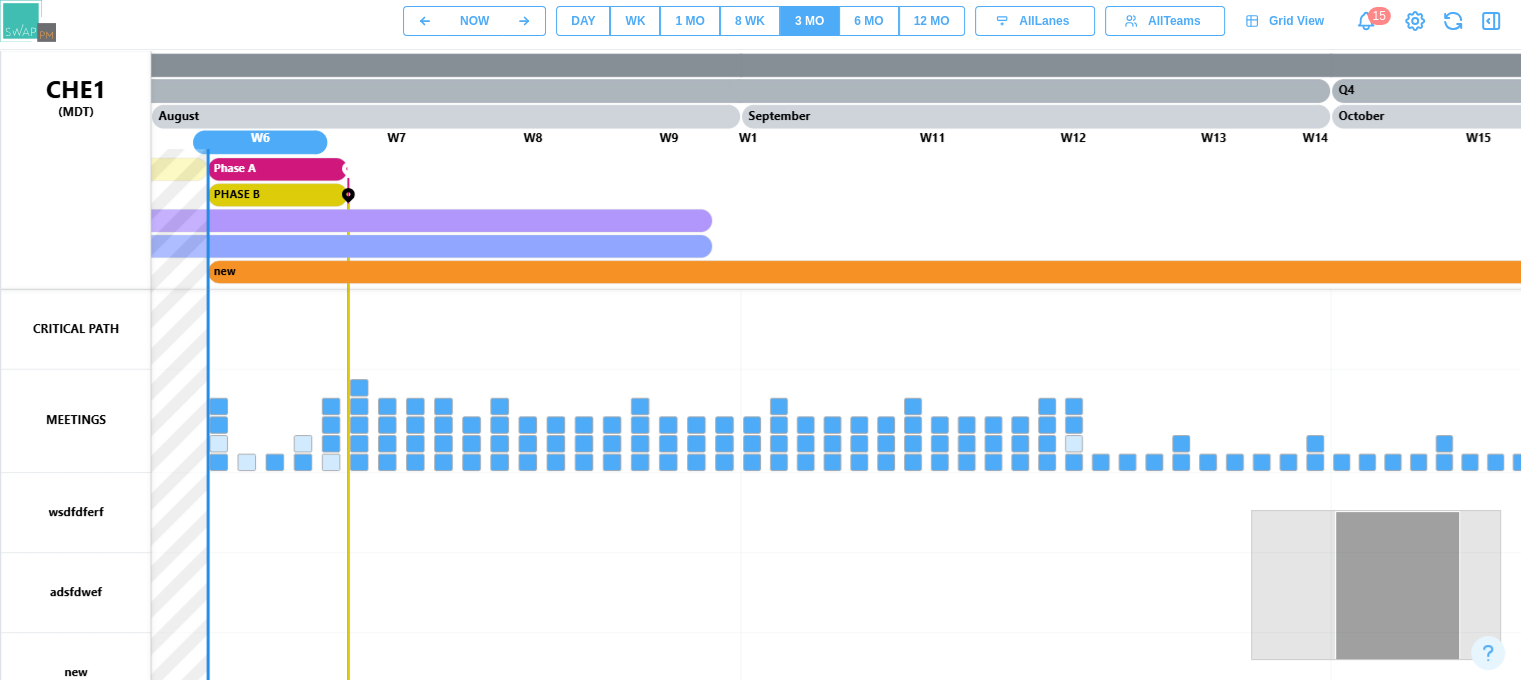 click on "12 MO" at bounding box center [932, 21] 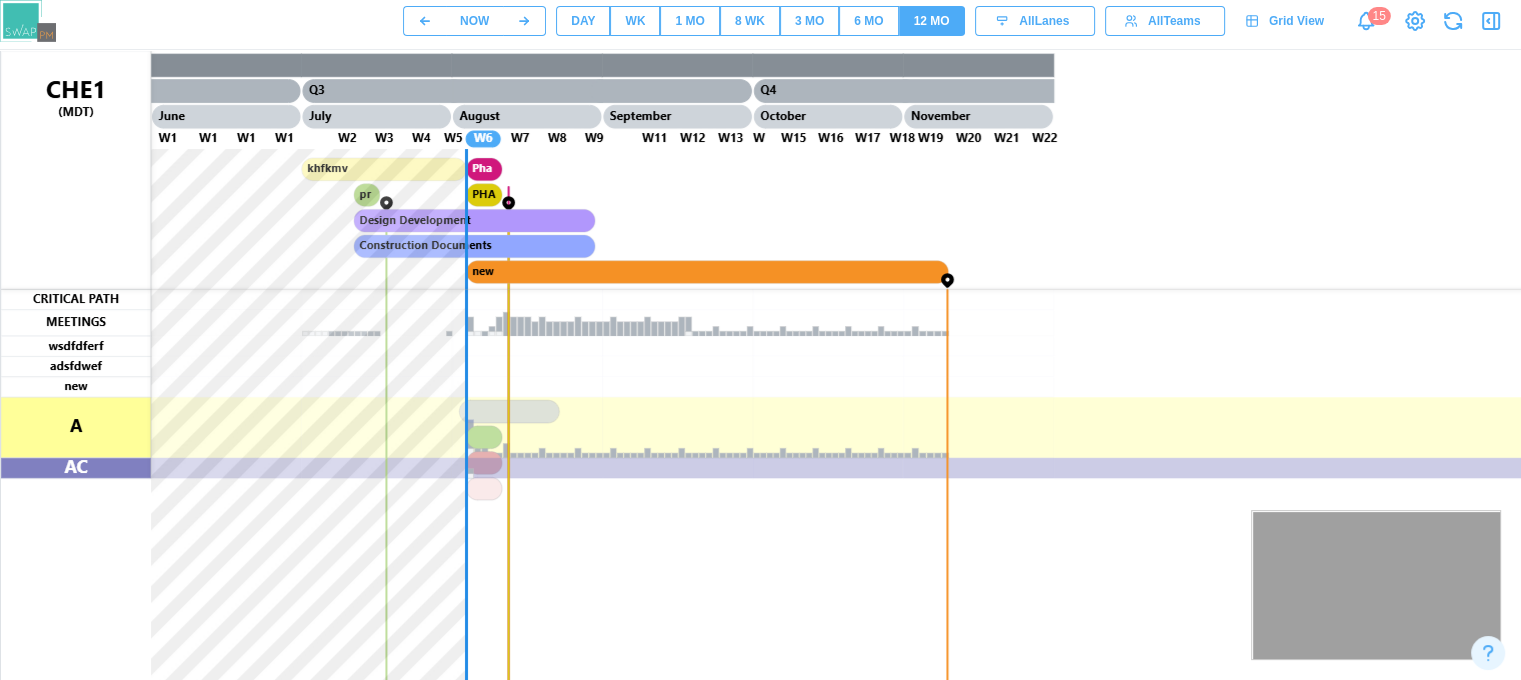 type 